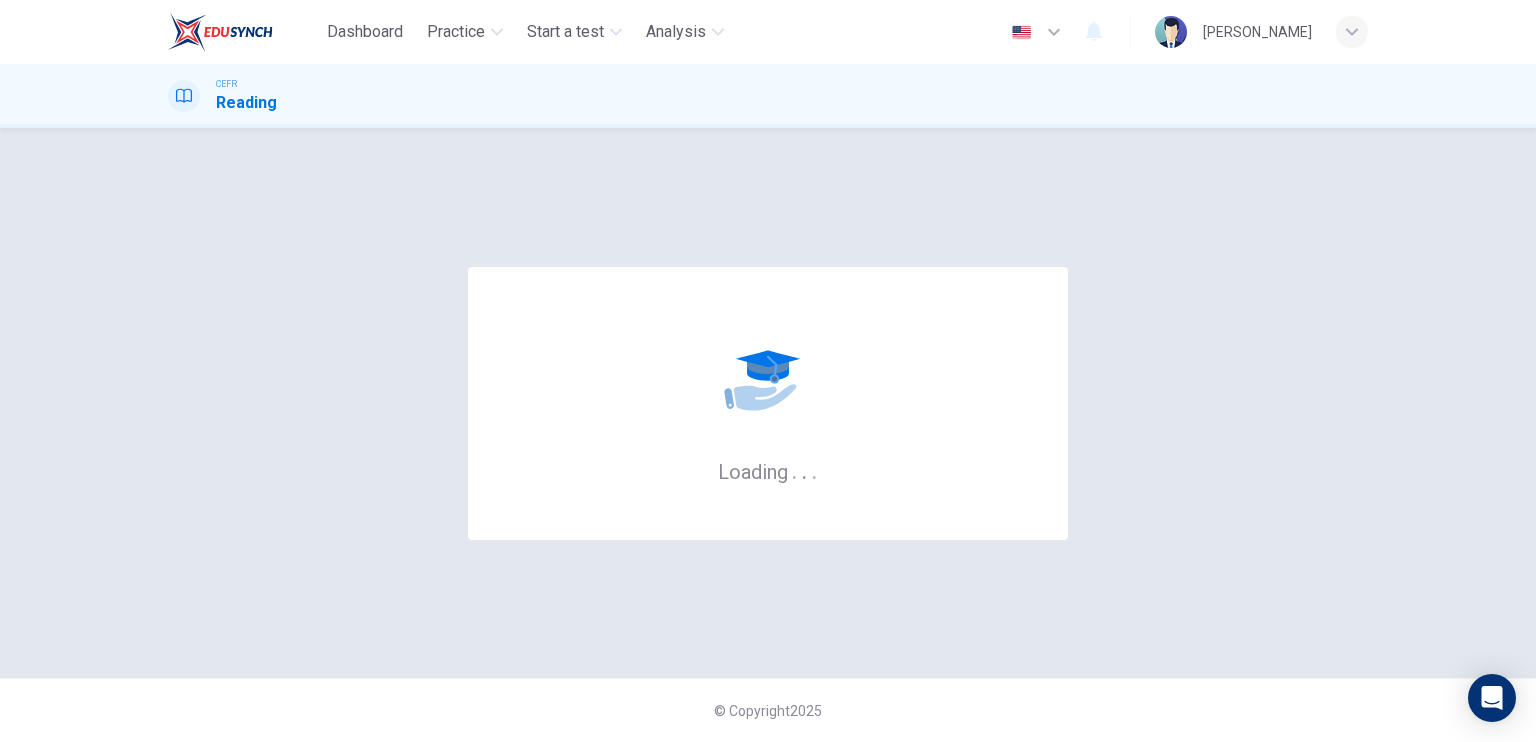 scroll, scrollTop: 0, scrollLeft: 0, axis: both 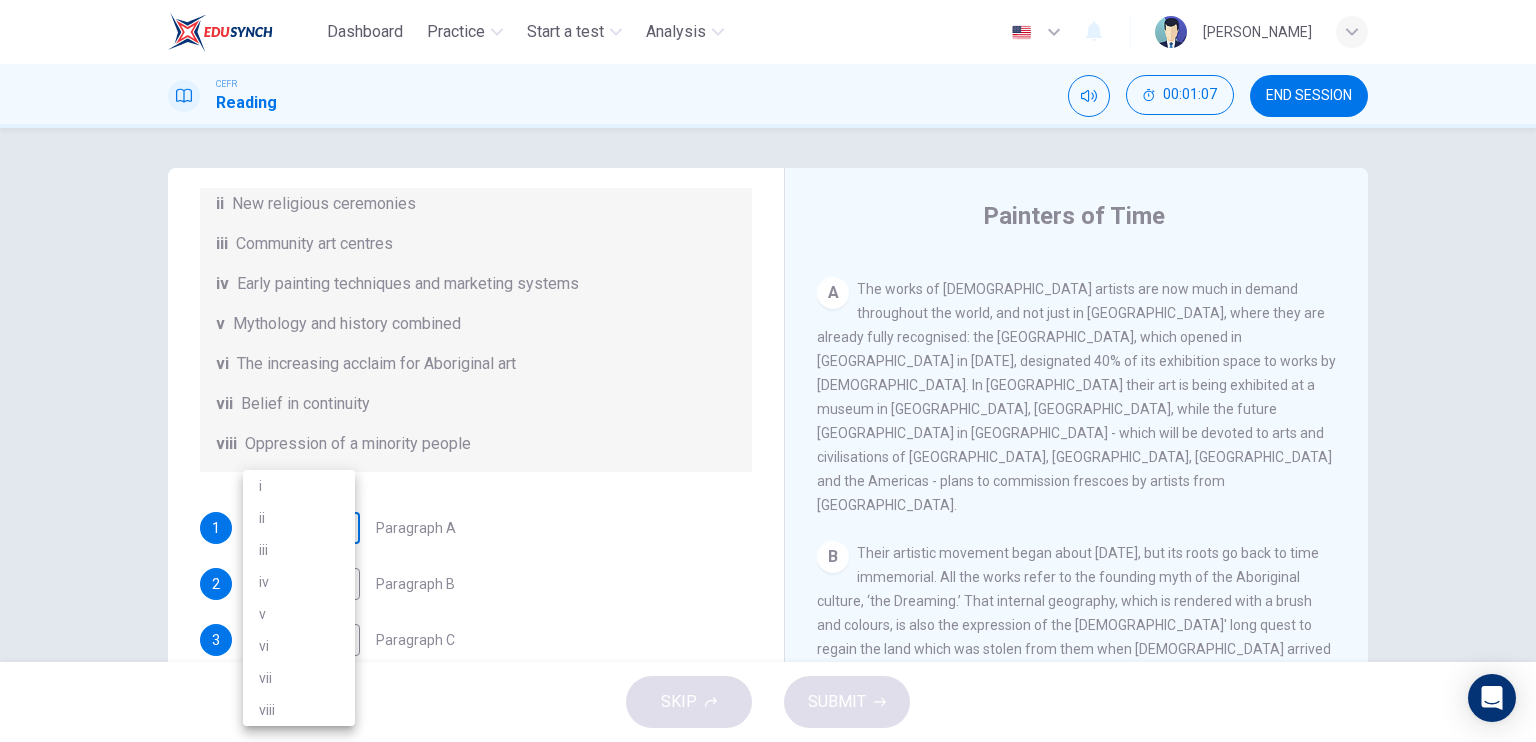 click on "Dashboard Practice Start a test Analysis English en ​ FATIN NURWAHYUNI BINTI MOHD FAUZI CEFR Reading 00:01:07 END SESSION Questions 1 - 6 The Reading Passage has eight paragraphs  A-H .
Choose the most suitable heading for paragraphs  A-F  from the list of headings below.
Write the correct number (i-viii) in the boxes below. List of Headings i Amazing results from a project ii New religious ceremonies iii Community art centres iv Early painting techniques and marketing systems v Mythology and history combined vi The increasing acclaim for Aboriginal art vii Belief in continuity viii Oppression of a minority people 1 ​ ​ Paragraph A 2 ​ ​ Paragraph B 3 ​ ​ Paragraph C 4 ​ ​ Paragraph D 5 ​ ​ Paragraph E 6 ​ ​ Paragraph F Painters of Time CLICK TO ZOOM Click to Zoom A B C D E F G H  Today, Aboriginal painting has become a great success. Some works sell for more than $25,000, and exceptional items may fetch as much as $180,000 in Australia. SKIP SUBMIT
Dashboard Practice 2025" at bounding box center (768, 371) 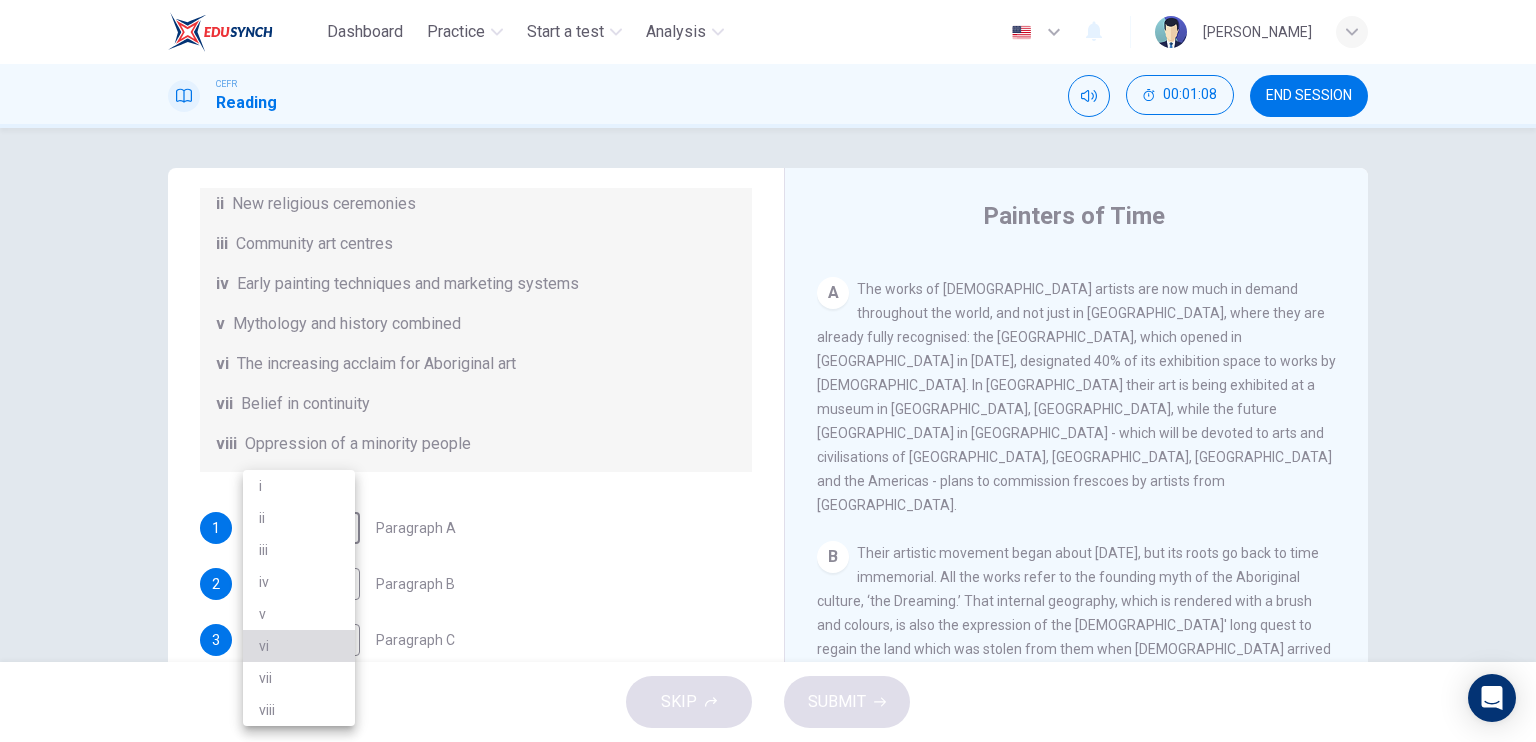 click on "vi" at bounding box center (299, 646) 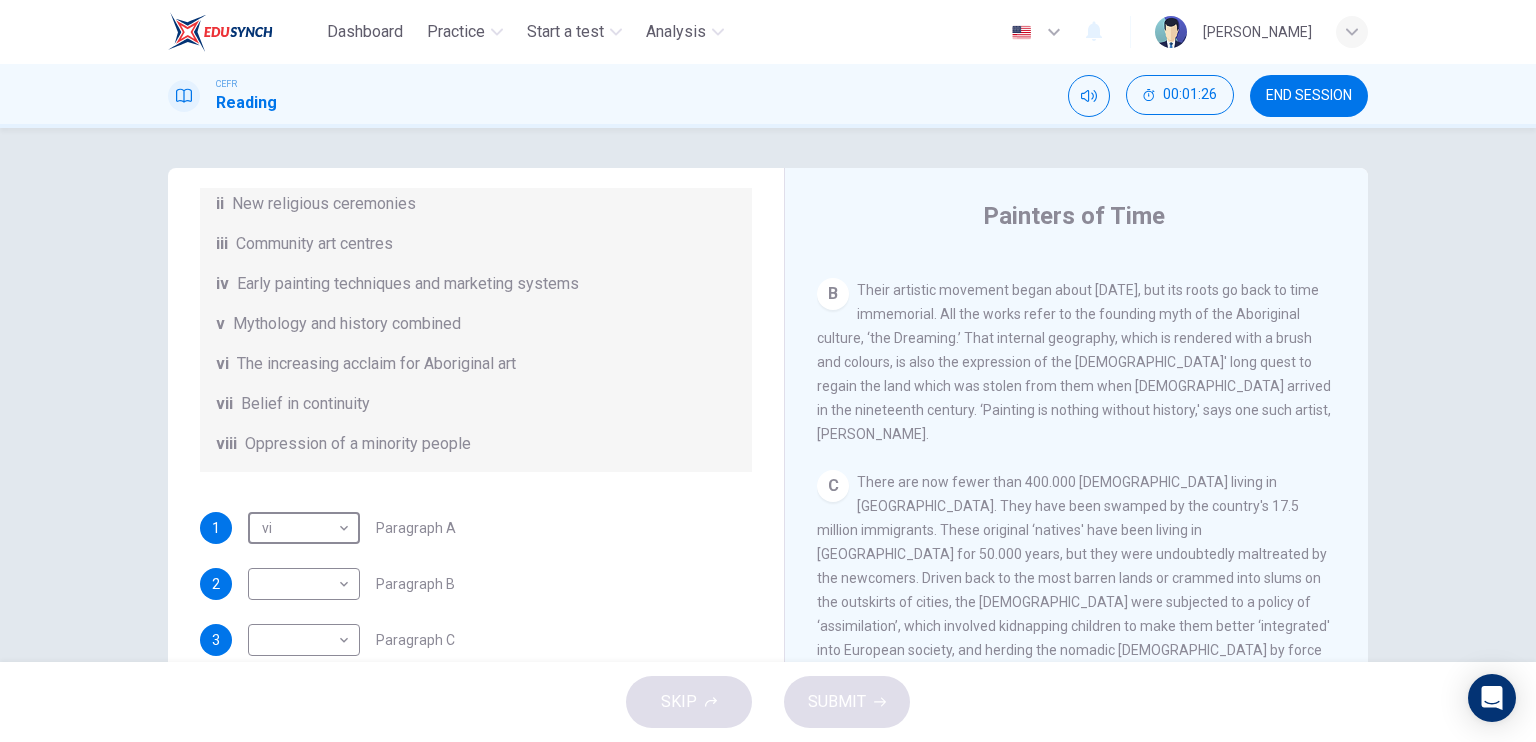 scroll, scrollTop: 663, scrollLeft: 0, axis: vertical 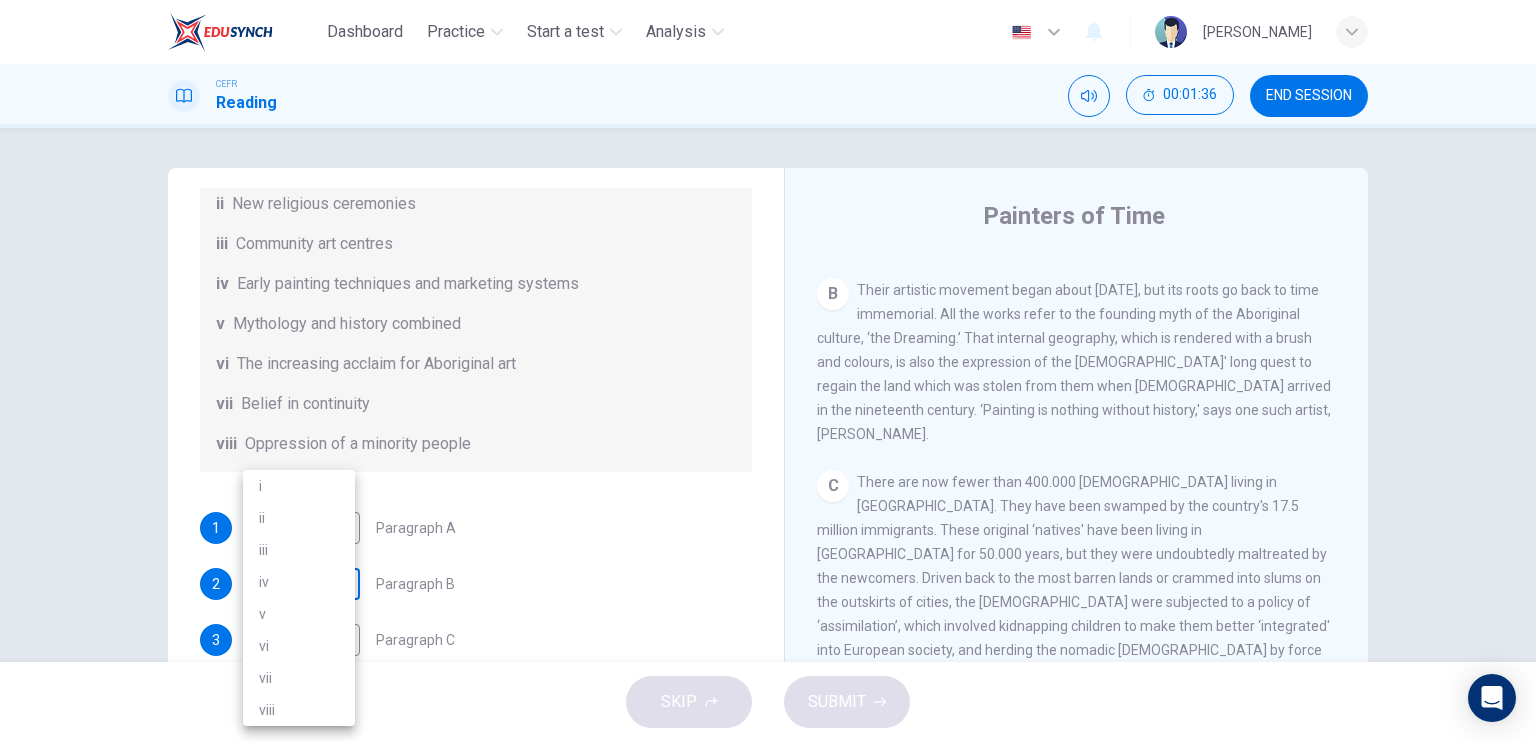 click on "Dashboard Practice Start a test Analysis English en ​ FATIN NURWAHYUNI BINTI MOHD FAUZI CEFR Reading 00:01:36 END SESSION Questions 1 - 6 The Reading Passage has eight paragraphs  A-H .
Choose the most suitable heading for paragraphs  A-F  from the list of headings below.
Write the correct number (i-viii) in the boxes below. List of Headings i Amazing results from a project ii New religious ceremonies iii Community art centres iv Early painting techniques and marketing systems v Mythology and history combined vi The increasing acclaim for Aboriginal art vii Belief in continuity viii Oppression of a minority people 1 vi vi ​ Paragraph A 2 ​ ​ Paragraph B 3 ​ ​ Paragraph C 4 ​ ​ Paragraph D 5 ​ ​ Paragraph E 6 ​ ​ Paragraph F Painters of Time CLICK TO ZOOM Click to Zoom A B C D E F G H  Today, Aboriginal painting has become a great success. Some works sell for more than $25,000, and exceptional items may fetch as much as $180,000 in Australia. SKIP SUBMIT
Dashboard Practice i v" at bounding box center [768, 371] 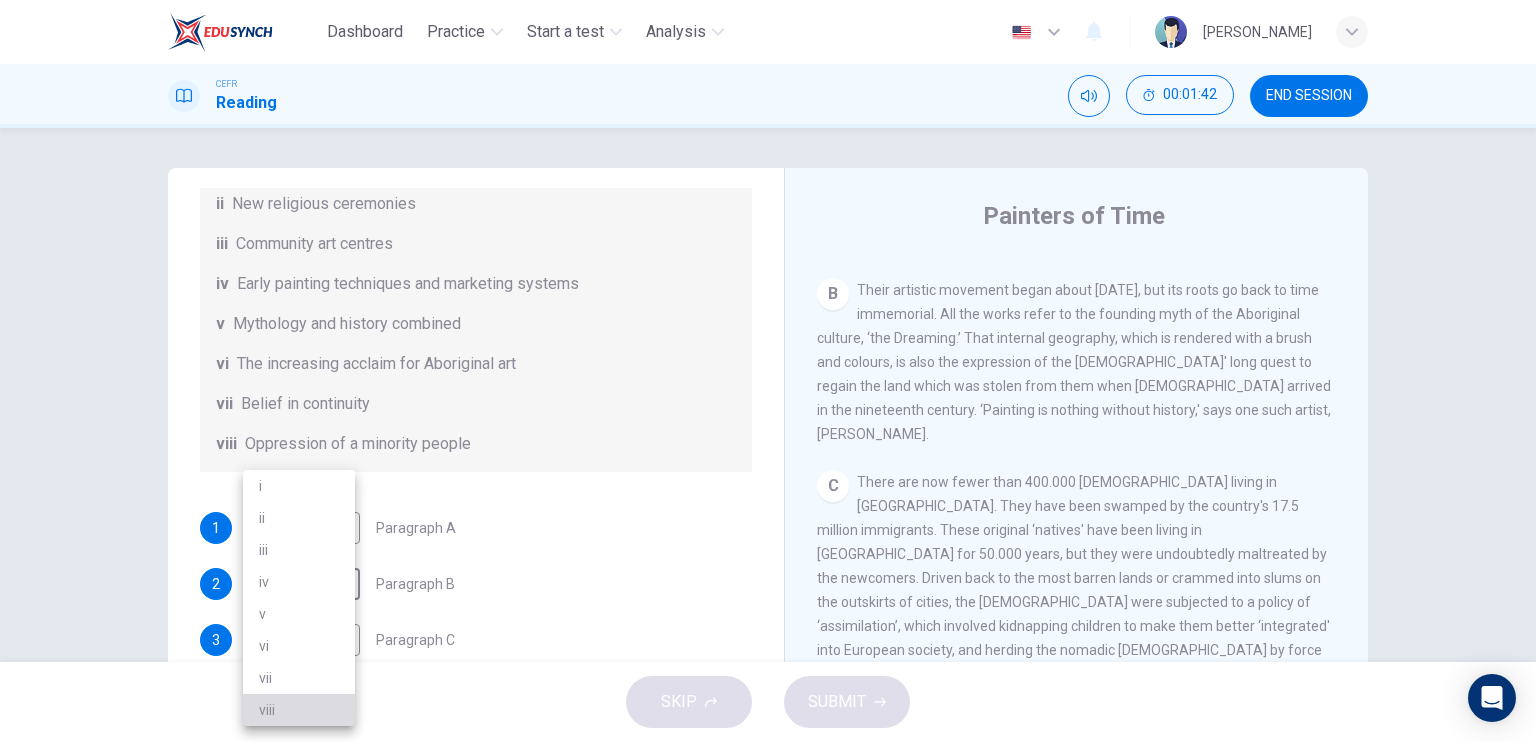 click on "viii" at bounding box center (299, 710) 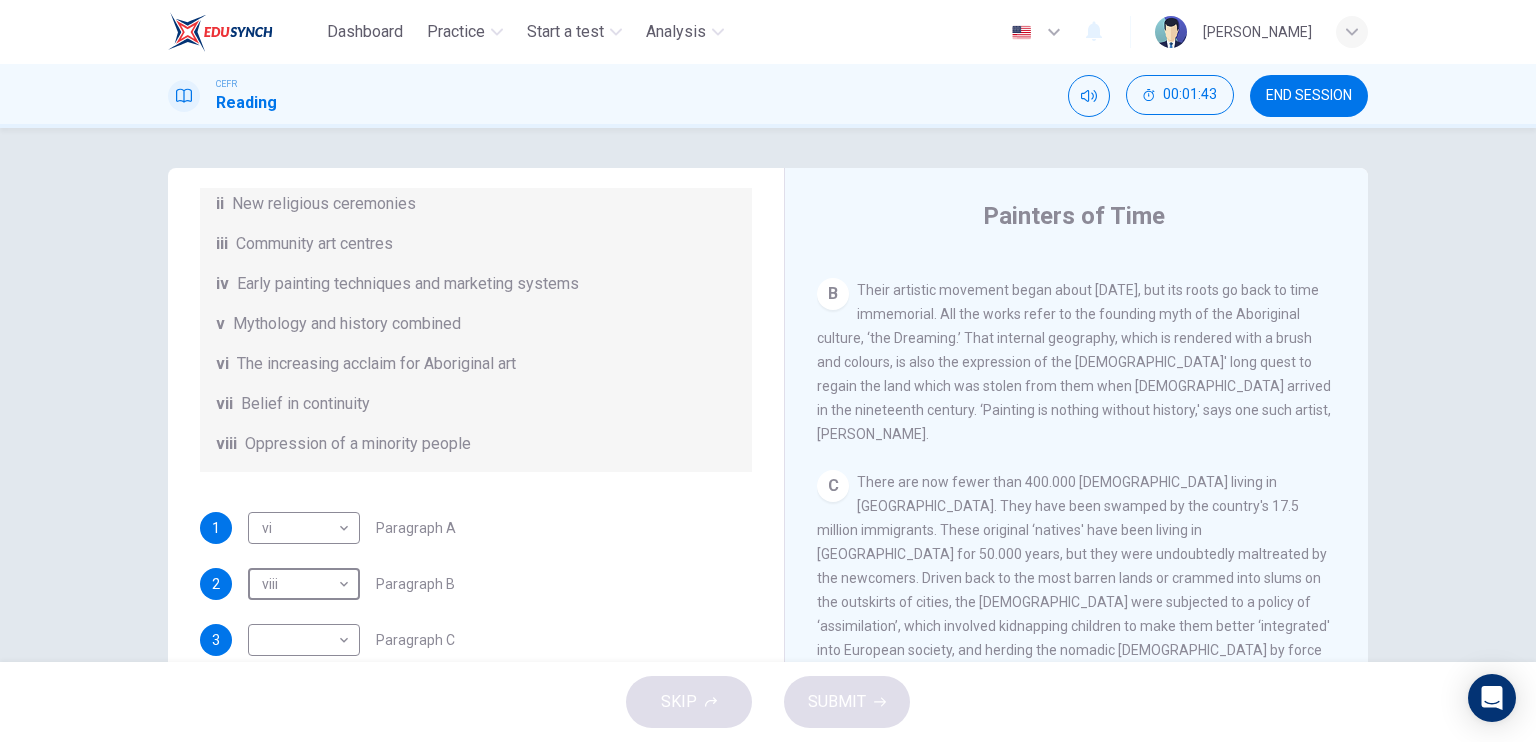 scroll, scrollTop: 352, scrollLeft: 0, axis: vertical 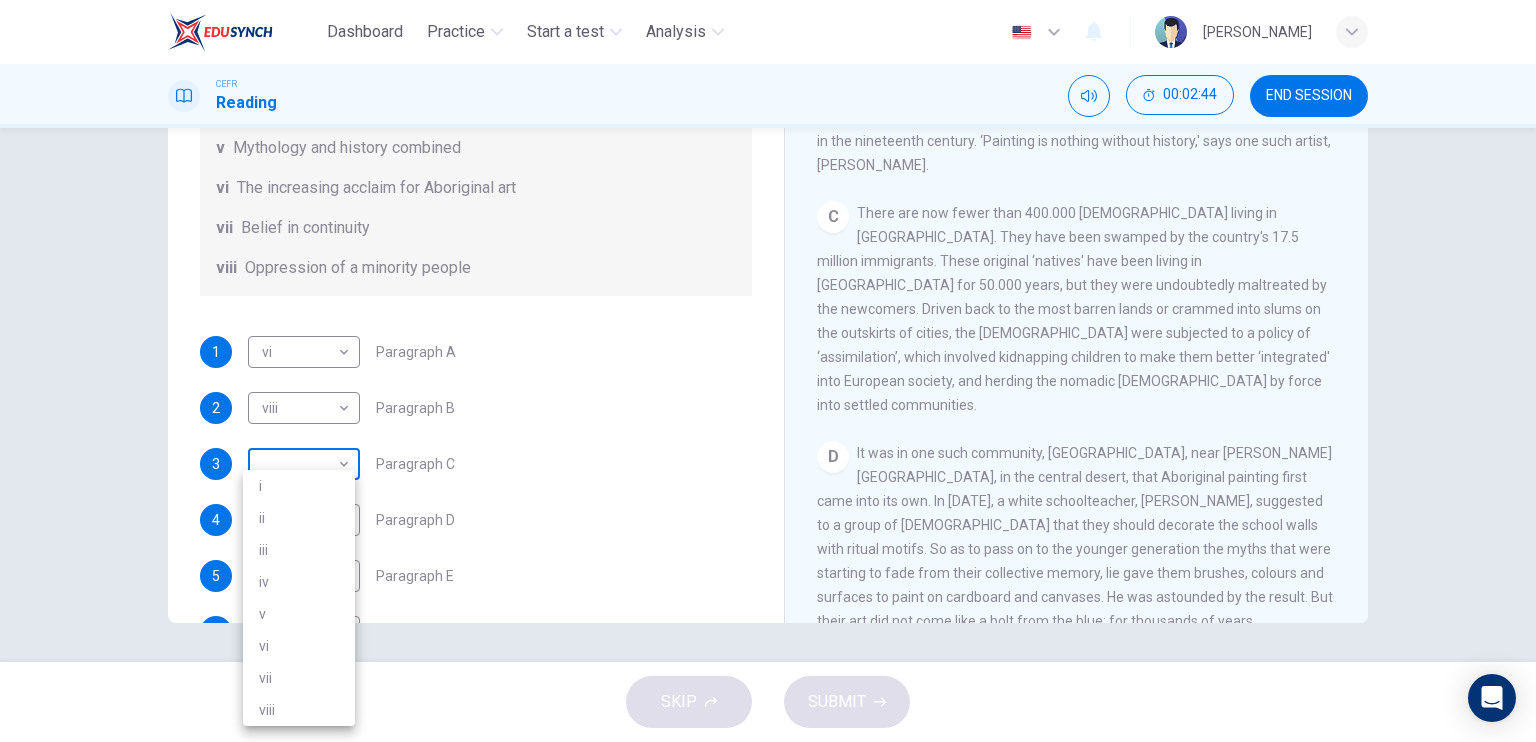 click on "Dashboard Practice Start a test Analysis English en ​ FATIN NURWAHYUNI BINTI MOHD FAUZI CEFR Reading 00:02:44 END SESSION Questions 1 - 6 The Reading Passage has eight paragraphs  A-H .
Choose the most suitable heading for paragraphs  A-F  from the list of headings below.
Write the correct number (i-viii) in the boxes below. List of Headings i Amazing results from a project ii New religious ceremonies iii Community art centres iv Early painting techniques and marketing systems v Mythology and history combined vi The increasing acclaim for Aboriginal art vii Belief in continuity viii Oppression of a minority people 1 vi vi ​ Paragraph A 2 viii viii ​ Paragraph B 3 ​ ​ Paragraph C 4 ​ ​ Paragraph D 5 ​ ​ Paragraph E 6 ​ ​ Paragraph F Painters of Time CLICK TO ZOOM Click to Zoom A B C D E F G H  Today, Aboriginal painting has become a great success. Some works sell for more than $25,000, and exceptional items may fetch as much as $180,000 in Australia. SKIP SUBMIT
Dashboard 2025 i" at bounding box center [768, 371] 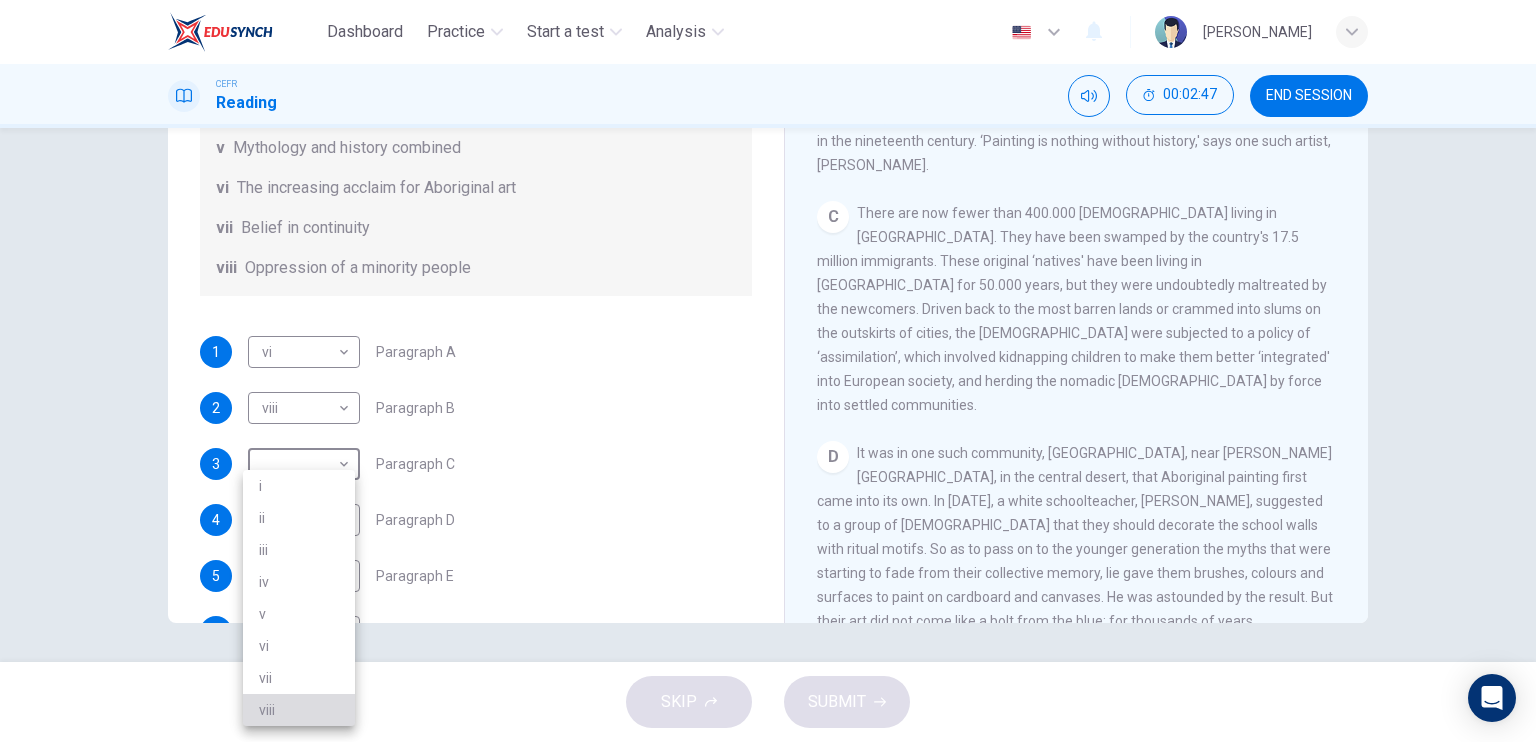 click on "viii" at bounding box center [299, 710] 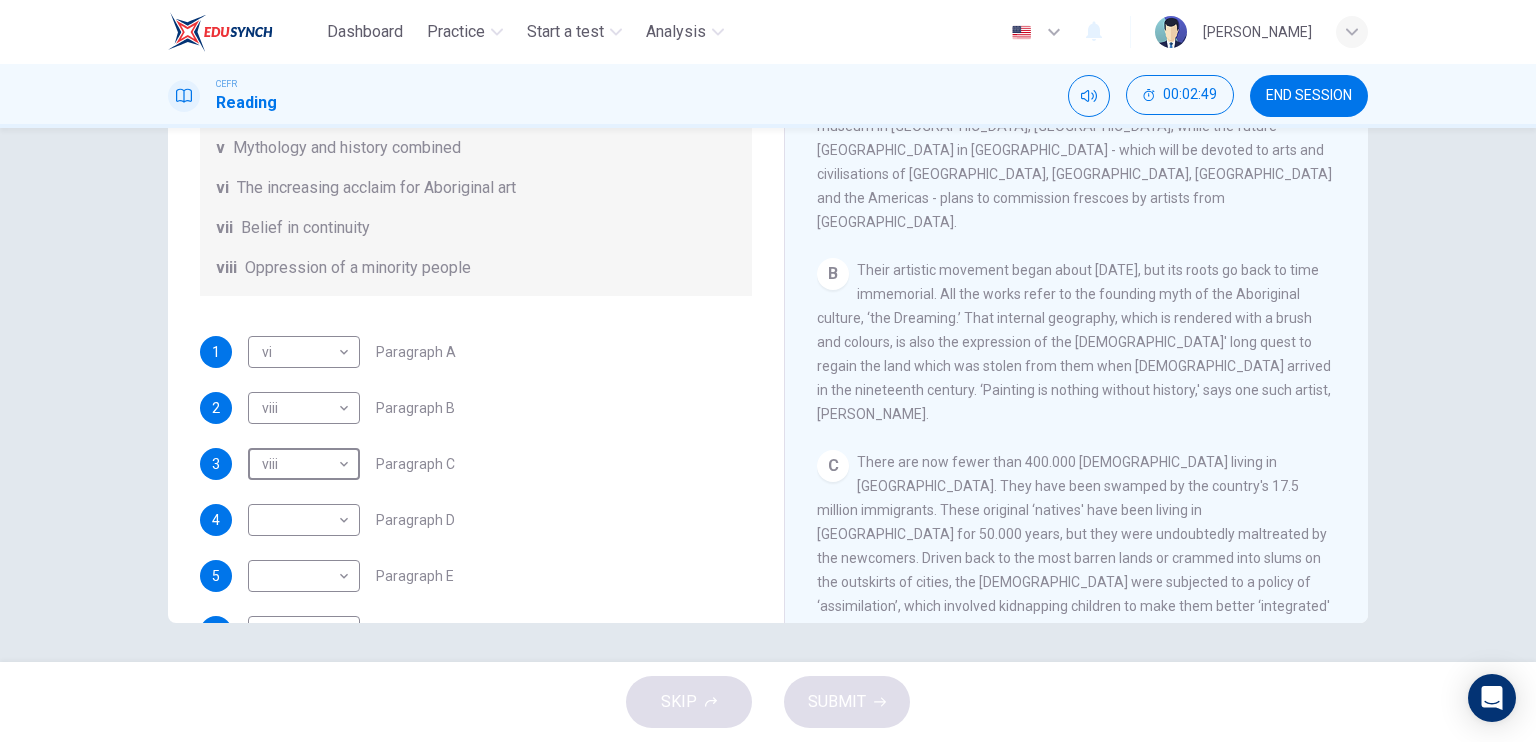 scroll, scrollTop: 442, scrollLeft: 0, axis: vertical 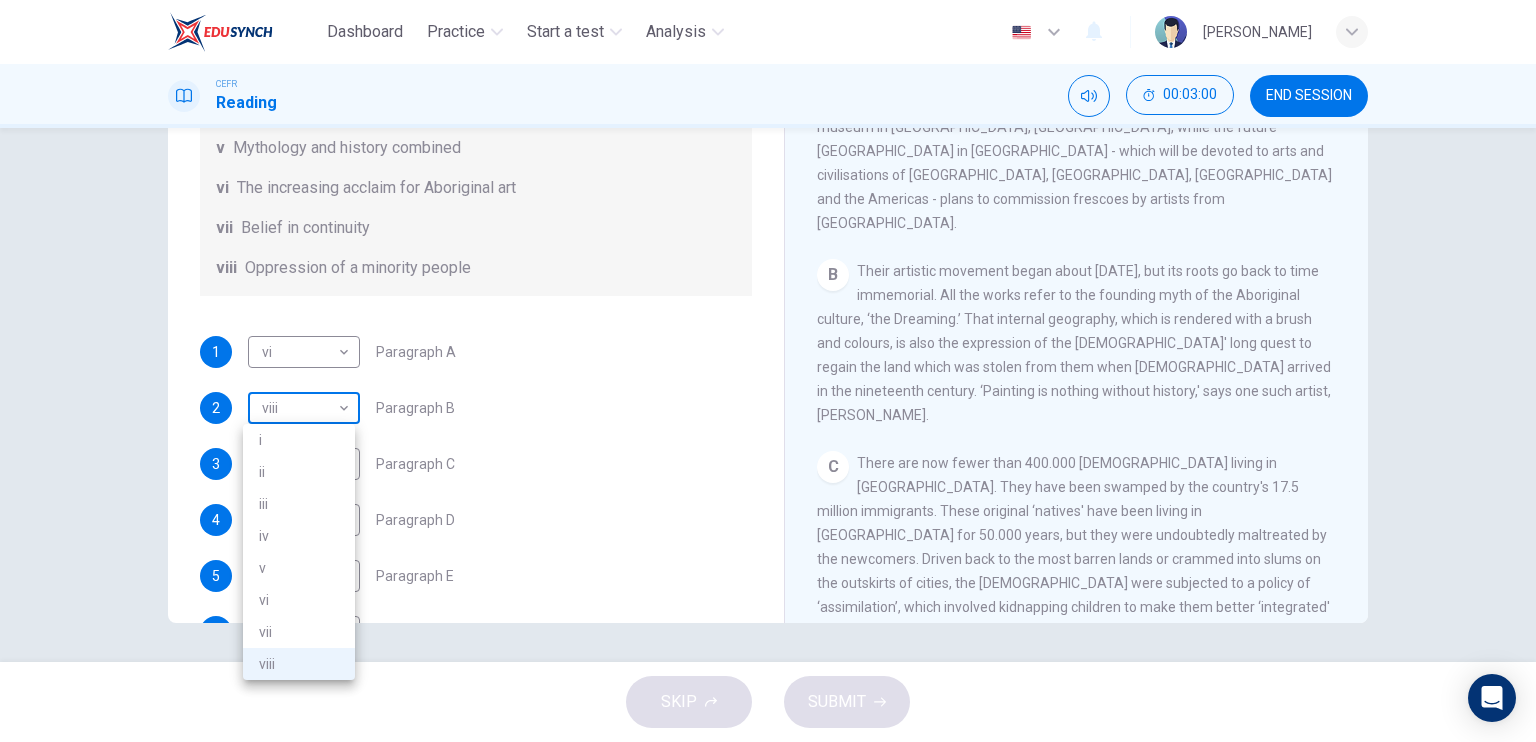 click on "Dashboard Practice Start a test Analysis English en ​ FATIN NURWAHYUNI BINTI MOHD FAUZI CEFR Reading 00:03:00 END SESSION Questions 1 - 6 The Reading Passage has eight paragraphs  A-H .
Choose the most suitable heading for paragraphs  A-F  from the list of headings below.
Write the correct number (i-viii) in the boxes below. List of Headings i Amazing results from a project ii New religious ceremonies iii Community art centres iv Early painting techniques and marketing systems v Mythology and history combined vi The increasing acclaim for Aboriginal art vii Belief in continuity viii Oppression of a minority people 1 vi vi ​ Paragraph A 2 viii viii ​ Paragraph B 3 viii viii ​ Paragraph C 4 ​ ​ Paragraph D 5 ​ ​ Paragraph E 6 ​ ​ Paragraph F Painters of Time CLICK TO ZOOM Click to Zoom A B C D E F G H  Today, Aboriginal painting has become a great success. Some works sell for more than $25,000, and exceptional items may fetch as much as $180,000 in Australia. SKIP SUBMIT
Dashboard" at bounding box center [768, 371] 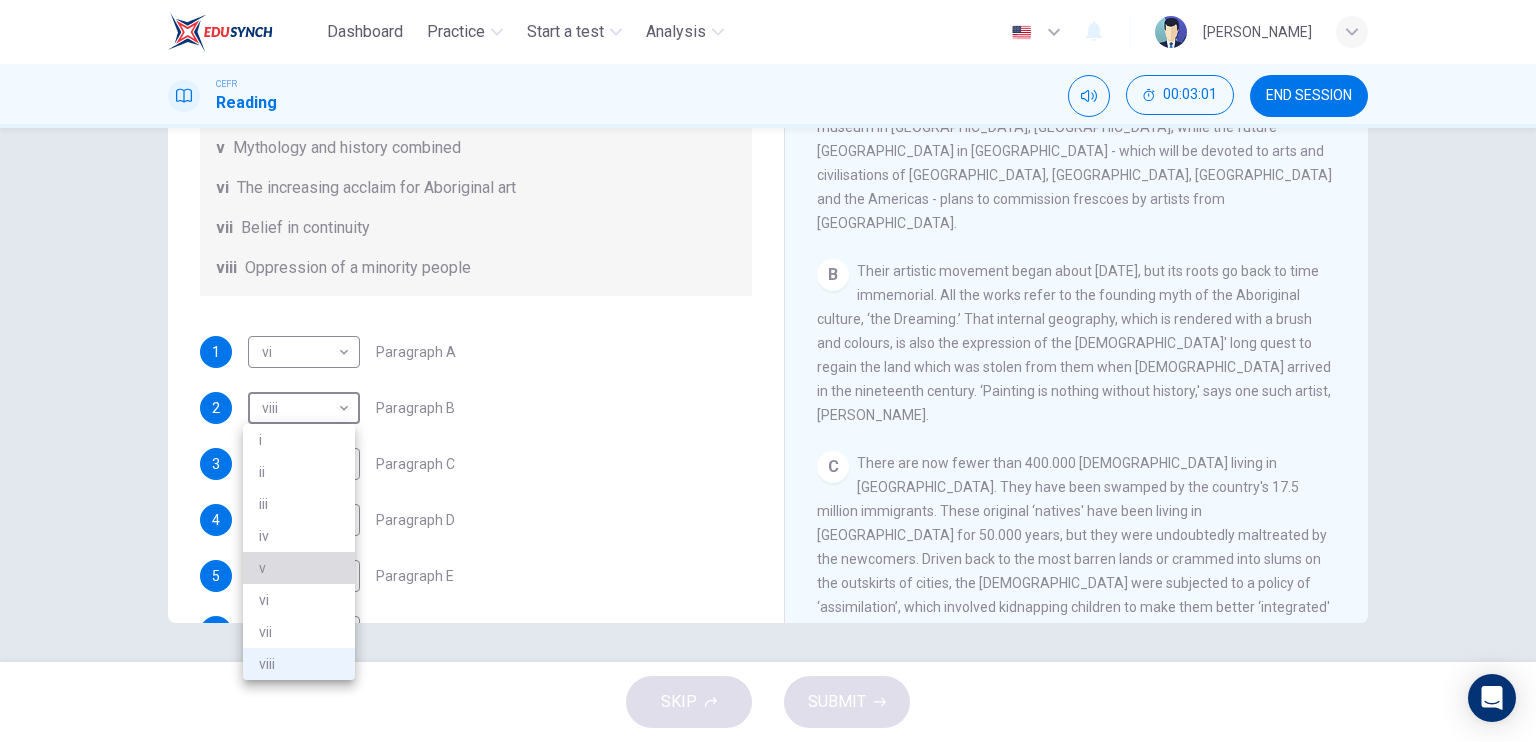 click on "v" at bounding box center (299, 568) 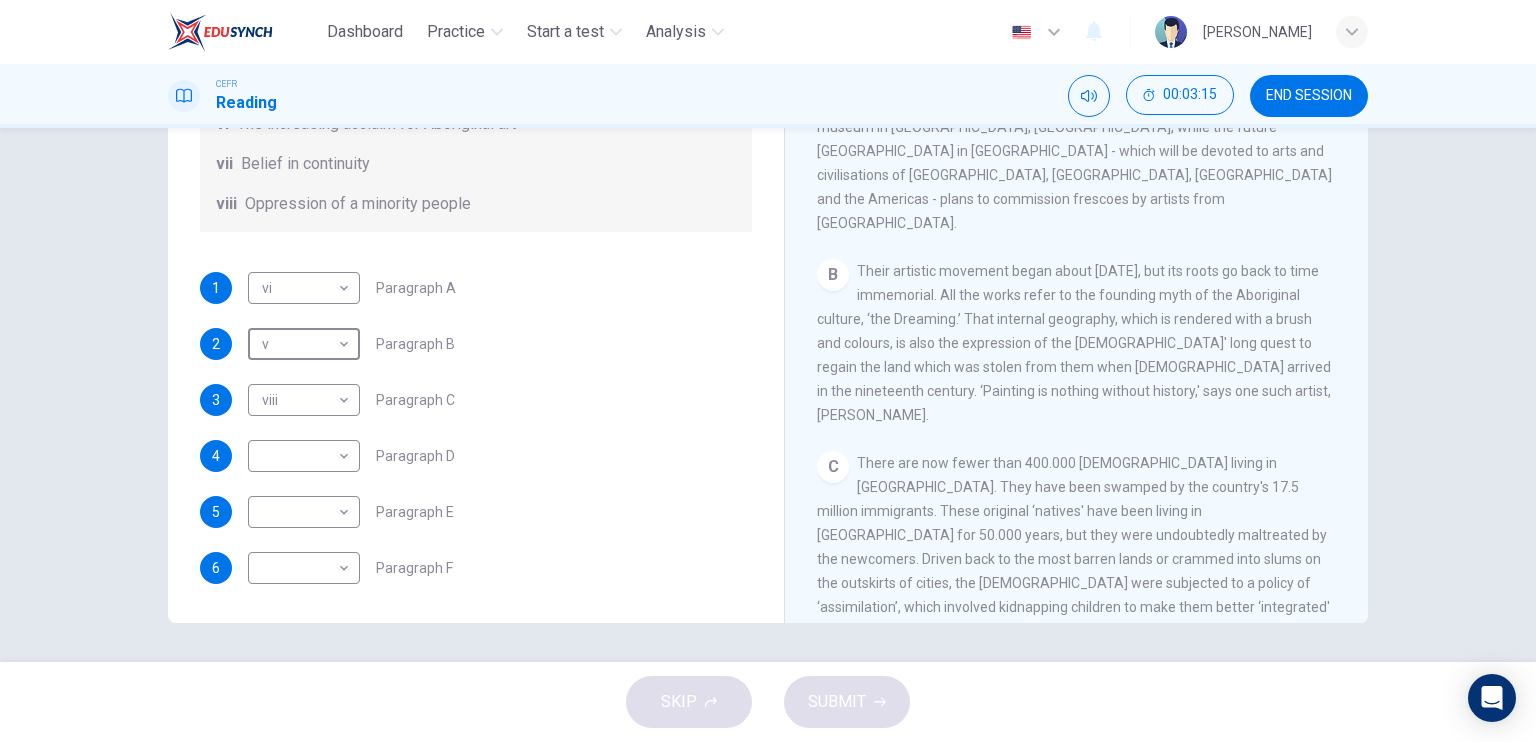 scroll, scrollTop: 352, scrollLeft: 0, axis: vertical 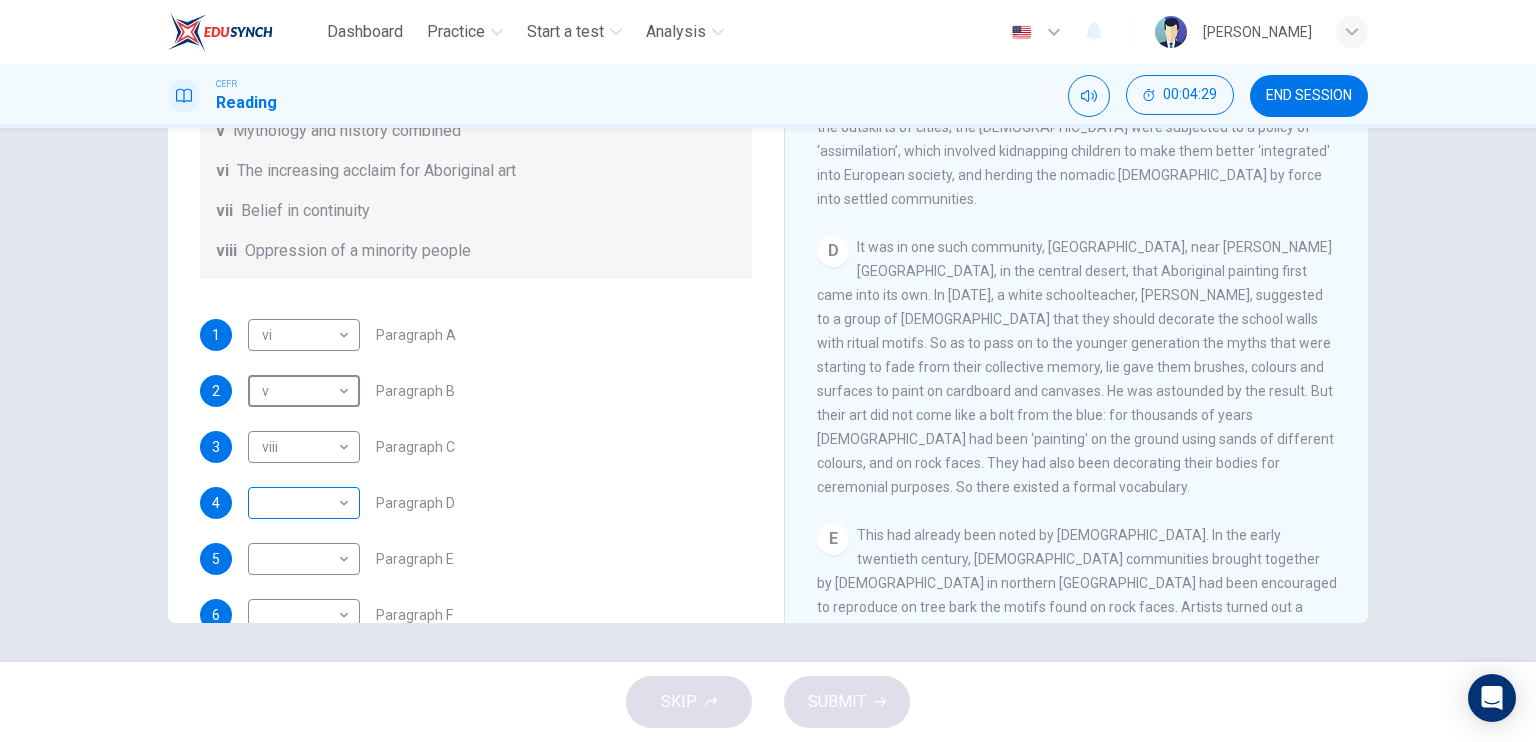 click on "Dashboard Practice Start a test Analysis English en ​ FATIN NURWAHYUNI BINTI MOHD FAUZI CEFR Reading 00:04:29 END SESSION Questions 1 - 6 The Reading Passage has eight paragraphs  A-H .
Choose the most suitable heading for paragraphs  A-F  from the list of headings below.
Write the correct number (i-viii) in the boxes below. List of Headings i Amazing results from a project ii New religious ceremonies iii Community art centres iv Early painting techniques and marketing systems v Mythology and history combined vi The increasing acclaim for Aboriginal art vii Belief in continuity viii Oppression of a minority people 1 vi vi ​ Paragraph A 2 v v ​ Paragraph B 3 viii viii ​ Paragraph C 4 ​ ​ Paragraph D 5 ​ ​ Paragraph E 6 ​ ​ Paragraph F Painters of Time CLICK TO ZOOM Click to Zoom A B C D E F G H  Today, Aboriginal painting has become a great success. Some works sell for more than $25,000, and exceptional items may fetch as much as $180,000 in Australia. SKIP SUBMIT
Dashboard 2025" at bounding box center [768, 371] 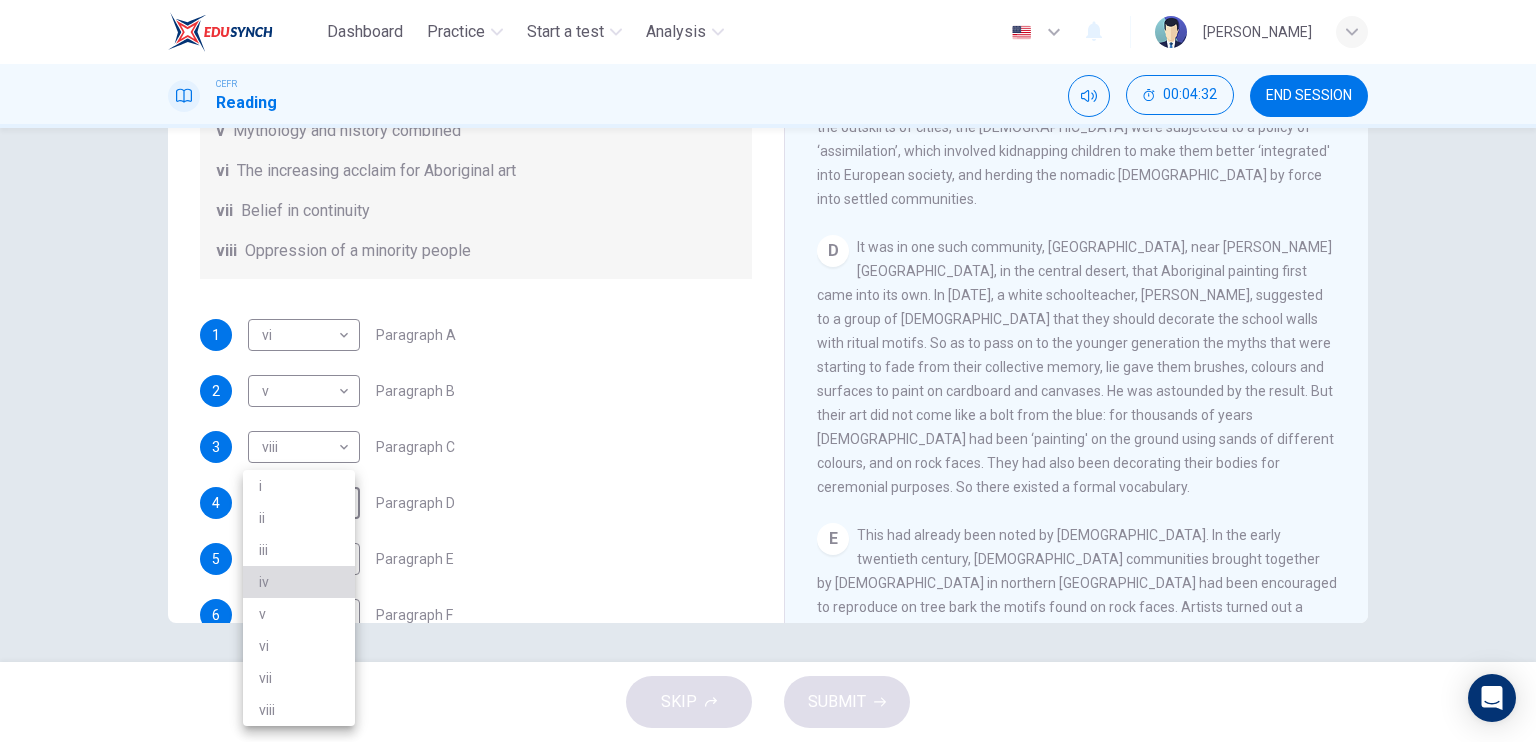 click on "iv" at bounding box center [299, 582] 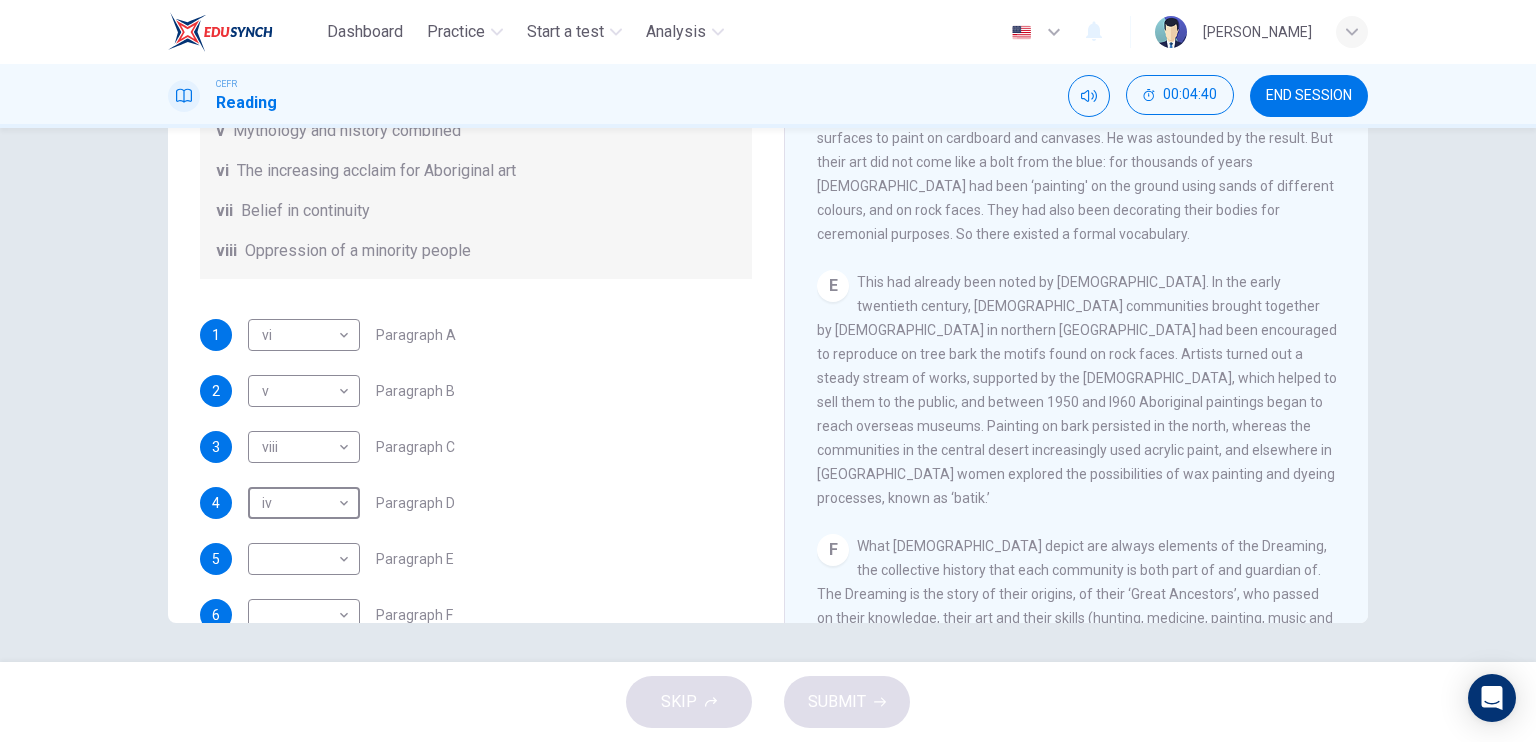 scroll, scrollTop: 1150, scrollLeft: 0, axis: vertical 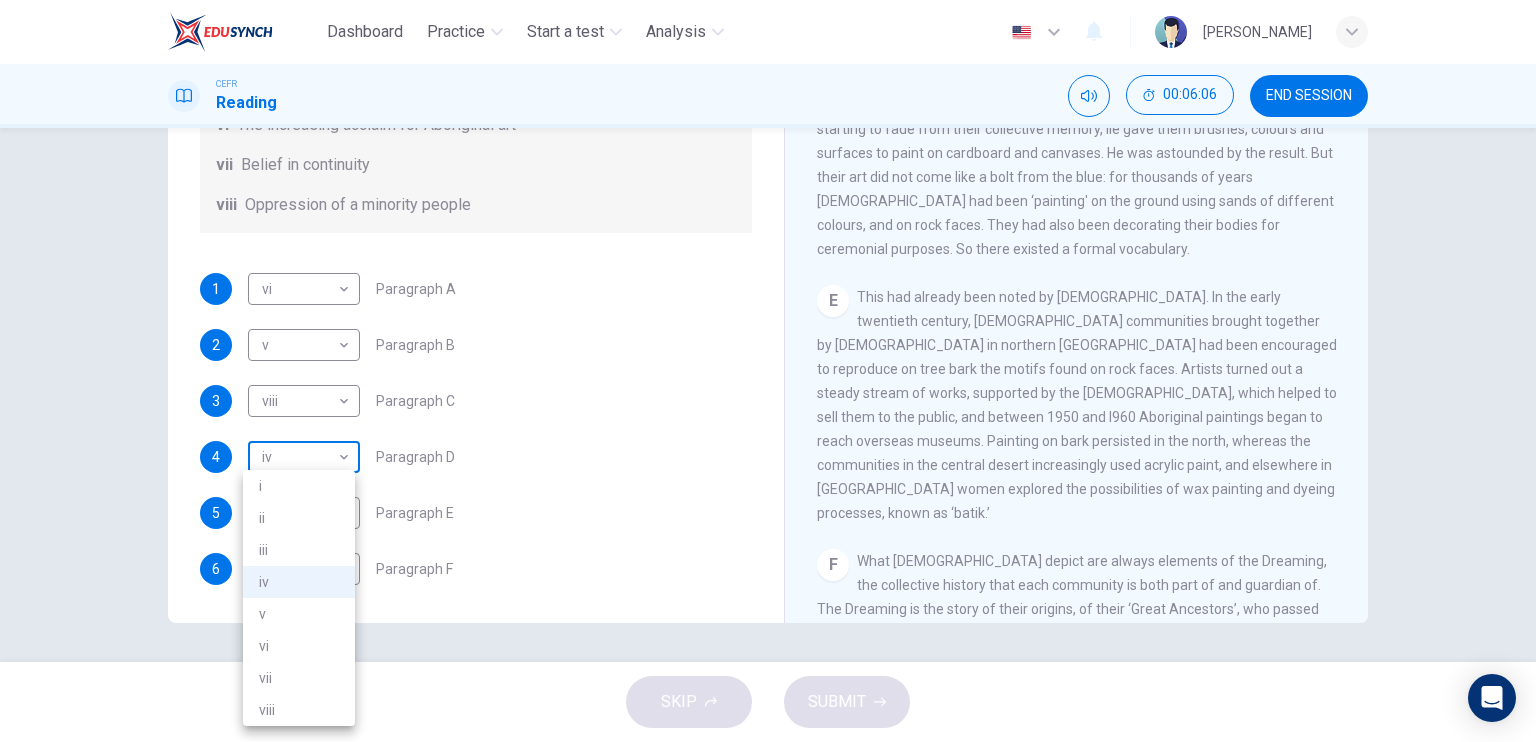 click on "Dashboard Practice Start a test Analysis English en ​ FATIN NURWAHYUNI BINTI MOHD FAUZI CEFR Reading 00:06:06 END SESSION Questions 1 - 6 The Reading Passage has eight paragraphs  A-H .
Choose the most suitable heading for paragraphs  A-F  from the list of headings below.
Write the correct number (i-viii) in the boxes below. List of Headings i Amazing results from a project ii New religious ceremonies iii Community art centres iv Early painting techniques and marketing systems v Mythology and history combined vi The increasing acclaim for Aboriginal art vii Belief in continuity viii Oppression of a minority people 1 vi vi ​ Paragraph A 2 v v ​ Paragraph B 3 viii viii ​ Paragraph C 4 iv iv ​ Paragraph D 5 ​ ​ Paragraph E 6 ​ ​ Paragraph F Painters of Time CLICK TO ZOOM Click to Zoom A B C D E F G H  Today, Aboriginal painting has become a great success. Some works sell for more than $25,000, and exceptional items may fetch as much as $180,000 in Australia. SKIP SUBMIT
Dashboard 2025" at bounding box center [768, 371] 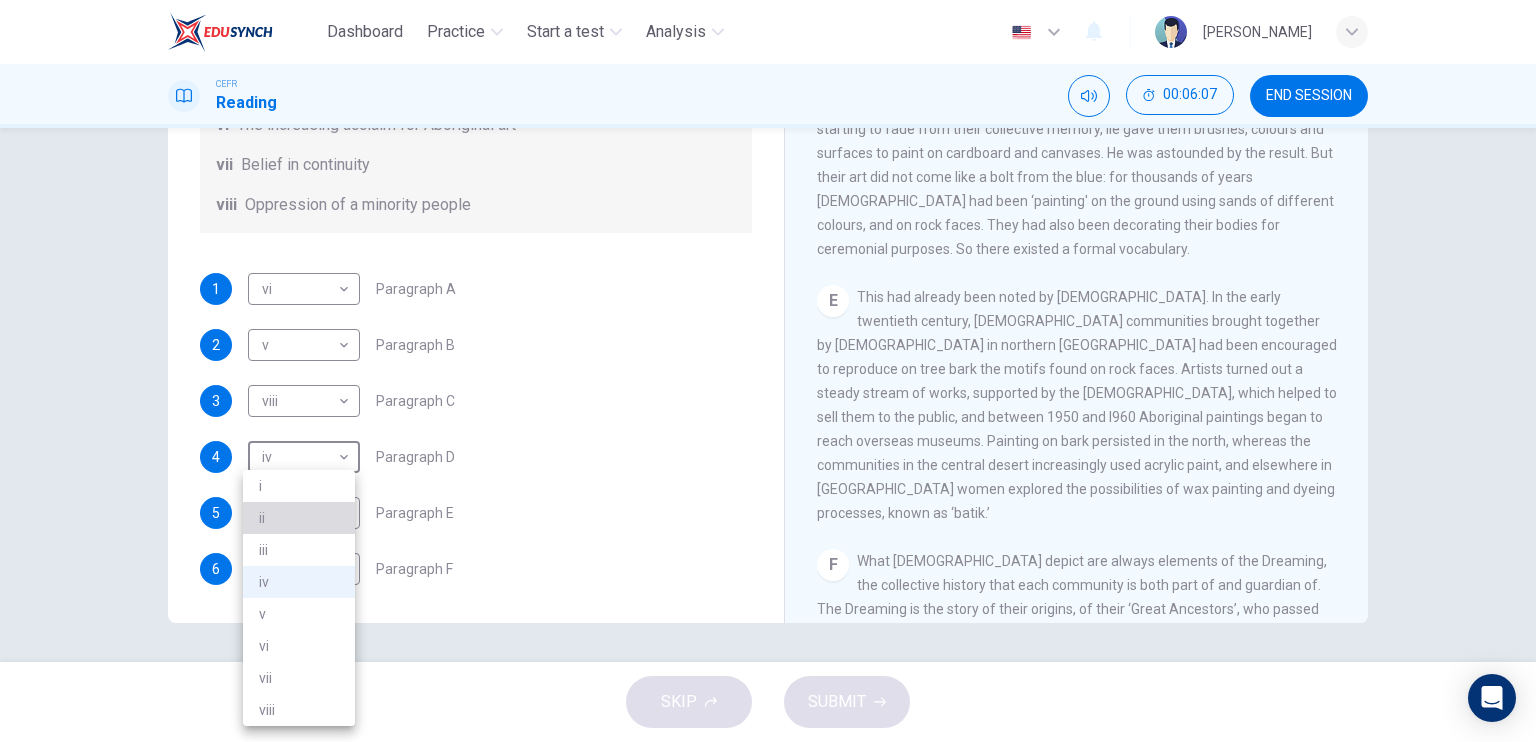 click on "ii" at bounding box center (299, 518) 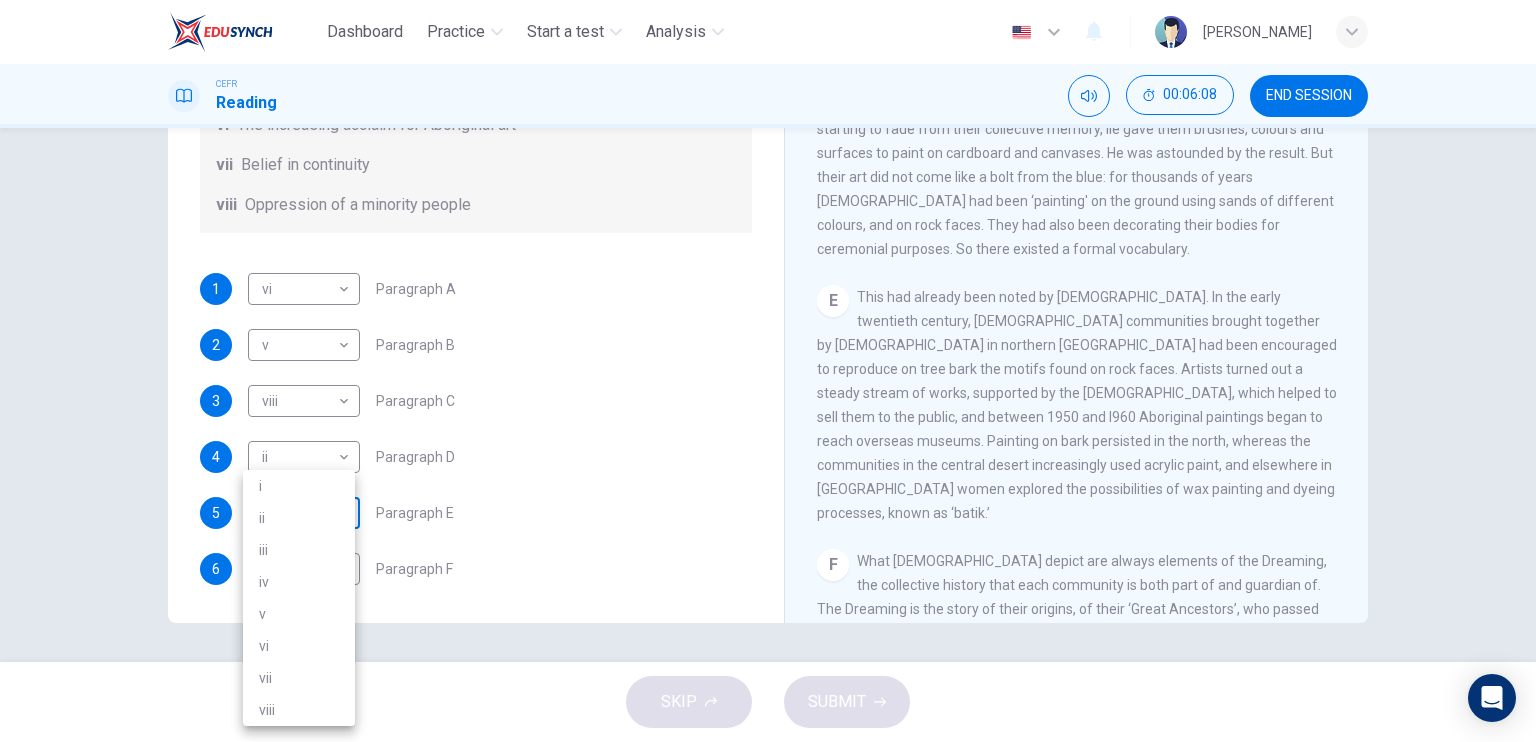 click on "Dashboard Practice Start a test Analysis English en ​ FATIN NURWAHYUNI BINTI MOHD FAUZI CEFR Reading 00:06:08 END SESSION Questions 1 - 6 The Reading Passage has eight paragraphs  A-H .
Choose the most suitable heading for paragraphs  A-F  from the list of headings below.
Write the correct number (i-viii) in the boxes below. List of Headings i Amazing results from a project ii New religious ceremonies iii Community art centres iv Early painting techniques and marketing systems v Mythology and history combined vi The increasing acclaim for Aboriginal art vii Belief in continuity viii Oppression of a minority people 1 vi vi ​ Paragraph A 2 v v ​ Paragraph B 3 viii viii ​ Paragraph C 4 ii ii ​ Paragraph D 5 ​ ​ Paragraph E 6 ​ ​ Paragraph F Painters of Time CLICK TO ZOOM Click to Zoom A B C D E F G H  Today, Aboriginal painting has become a great success. Some works sell for more than $25,000, and exceptional items may fetch as much as $180,000 in Australia. SKIP SUBMIT
Dashboard 2025" at bounding box center [768, 371] 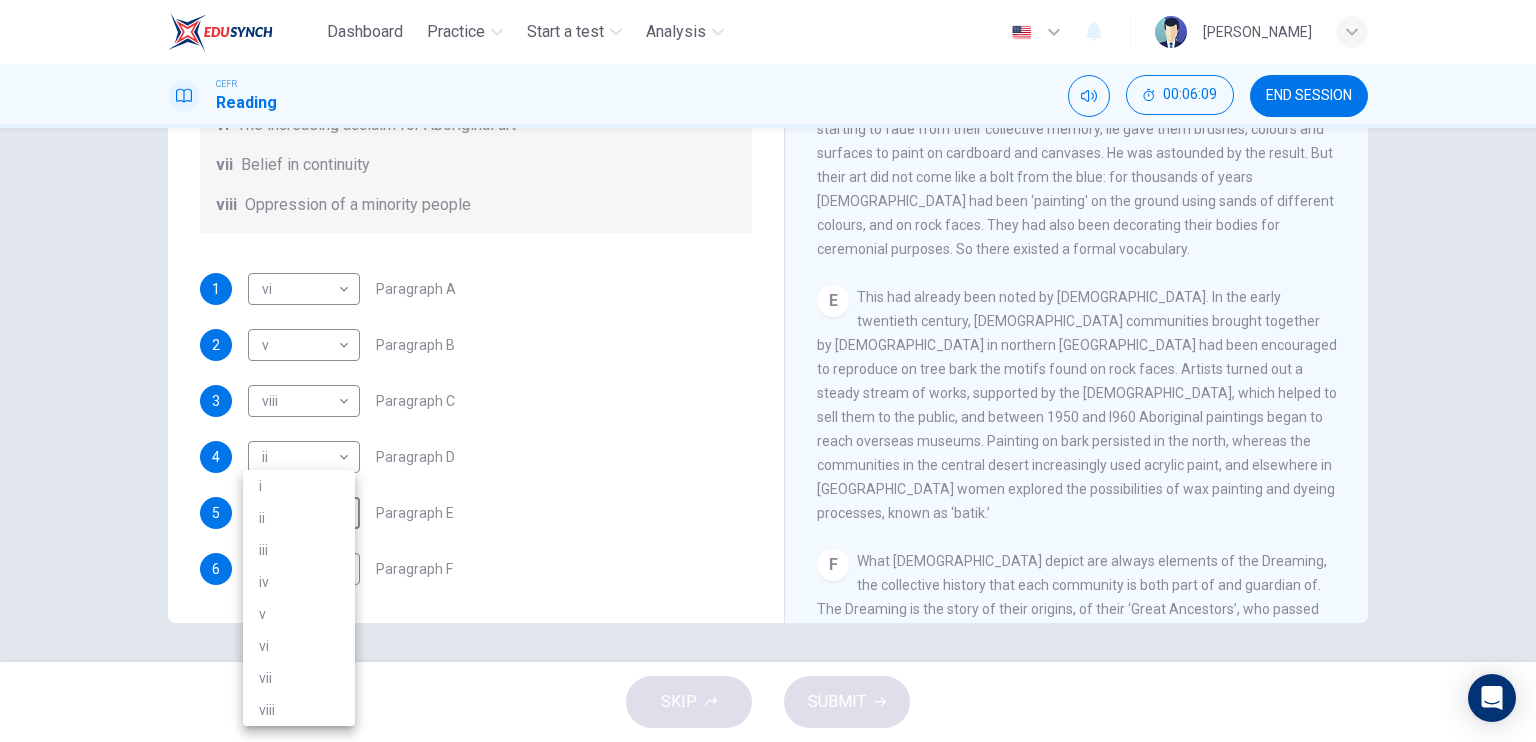 click on "iv" at bounding box center (299, 582) 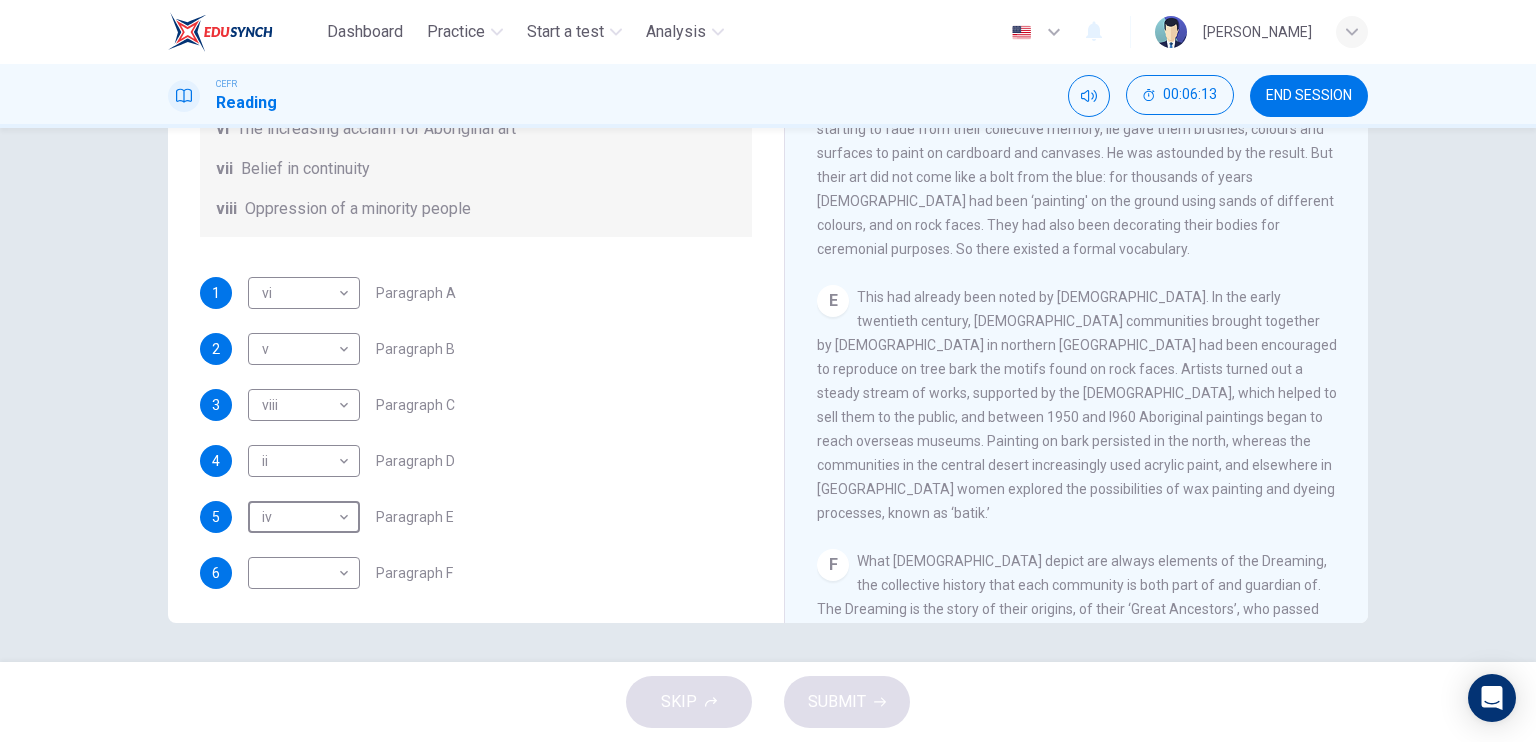 scroll, scrollTop: 348, scrollLeft: 0, axis: vertical 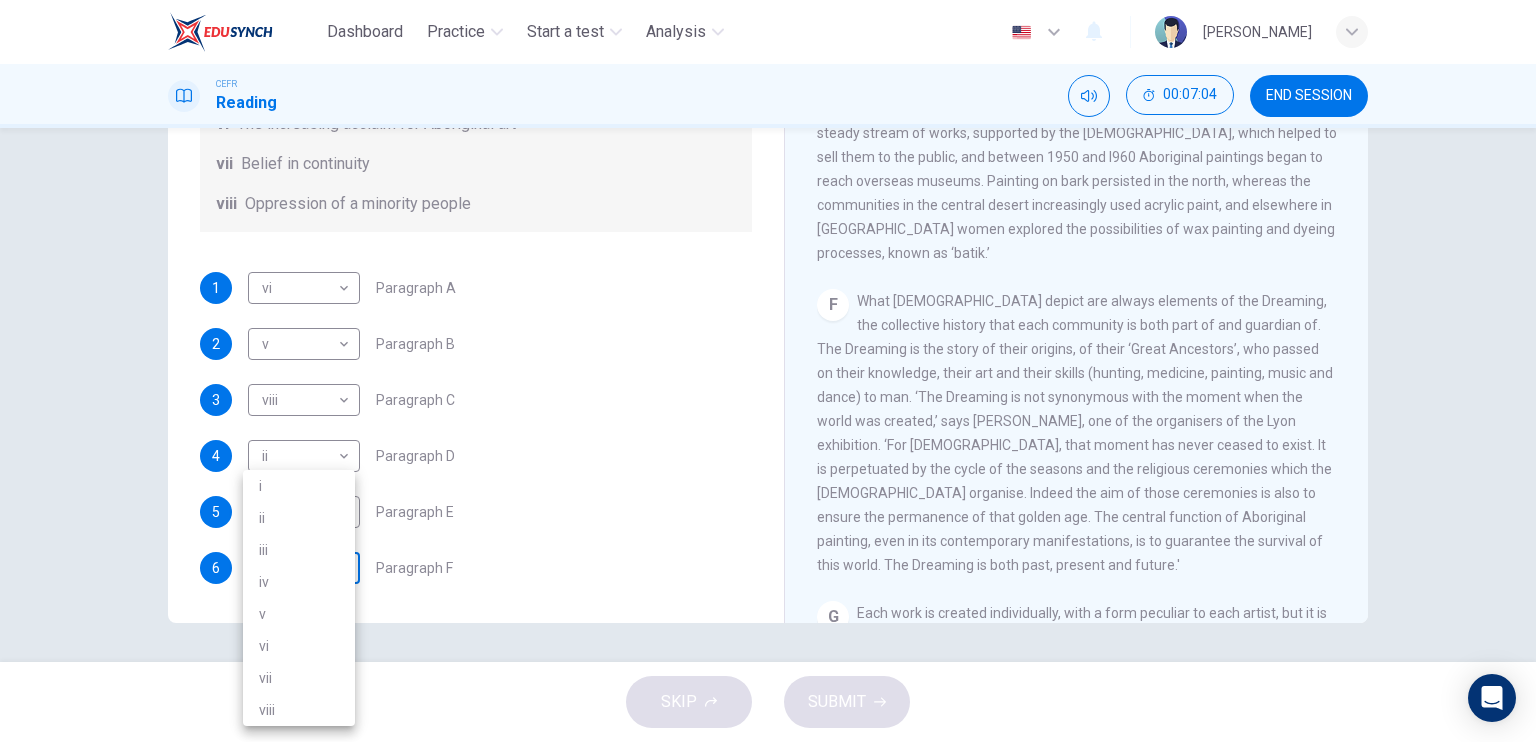 click on "Dashboard Practice Start a test Analysis English en ​ FATIN NURWAHYUNI BINTI MOHD FAUZI CEFR Reading 00:07:04 END SESSION Questions 1 - 6 The Reading Passage has eight paragraphs  A-H .
Choose the most suitable heading for paragraphs  A-F  from the list of headings below.
Write the correct number (i-viii) in the boxes below. List of Headings i Amazing results from a project ii New religious ceremonies iii Community art centres iv Early painting techniques and marketing systems v Mythology and history combined vi The increasing acclaim for Aboriginal art vii Belief in continuity viii Oppression of a minority people 1 vi vi ​ Paragraph A 2 v v ​ Paragraph B 3 viii viii ​ Paragraph C 4 ii ii ​ Paragraph D 5 iv iv ​ Paragraph E 6 ​ ​ Paragraph F Painters of Time CLICK TO ZOOM Click to Zoom A B C D E F G H  Today, Aboriginal painting has become a great success. Some works sell for more than $25,000, and exceptional items may fetch as much as $180,000 in Australia. SKIP SUBMIT
Dashboard i" at bounding box center (768, 371) 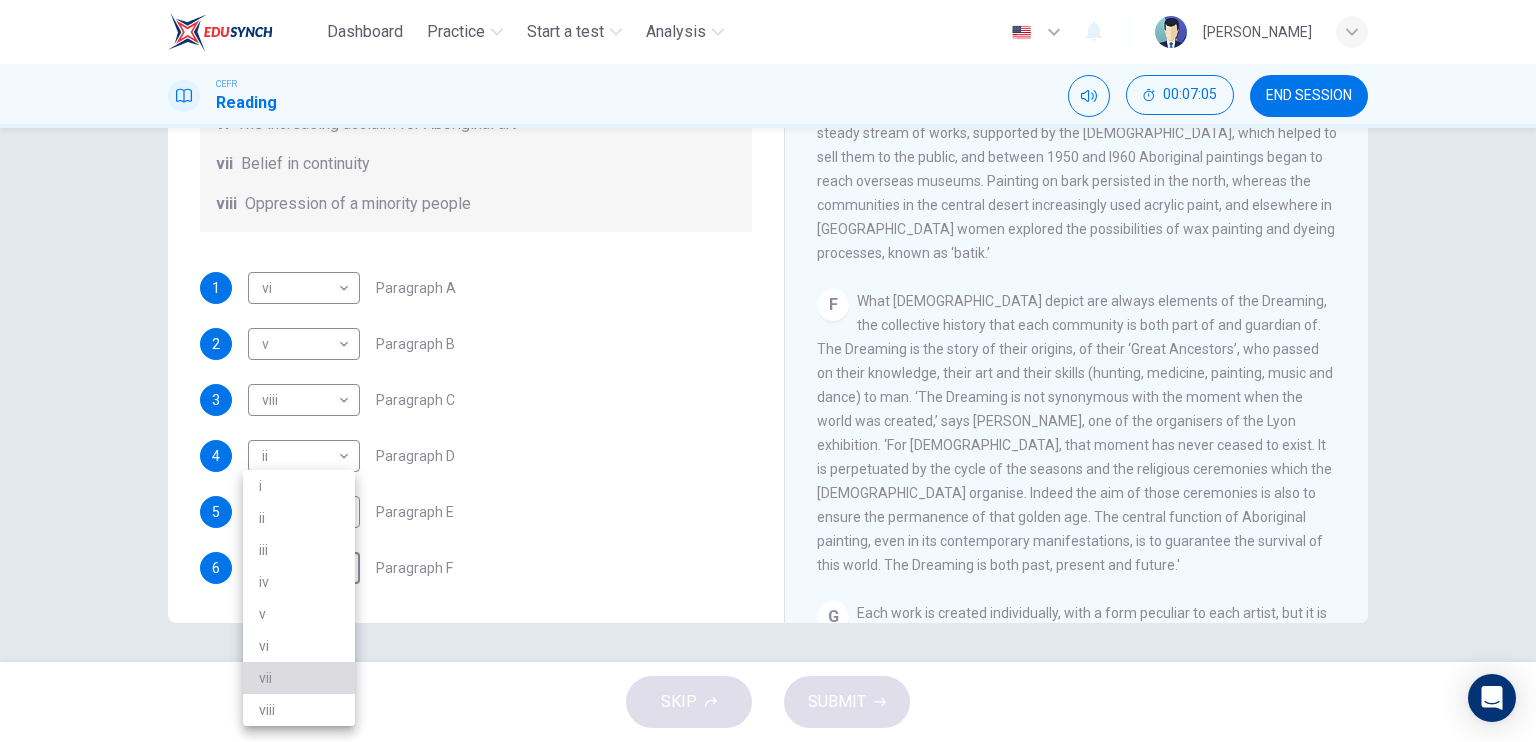 click on "vii" at bounding box center (299, 678) 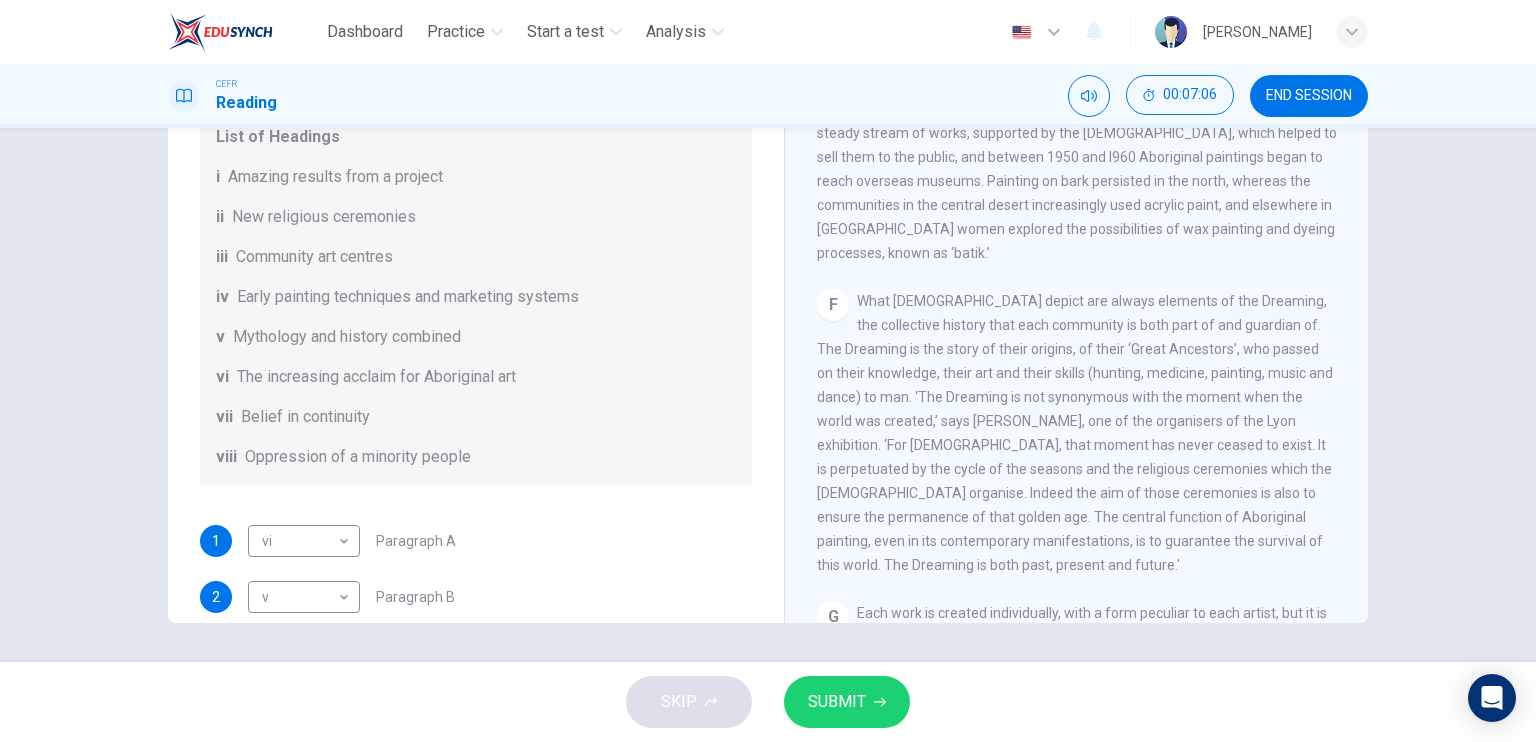 scroll, scrollTop: 97, scrollLeft: 0, axis: vertical 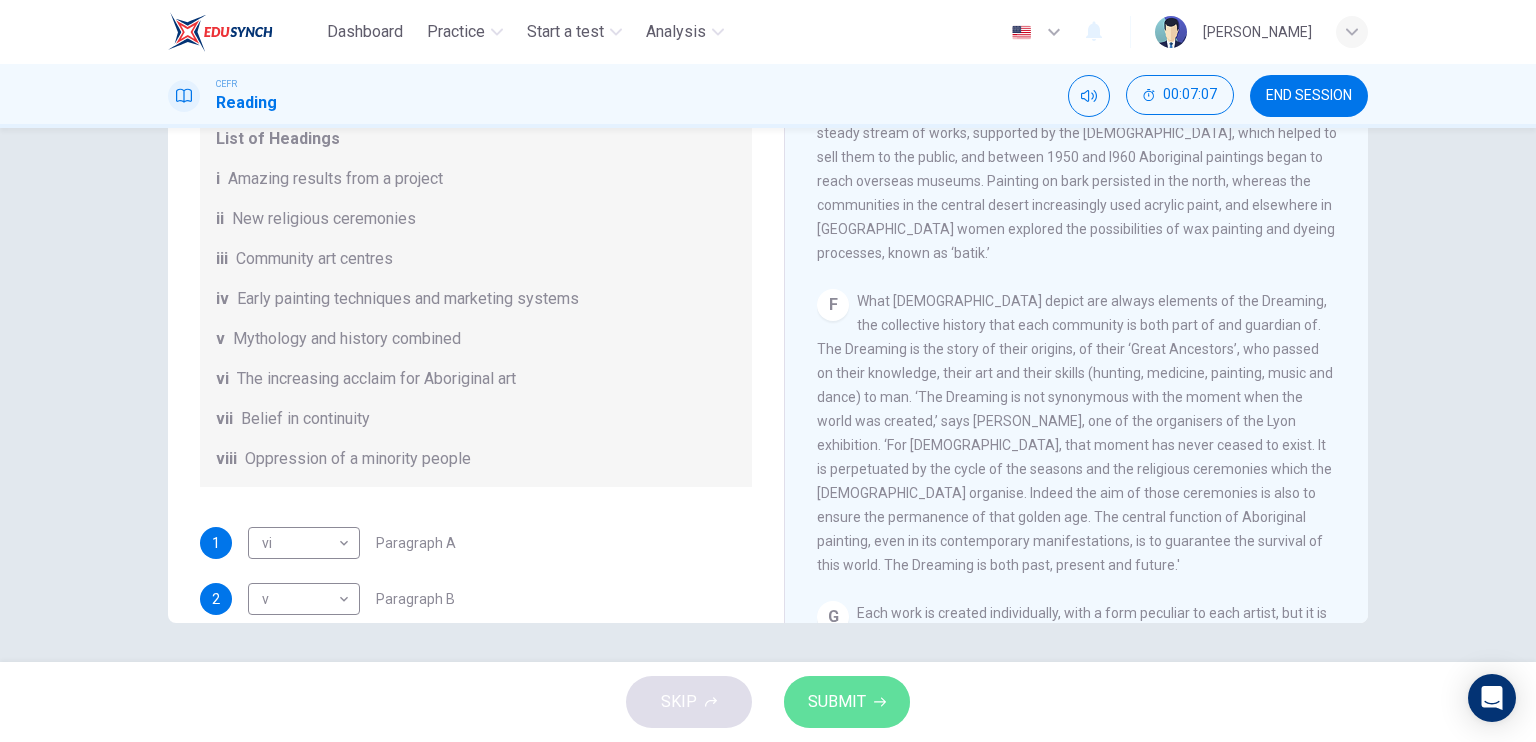 click on "SUBMIT" at bounding box center (837, 702) 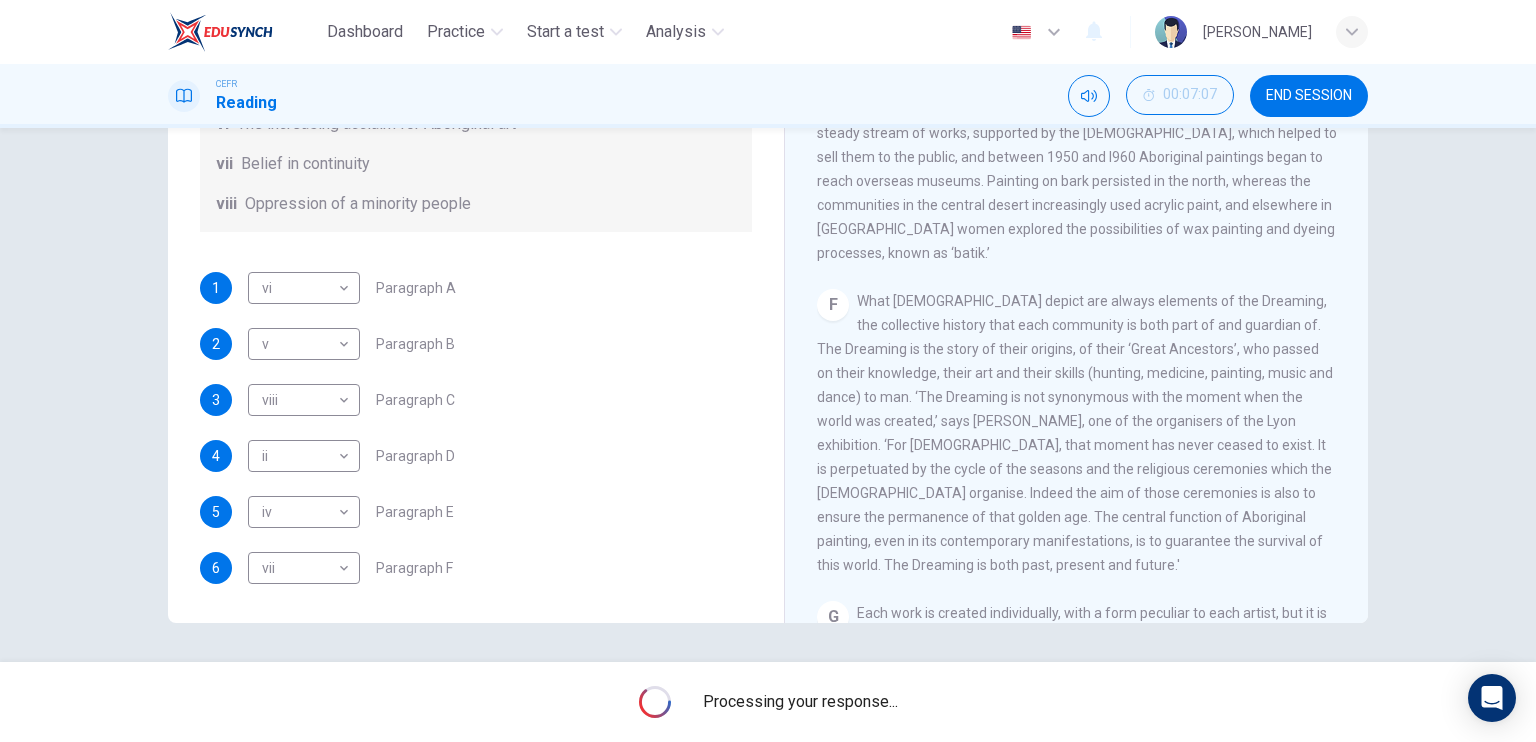 scroll, scrollTop: 352, scrollLeft: 0, axis: vertical 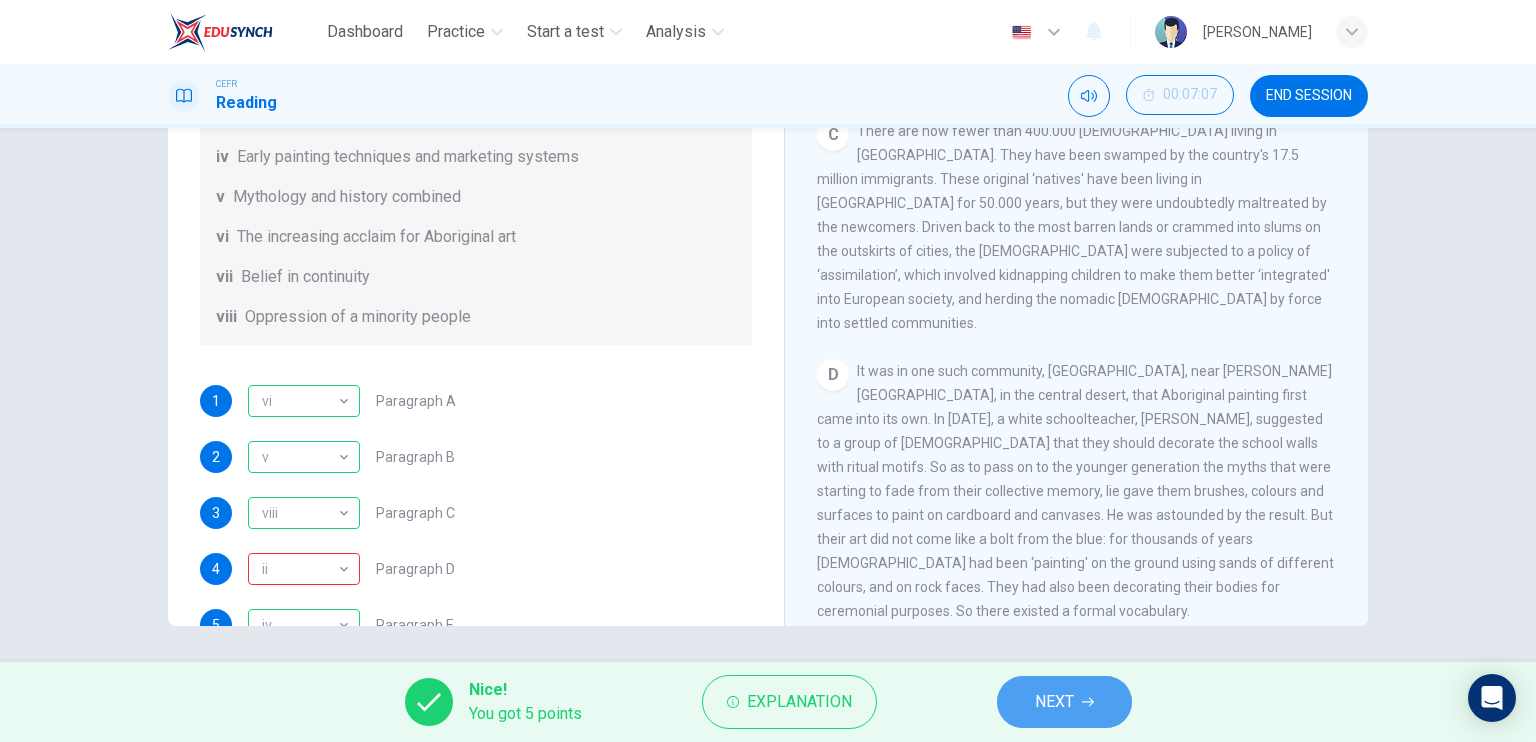 click 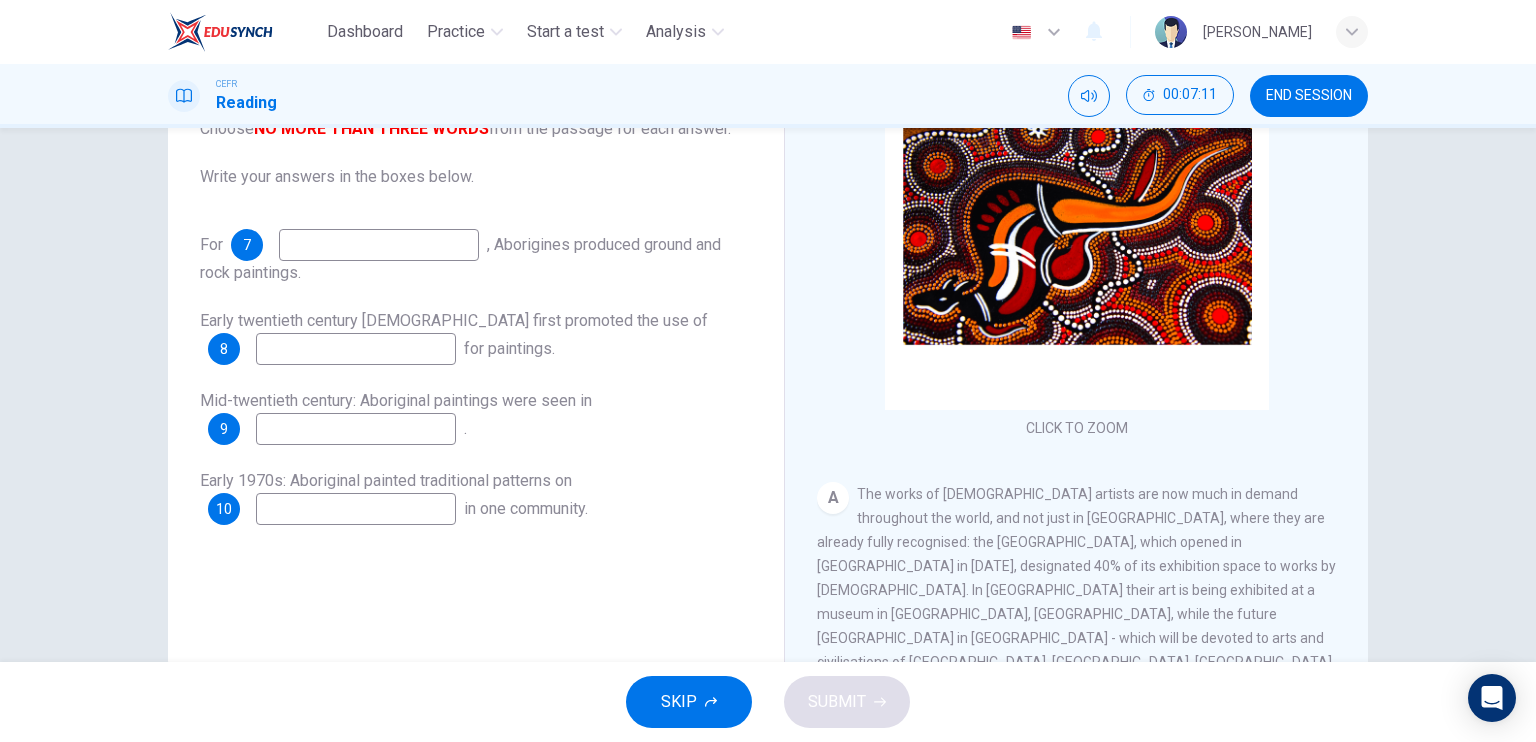 scroll, scrollTop: 194, scrollLeft: 0, axis: vertical 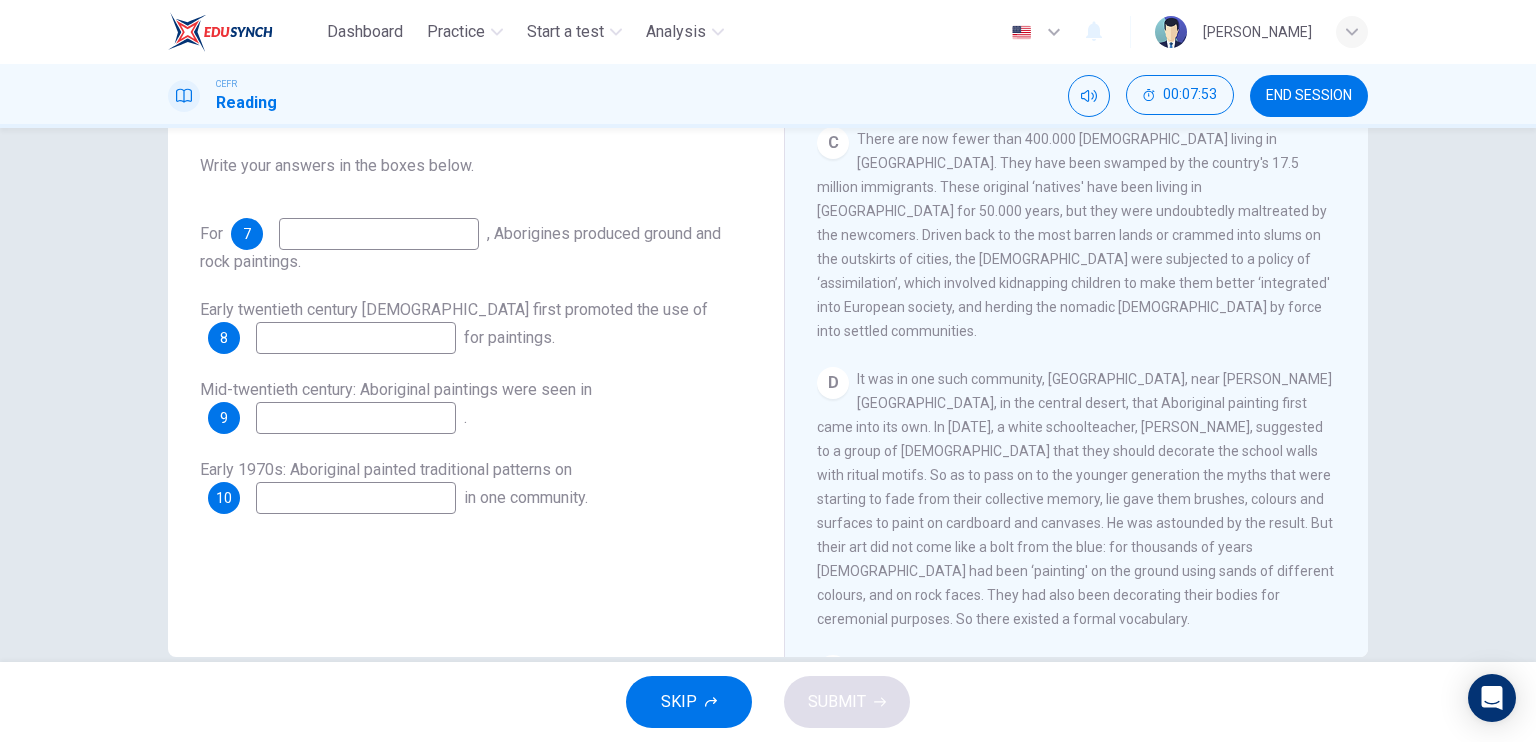 click at bounding box center (379, 234) 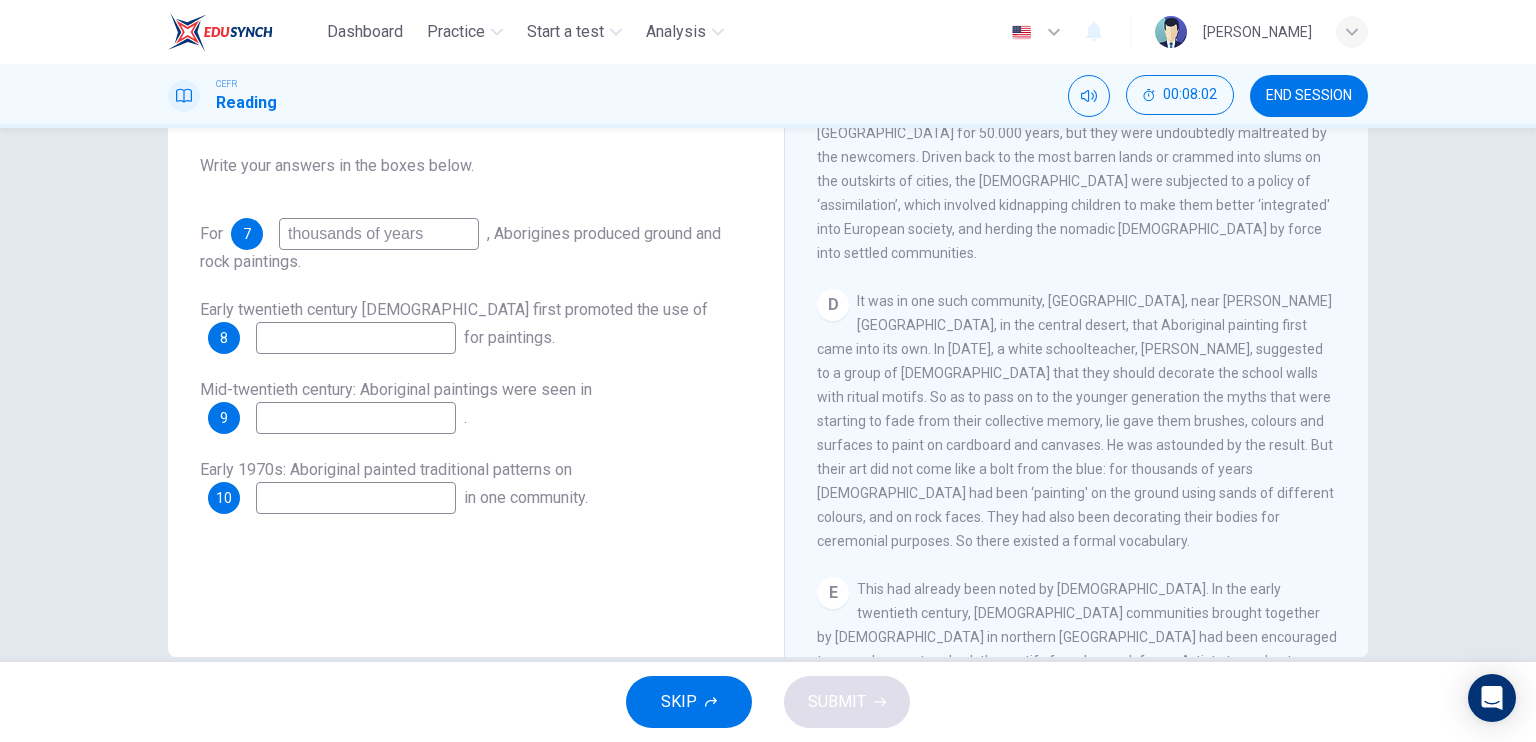 scroll, scrollTop: 876, scrollLeft: 0, axis: vertical 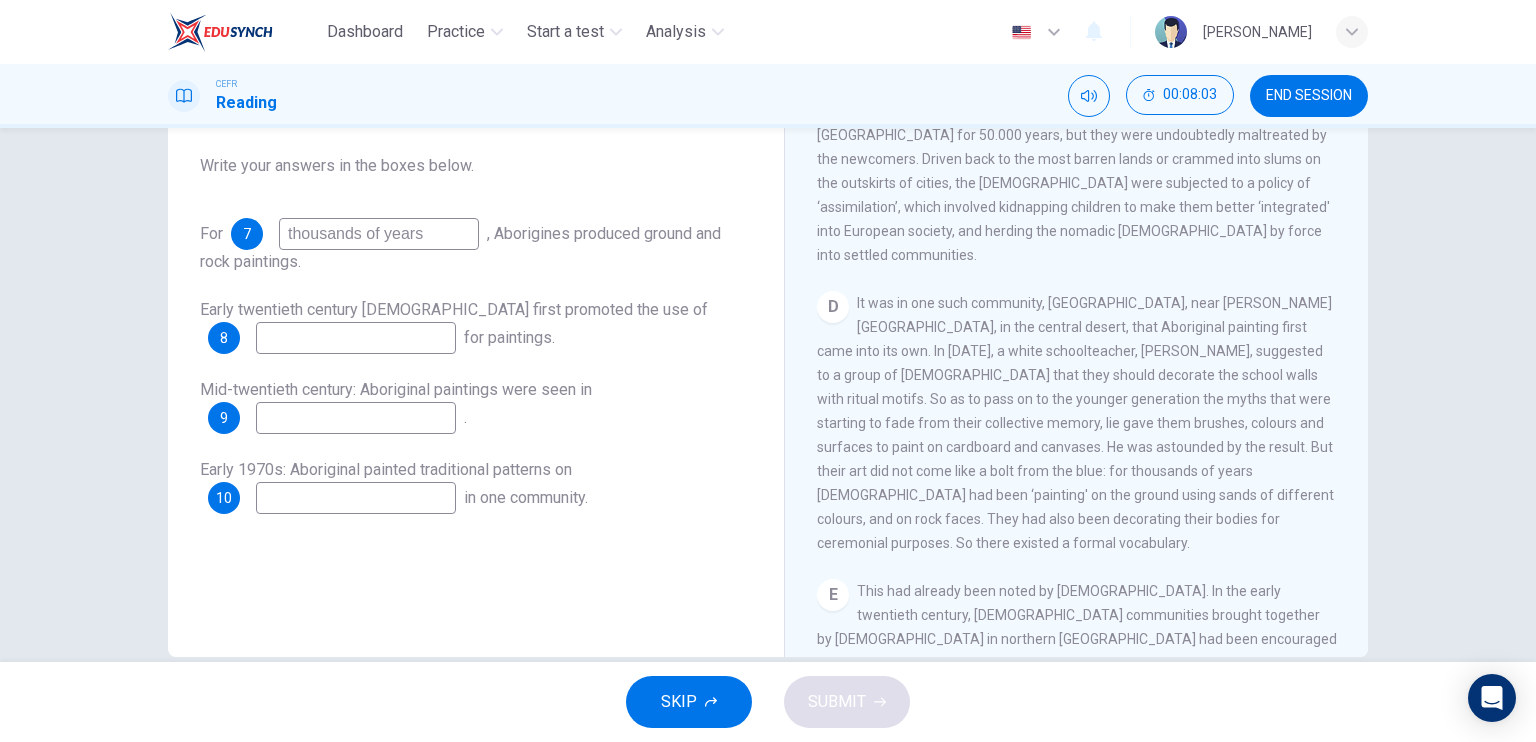 type on "thousands of years" 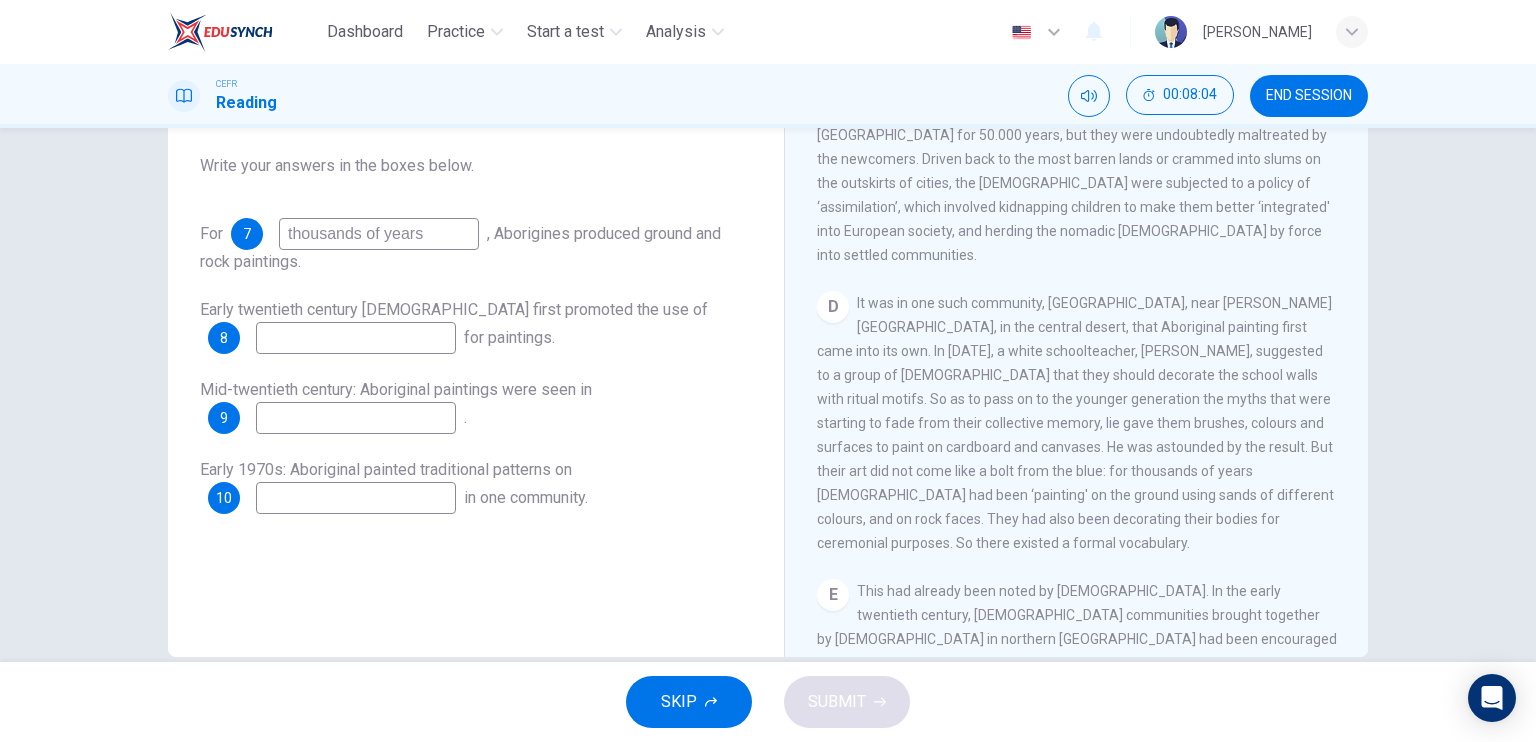 click at bounding box center [356, 338] 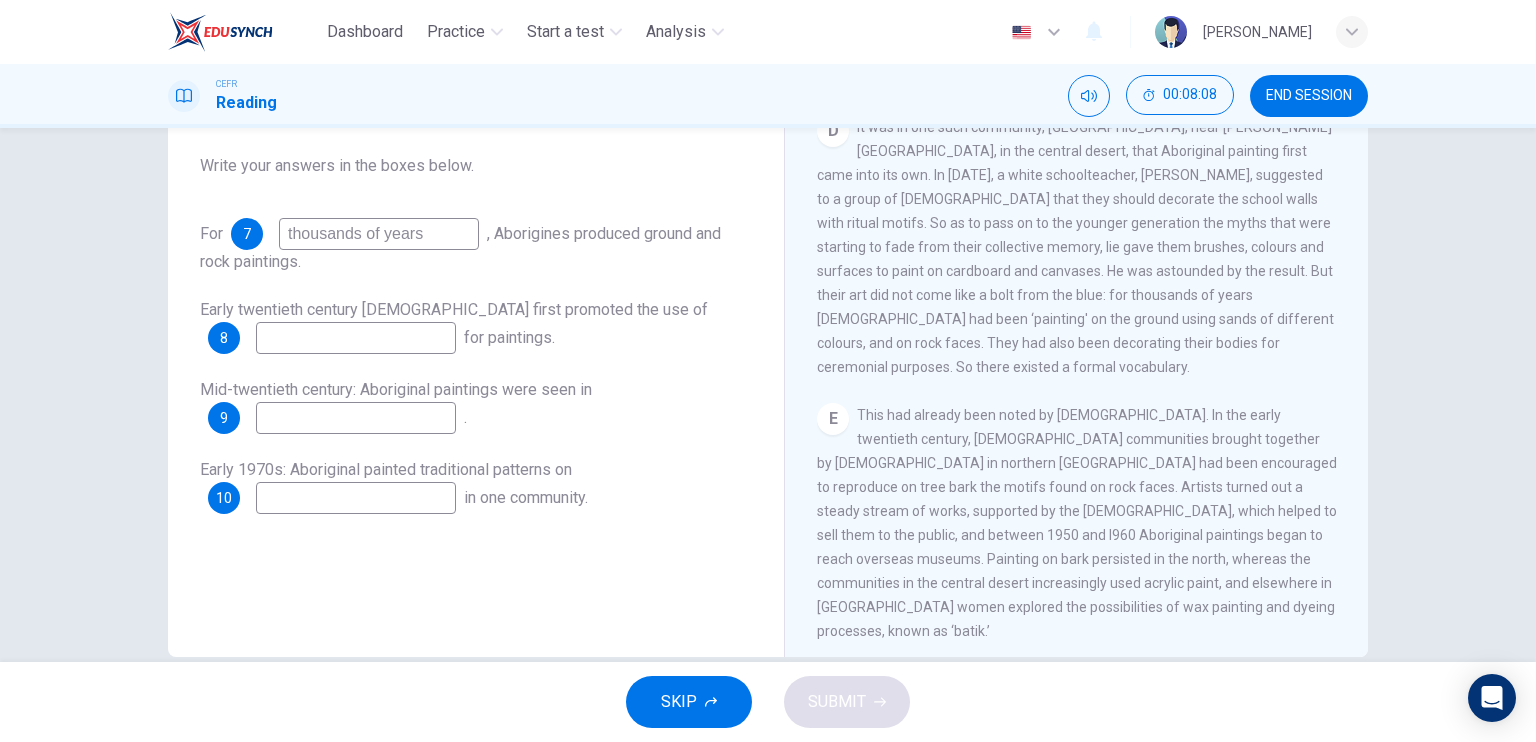 scroll, scrollTop: 1052, scrollLeft: 0, axis: vertical 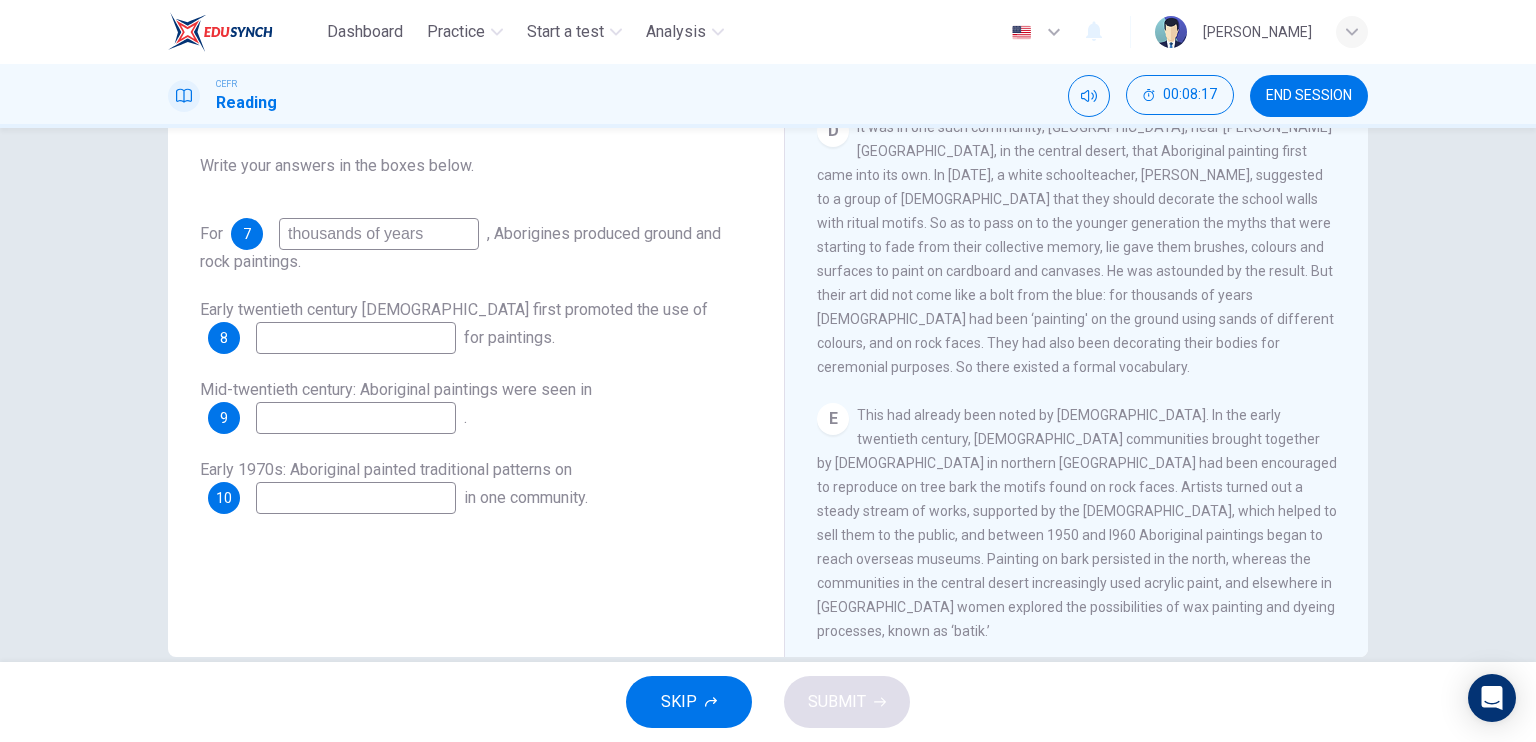 click at bounding box center [356, 338] 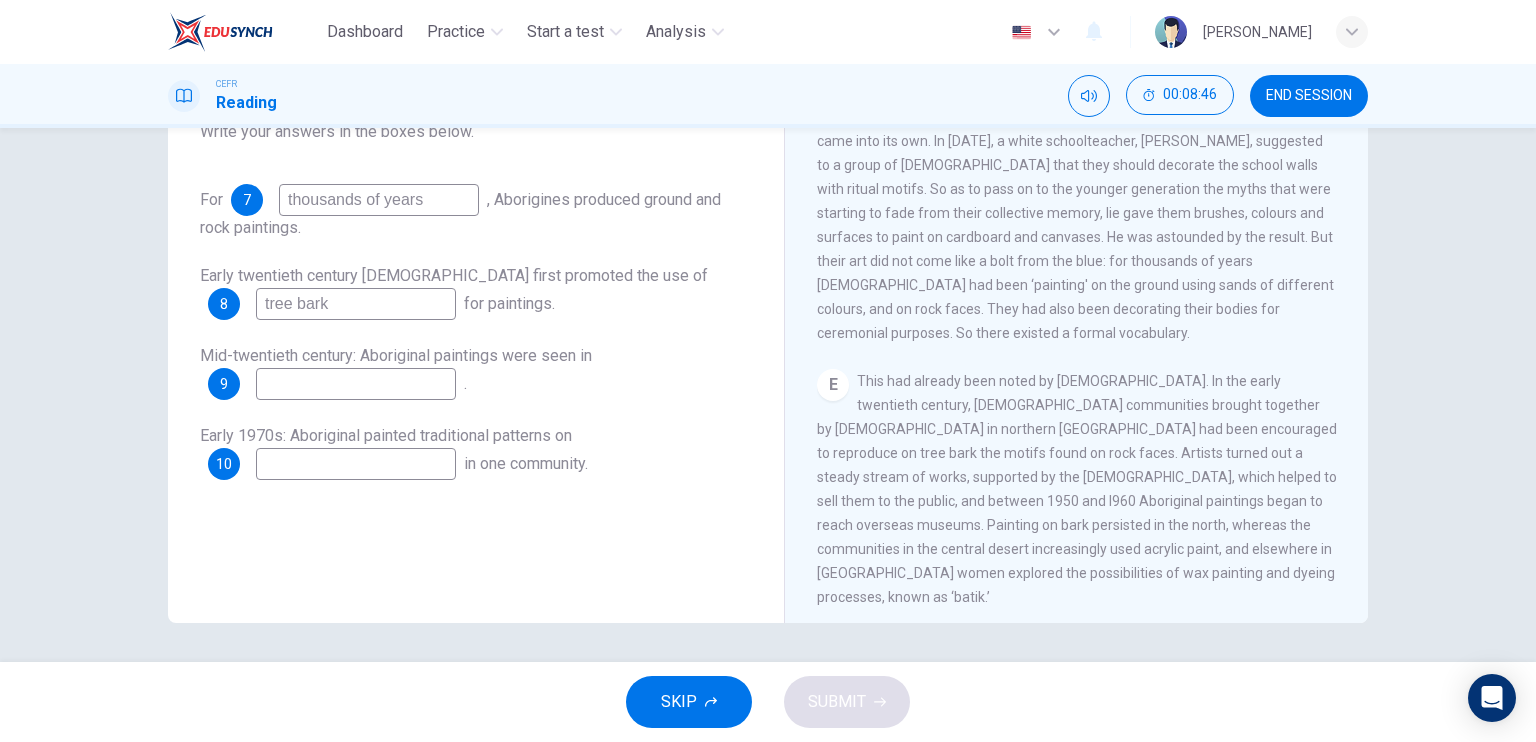 scroll, scrollTop: 240, scrollLeft: 0, axis: vertical 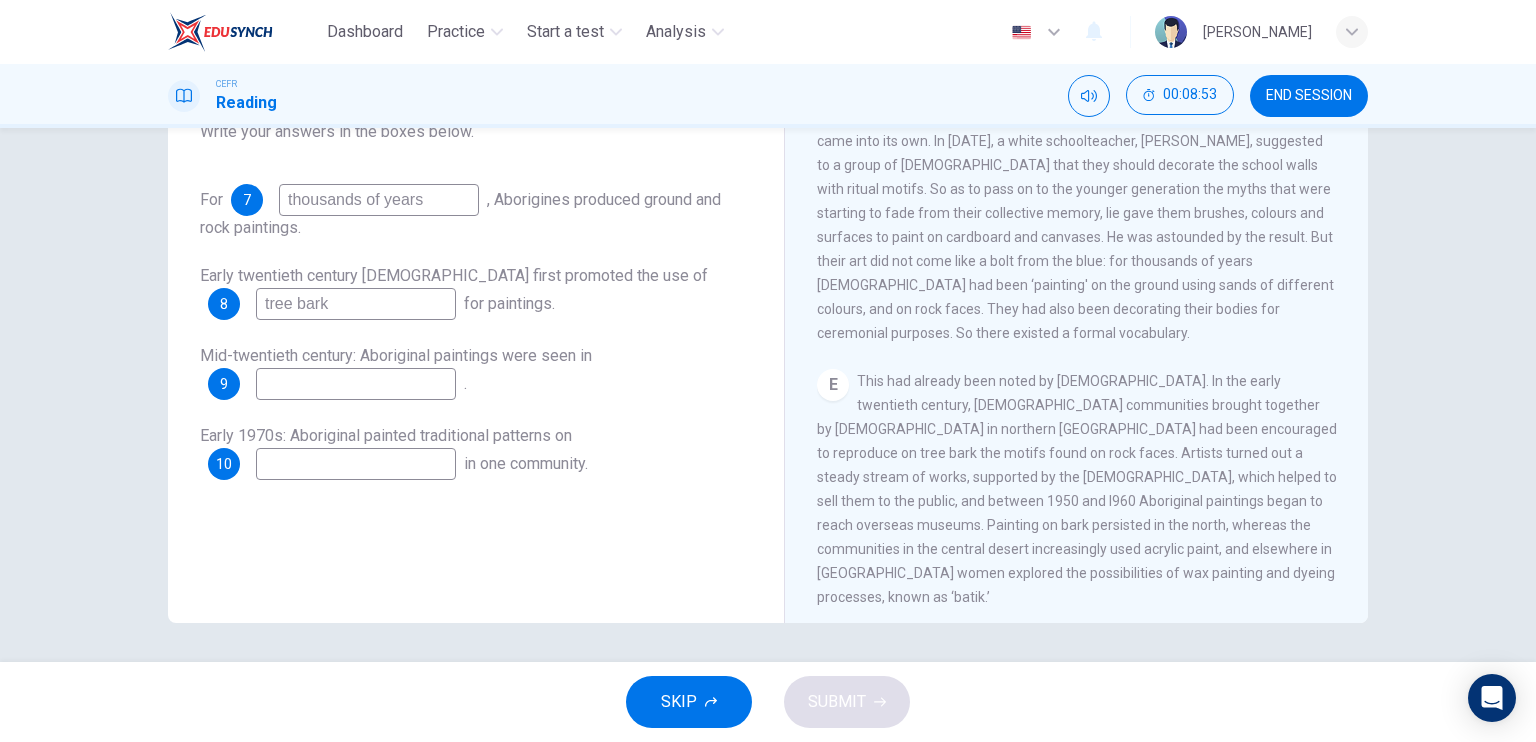 type on "tree bark" 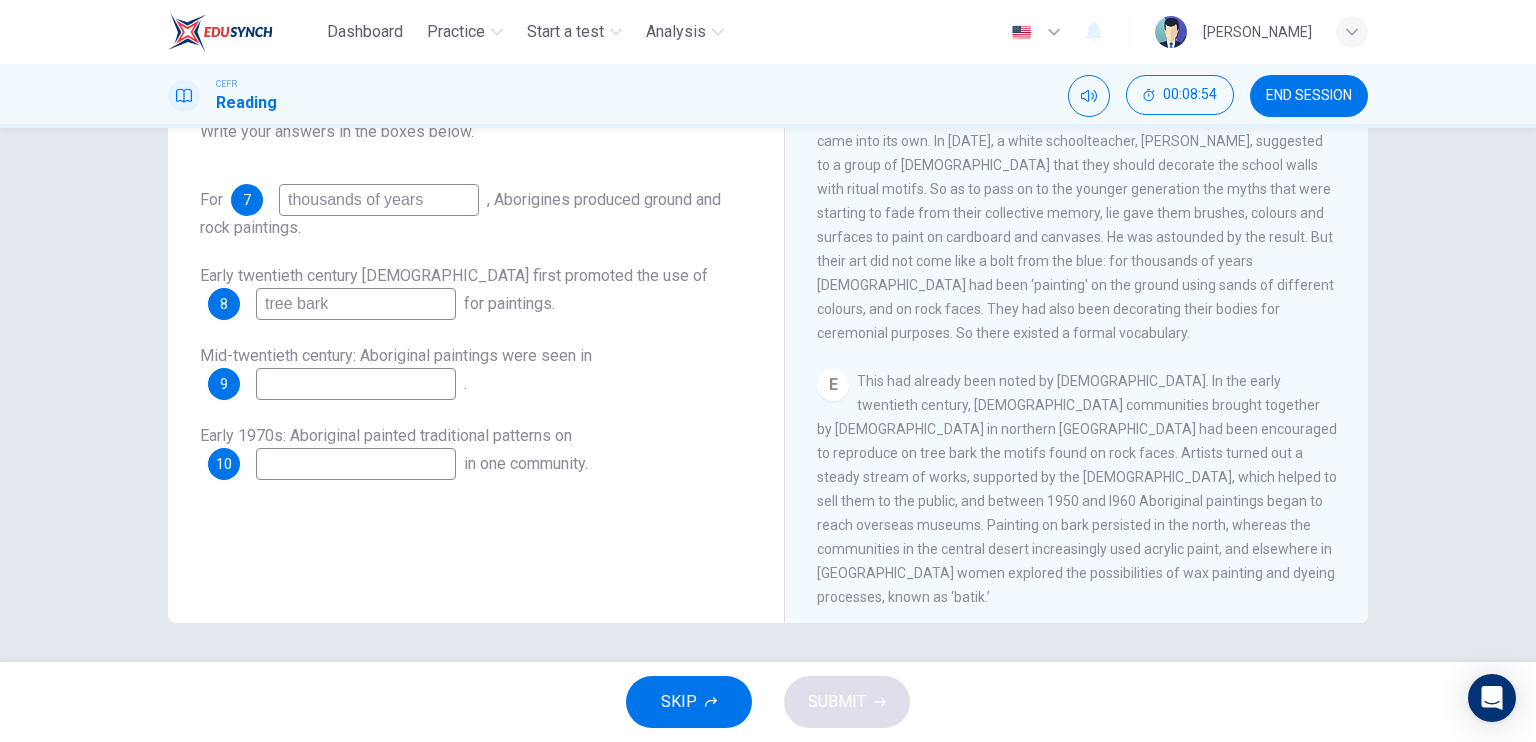 click at bounding box center [356, 384] 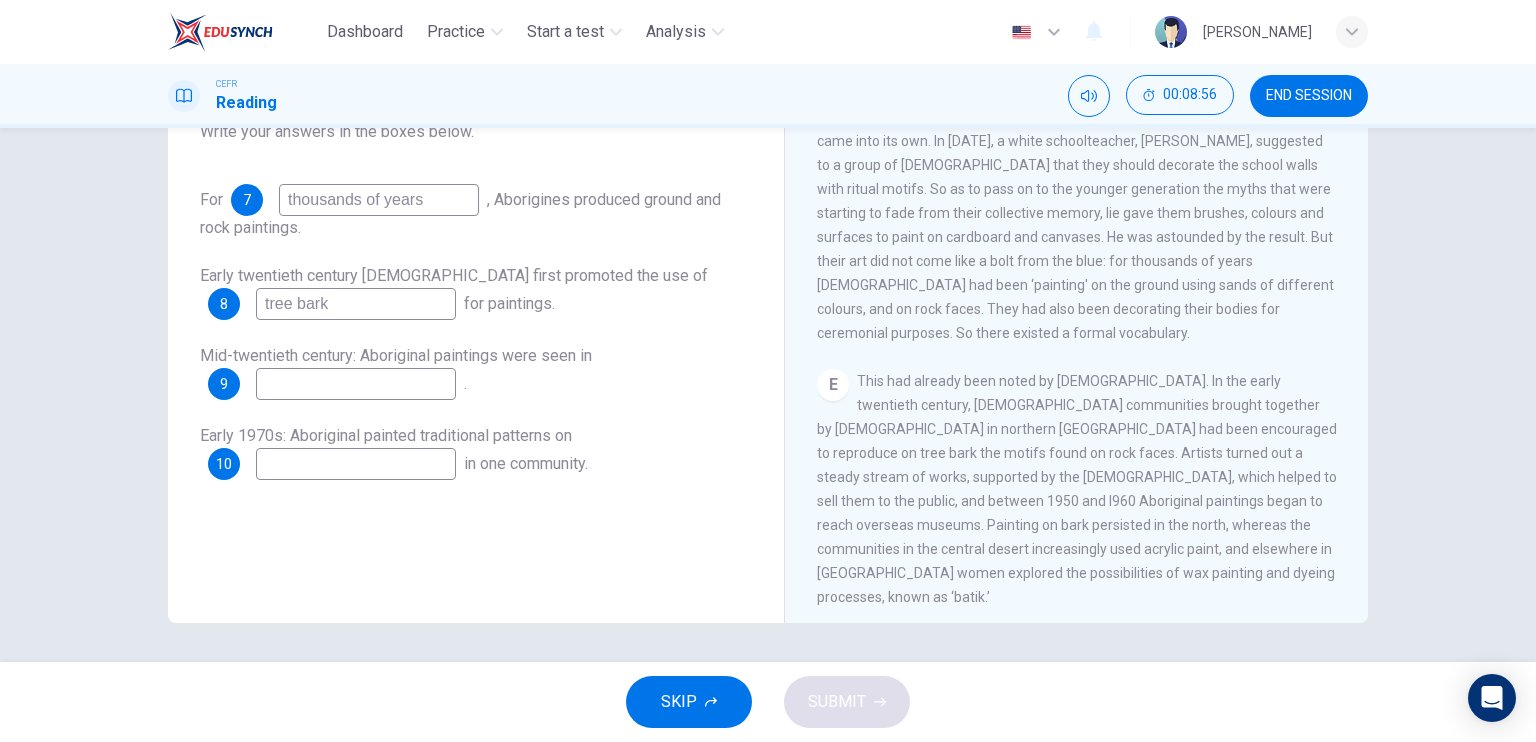 scroll, scrollTop: 240, scrollLeft: 0, axis: vertical 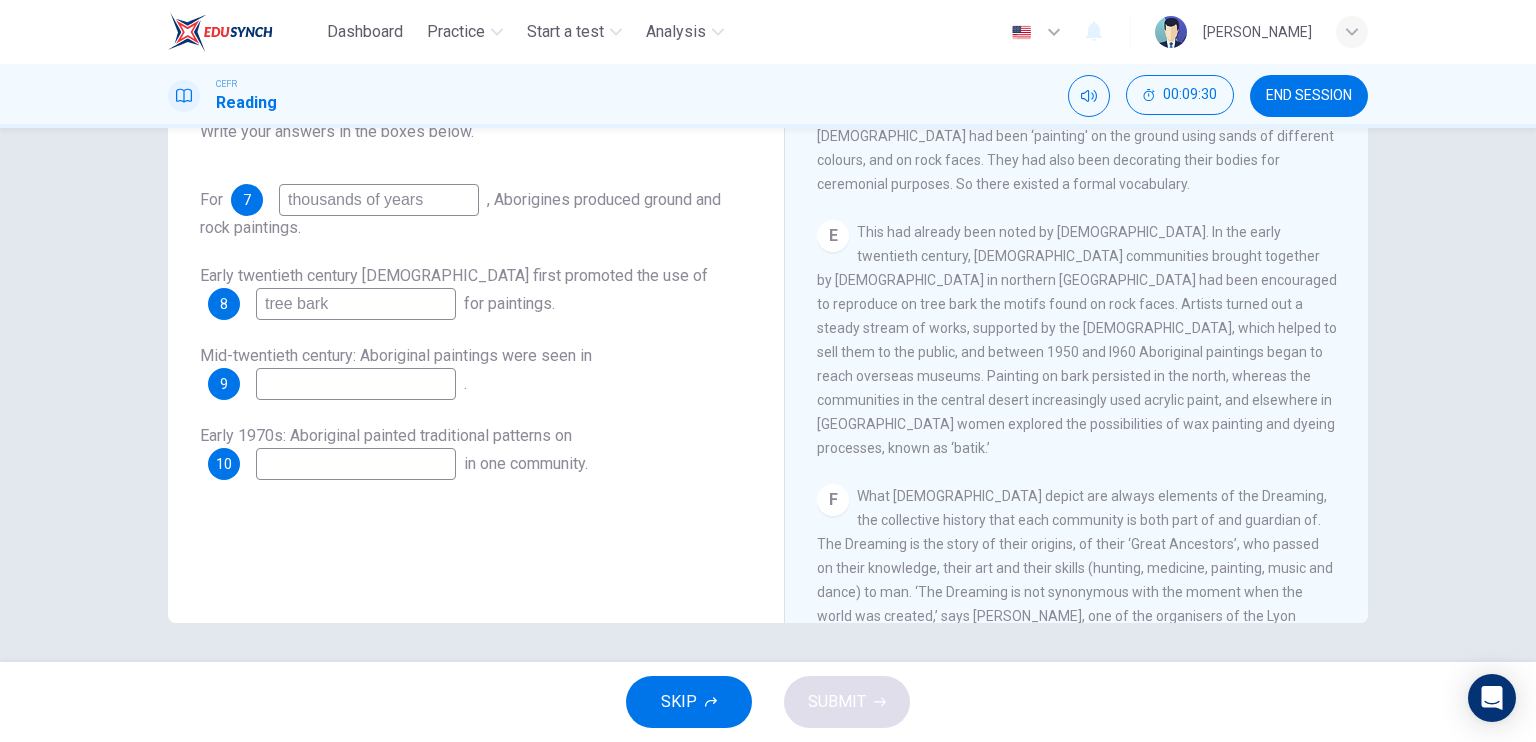 drag, startPoint x: 348, startPoint y: 414, endPoint x: 348, endPoint y: 391, distance: 23 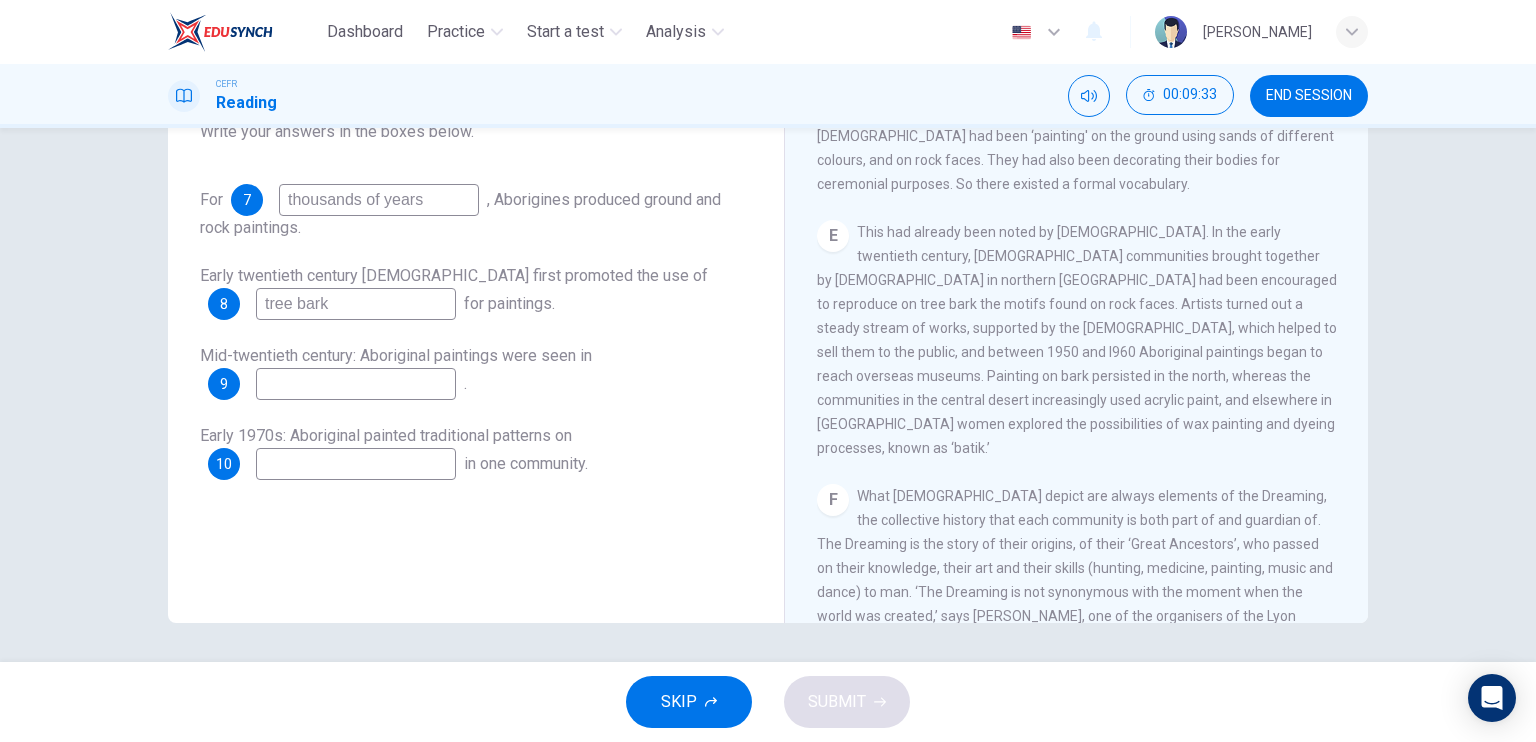 scroll, scrollTop: 240, scrollLeft: 0, axis: vertical 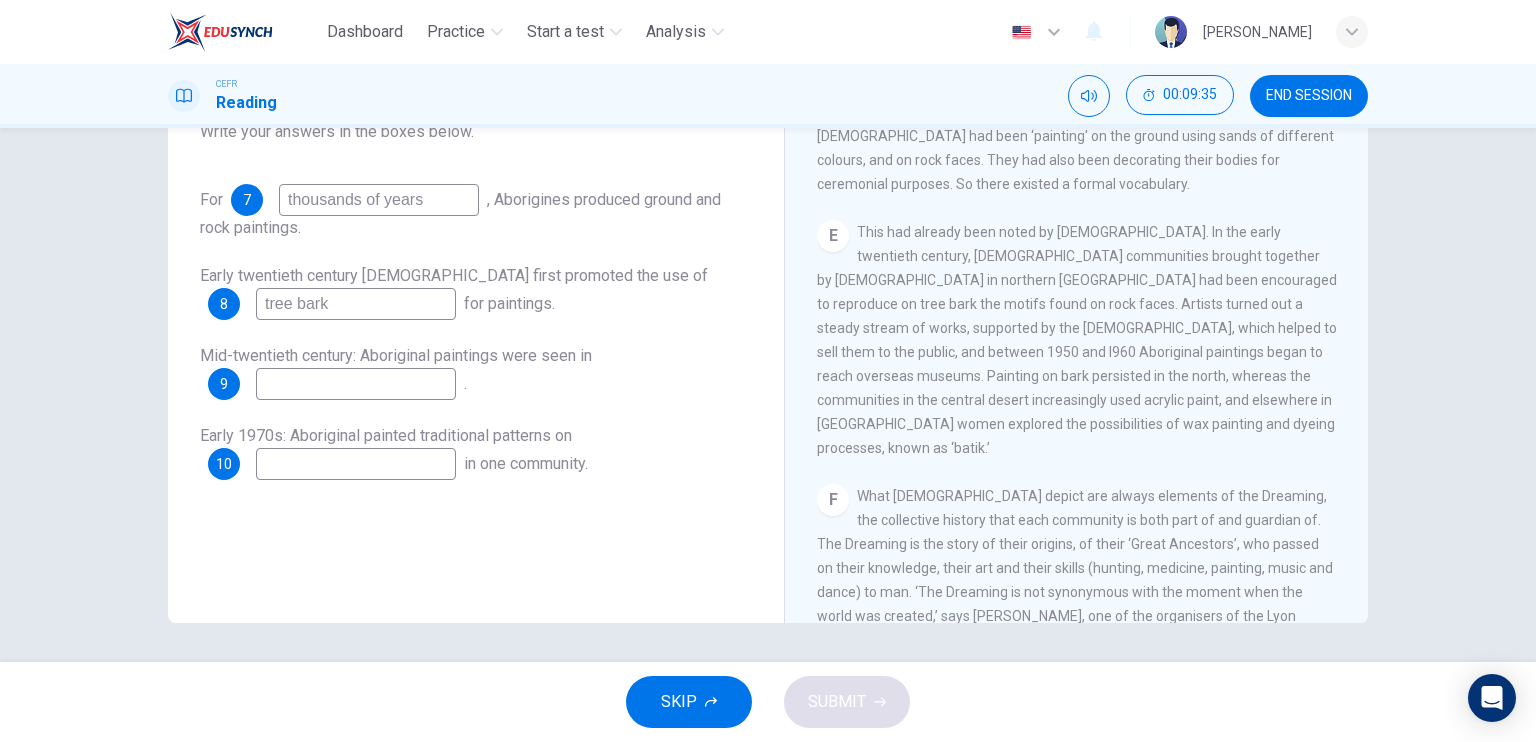 click at bounding box center [356, 384] 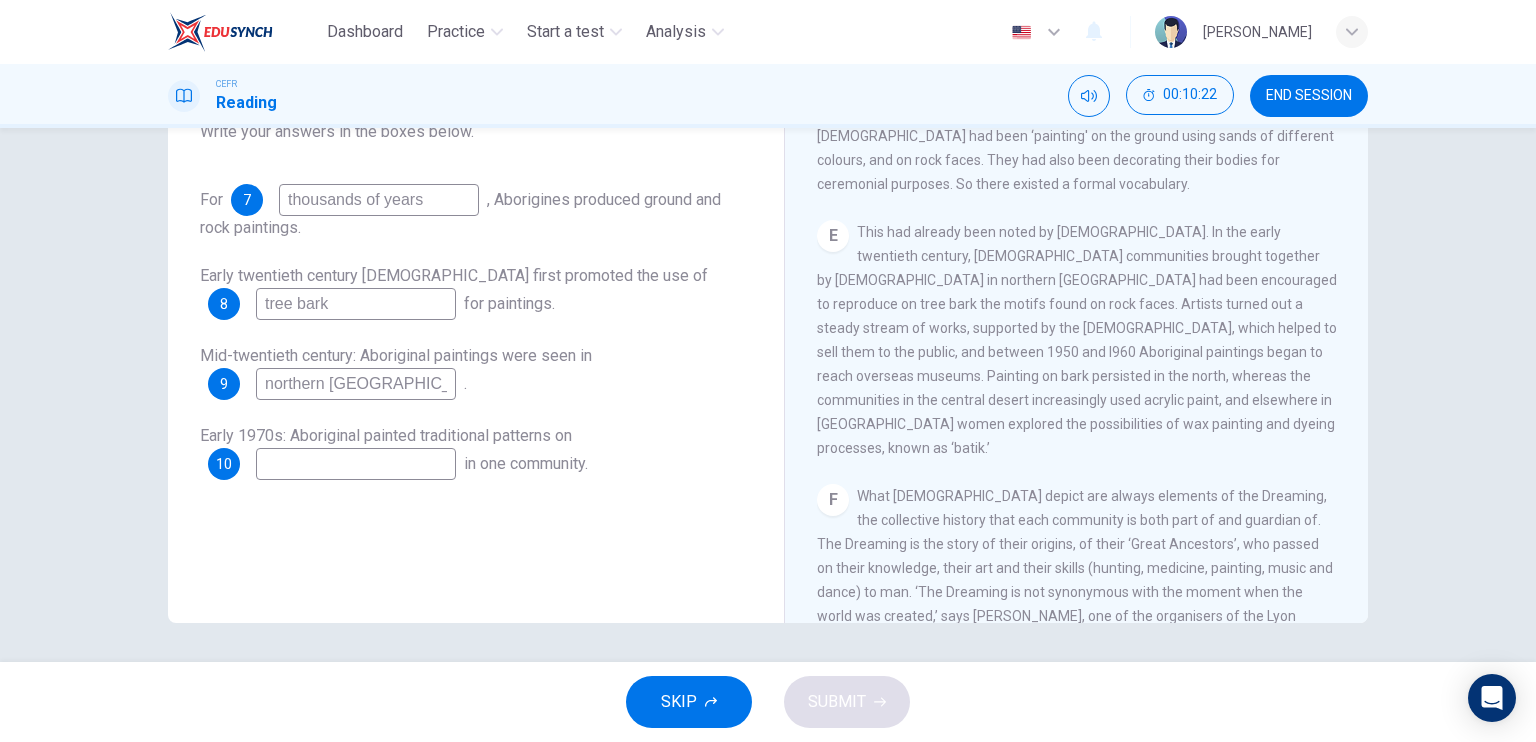 click on "northern Australia" at bounding box center (356, 384) 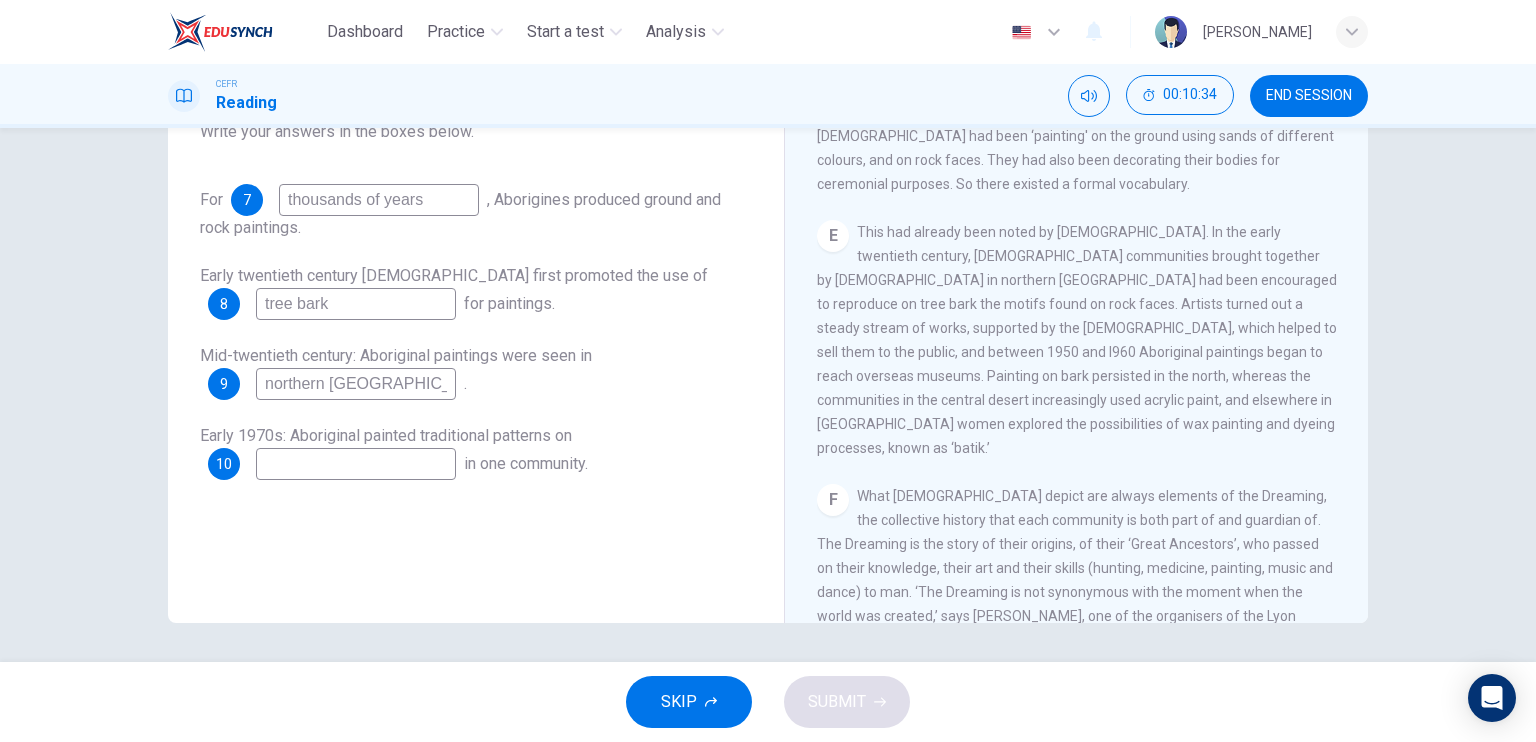 click at bounding box center [356, 464] 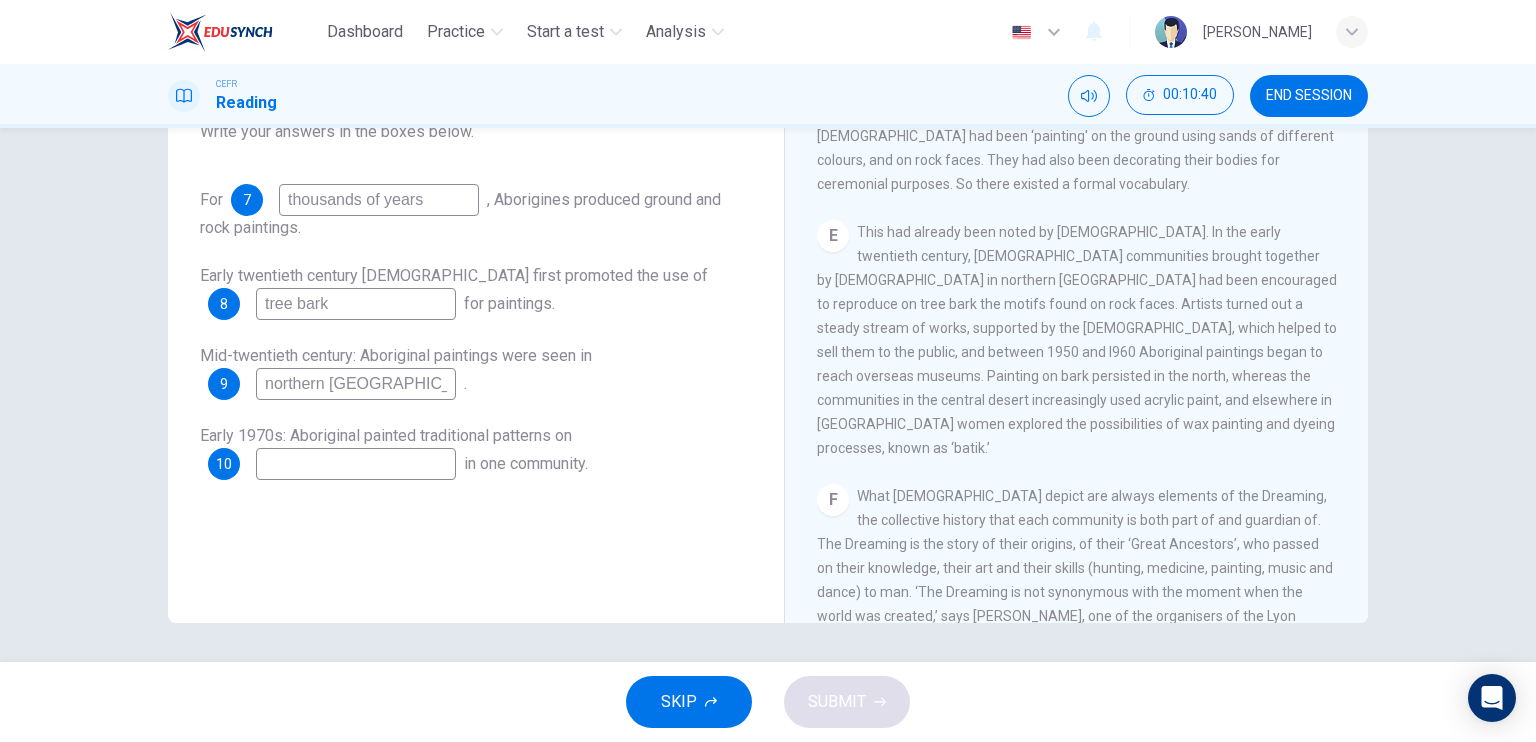 click on "northern Australia" at bounding box center (356, 384) 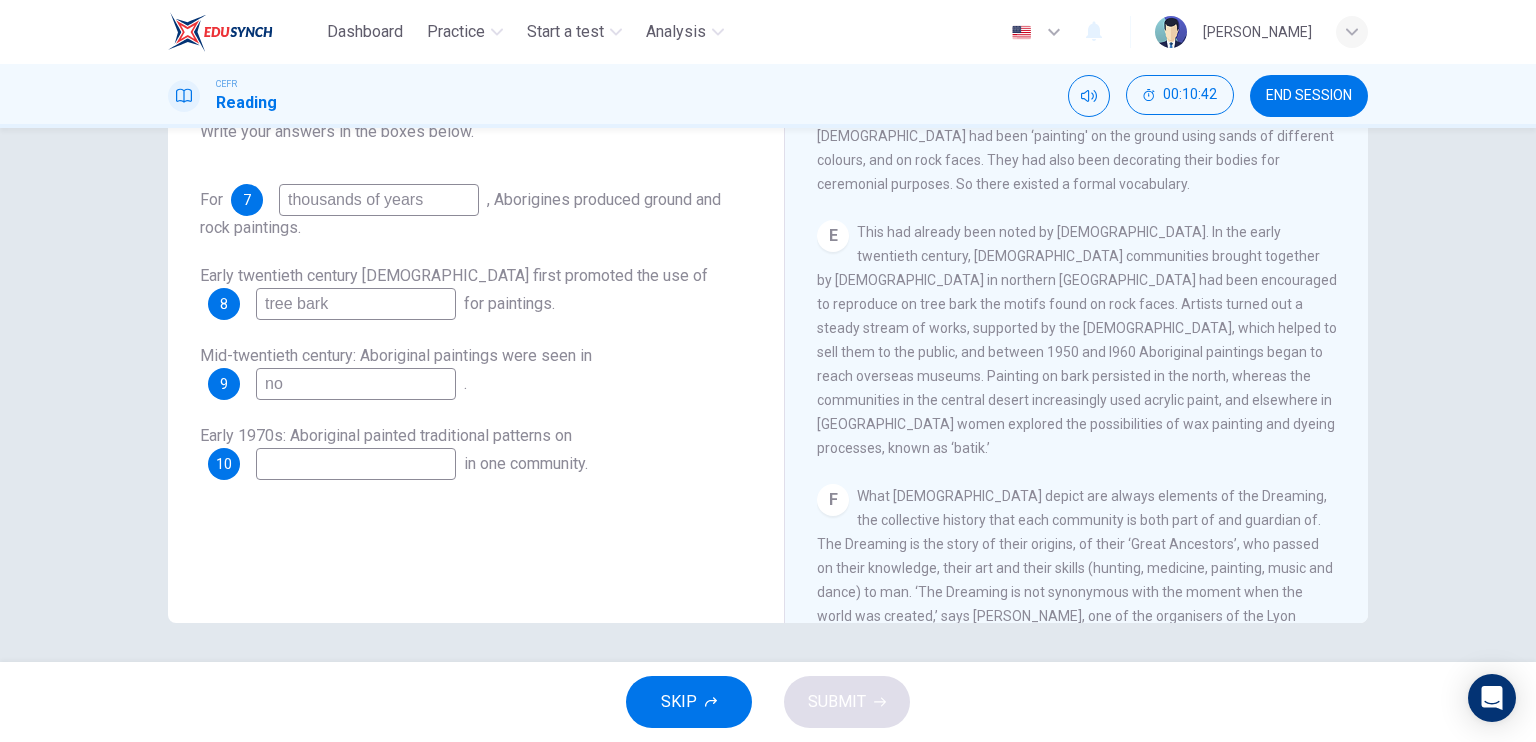 type on "n" 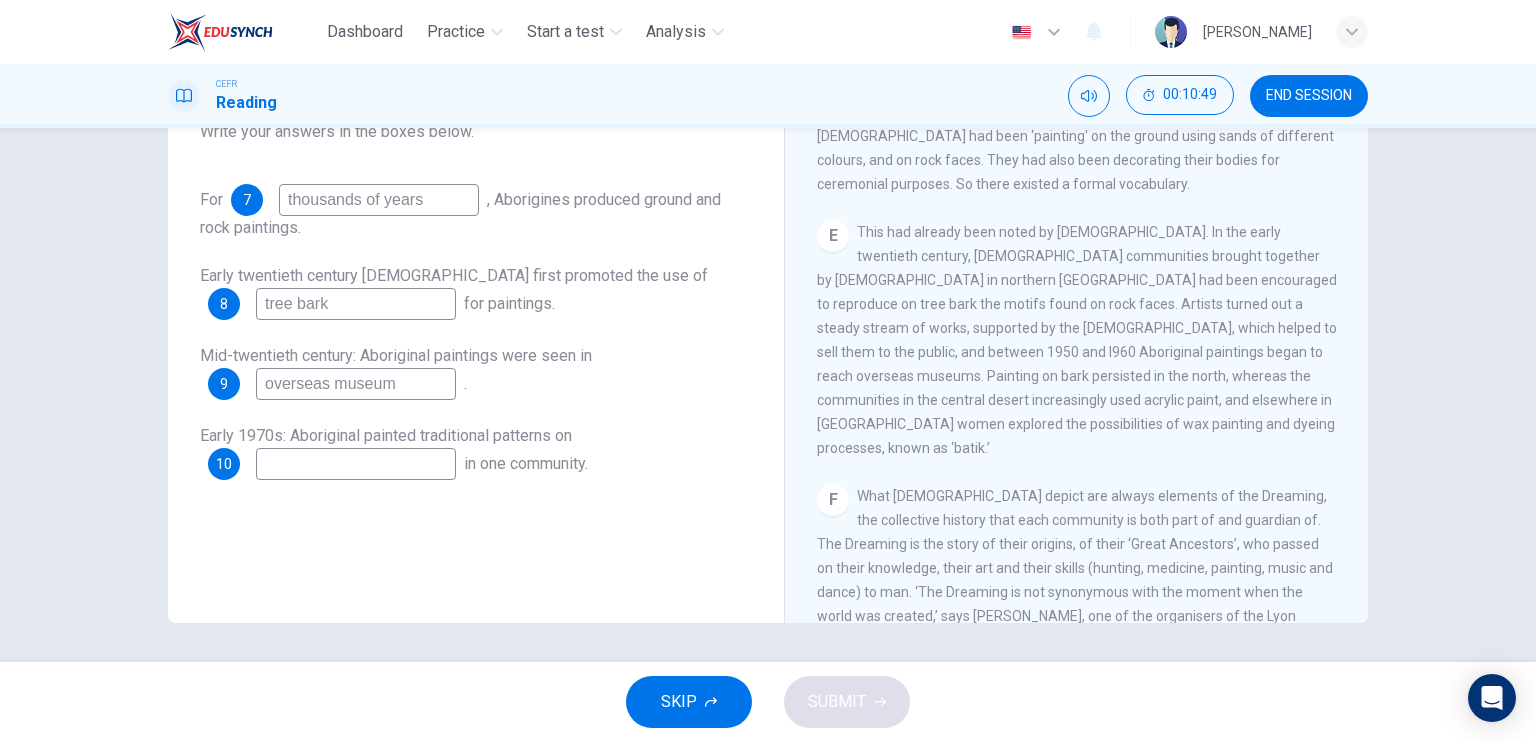 type on "overseas museum" 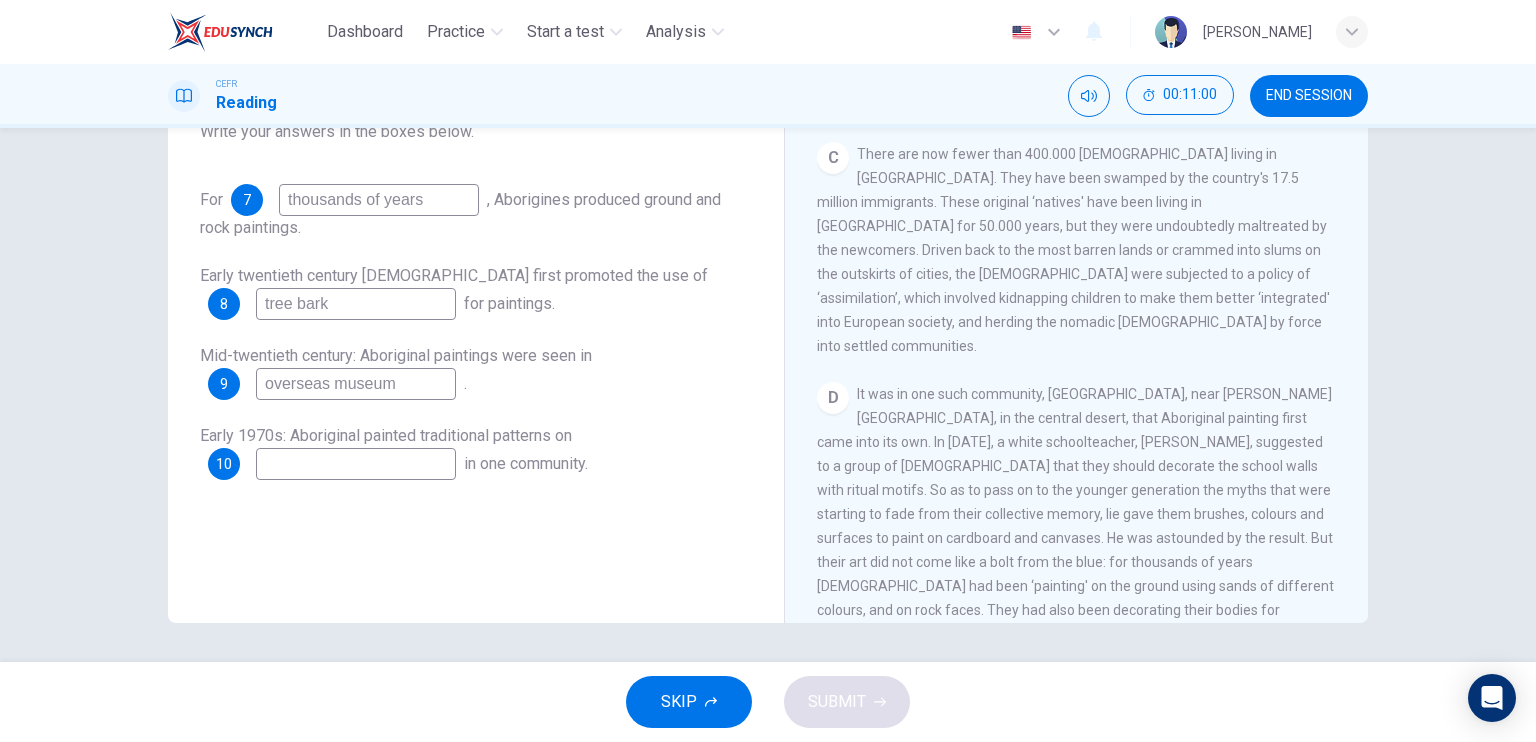 scroll, scrollTop: 749, scrollLeft: 0, axis: vertical 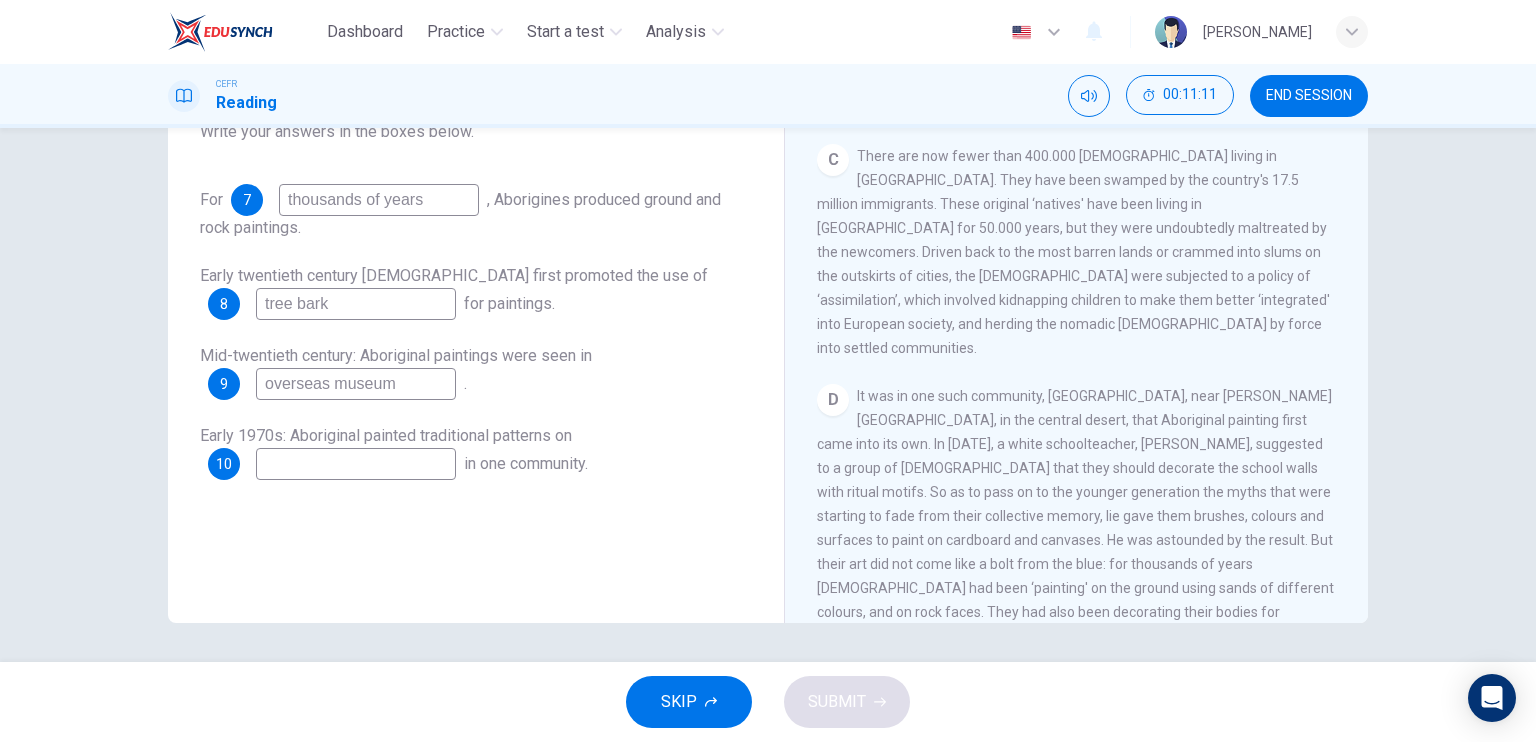 click at bounding box center (356, 464) 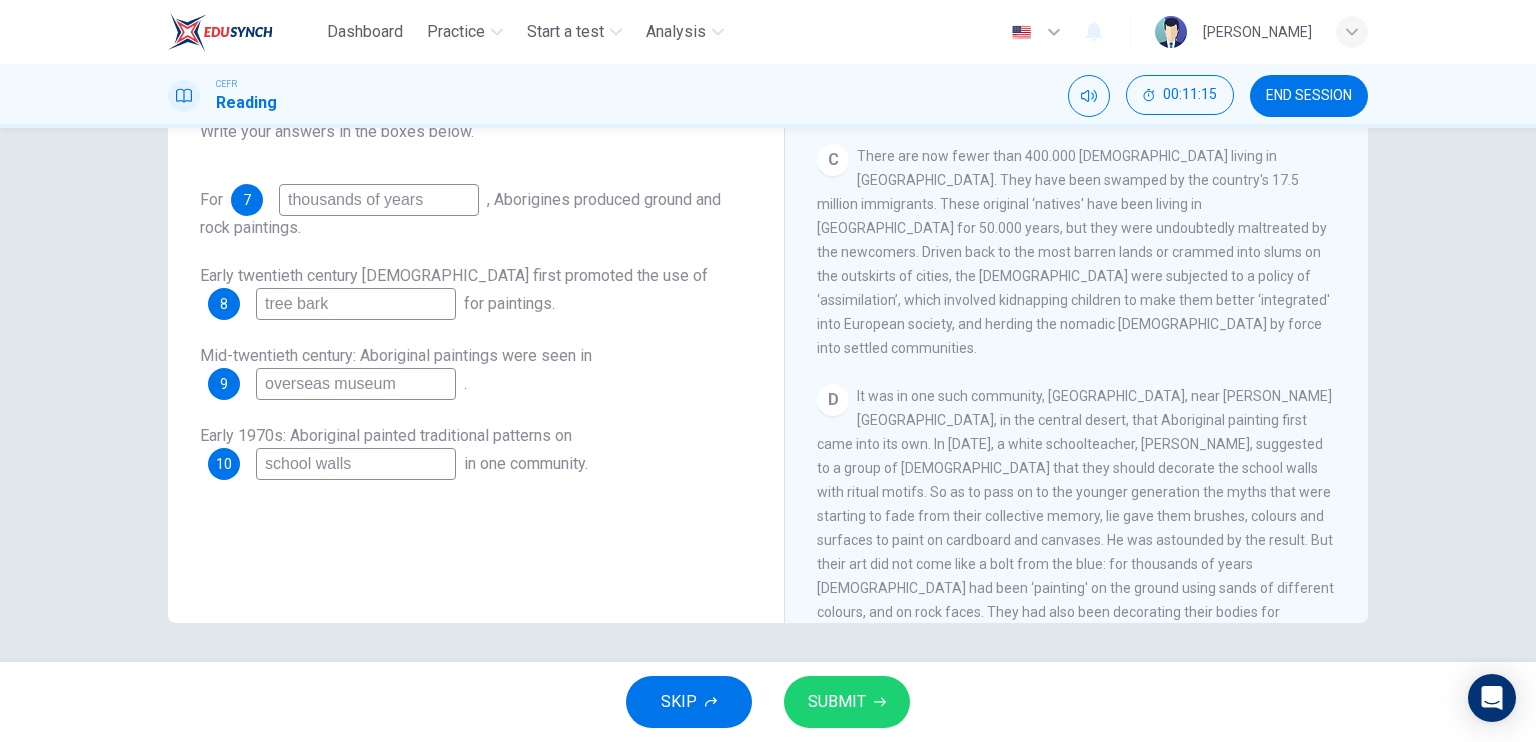 type on "school walls" 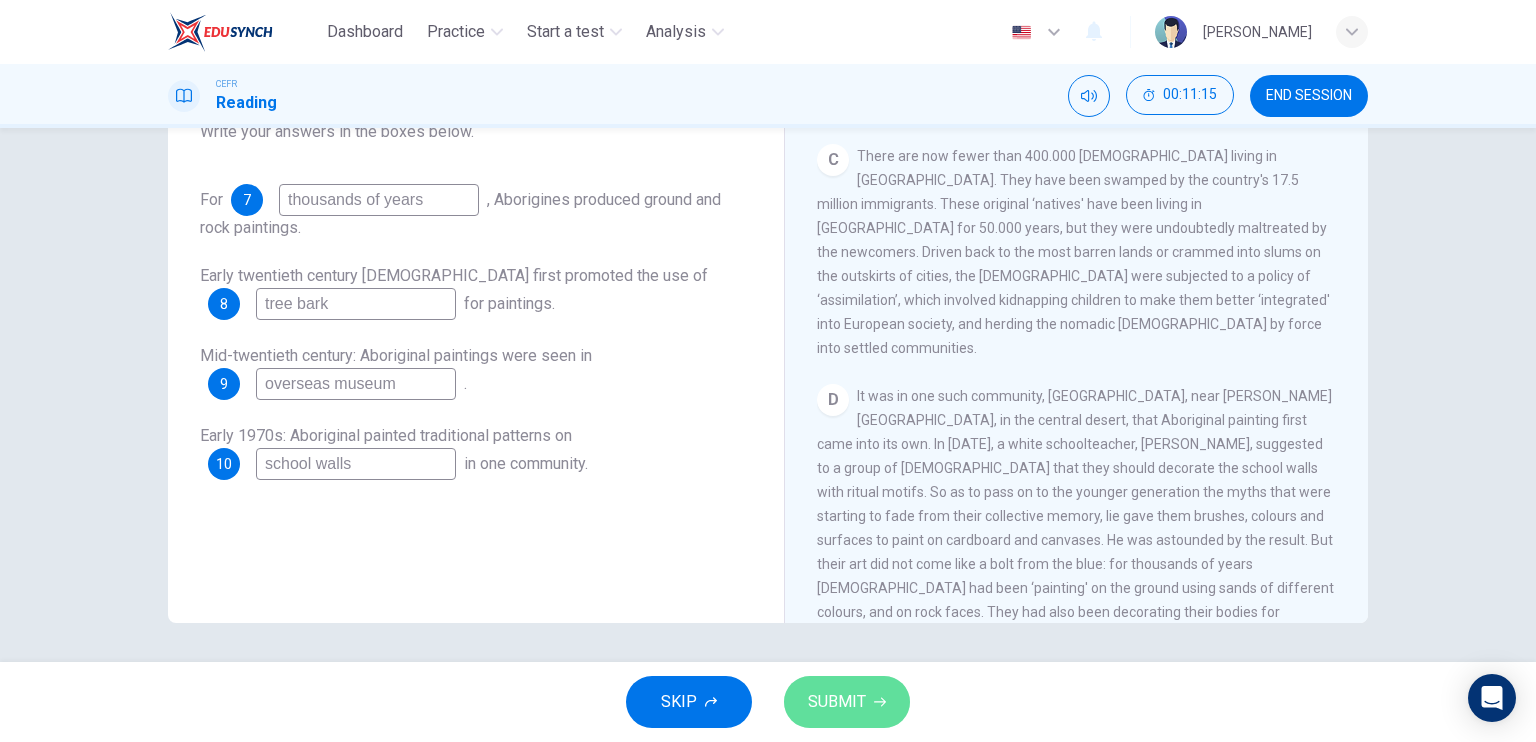 click on "SUBMIT" at bounding box center [837, 702] 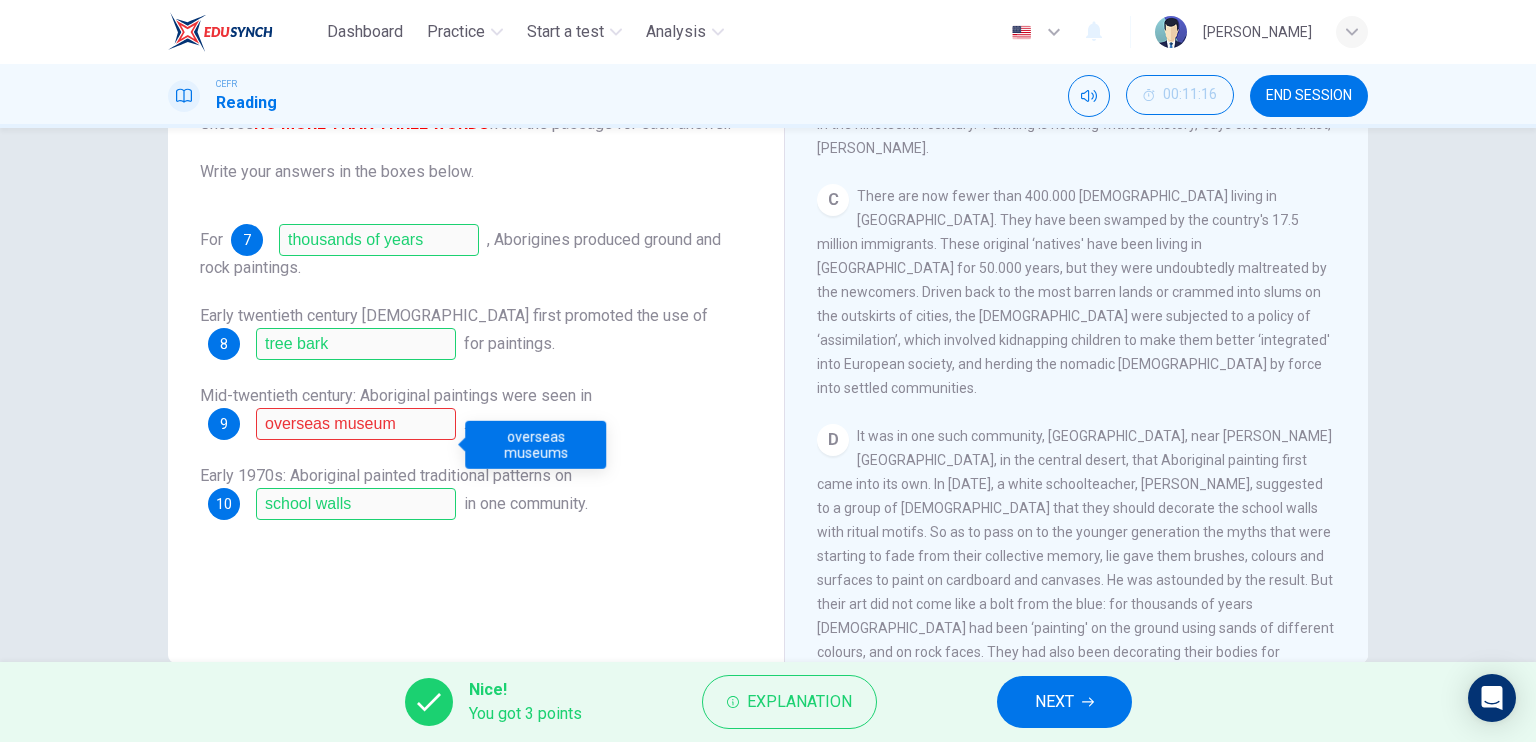 scroll, scrollTop: 160, scrollLeft: 0, axis: vertical 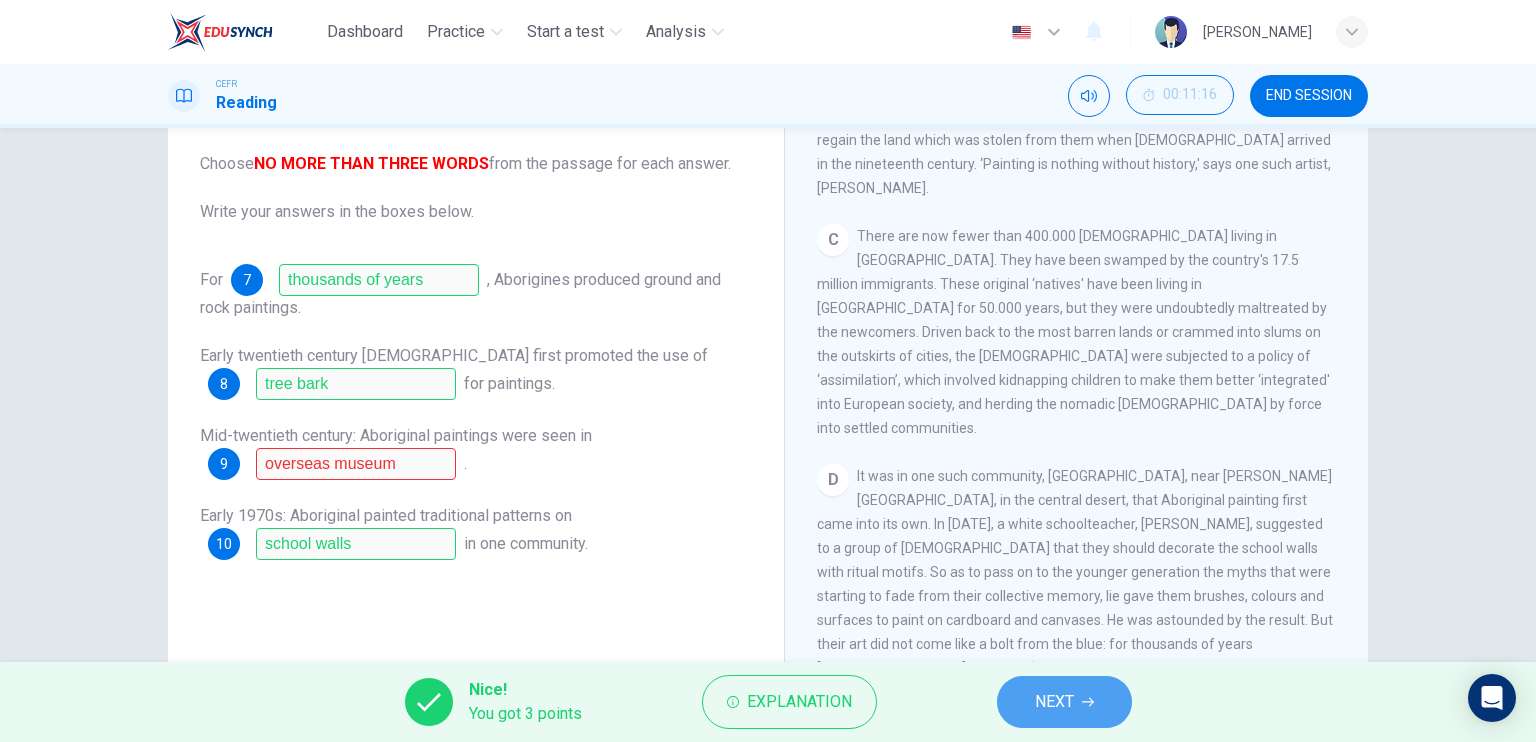 click on "NEXT" at bounding box center (1054, 702) 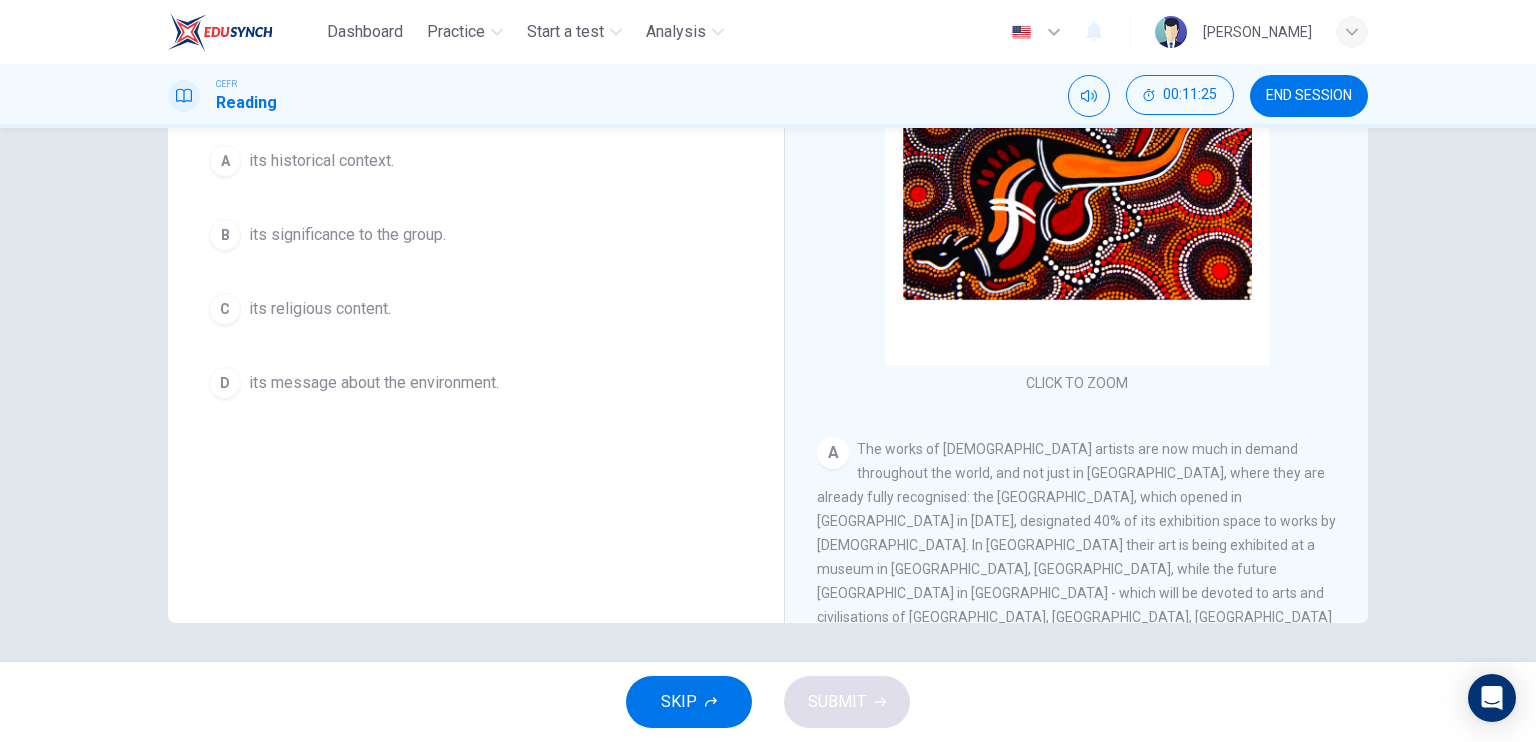 scroll, scrollTop: 239, scrollLeft: 0, axis: vertical 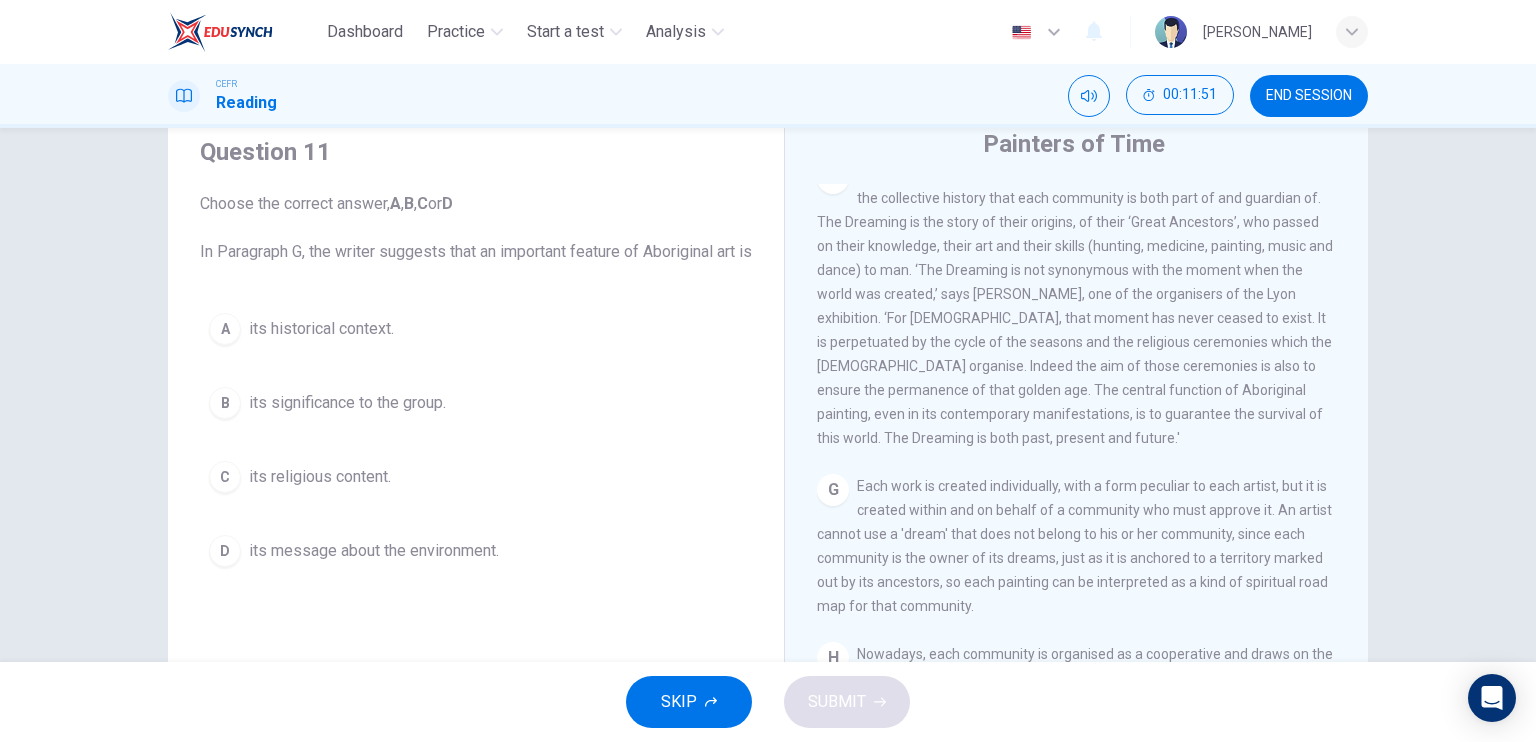click on "its significance to the group." at bounding box center (347, 403) 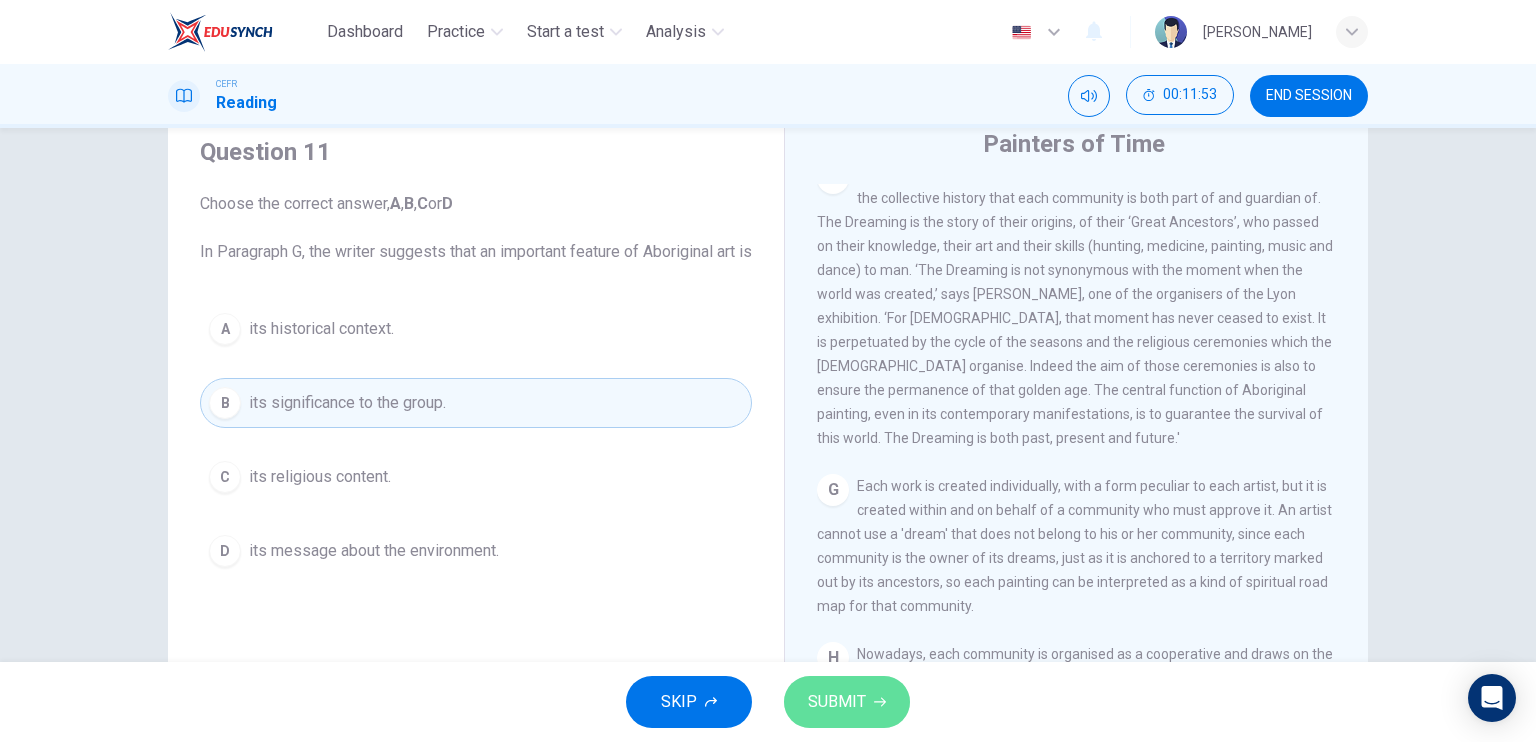 click on "SUBMIT" at bounding box center (847, 702) 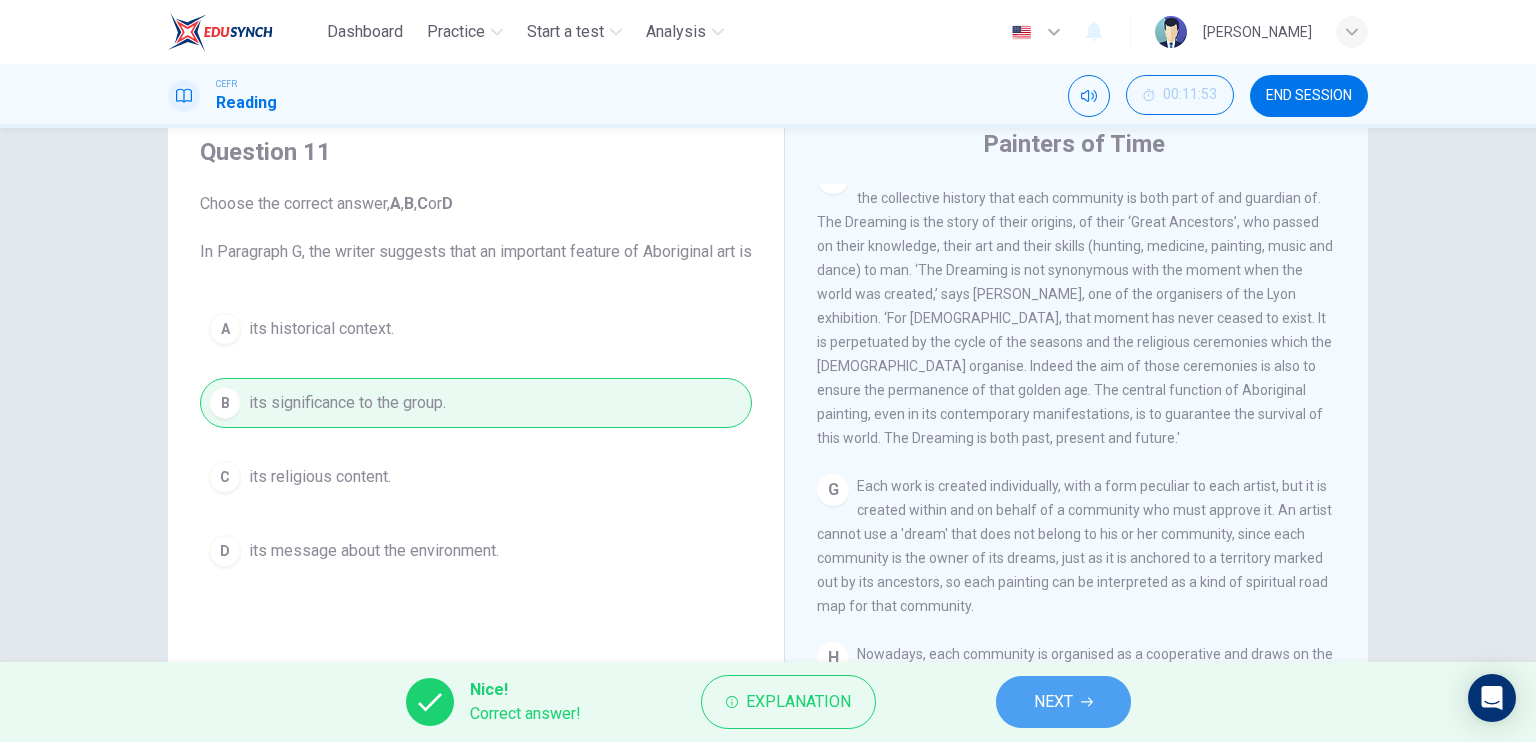 click 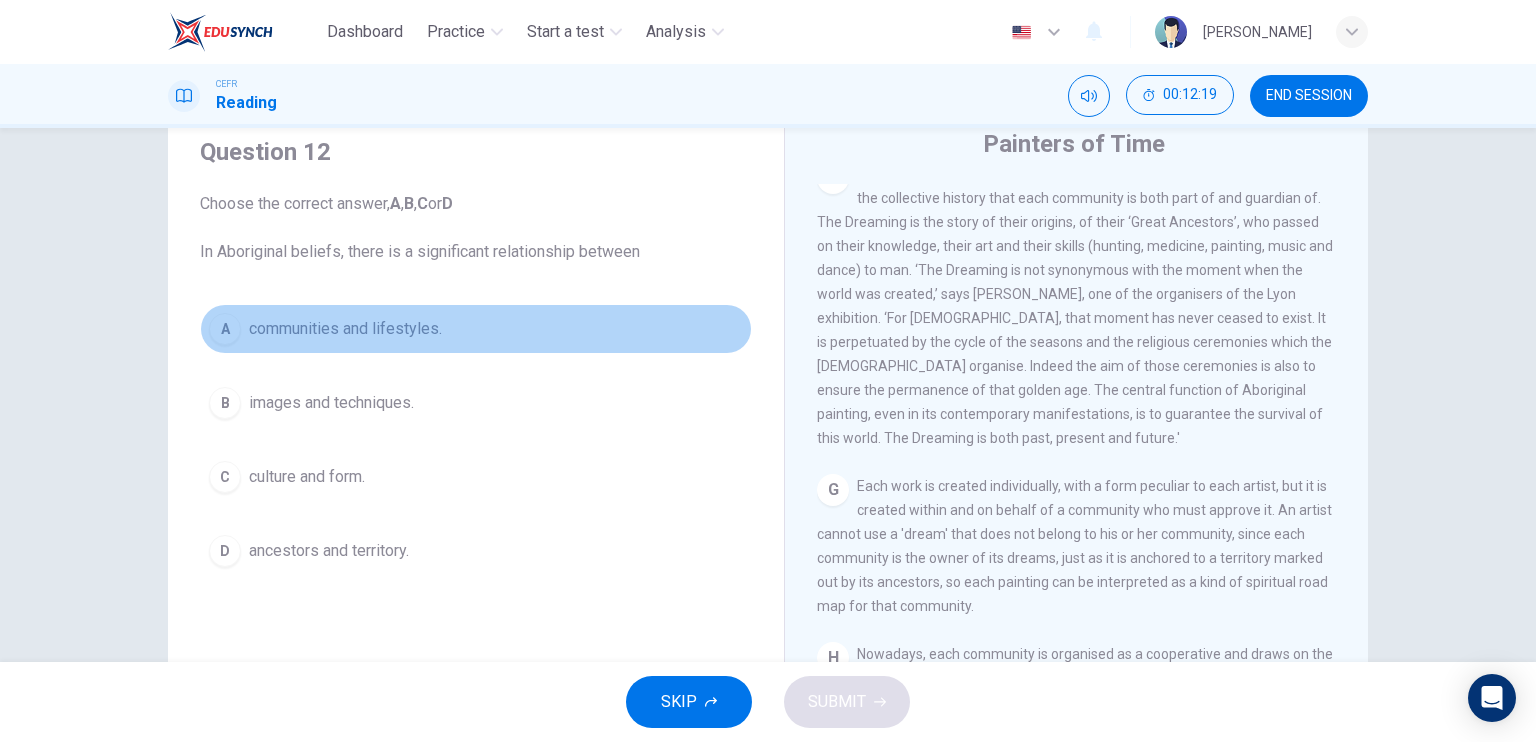 click on "communities and lifestyles." at bounding box center (345, 329) 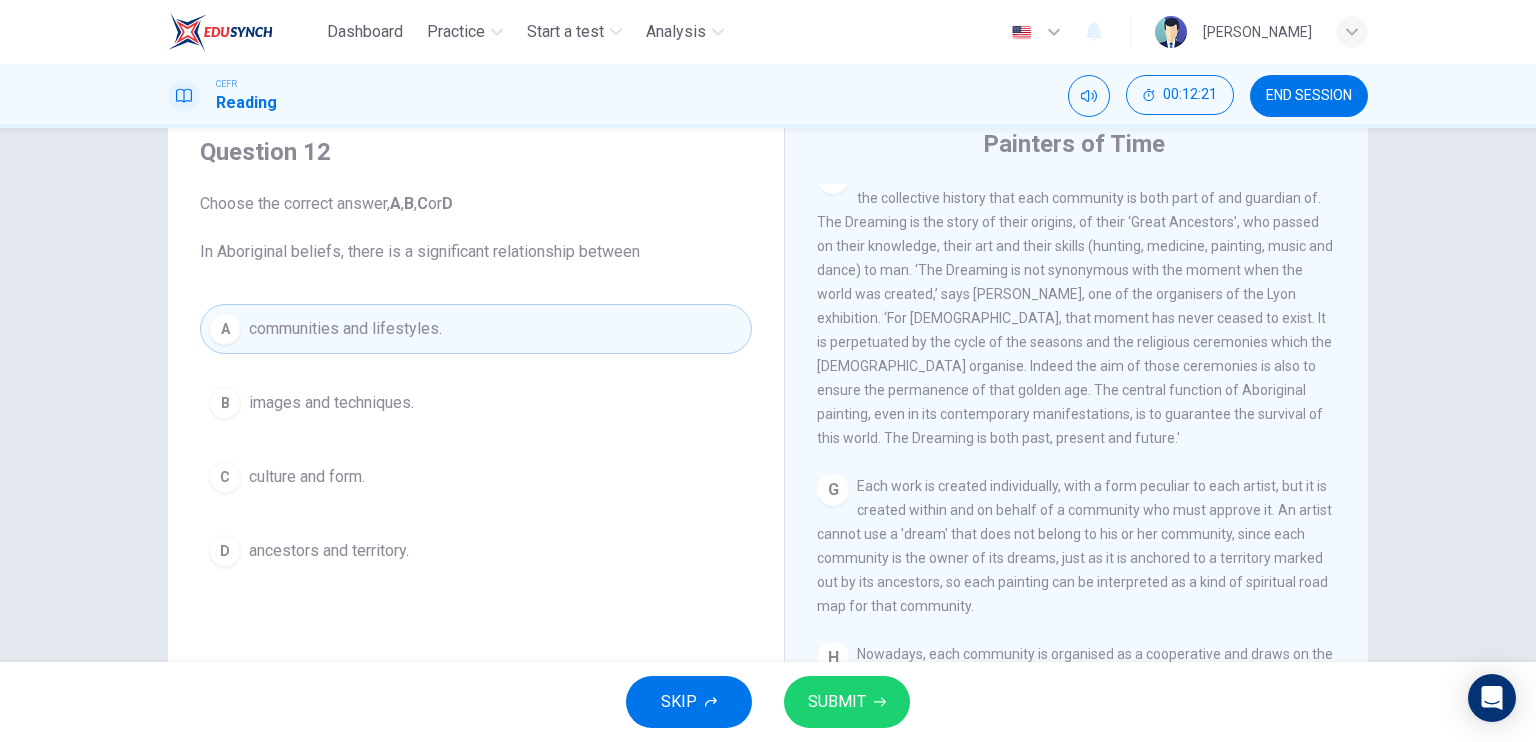 click on "SKIP SUBMIT" at bounding box center [768, 702] 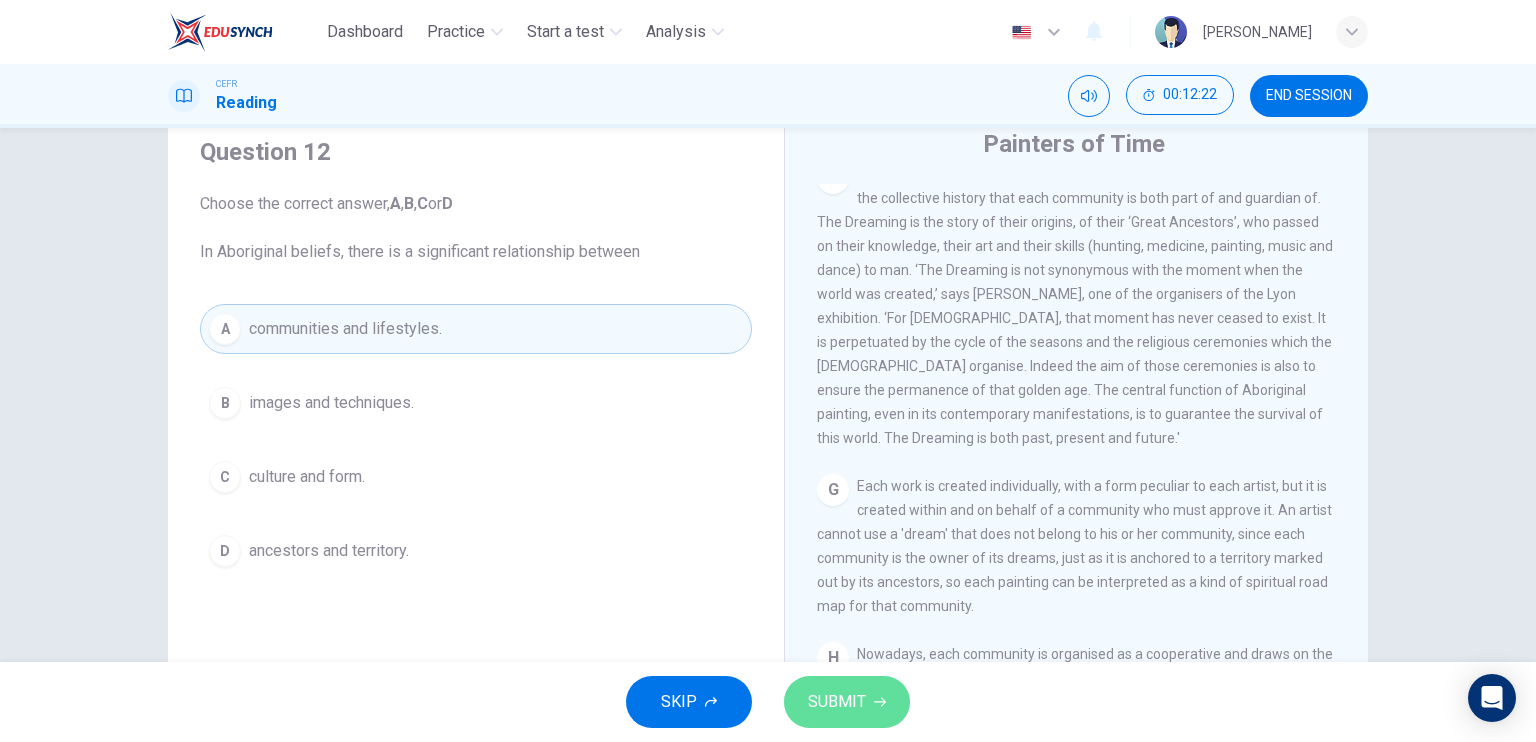 click on "SUBMIT" at bounding box center (837, 702) 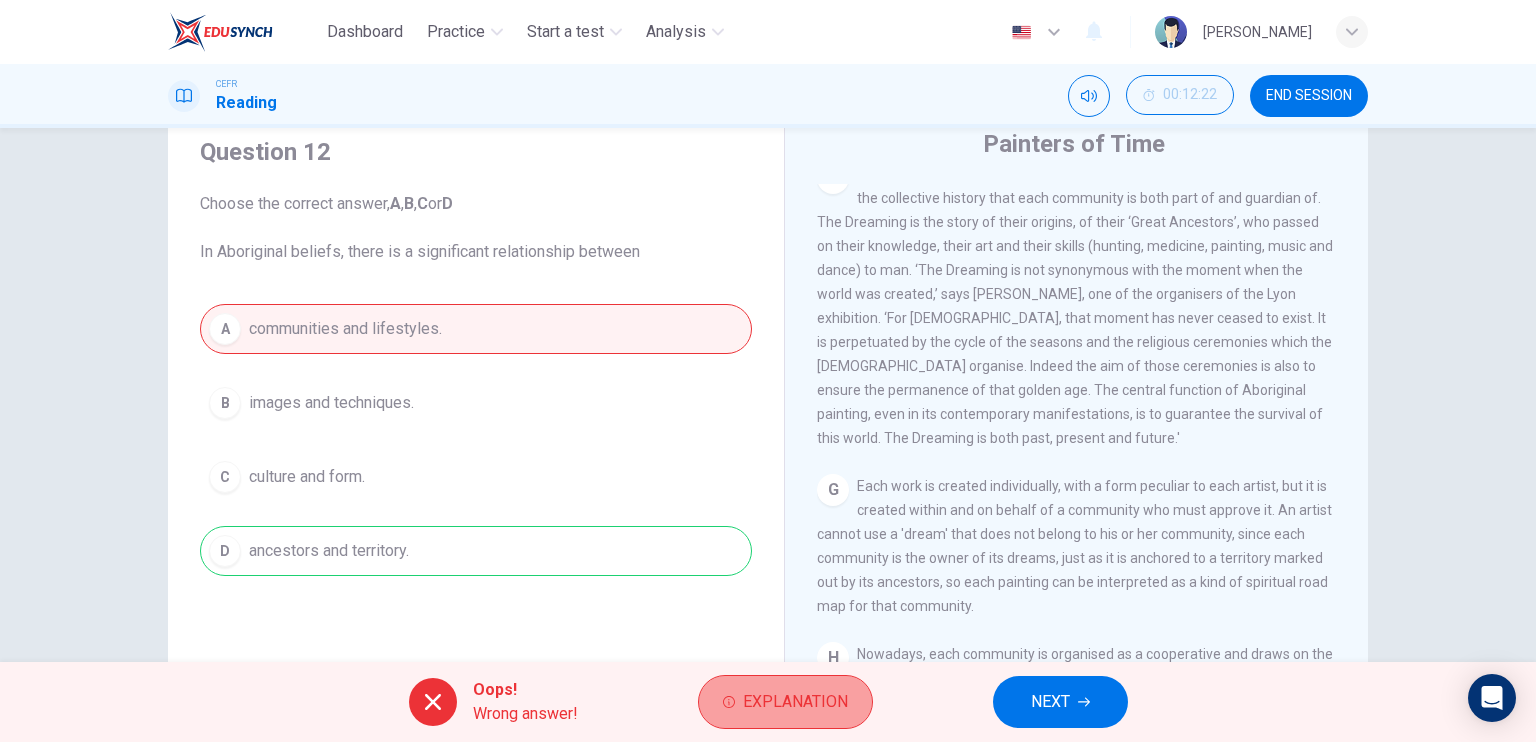 click on "Explanation" at bounding box center (795, 702) 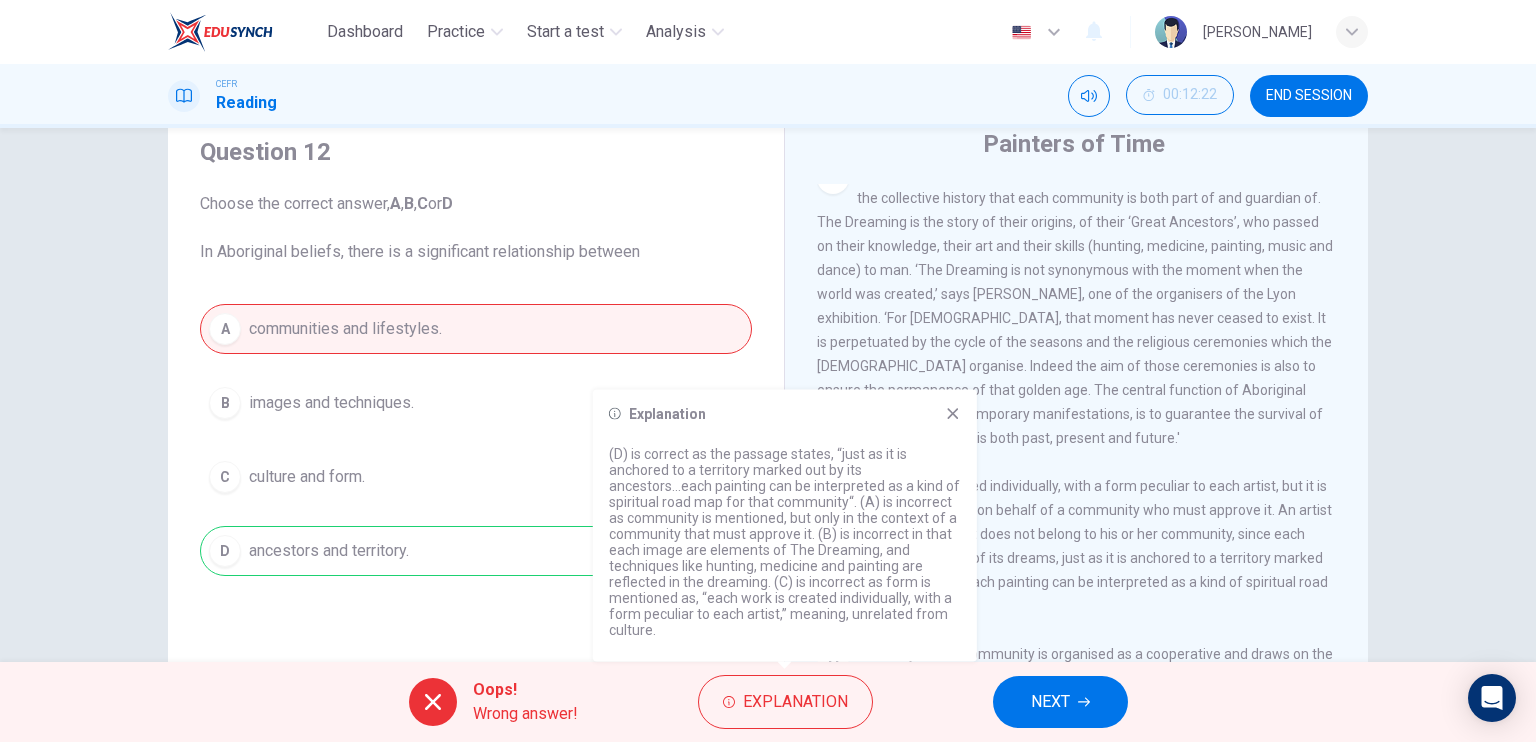 click 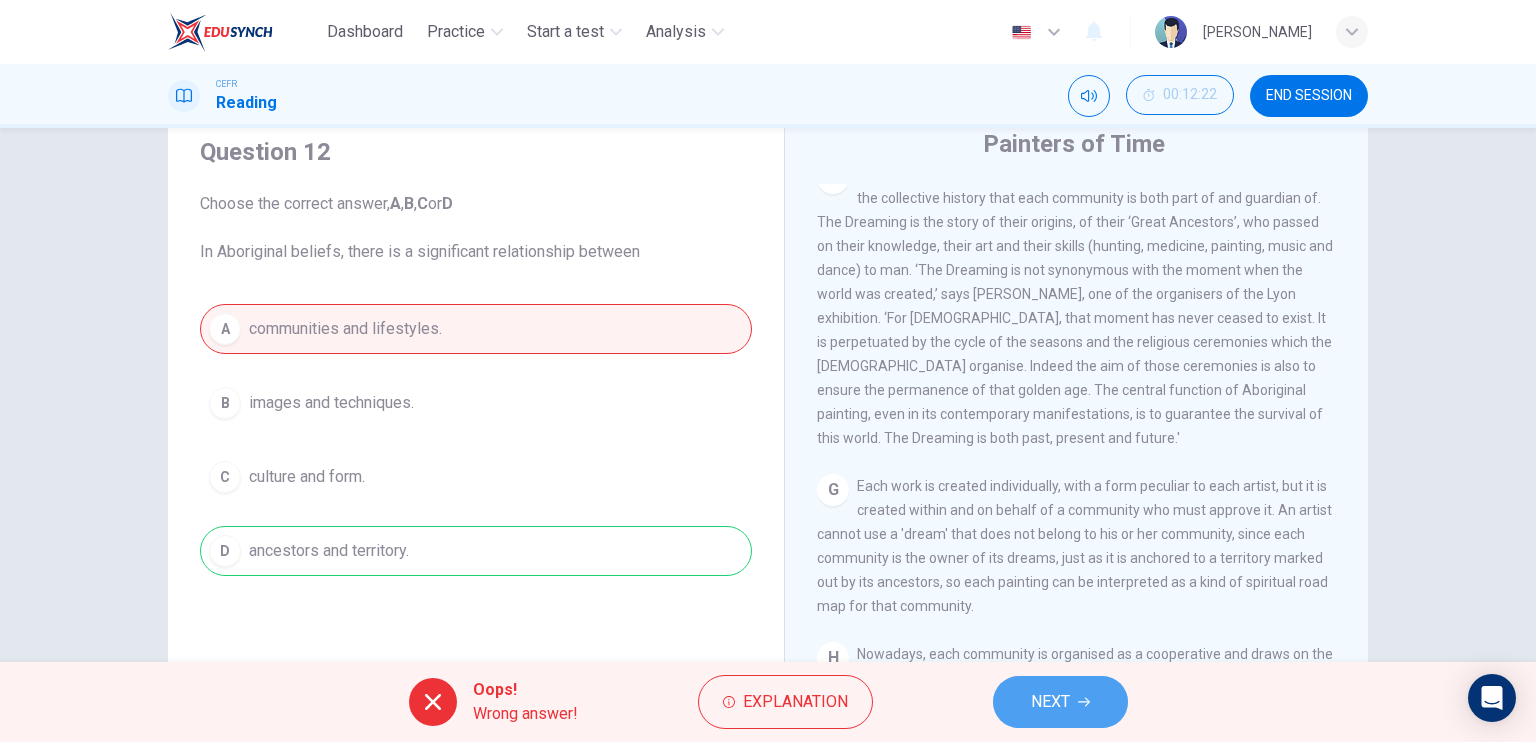 click on "NEXT" at bounding box center (1050, 702) 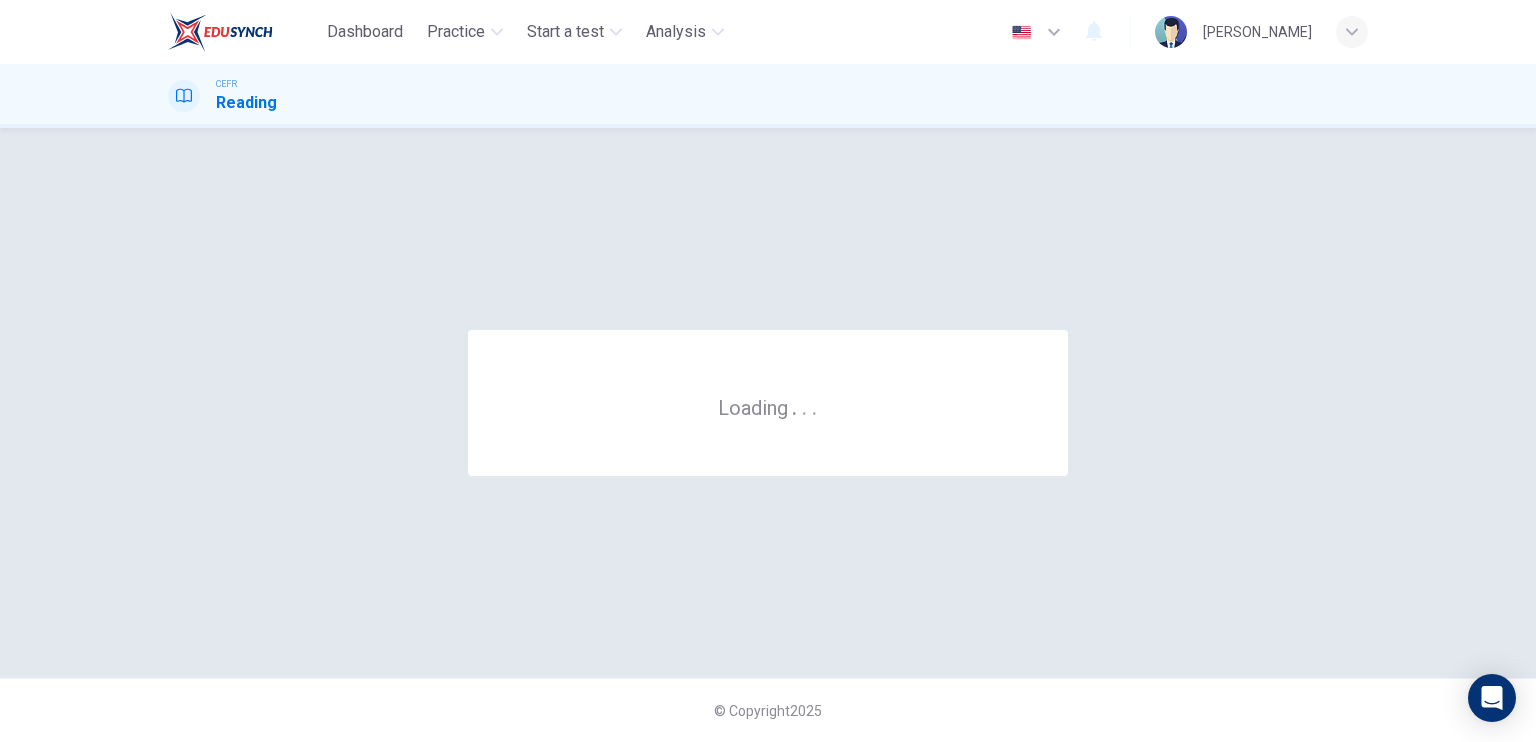 scroll, scrollTop: 0, scrollLeft: 0, axis: both 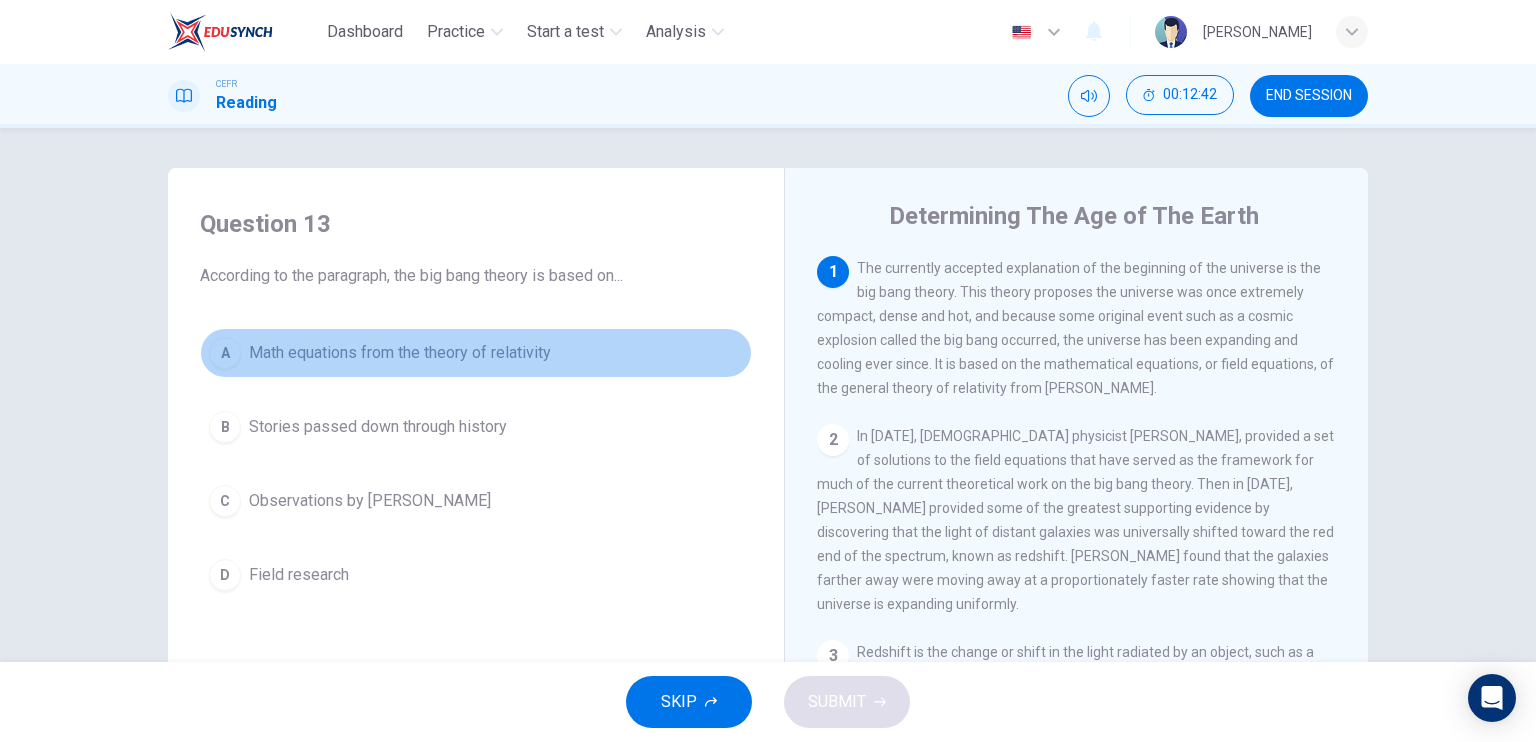 click on "Math equations from the theory of relativity" at bounding box center (400, 353) 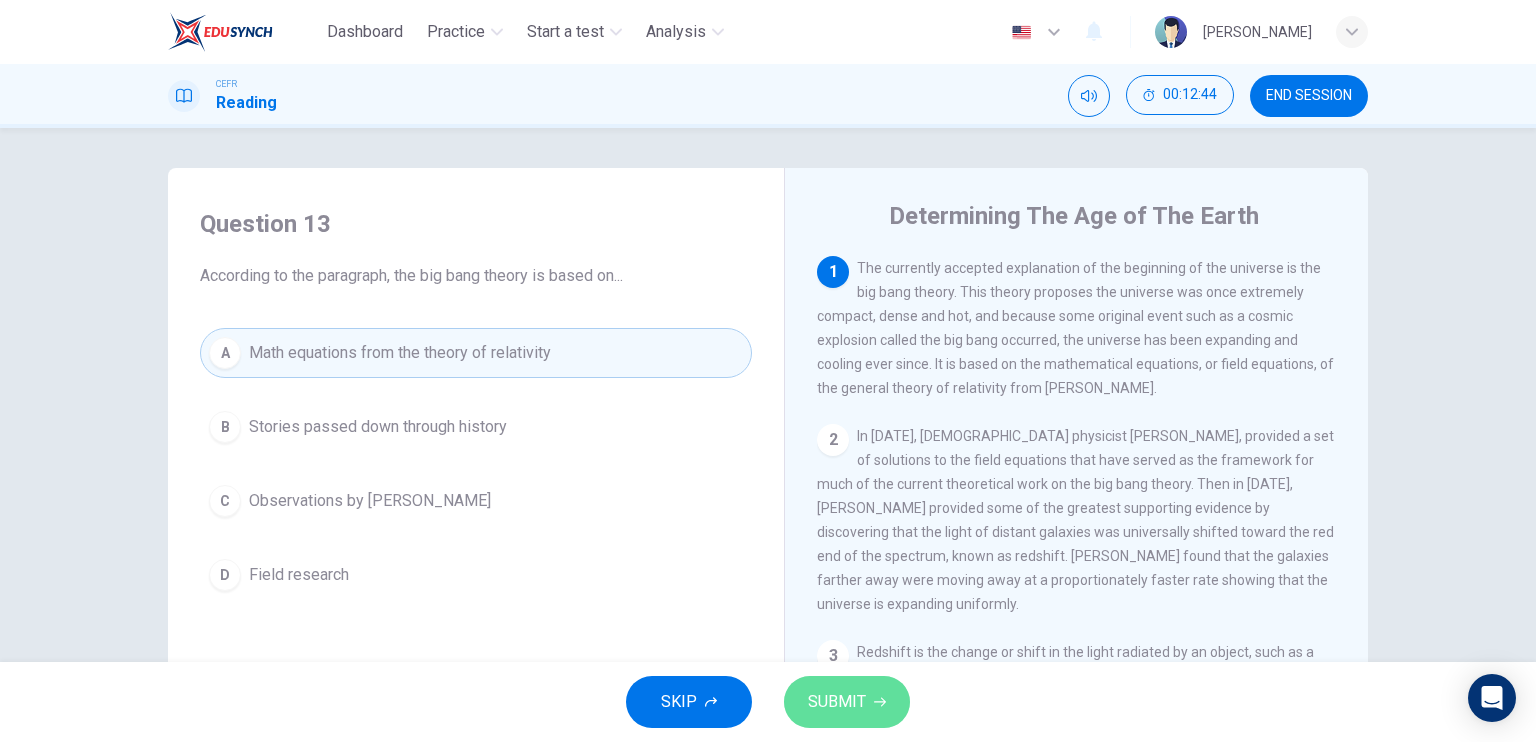click on "SUBMIT" at bounding box center [837, 702] 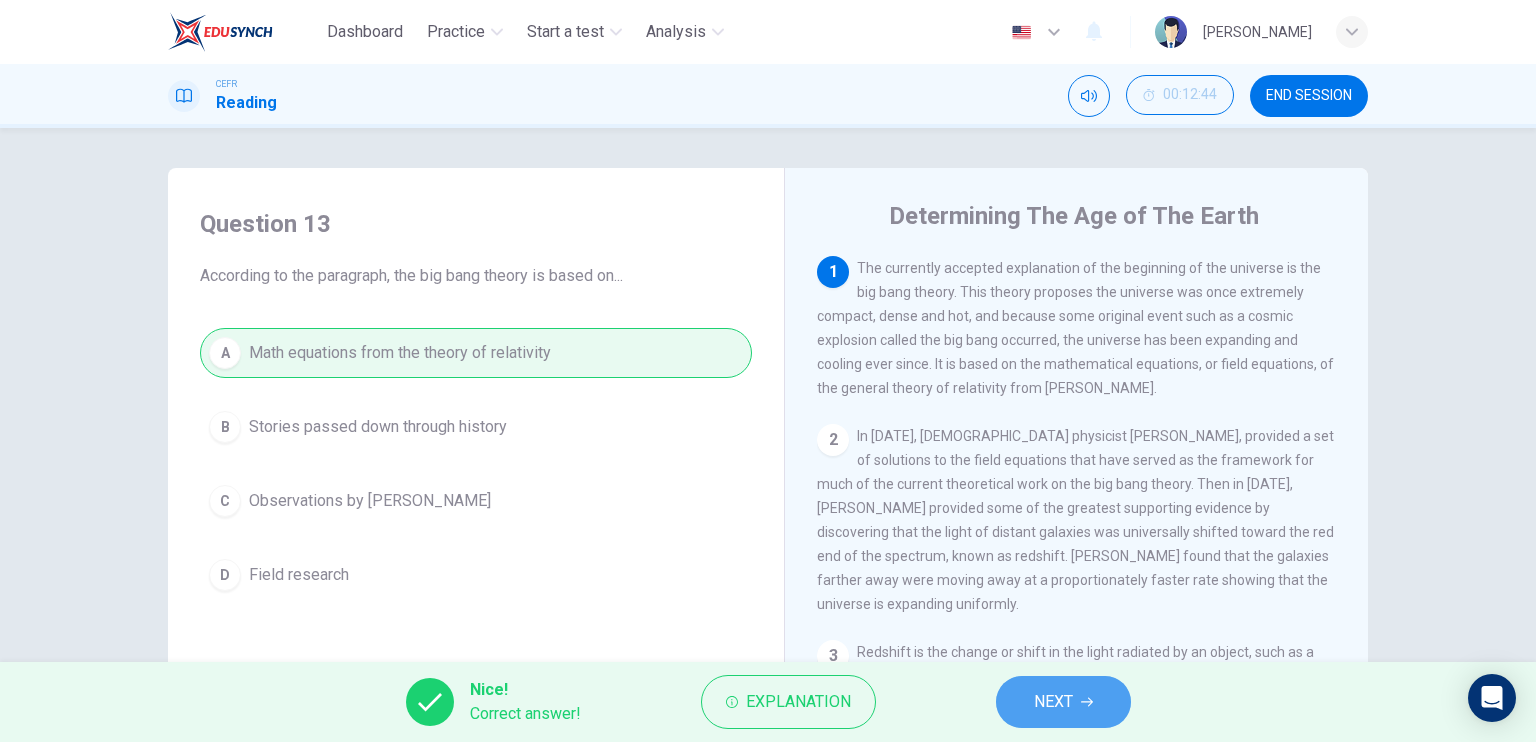 click on "NEXT" at bounding box center [1053, 702] 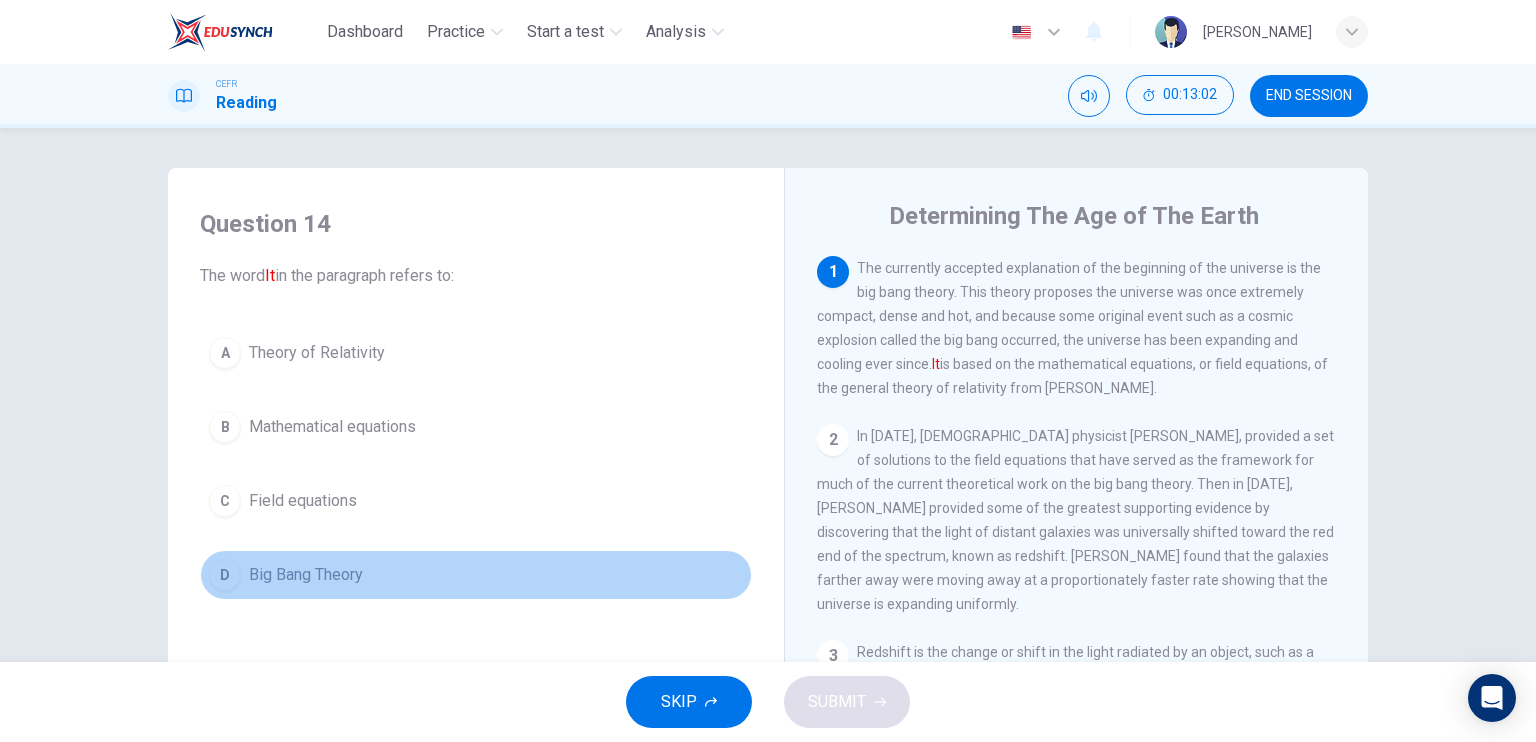 click on "Big Bang Theory" at bounding box center (306, 575) 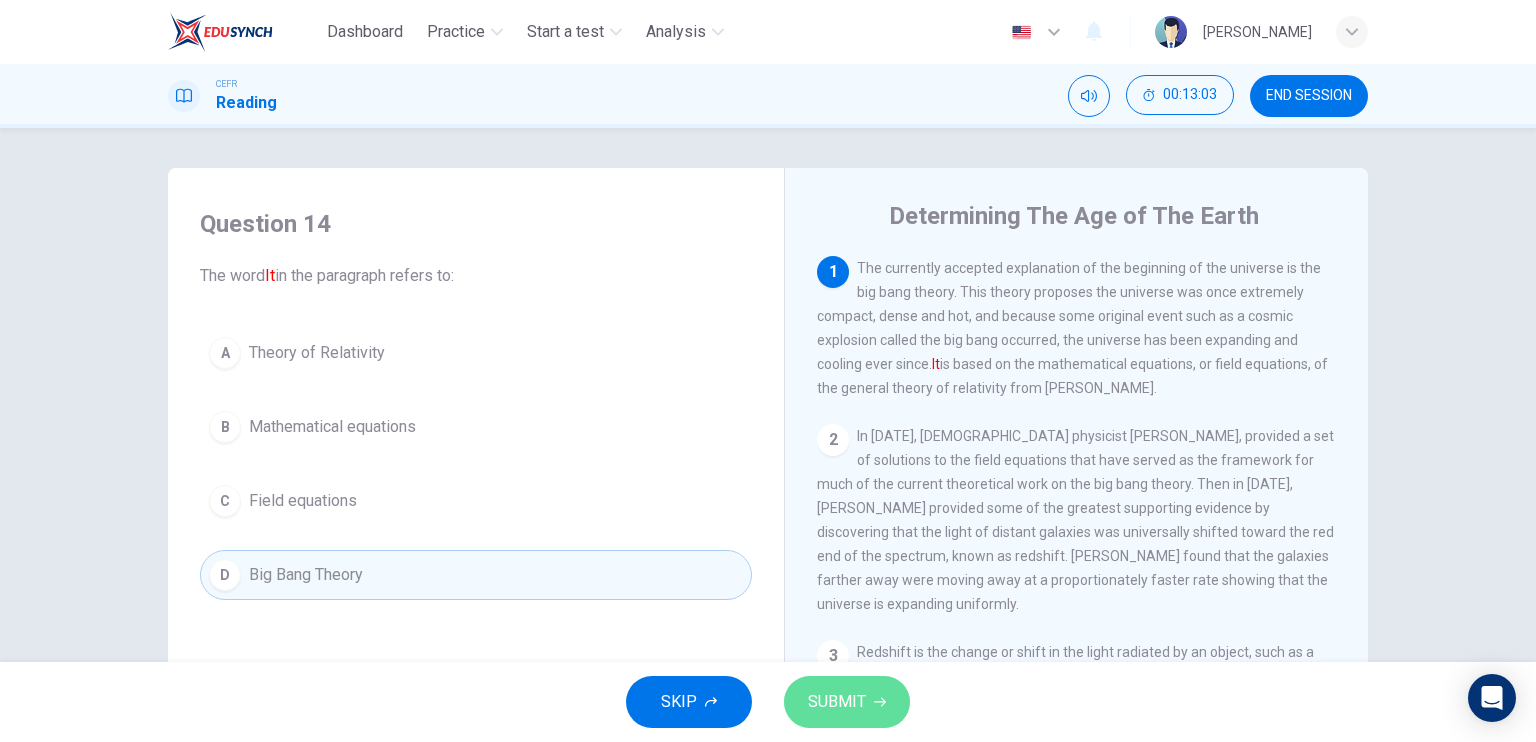 click on "SUBMIT" at bounding box center (837, 702) 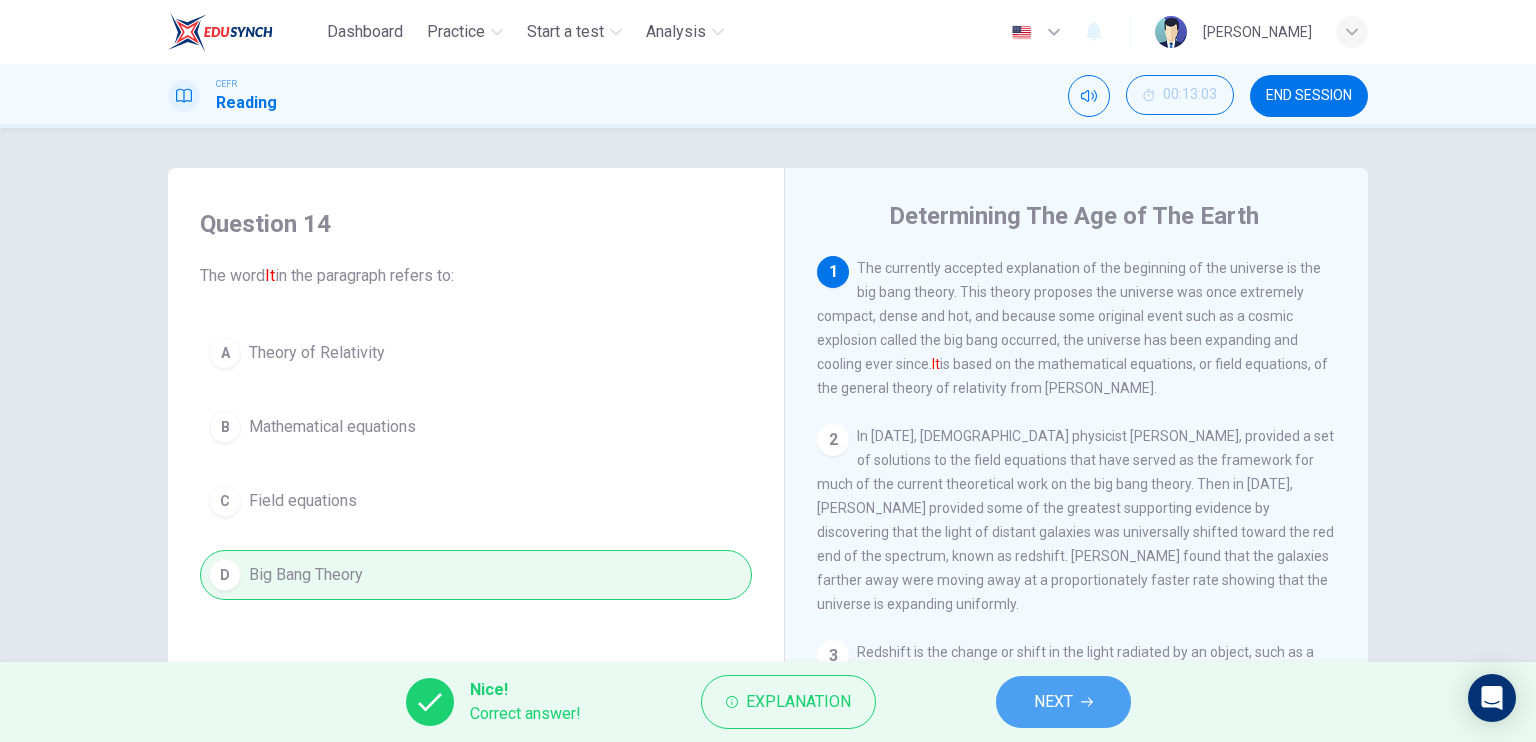 click on "NEXT" at bounding box center [1053, 702] 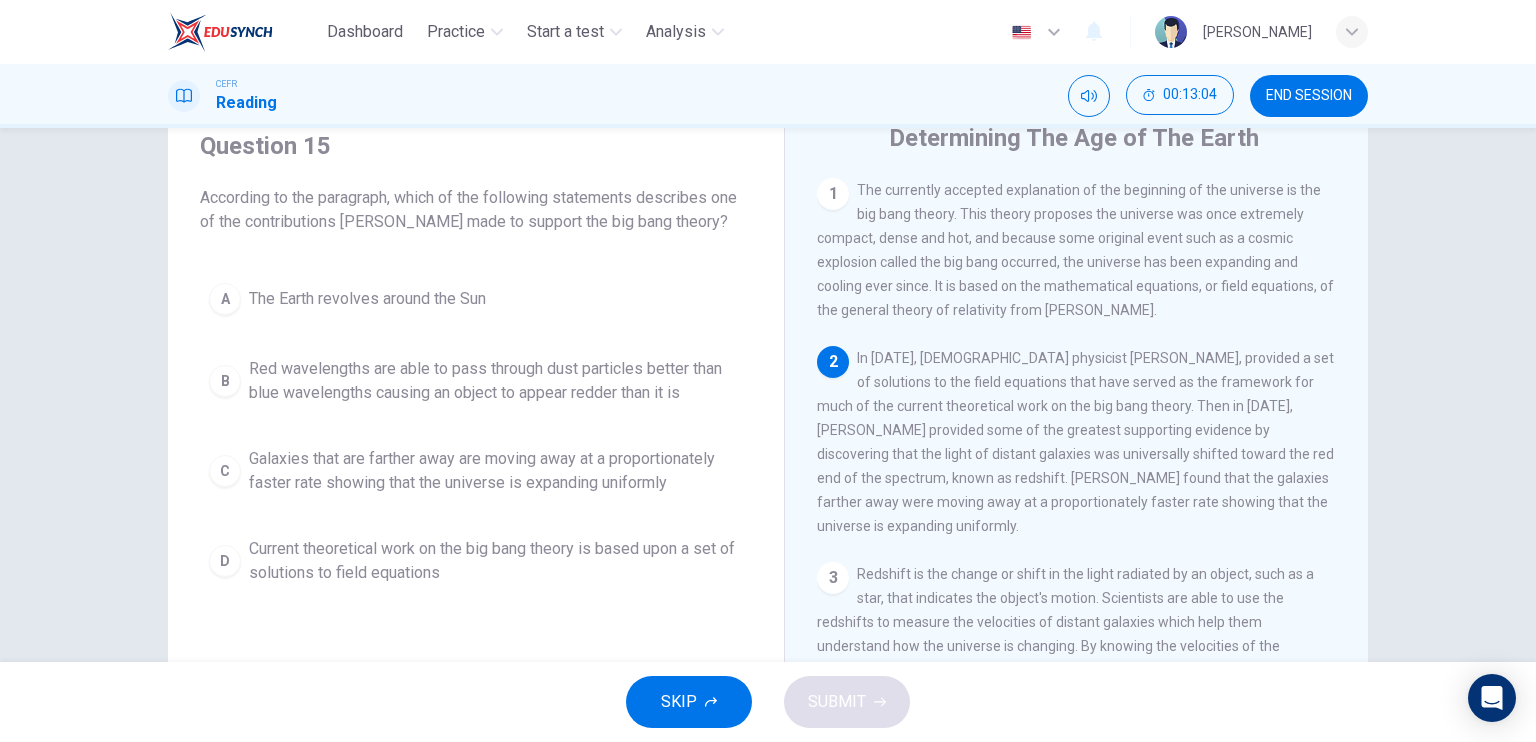 scroll, scrollTop: 68, scrollLeft: 0, axis: vertical 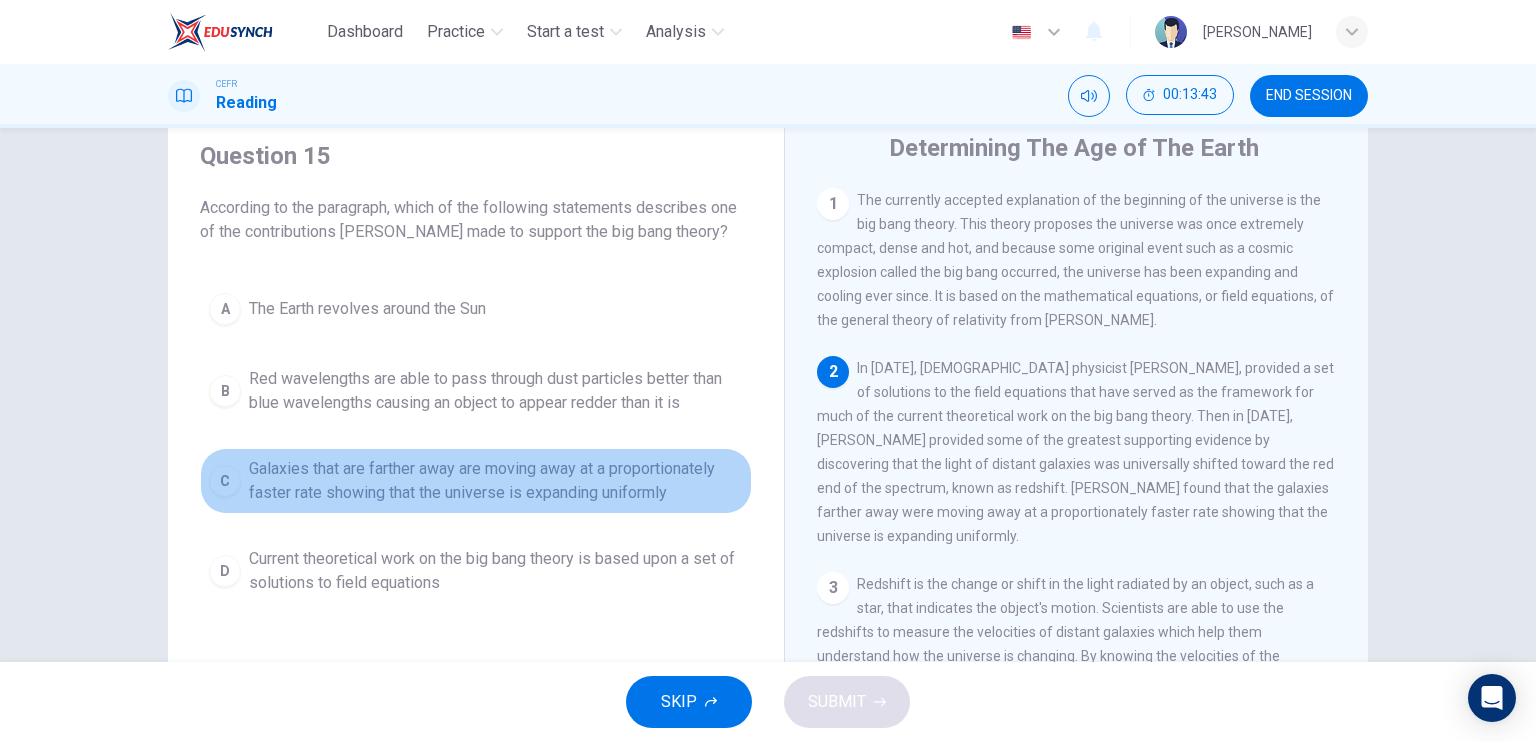 click on "C" at bounding box center [225, 481] 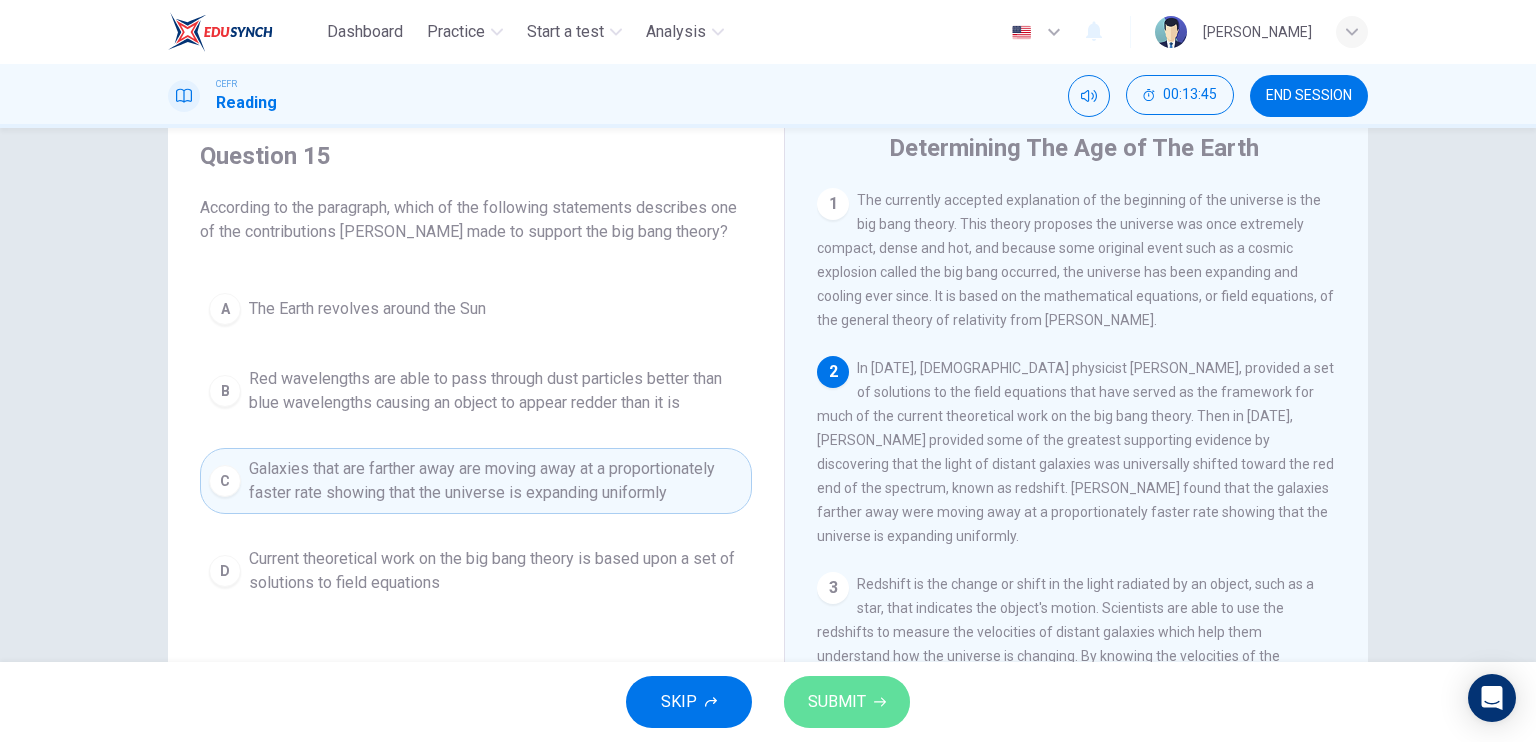 click on "SUBMIT" at bounding box center (837, 702) 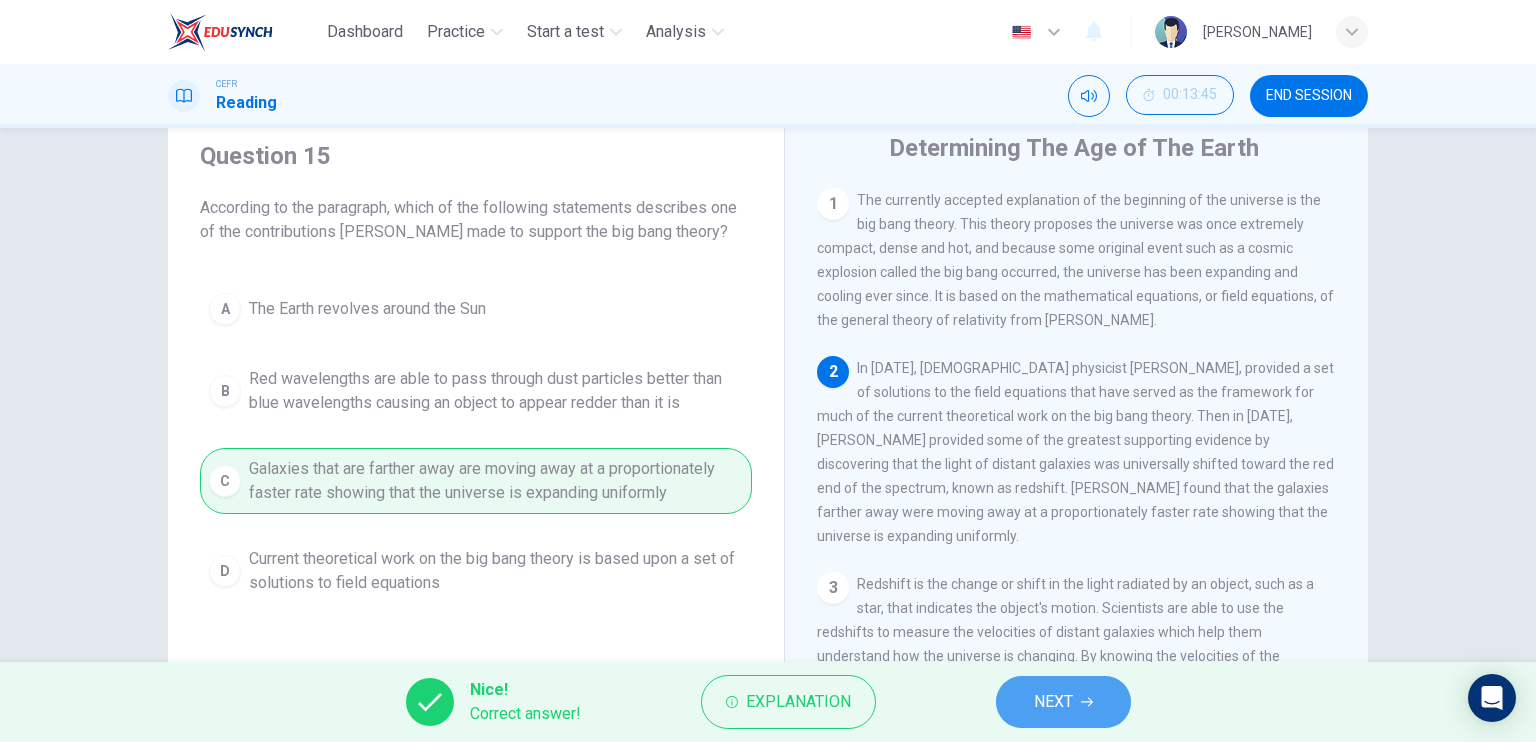 click on "NEXT" at bounding box center [1063, 702] 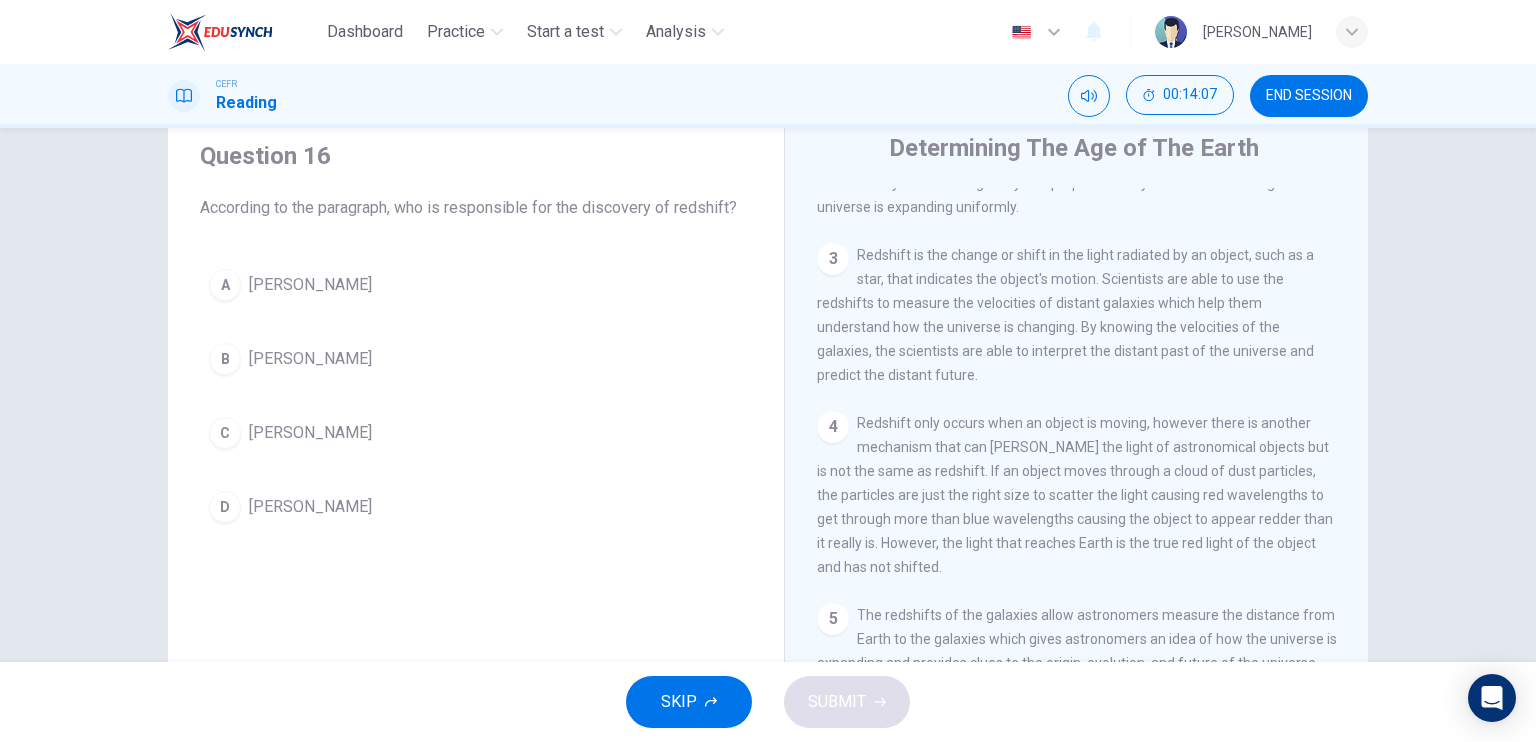scroll, scrollTop: 331, scrollLeft: 0, axis: vertical 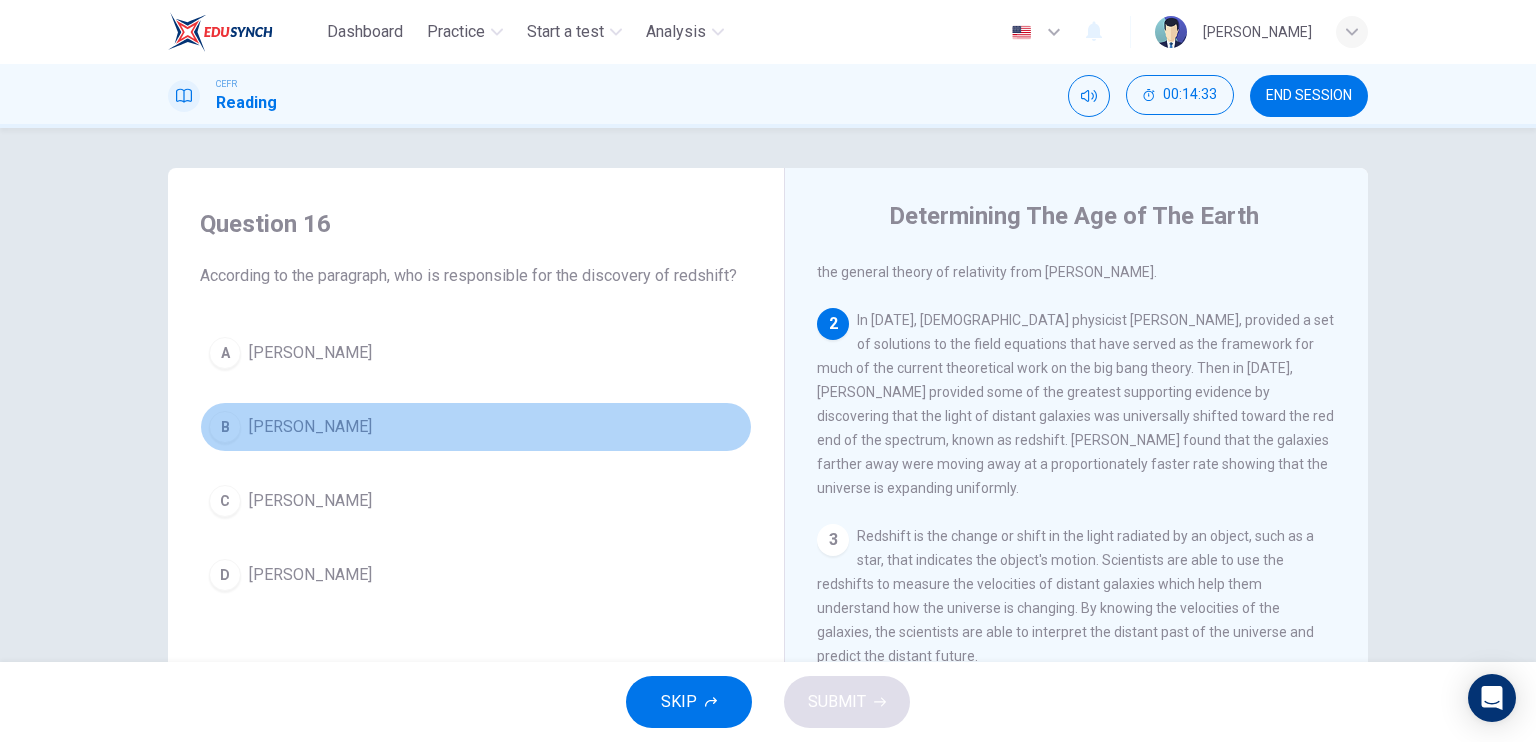 click on "B Edwinn Hubble" at bounding box center [476, 427] 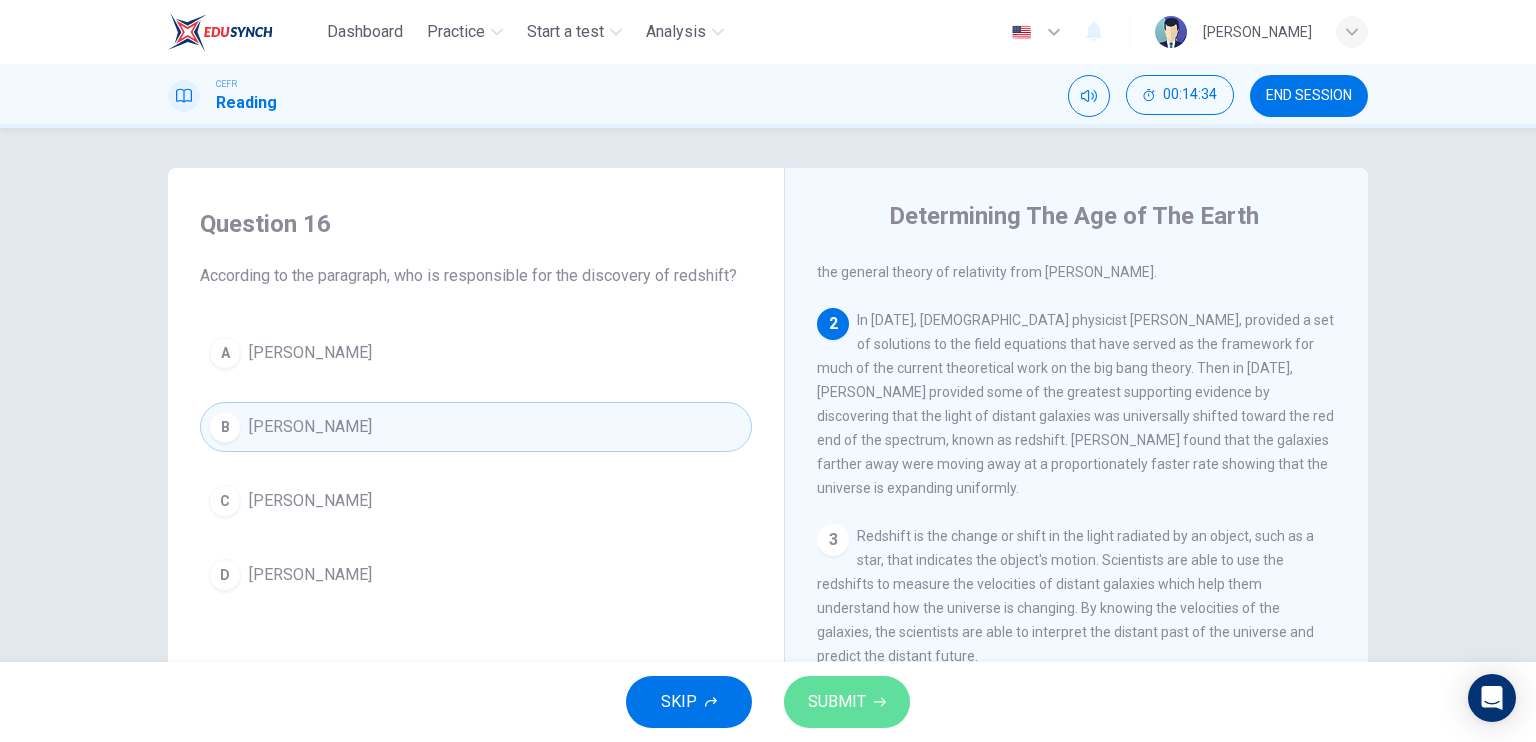 click on "SUBMIT" at bounding box center (847, 702) 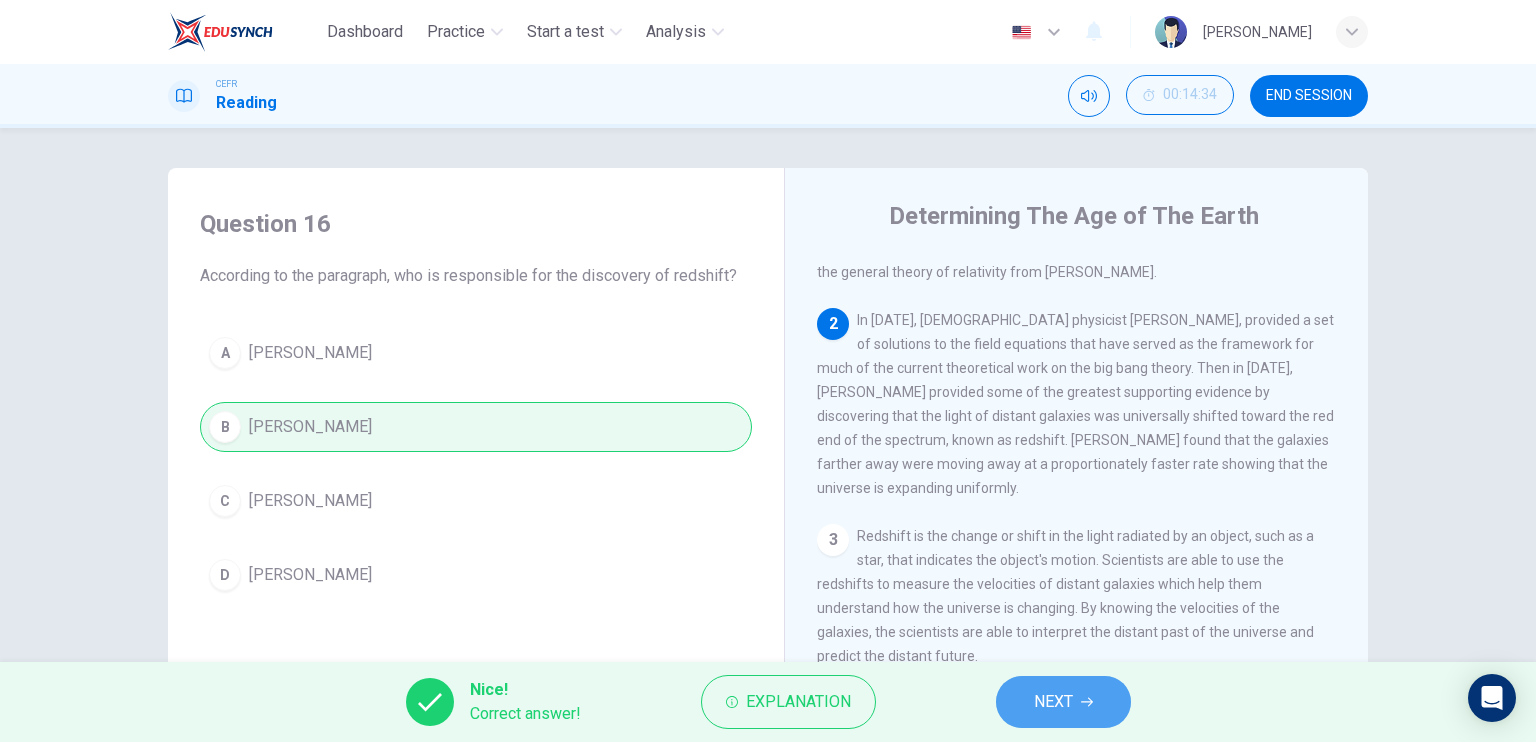 click on "NEXT" at bounding box center (1063, 702) 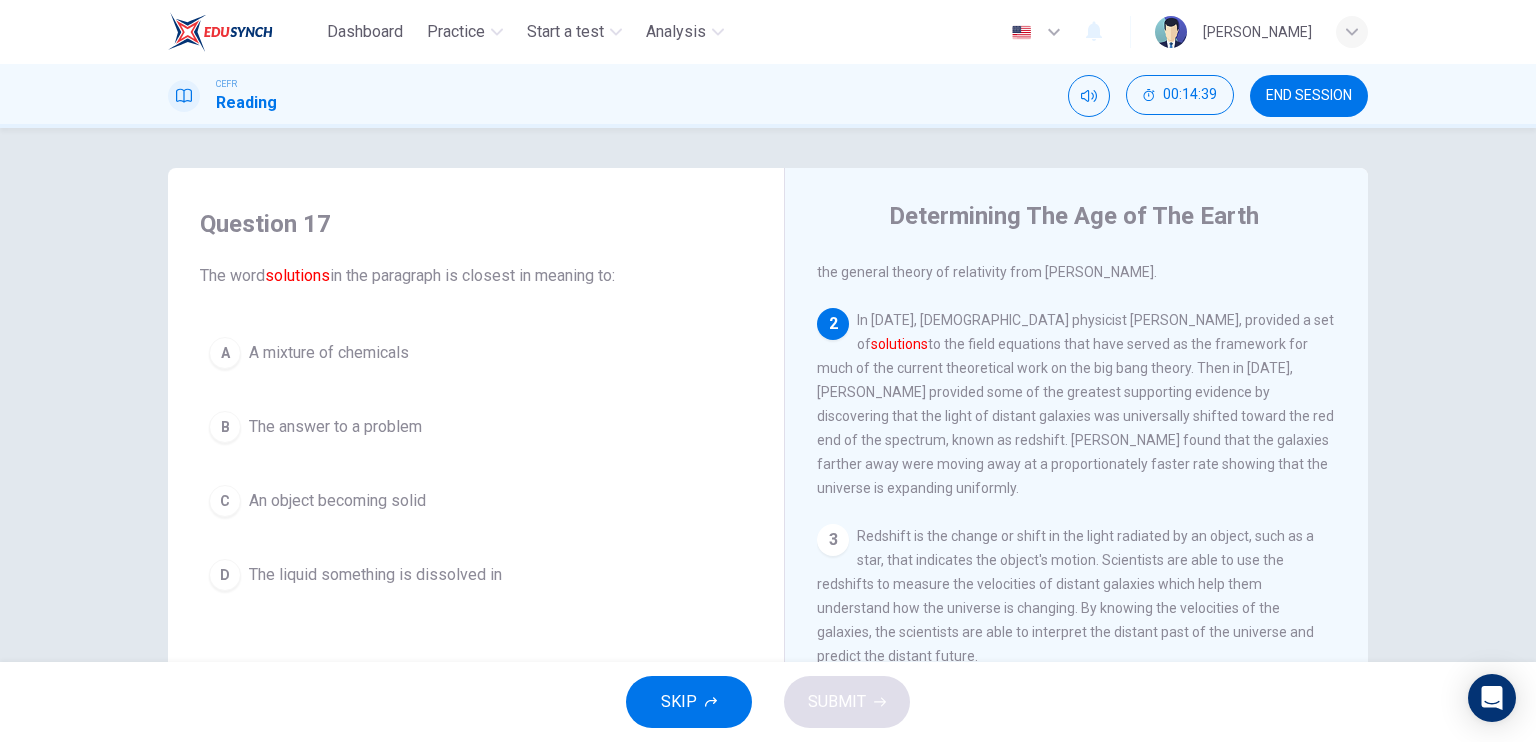 scroll, scrollTop: 0, scrollLeft: 0, axis: both 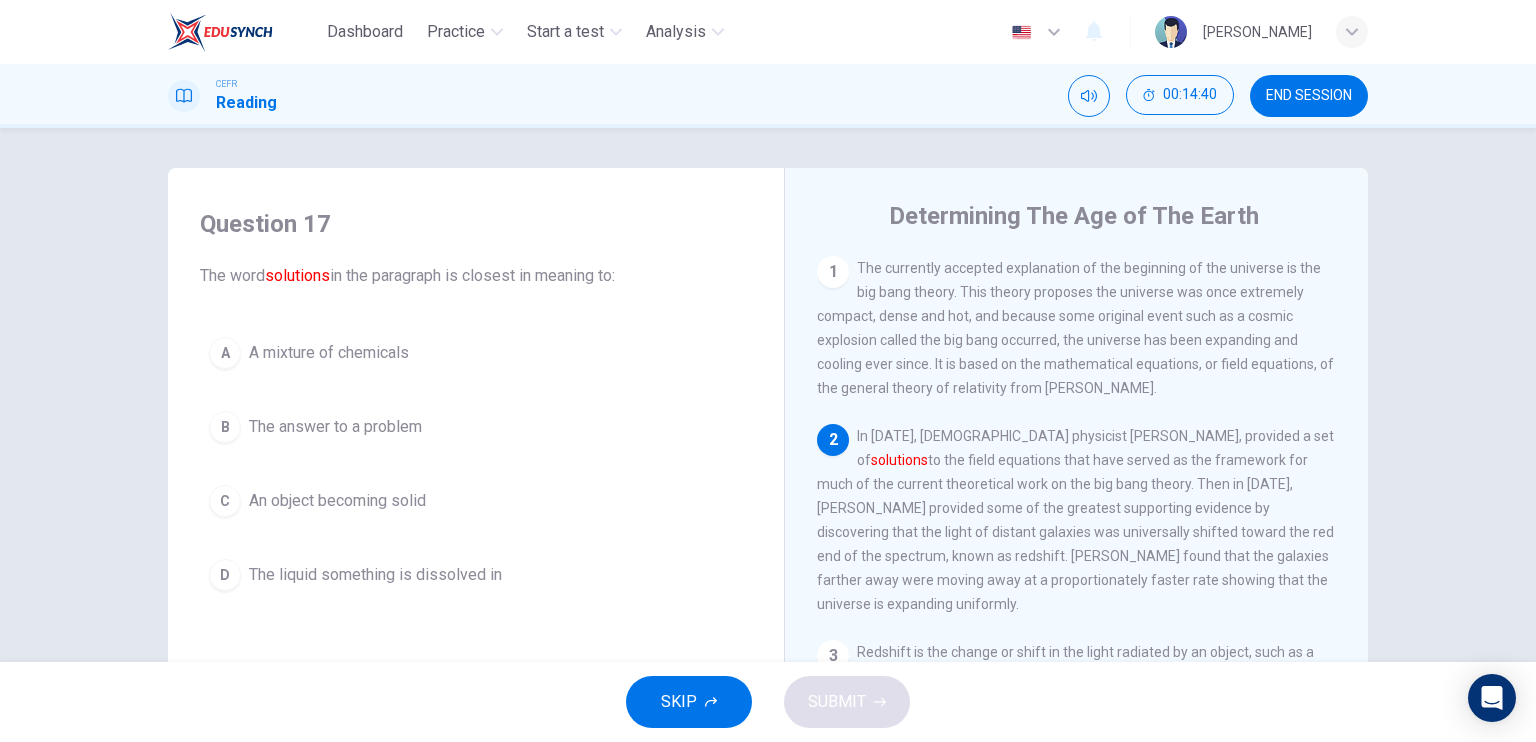 click on "In 1922, Russian physicist Alexander Friedmann, provided a set of  solutions  to the field equations that have served as the framework for much of the current theoretical work on the big bang theory. Then in 1929, Edwinn Hubble provided some of the greatest supporting evidence by discovering that the light of distant galaxies was universally shifted toward the red end of the spectrum, known as redshift. Hubble found that the galaxies farther away were moving away at a proportionately faster rate showing that the universe is expanding uniformly." at bounding box center [1075, 520] 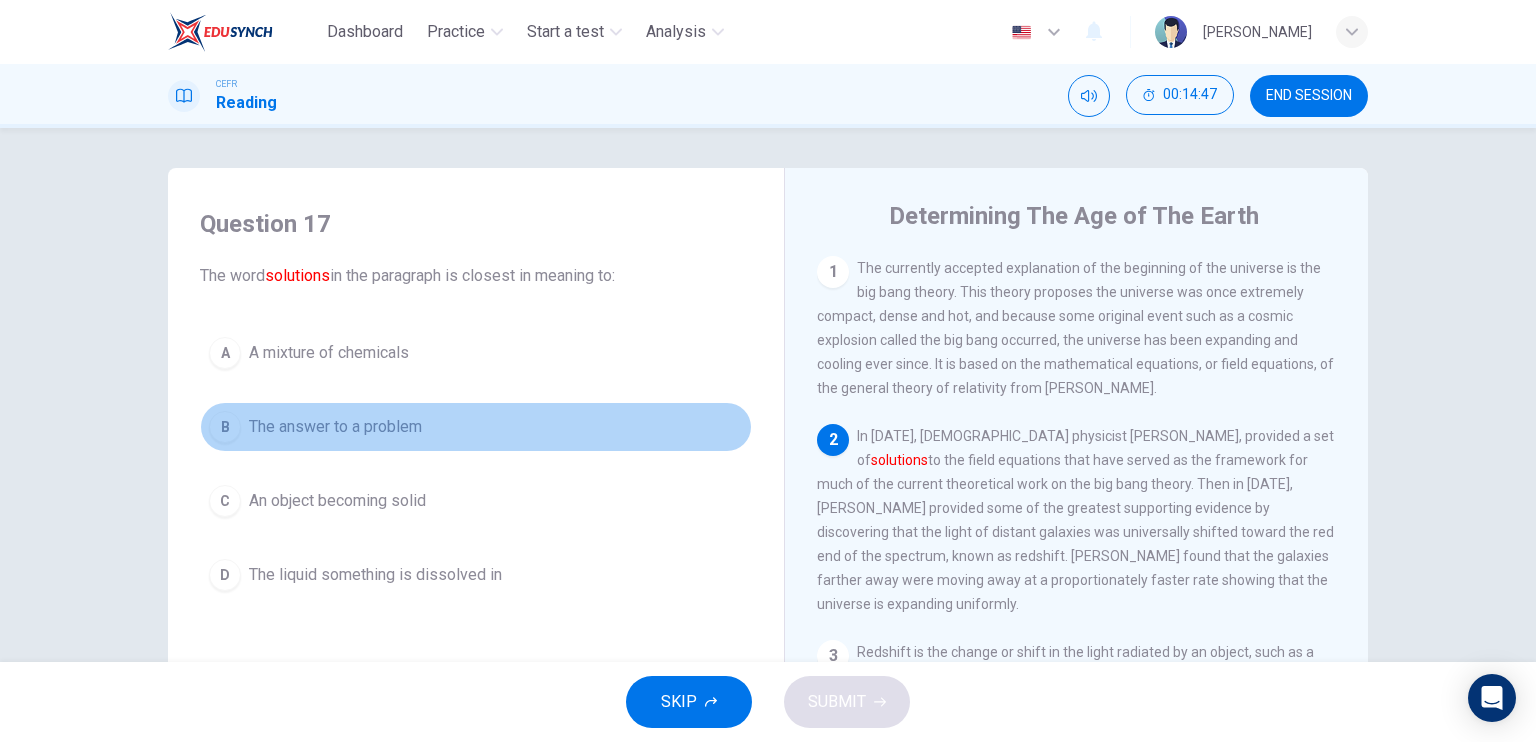 click on "The answer to a problem" at bounding box center (335, 427) 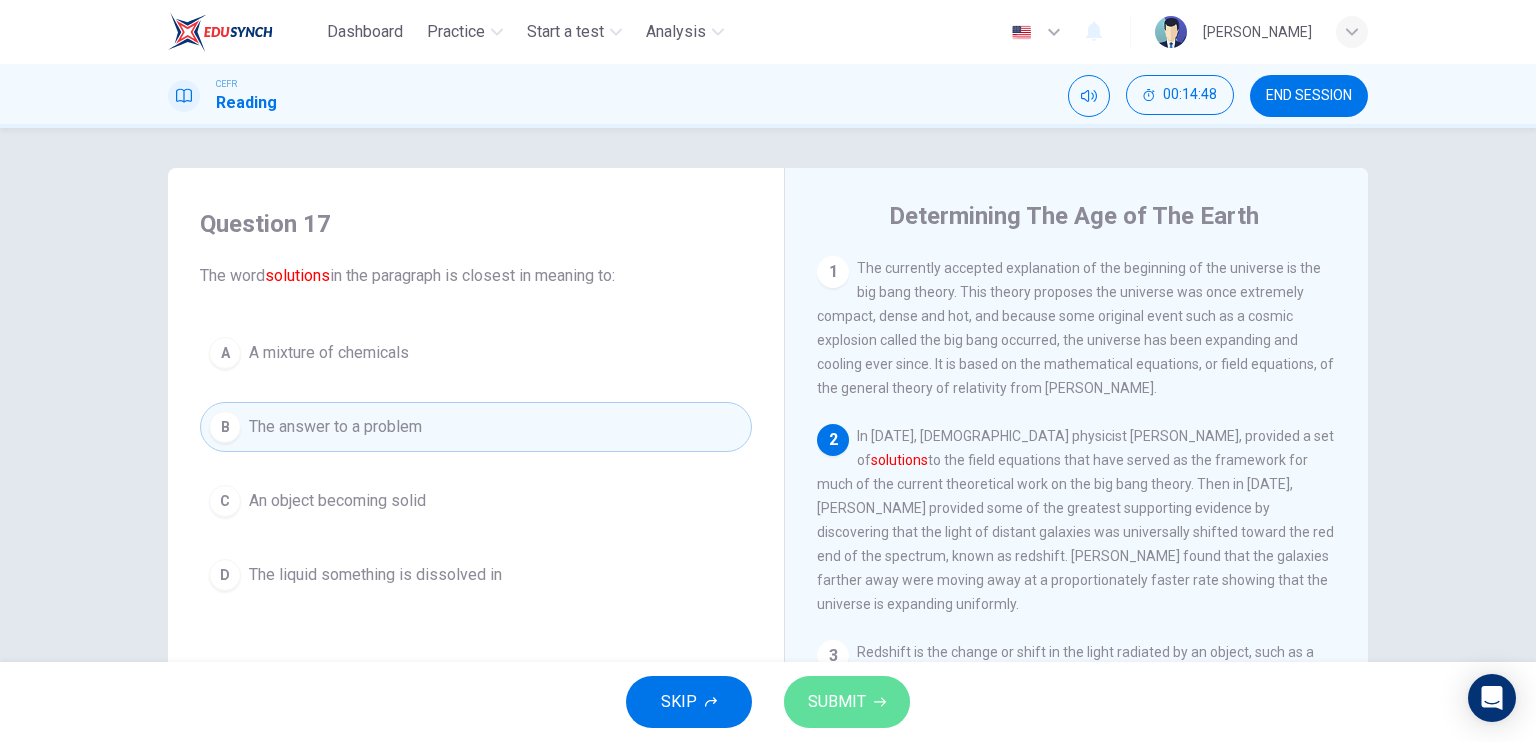 click on "SUBMIT" at bounding box center [837, 702] 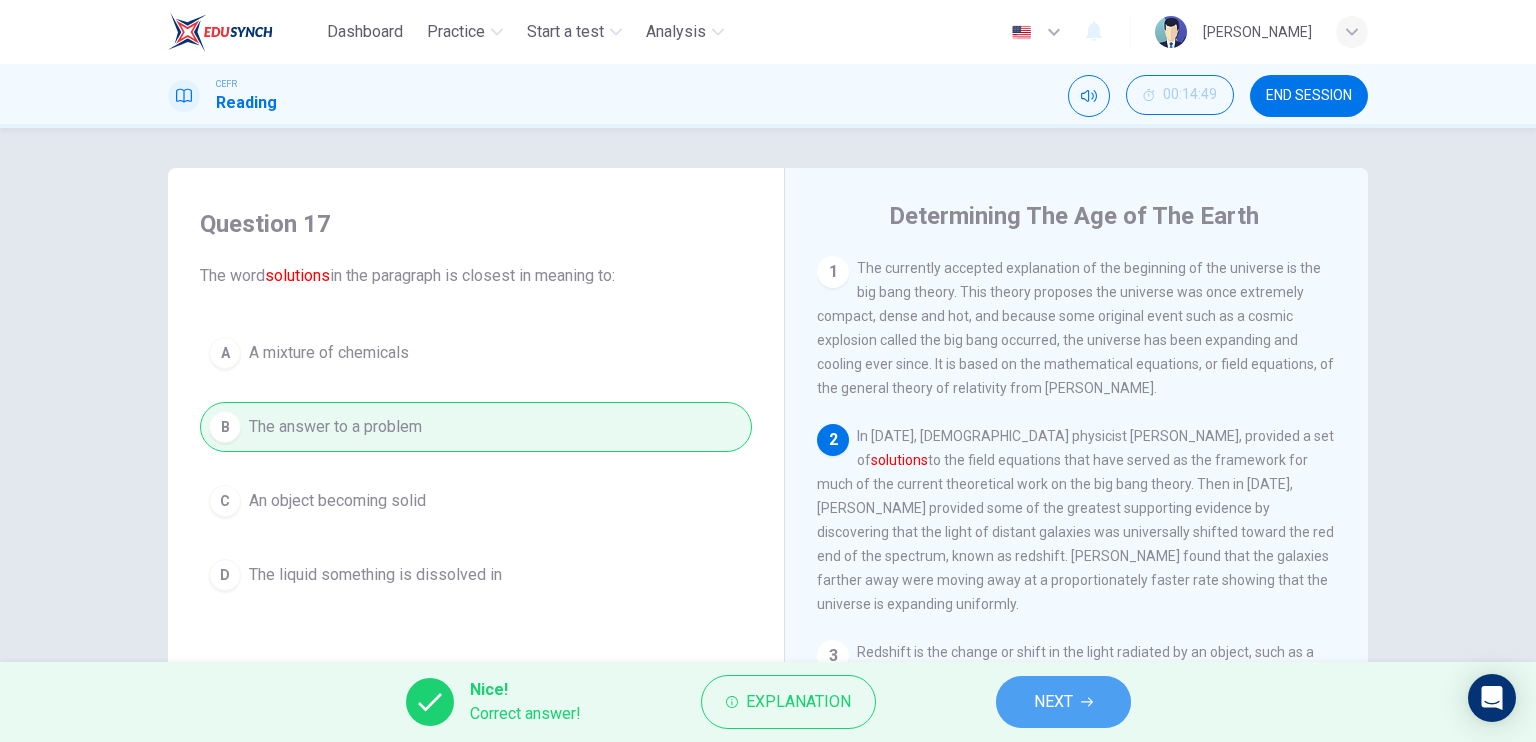 click on "NEXT" at bounding box center [1053, 702] 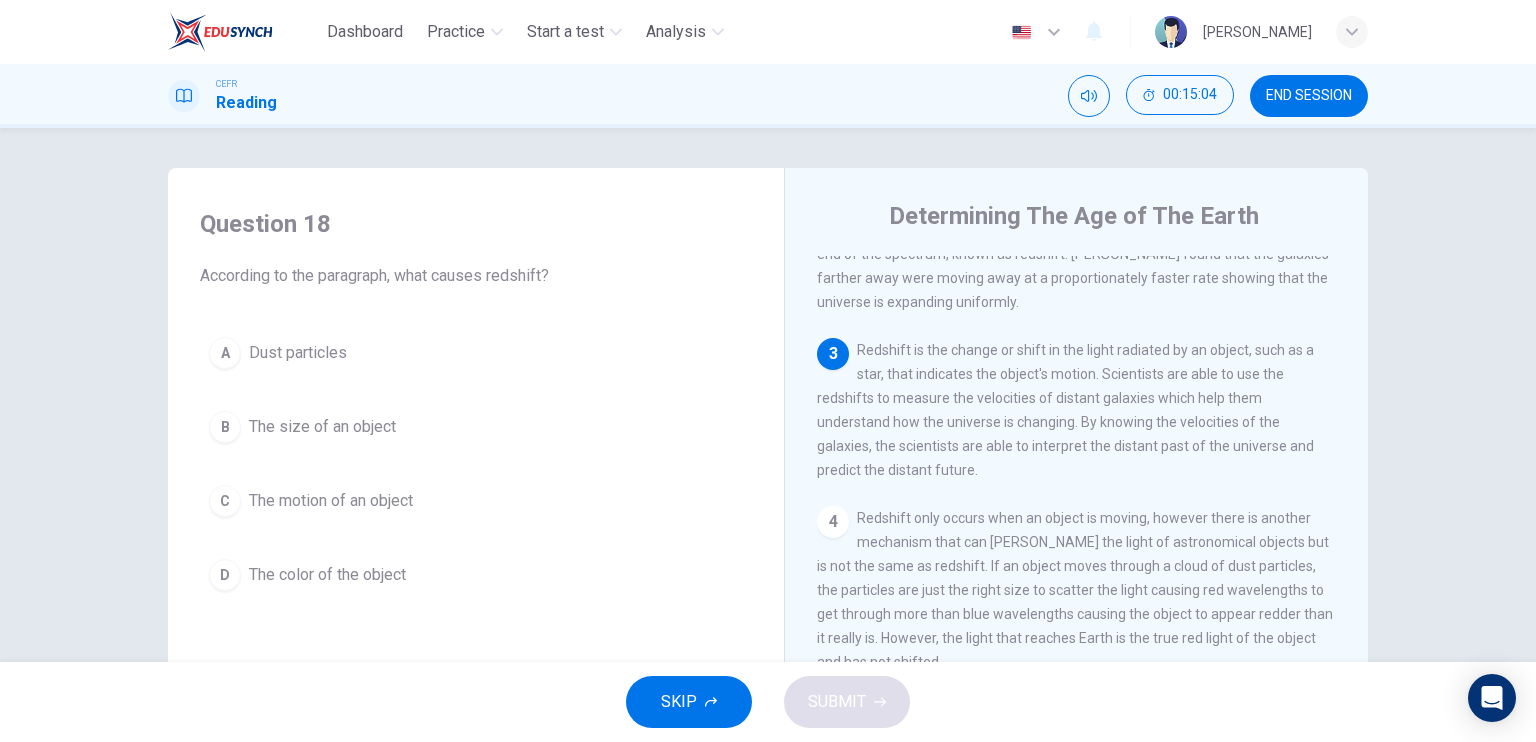 scroll, scrollTop: 310, scrollLeft: 0, axis: vertical 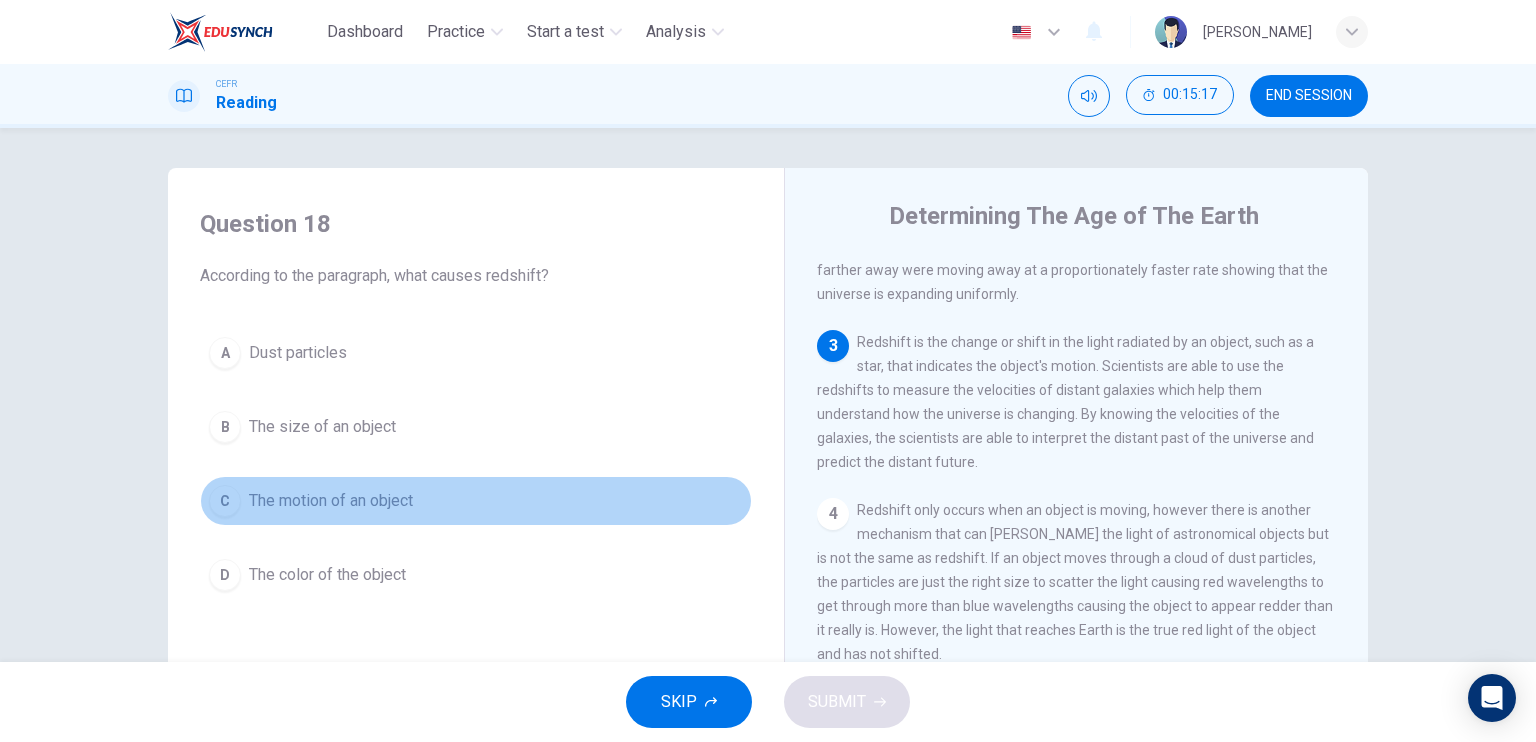 click on "The motion of an object" at bounding box center (331, 501) 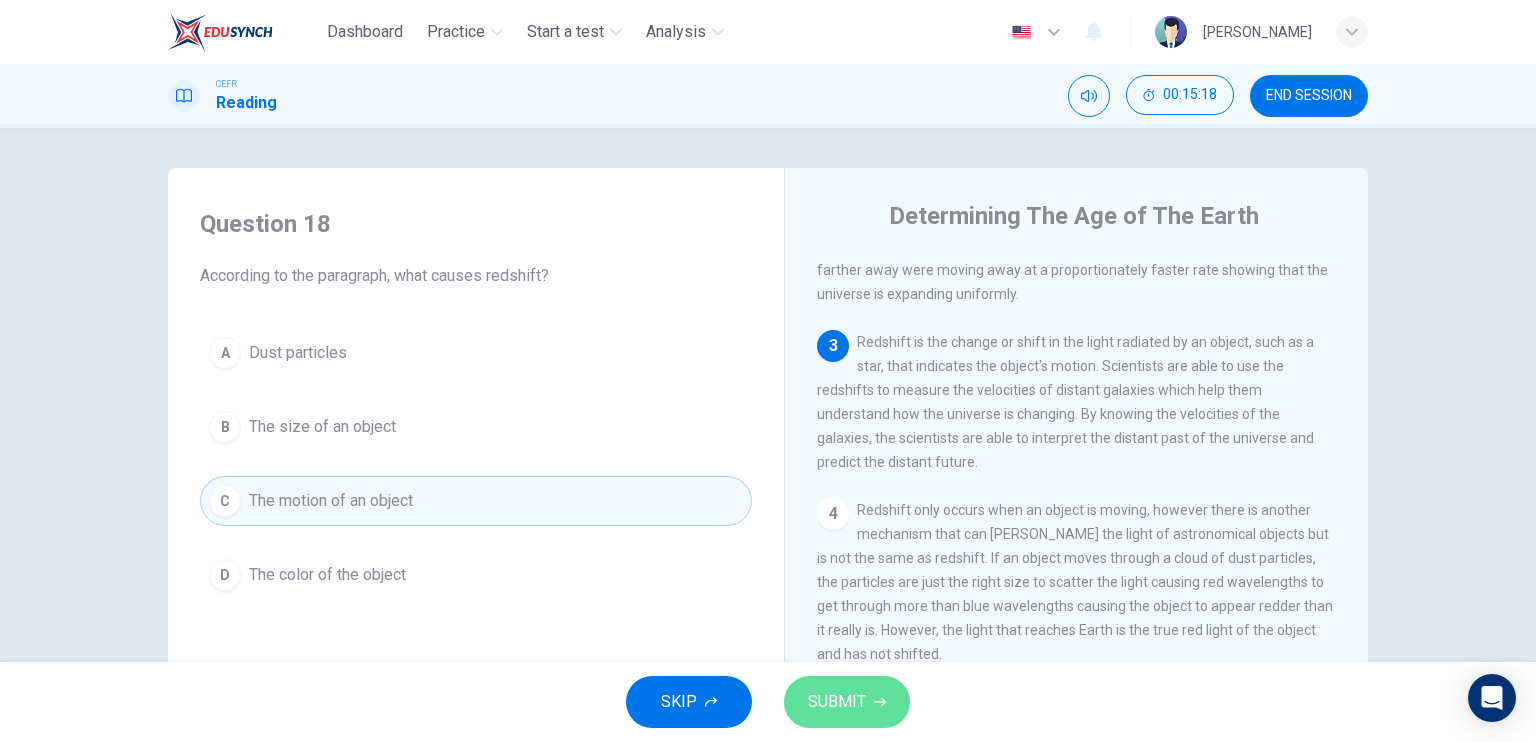 click on "SUBMIT" at bounding box center [847, 702] 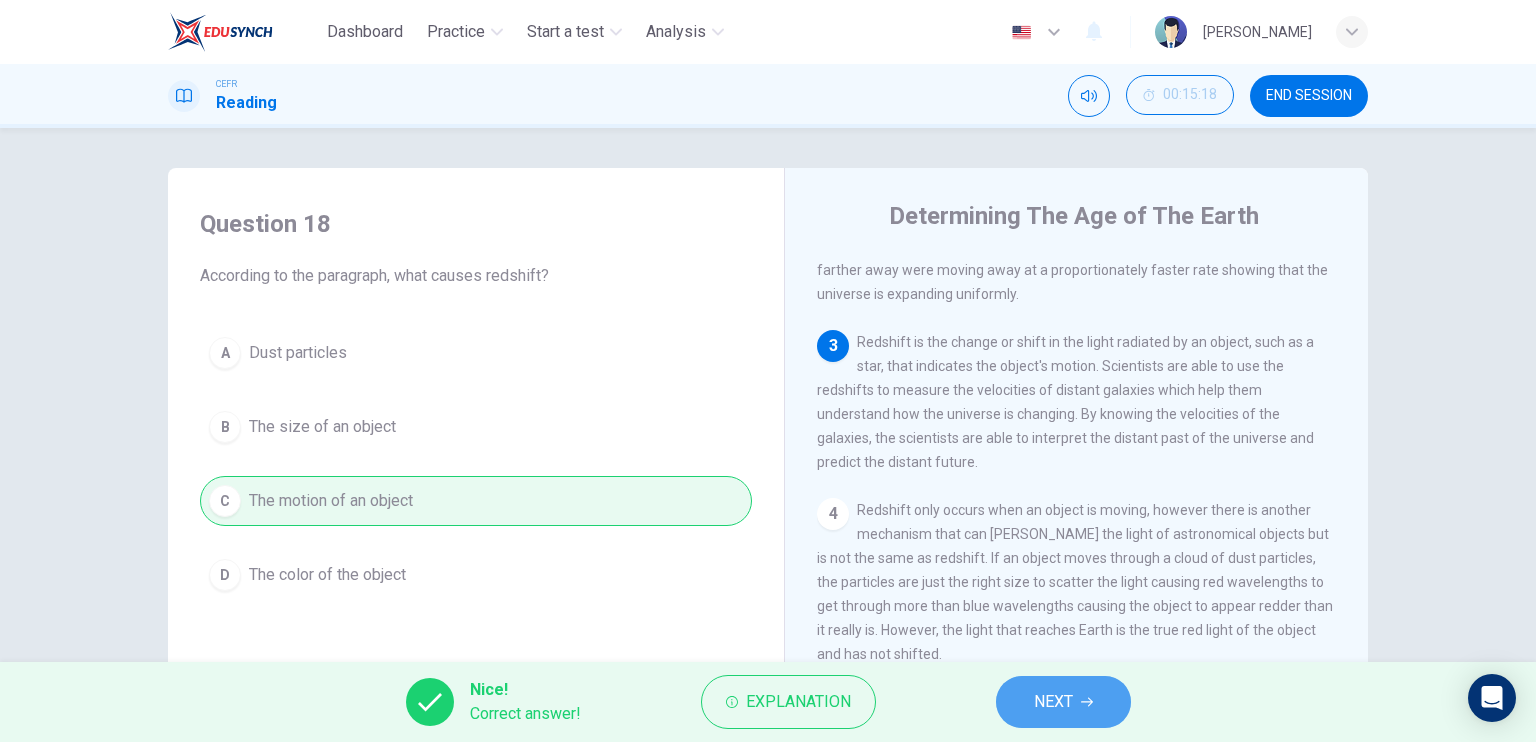 click on "NEXT" at bounding box center [1063, 702] 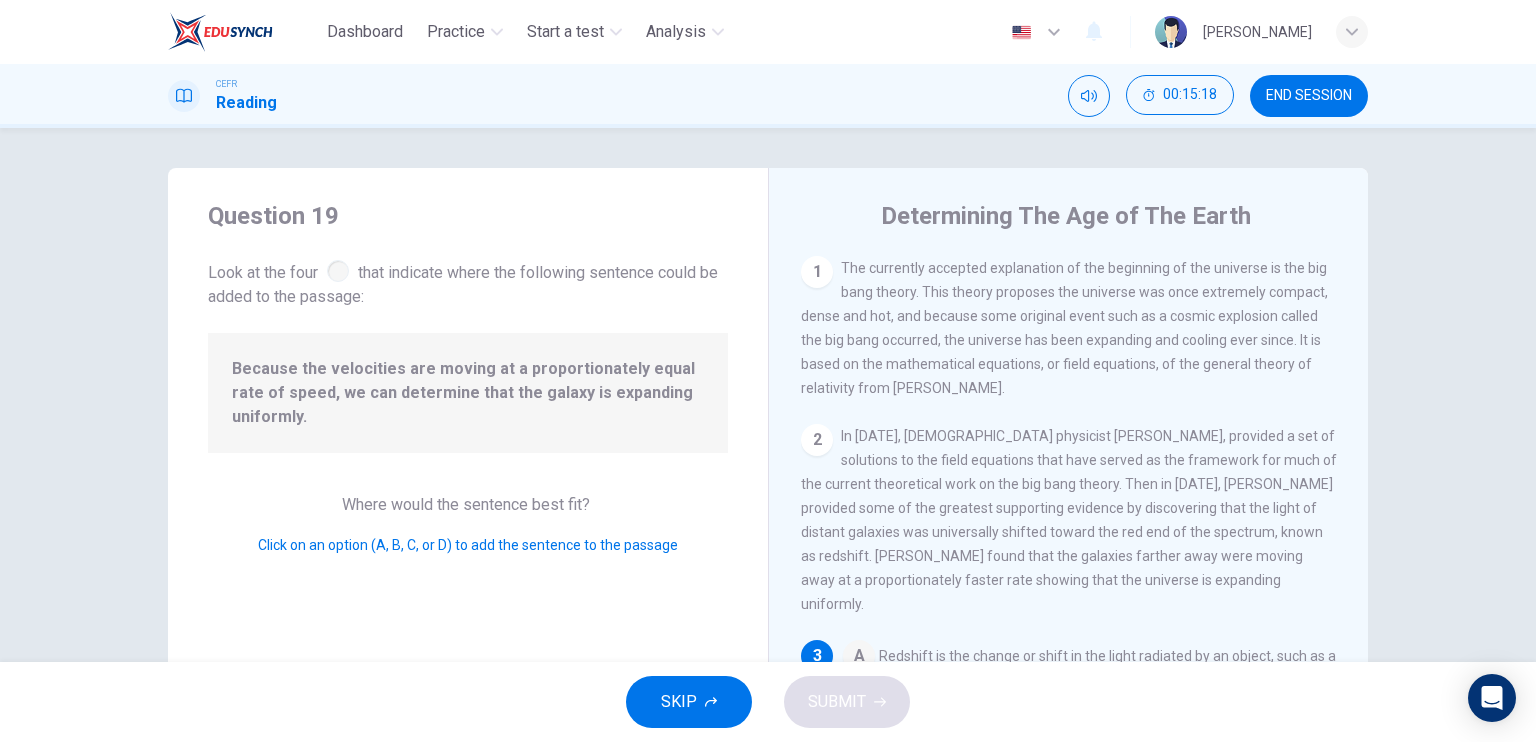 scroll, scrollTop: 163, scrollLeft: 0, axis: vertical 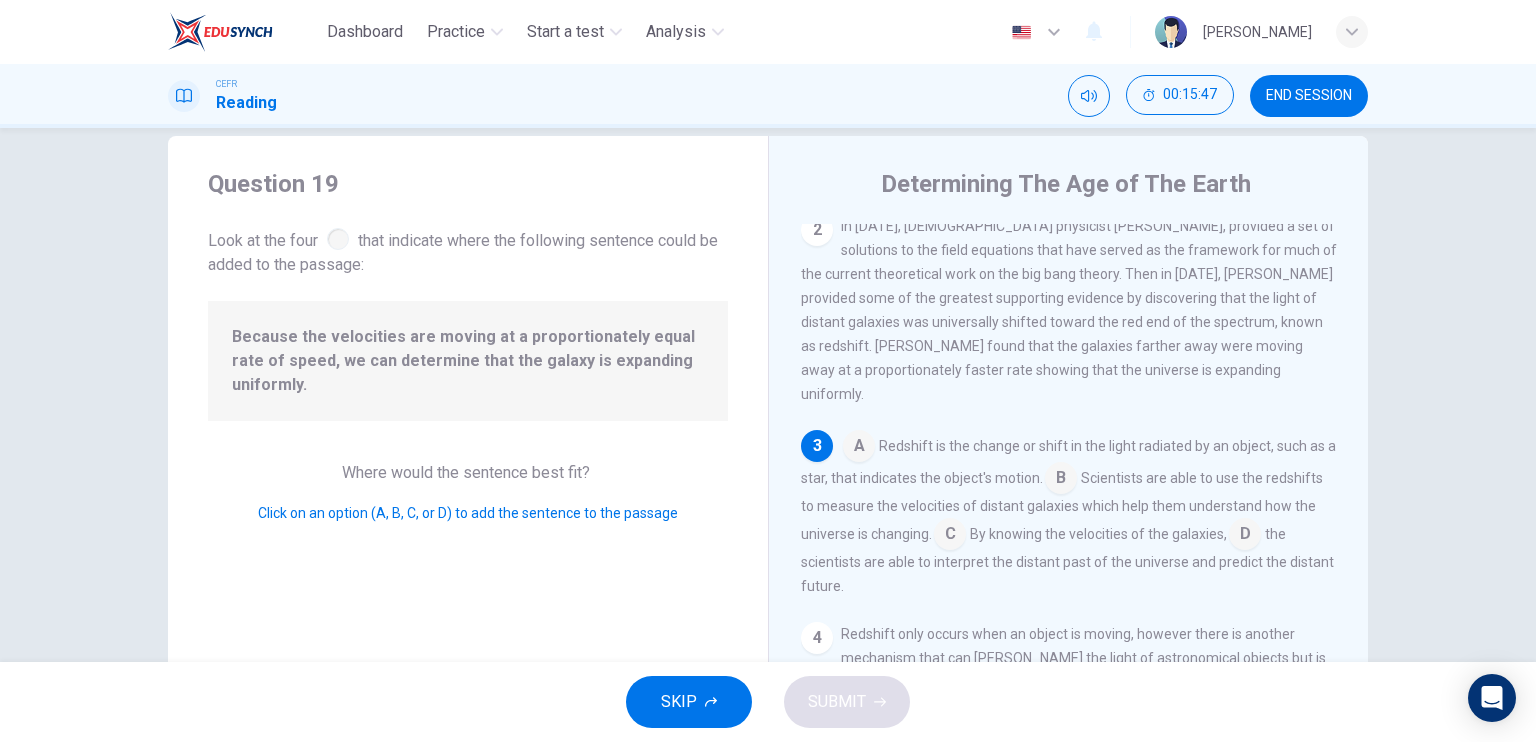 click on "In 1922, Russian physicist Alexander Friedmann, provided a set of solutions to the field equations that have served as the framework for much of the current theoretical work on the big bang theory. Then in 1929, Edwinn Hubble provided some of the greatest supporting evidence by discovering that the light of distant galaxies was universally shifted toward the red end of the spectrum, known as redshift. Hubble found that the galaxies farther away were moving away at a proportionately faster rate showing that the universe is expanding uniformly." at bounding box center [1069, 310] 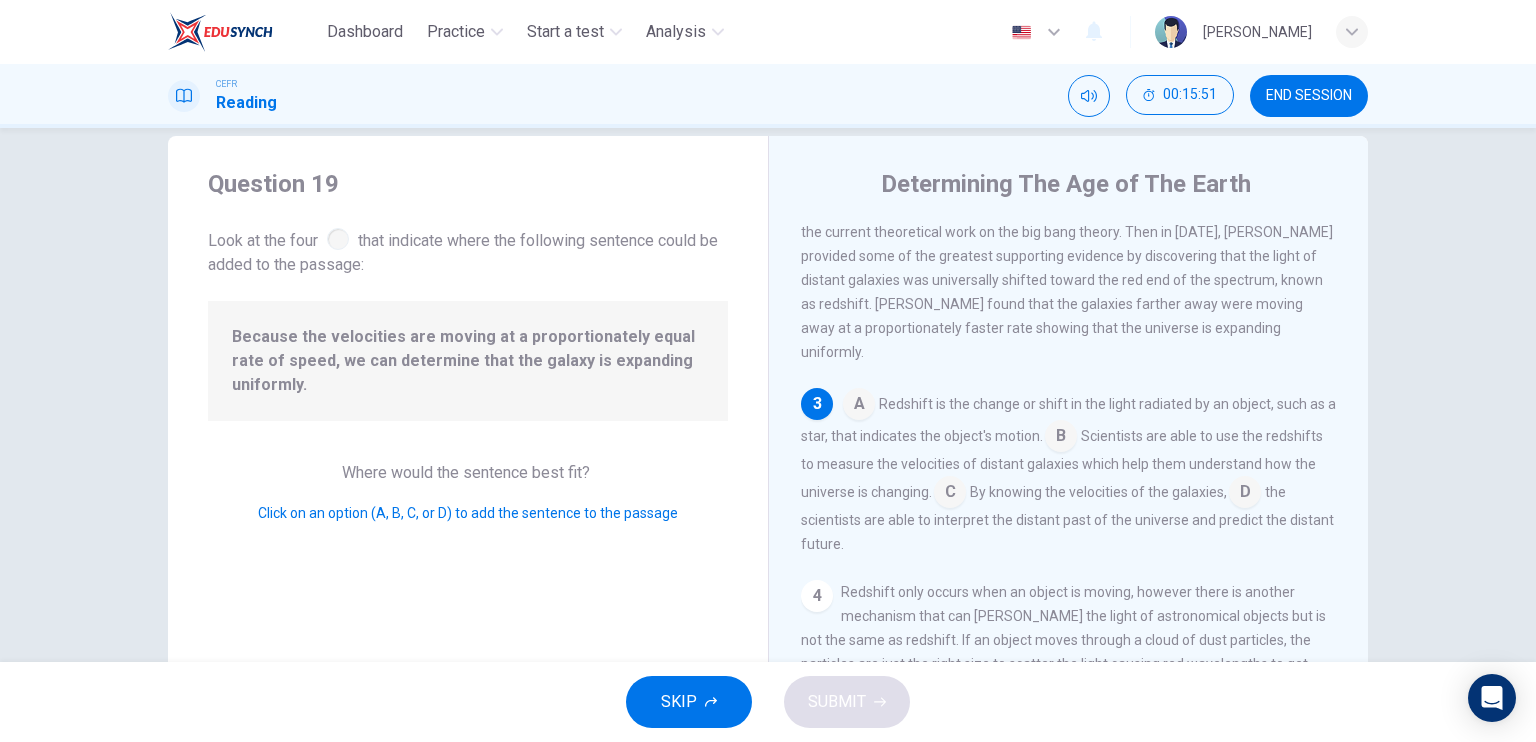 scroll, scrollTop: 220, scrollLeft: 0, axis: vertical 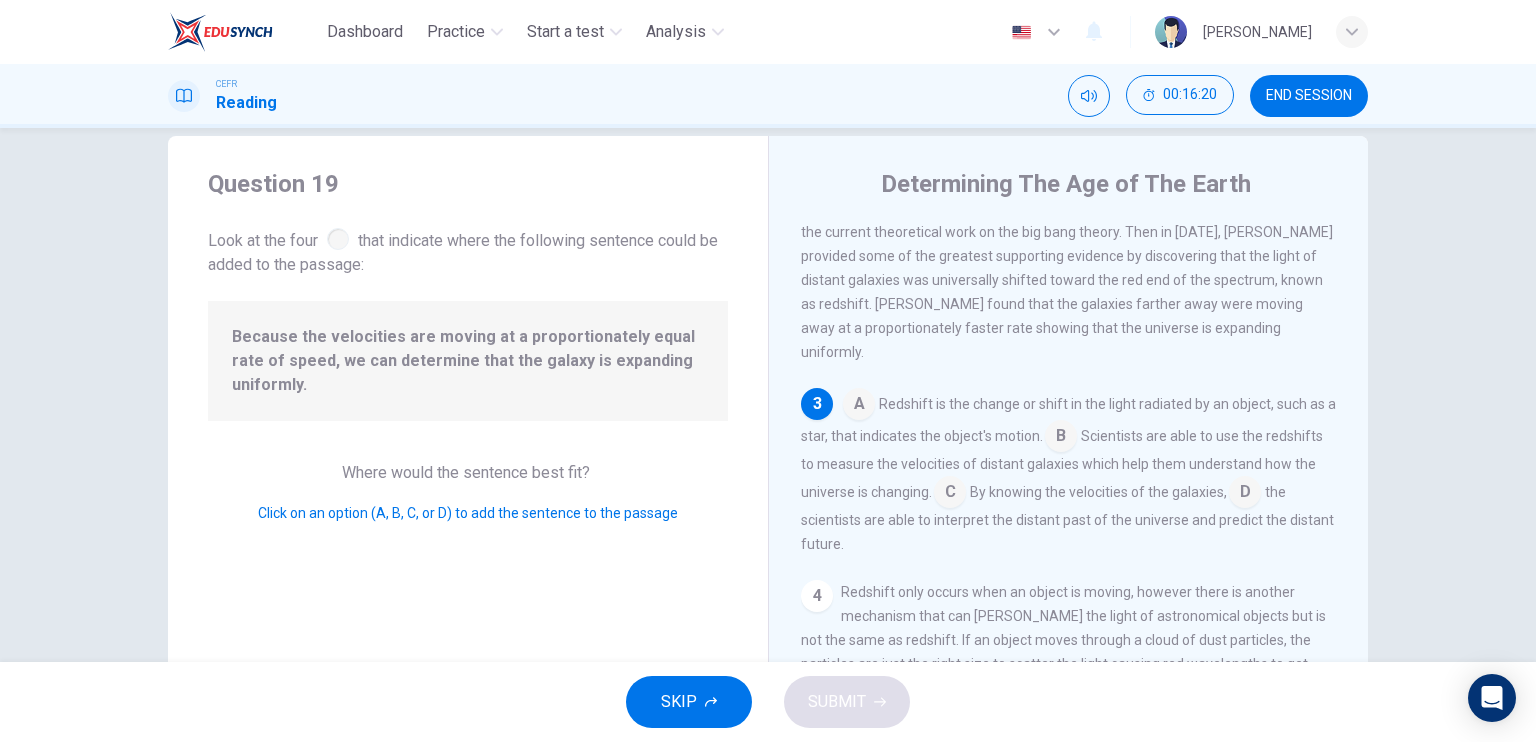 click at bounding box center (1245, 494) 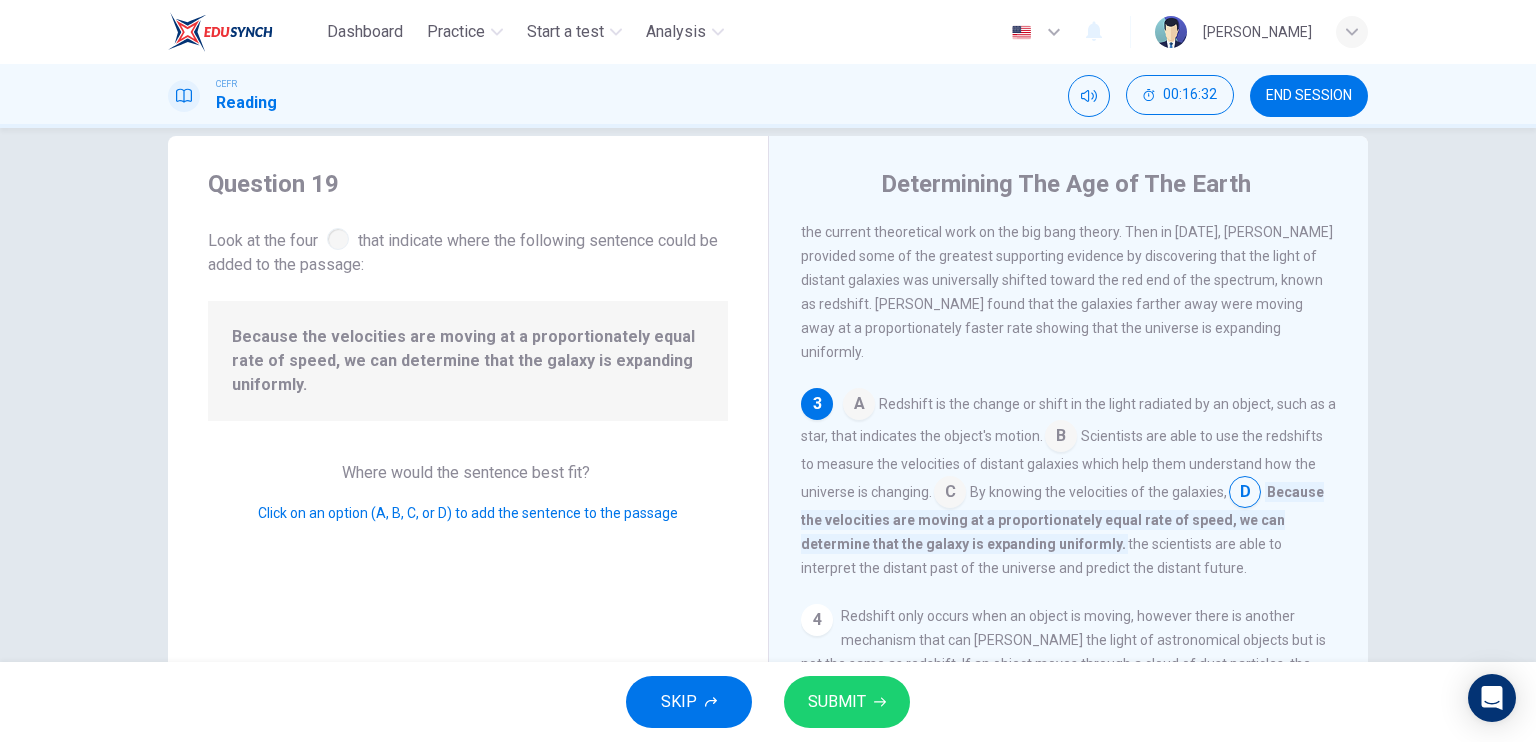 click at bounding box center [1245, 494] 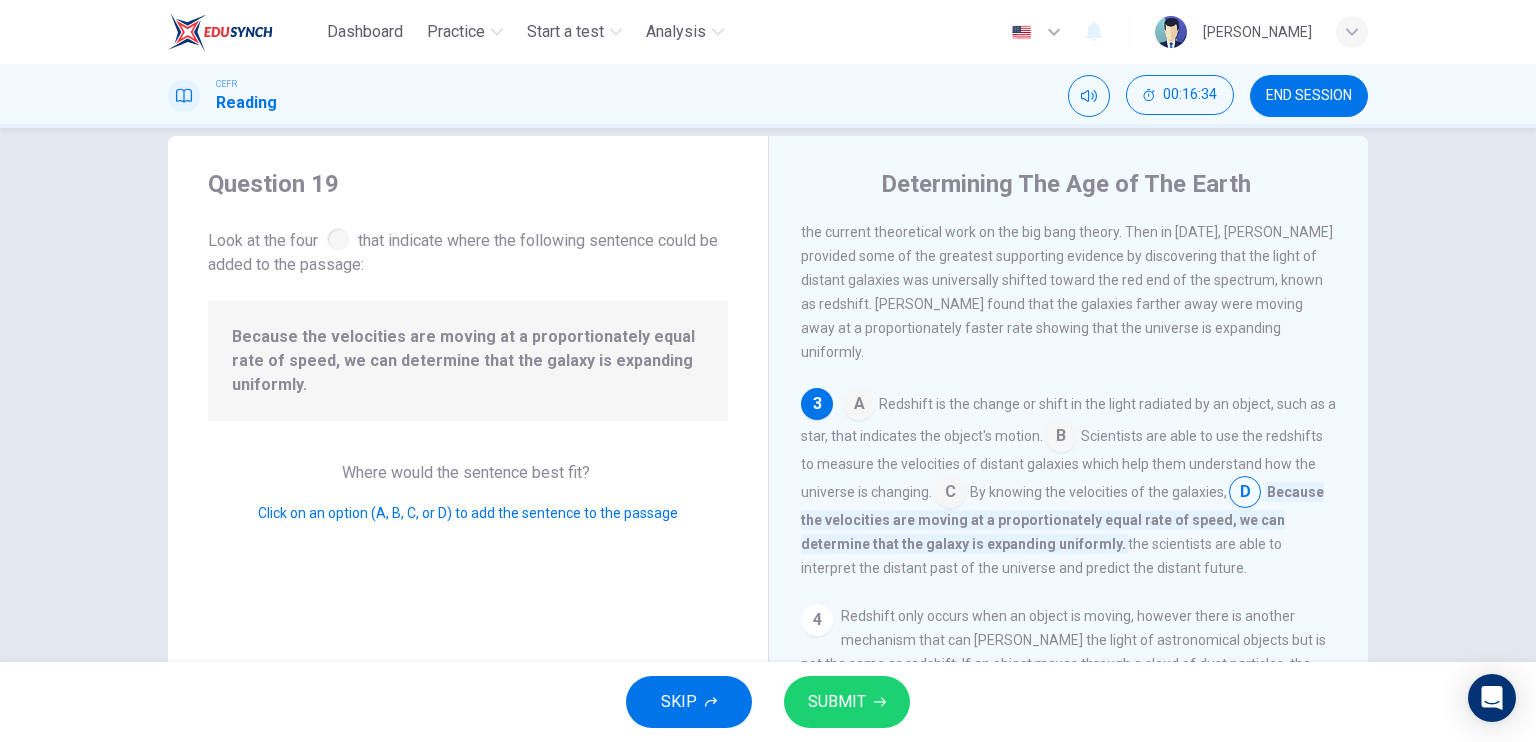 click at bounding box center (950, 494) 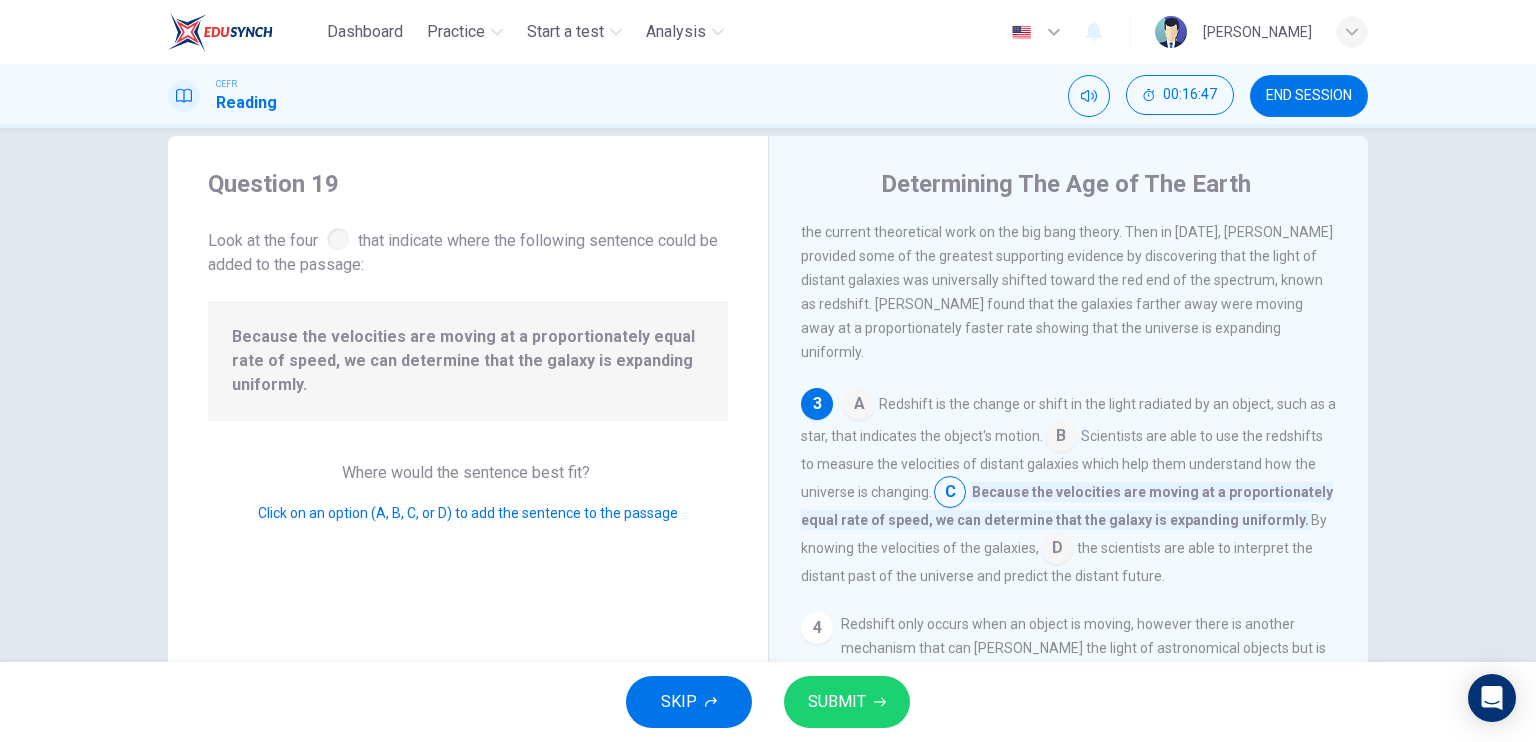 click at bounding box center [1061, 438] 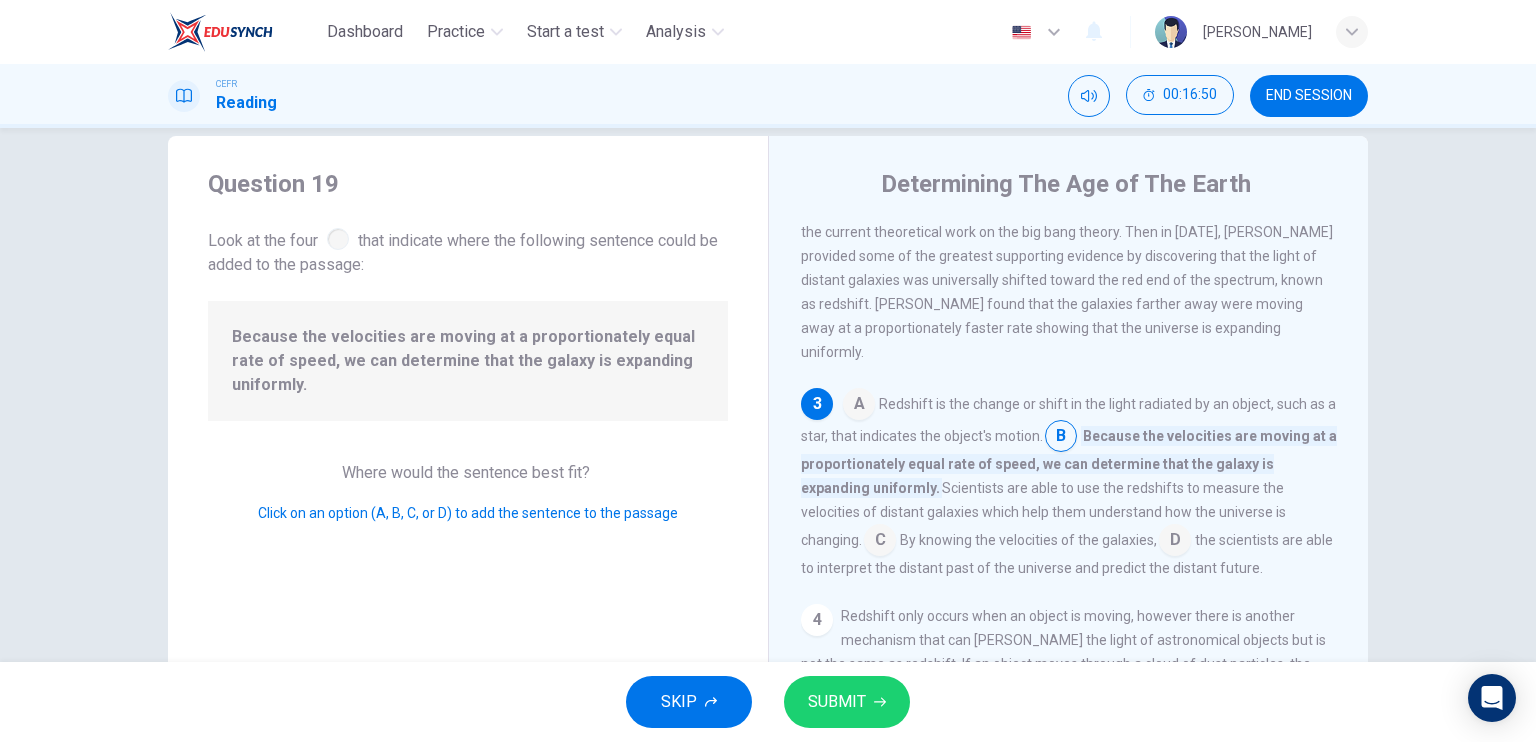click at bounding box center (880, 542) 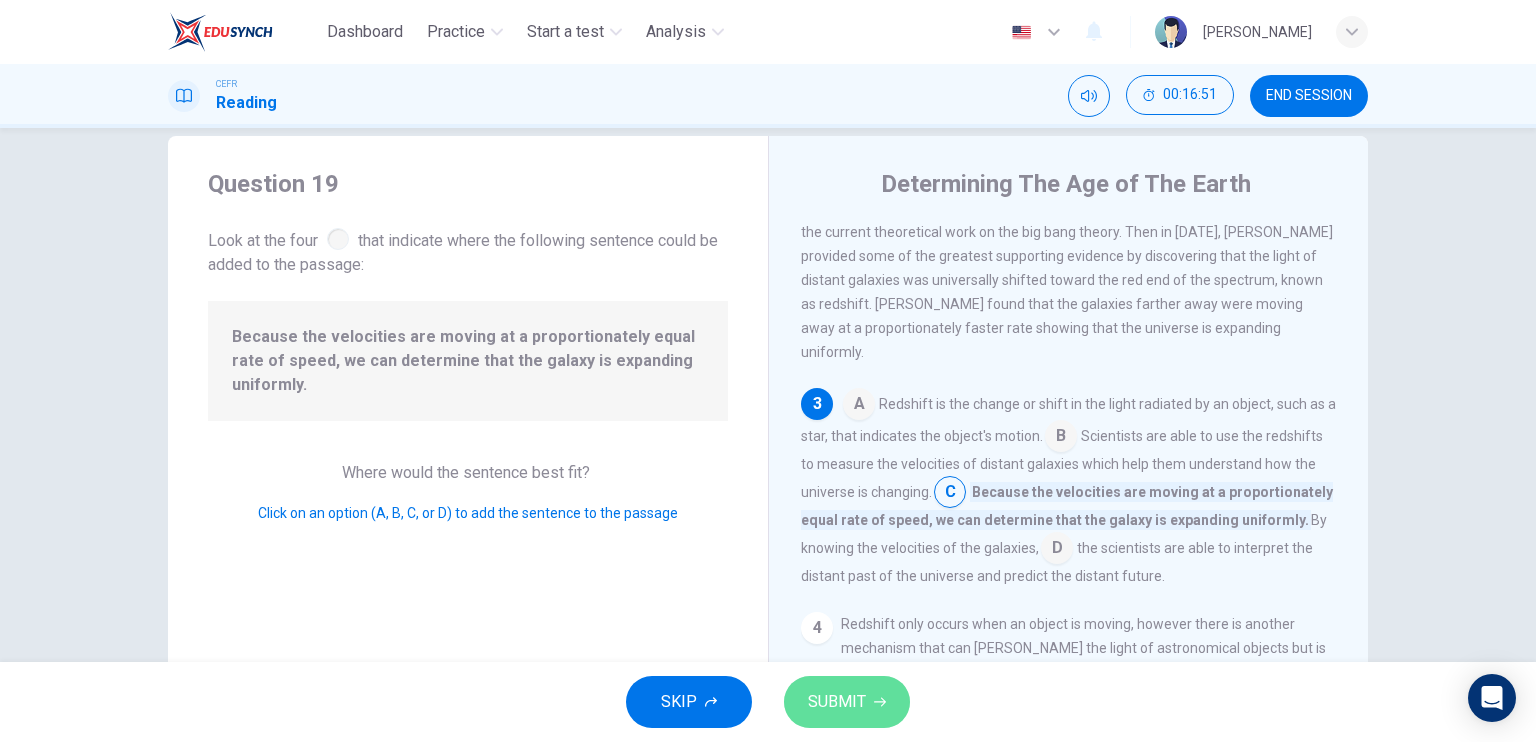 click on "SUBMIT" at bounding box center (837, 702) 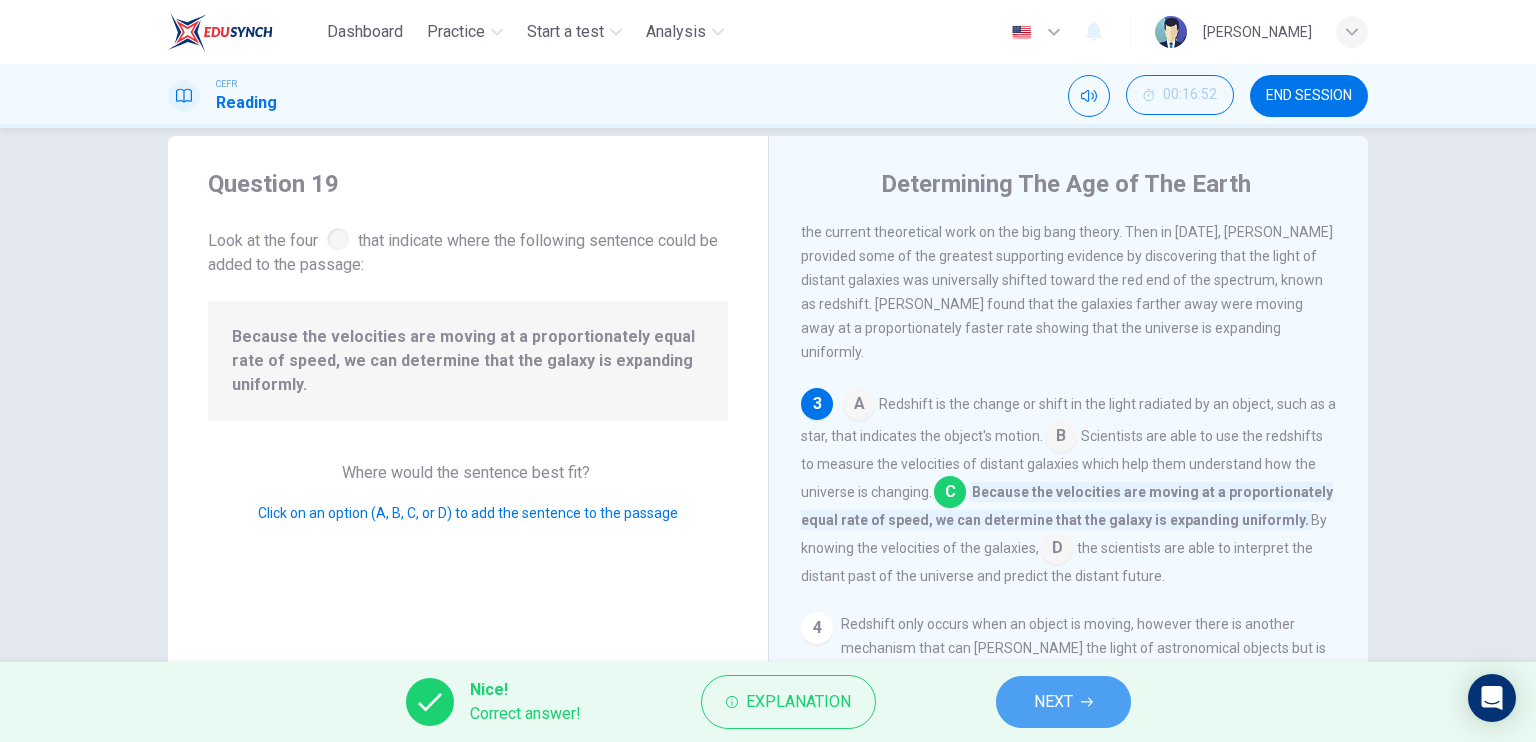 click on "NEXT" at bounding box center [1063, 702] 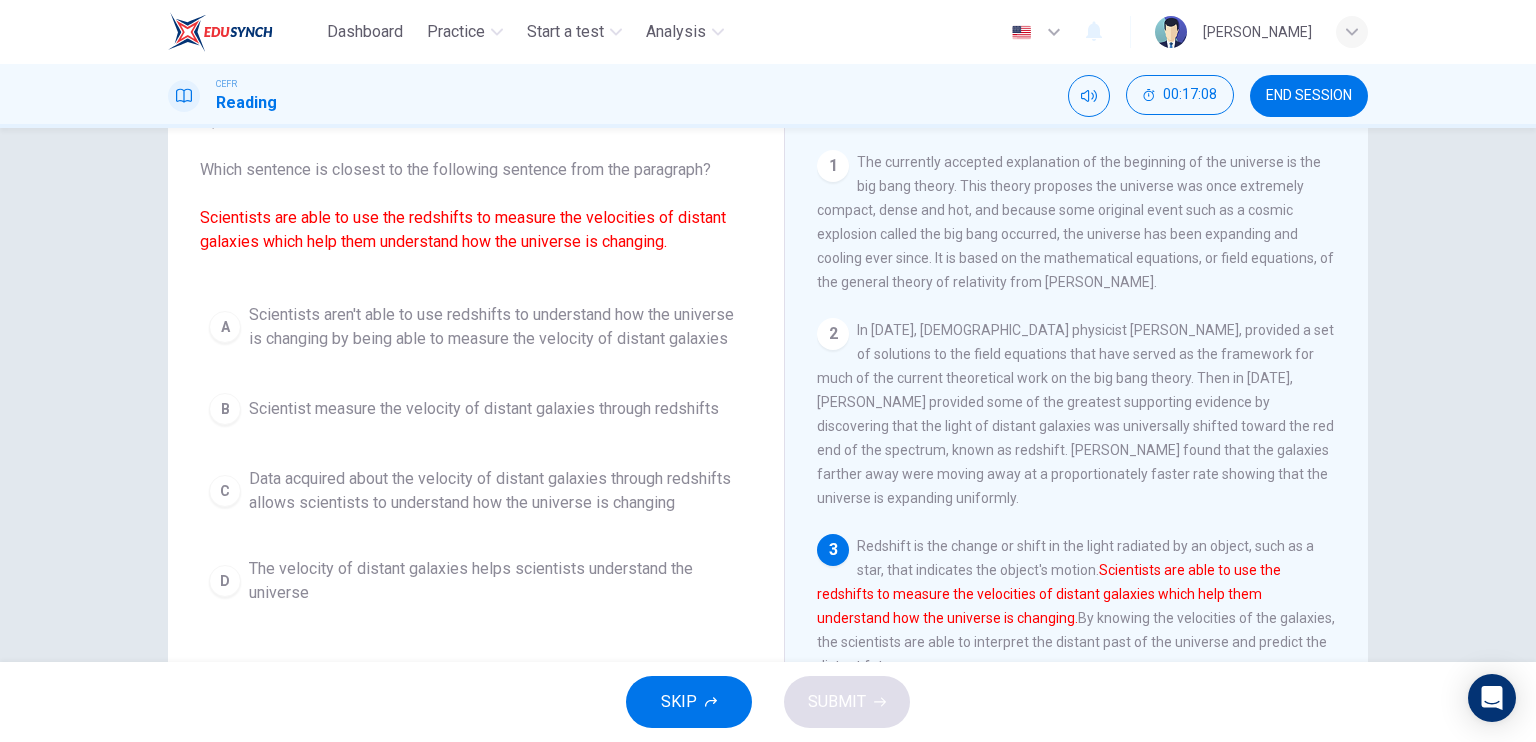 scroll, scrollTop: 104, scrollLeft: 0, axis: vertical 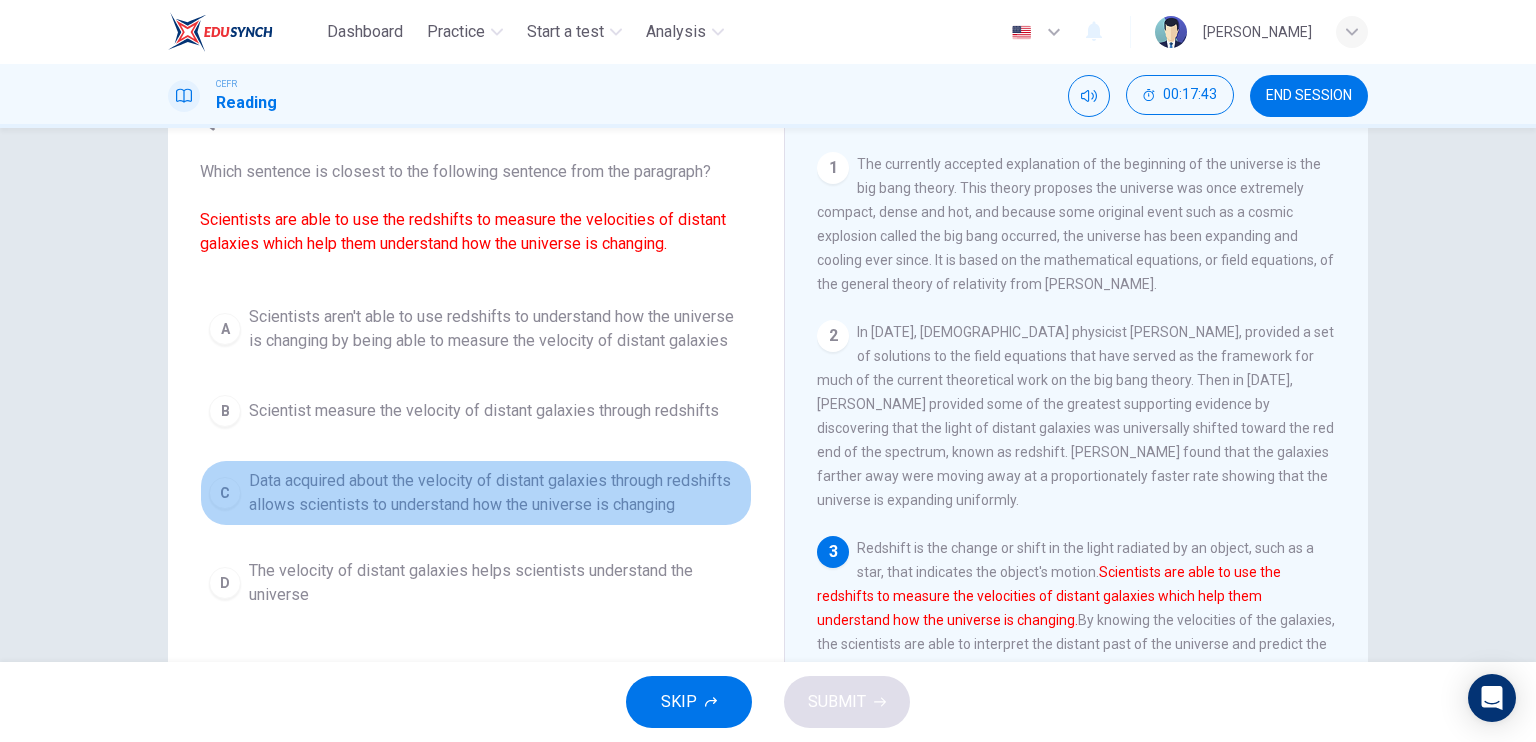 click on "C" at bounding box center [225, 493] 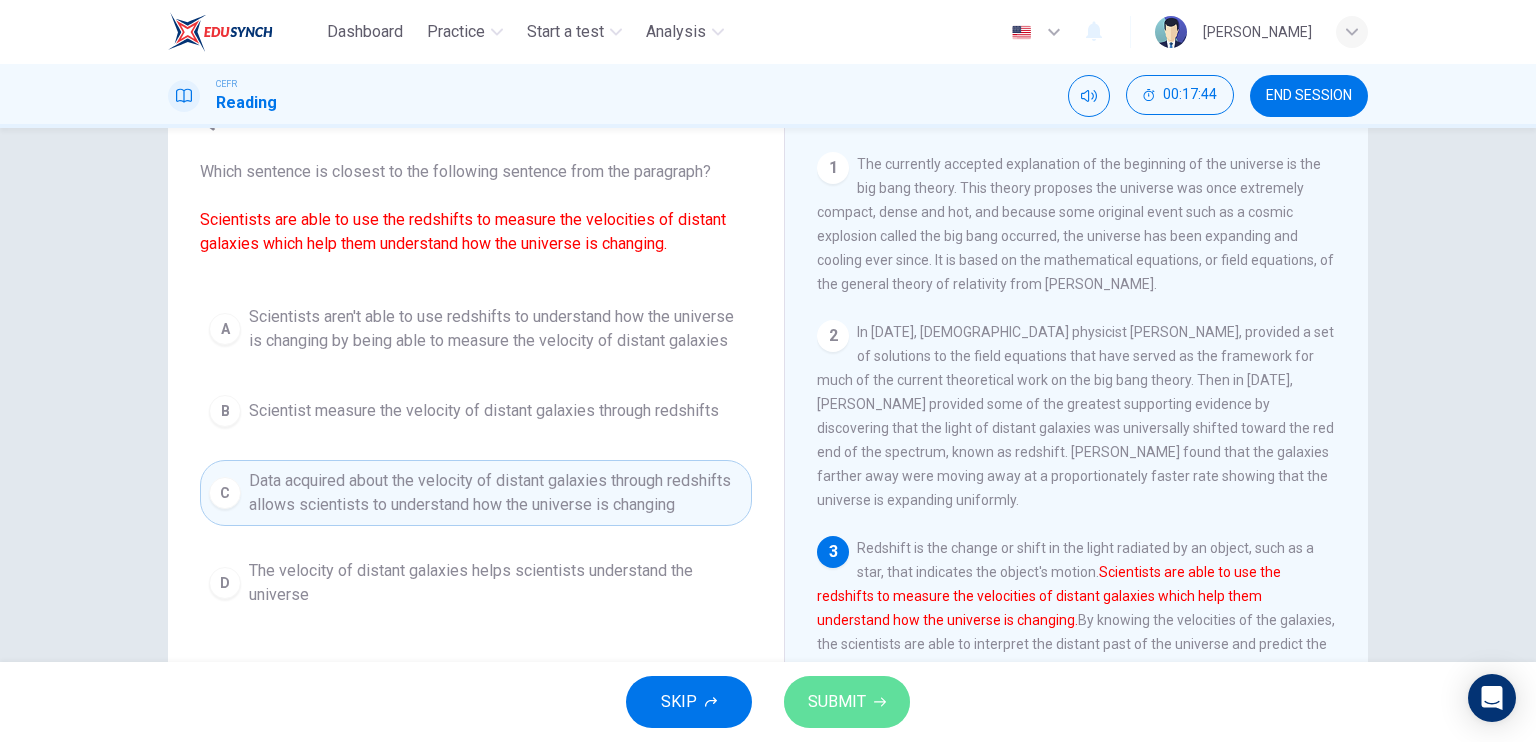 click on "SUBMIT" at bounding box center (837, 702) 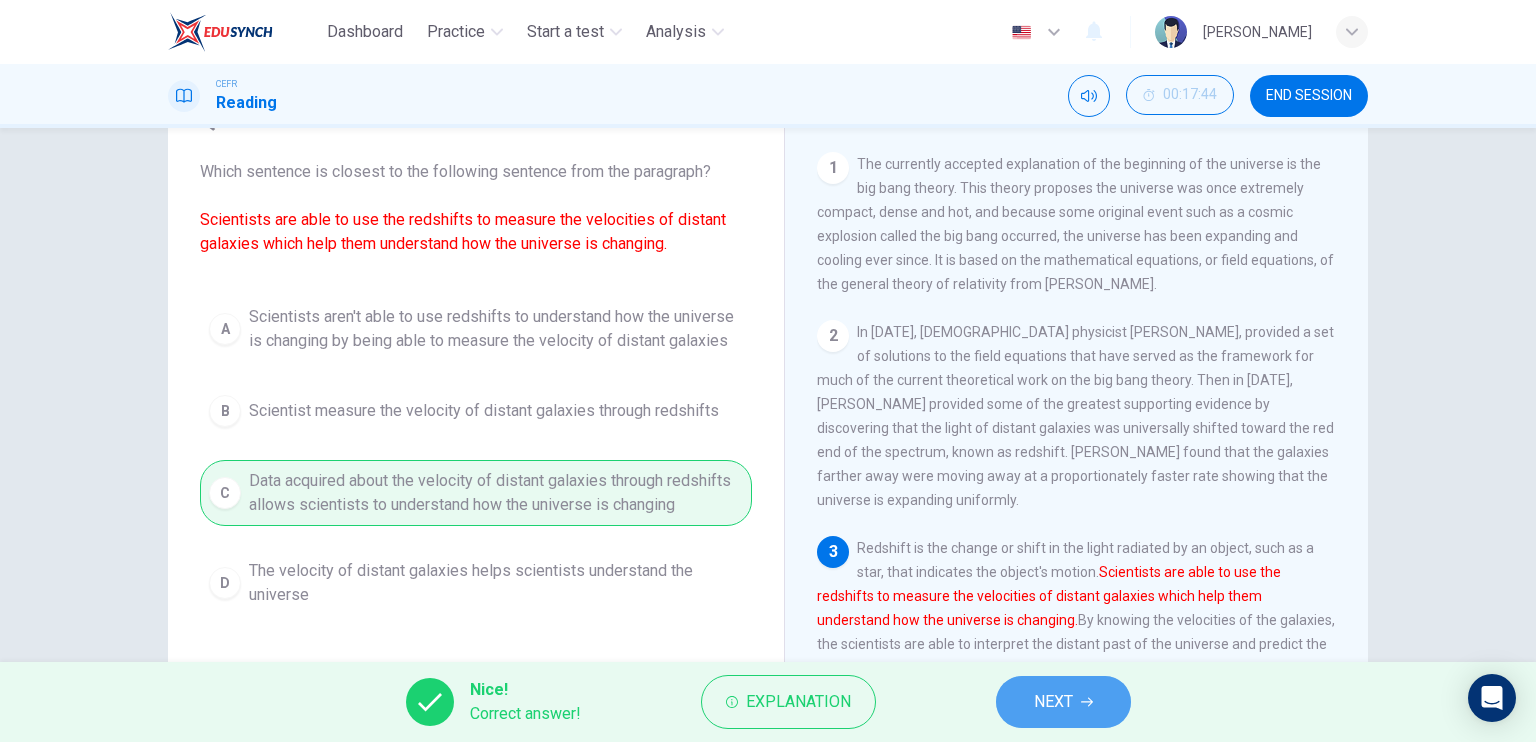 click on "NEXT" at bounding box center [1063, 702] 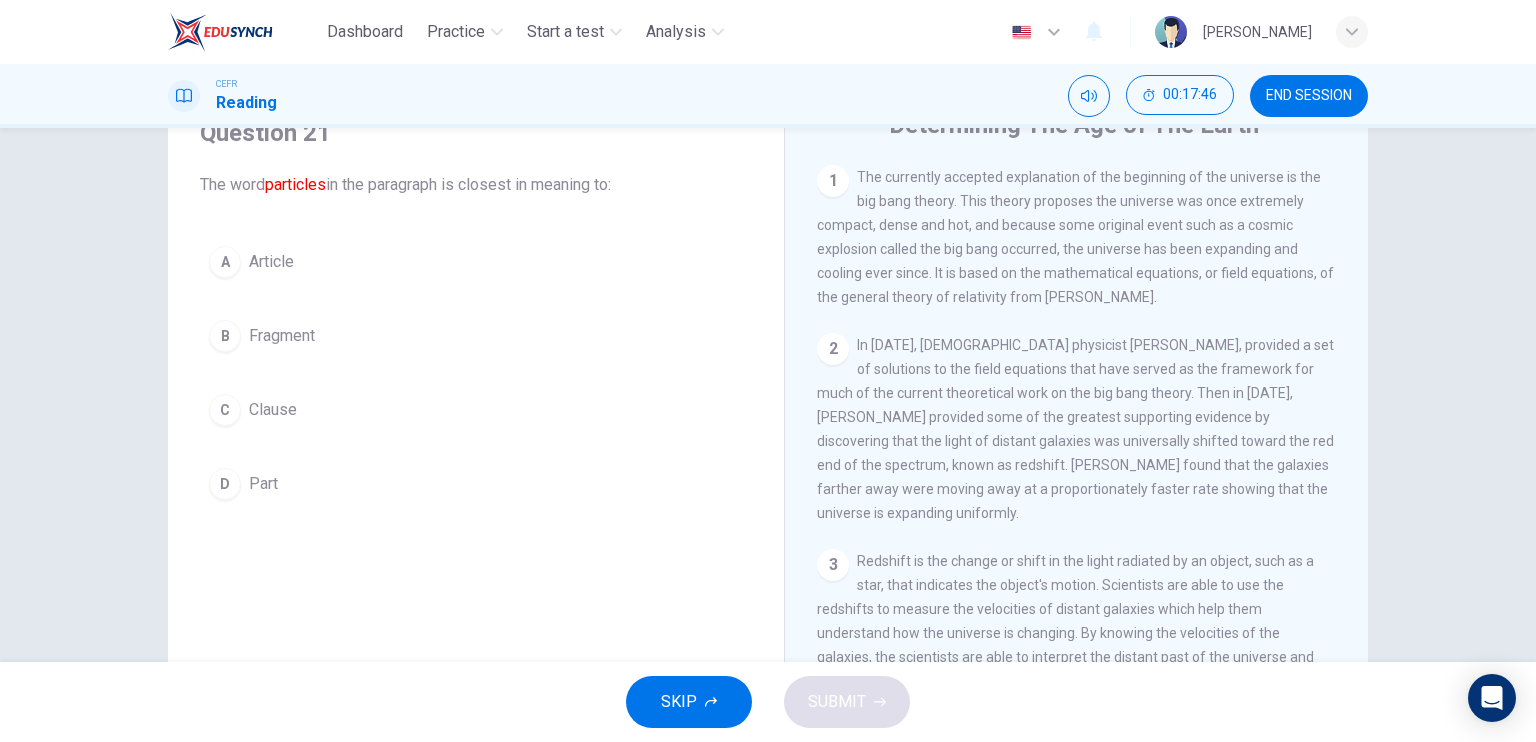 scroll, scrollTop: 88, scrollLeft: 0, axis: vertical 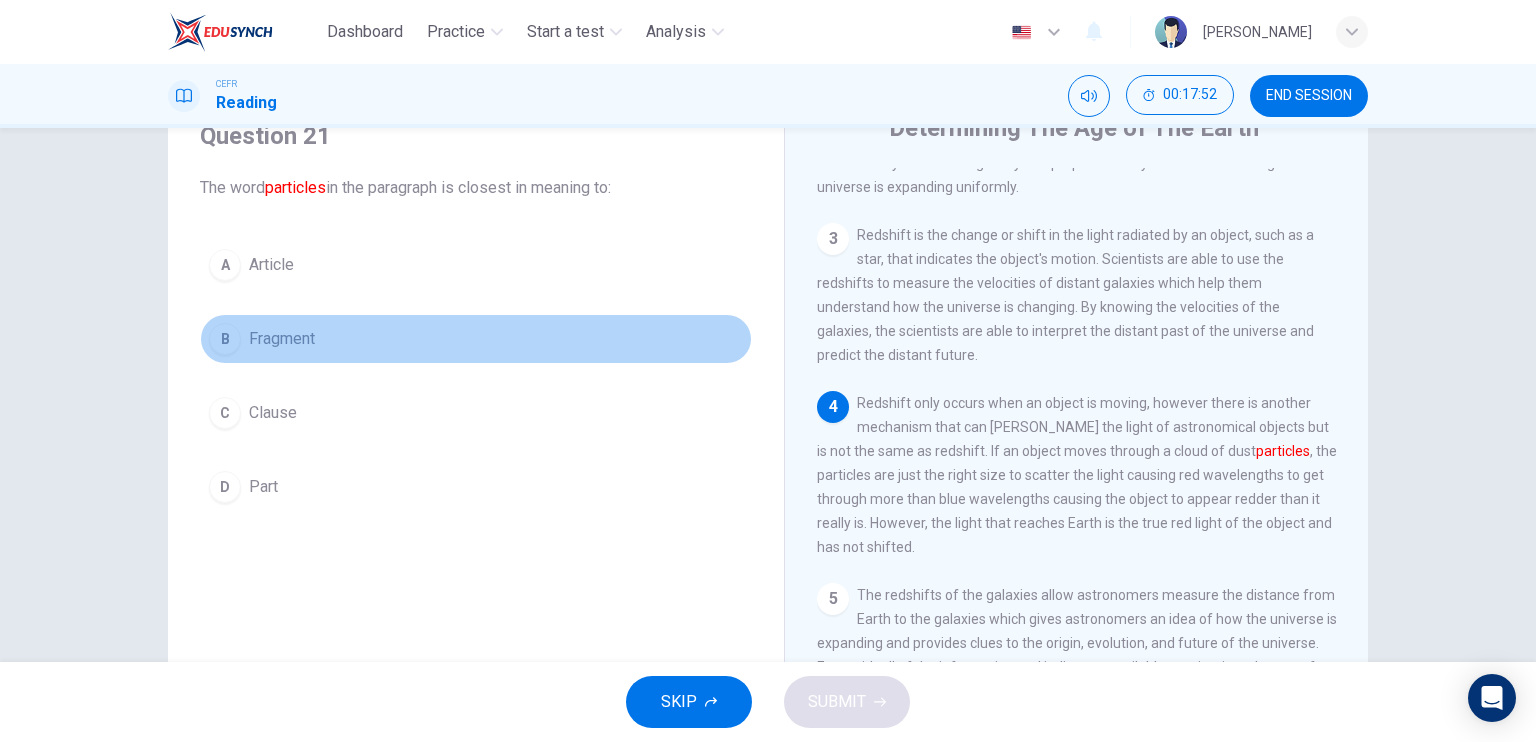 click on "Fragment" at bounding box center (282, 339) 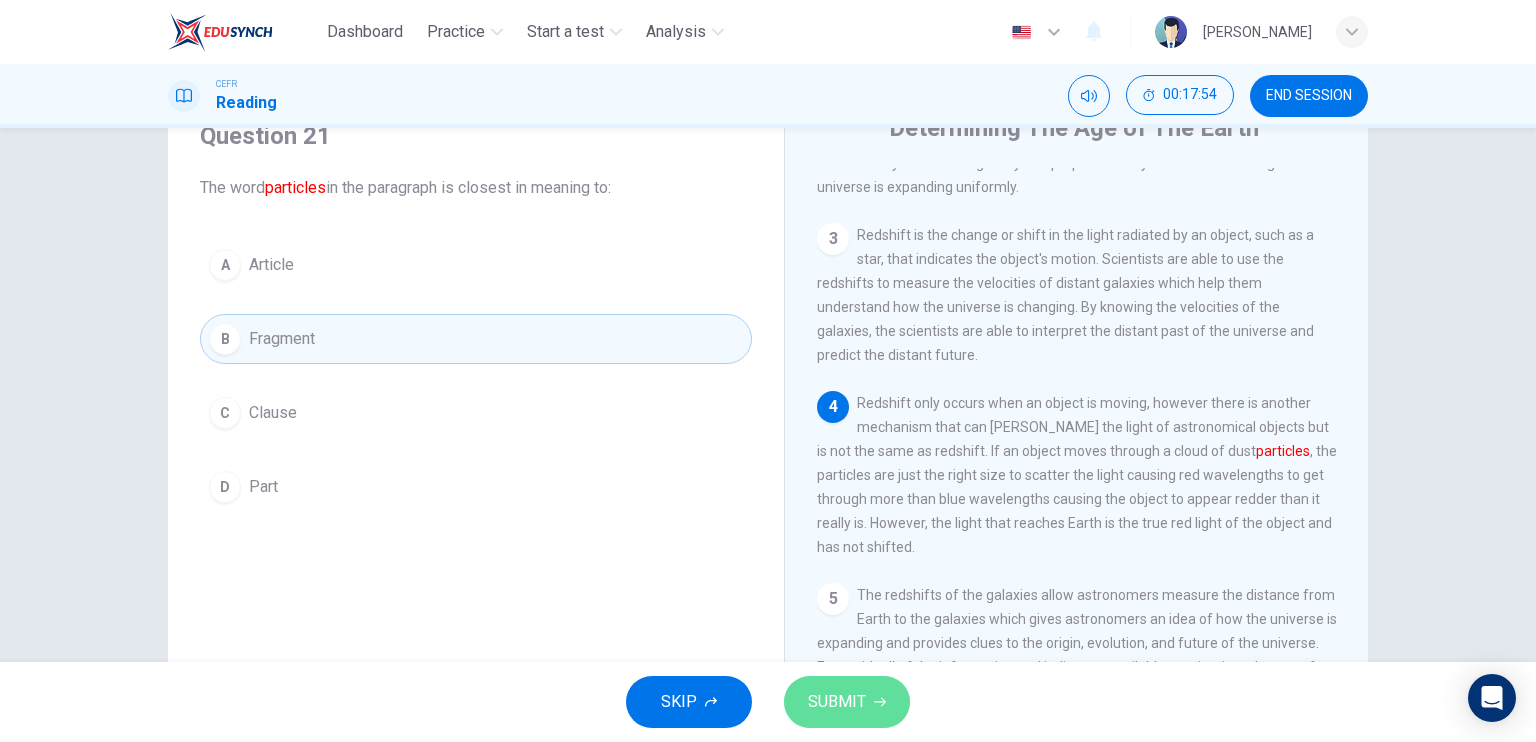click on "SUBMIT" at bounding box center [837, 702] 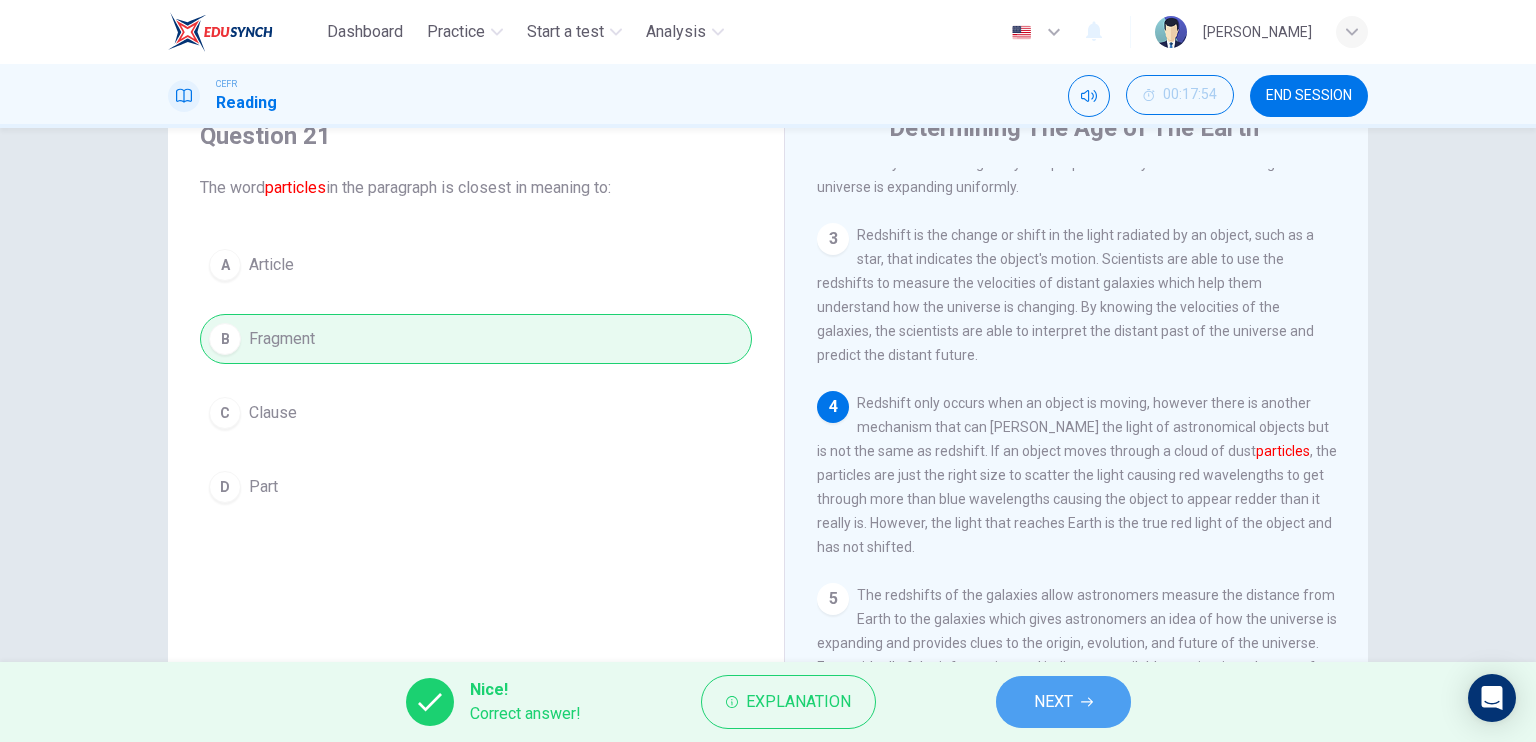 click on "NEXT" at bounding box center (1063, 702) 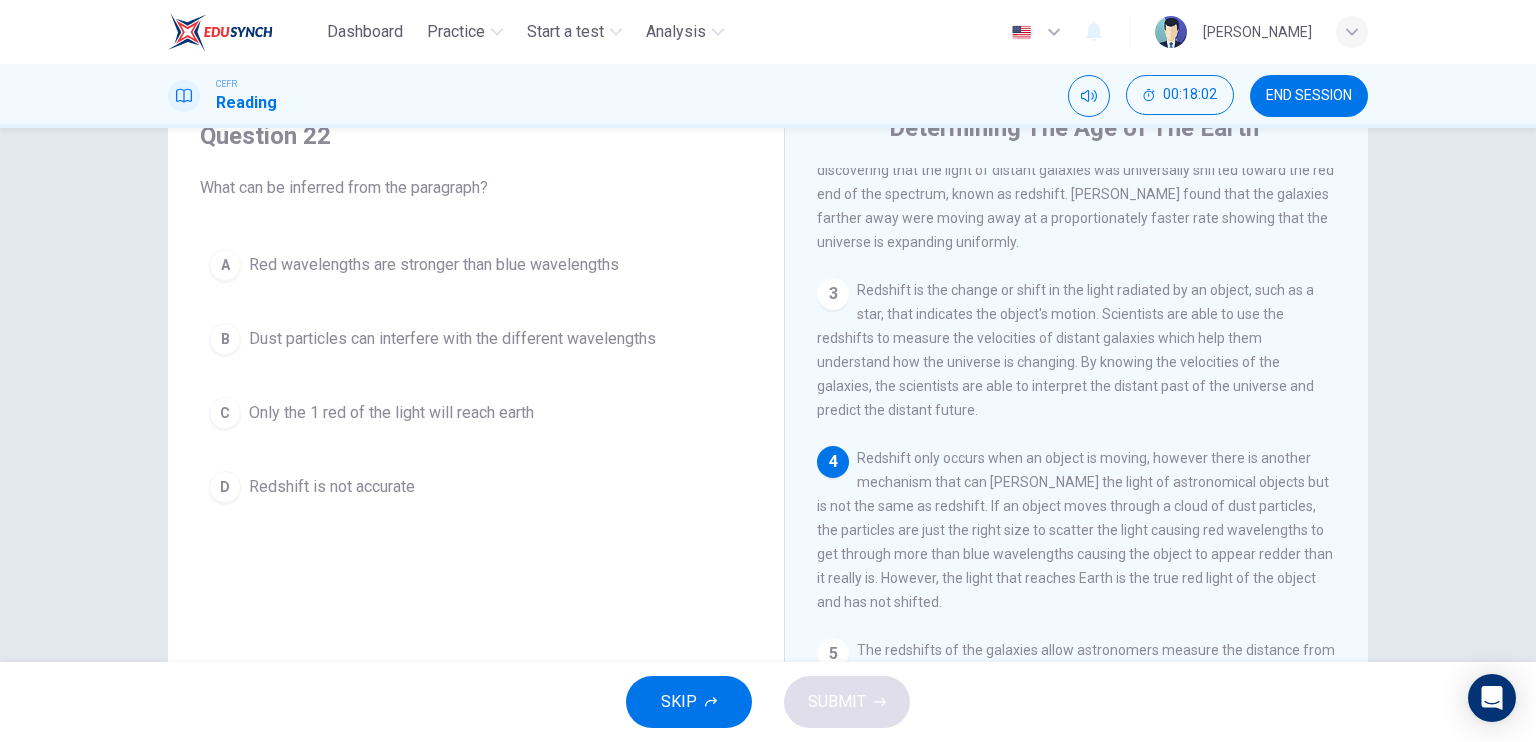 scroll, scrollTop: 331, scrollLeft: 0, axis: vertical 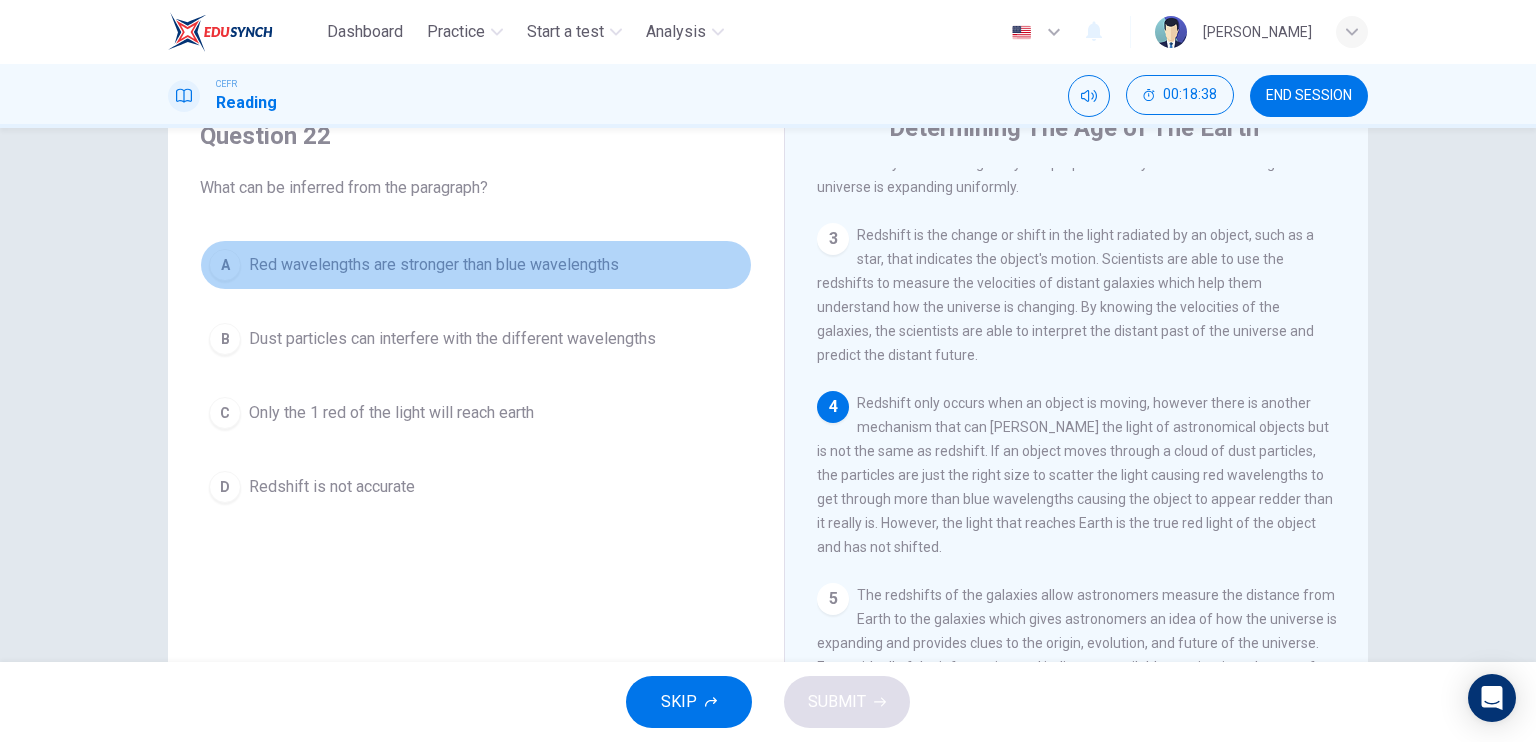click on "Red wavelengths are stronger than blue wavelengths" at bounding box center (434, 265) 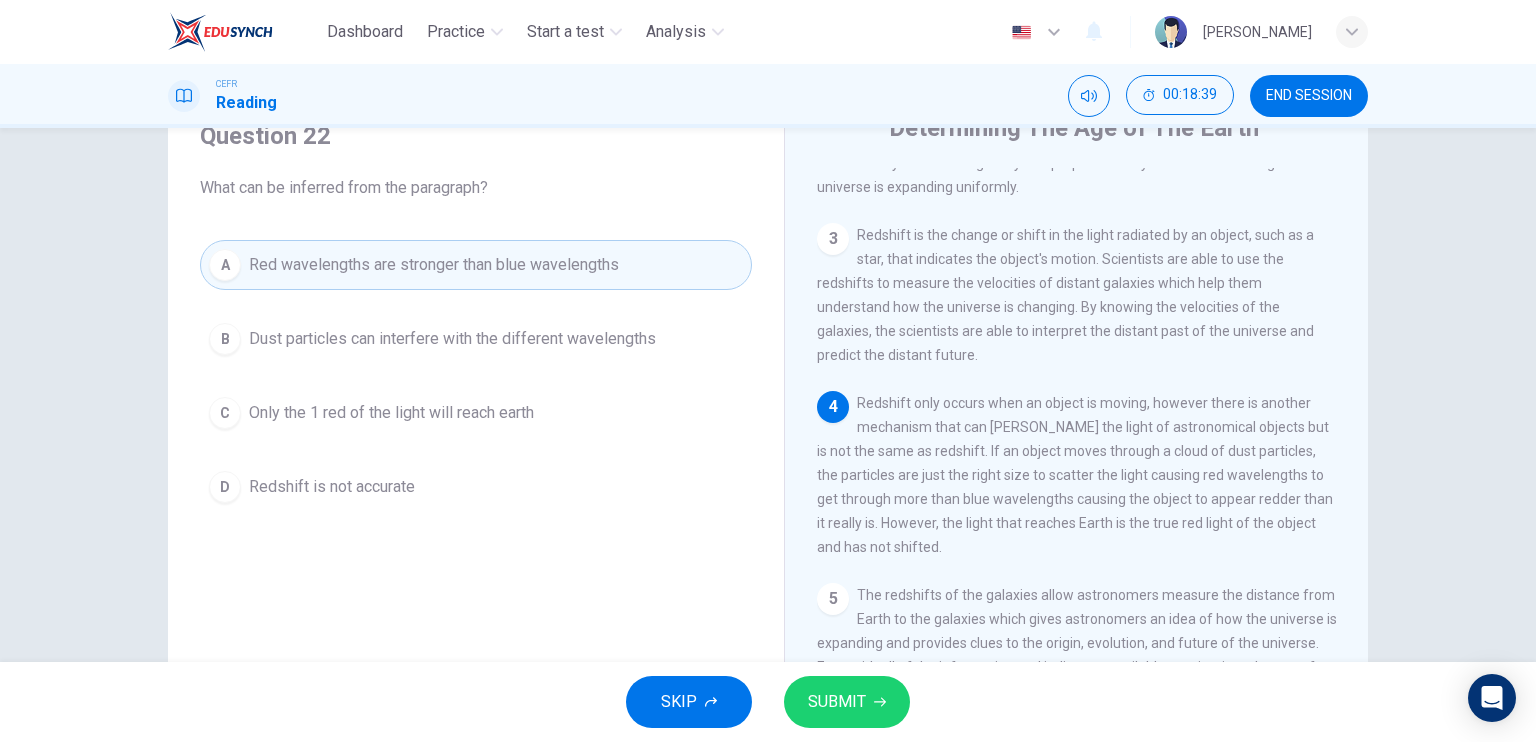 click on "SKIP SUBMIT" at bounding box center [768, 702] 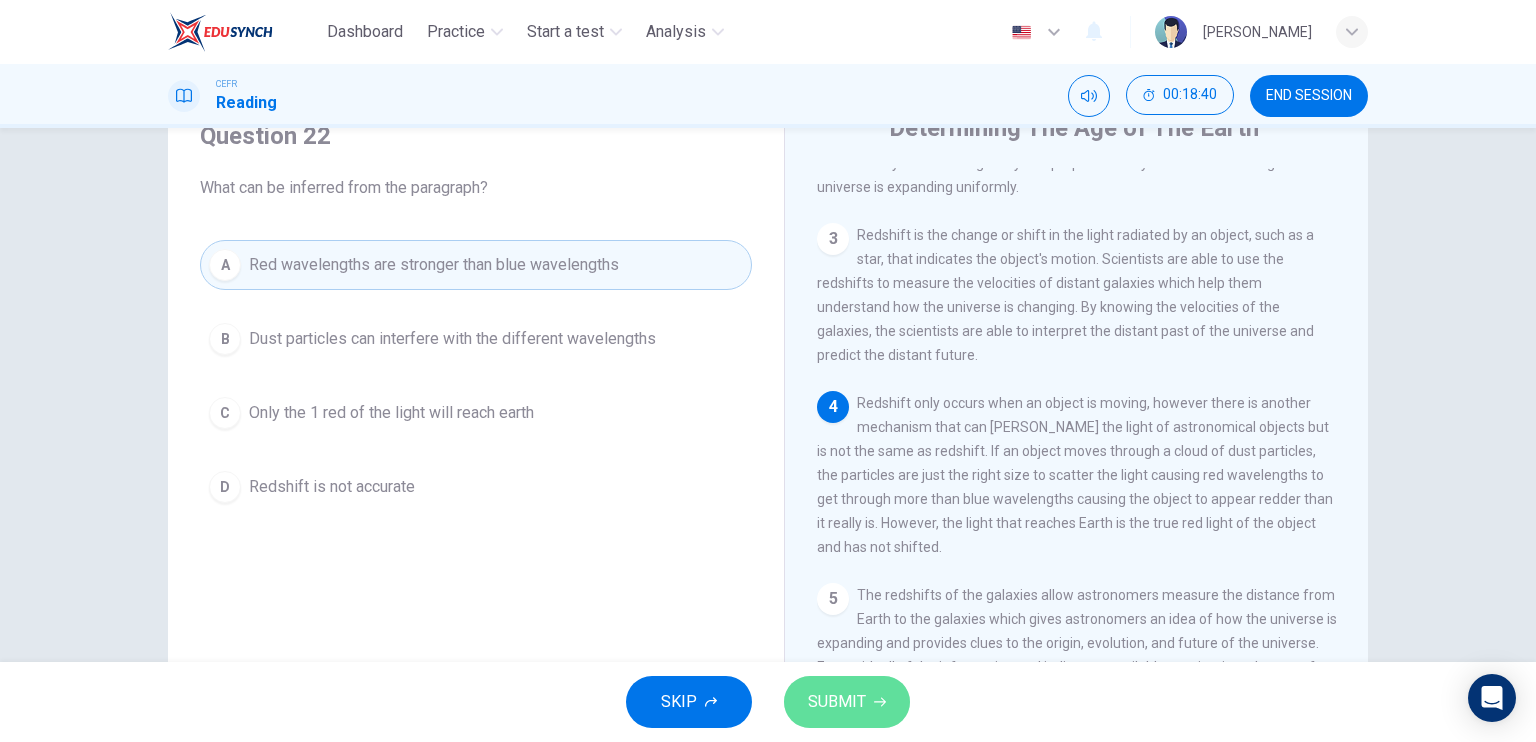 click on "SUBMIT" at bounding box center (837, 702) 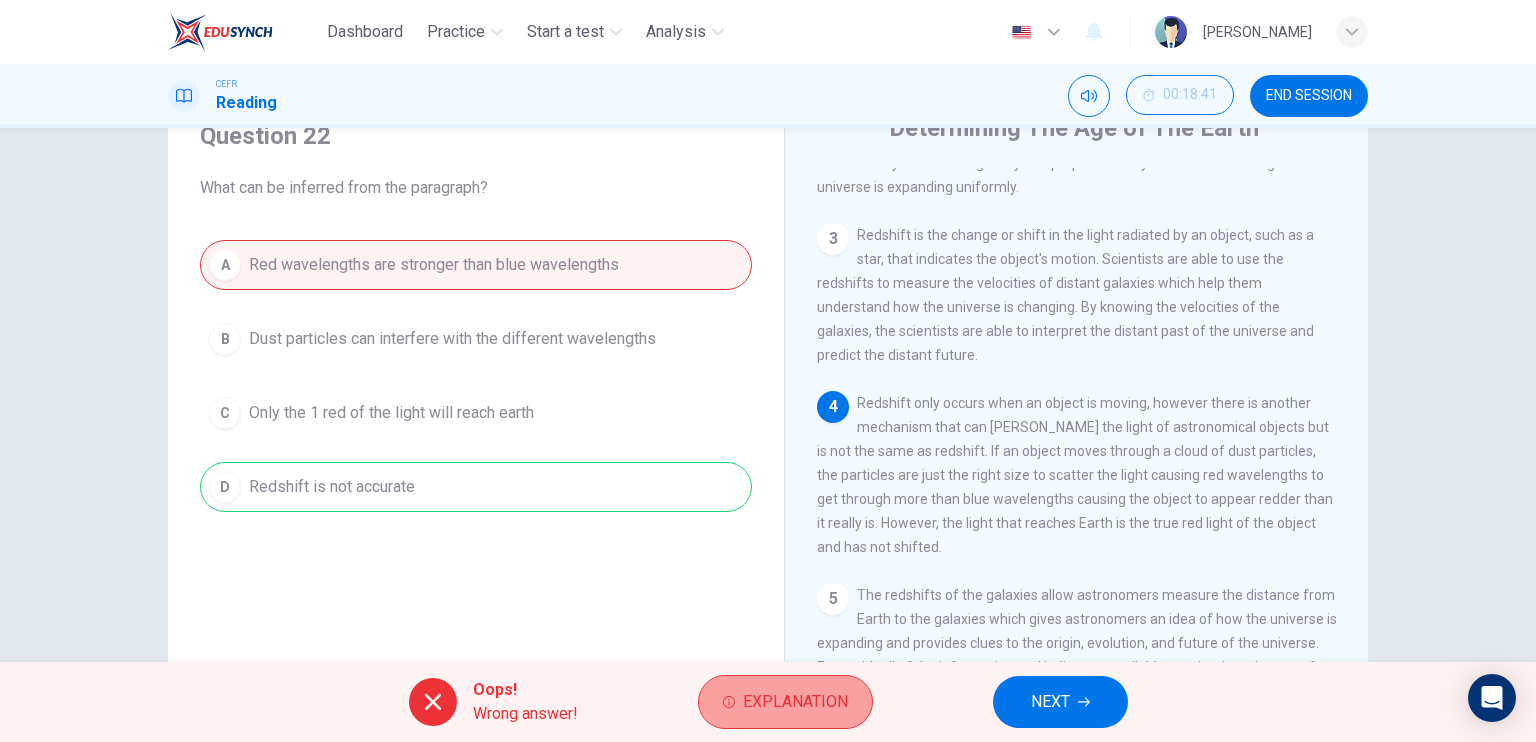 click on "Explanation" at bounding box center (785, 702) 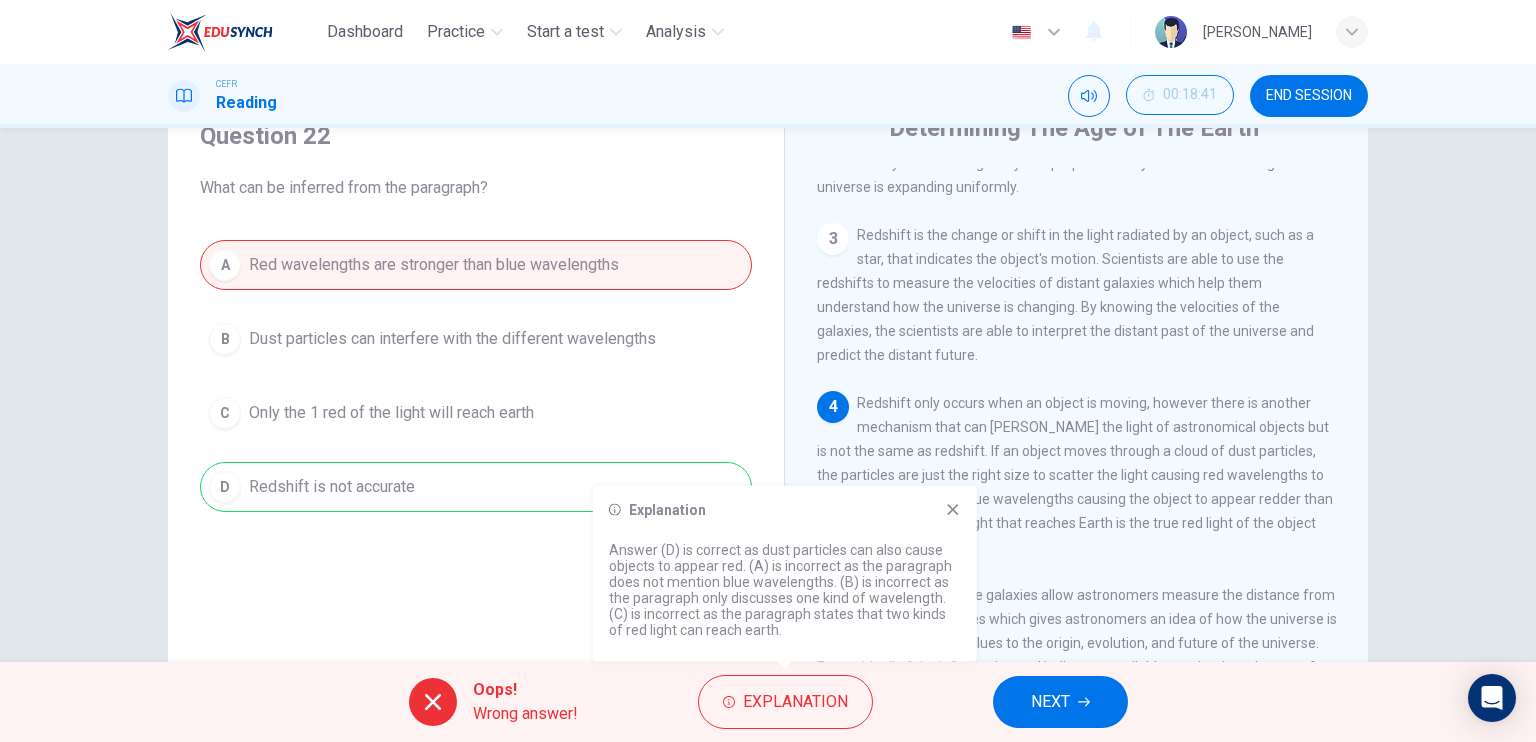 click on "NEXT" at bounding box center (1060, 702) 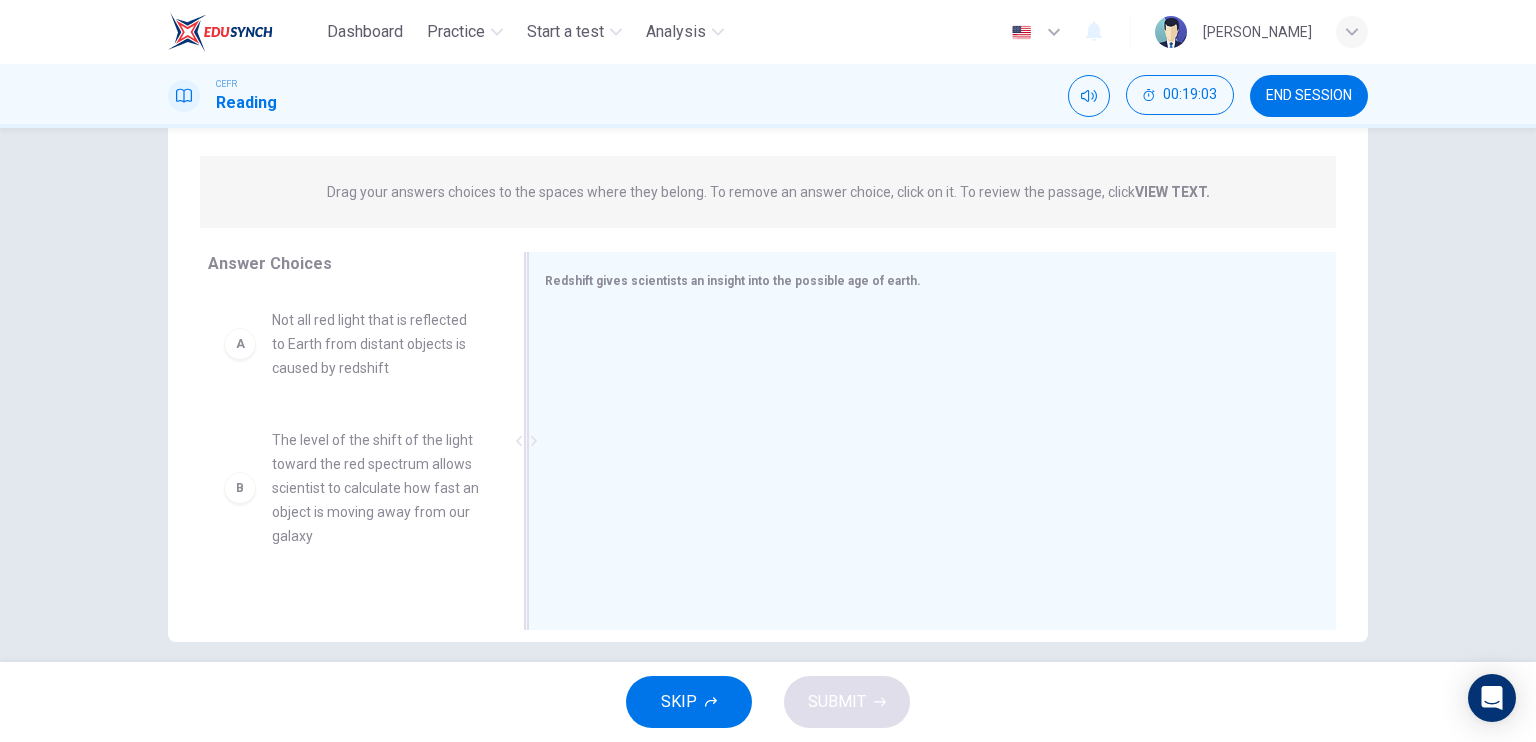 scroll, scrollTop: 213, scrollLeft: 0, axis: vertical 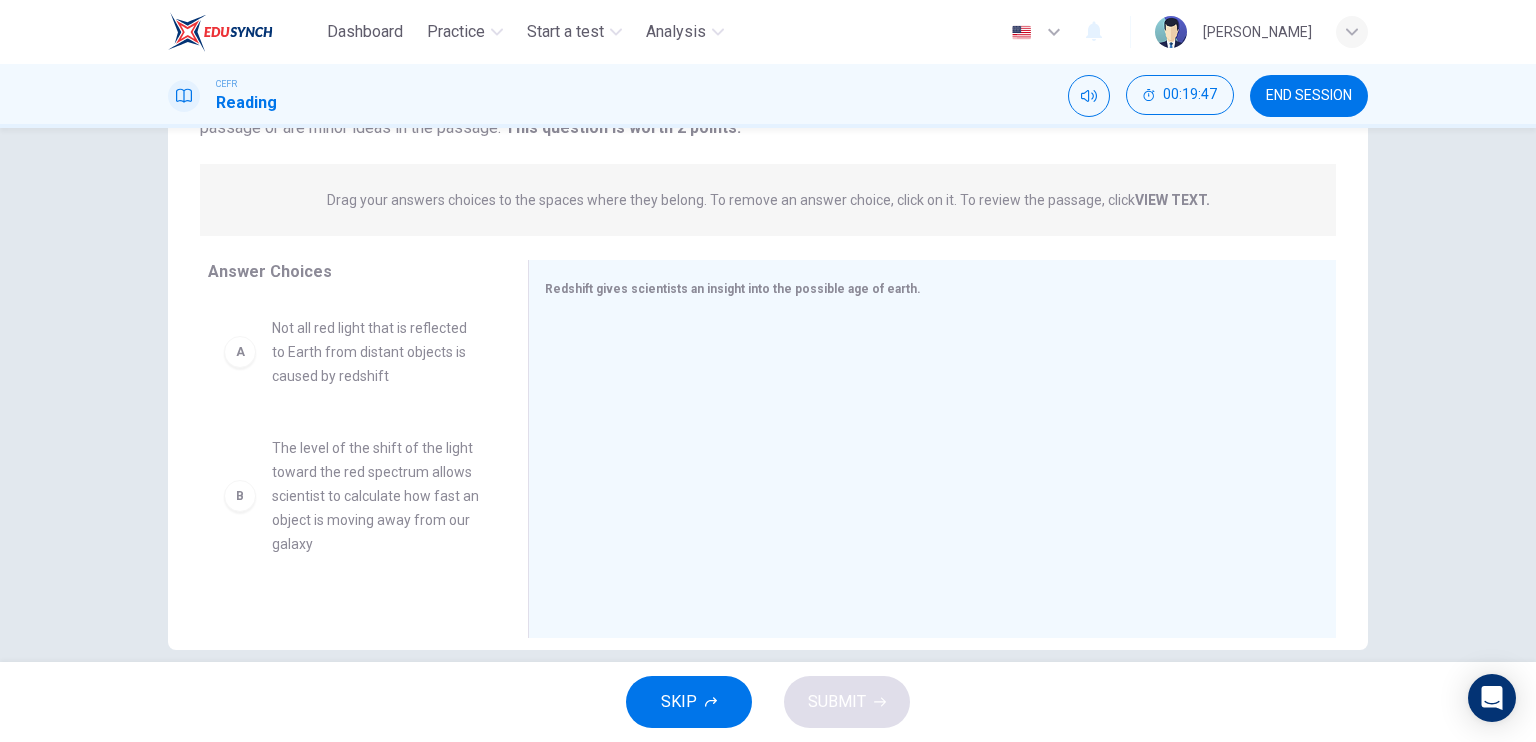 click on "Not all red light that is reflected to Earth from distant objects is caused by redshift" at bounding box center (376, 352) 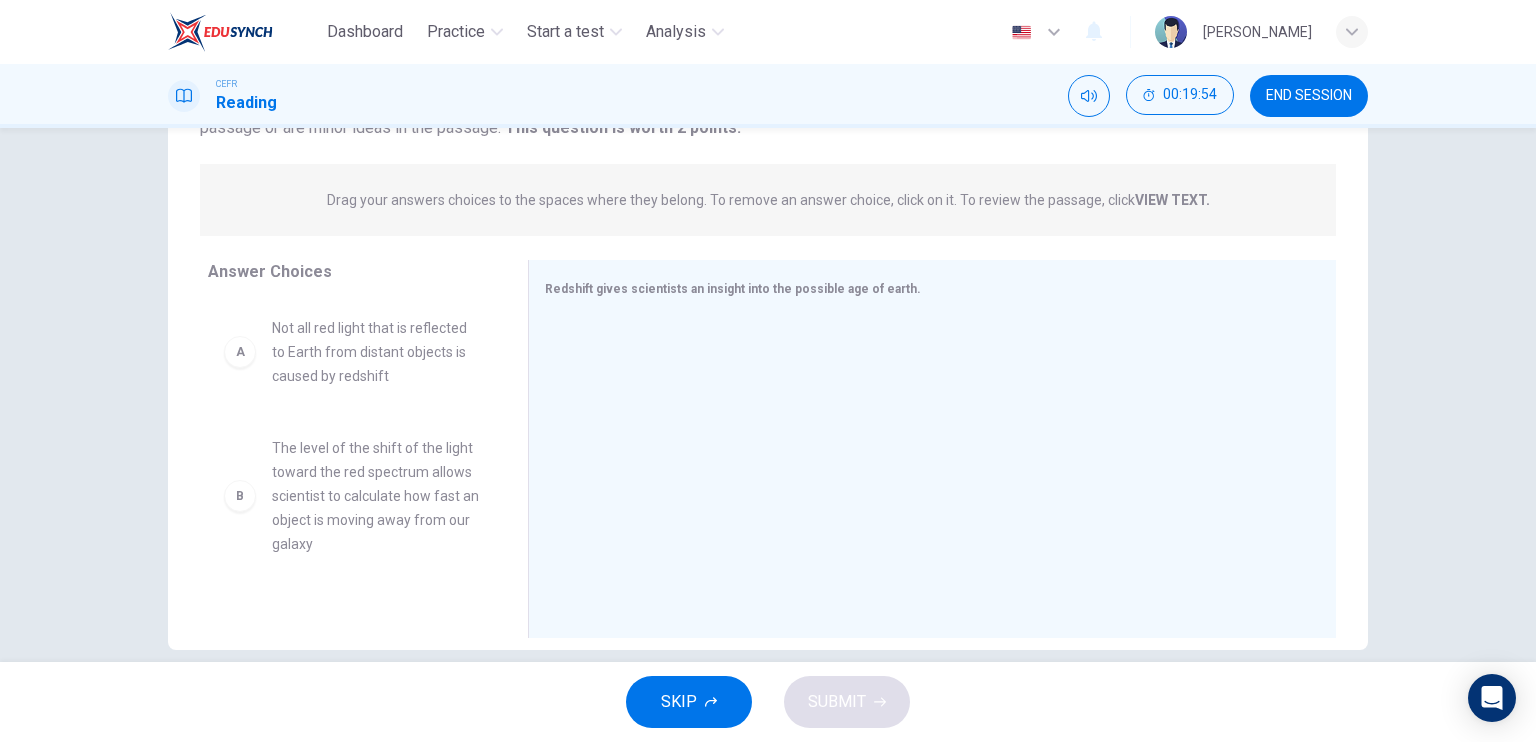 click on "Not all red light that is reflected to Earth from distant objects is caused by redshift" at bounding box center (376, 352) 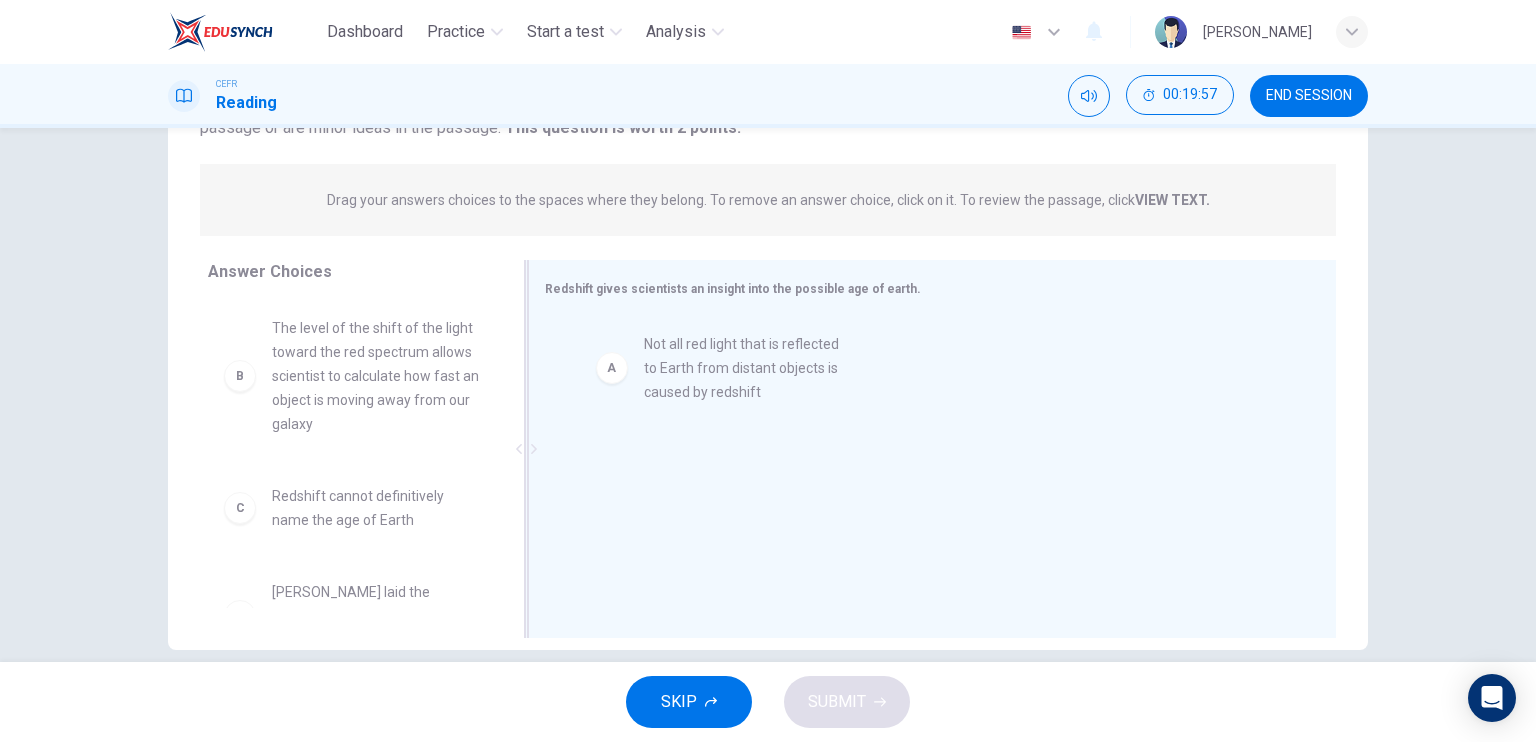 drag, startPoint x: 325, startPoint y: 347, endPoint x: 708, endPoint y: 367, distance: 383.52185 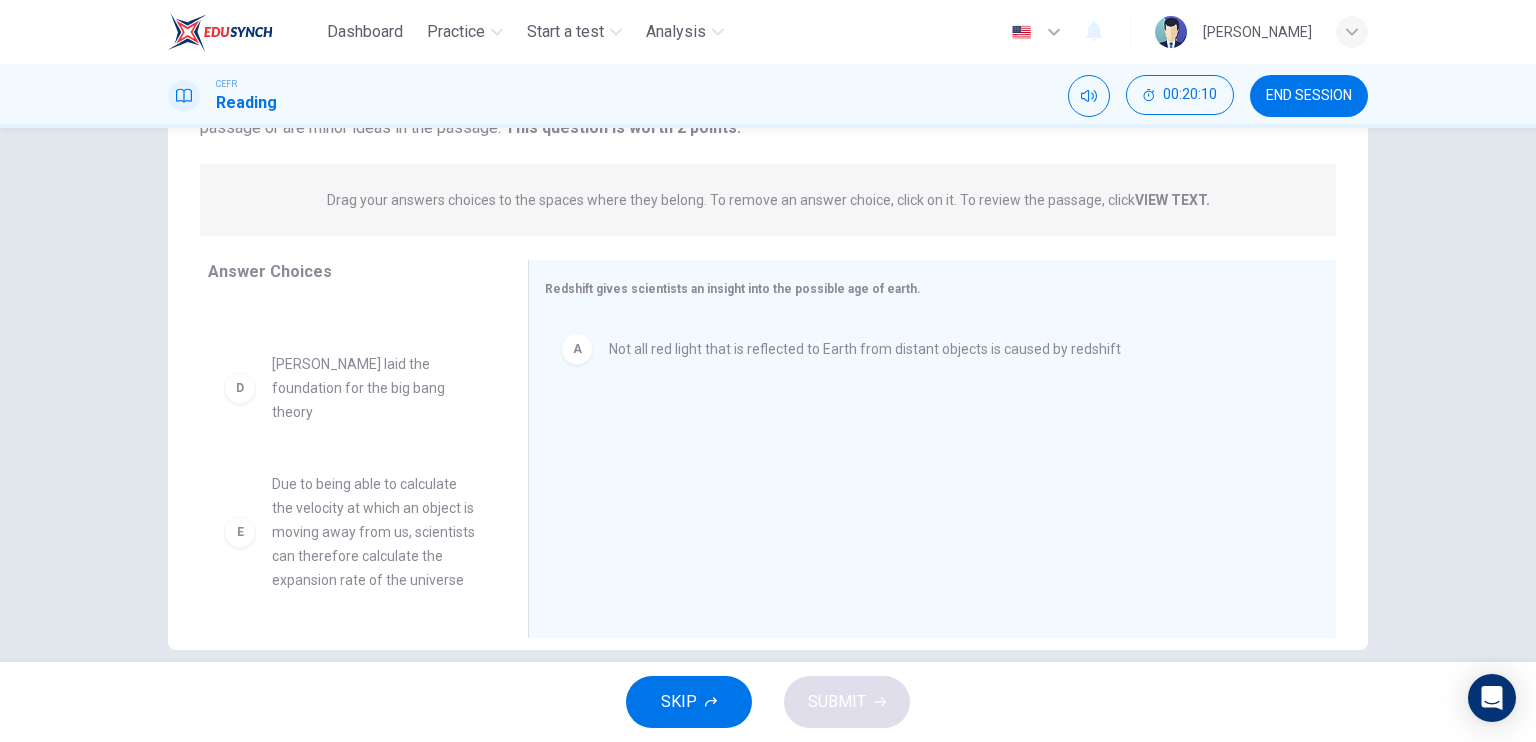 scroll, scrollTop: 228, scrollLeft: 0, axis: vertical 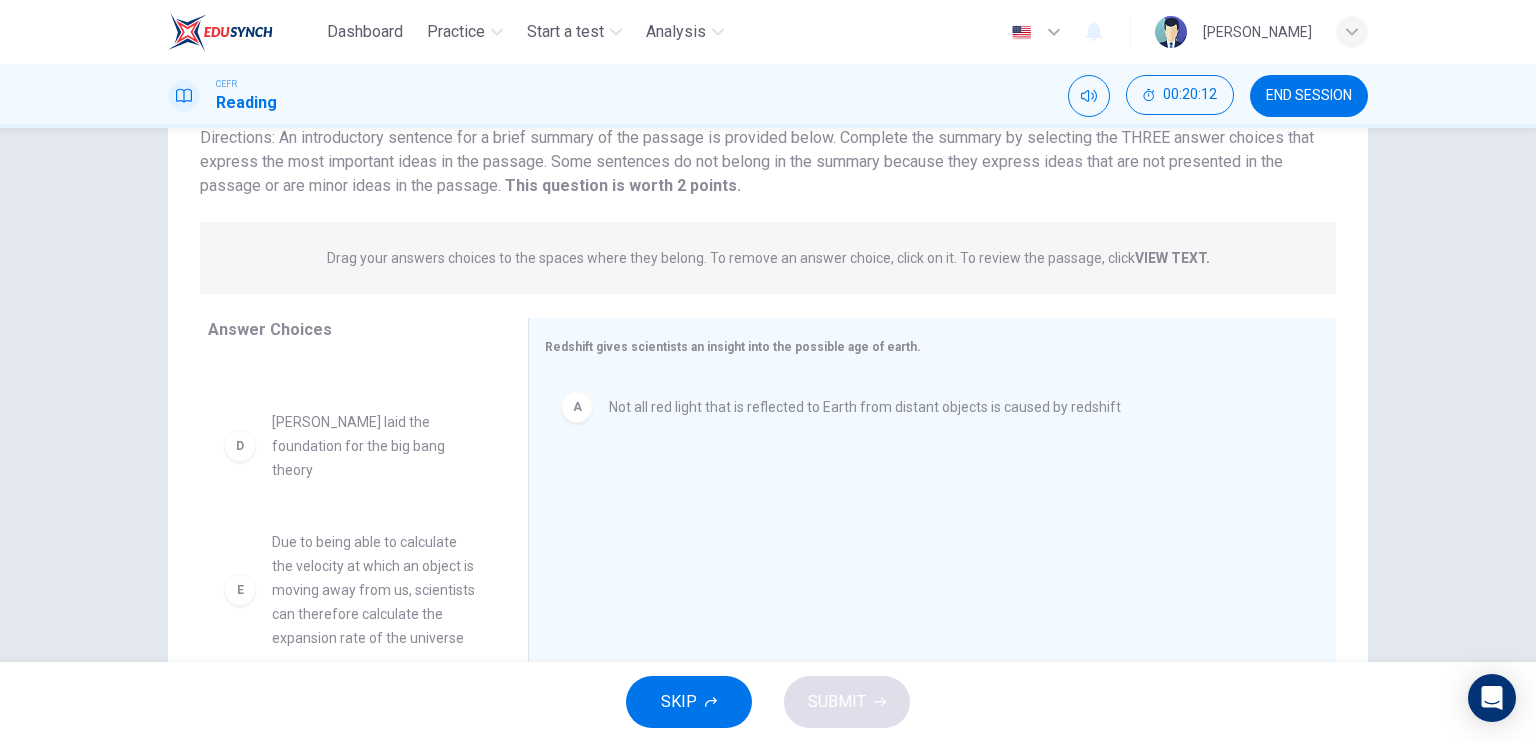 click on "VIEW TEXT." at bounding box center [1172, 258] 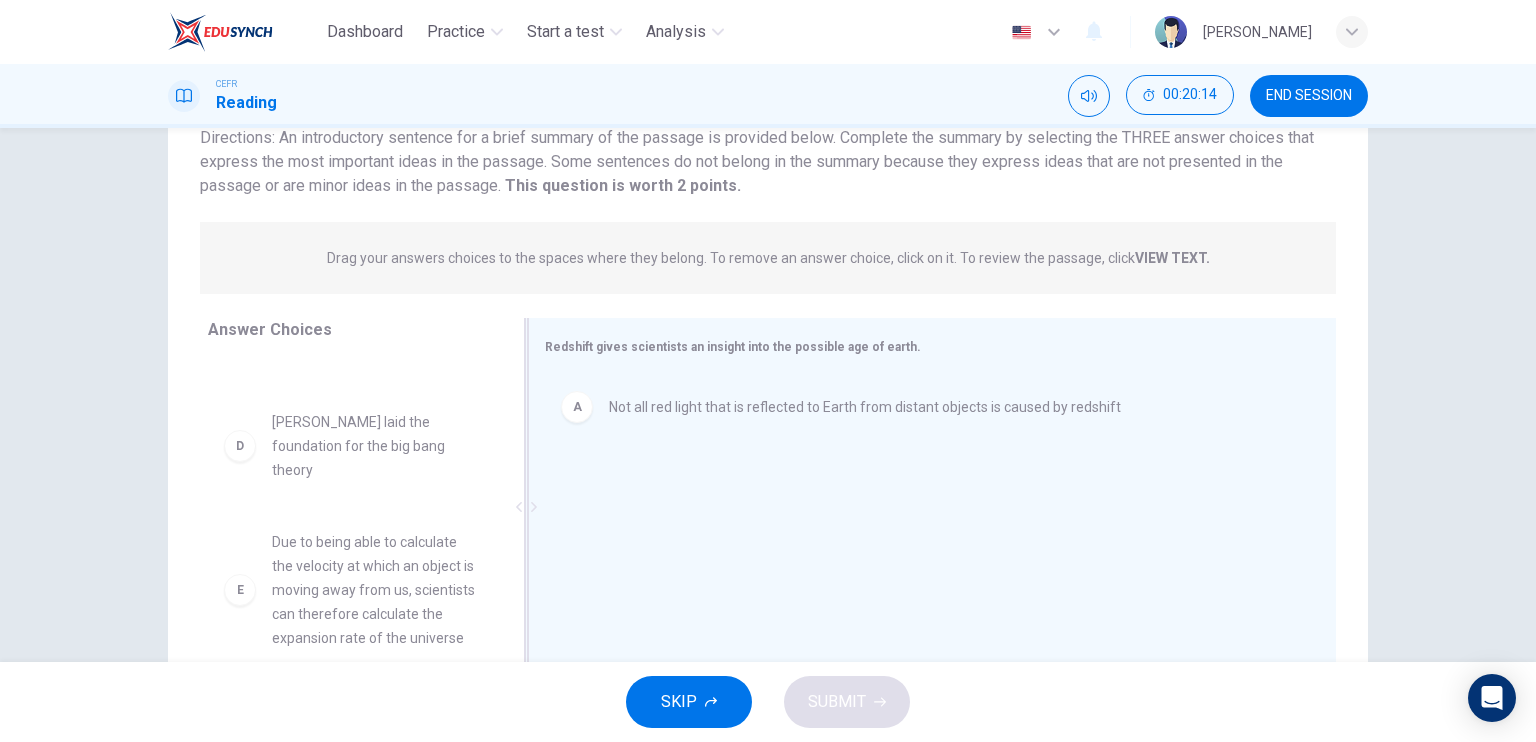 click on "Redshift gives scientists an insight into the possible age of earth." at bounding box center [733, 347] 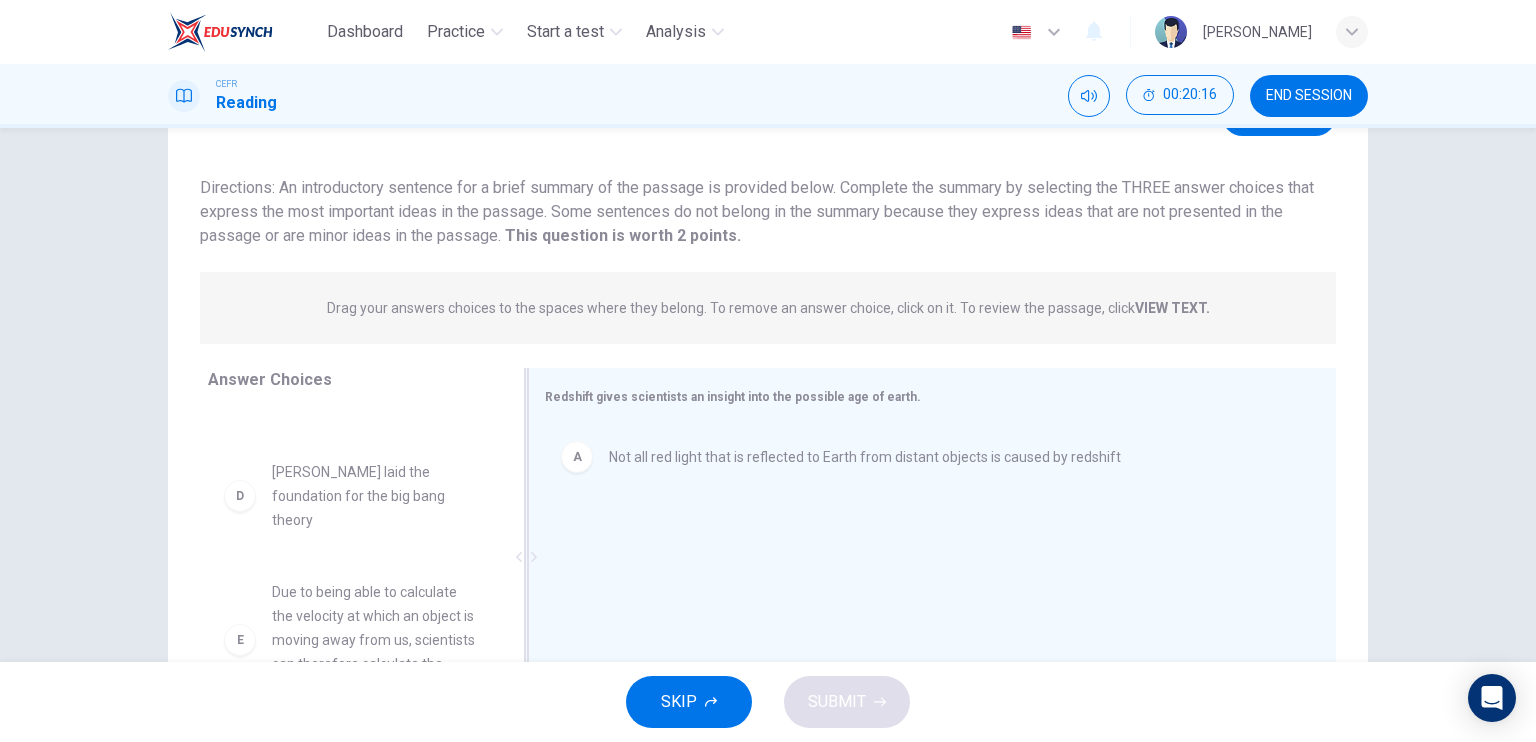 scroll, scrollTop: 240, scrollLeft: 0, axis: vertical 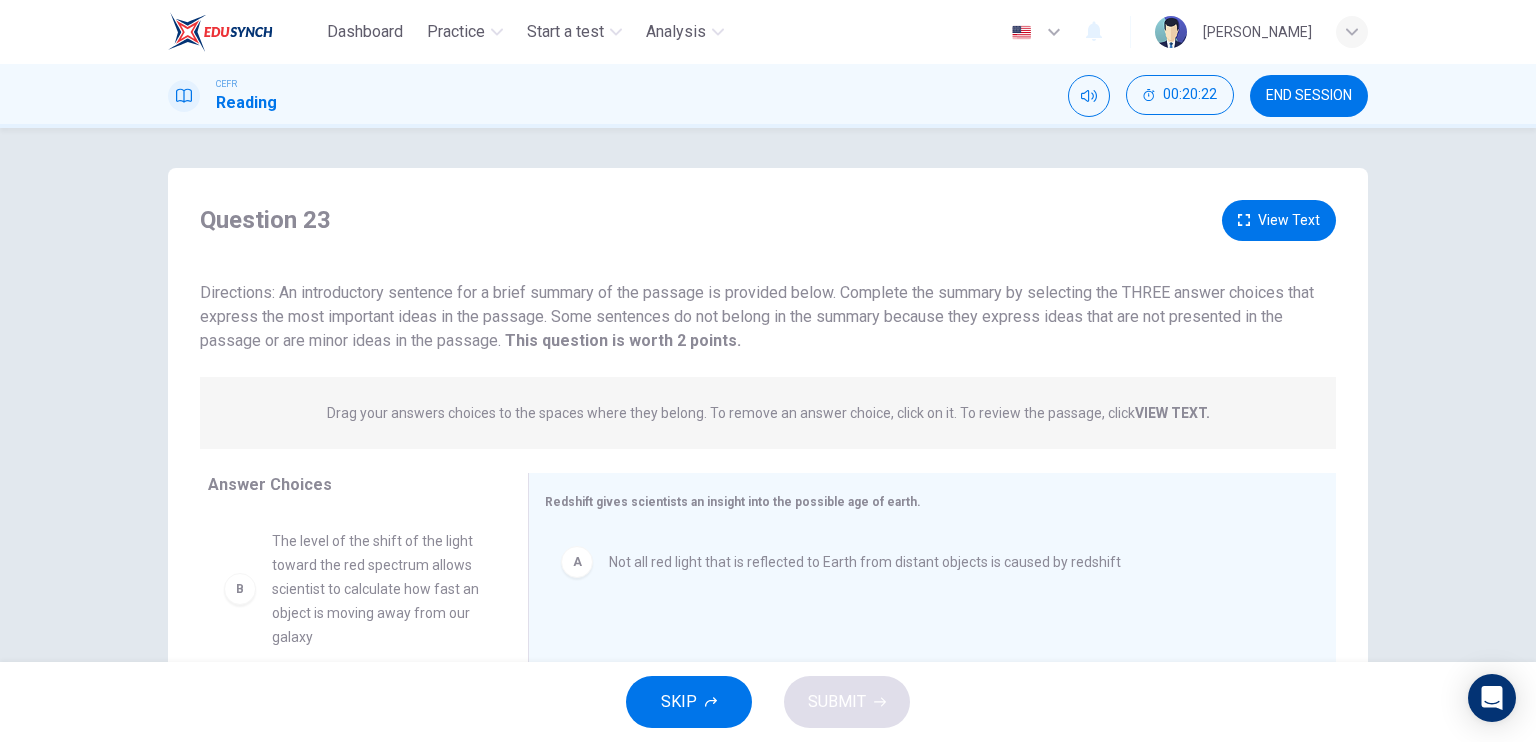 click on "This question is worth 2 points." at bounding box center [621, 340] 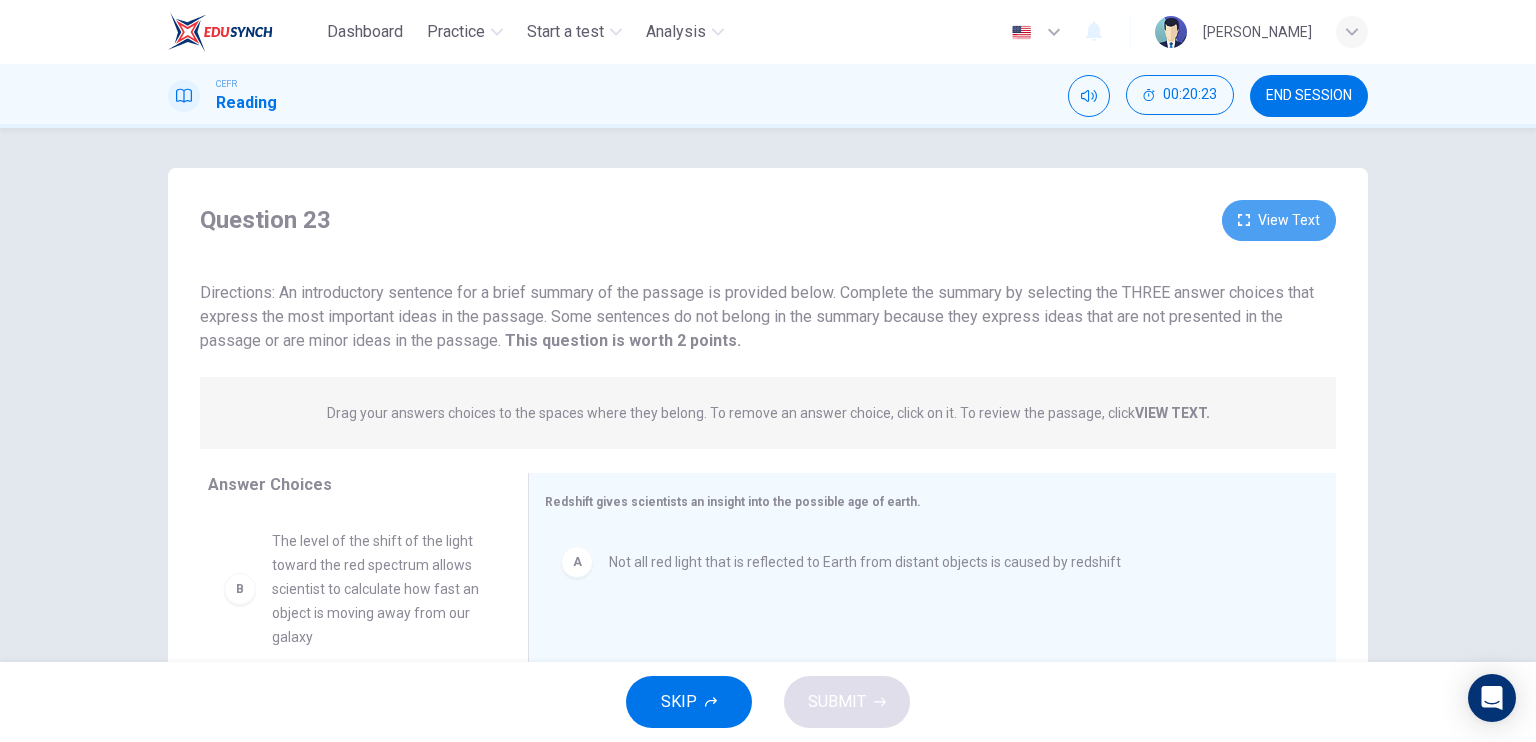 click on "View Text" at bounding box center [1279, 220] 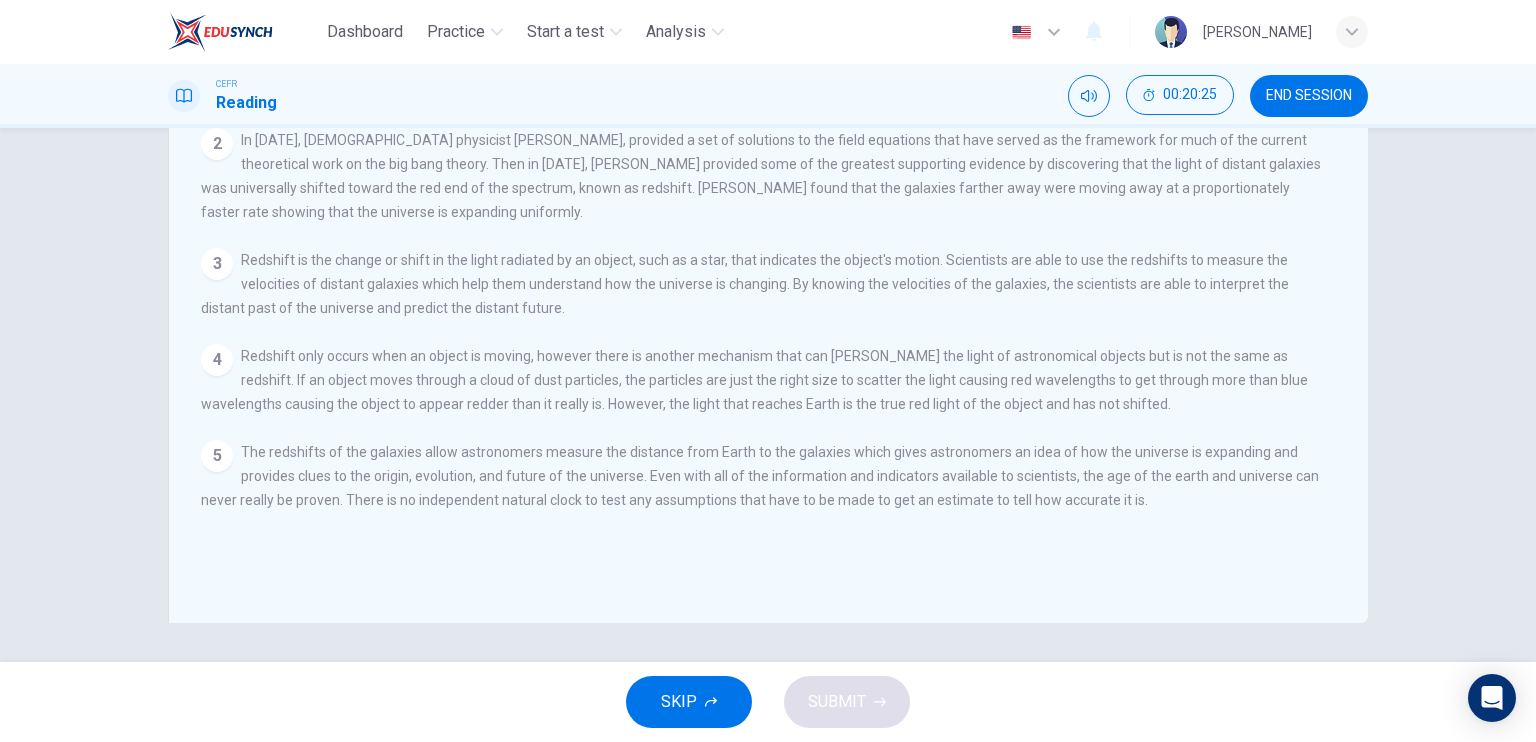 scroll, scrollTop: 0, scrollLeft: 0, axis: both 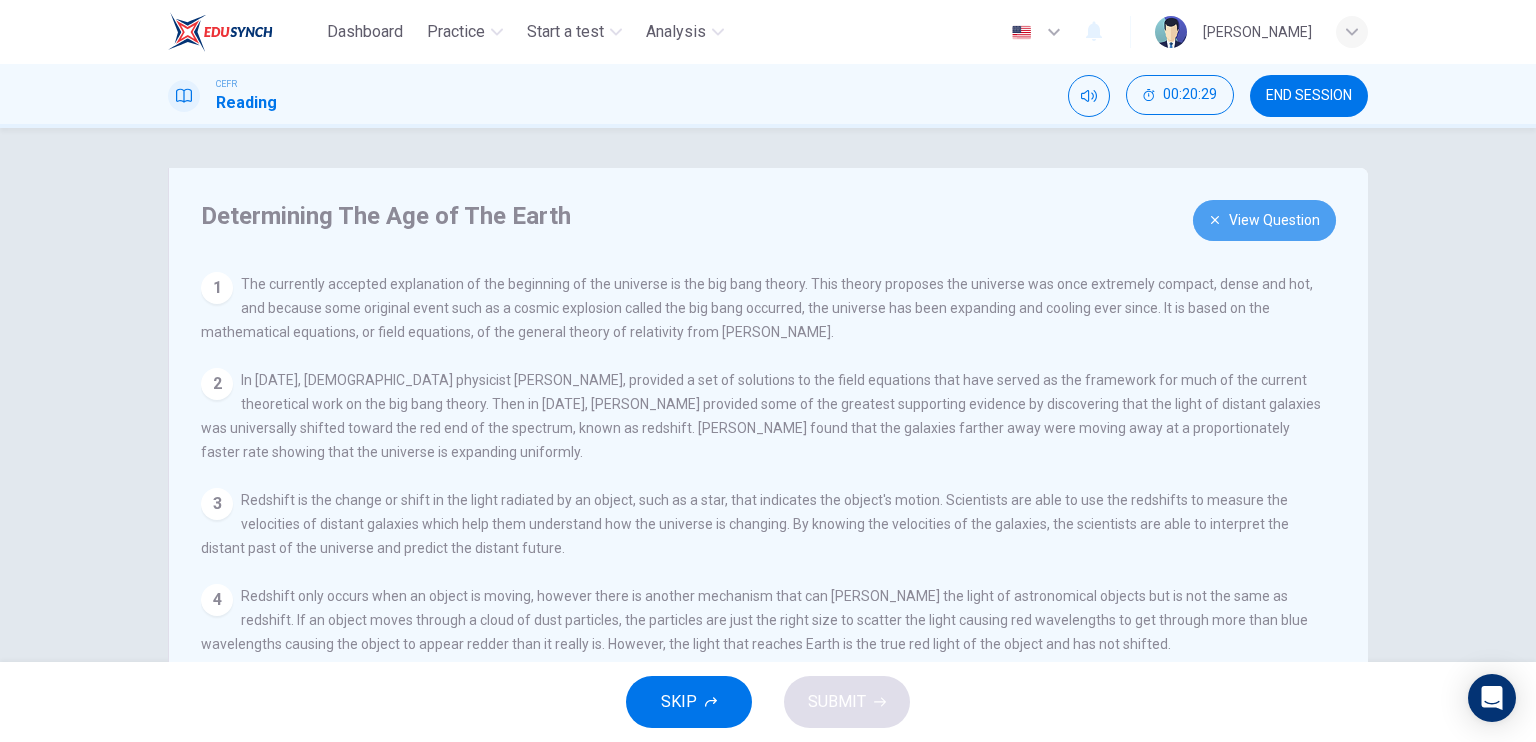 click on "View Question" at bounding box center [1264, 220] 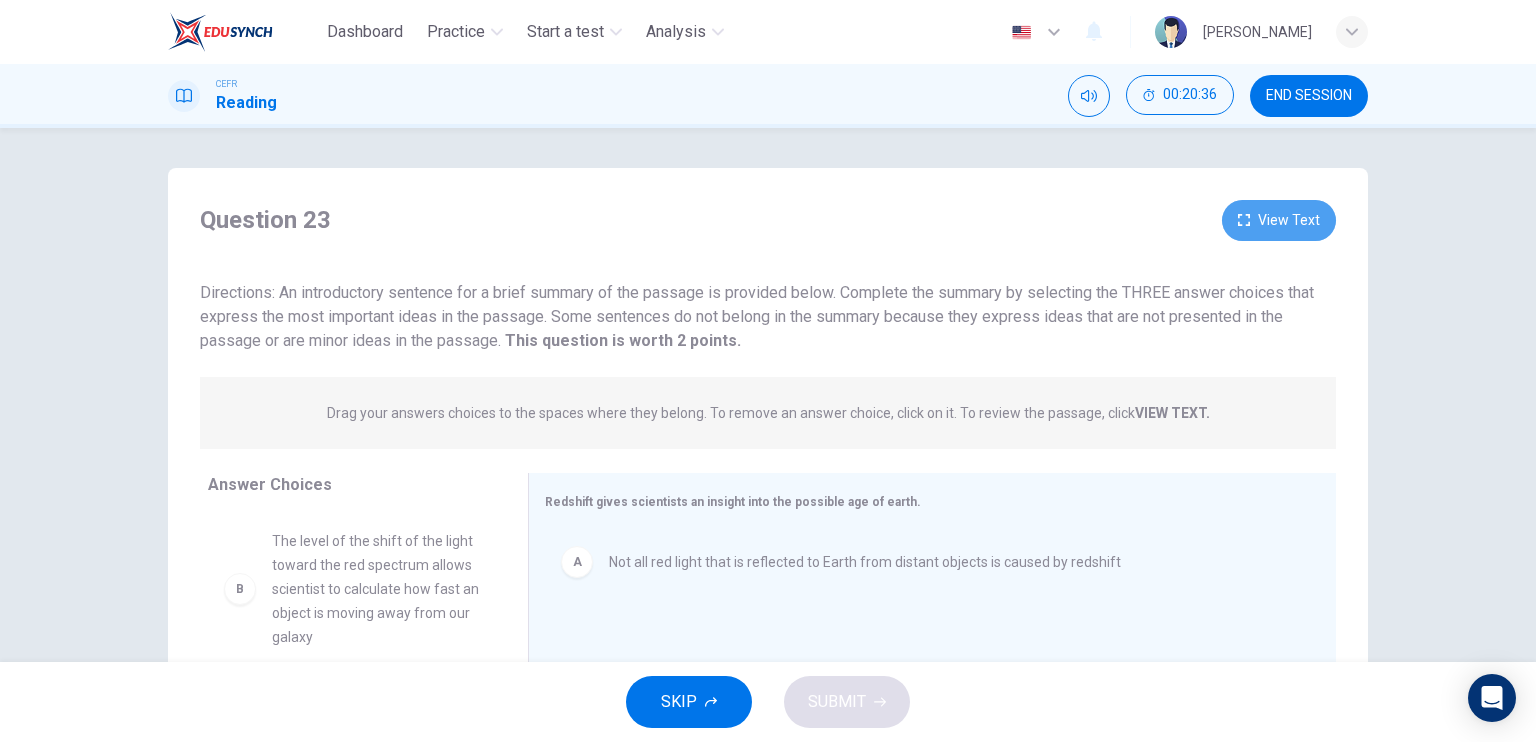 click on "View Text" at bounding box center (1279, 220) 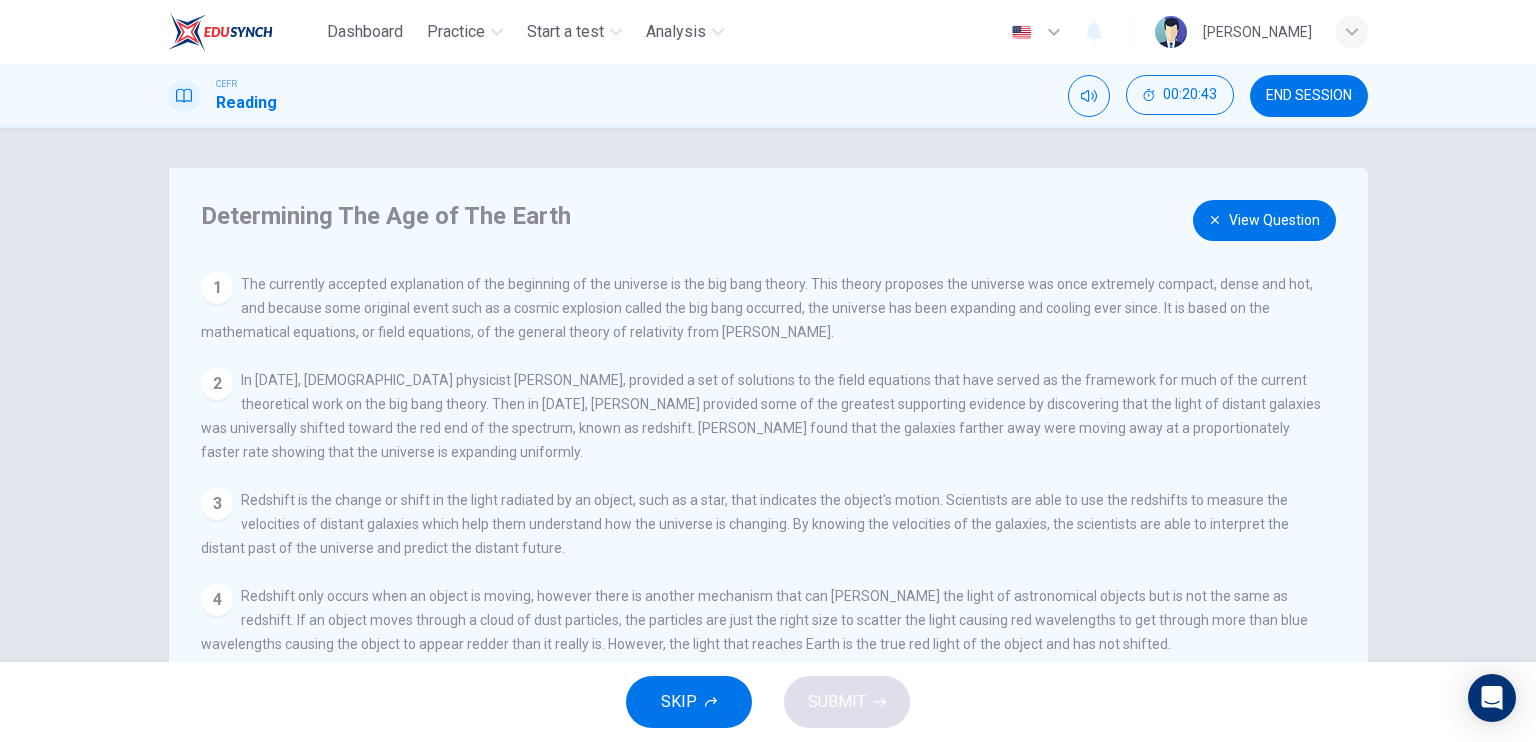 scroll, scrollTop: 2, scrollLeft: 0, axis: vertical 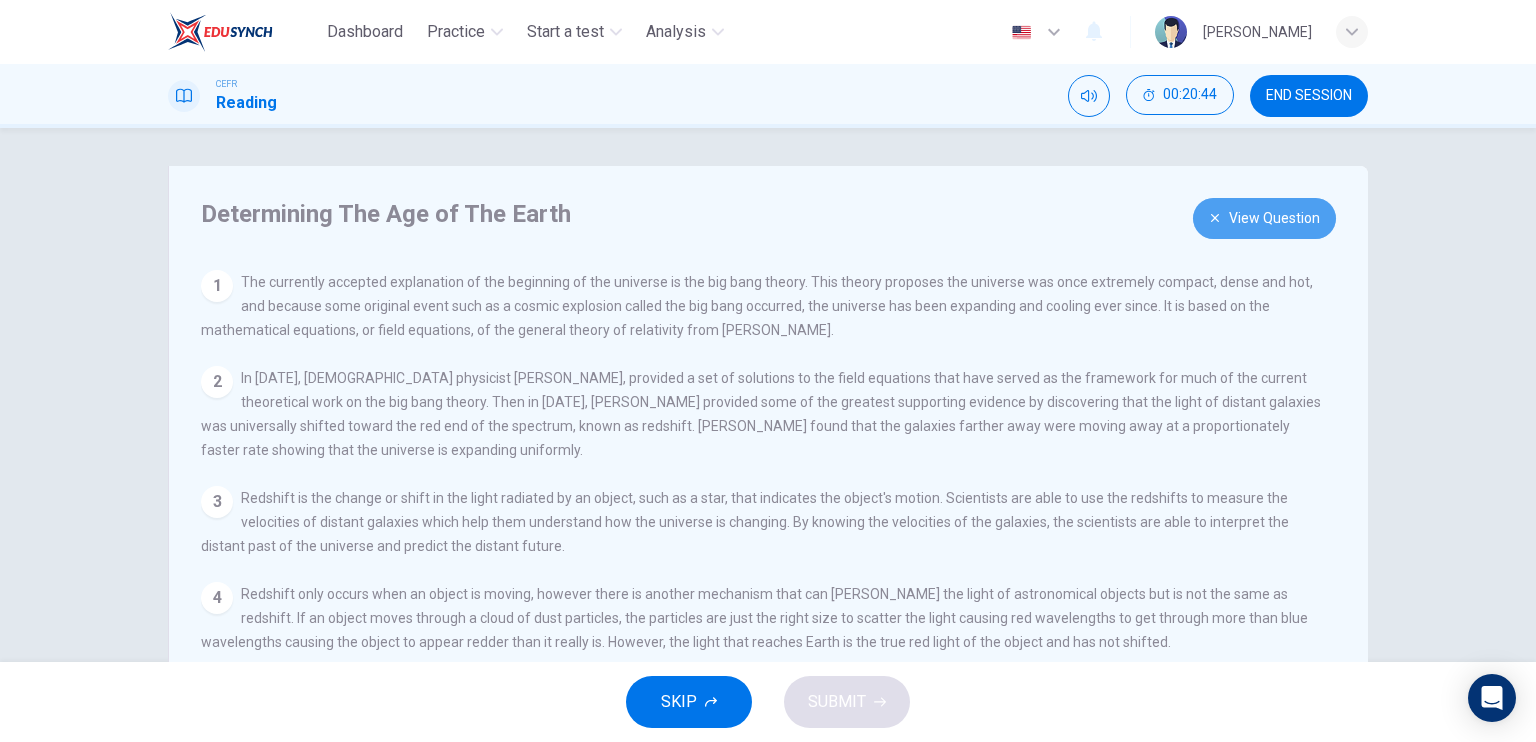 click on "View Question" at bounding box center [1264, 218] 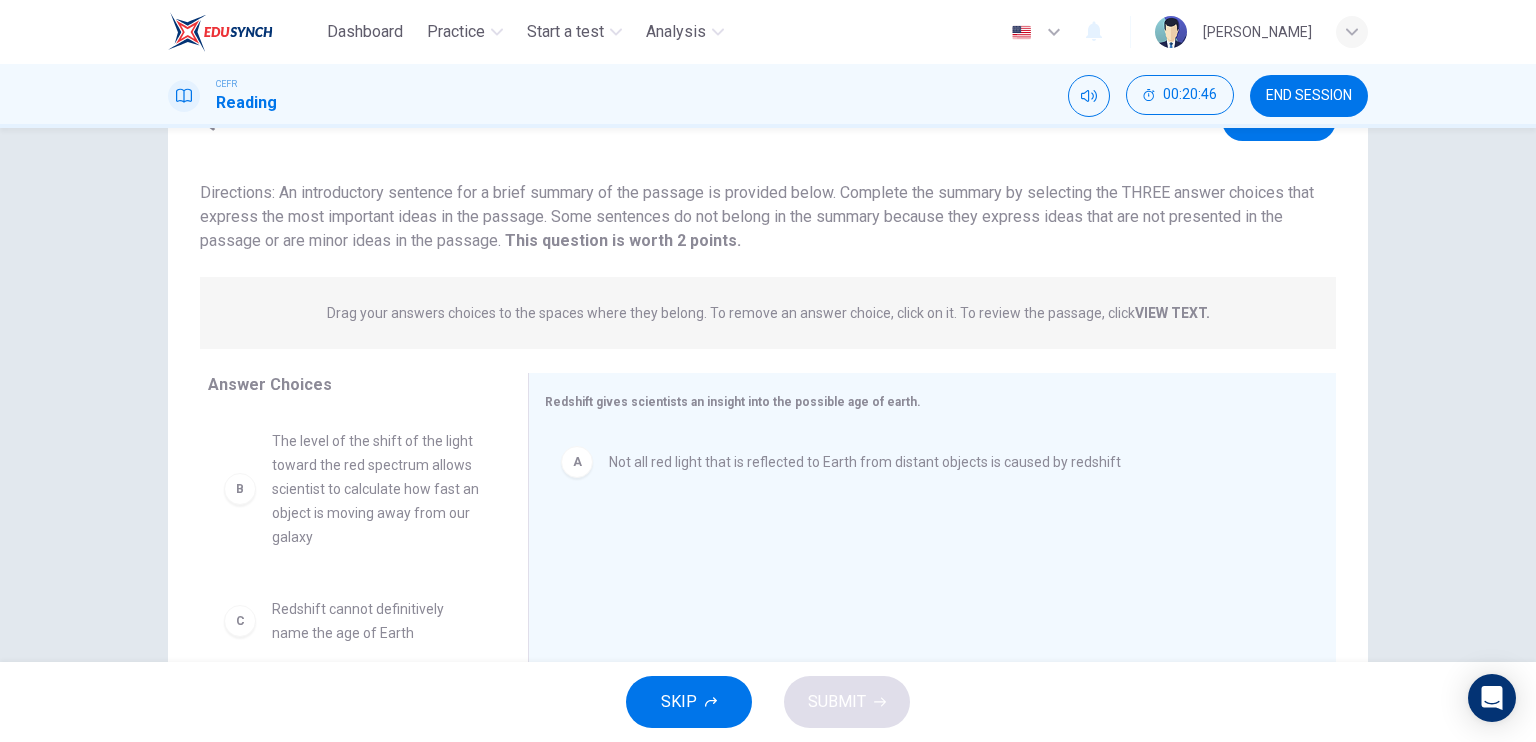 scroll, scrollTop: 102, scrollLeft: 0, axis: vertical 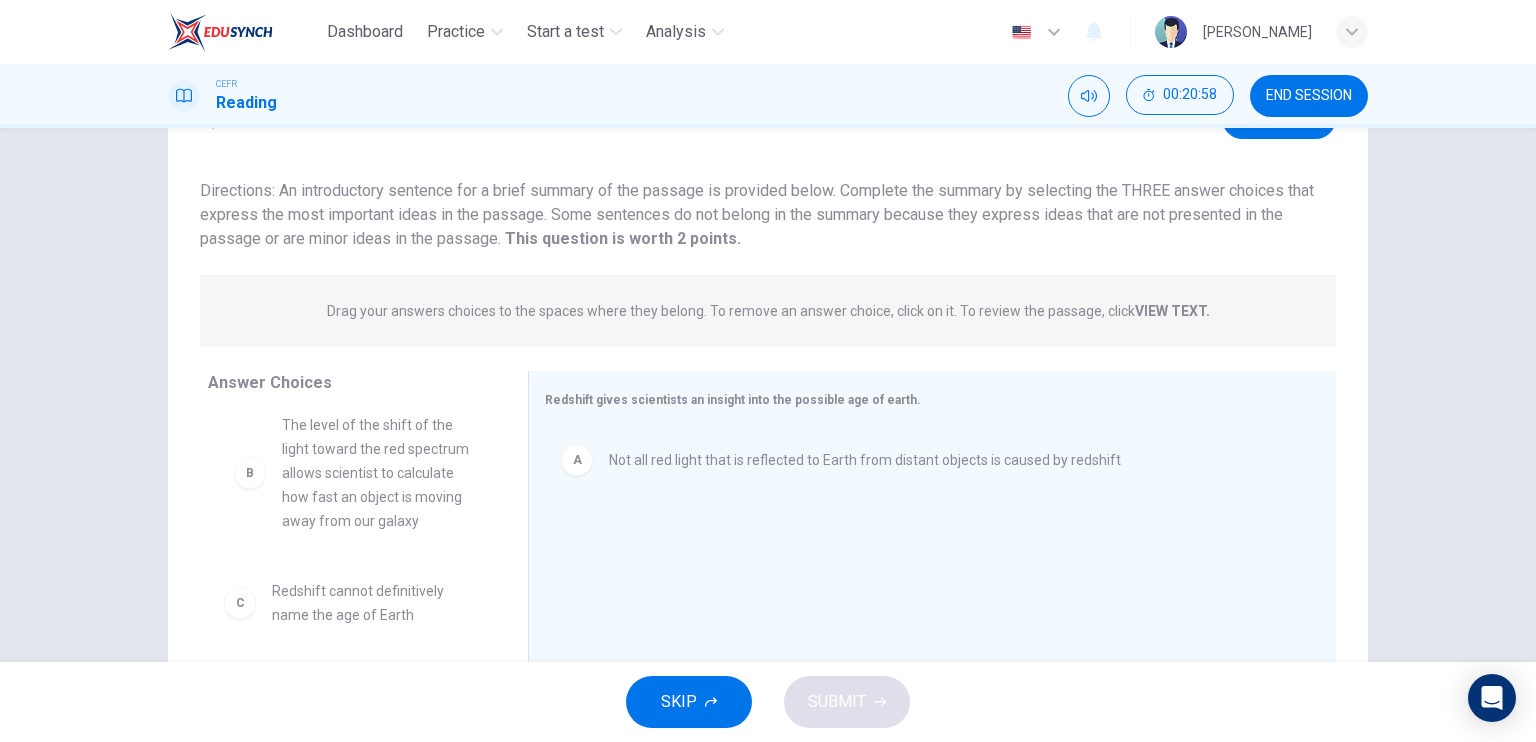 drag, startPoint x: 233, startPoint y: 491, endPoint x: 262, endPoint y: 478, distance: 31.780497 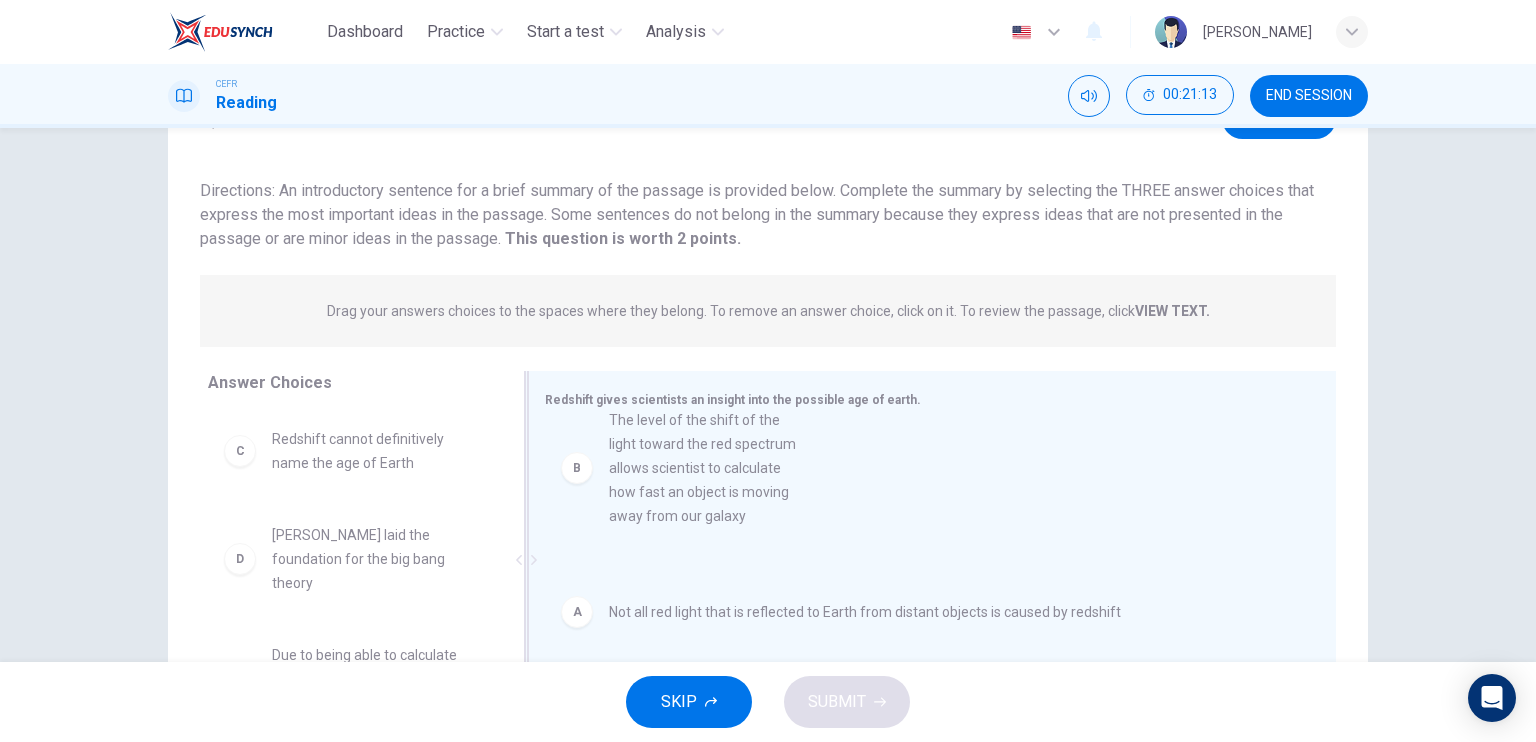 drag, startPoint x: 240, startPoint y: 495, endPoint x: 588, endPoint y: 477, distance: 348.4652 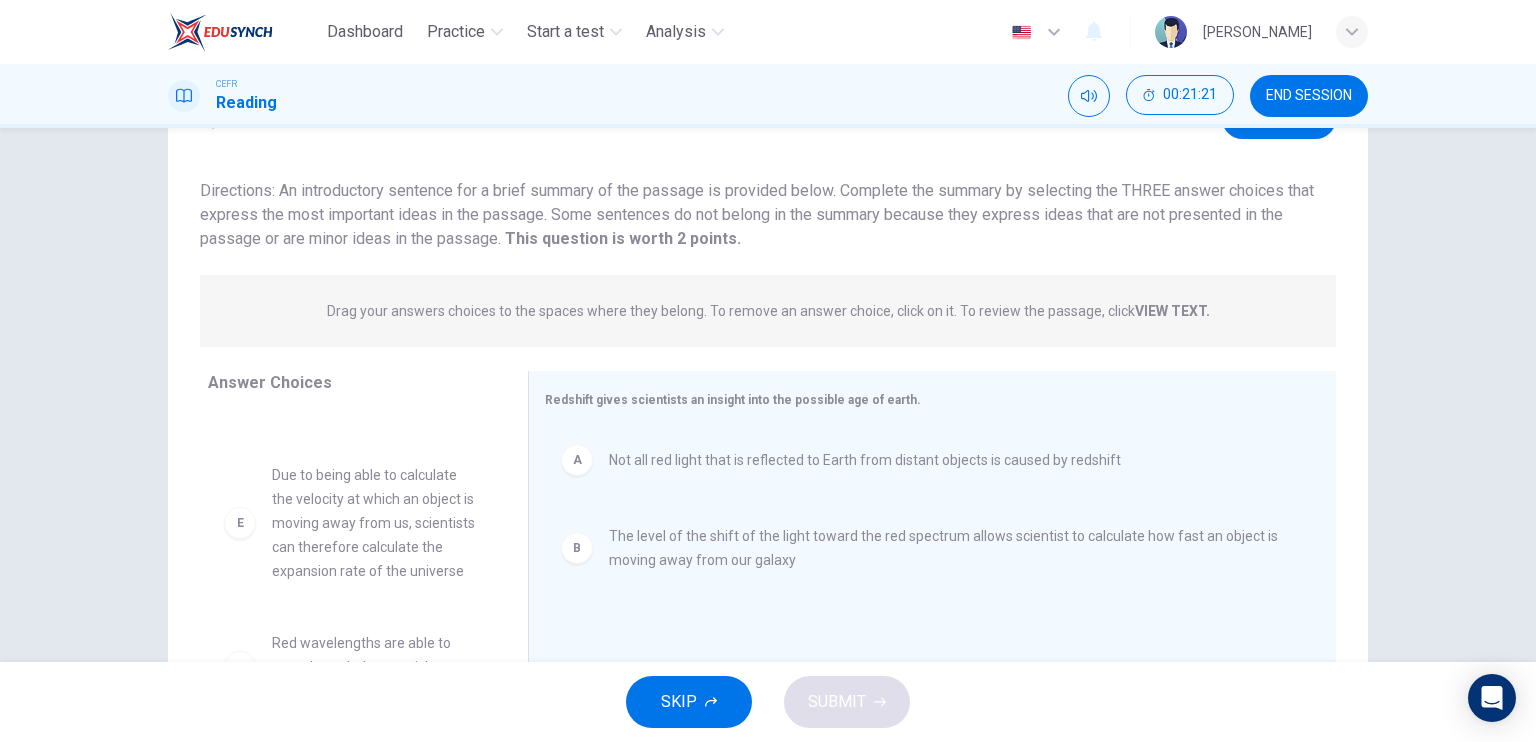 scroll, scrollTop: 204, scrollLeft: 0, axis: vertical 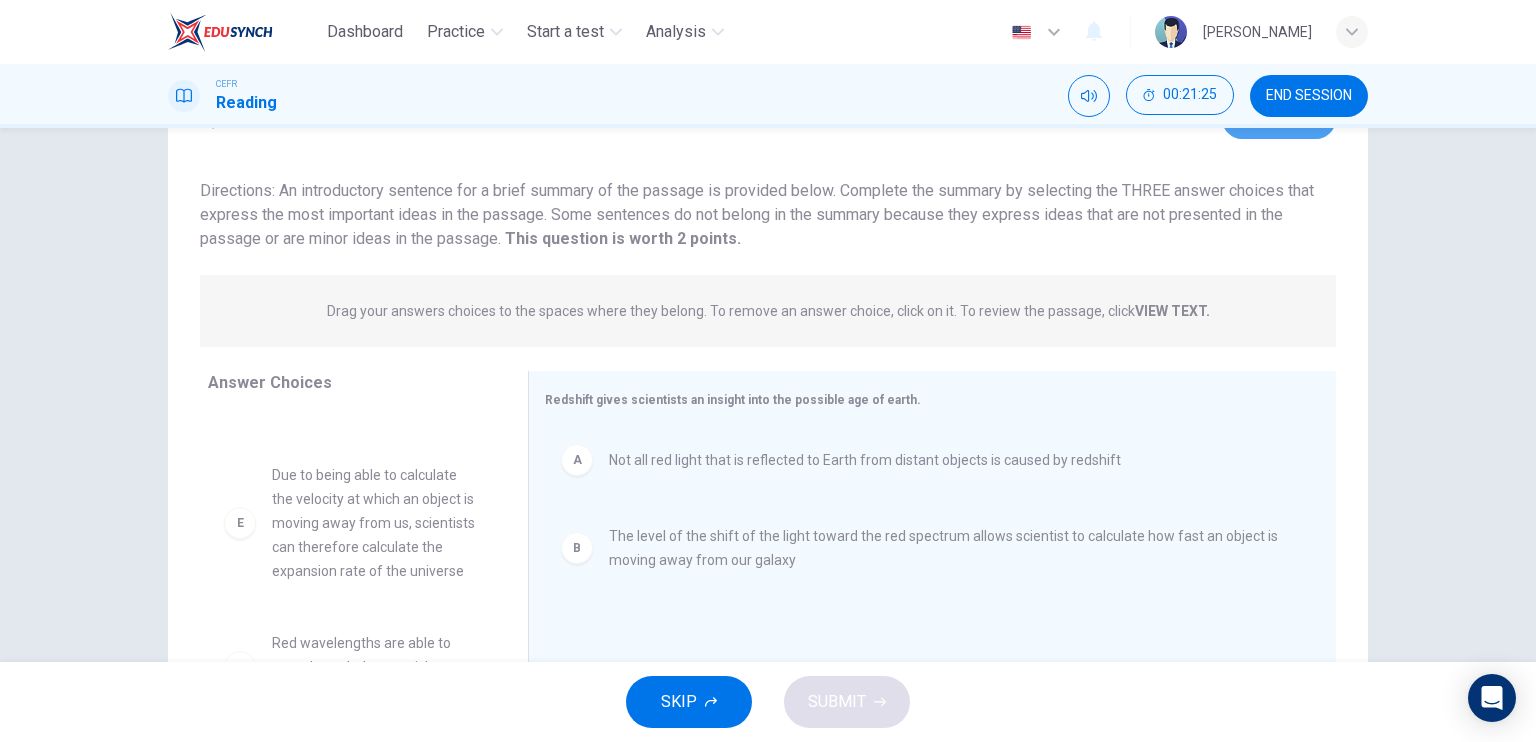 click on "View Text" at bounding box center (1279, 118) 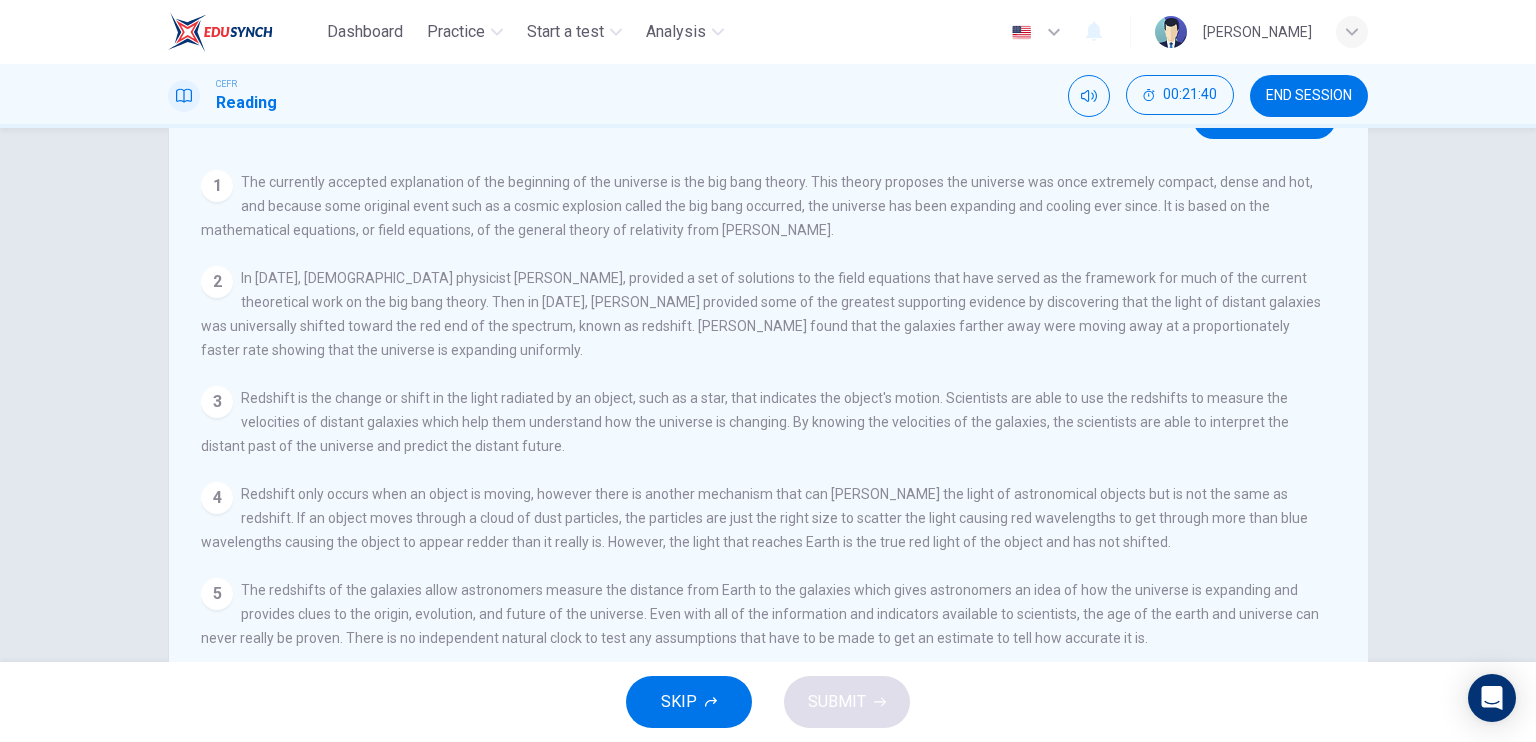 click on "CEFR Reading 00:21:40 END SESSION" at bounding box center (768, 96) 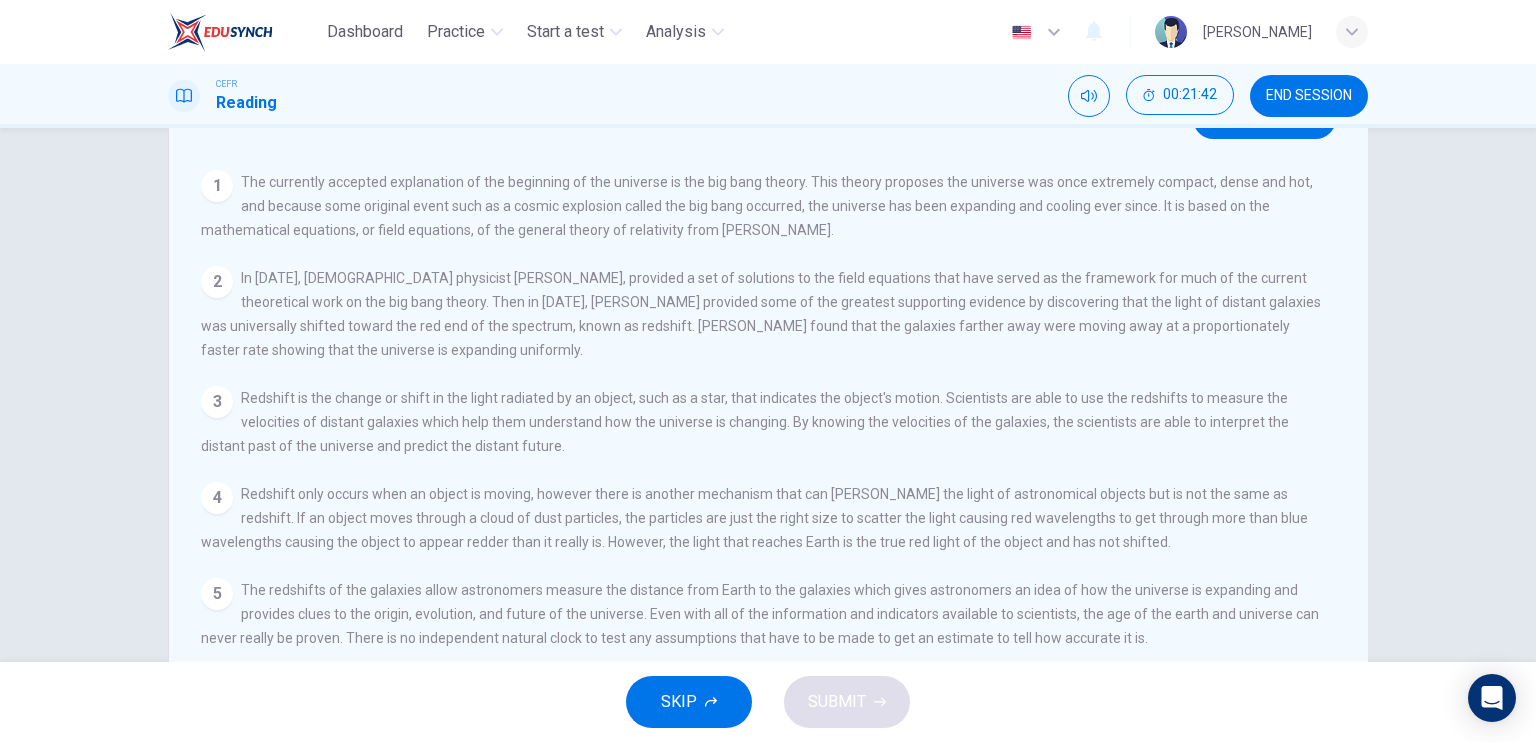 click on "CEFR Reading 00:21:42 END SESSION" at bounding box center [768, 96] 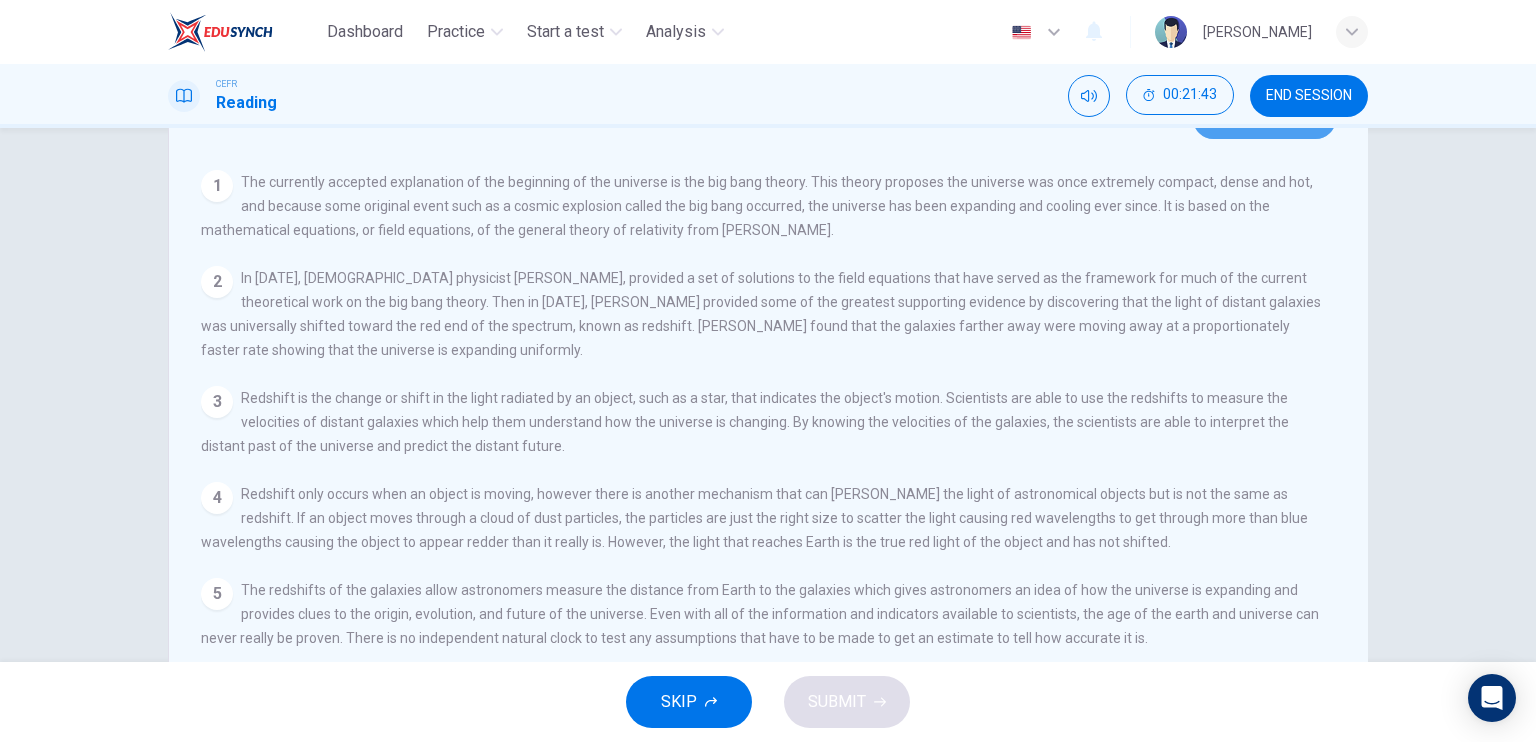 click on "View Question" at bounding box center [1264, 118] 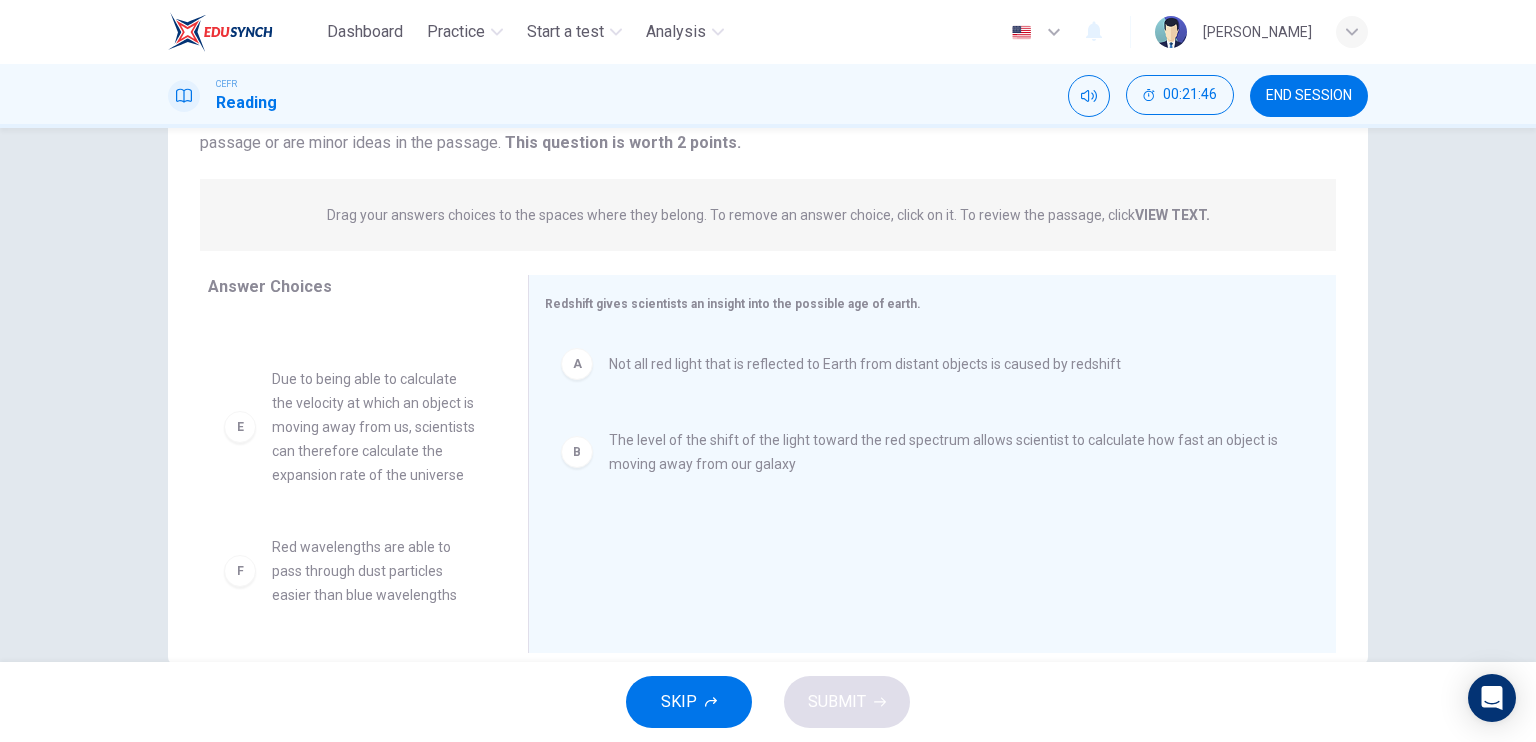 scroll, scrollTop: 240, scrollLeft: 0, axis: vertical 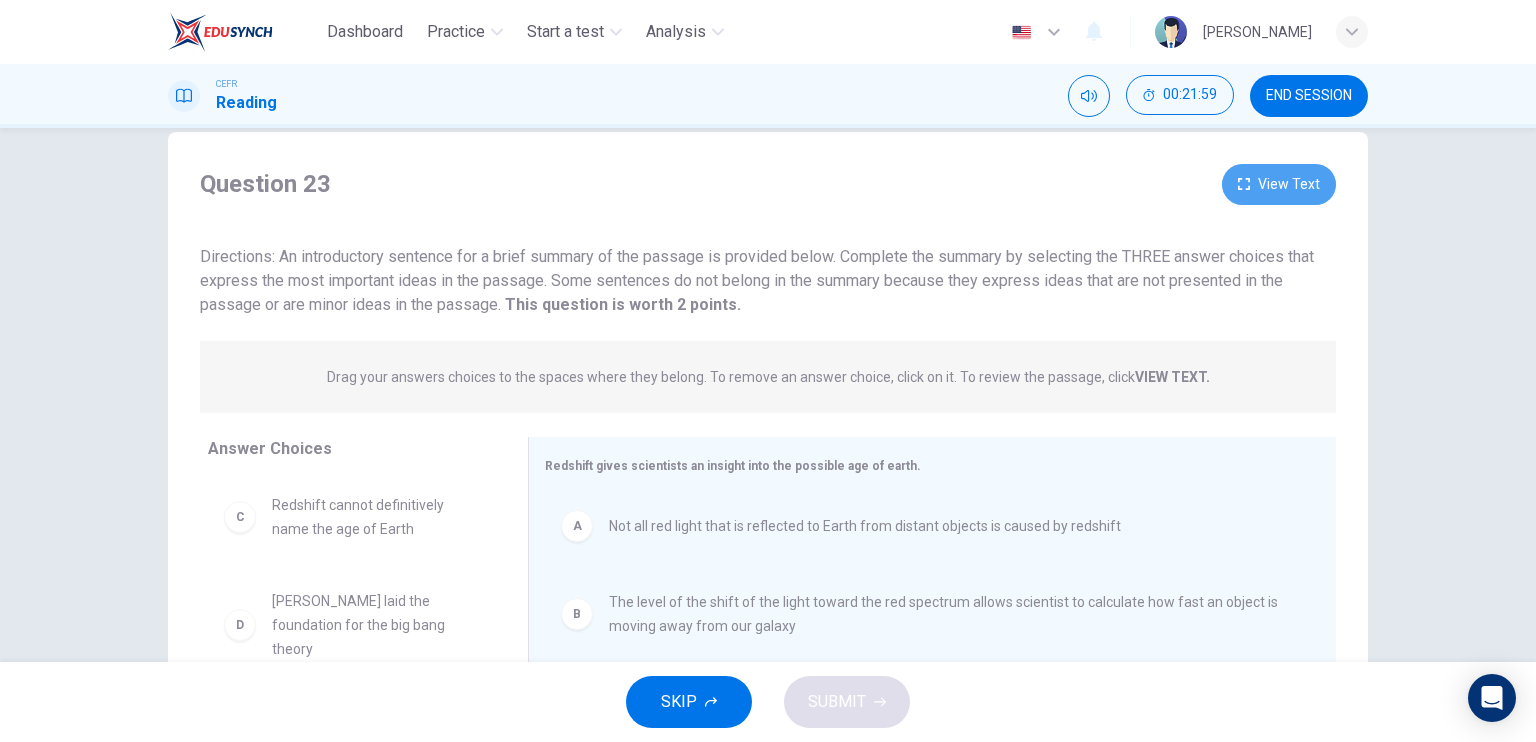 click on "View Text" at bounding box center (1279, 184) 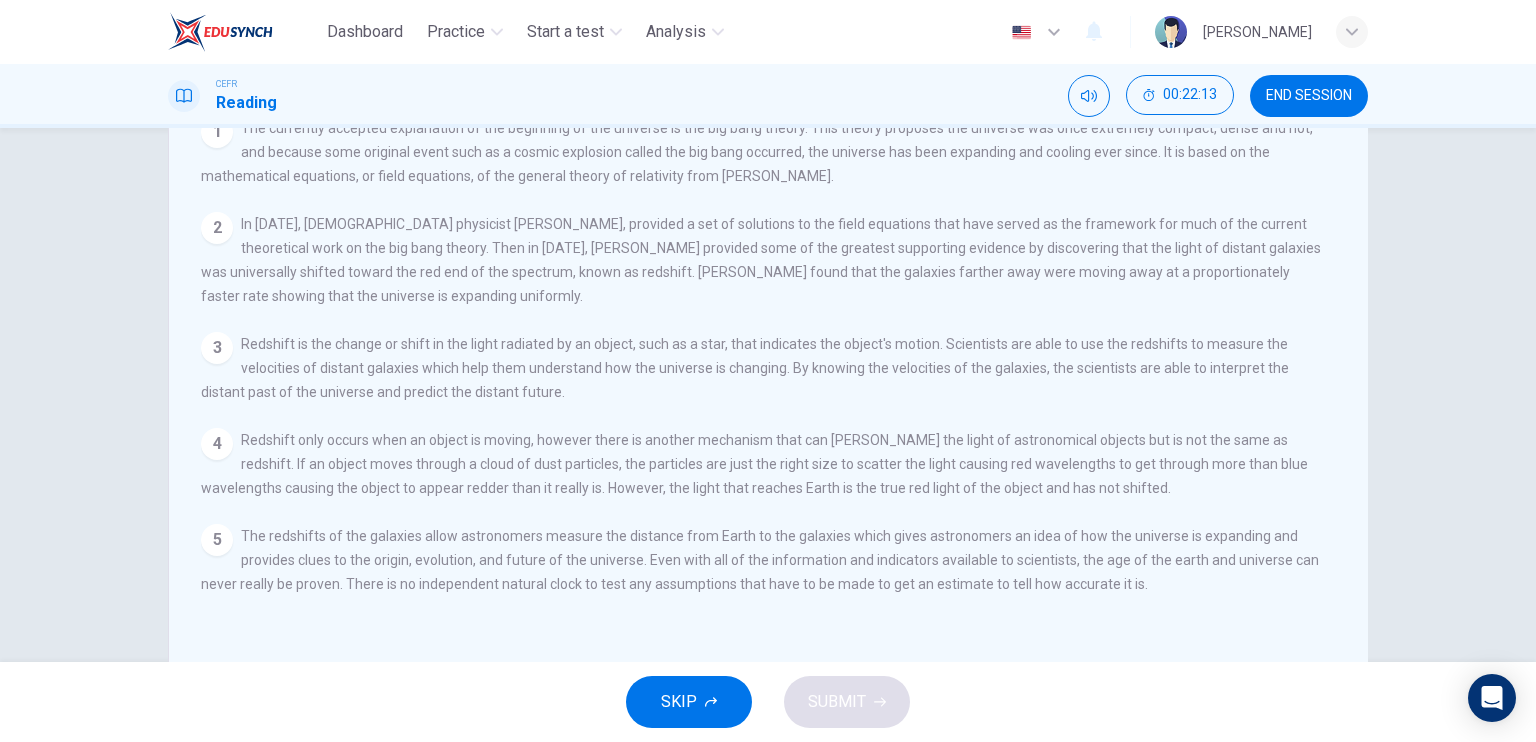 scroll, scrollTop: 0, scrollLeft: 0, axis: both 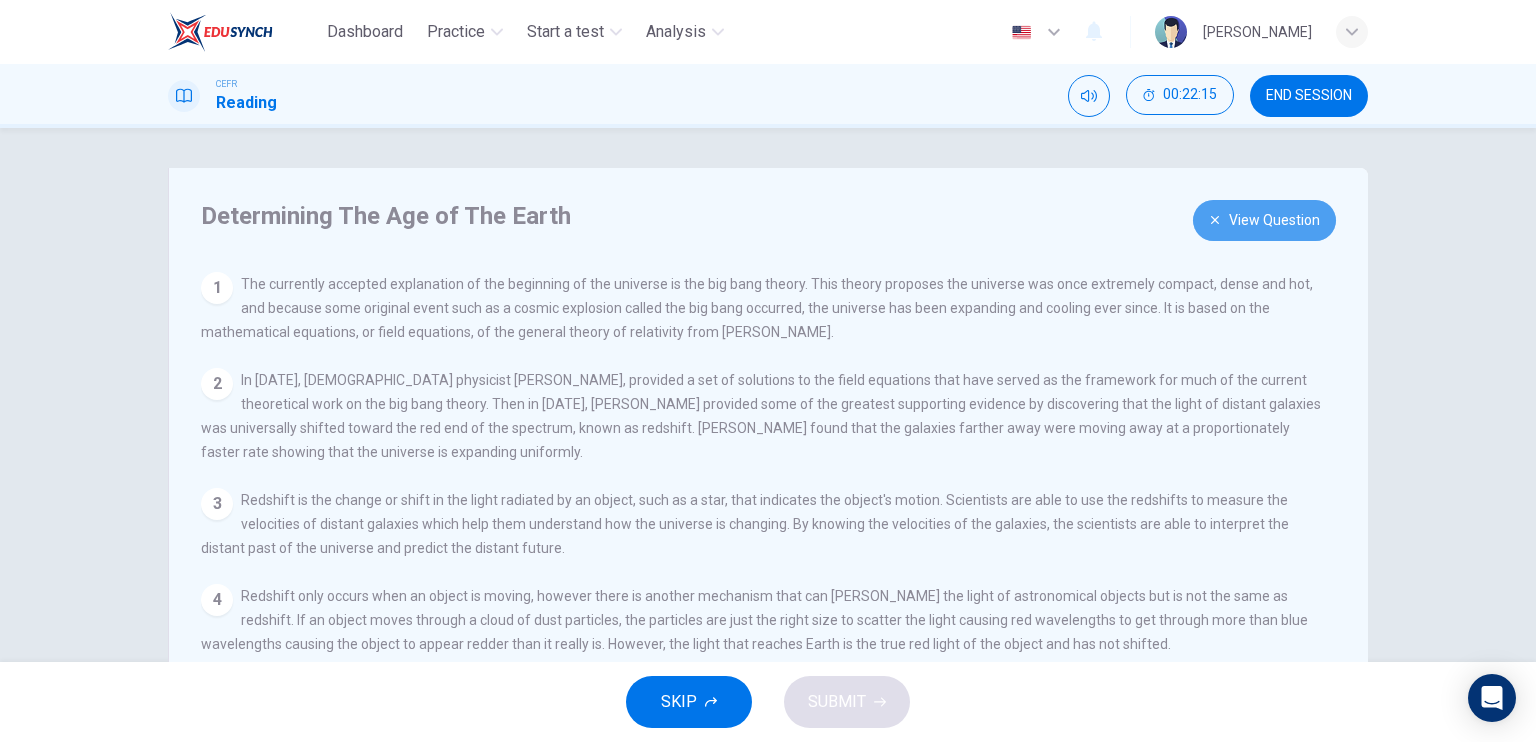 click on "View Question" at bounding box center (1264, 220) 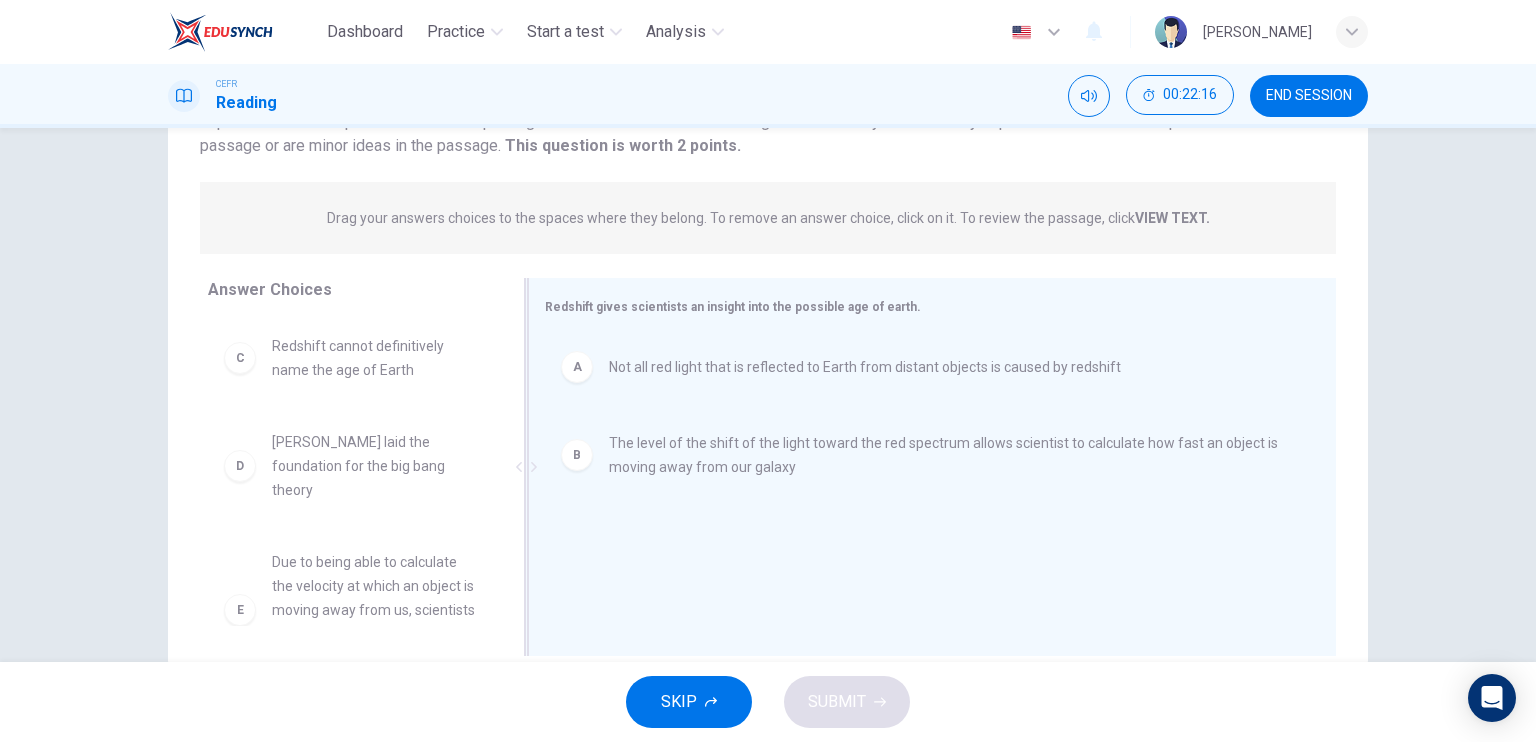 scroll, scrollTop: 195, scrollLeft: 0, axis: vertical 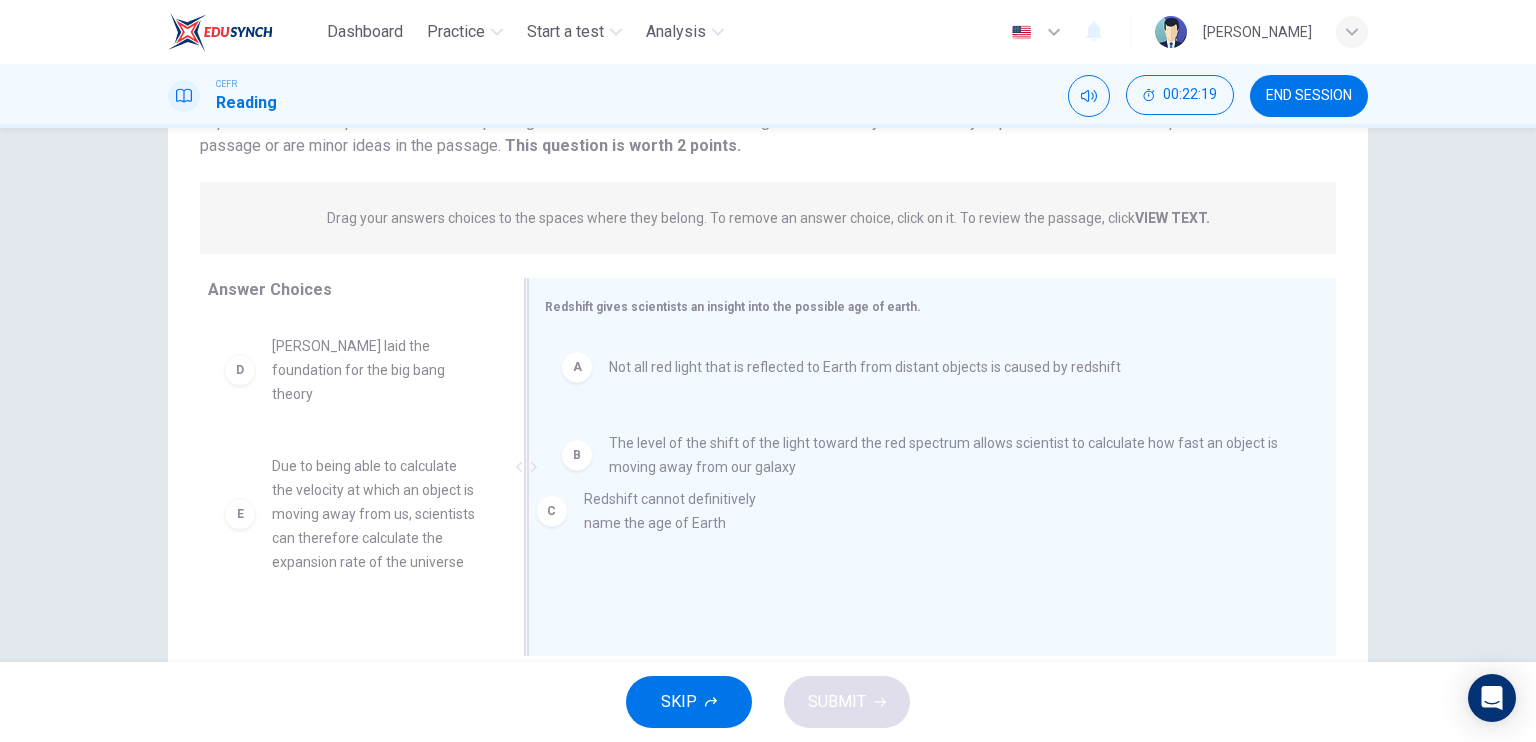 drag, startPoint x: 235, startPoint y: 359, endPoint x: 566, endPoint y: 515, distance: 365.9194 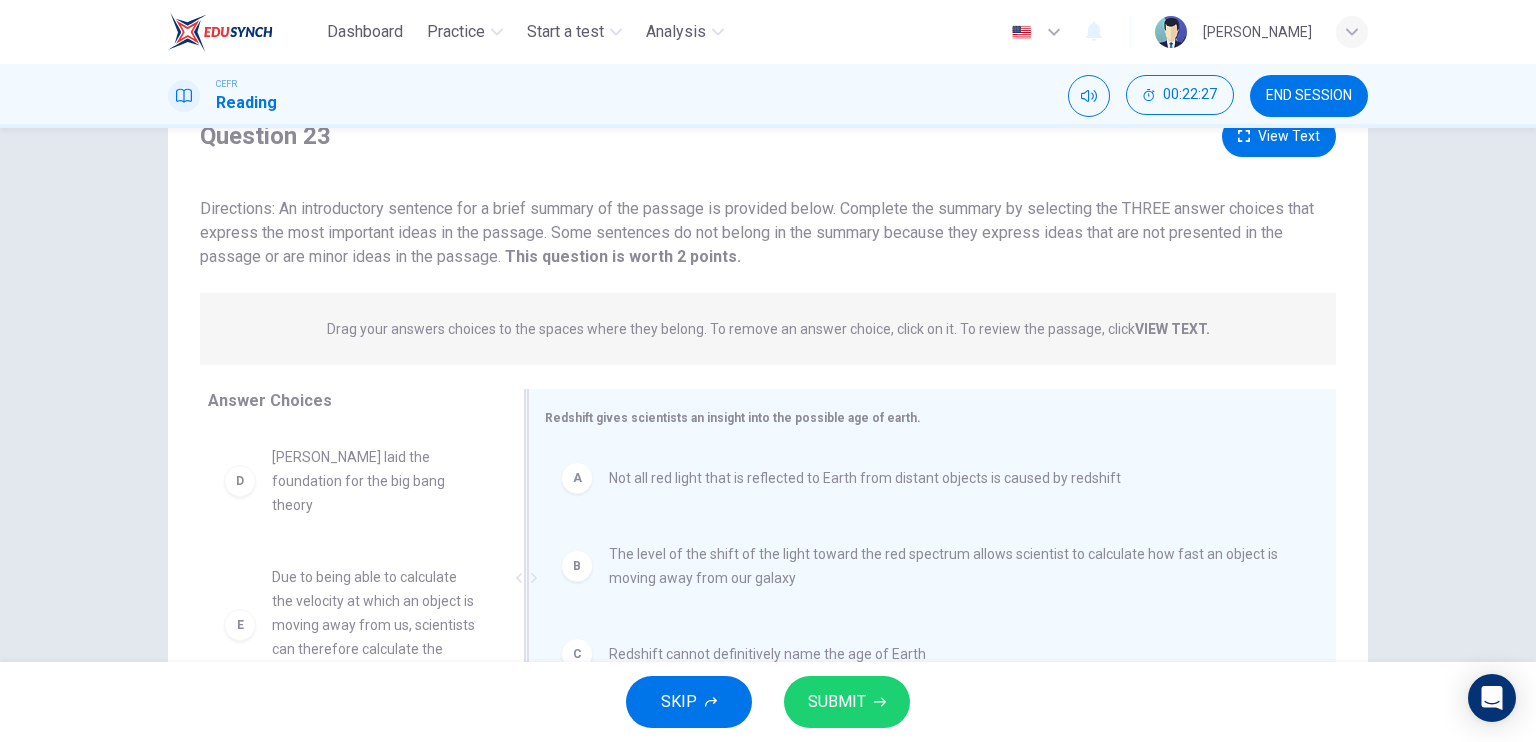 scroll, scrollTop: 79, scrollLeft: 0, axis: vertical 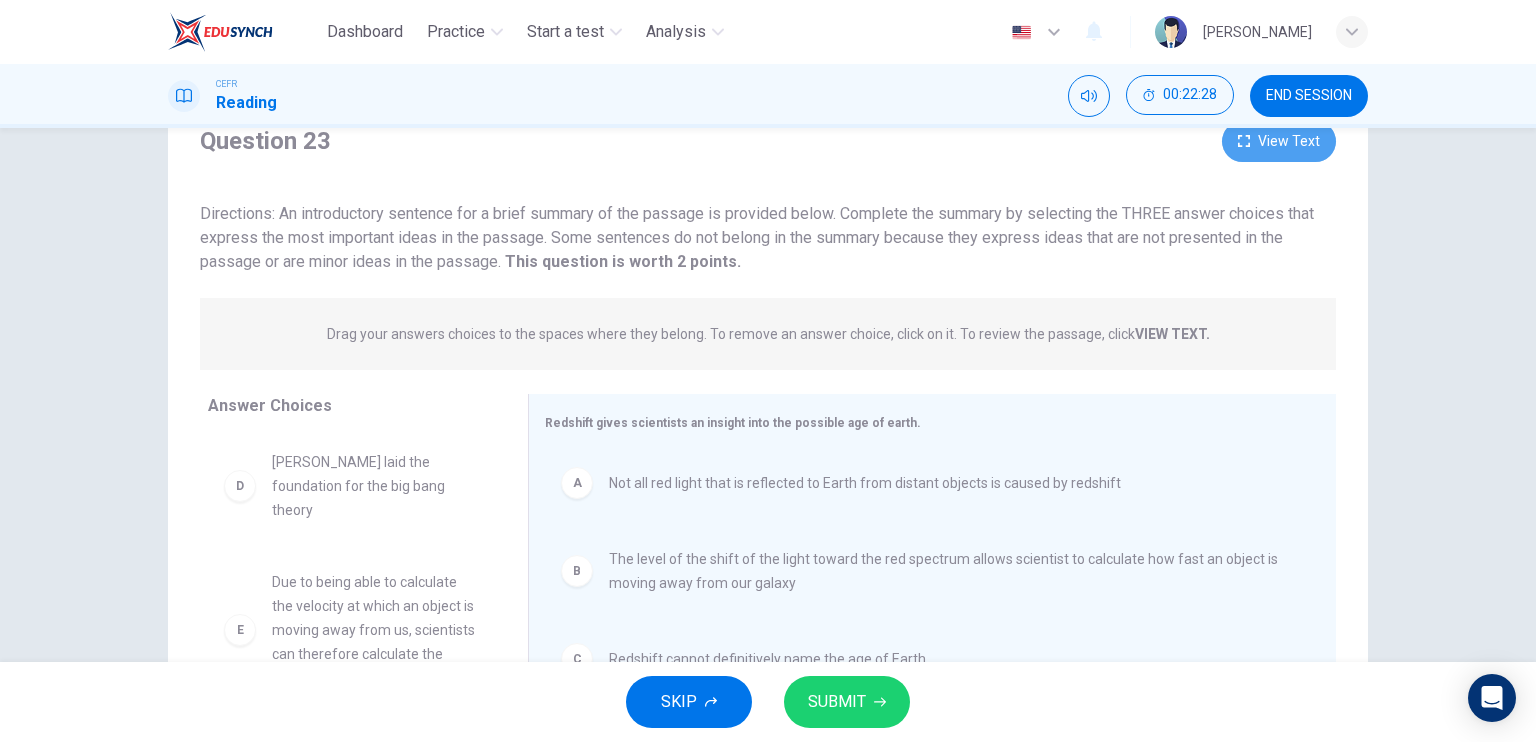 click 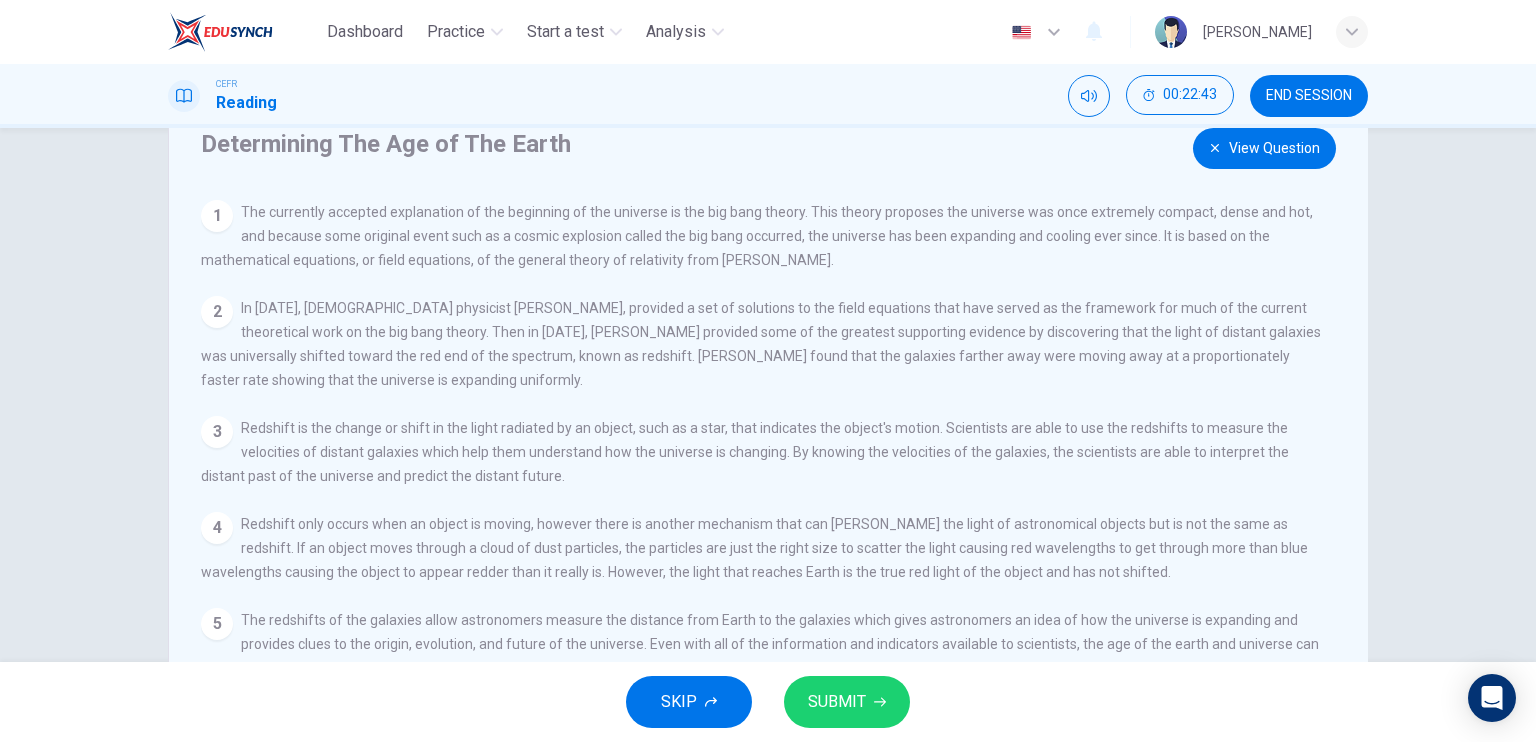 scroll, scrollTop: 72, scrollLeft: 0, axis: vertical 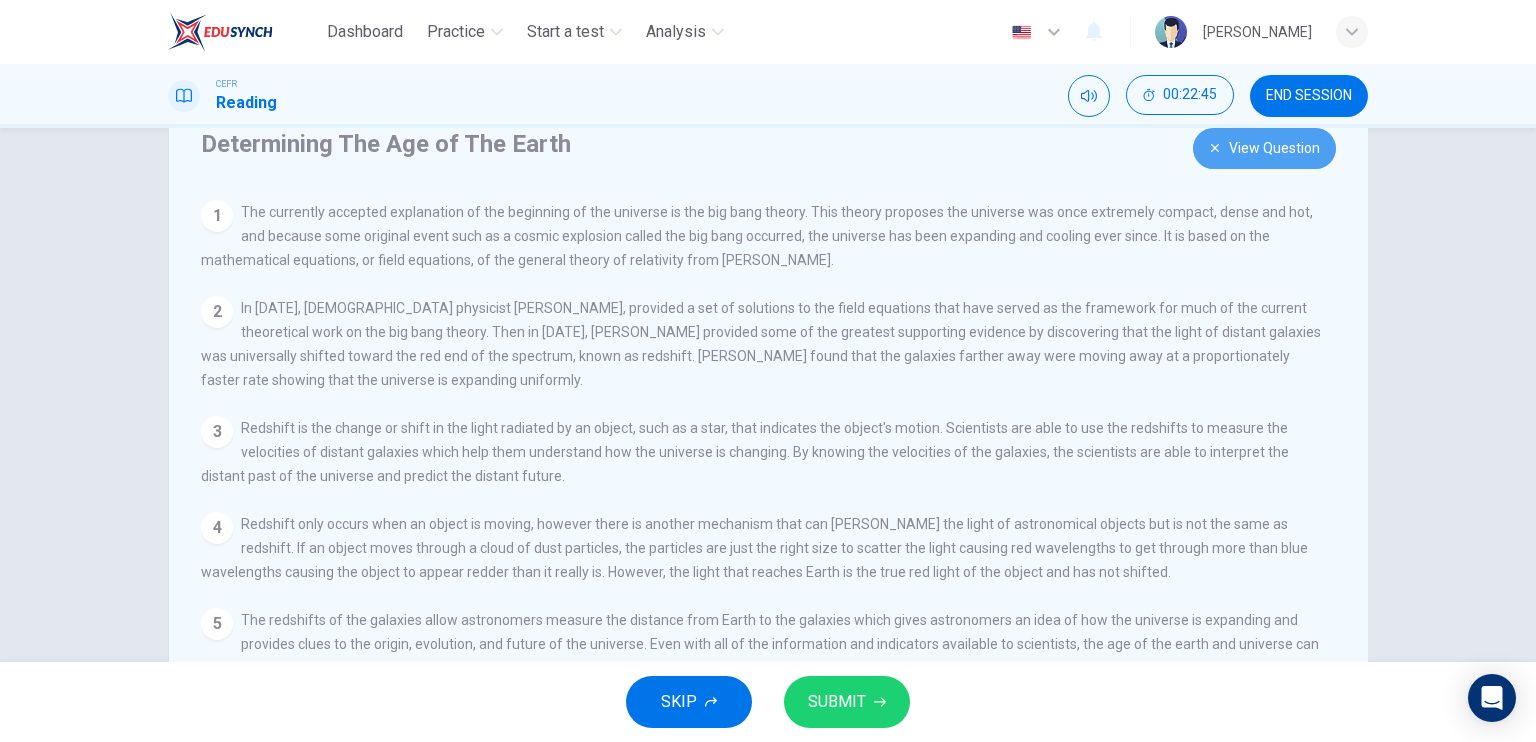 click on "View Question" at bounding box center [1264, 148] 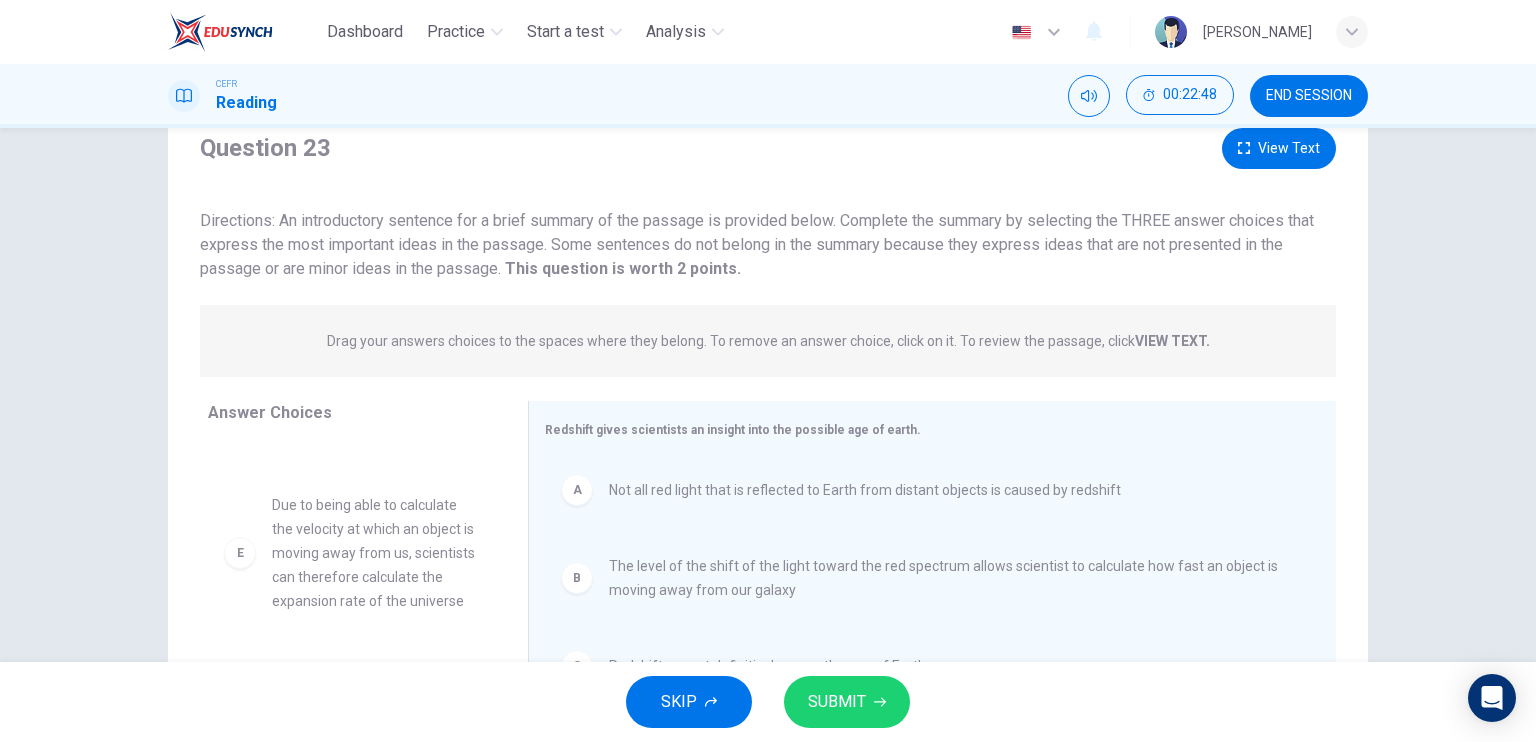 scroll, scrollTop: 0, scrollLeft: 0, axis: both 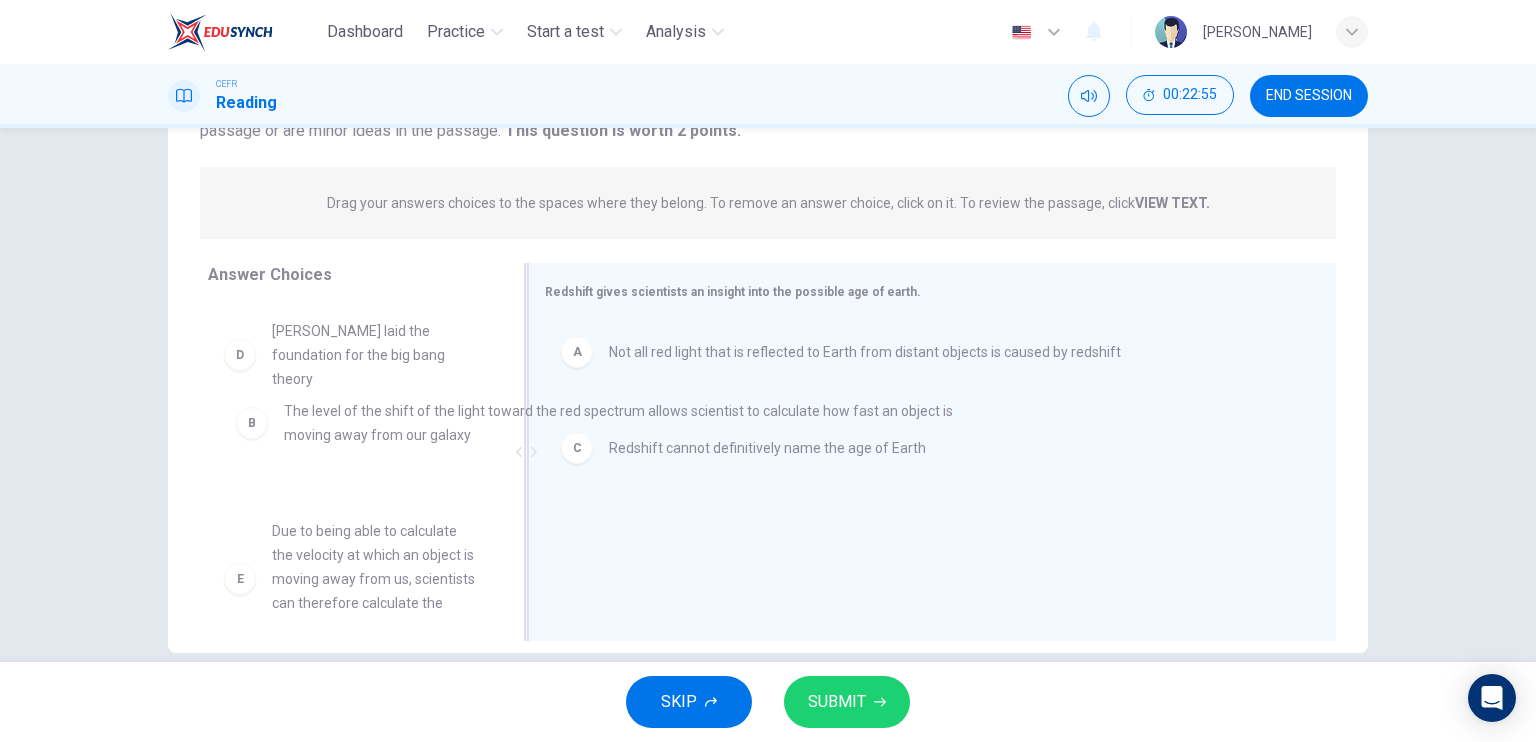 drag, startPoint x: 735, startPoint y: 455, endPoint x: 376, endPoint y: 459, distance: 359.02228 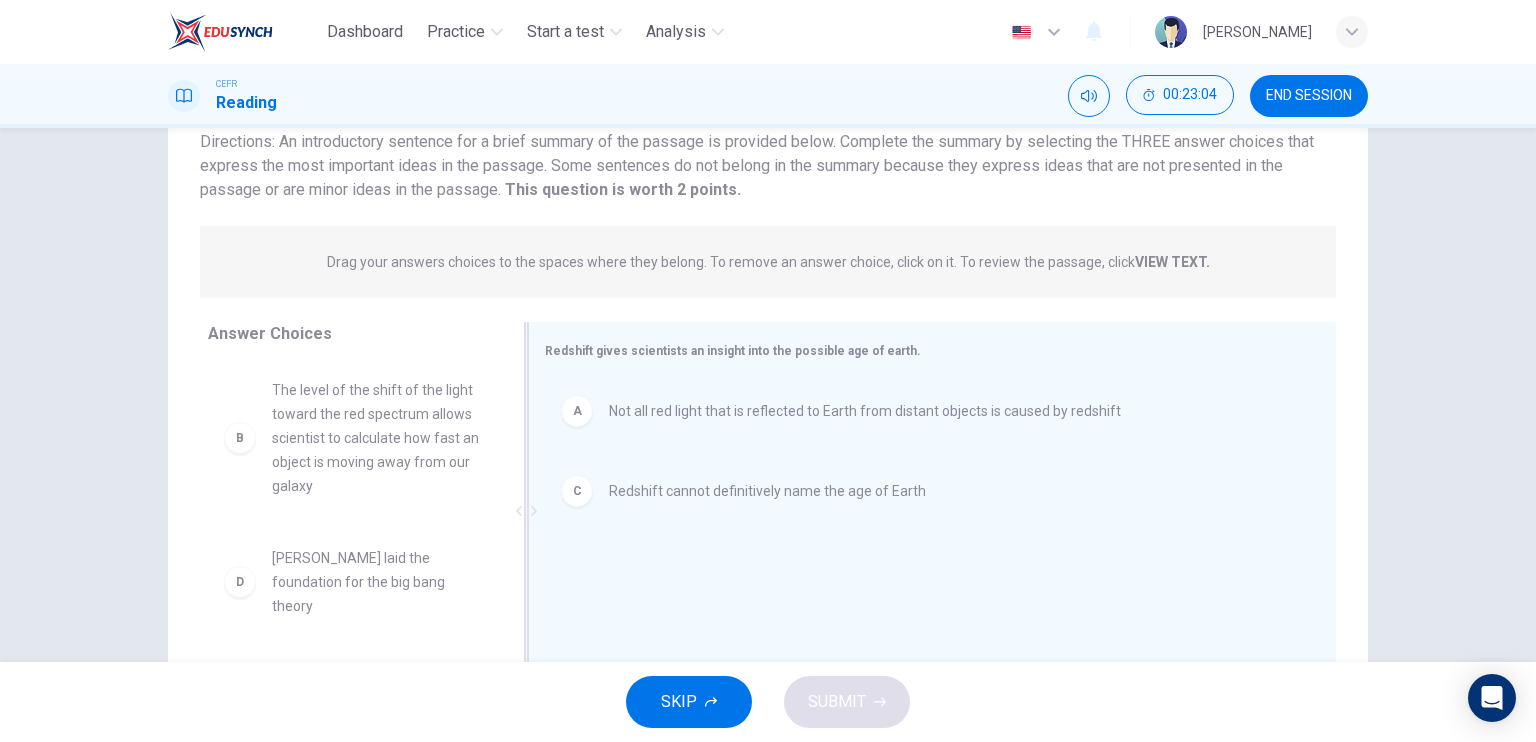 scroll, scrollTop: 196, scrollLeft: 0, axis: vertical 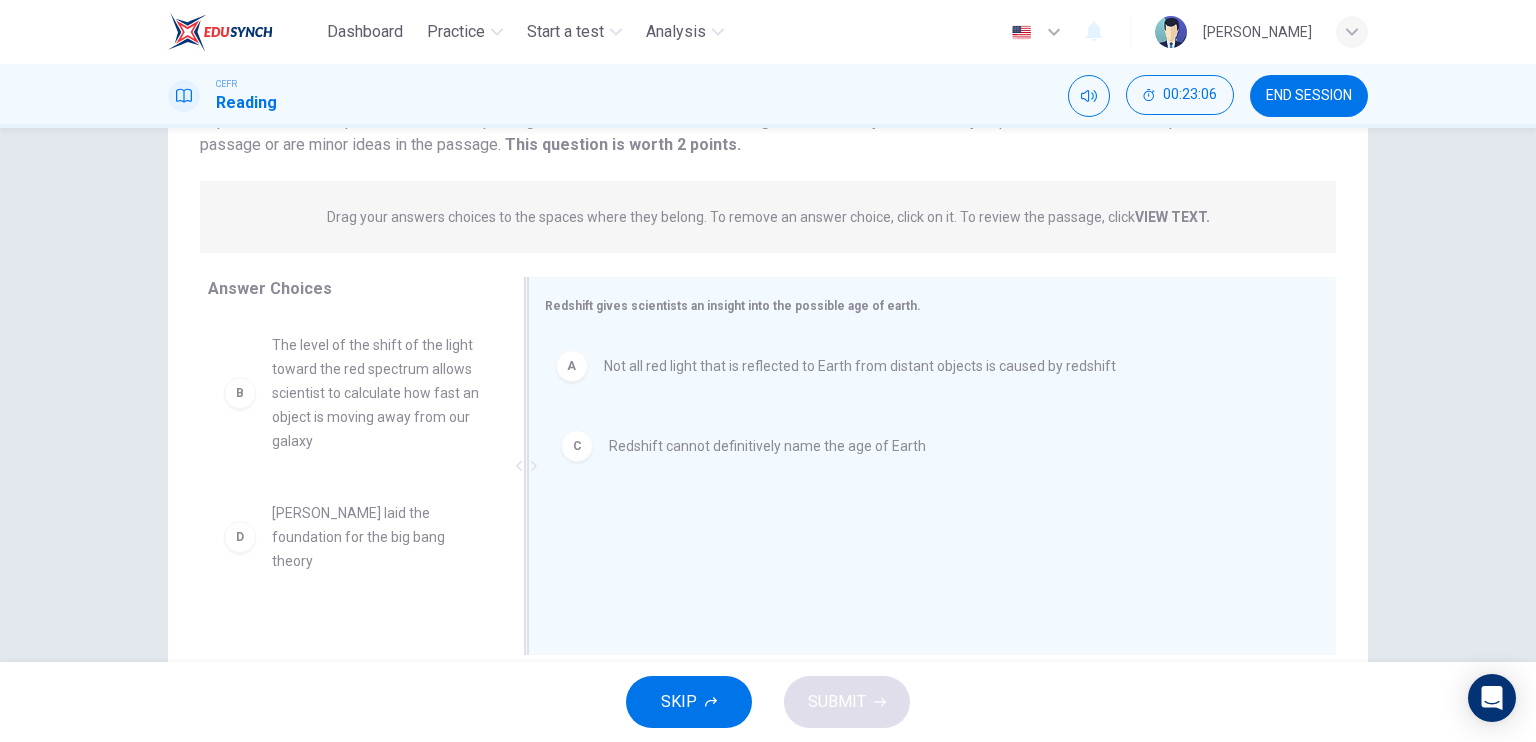 drag, startPoint x: 671, startPoint y: 392, endPoint x: 658, endPoint y: 395, distance: 13.341664 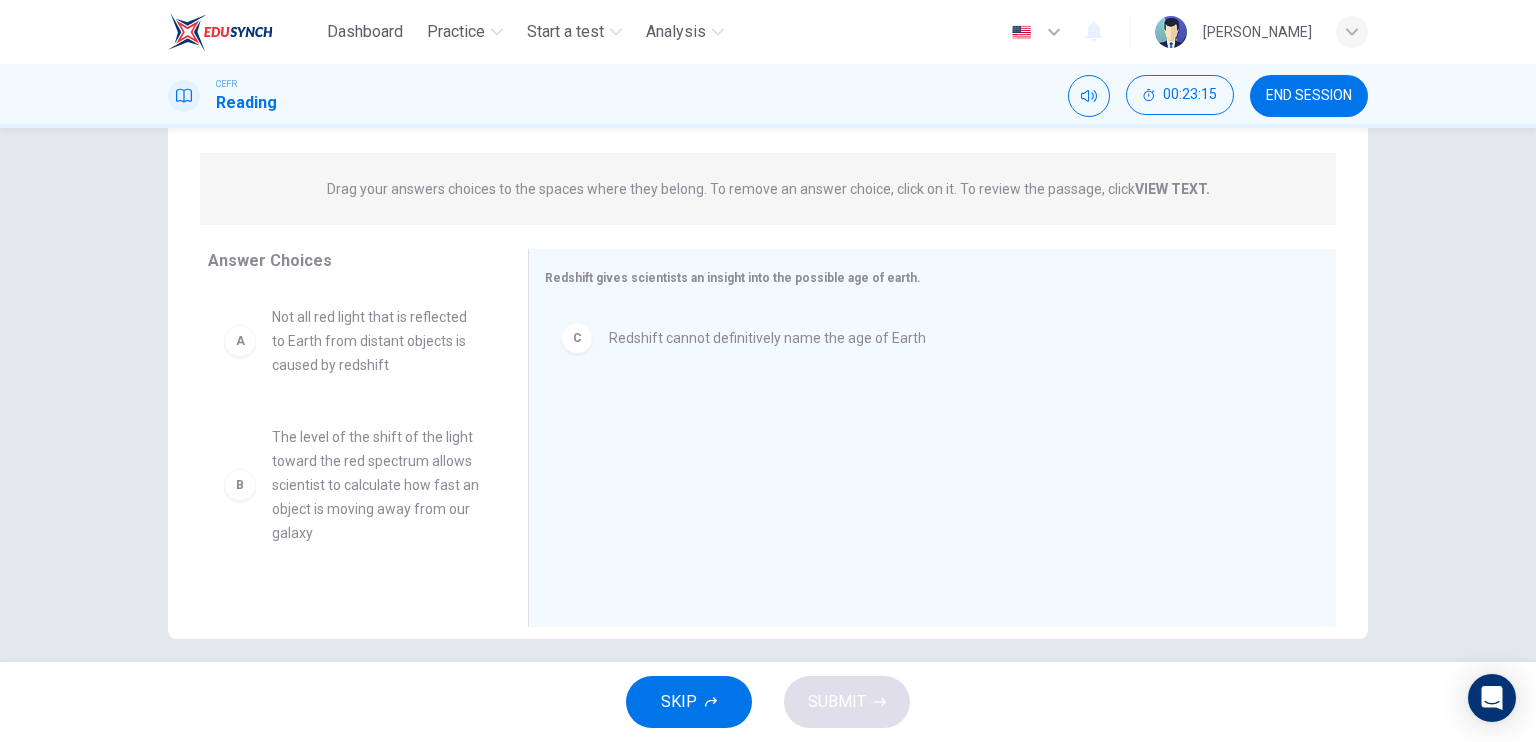 scroll, scrollTop: 227, scrollLeft: 0, axis: vertical 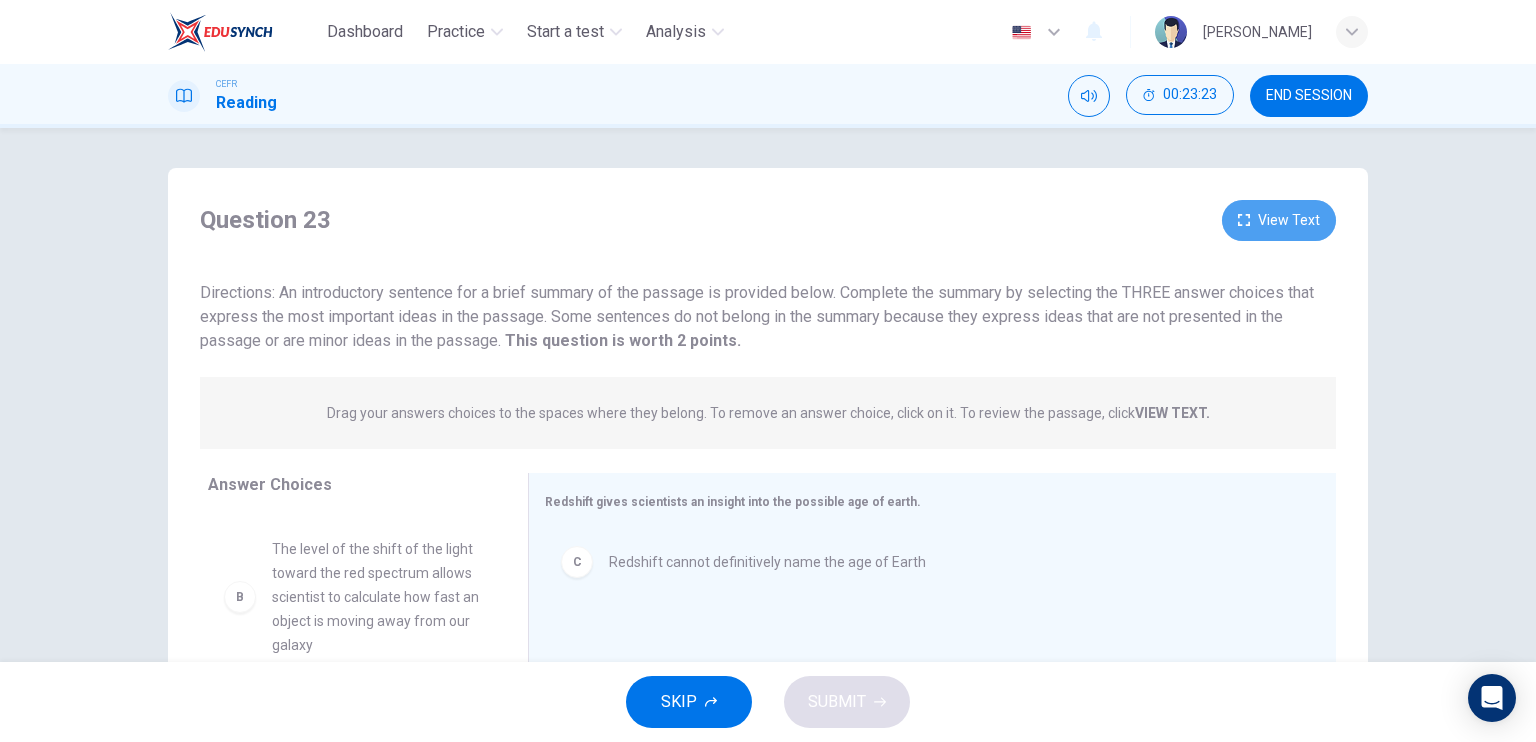 click on "View Text" at bounding box center (1279, 220) 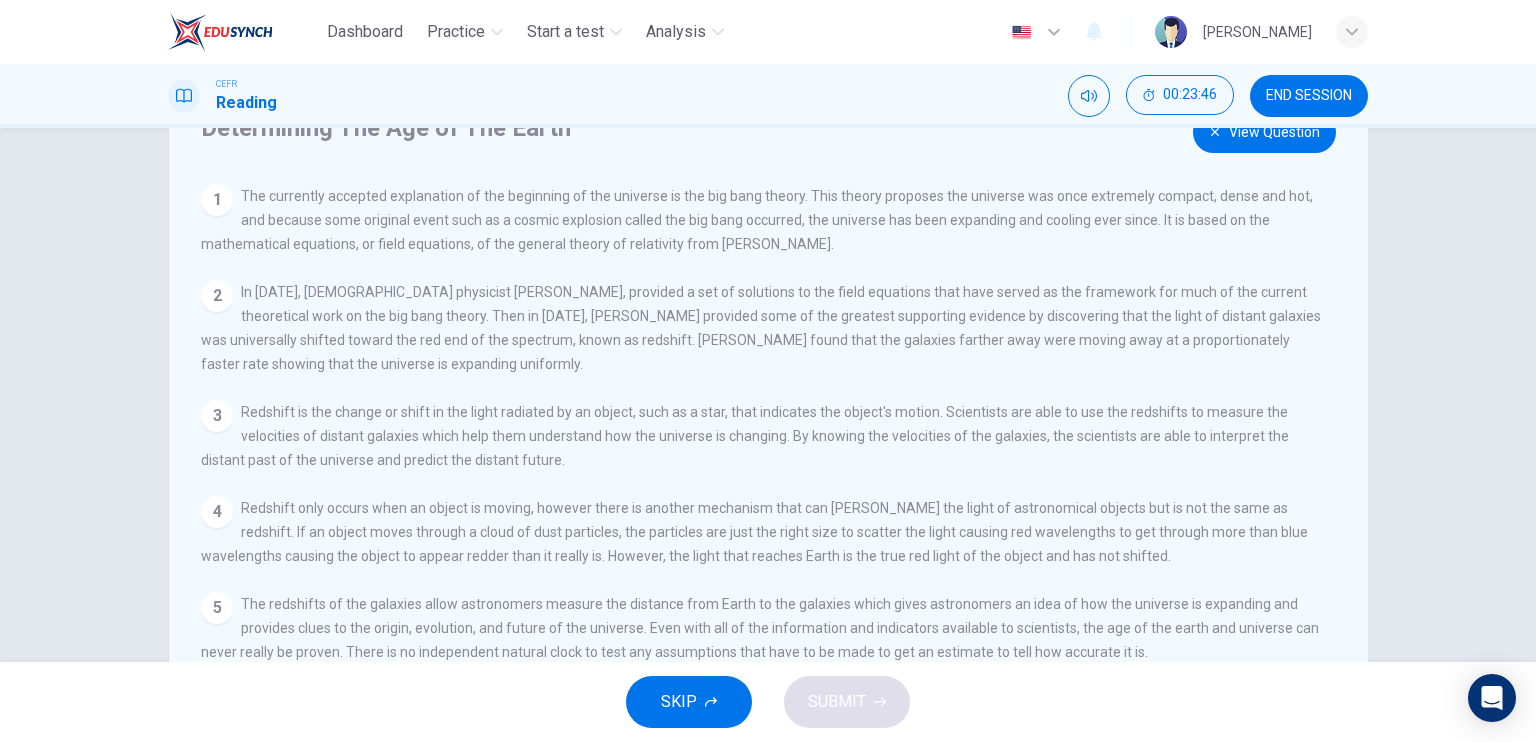 scroll, scrollTop: 0, scrollLeft: 0, axis: both 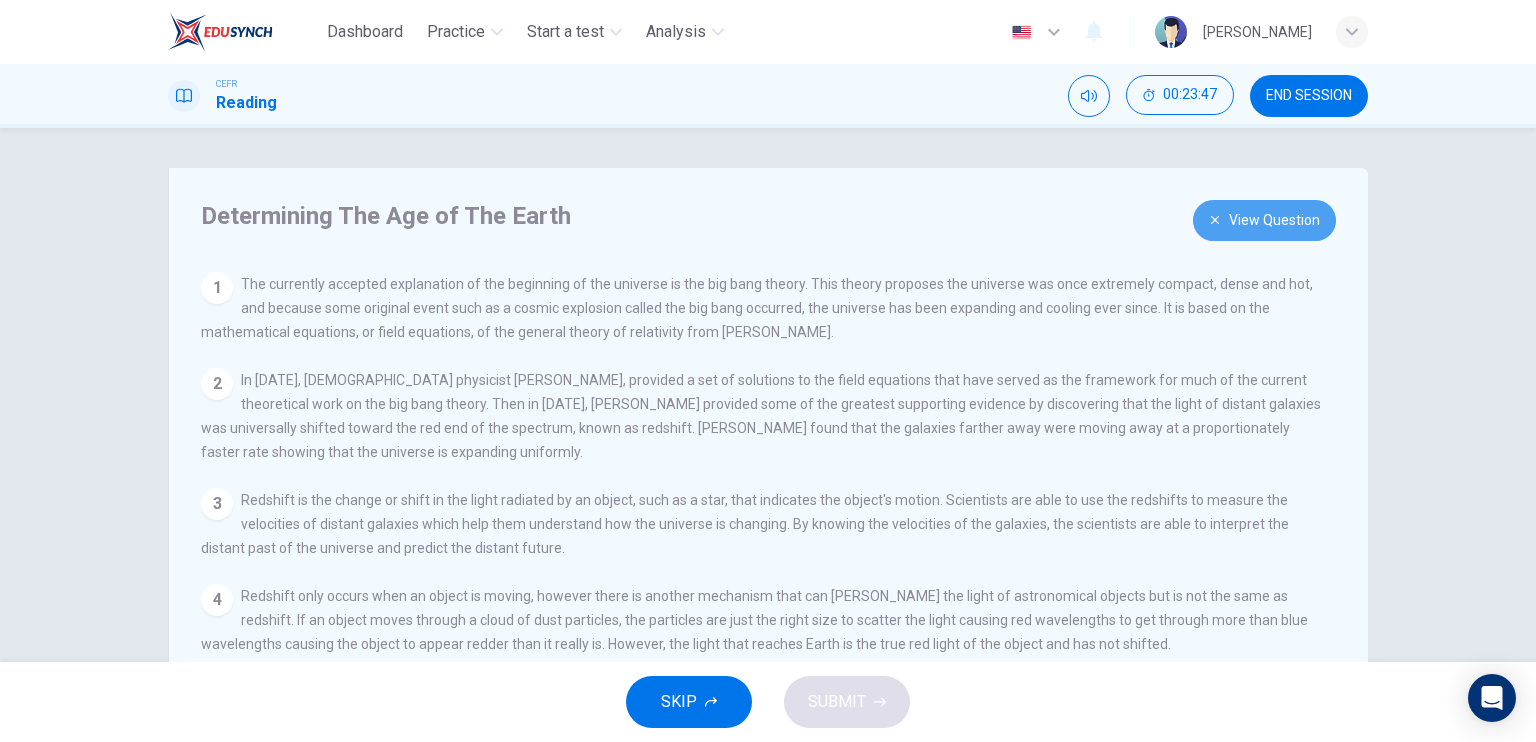 click on "View Question" at bounding box center [1264, 220] 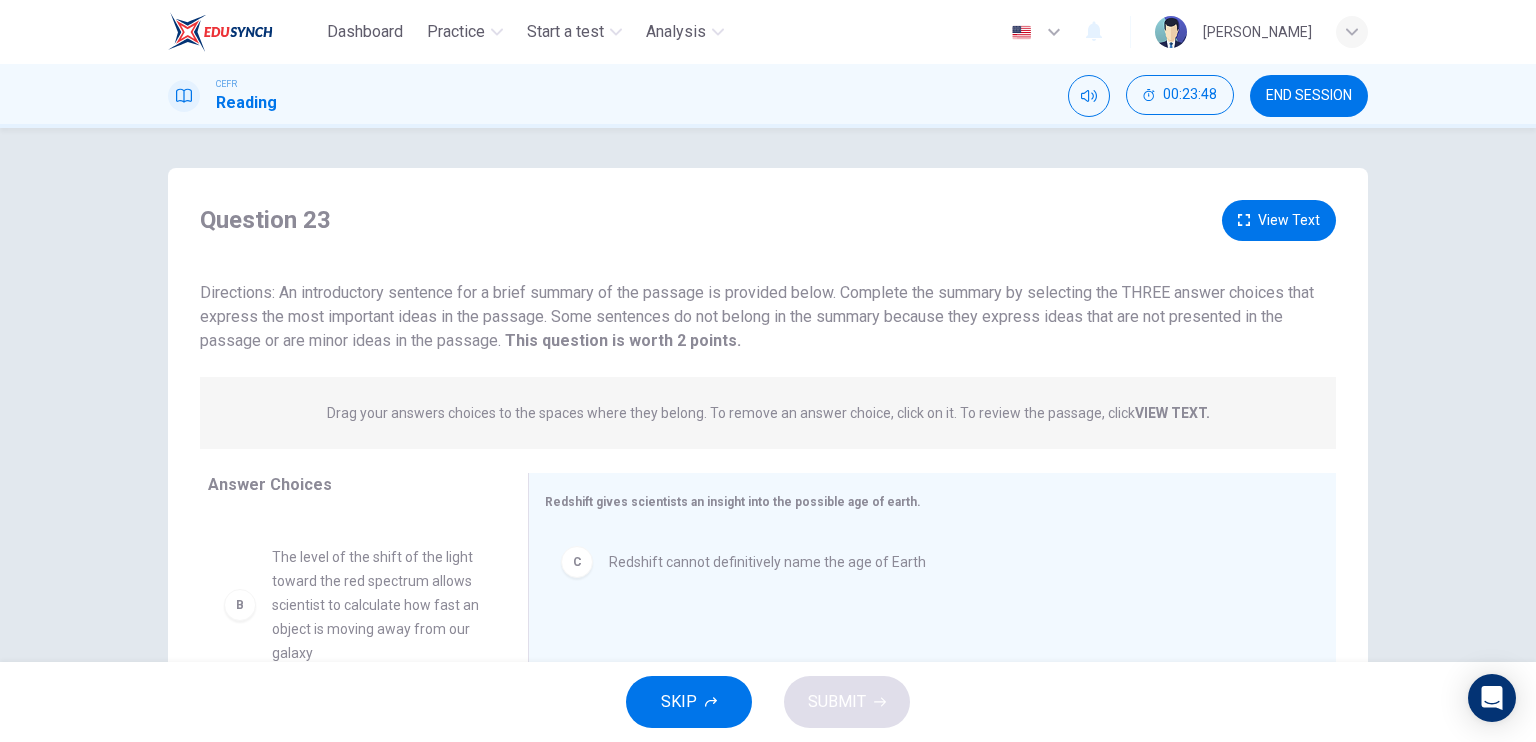 scroll, scrollTop: 100, scrollLeft: 0, axis: vertical 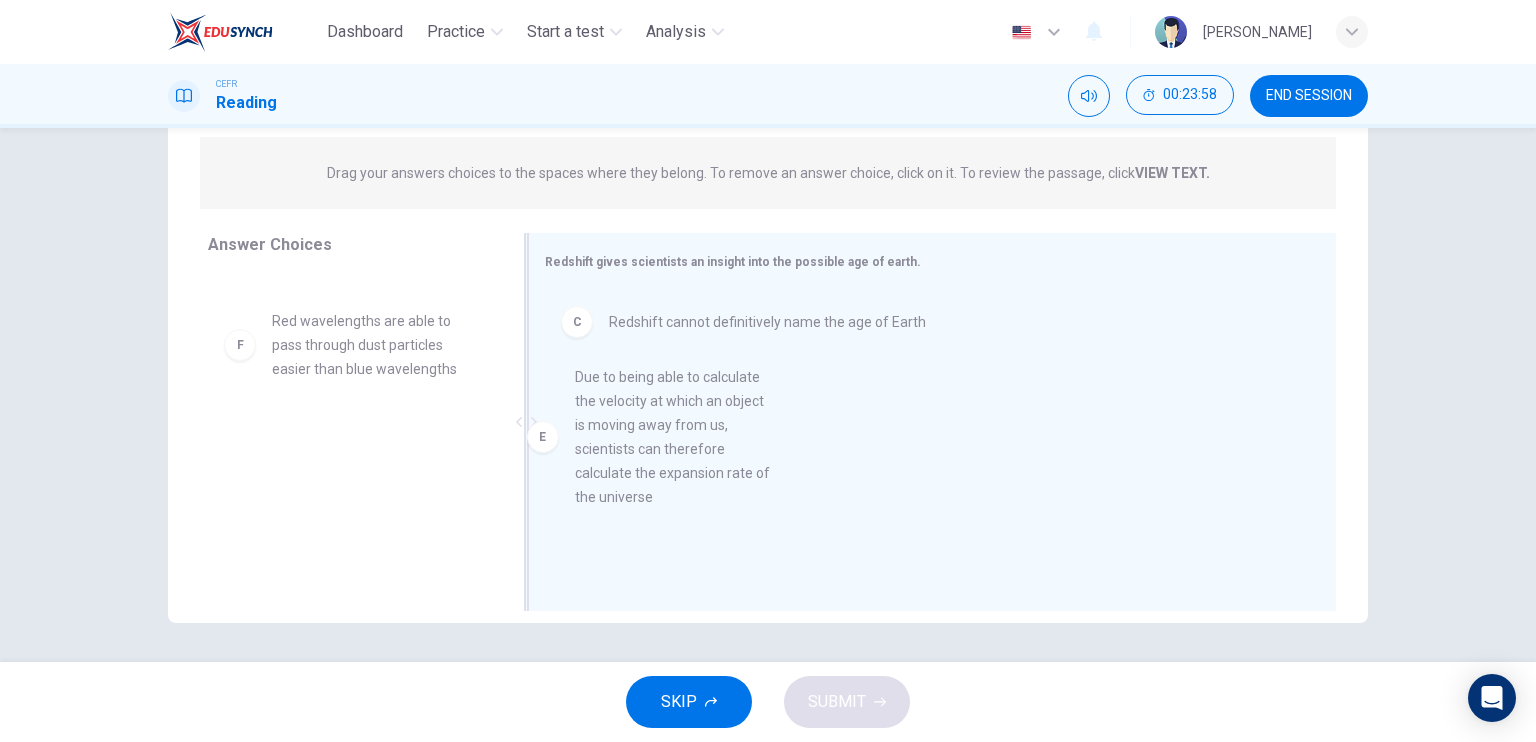 drag, startPoint x: 408, startPoint y: 388, endPoint x: 725, endPoint y: 445, distance: 322.08383 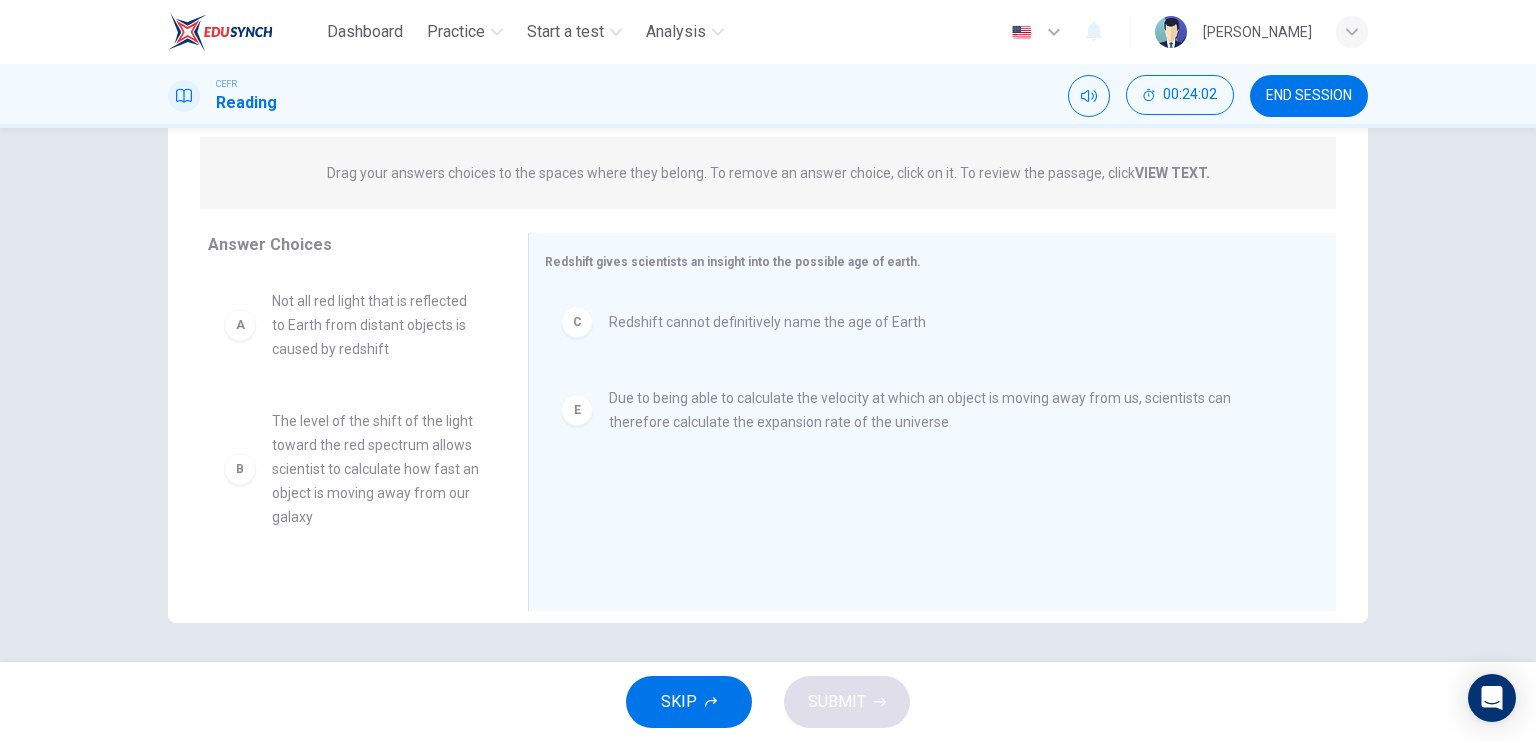 scroll, scrollTop: 0, scrollLeft: 0, axis: both 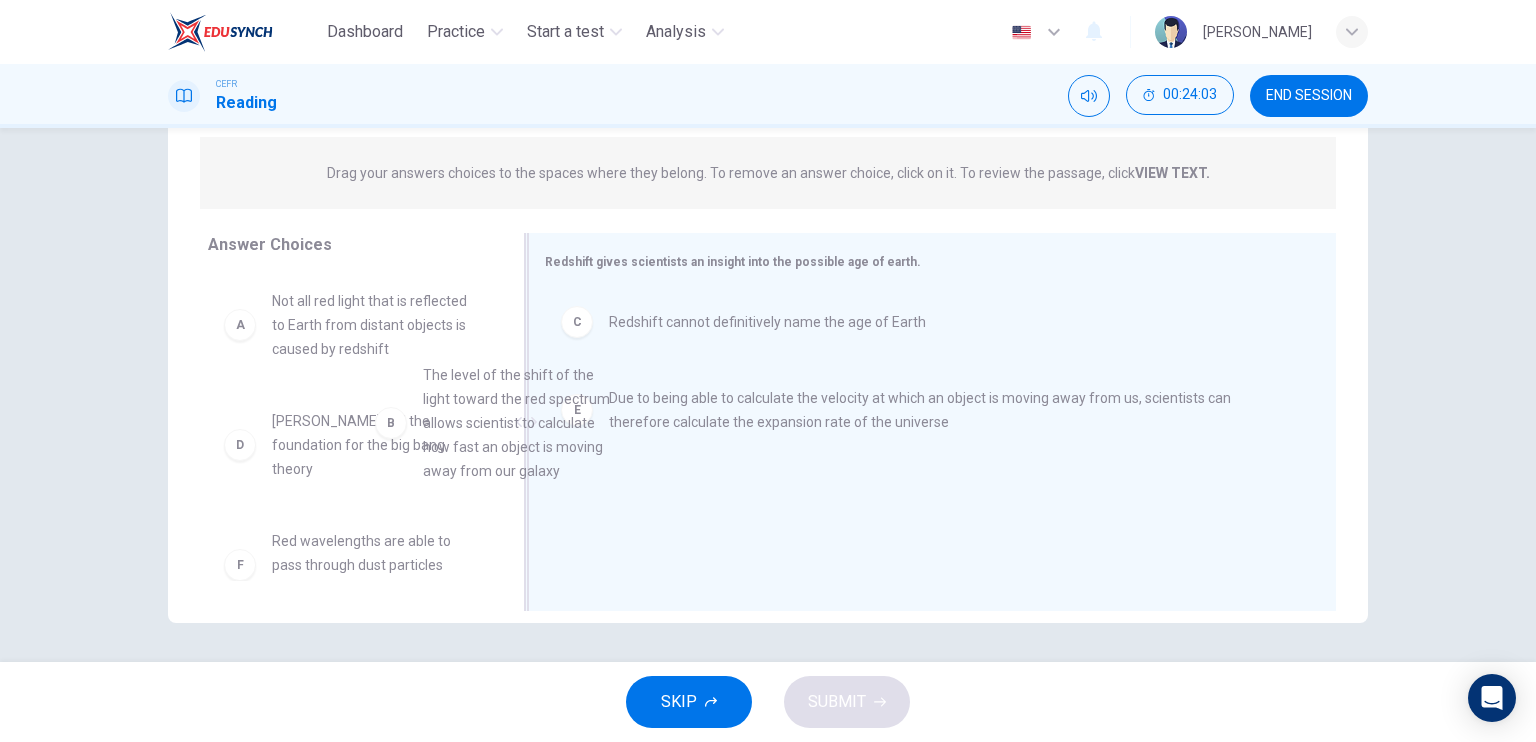 drag, startPoint x: 320, startPoint y: 467, endPoint x: 624, endPoint y: 367, distance: 320.025 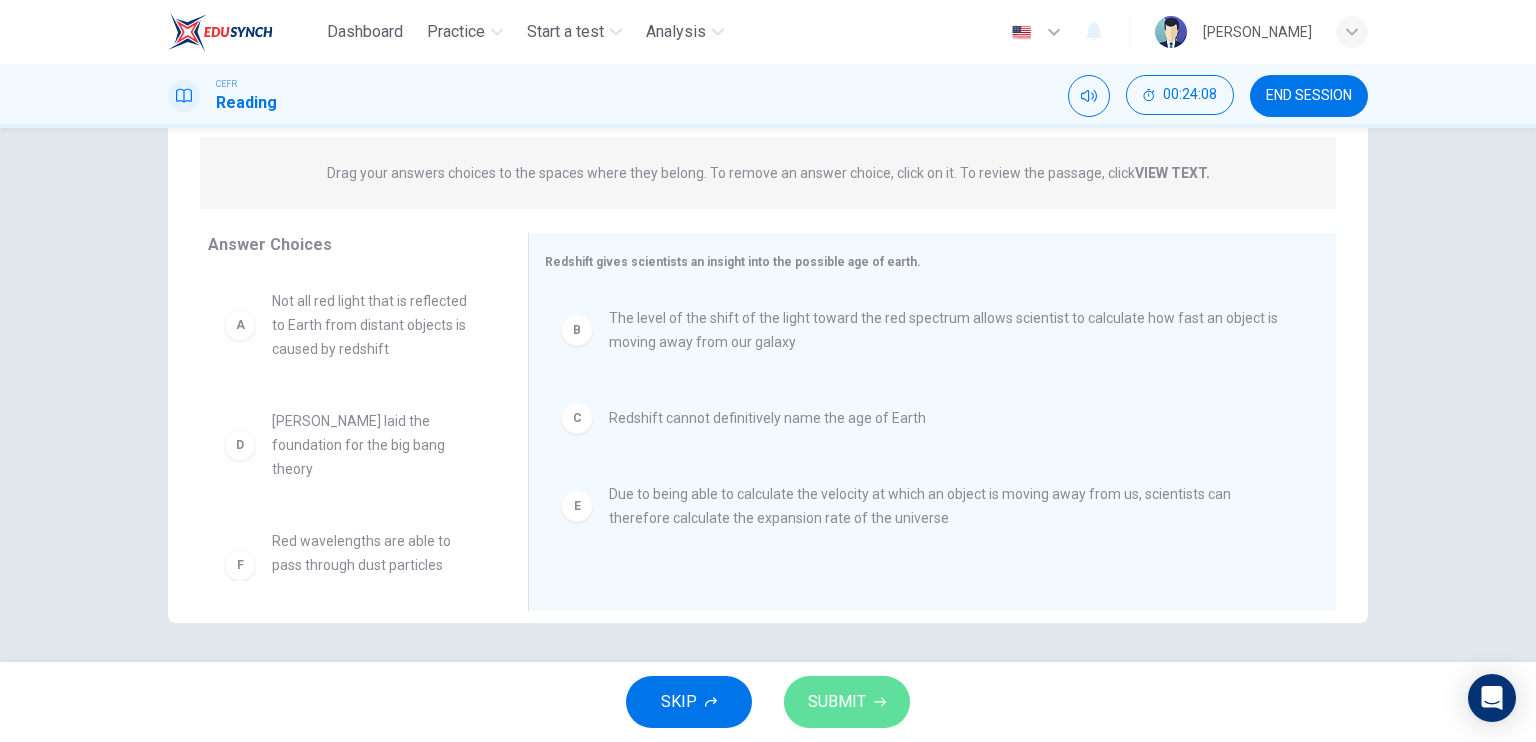 click on "SUBMIT" at bounding box center (847, 702) 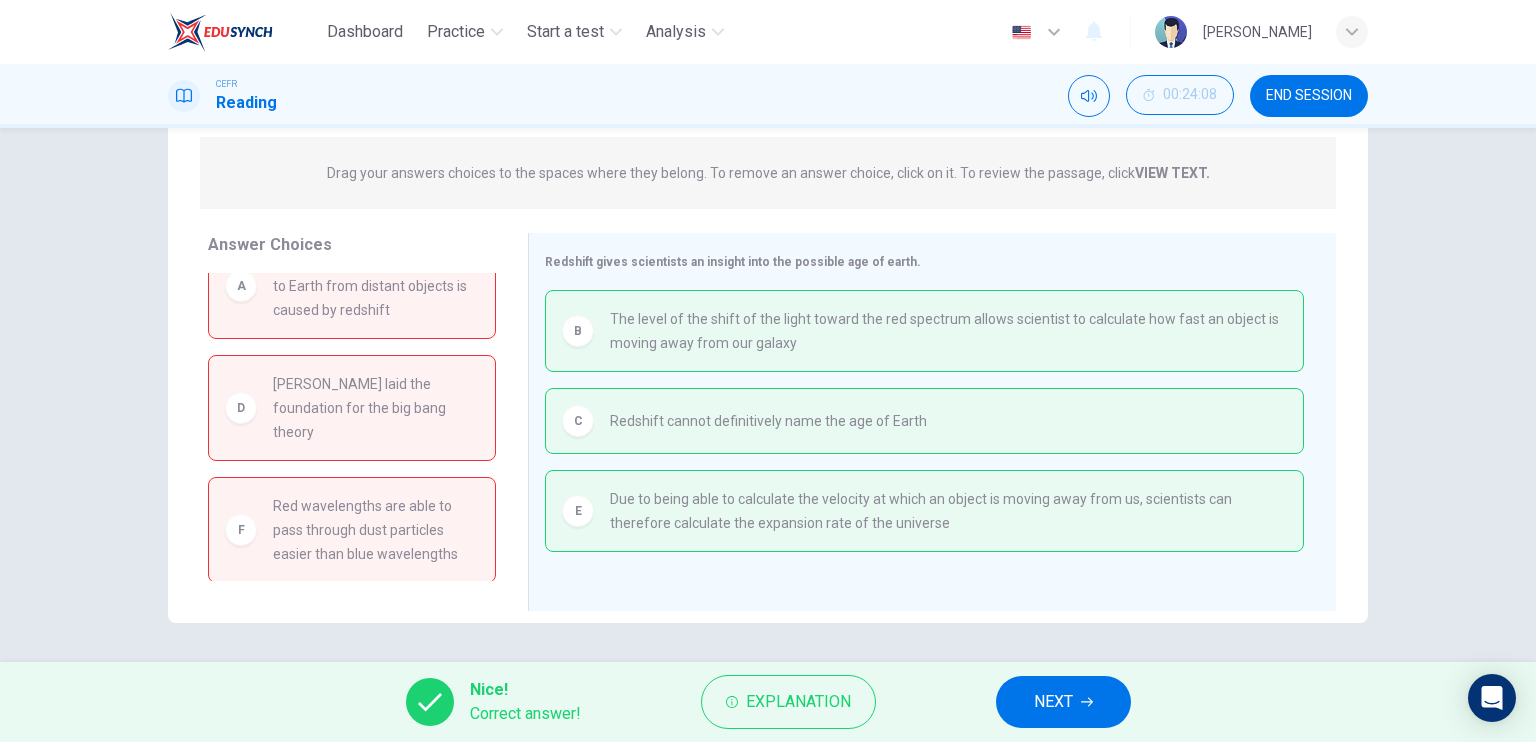 scroll, scrollTop: 0, scrollLeft: 0, axis: both 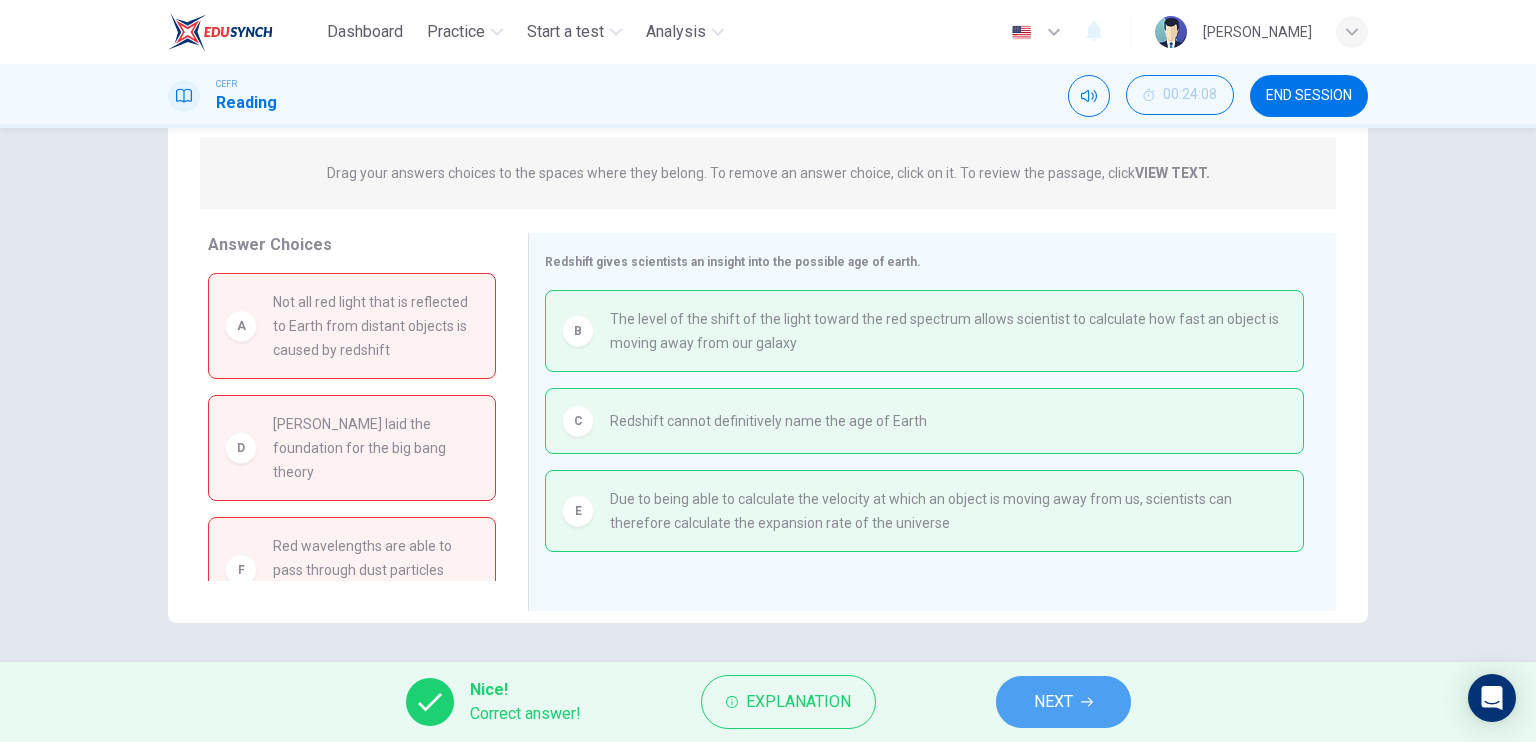 click on "NEXT" at bounding box center (1053, 702) 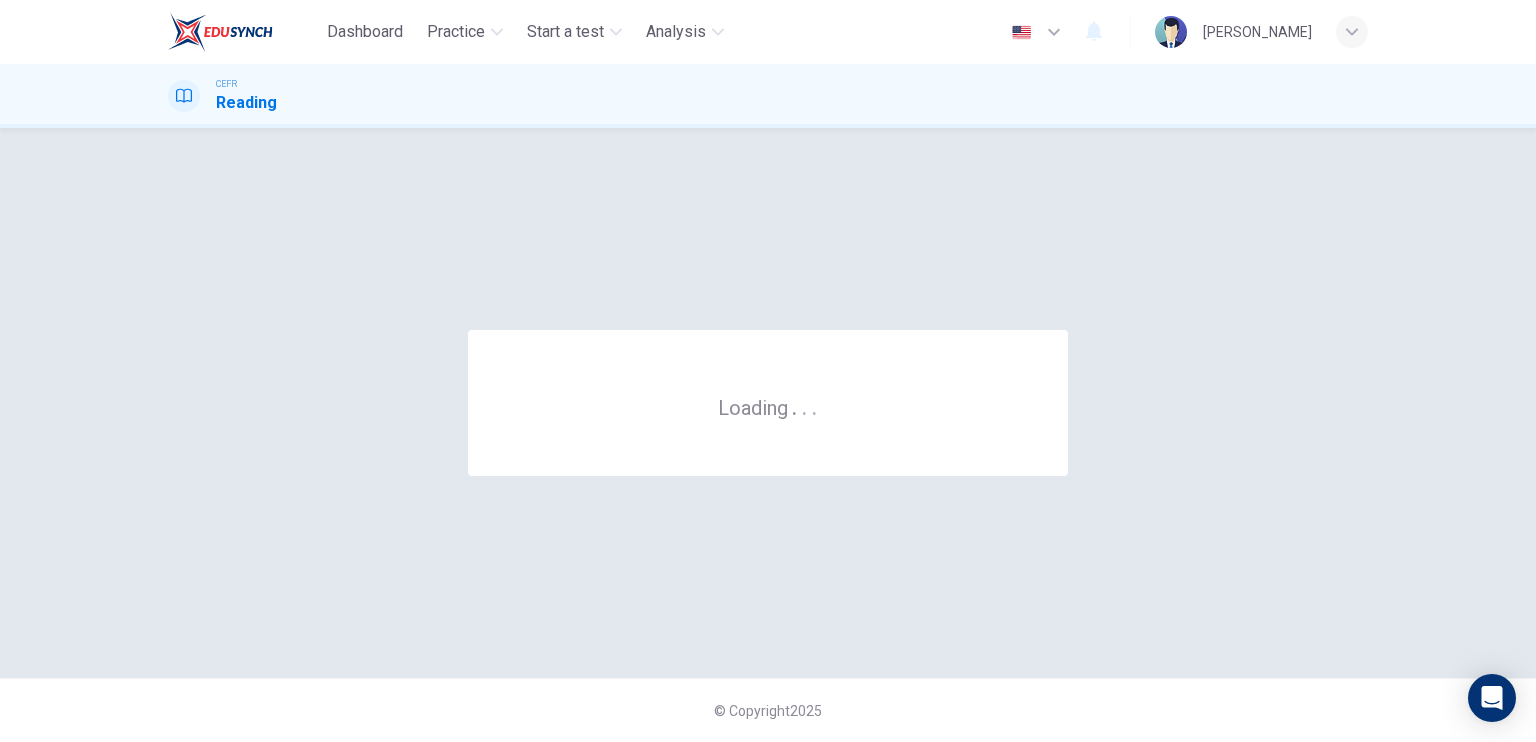 scroll, scrollTop: 0, scrollLeft: 0, axis: both 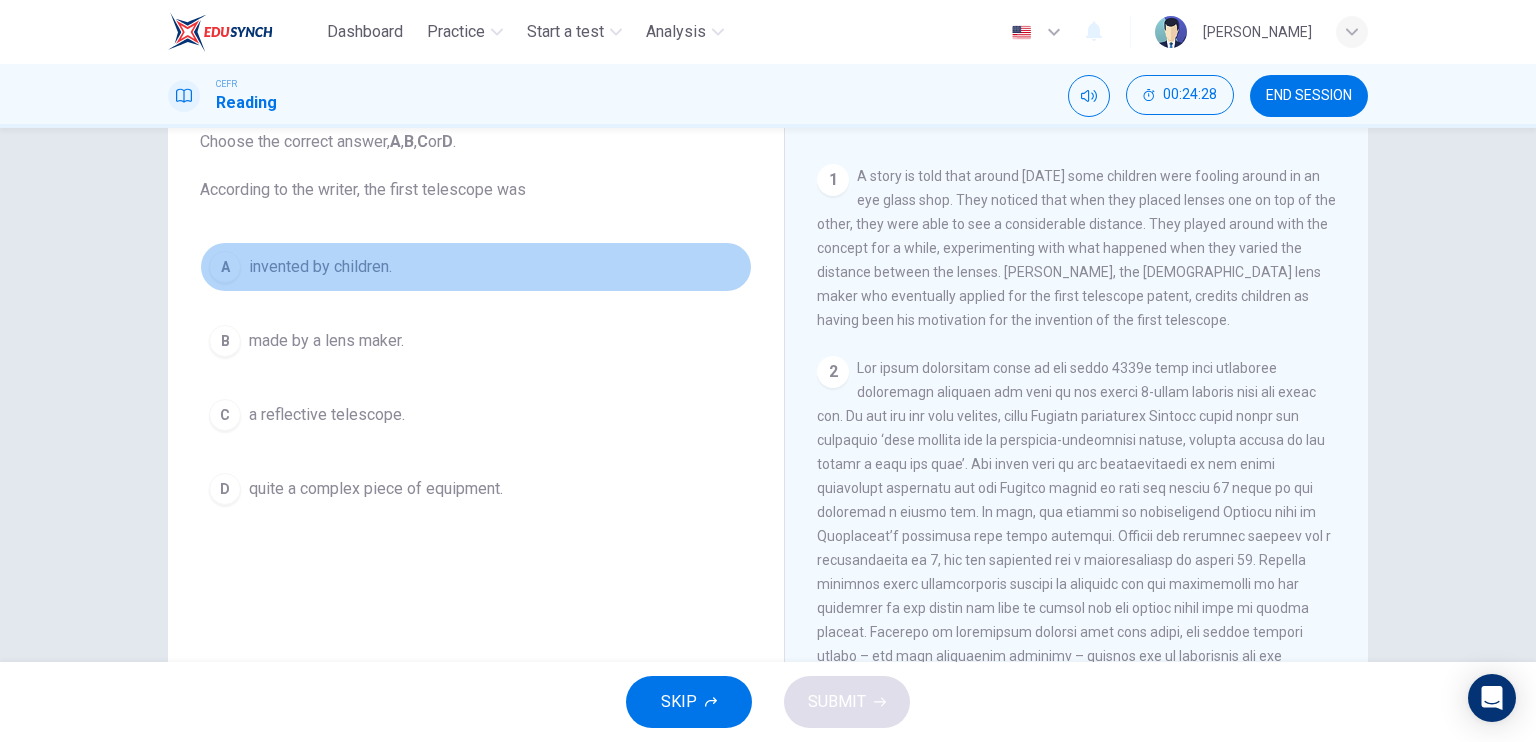 click on "A" at bounding box center [225, 267] 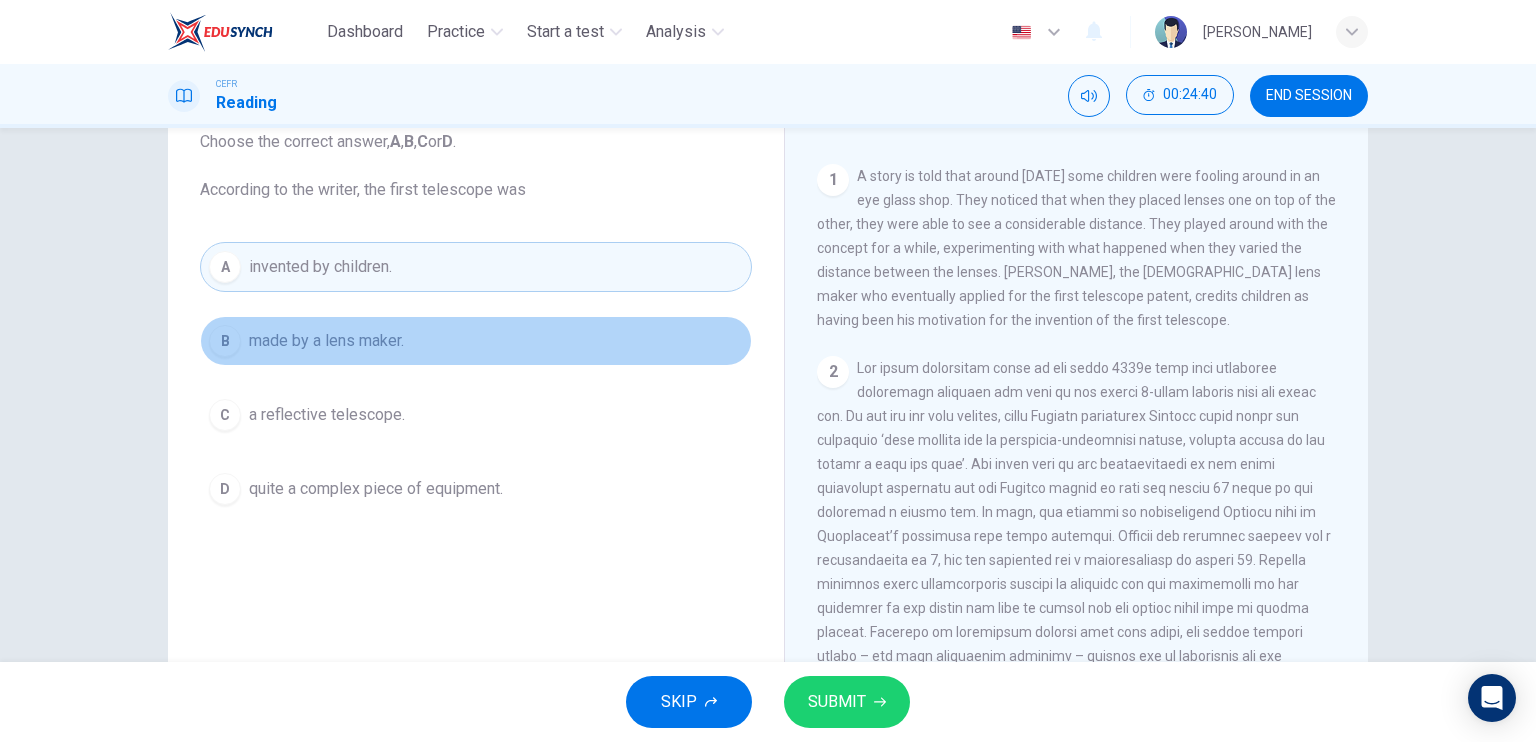 click on "made by a lens maker." at bounding box center (326, 341) 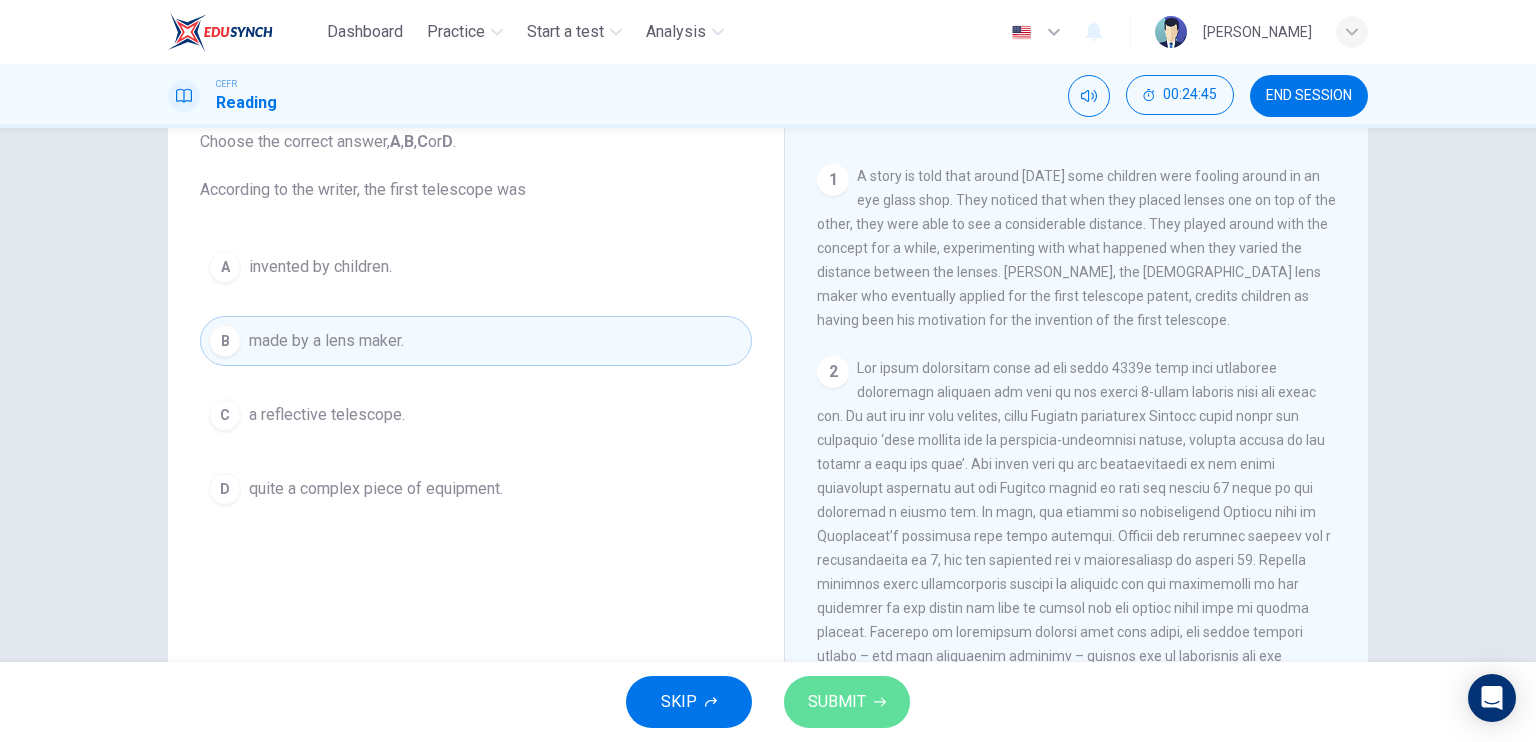 click on "SUBMIT" at bounding box center [847, 702] 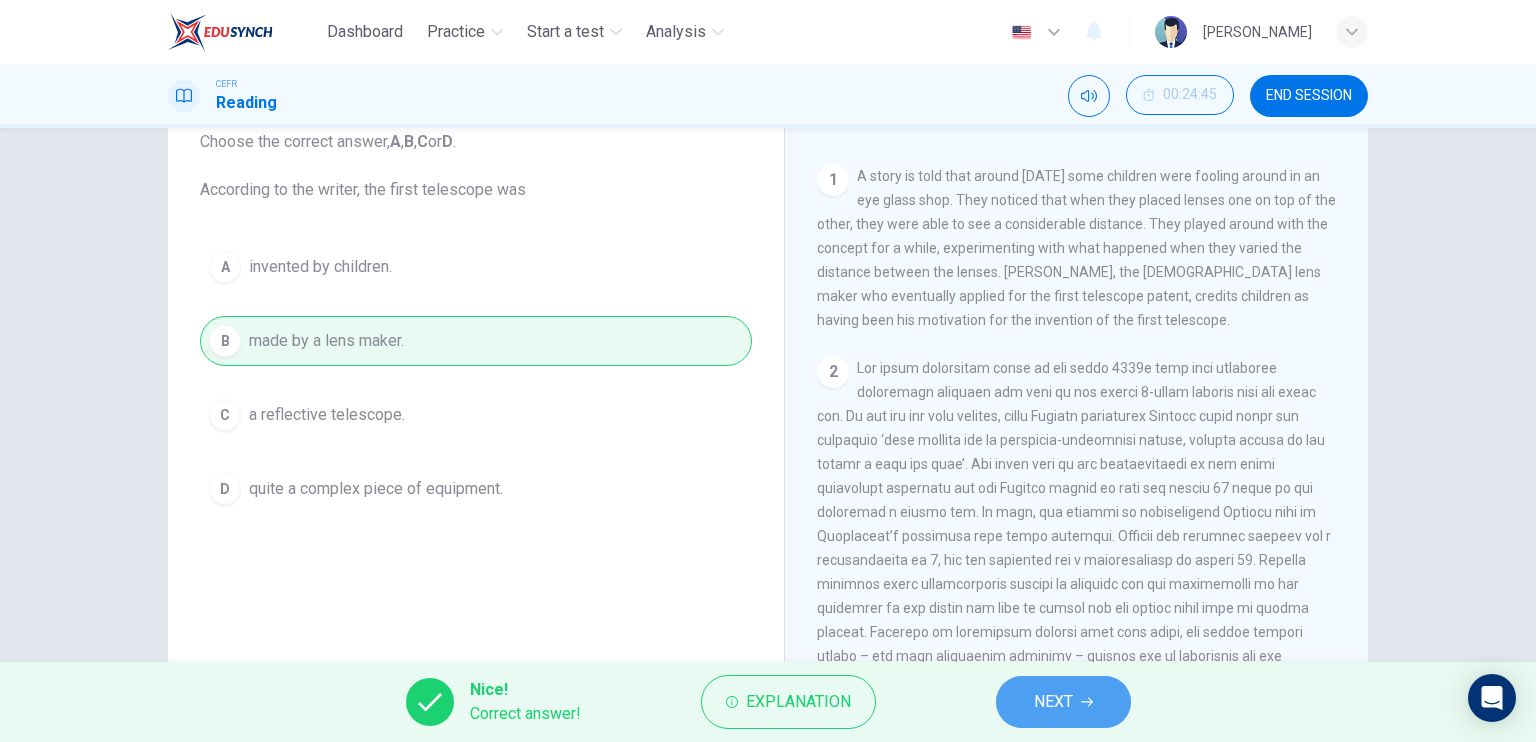 click on "NEXT" at bounding box center [1063, 702] 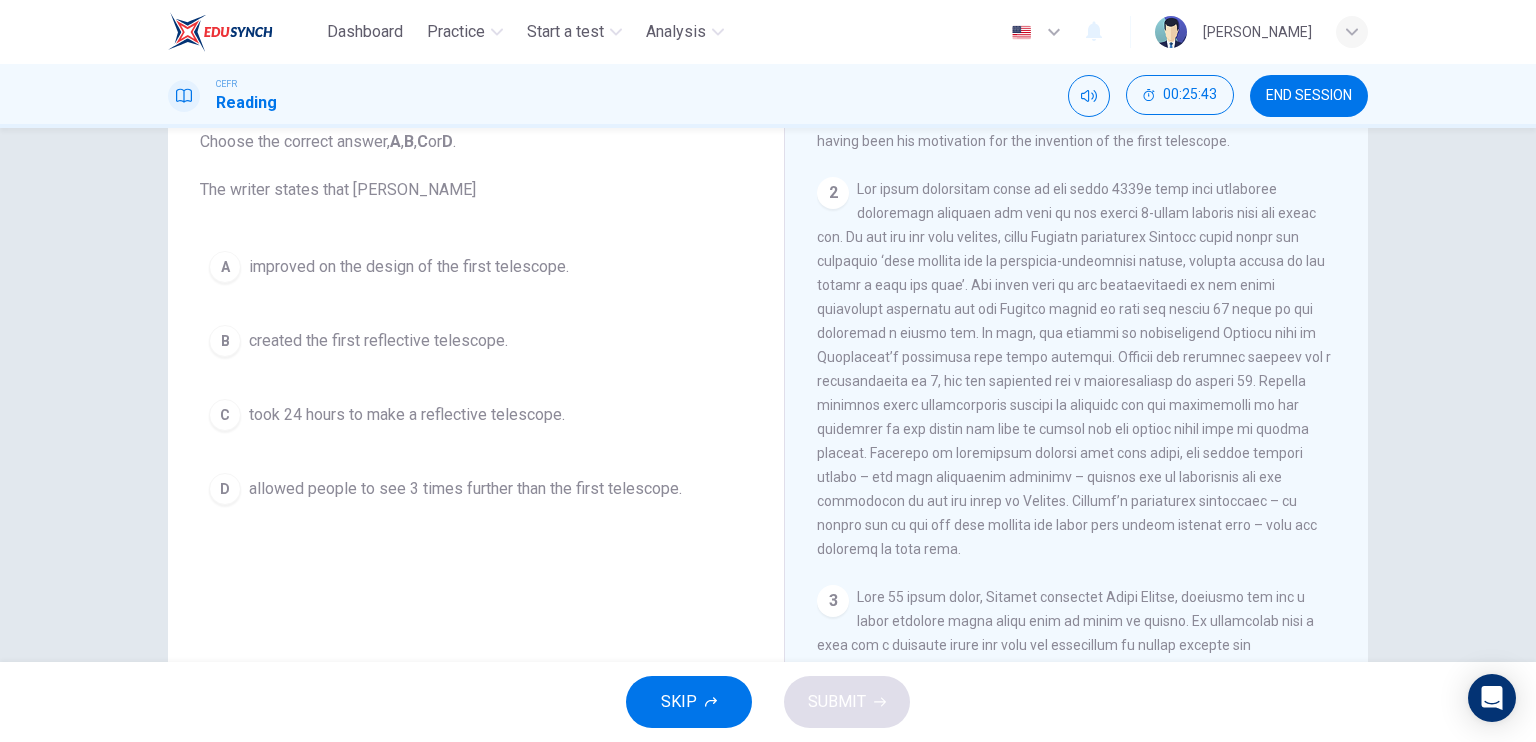 scroll, scrollTop: 556, scrollLeft: 0, axis: vertical 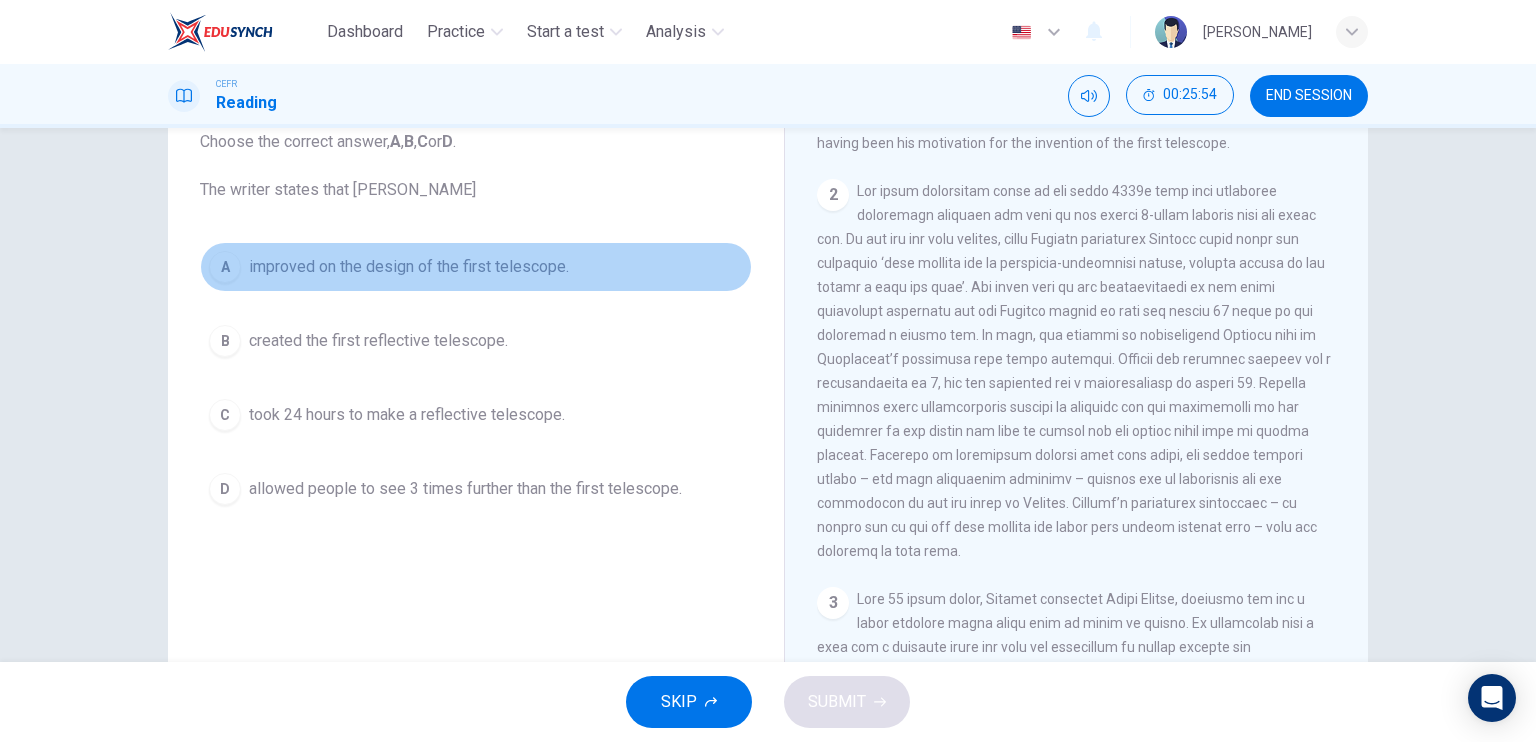 click on "improved on the design of the first telescope." at bounding box center [409, 267] 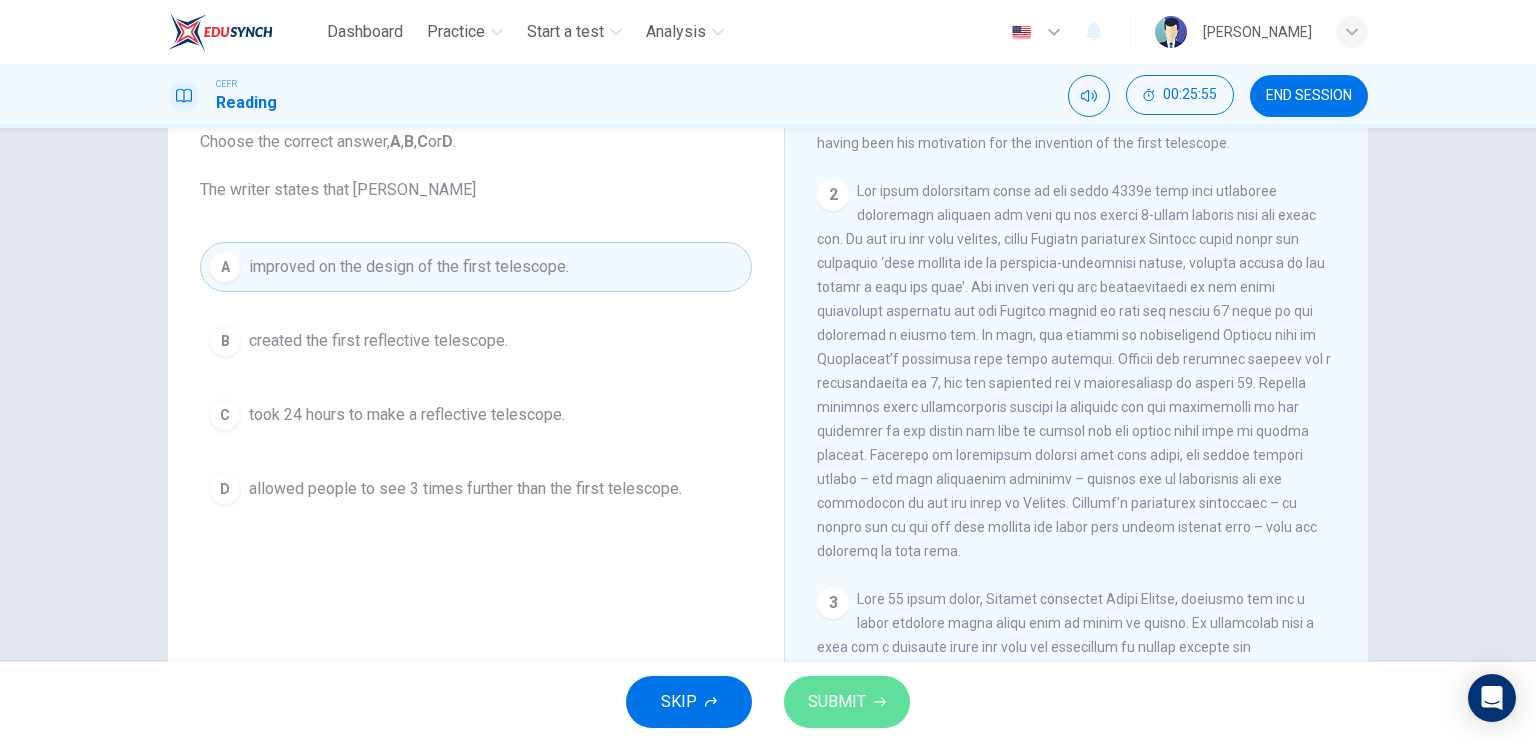 click on "SUBMIT" at bounding box center [837, 702] 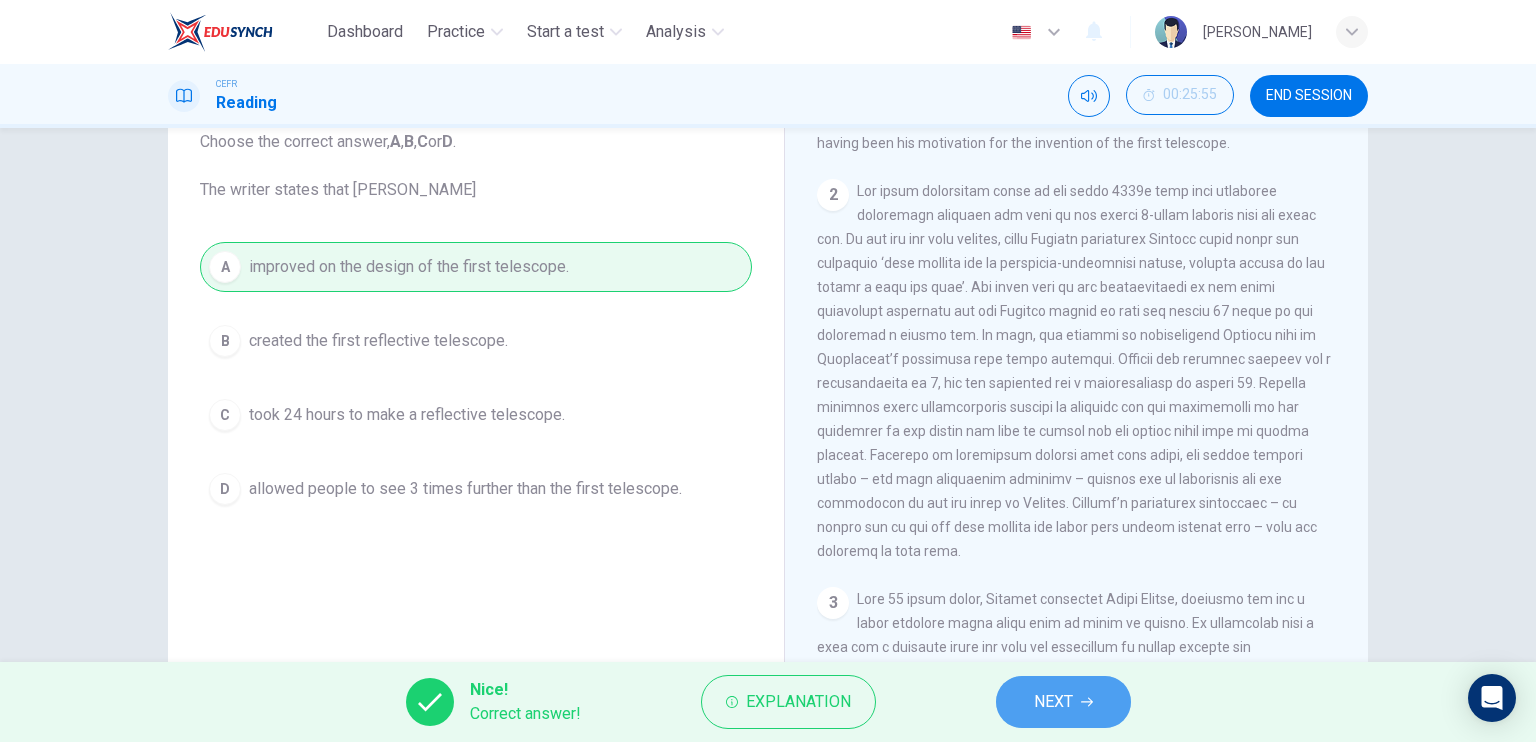 click on "NEXT" at bounding box center (1053, 702) 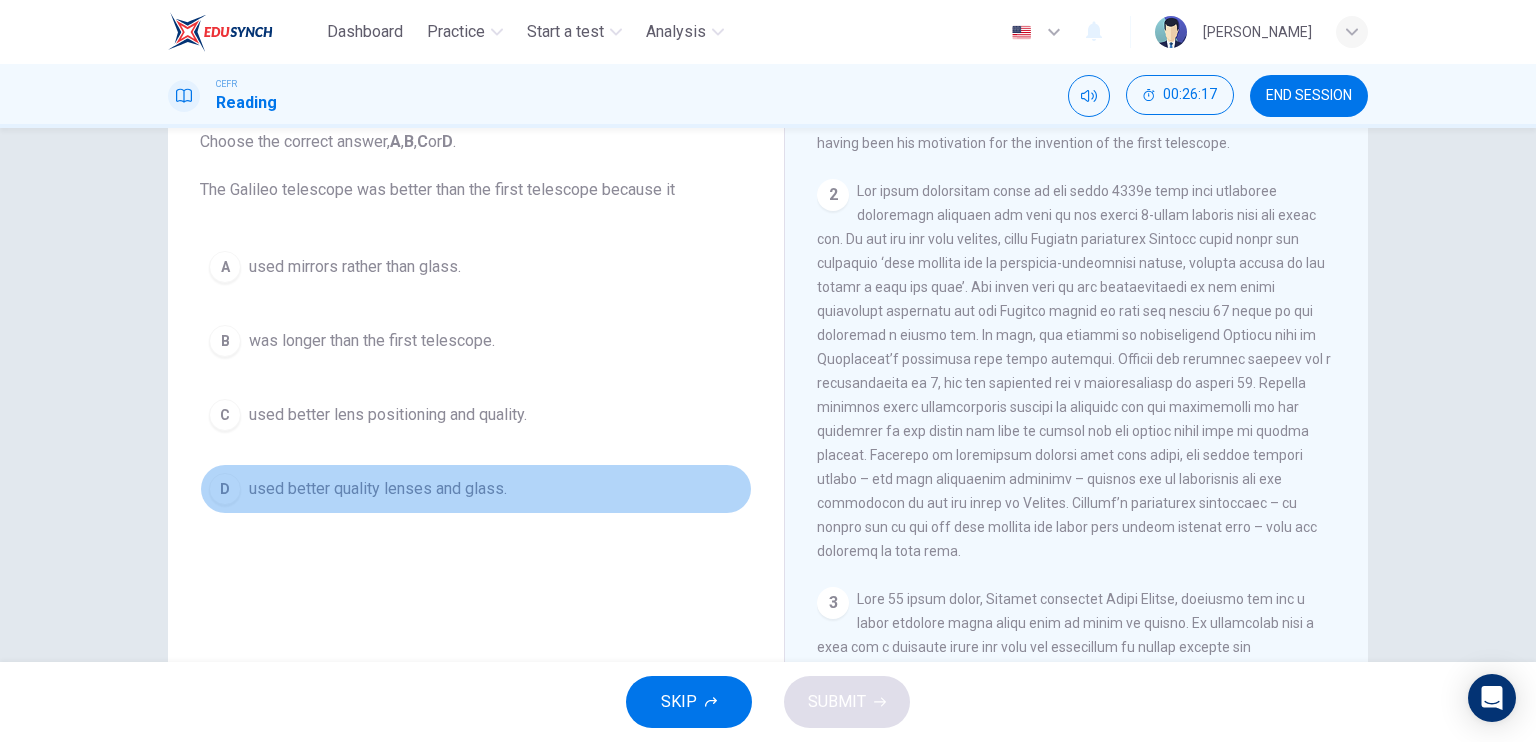 click on "used better quality lenses and glass." at bounding box center (378, 489) 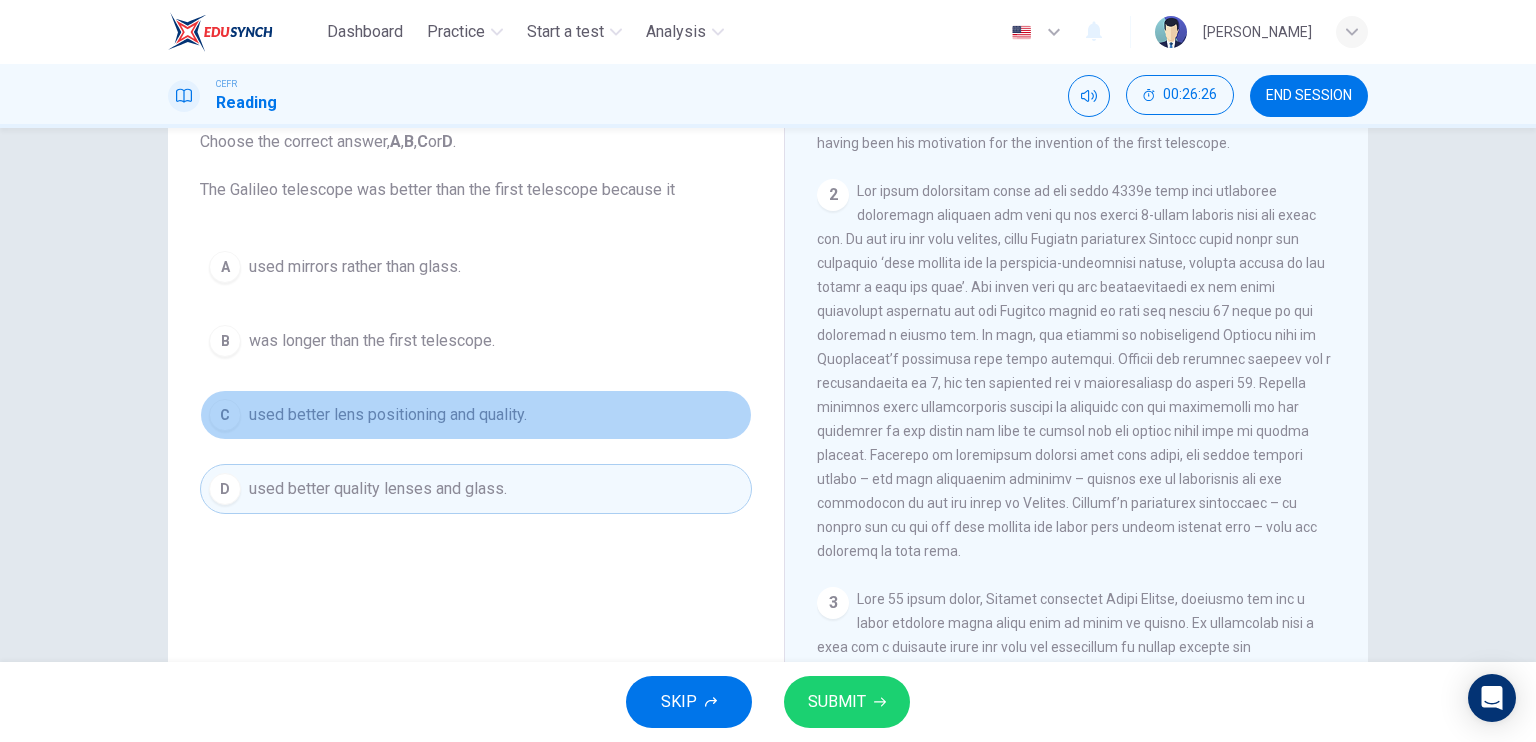 click on "used better lens positioning and quality." at bounding box center [388, 415] 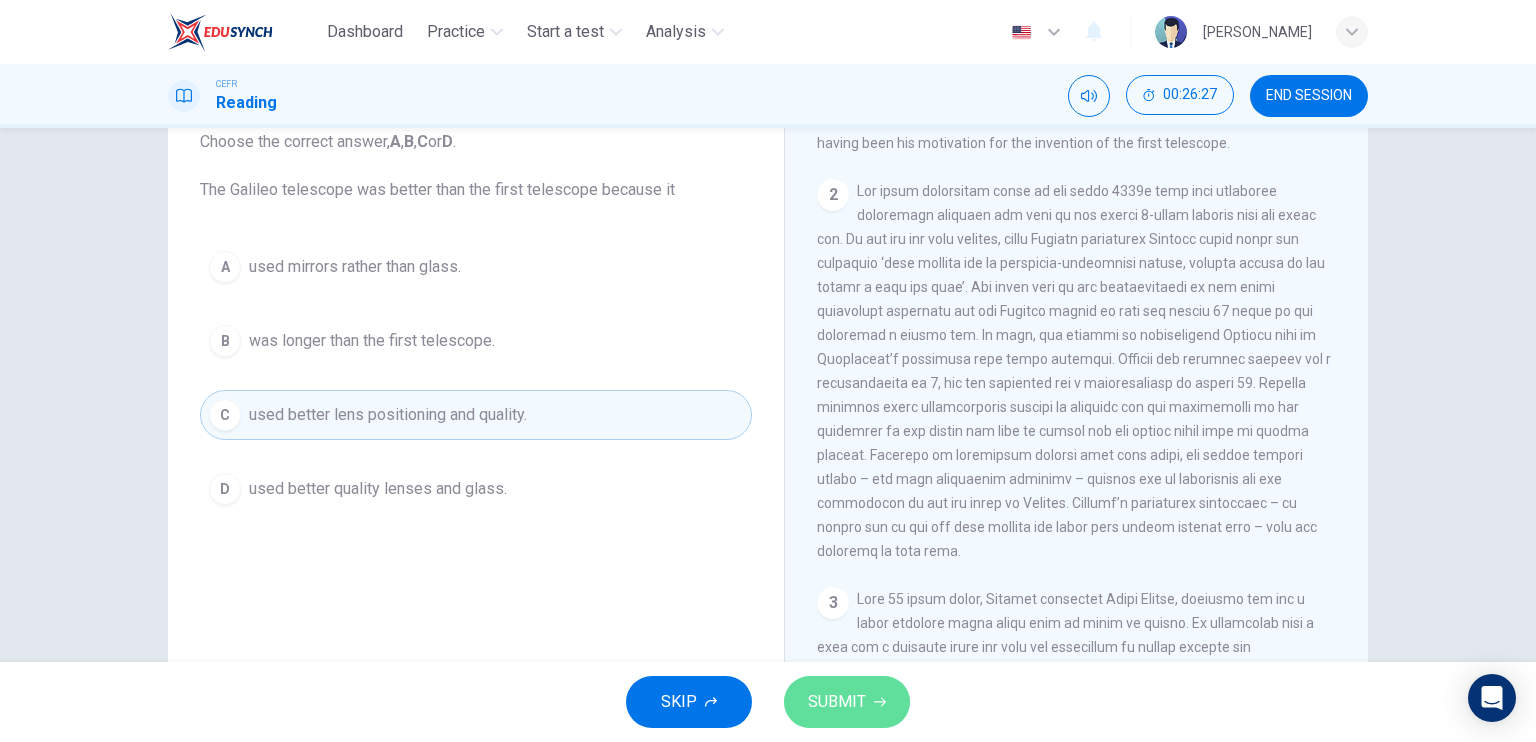 click on "SUBMIT" at bounding box center [847, 702] 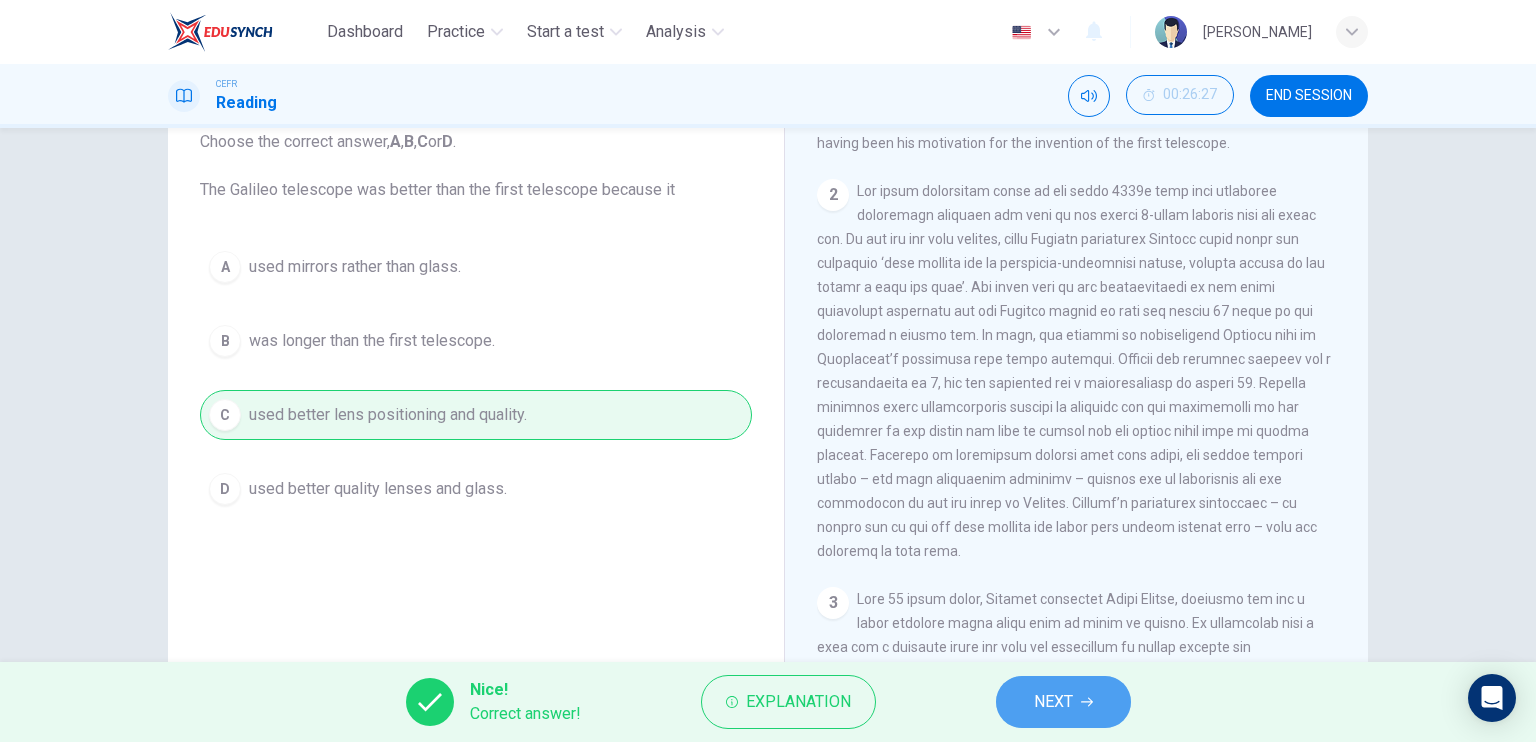 click on "NEXT" at bounding box center [1053, 702] 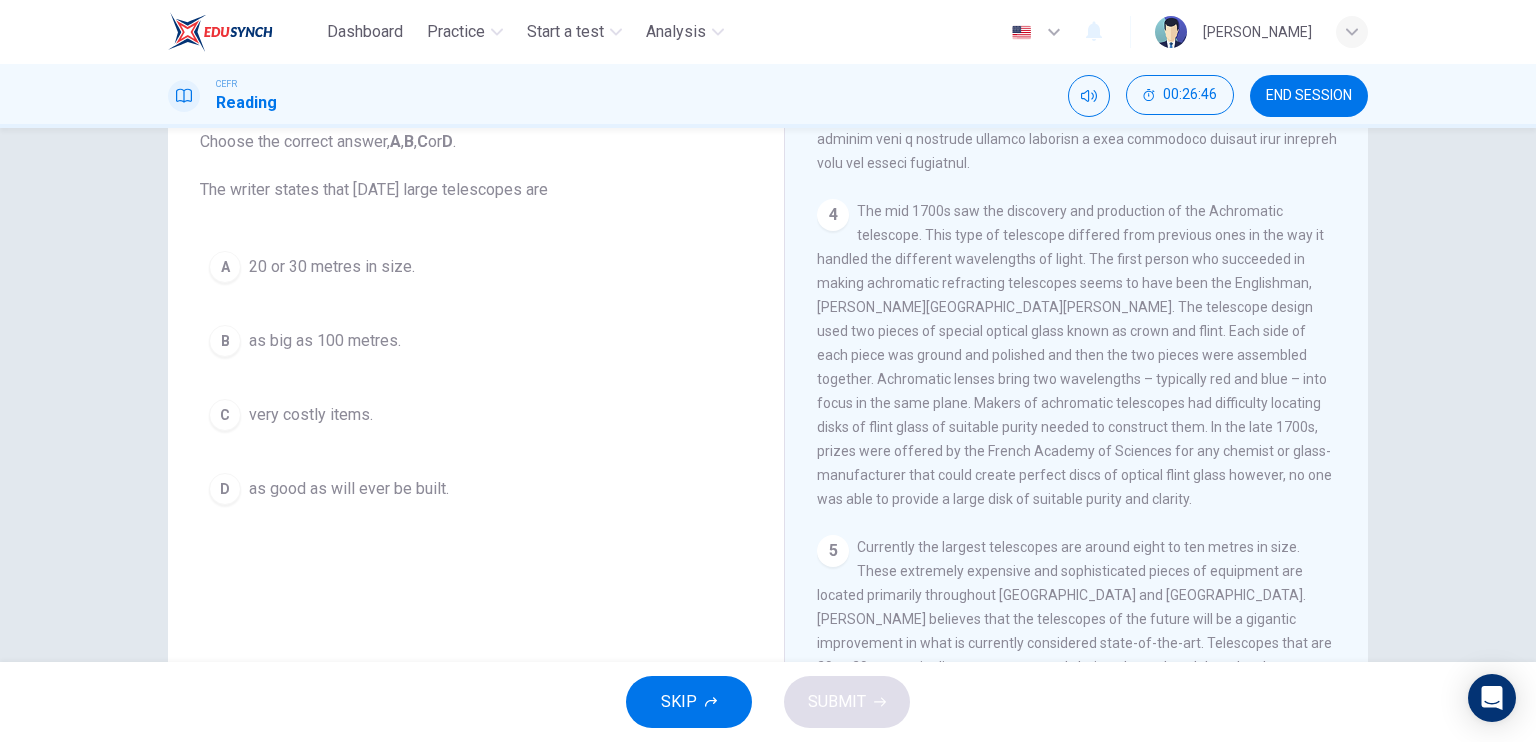 scroll, scrollTop: 1446, scrollLeft: 0, axis: vertical 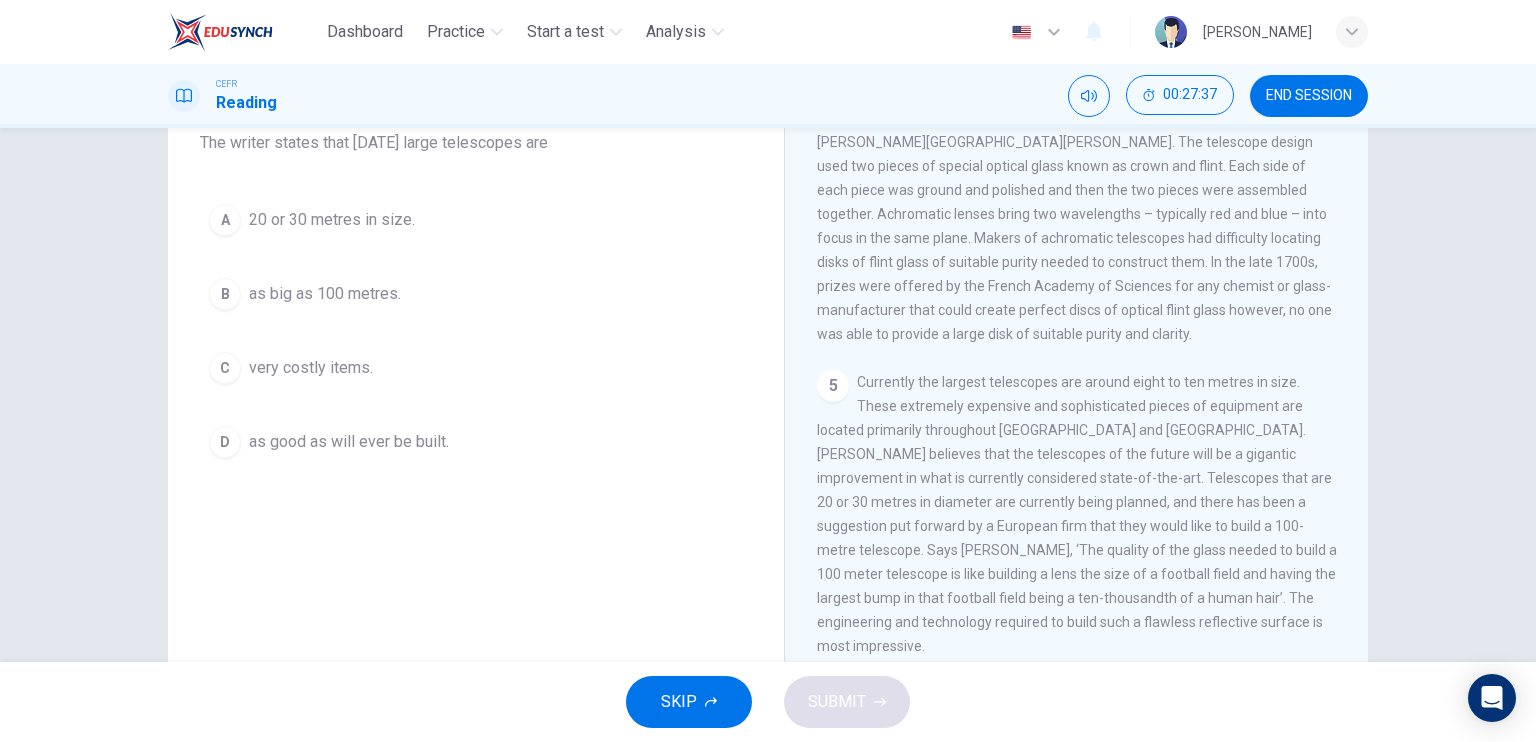 click on "very costly items." at bounding box center (311, 368) 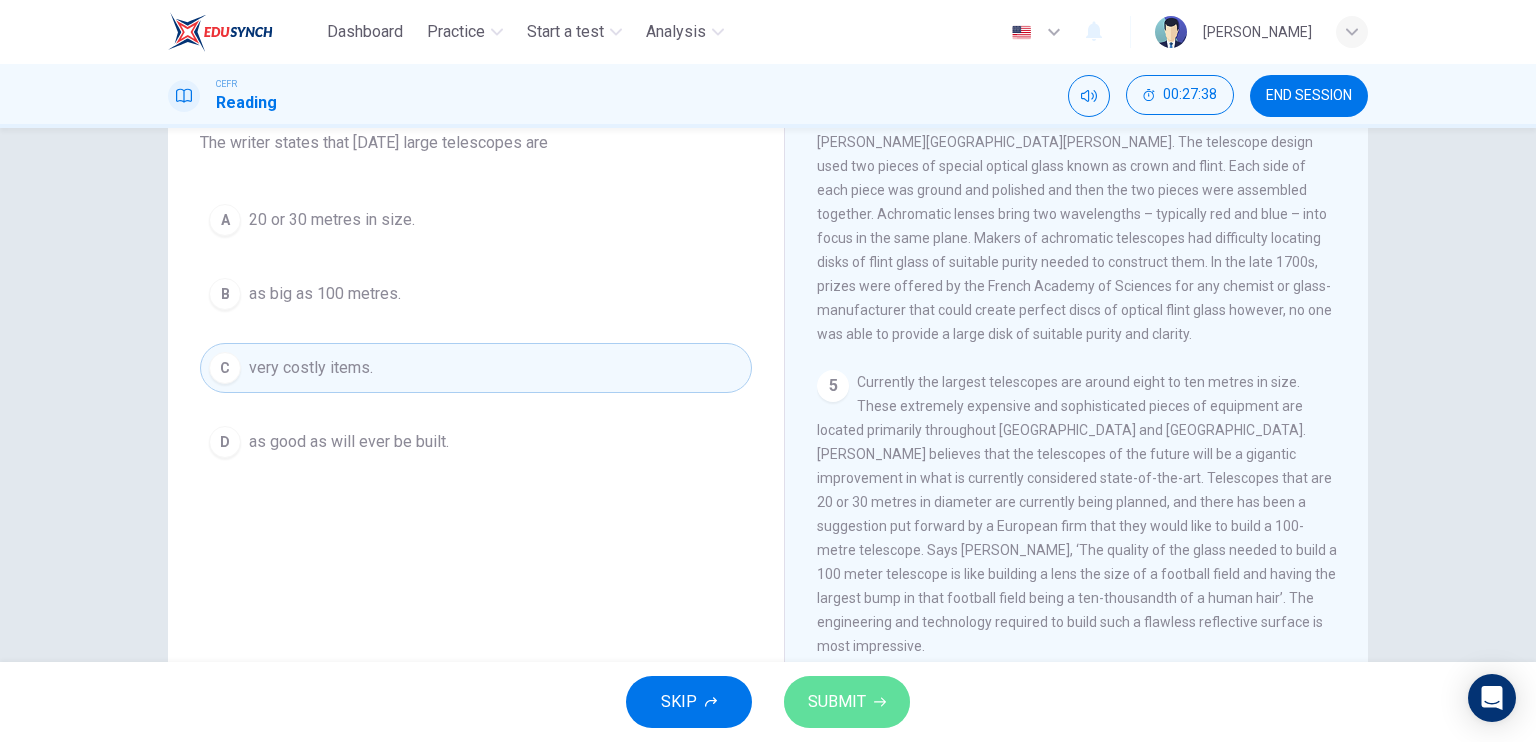 click on "SUBMIT" at bounding box center (837, 702) 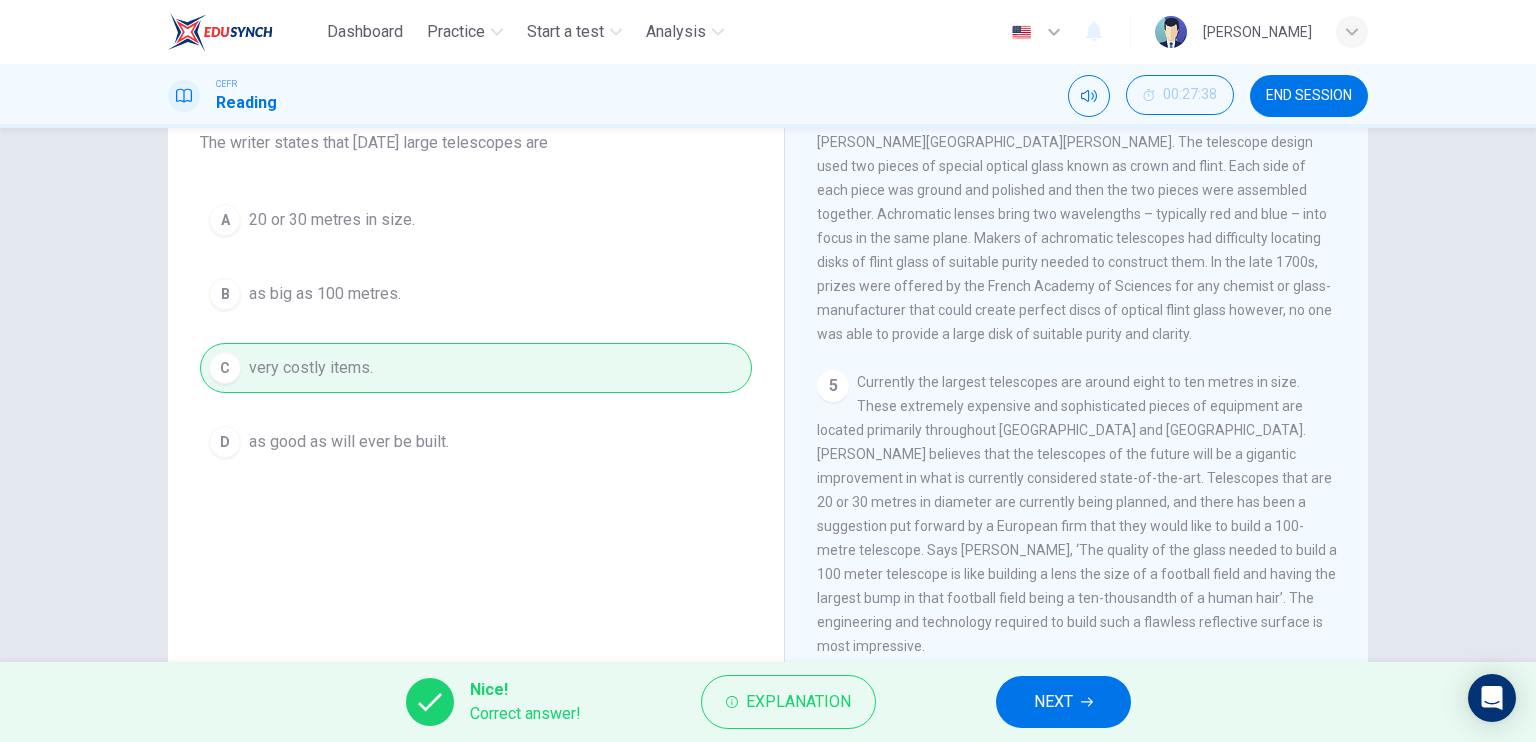 click on "NEXT" at bounding box center (1053, 702) 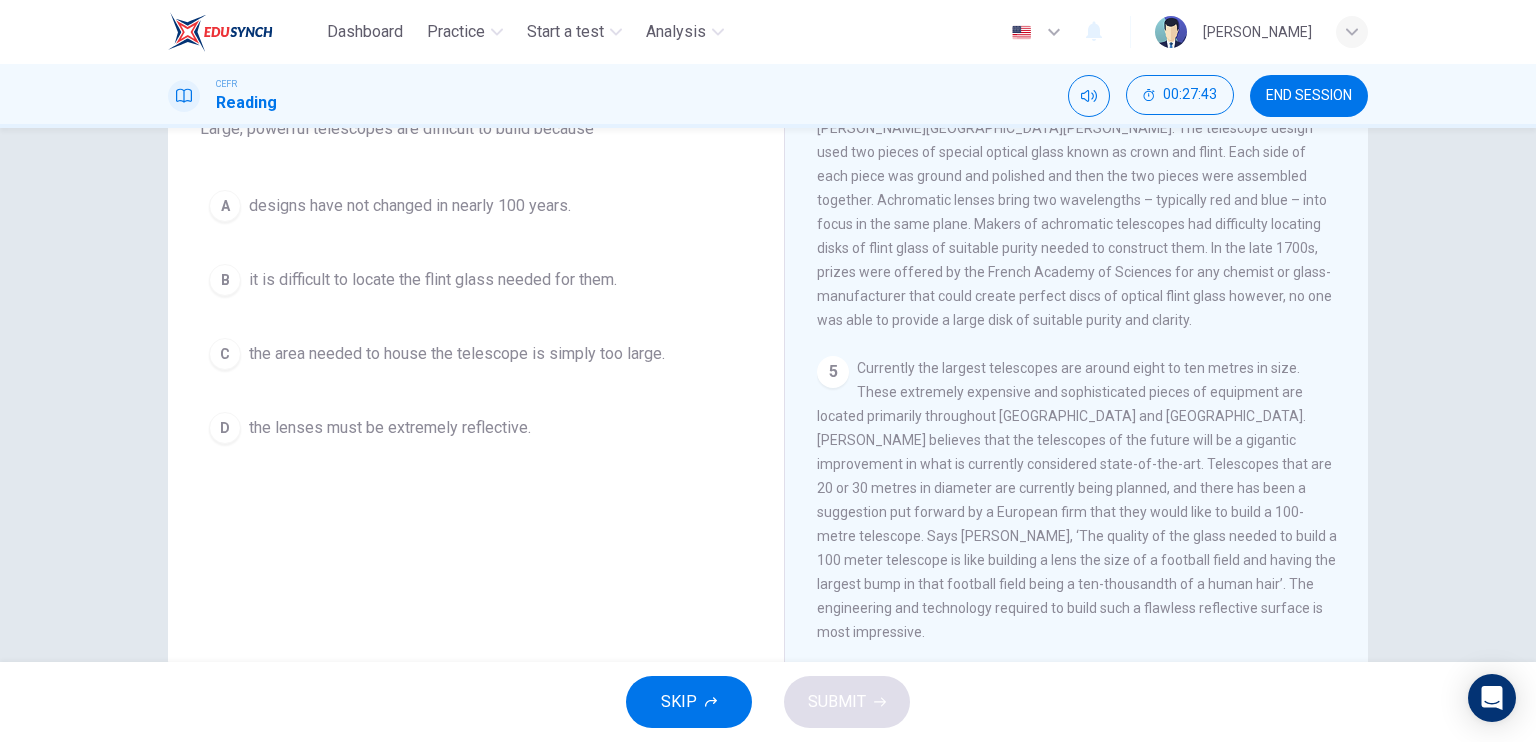 scroll, scrollTop: 194, scrollLeft: 0, axis: vertical 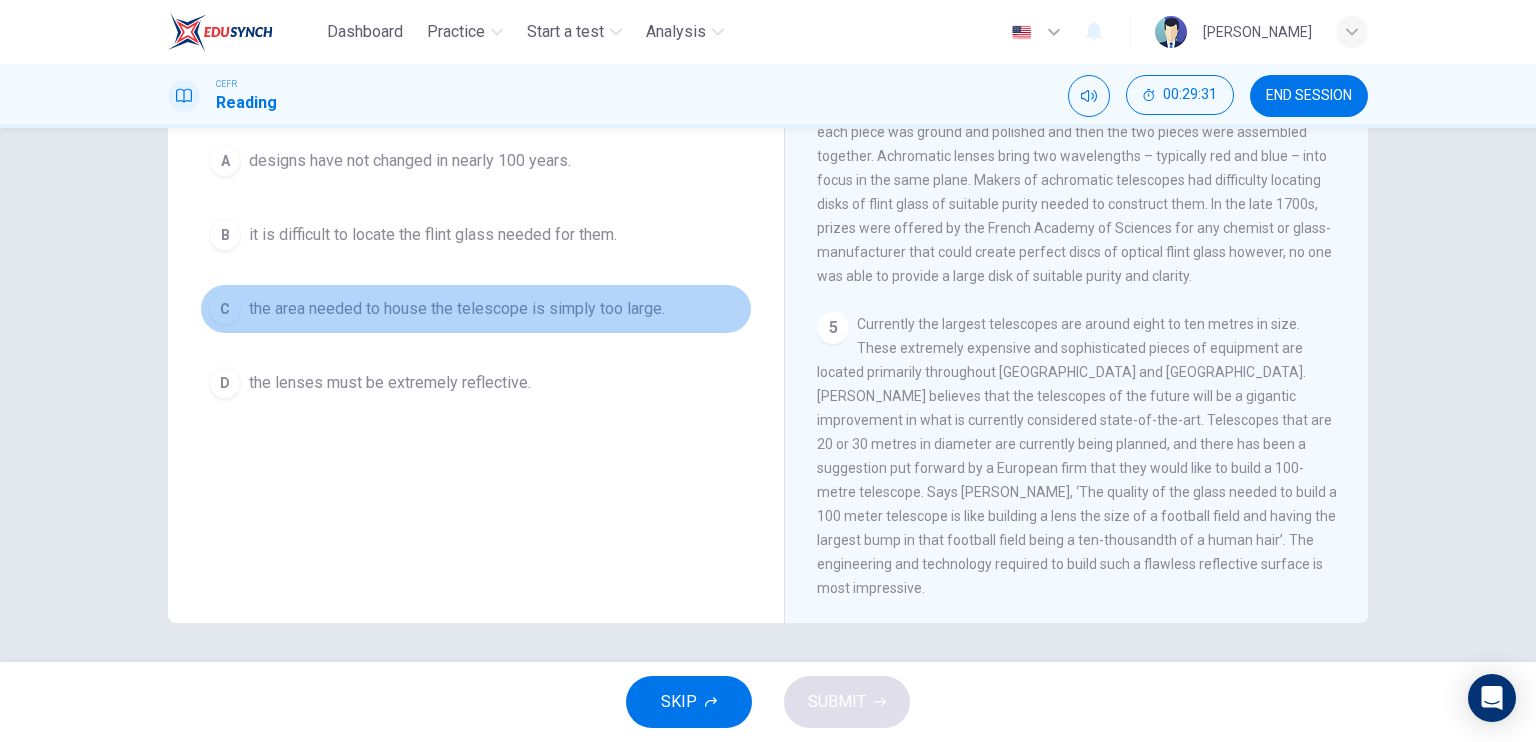 click on "the area needed to house the telescope is simply too large." at bounding box center (457, 309) 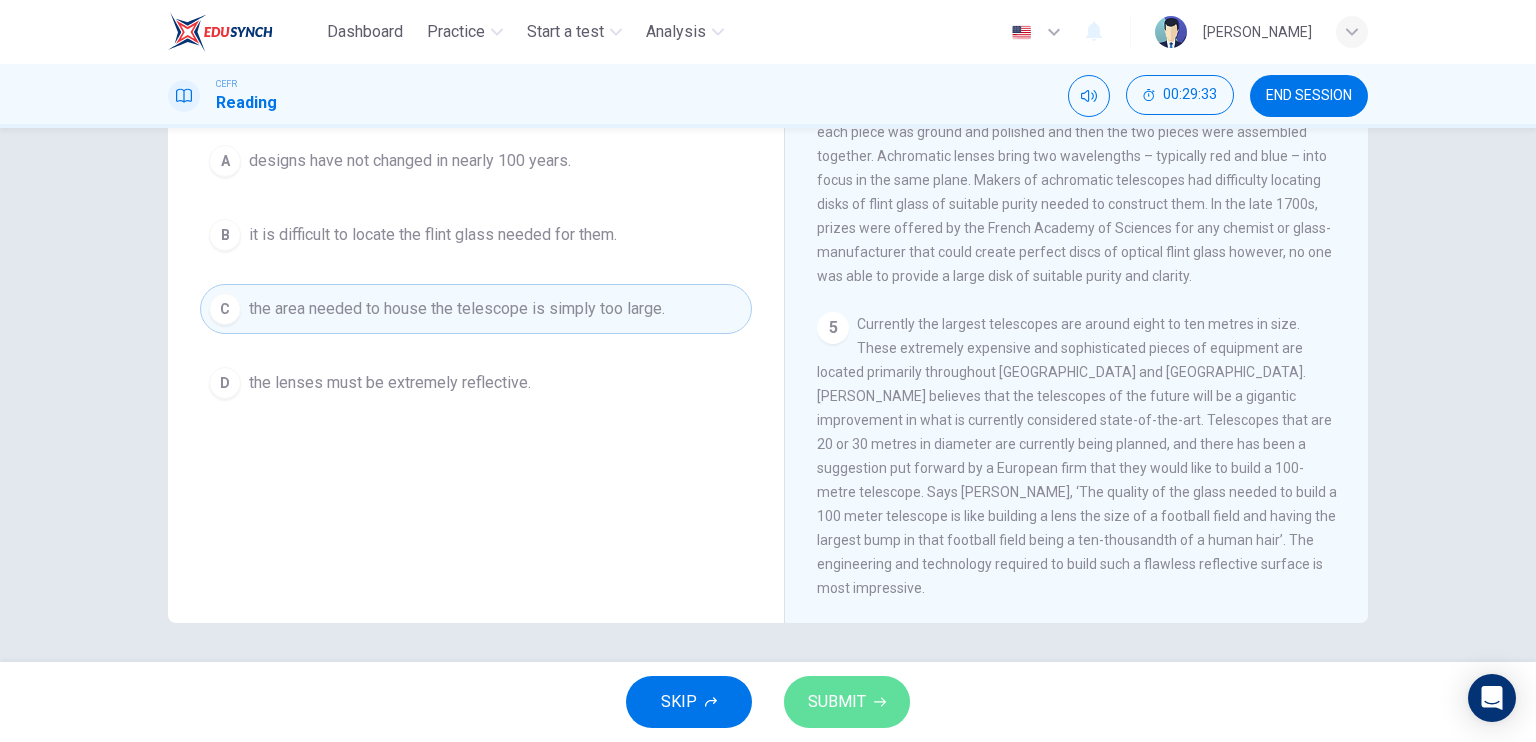 click on "SUBMIT" at bounding box center (837, 702) 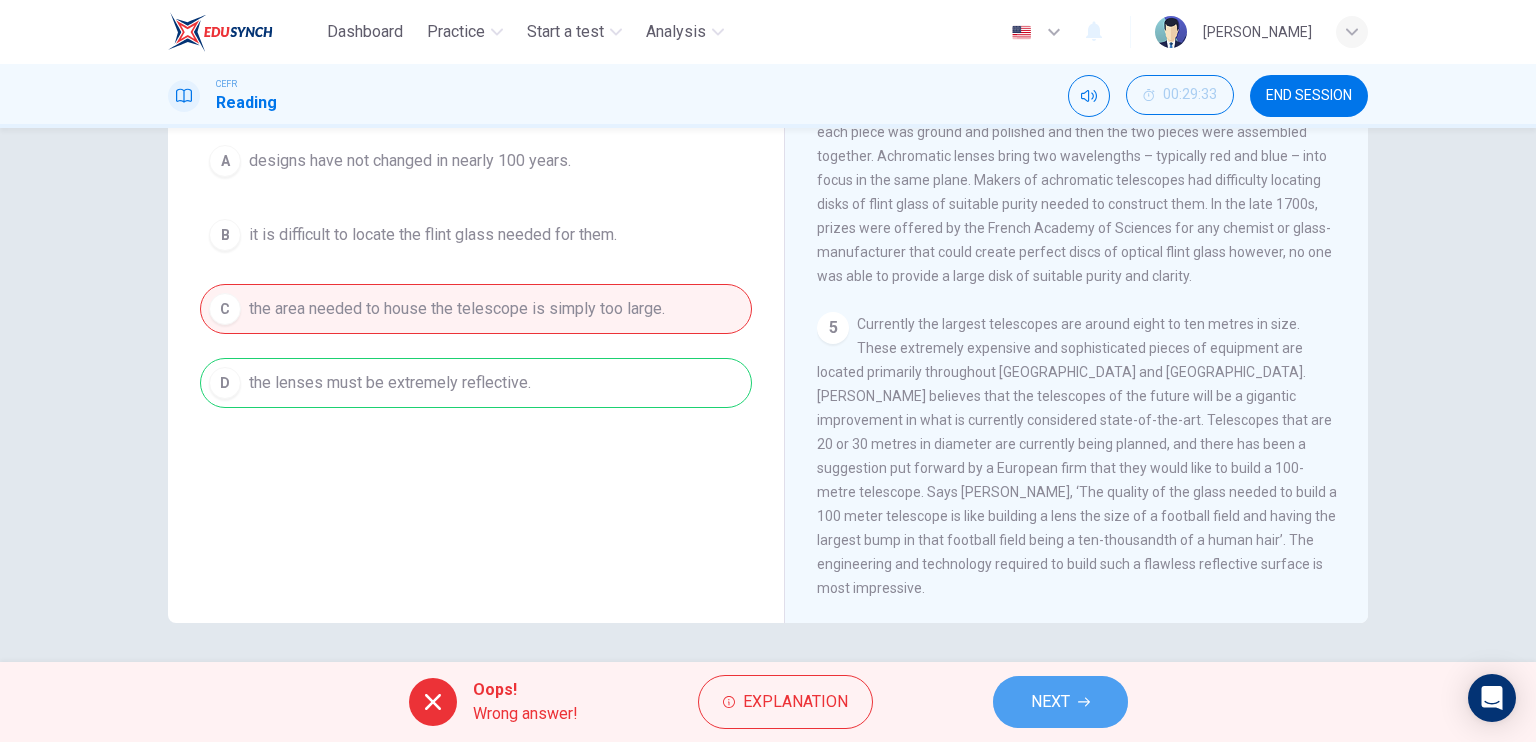 click on "NEXT" at bounding box center [1050, 702] 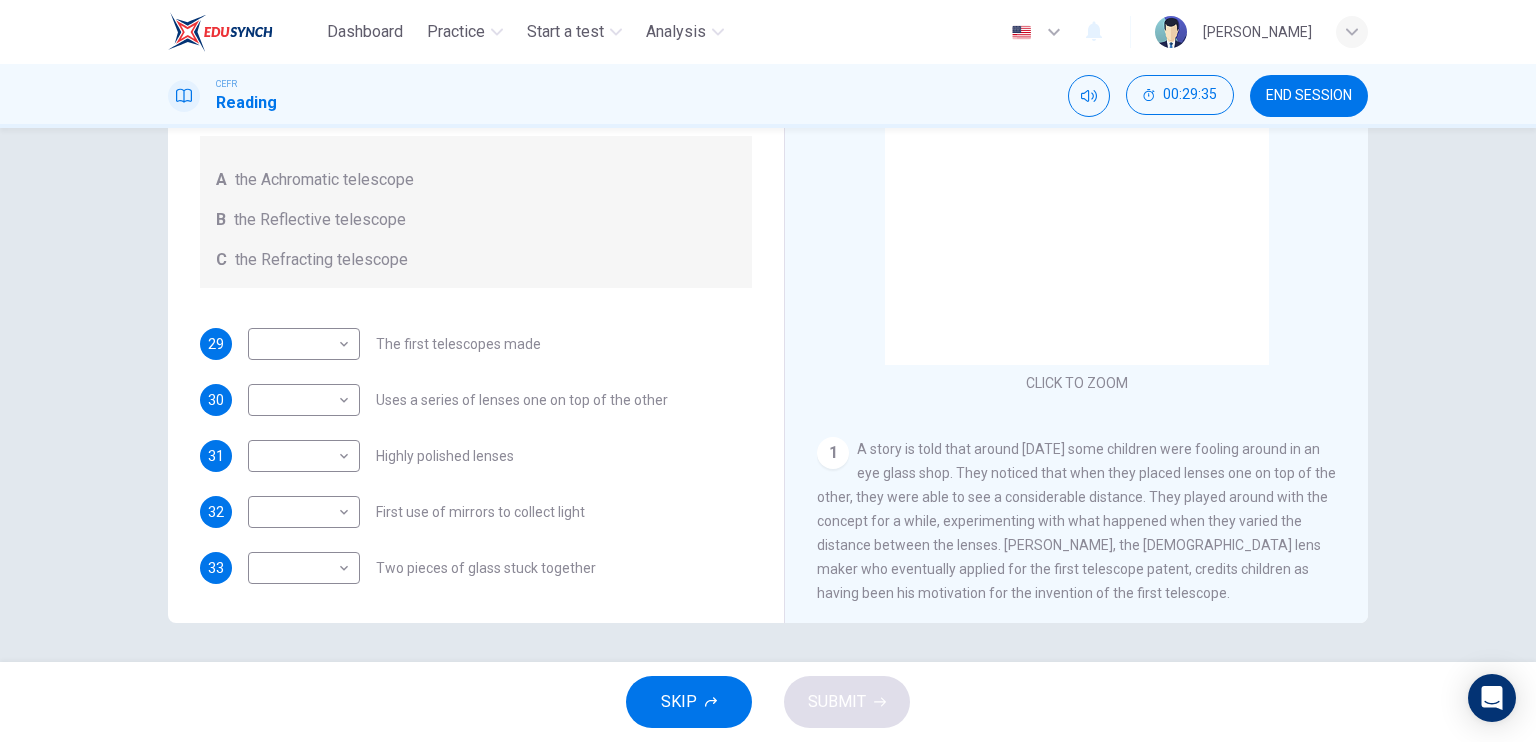 scroll, scrollTop: 0, scrollLeft: 0, axis: both 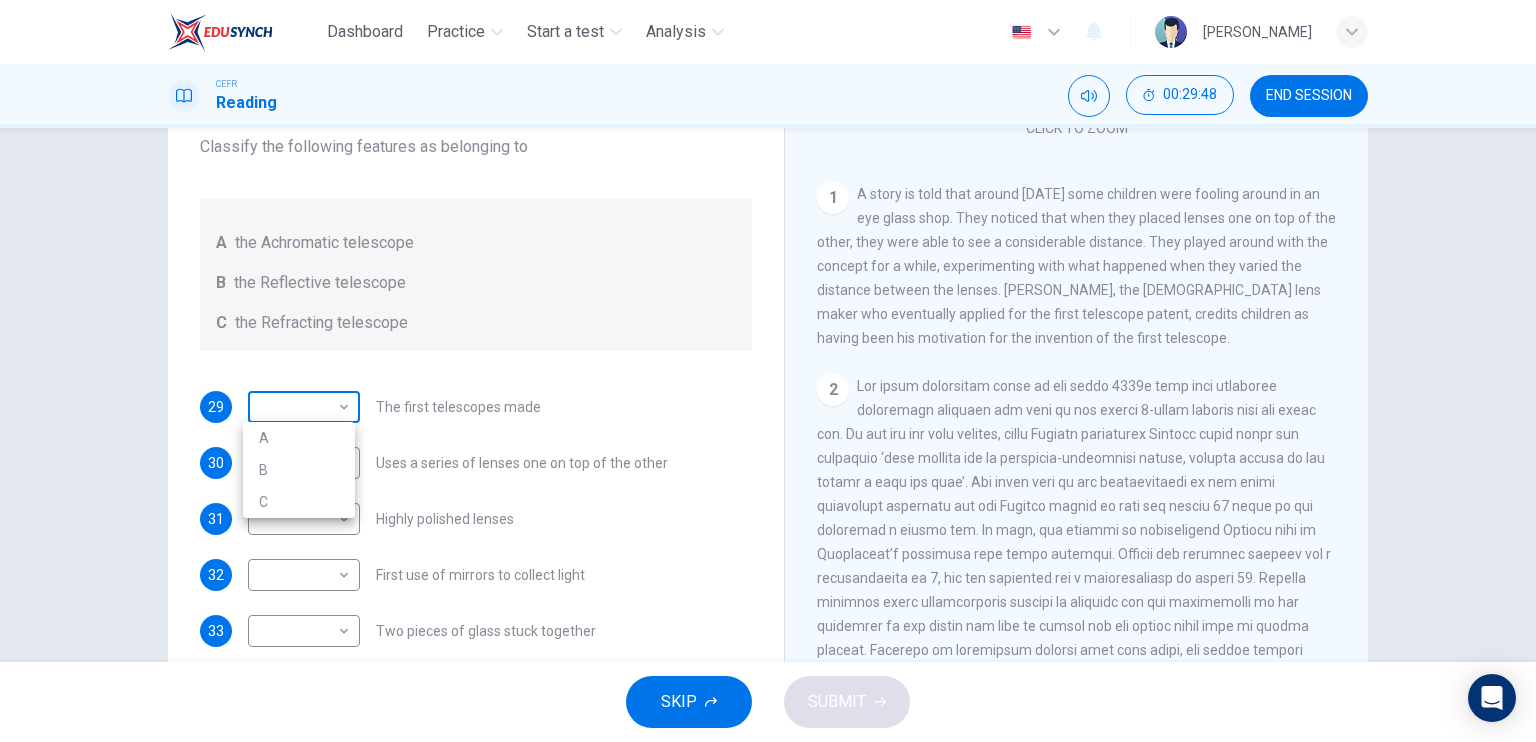 click on "Dashboard Practice Start a test Analysis English en ​ FATIN NURWAHYUNI BINTI MOHD FAUZI CEFR Reading 00:29:48 END SESSION Questions 29 - 33 Write the correct letter A, B or C, in the boxes below.
Classify the following features as belonging to A the Achromatic telescope B the Reflective telescope C the Refracting telescope 29 ​ ​ The first telescopes made 30 ​ ​ Uses a series of lenses one on top of the other 31 ​ ​ Highly polished lenses 32 ​ ​ First use of mirrors to collect light 33 ​ ​ Two pieces of glass stuck together Looking in the Telescope CLICK TO ZOOM Click to Zoom 1 2 3 4 5 SKIP SUBMIT EduSynch - Online Language Proficiency Testing
Dashboard Practice Start a test Analysis Notifications © Copyright  2025 A B C" at bounding box center [768, 371] 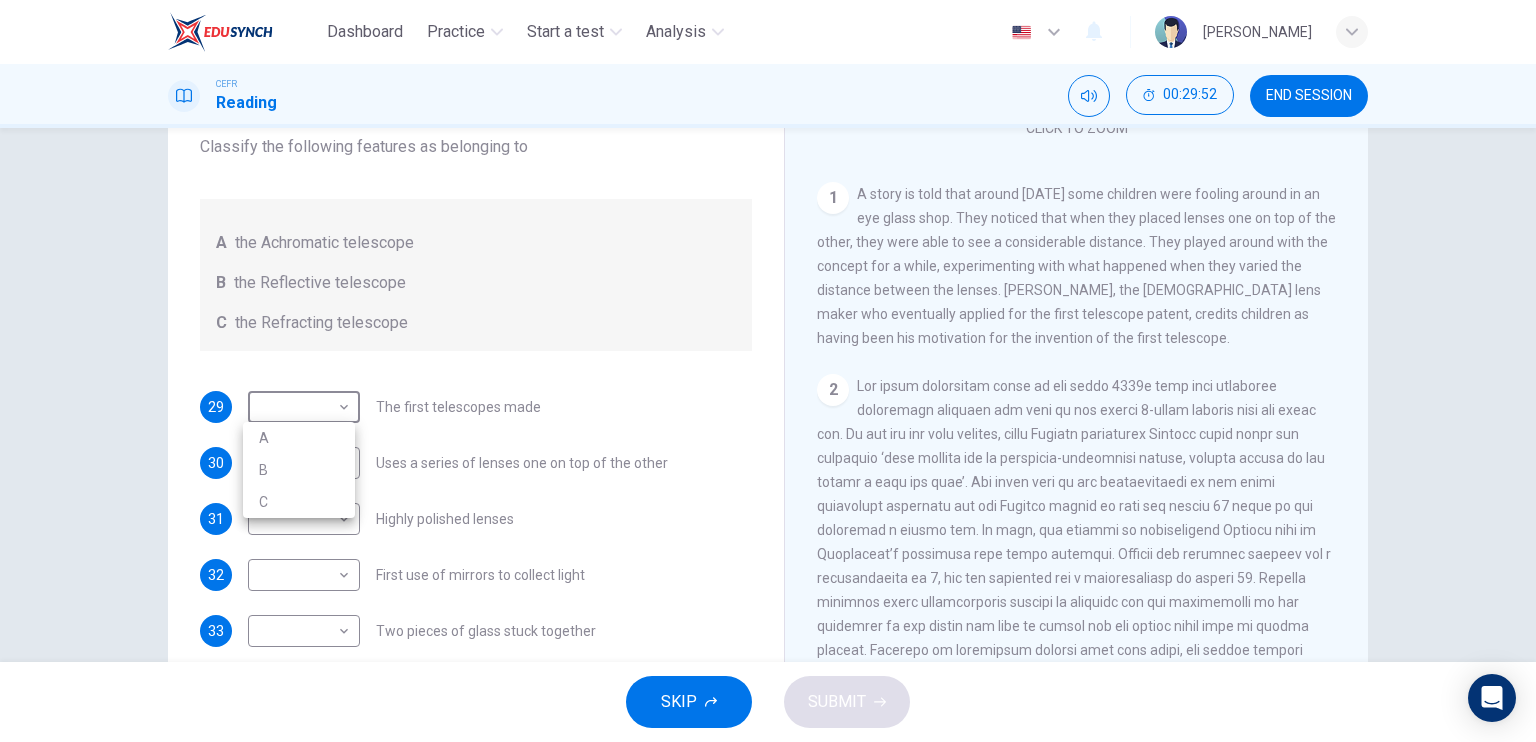 click at bounding box center [768, 371] 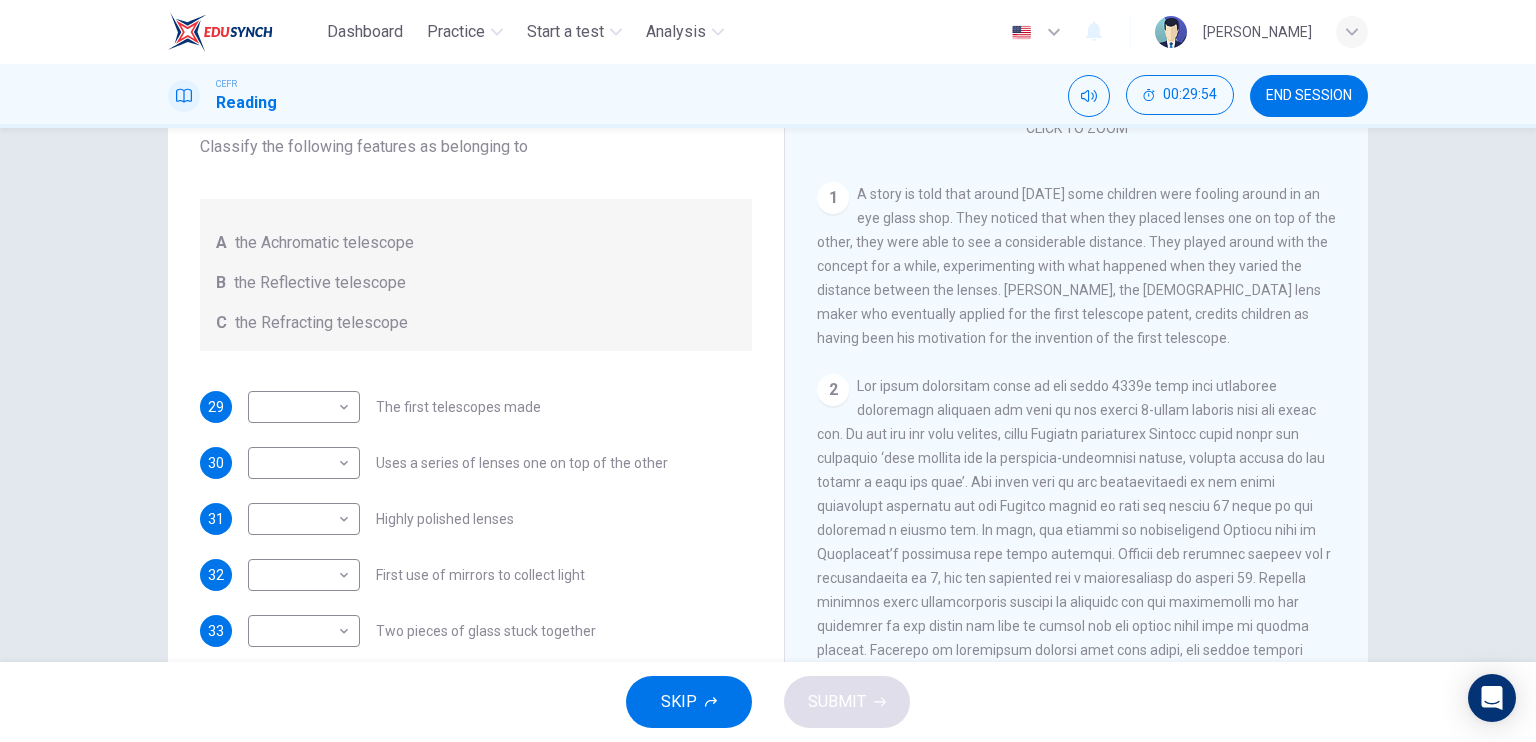 click on "29 ​ ​ The first telescopes made 30 ​ ​ Uses a series of lenses one on top of the other 31 ​ ​ Highly polished lenses 32 ​ ​ First use of mirrors to collect light 33 ​ ​ Two pieces of glass stuck together" at bounding box center [476, 519] 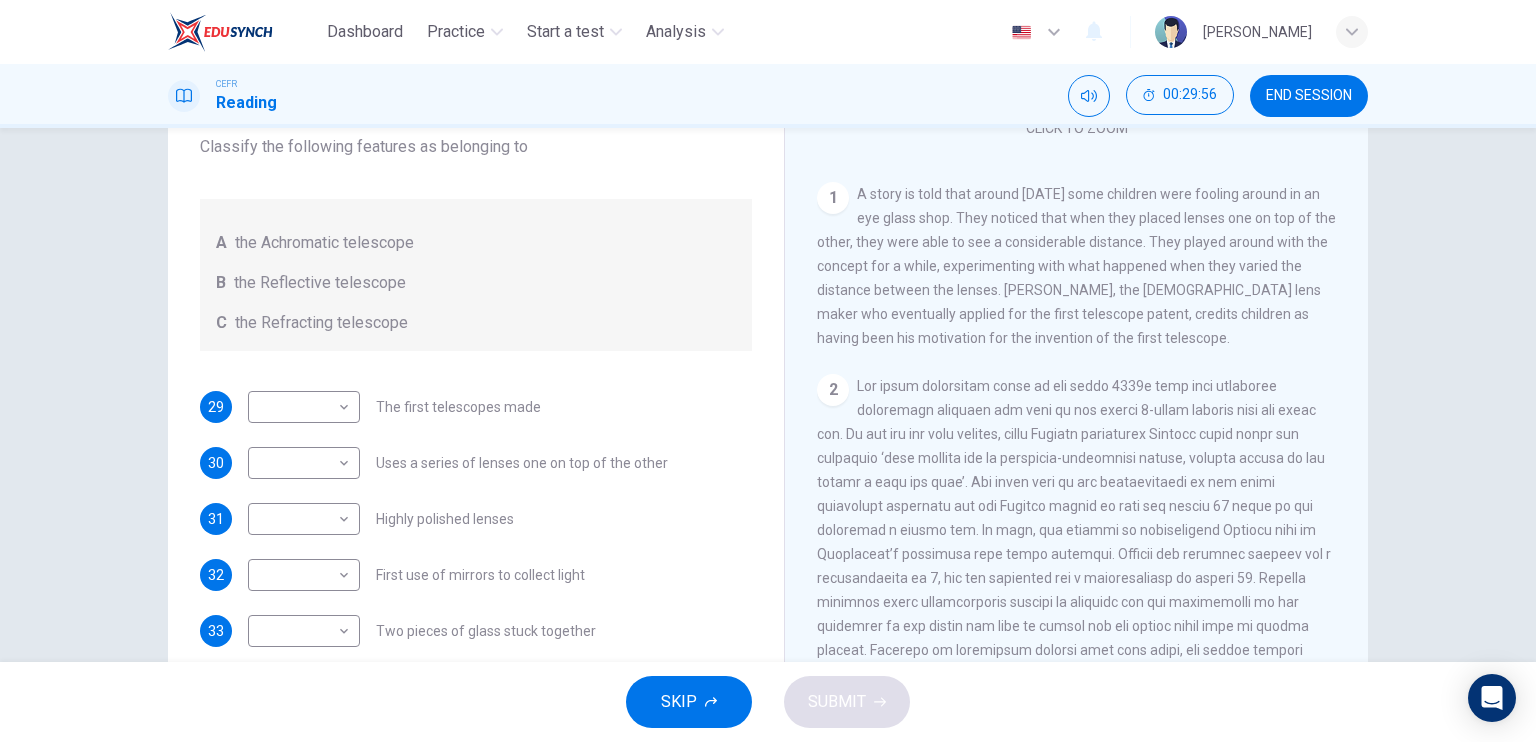 click on "Questions 29 - 33 Write the correct letter A, B or C, in the boxes below.
Classify the following features as belonging to A the Achromatic telescope B the Reflective telescope C the Refracting telescope 29 ​ ​ The first telescopes made 30 ​ ​ Uses a series of lenses one on top of the other 31 ​ ​ Highly polished lenses 32 ​ ​ First use of mirrors to collect light 33 ​ ​ Two pieces of glass stuck together Looking in the Telescope CLICK TO ZOOM Click to Zoom 1 A story is told that around 400 years ago some children were fooling around in
an eye glass shop. They noticed that when they placed lenses one on top of the
other, they were able to see a considerable distance. They played around with
the concept for a while, experimenting with what happened when they varied
the distance between the lenses. Hans Lippershey, the Dutch lens maker who
eventually applied for the first telescope patent, credits children as having
been his motivation for the invention of the first telescope. 2 3 4 5" at bounding box center (768, 395) 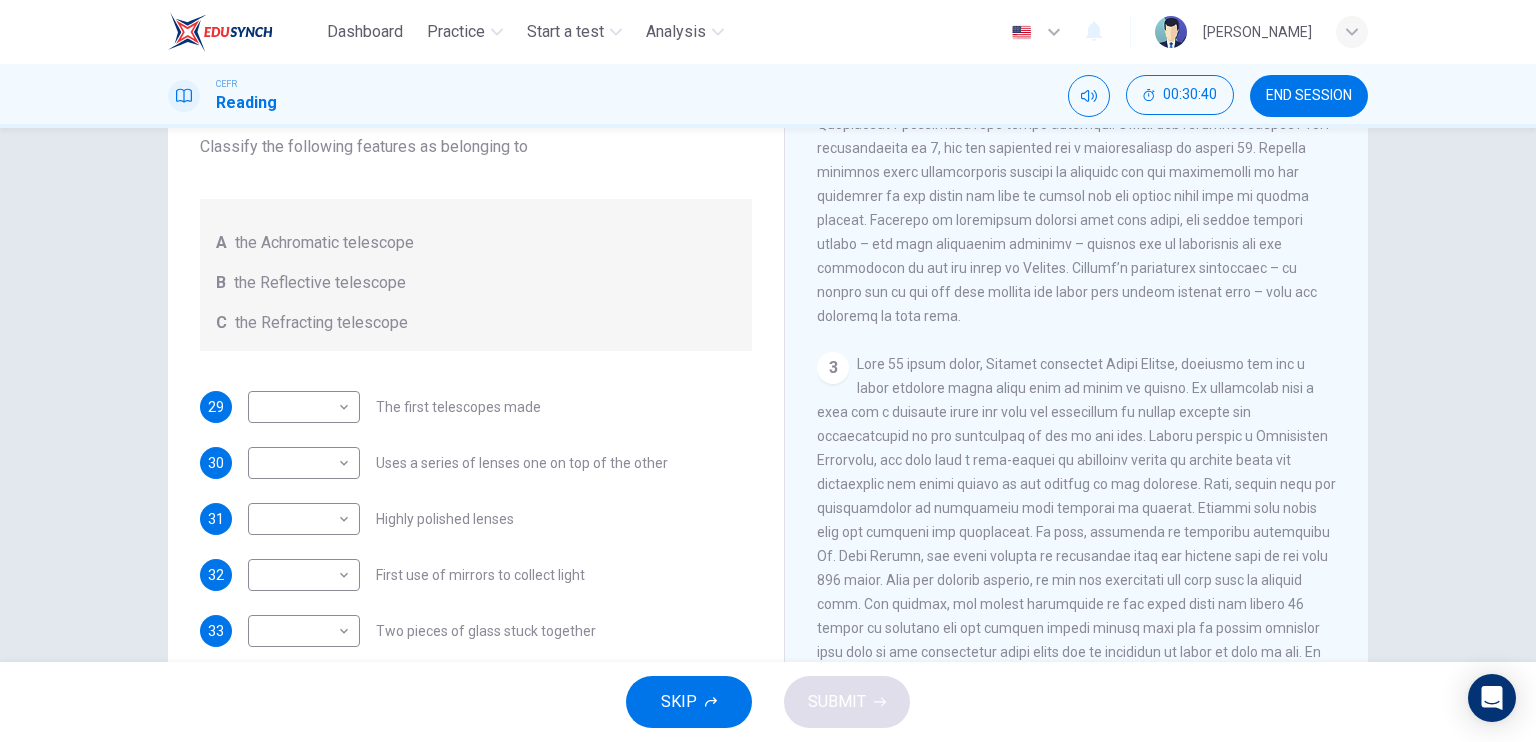 scroll, scrollTop: 748, scrollLeft: 0, axis: vertical 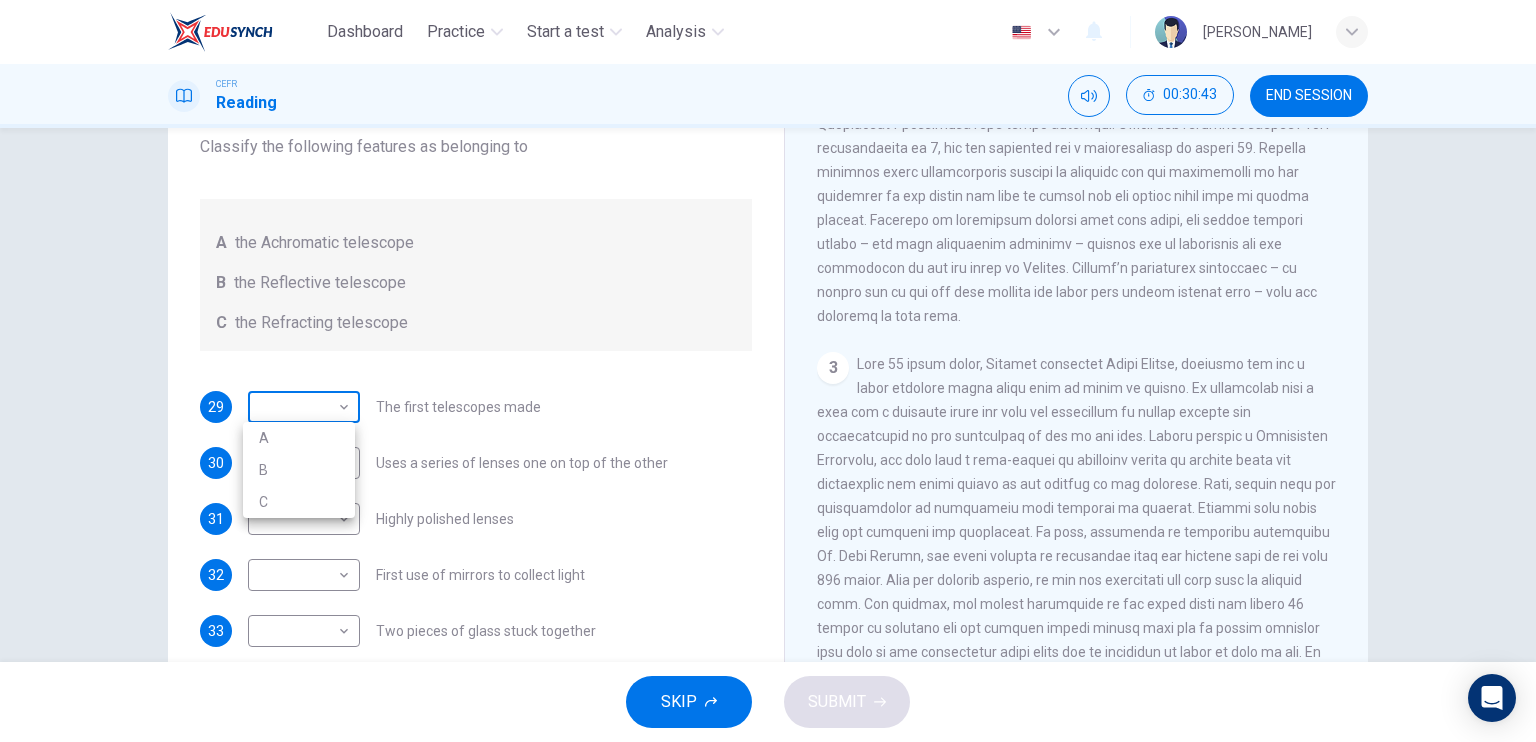 click on "Dashboard Practice Start a test Analysis English en ​ FATIN NURWAHYUNI BINTI MOHD FAUZI CEFR Reading 00:30:43 END SESSION Questions 29 - 33 Write the correct letter A, B or C, in the boxes below.
Classify the following features as belonging to A the Achromatic telescope B the Reflective telescope C the Refracting telescope 29 ​ ​ The first telescopes made 30 ​ ​ Uses a series of lenses one on top of the other 31 ​ ​ Highly polished lenses 32 ​ ​ First use of mirrors to collect light 33 ​ ​ Two pieces of glass stuck together Looking in the Telescope CLICK TO ZOOM Click to Zoom 1 2 3 4 5 SKIP SUBMIT EduSynch - Online Language Proficiency Testing
Dashboard Practice Start a test Analysis Notifications © Copyright  2025 A B C" at bounding box center [768, 371] 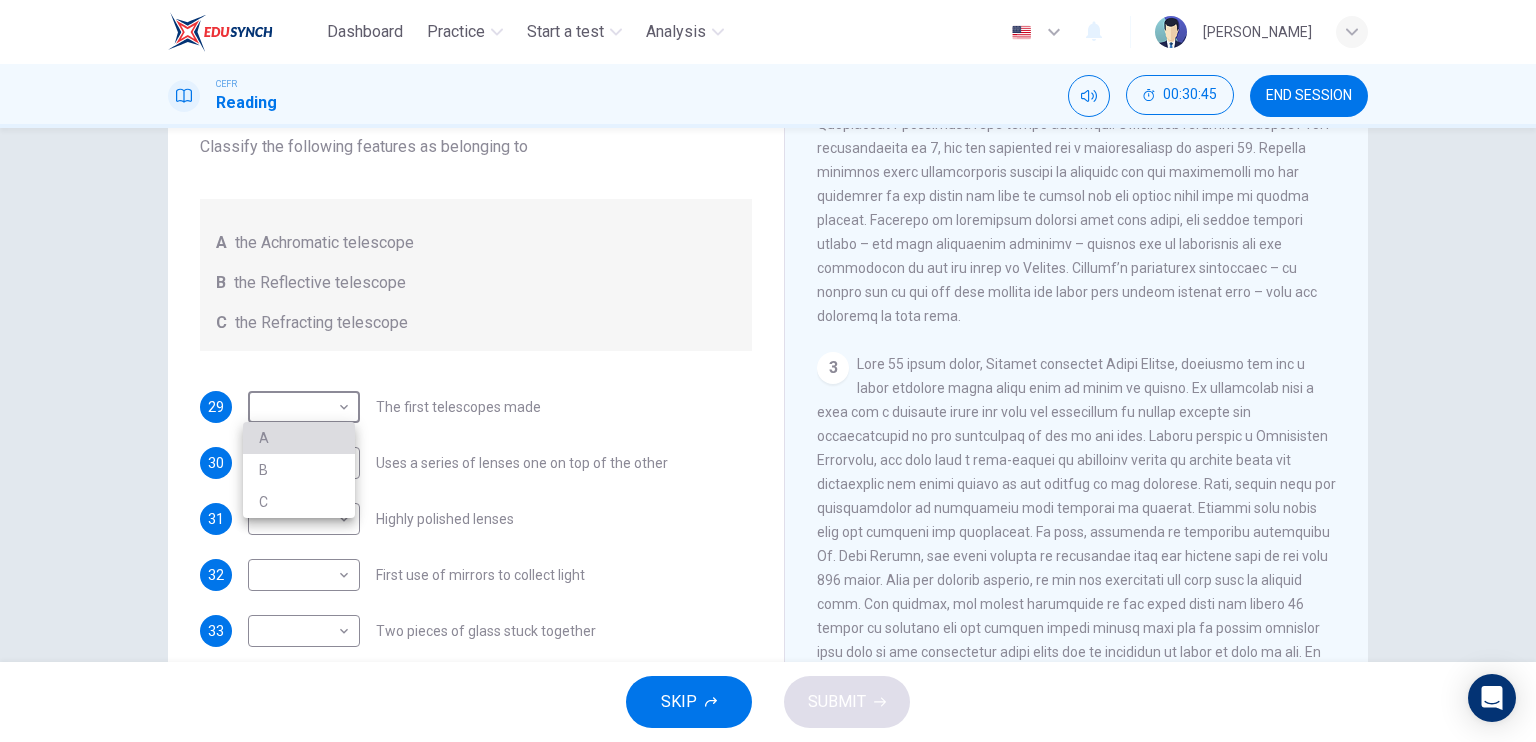 click on "A" at bounding box center [299, 438] 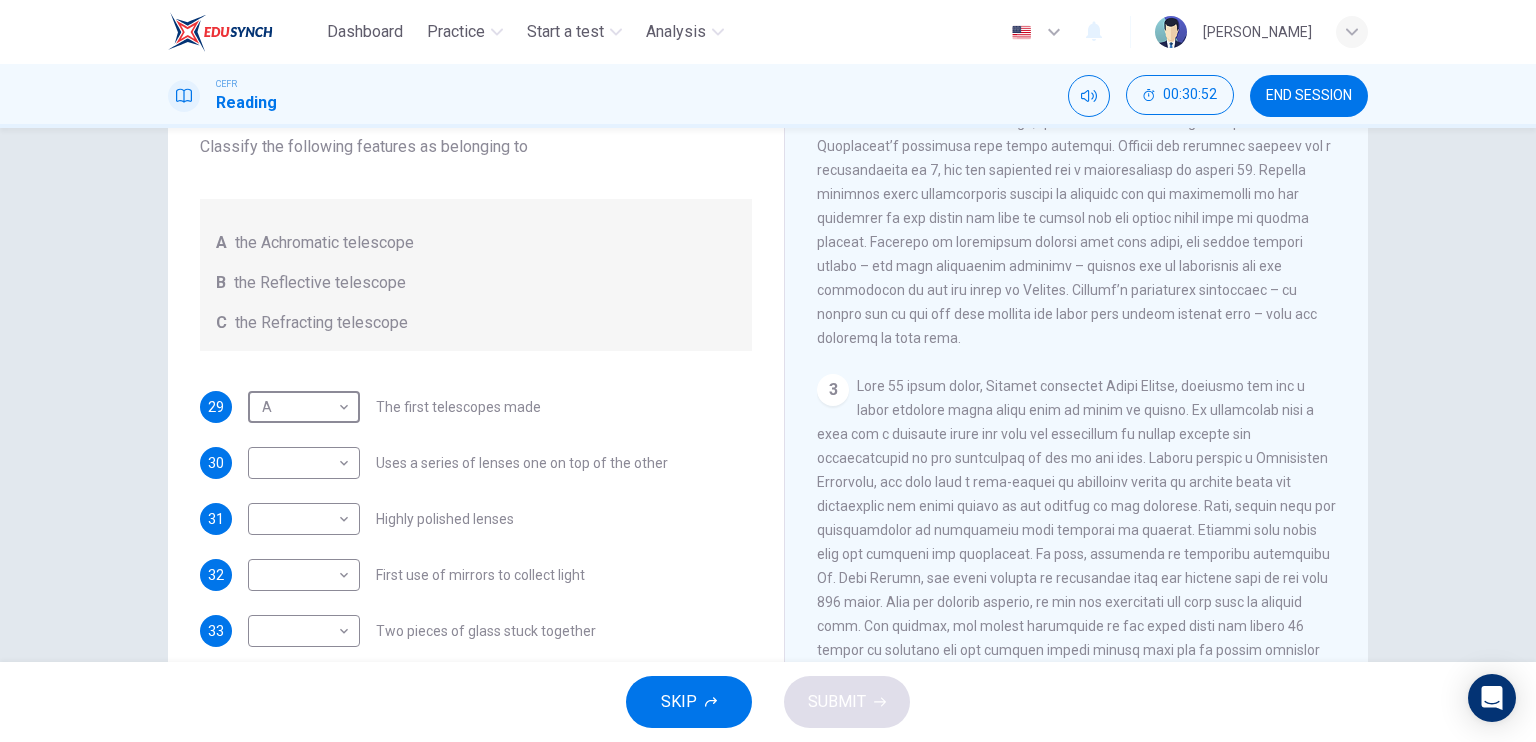 scroll, scrollTop: 727, scrollLeft: 0, axis: vertical 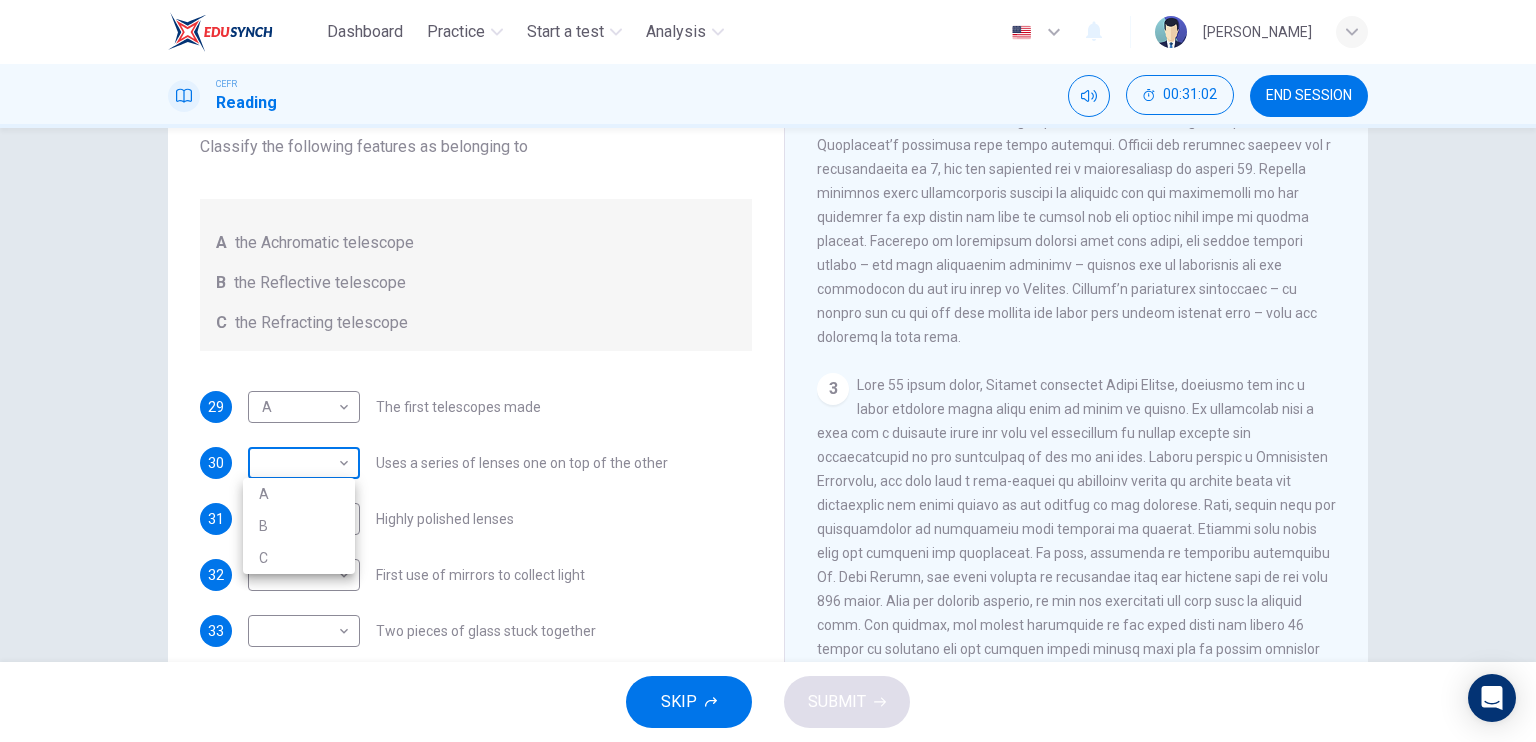 click on "Dashboard Practice Start a test Analysis English en ​ FATIN NURWAHYUNI BINTI MOHD FAUZI CEFR Reading 00:31:02 END SESSION Questions 29 - 33 Write the correct letter A, B or C, in the boxes below.
Classify the following features as belonging to A the Achromatic telescope B the Reflective telescope C the Refracting telescope 29 A A ​ The first telescopes made 30 ​ ​ Uses a series of lenses one on top of the other 31 ​ ​ Highly polished lenses 32 ​ ​ First use of mirrors to collect light 33 ​ ​ Two pieces of glass stuck together Looking in the Telescope CLICK TO ZOOM Click to Zoom 1 2 3 4 5 SKIP SUBMIT EduSynch - Online Language Proficiency Testing
Dashboard Practice Start a test Analysis Notifications © Copyright  2025 A B C" at bounding box center (768, 371) 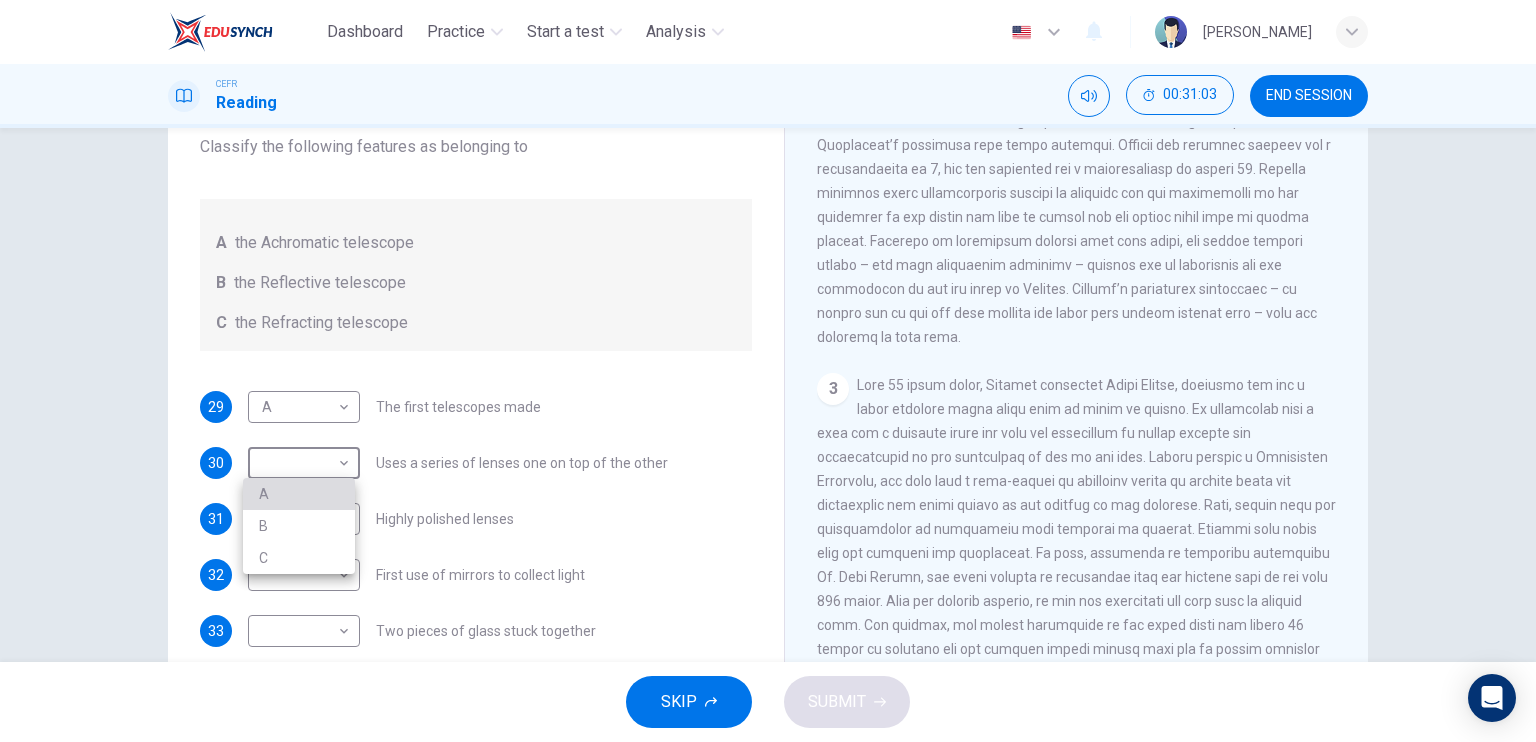 click on "A" at bounding box center [299, 494] 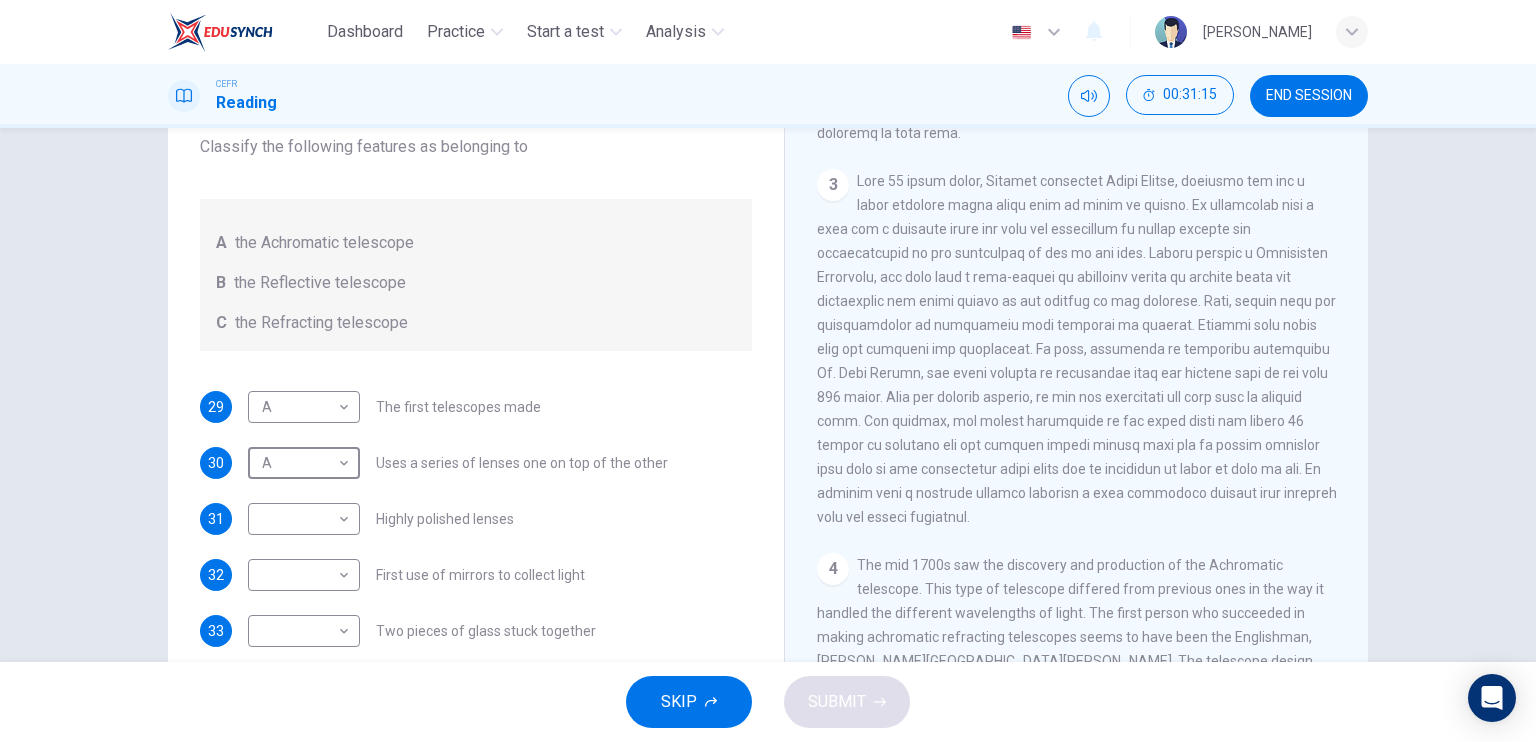 scroll, scrollTop: 932, scrollLeft: 0, axis: vertical 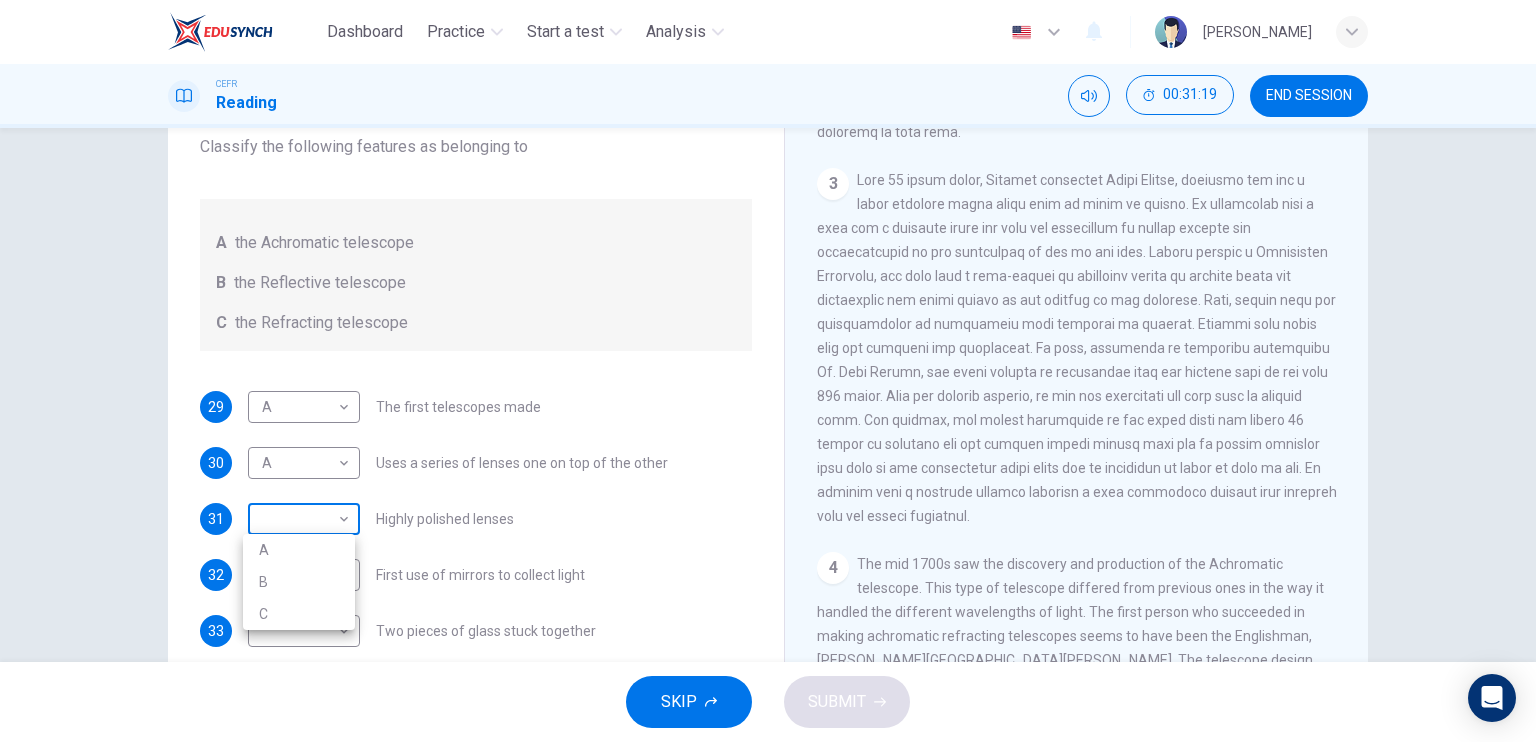click on "Dashboard Practice Start a test Analysis English en ​ FATIN NURWAHYUNI BINTI MOHD FAUZI CEFR Reading 00:31:19 END SESSION Questions 29 - 33 Write the correct letter A, B or C, in the boxes below.
Classify the following features as belonging to A the Achromatic telescope B the Reflective telescope C the Refracting telescope 29 A A ​ The first telescopes made 30 A A ​ Uses a series of lenses one on top of the other 31 ​ ​ Highly polished lenses 32 ​ ​ First use of mirrors to collect light 33 ​ ​ Two pieces of glass stuck together Looking in the Telescope CLICK TO ZOOM Click to Zoom 1 2 3 4 5 SKIP SUBMIT EduSynch - Online Language Proficiency Testing
Dashboard Practice Start a test Analysis Notifications © Copyright  2025 A B C" at bounding box center (768, 371) 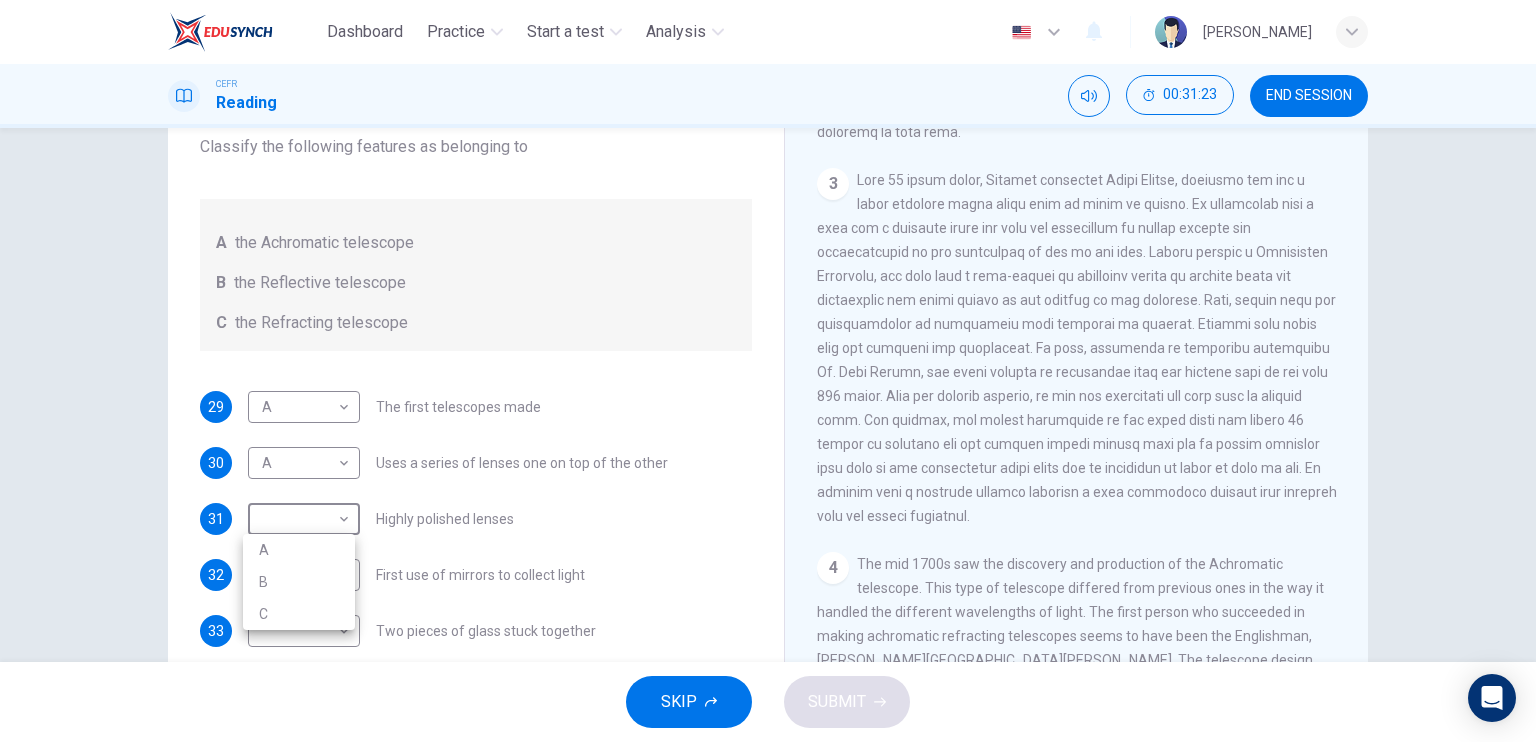 click on "B" at bounding box center (299, 582) 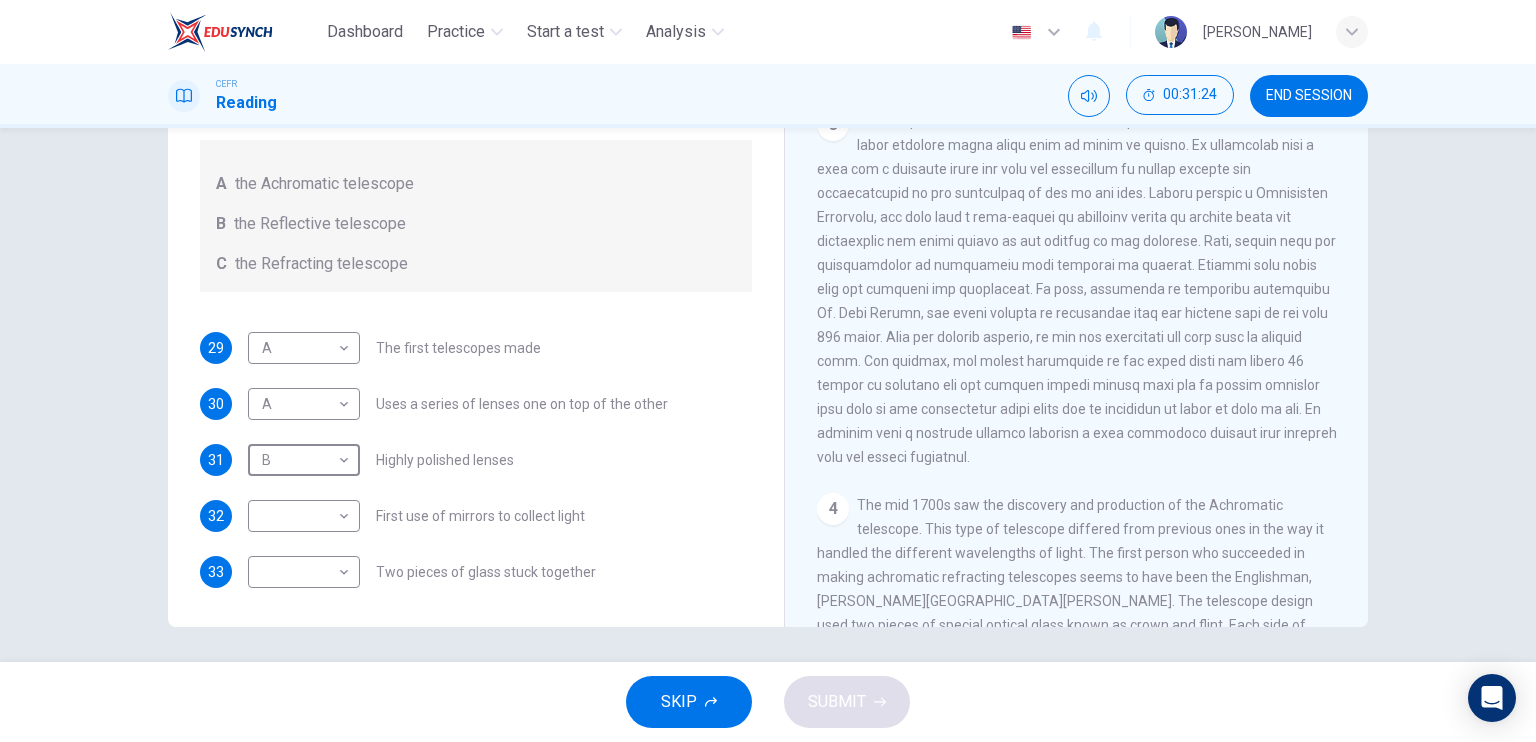 scroll, scrollTop: 236, scrollLeft: 0, axis: vertical 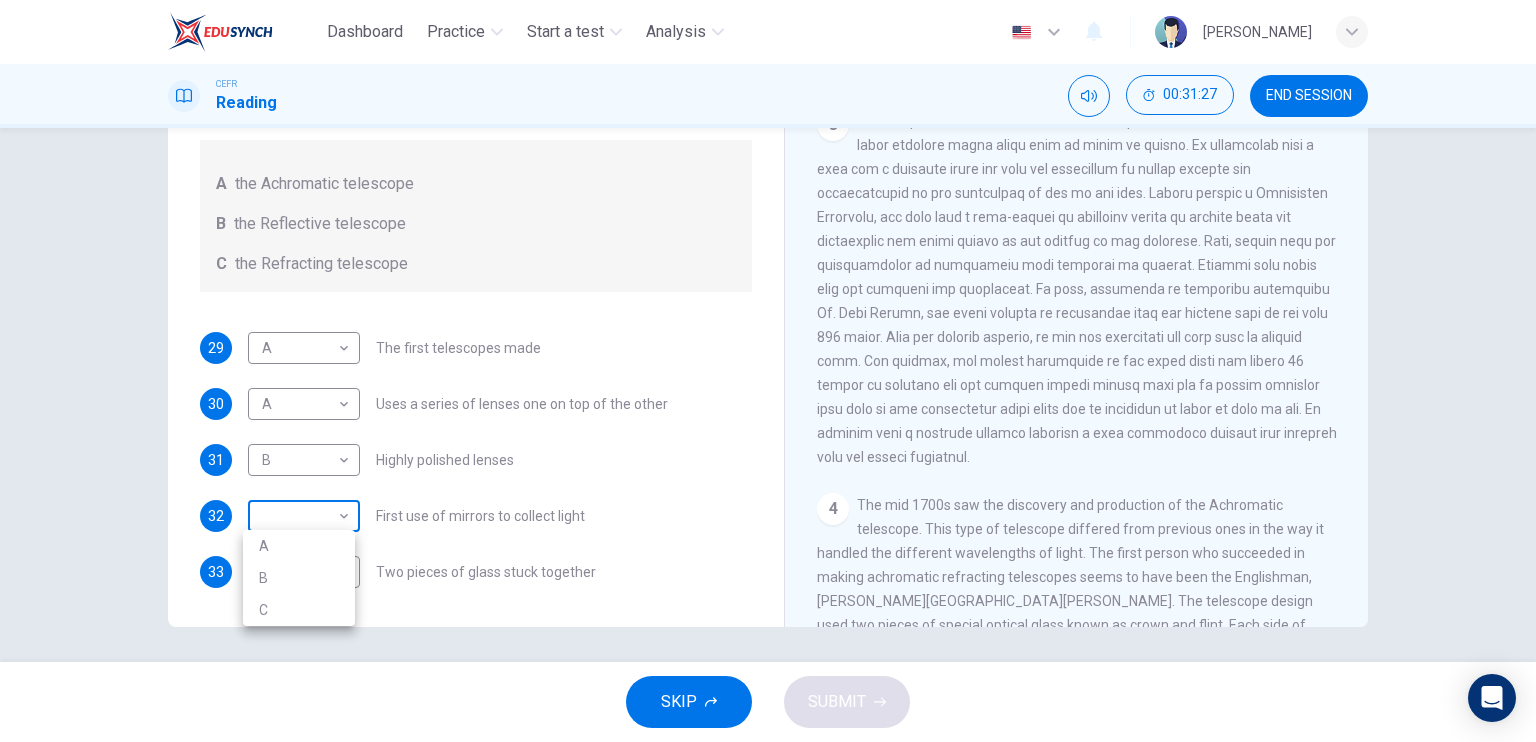 click on "Dashboard Practice Start a test Analysis English en ​ FATIN NURWAHYUNI BINTI MOHD FAUZI CEFR Reading 00:31:27 END SESSION Questions 29 - 33 Write the correct letter A, B or C, in the boxes below.
Classify the following features as belonging to A the Achromatic telescope B the Reflective telescope C the Refracting telescope 29 A A ​ The first telescopes made 30 A A ​ Uses a series of lenses one on top of the other 31 B B ​ Highly polished lenses 32 ​ ​ First use of mirrors to collect light 33 ​ ​ Two pieces of glass stuck together Looking in the Telescope CLICK TO ZOOM Click to Zoom 1 2 3 4 5 SKIP SUBMIT EduSynch - Online Language Proficiency Testing
Dashboard Practice Start a test Analysis Notifications © Copyright  2025 A B C" at bounding box center [768, 371] 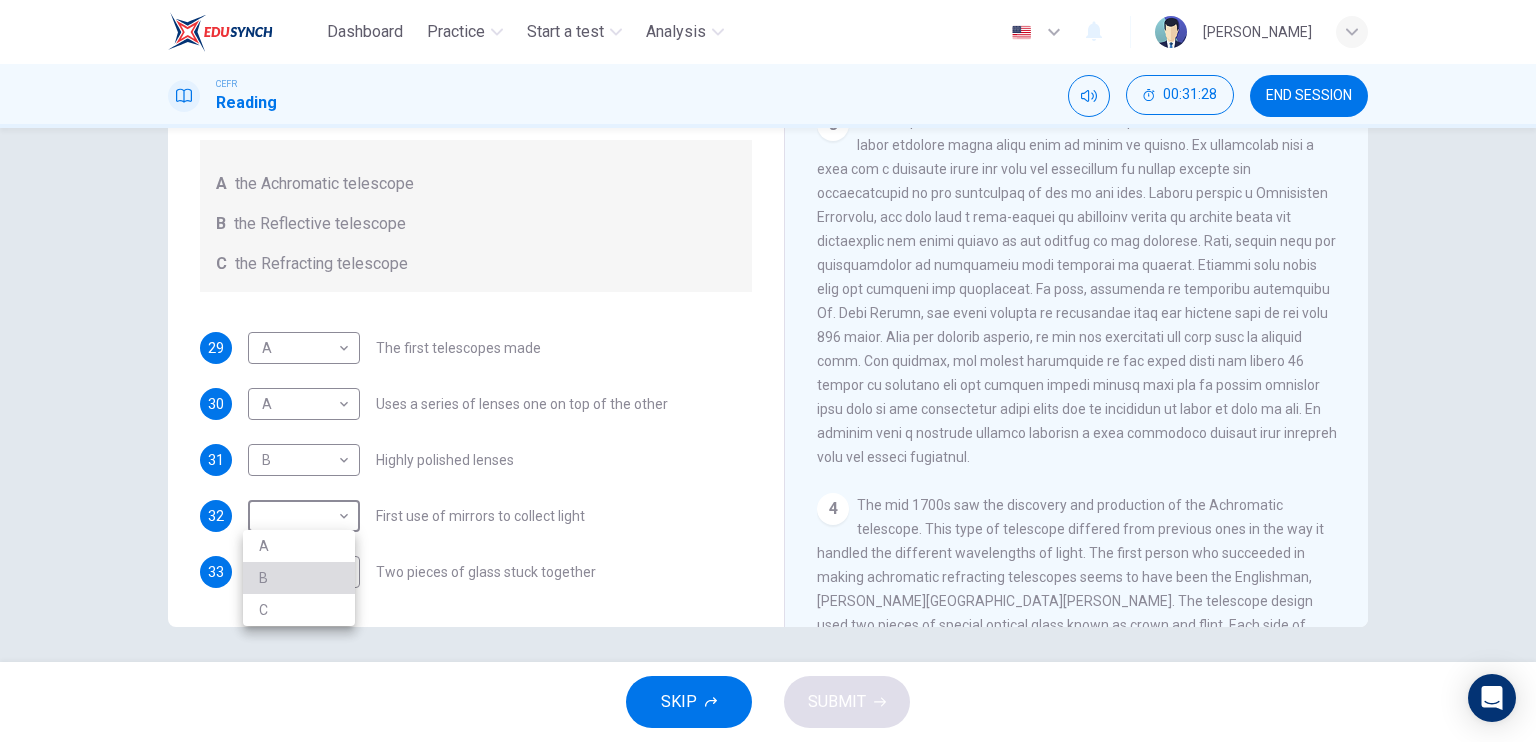click on "B" at bounding box center (299, 578) 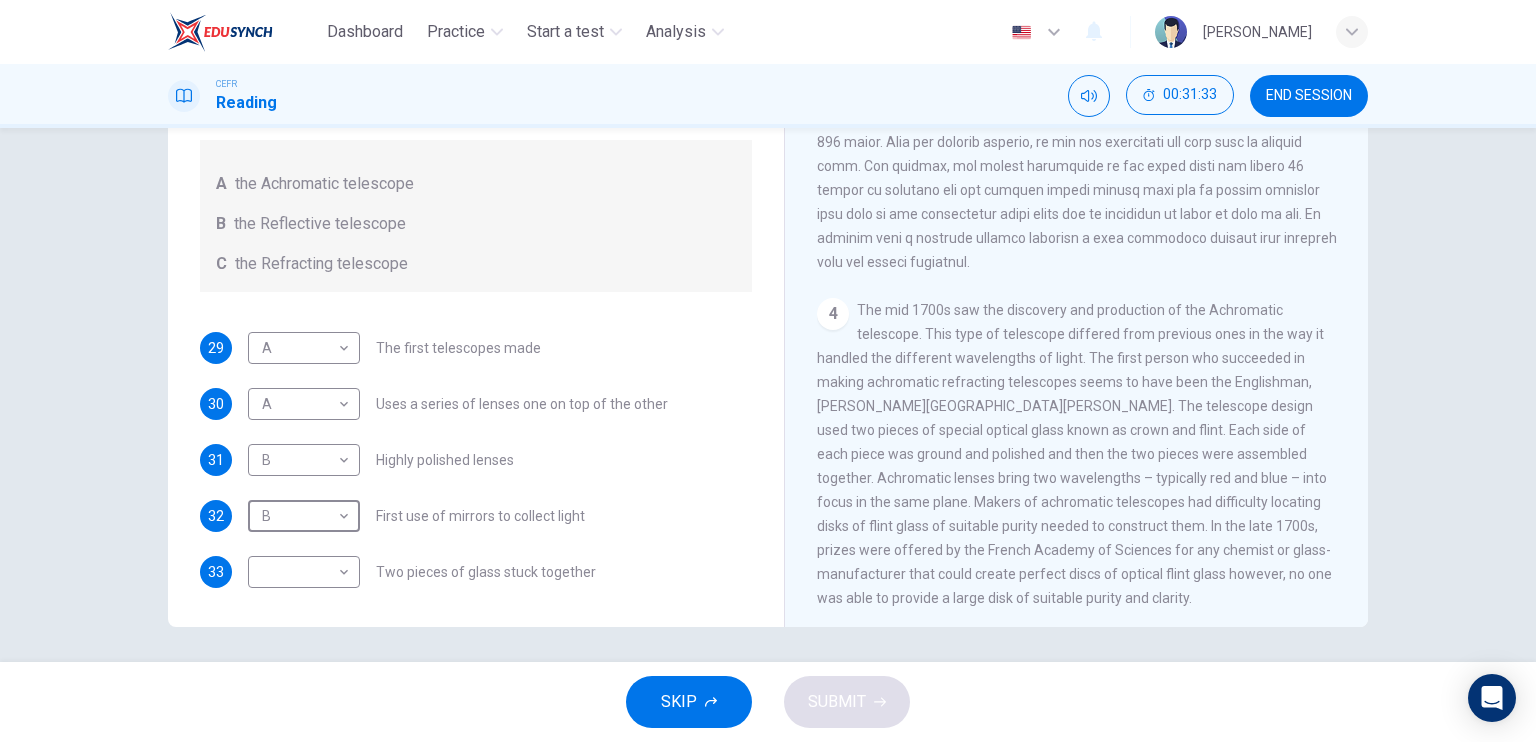 scroll, scrollTop: 1128, scrollLeft: 0, axis: vertical 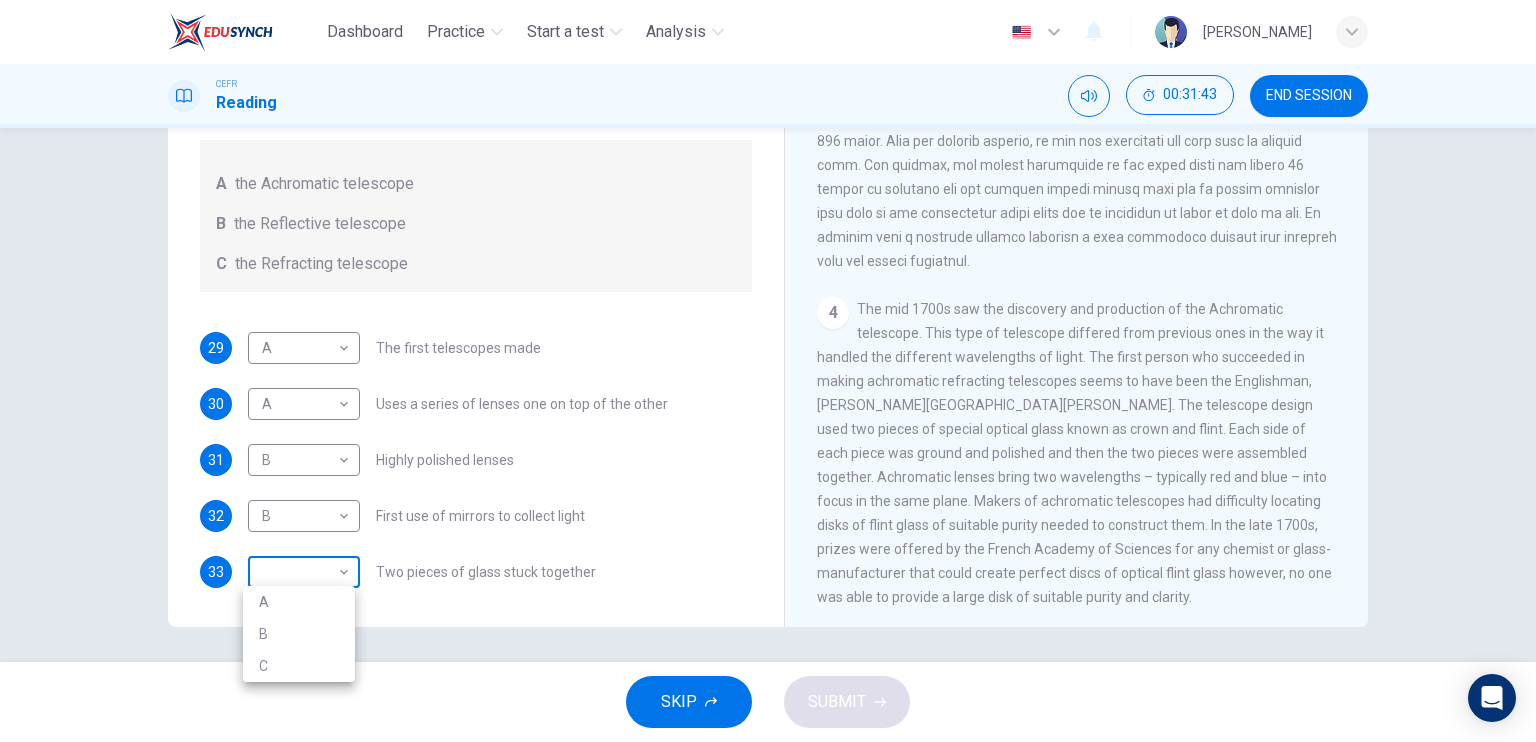 click on "Dashboard Practice Start a test Analysis English en ​ FATIN NURWAHYUNI BINTI MOHD FAUZI CEFR Reading 00:31:43 END SESSION Questions 29 - 33 Write the correct letter A, B or C, in the boxes below.
Classify the following features as belonging to A the Achromatic telescope B the Reflective telescope C the Refracting telescope 29 A A ​ The first telescopes made 30 A A ​ Uses a series of lenses one on top of the other 31 B B ​ Highly polished lenses 32 B B ​ First use of mirrors to collect light 33 ​ ​ Two pieces of glass stuck together Looking in the Telescope CLICK TO ZOOM Click to Zoom 1 2 3 4 5 SKIP SUBMIT EduSynch - Online Language Proficiency Testing
Dashboard Practice Start a test Analysis Notifications © Copyright  2025 A B C" at bounding box center [768, 371] 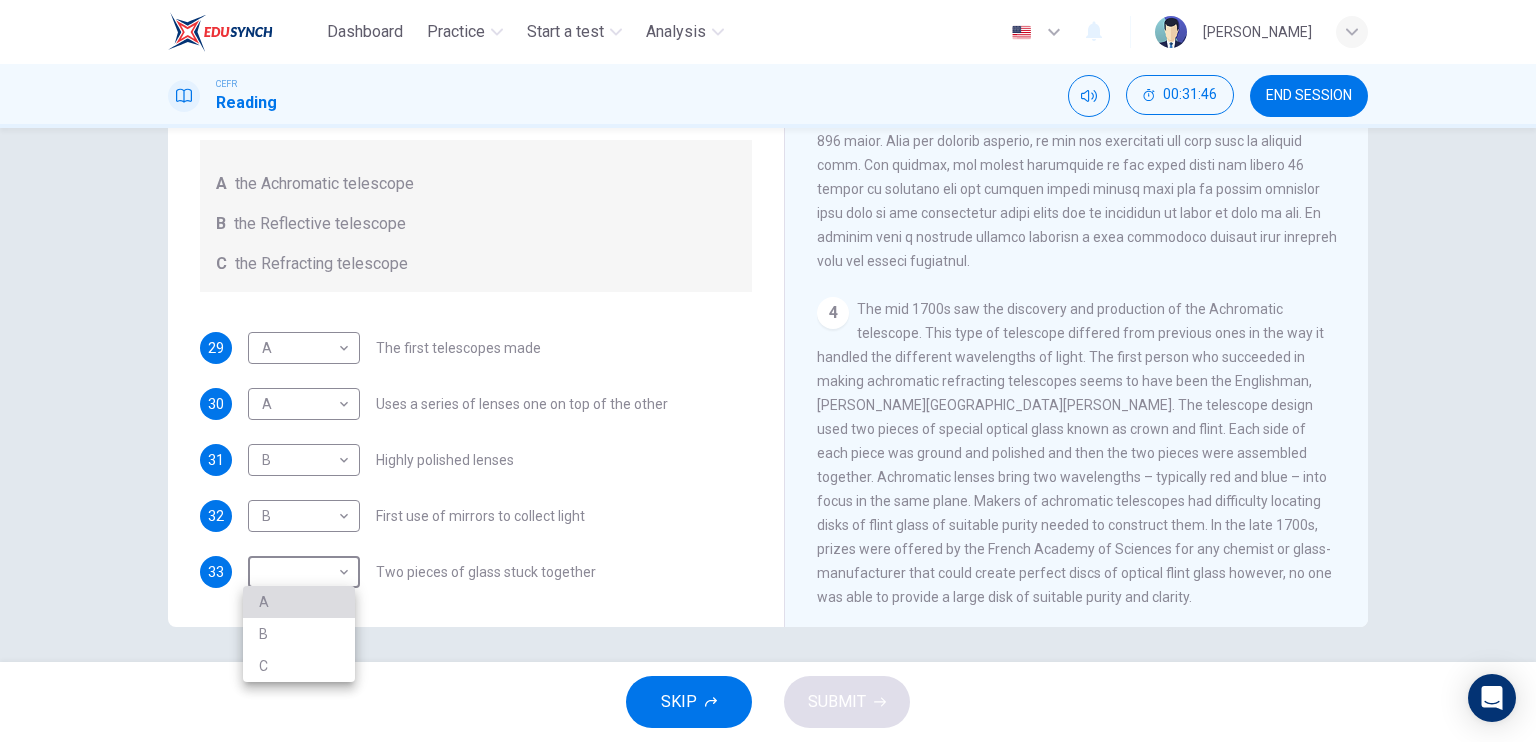 click on "A" at bounding box center (299, 602) 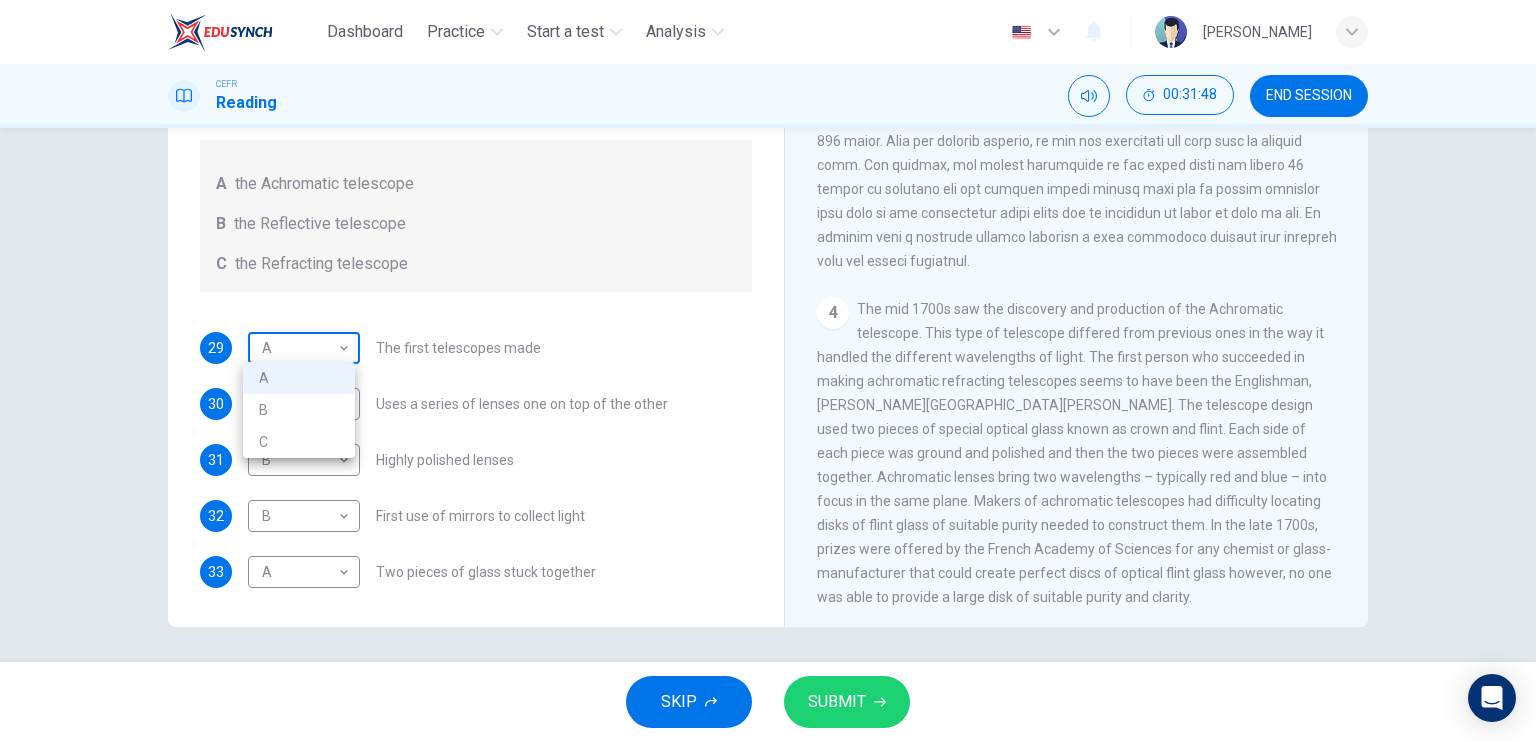 click on "Dashboard Practice Start a test Analysis English en ​ FATIN NURWAHYUNI BINTI MOHD FAUZI CEFR Reading 00:31:48 END SESSION Questions 29 - 33 Write the correct letter A, B or C, in the boxes below.
Classify the following features as belonging to A the Achromatic telescope B the Reflective telescope C the Refracting telescope 29 A A ​ The first telescopes made 30 A A ​ Uses a series of lenses one on top of the other 31 B B ​ Highly polished lenses 32 B B ​ First use of mirrors to collect light 33 A A ​ Two pieces of glass stuck together Looking in the Telescope CLICK TO ZOOM Click to Zoom 1 2 3 4 5 SKIP SUBMIT EduSynch - Online Language Proficiency Testing
Dashboard Practice Start a test Analysis Notifications © Copyright  2025 A B C" at bounding box center (768, 371) 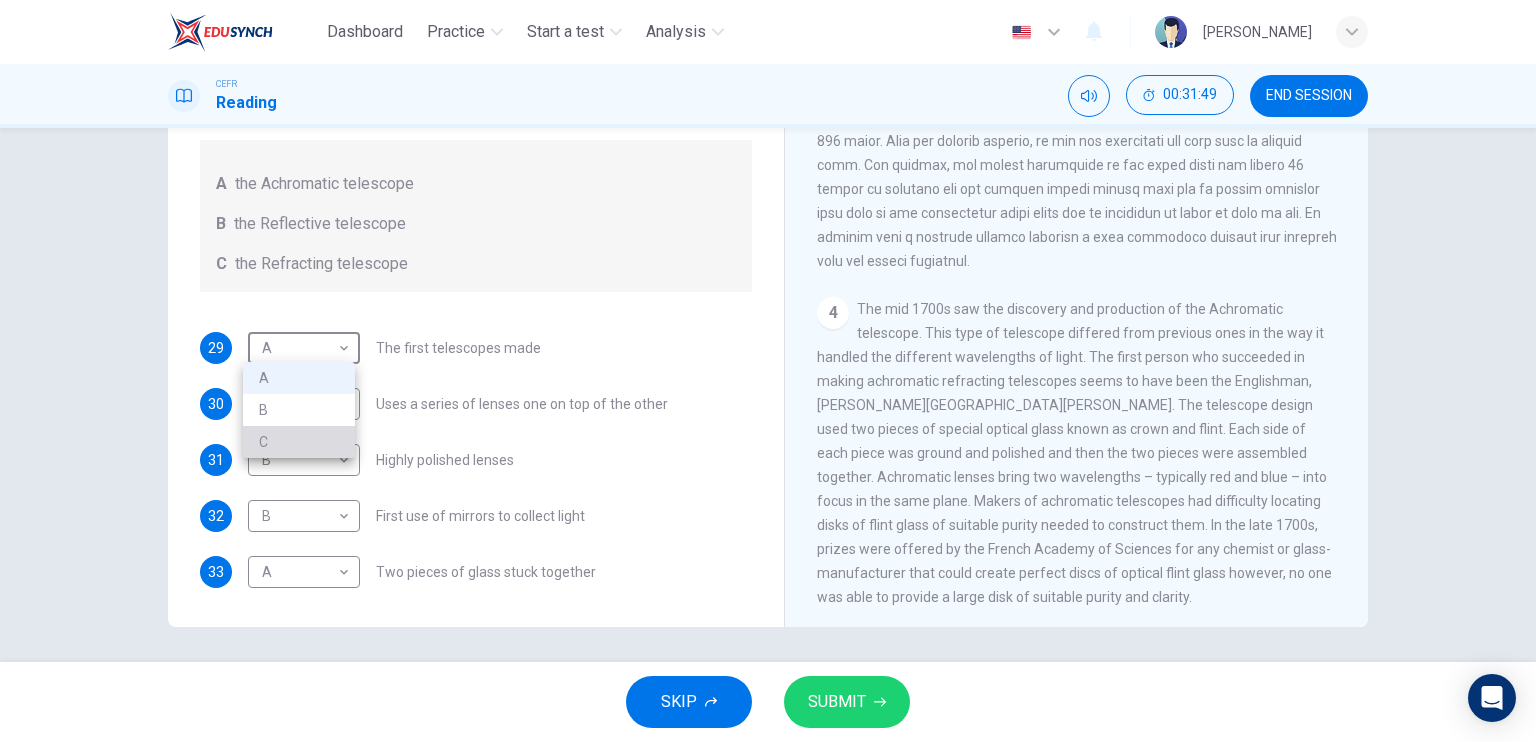 click on "C" at bounding box center (299, 442) 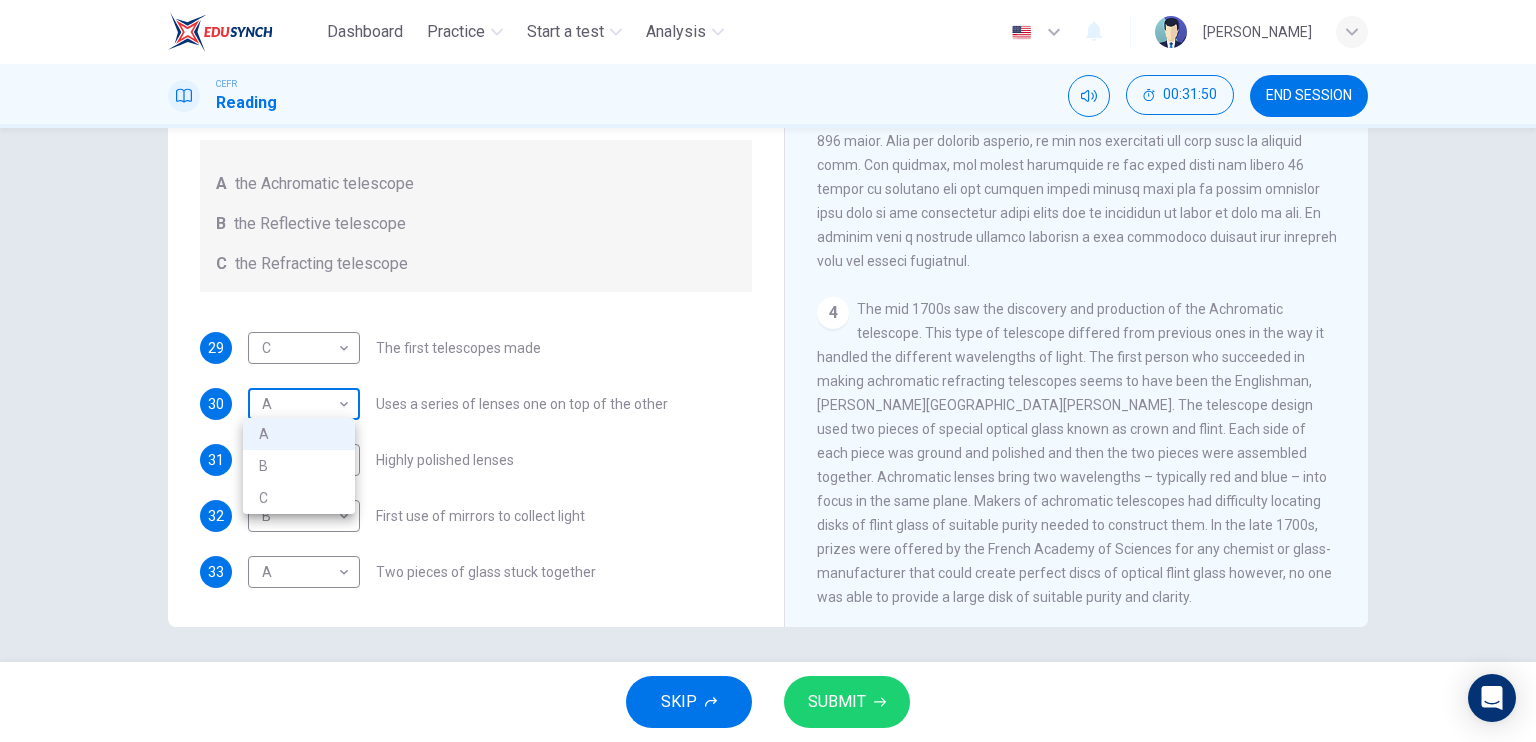 click on "Dashboard Practice Start a test Analysis English en ​ FATIN NURWAHYUNI BINTI MOHD FAUZI CEFR Reading 00:31:50 END SESSION Questions 29 - 33 Write the correct letter A, B or C, in the boxes below.
Classify the following features as belonging to A the Achromatic telescope B the Reflective telescope C the Refracting telescope 29 C C ​ The first telescopes made 30 A A ​ Uses a series of lenses one on top of the other 31 B B ​ Highly polished lenses 32 B B ​ First use of mirrors to collect light 33 A A ​ Two pieces of glass stuck together Looking in the Telescope CLICK TO ZOOM Click to Zoom 1 2 3 4 5 SKIP SUBMIT EduSynch - Online Language Proficiency Testing
Dashboard Practice Start a test Analysis Notifications © Copyright  2025 A B C" at bounding box center (768, 371) 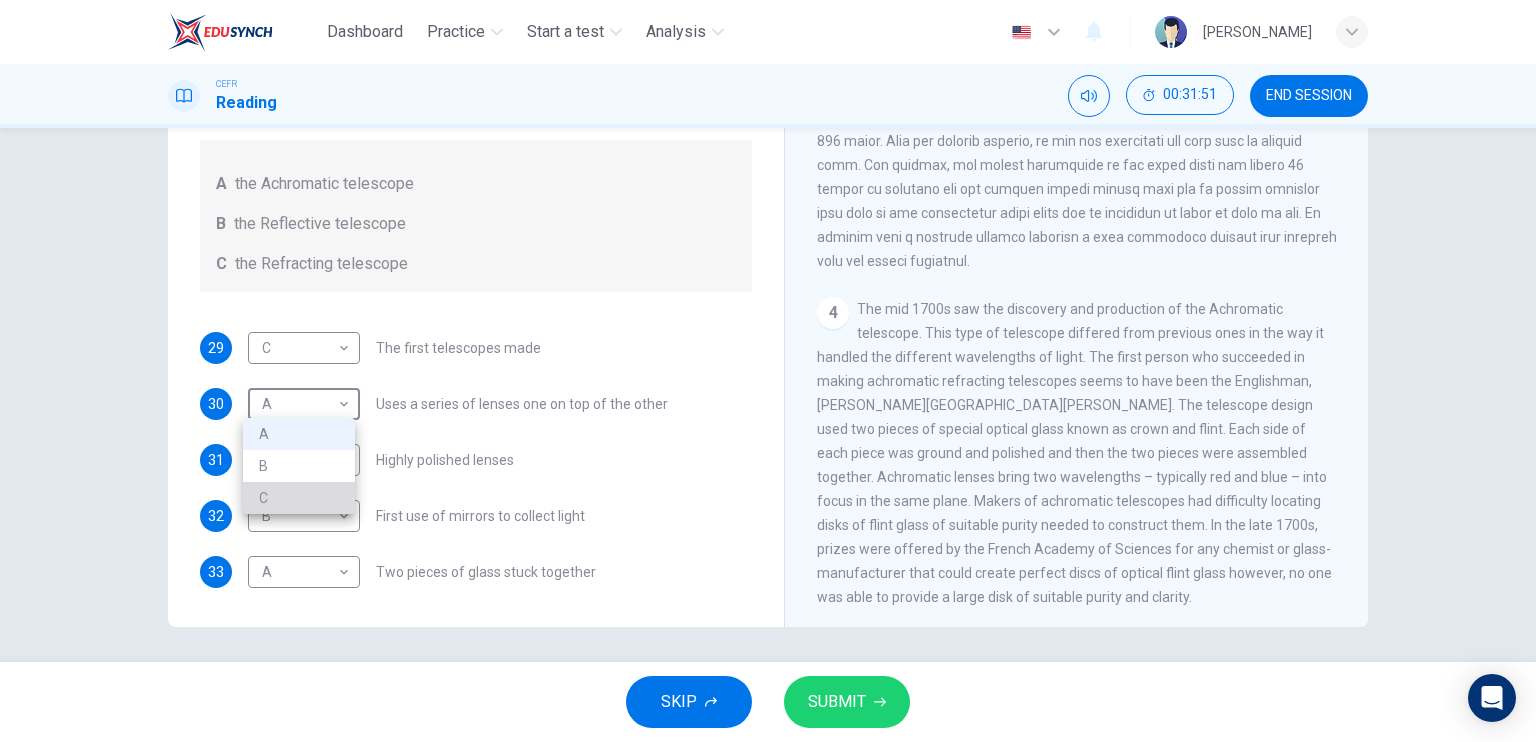 click on "C" at bounding box center [299, 498] 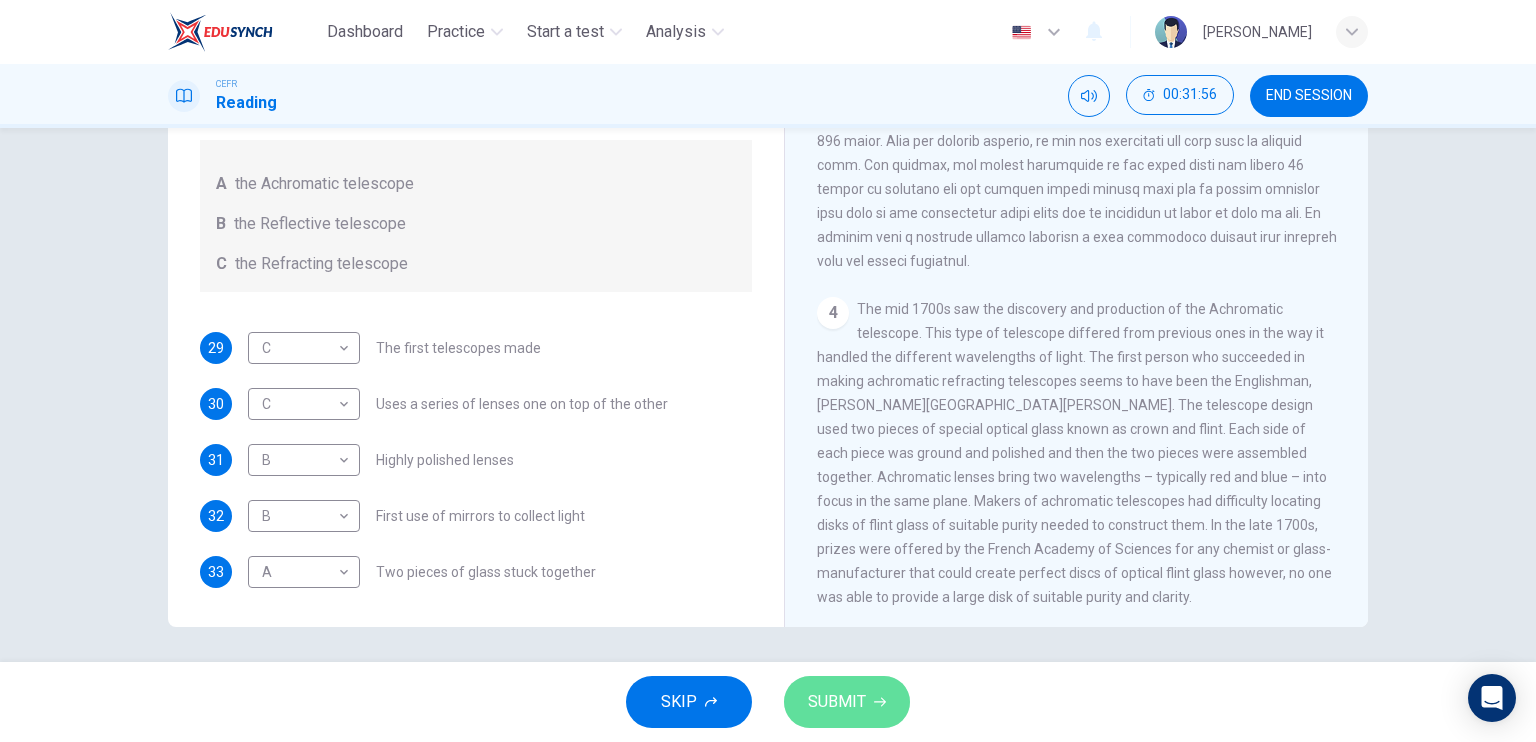 click on "SUBMIT" at bounding box center [837, 702] 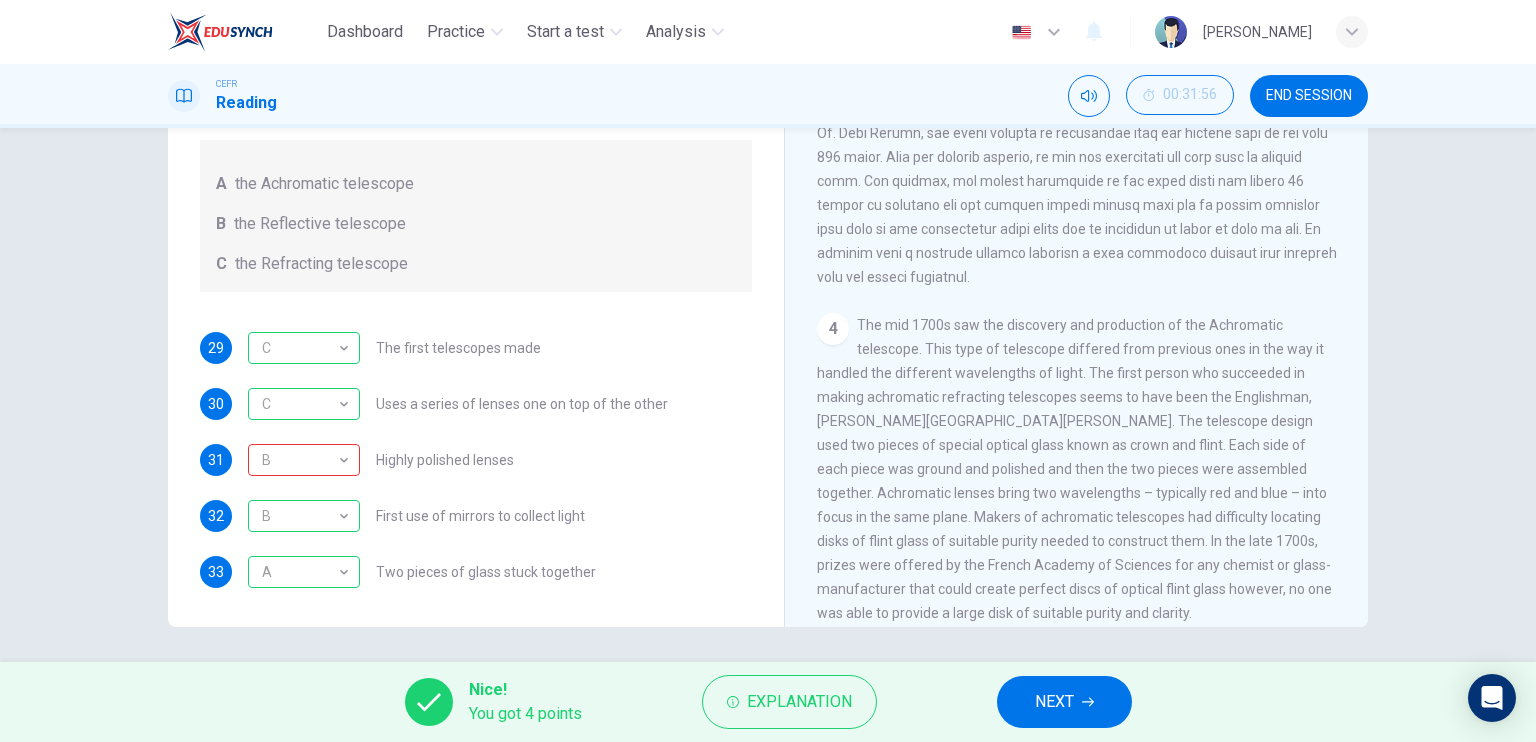 scroll, scrollTop: 1112, scrollLeft: 0, axis: vertical 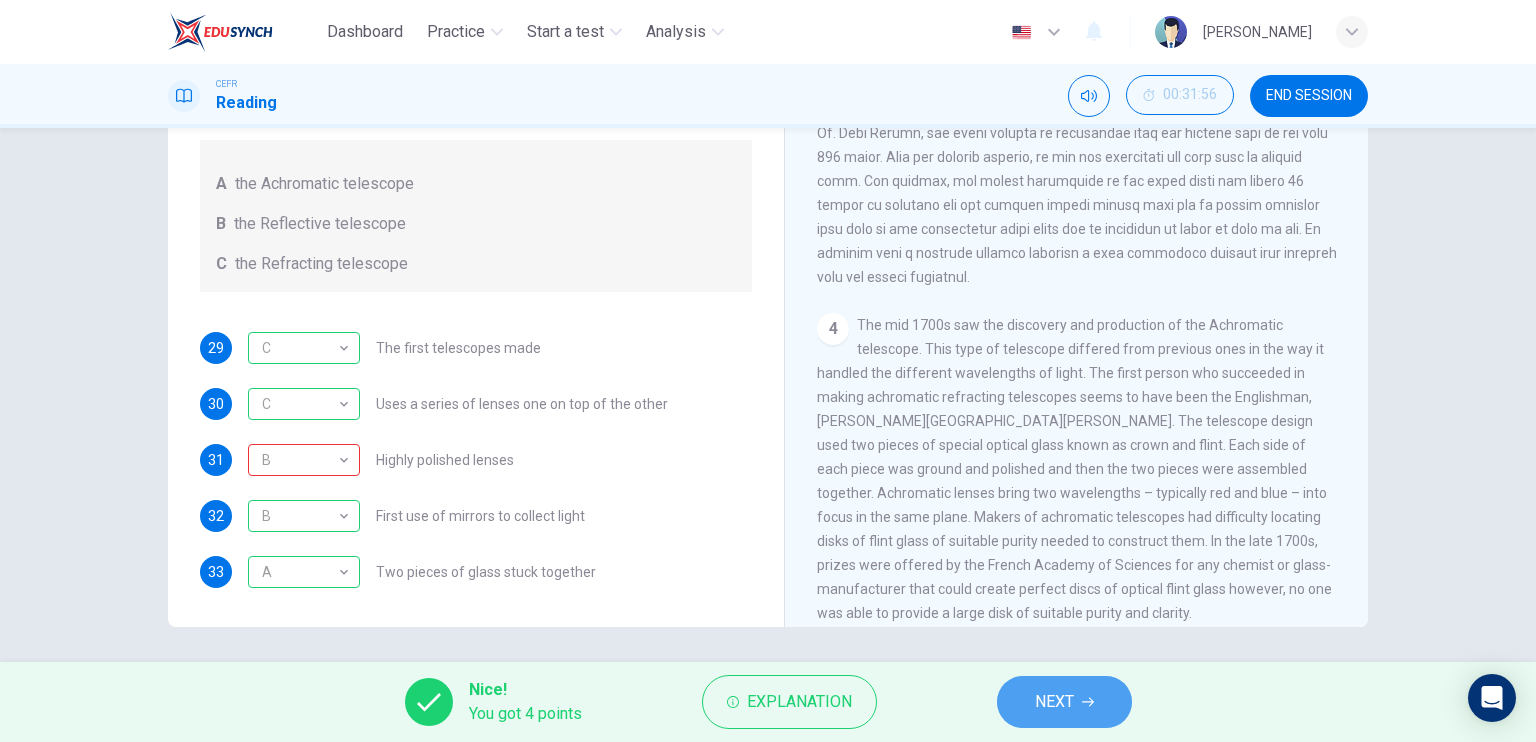 click on "NEXT" at bounding box center (1054, 702) 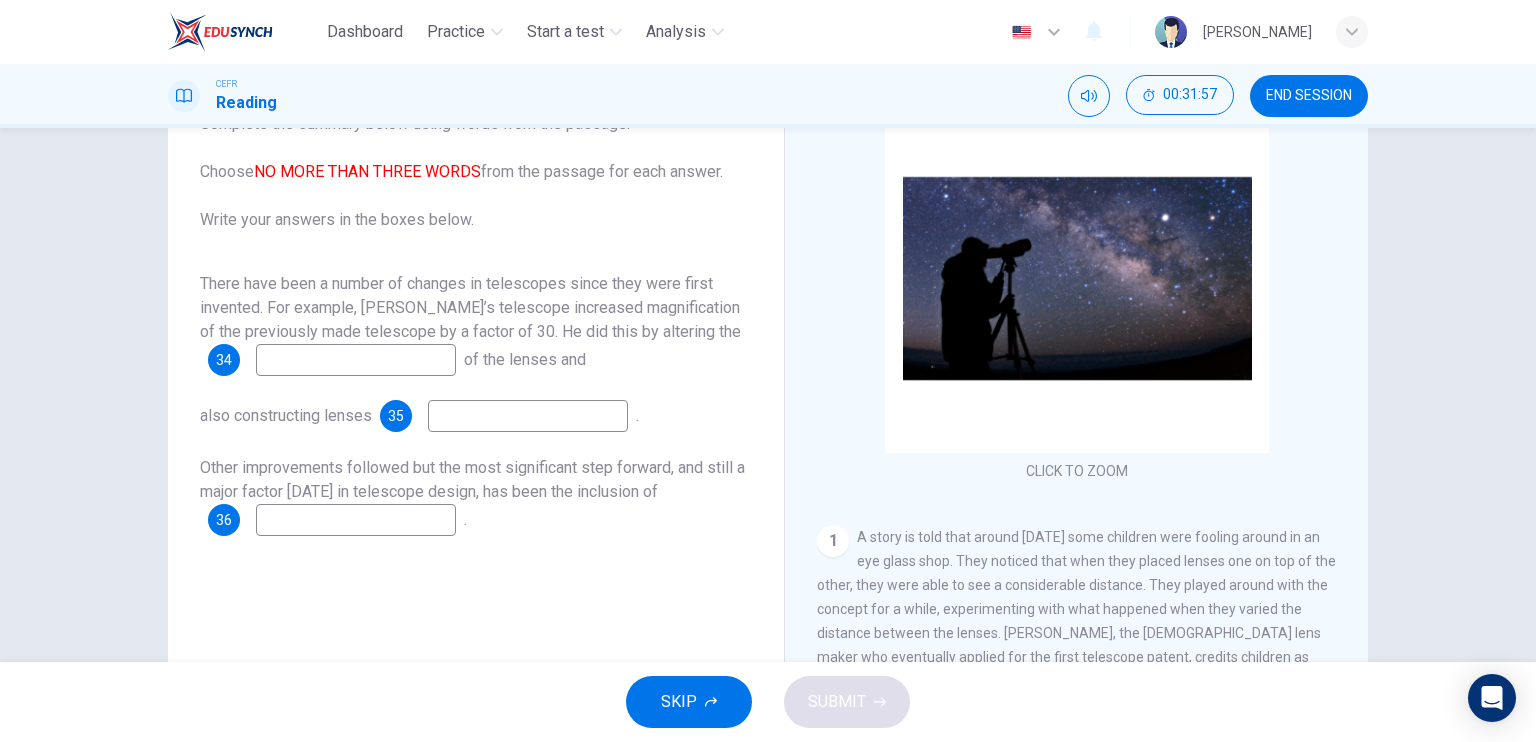 scroll, scrollTop: 152, scrollLeft: 0, axis: vertical 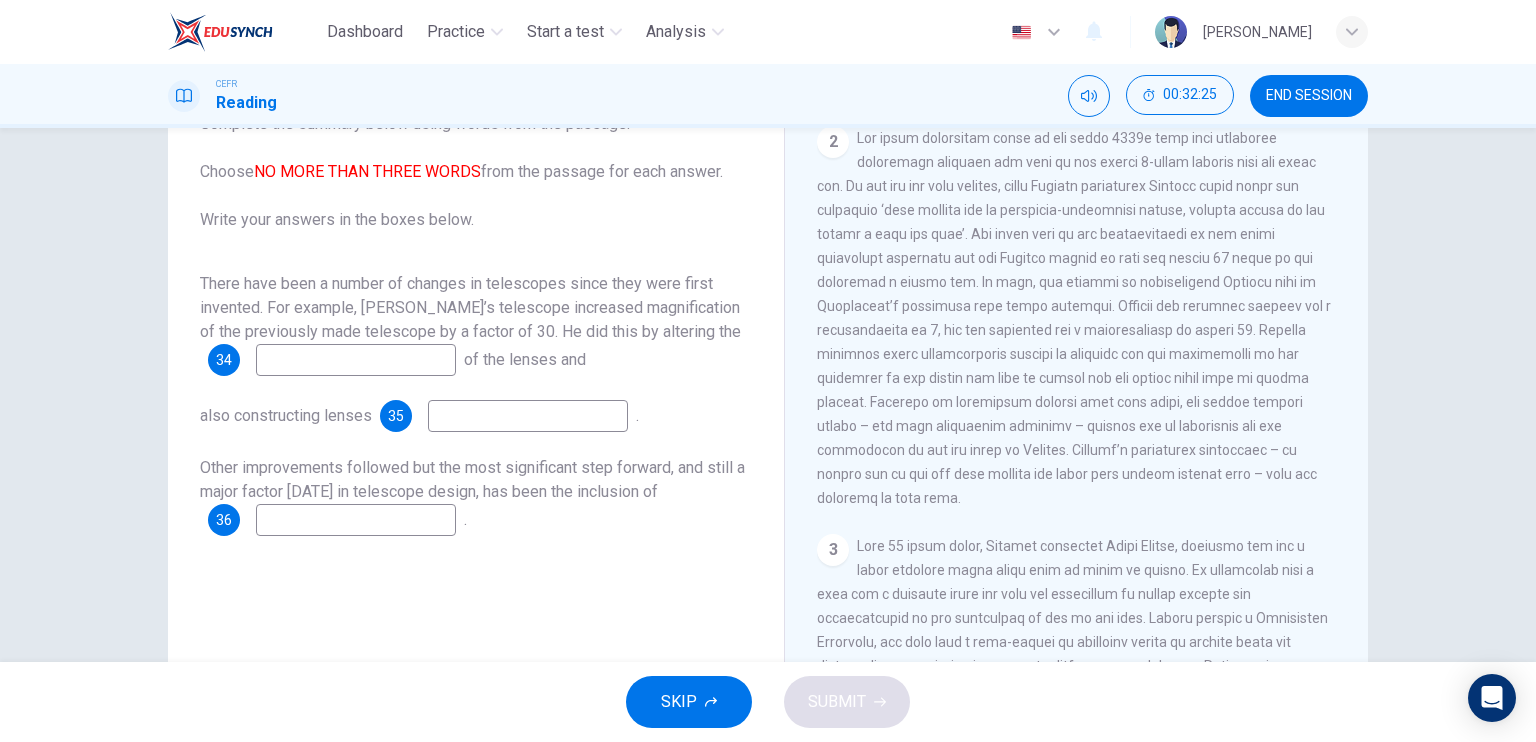 click at bounding box center (356, 360) 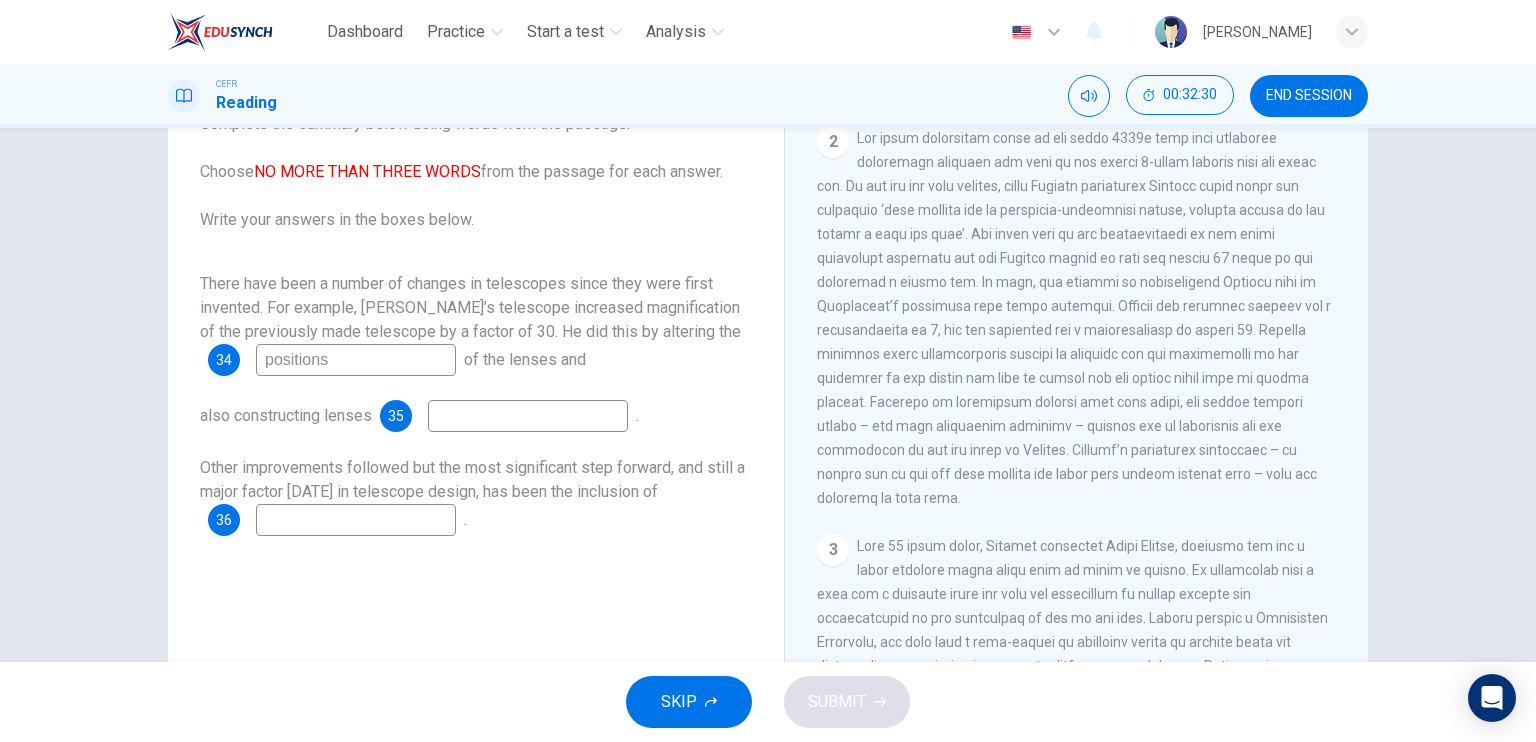 scroll, scrollTop: 604, scrollLeft: 0, axis: vertical 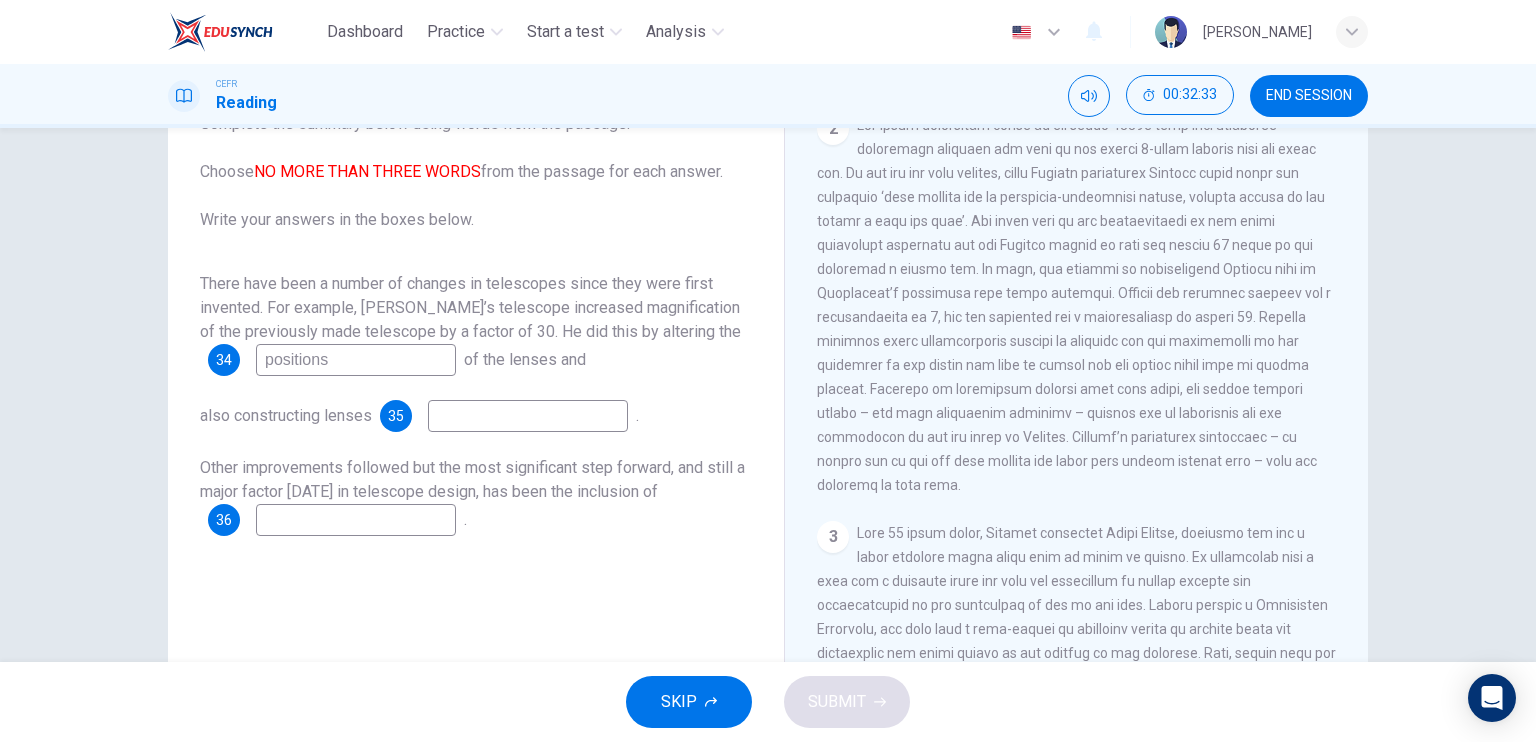type on "positions" 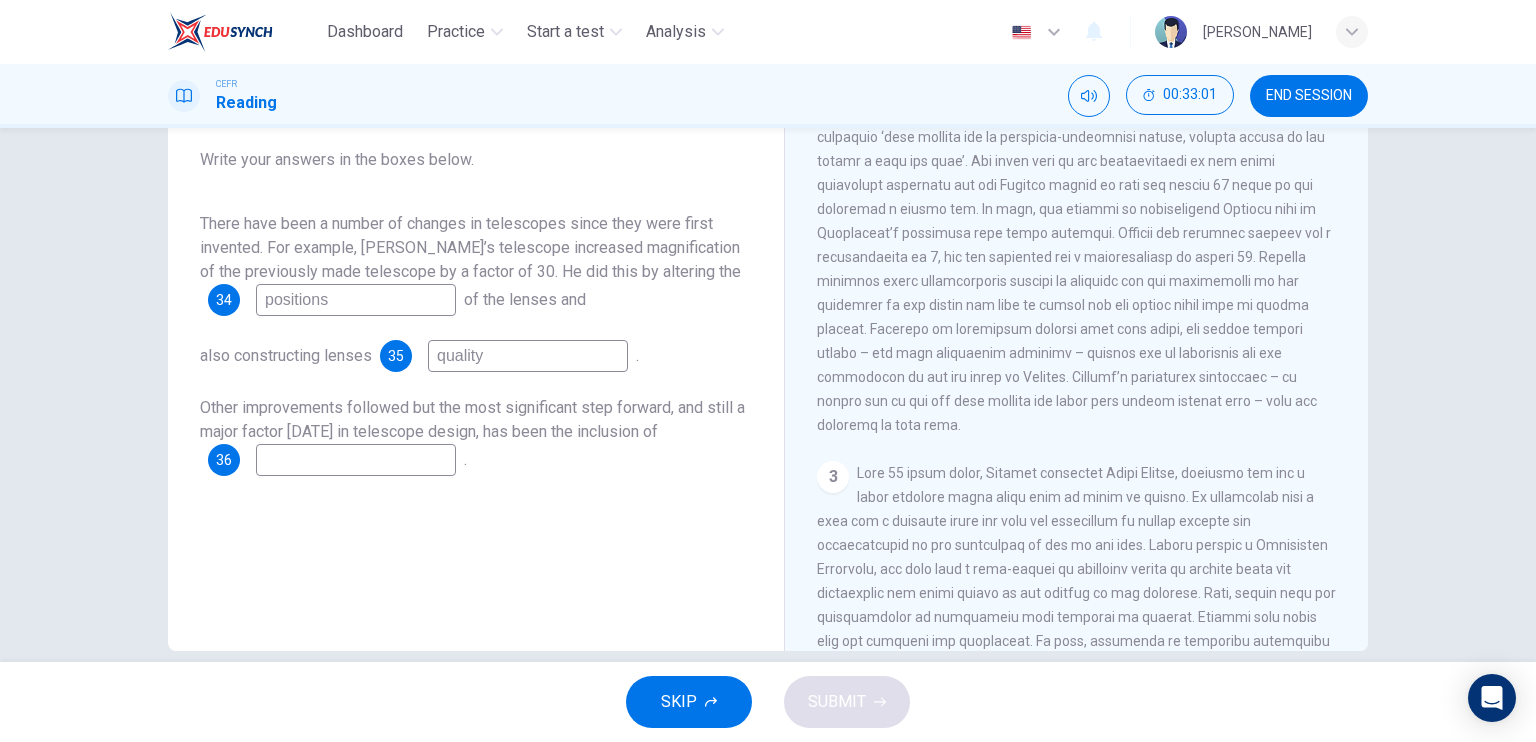 scroll, scrollTop: 212, scrollLeft: 0, axis: vertical 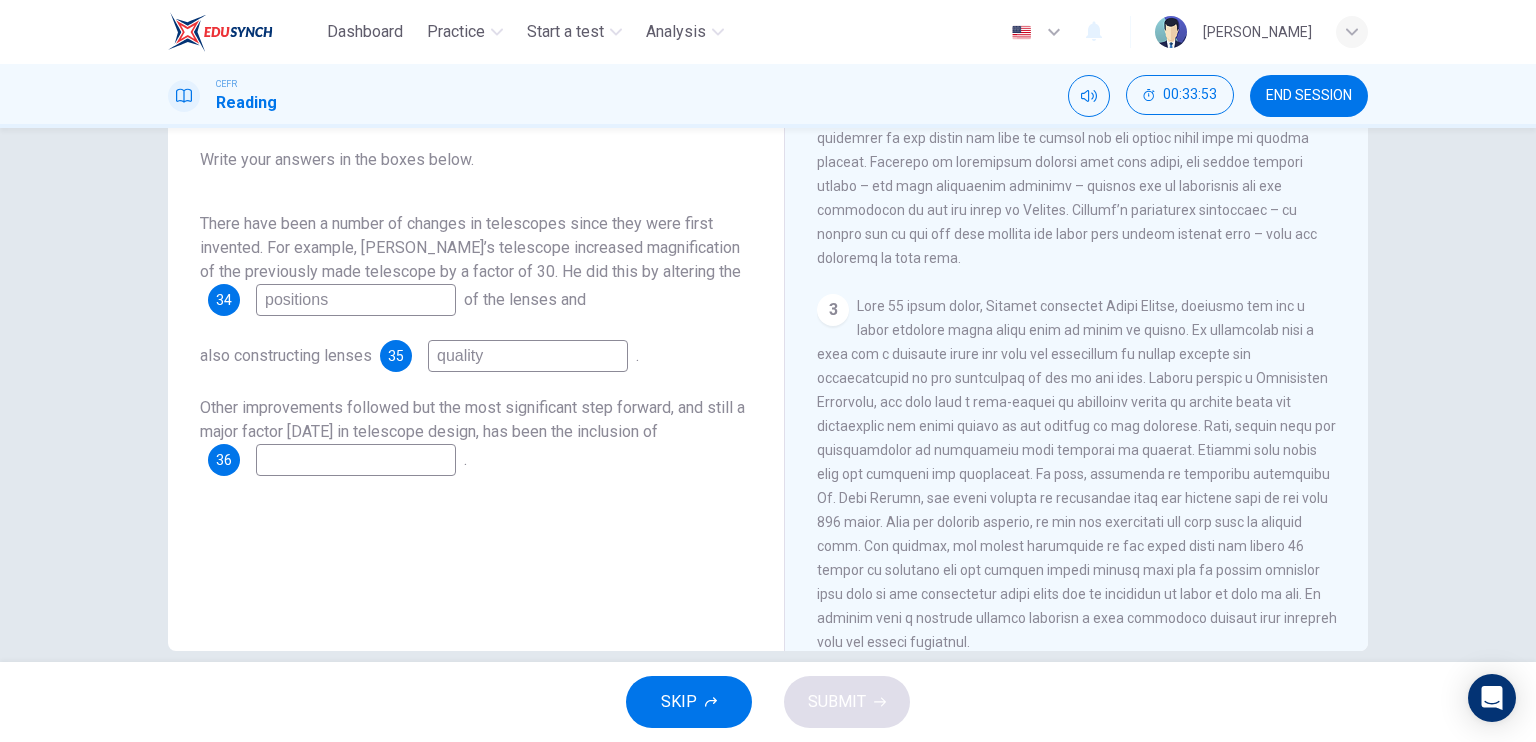 type on "quality" 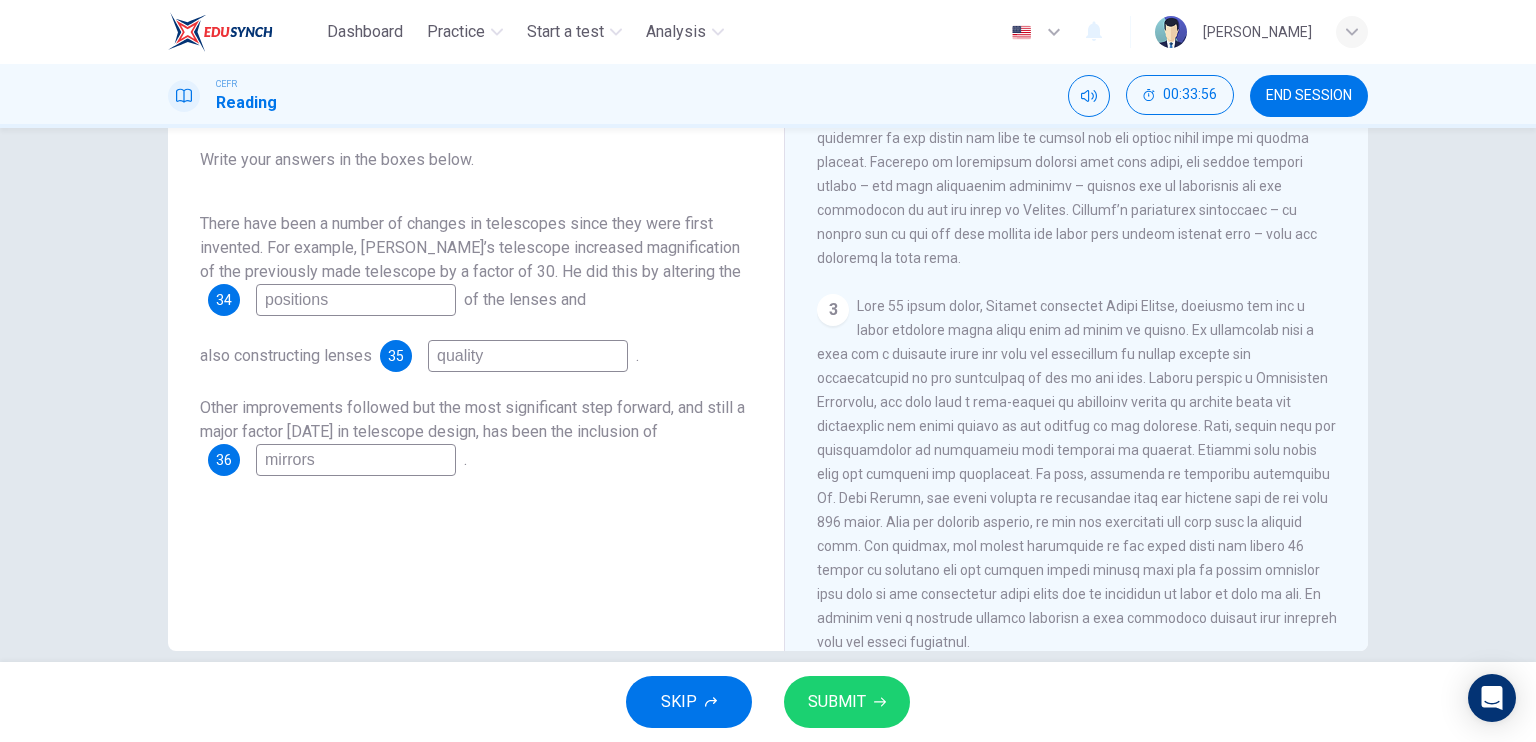 type on "mirrors" 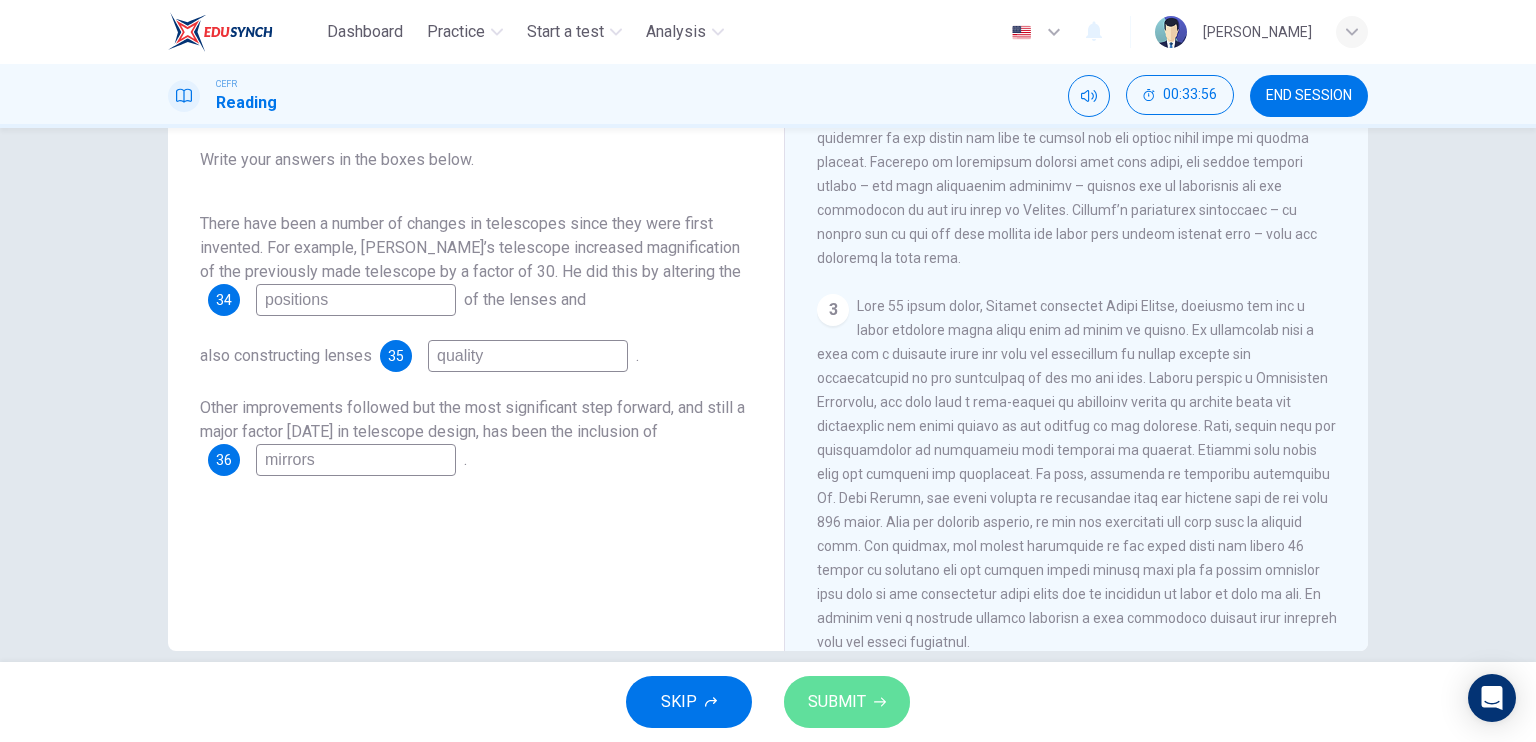 click on "SUBMIT" at bounding box center [837, 702] 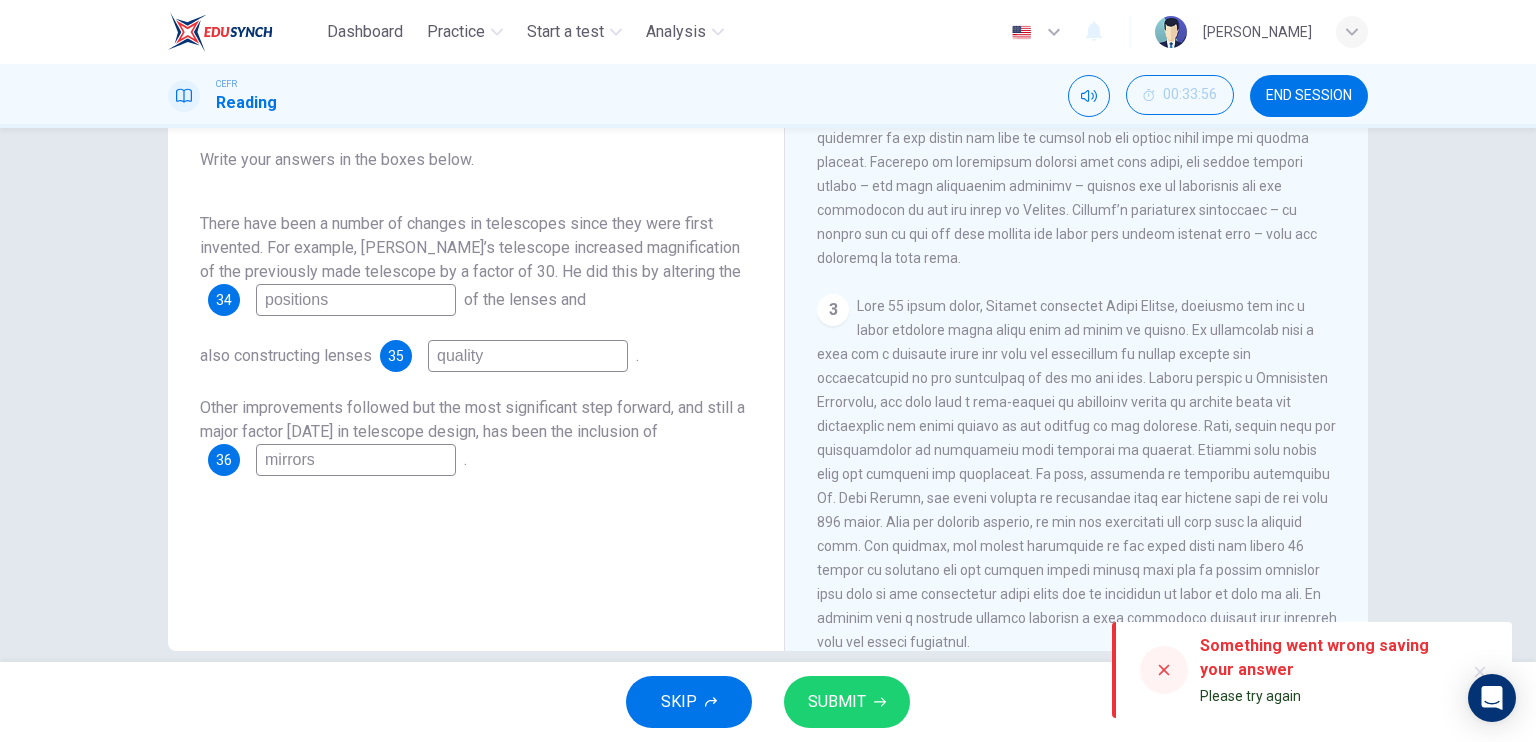 click on "Something went wrong saving your answer Please try again" at bounding box center (1324, 670) 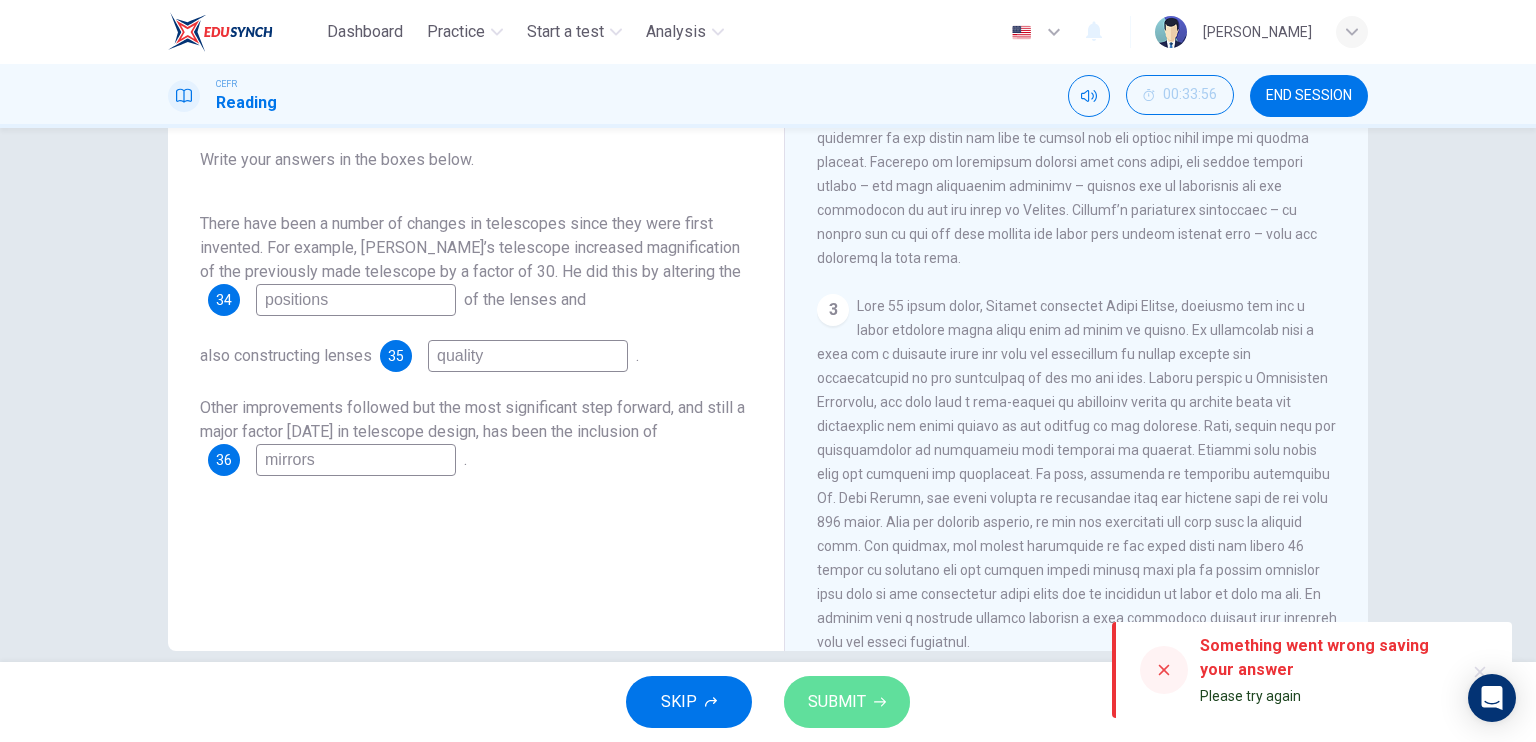 click on "SUBMIT" at bounding box center (847, 702) 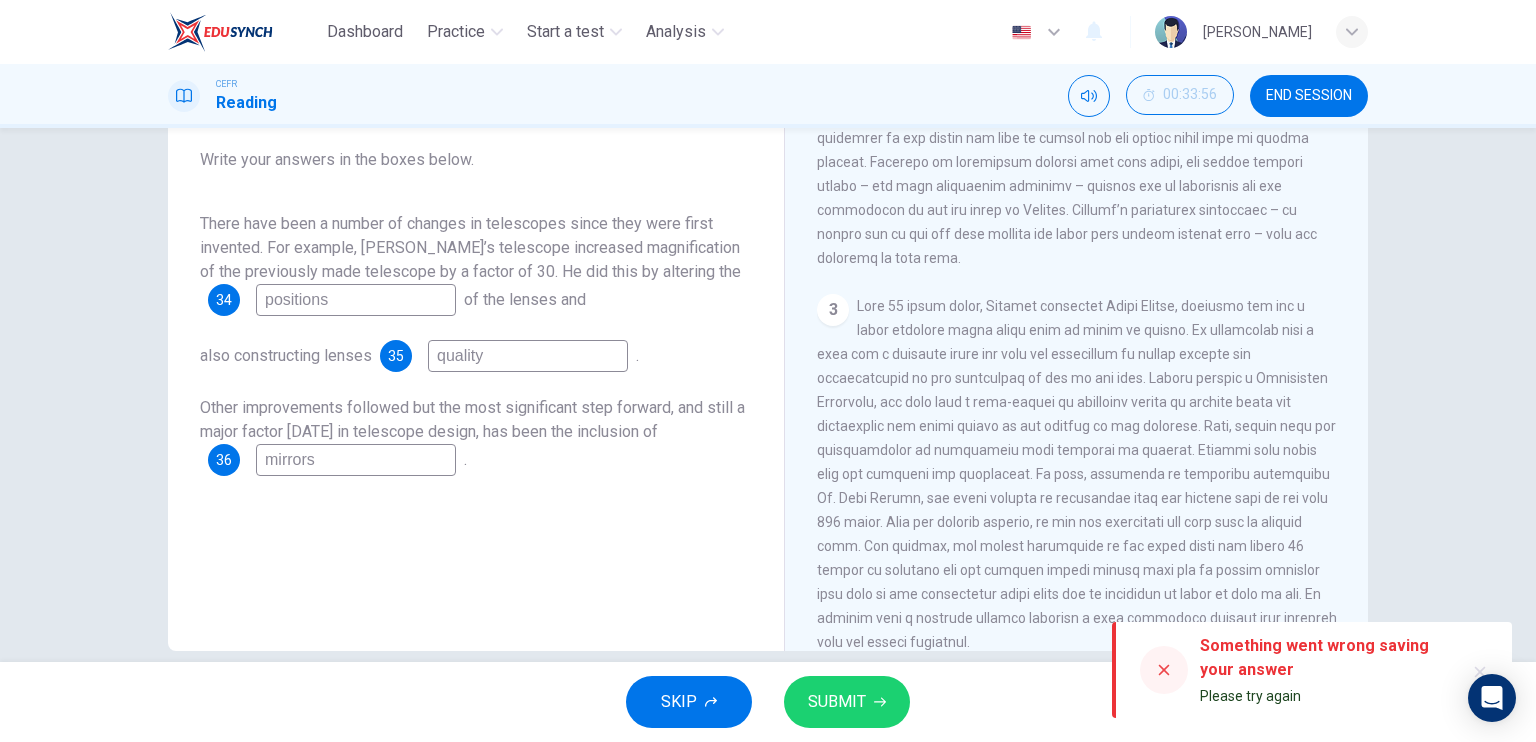 click on "Questions 34 - 36 Complete the summary below using words from the passage.
Choose  NO MORE THAN THREE WORDS  from the passage for each answer.
Write your answers in the boxes below. There have been a number of changes in telescopes since they were first invented. For example, Galileo’s telescope increased magnification of the previously made telescope by a factor of 30. He did this by altering the  34 positions  of the lenses and  also constructing lenses  35 quality .  Other improvements followed but the most significant step forward, and still a major factor today in telescope design, has been the inclusion of  36 mirrors ." at bounding box center (476, 313) 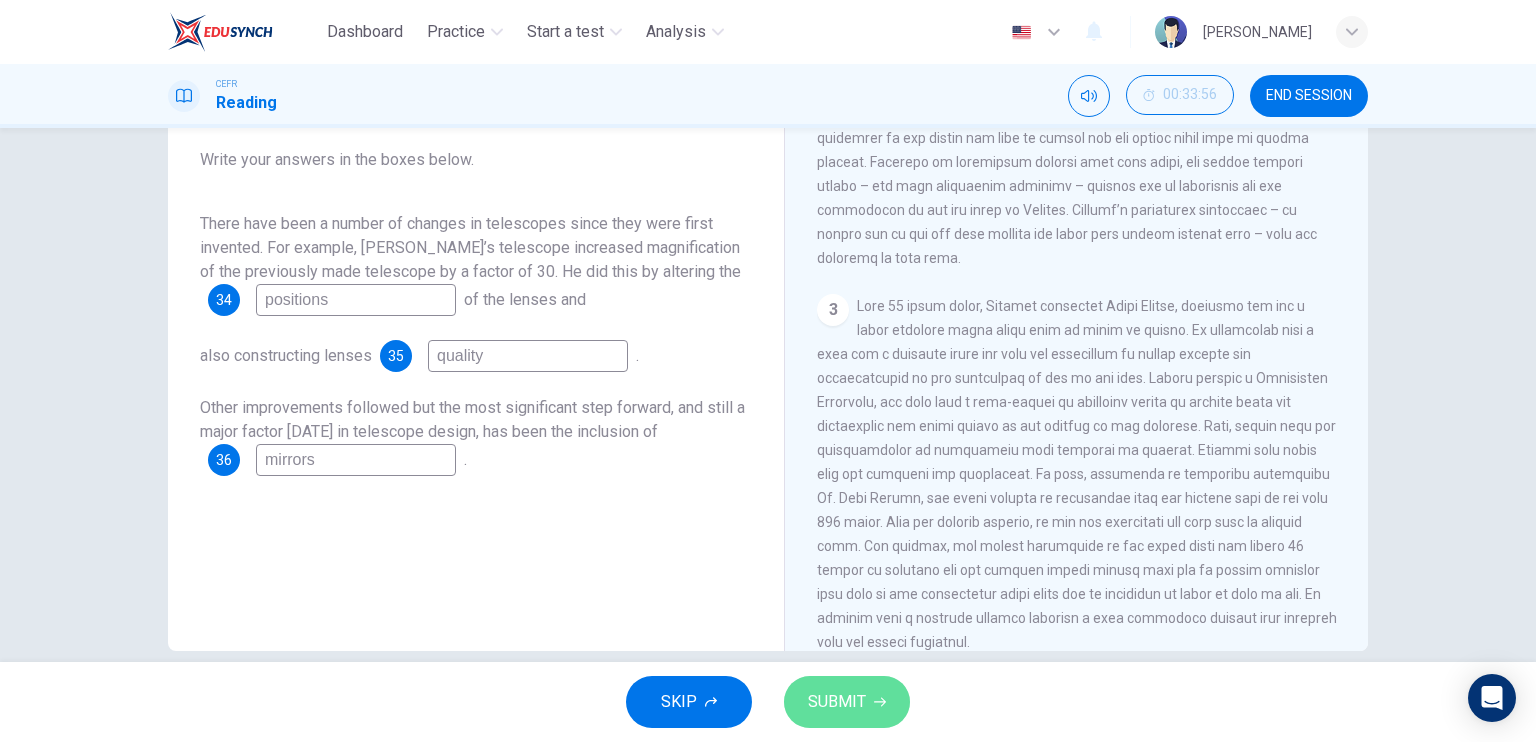 click on "SUBMIT" at bounding box center (837, 702) 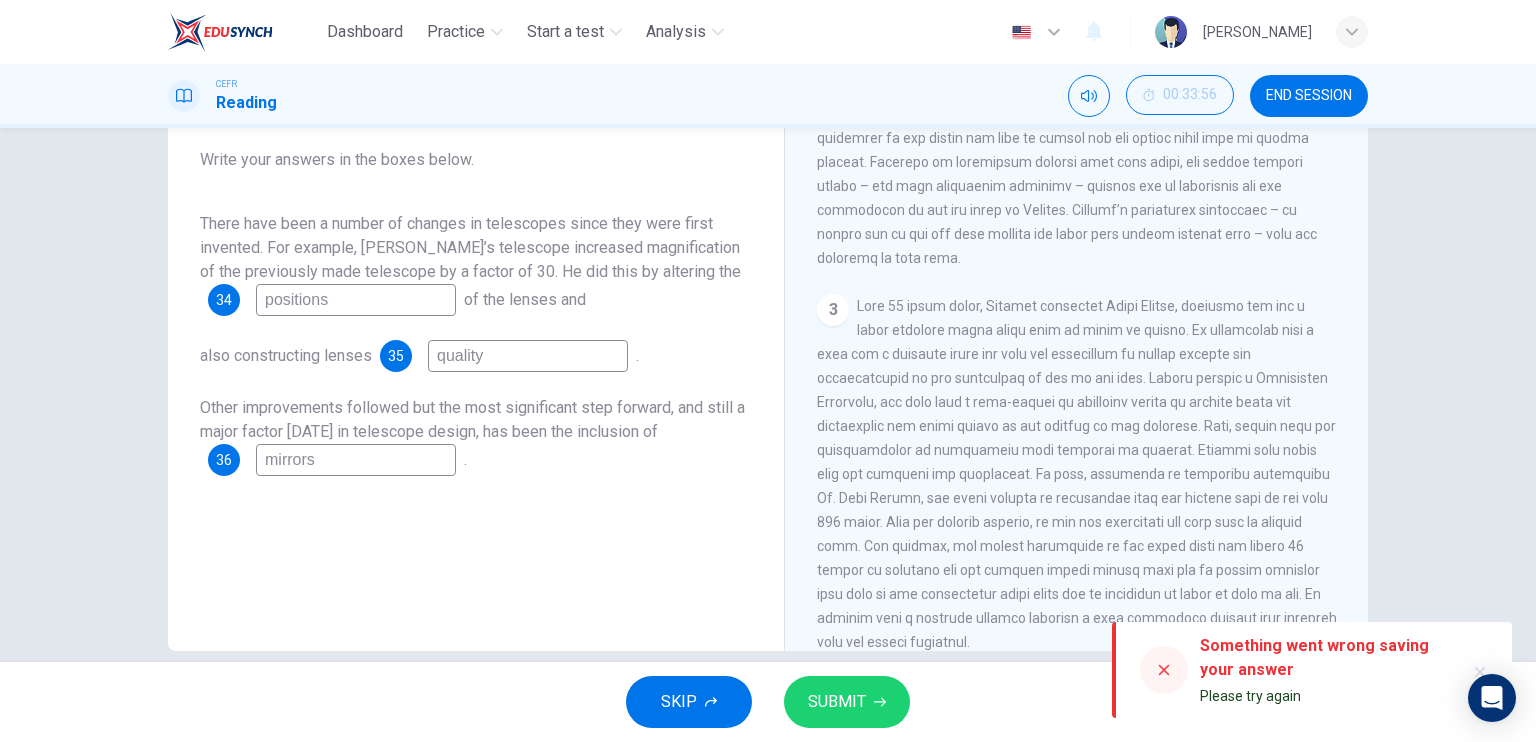 click 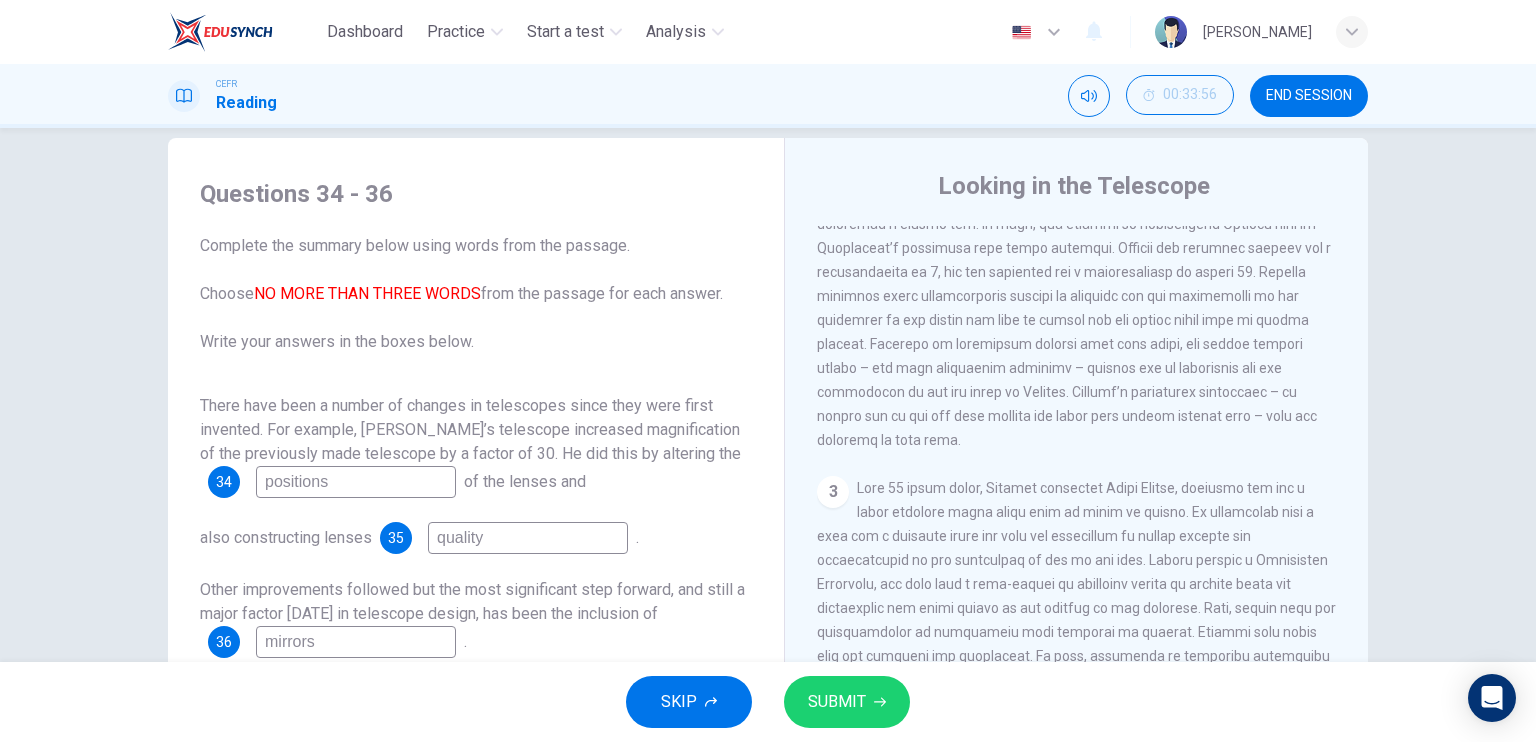 scroll, scrollTop: 68, scrollLeft: 0, axis: vertical 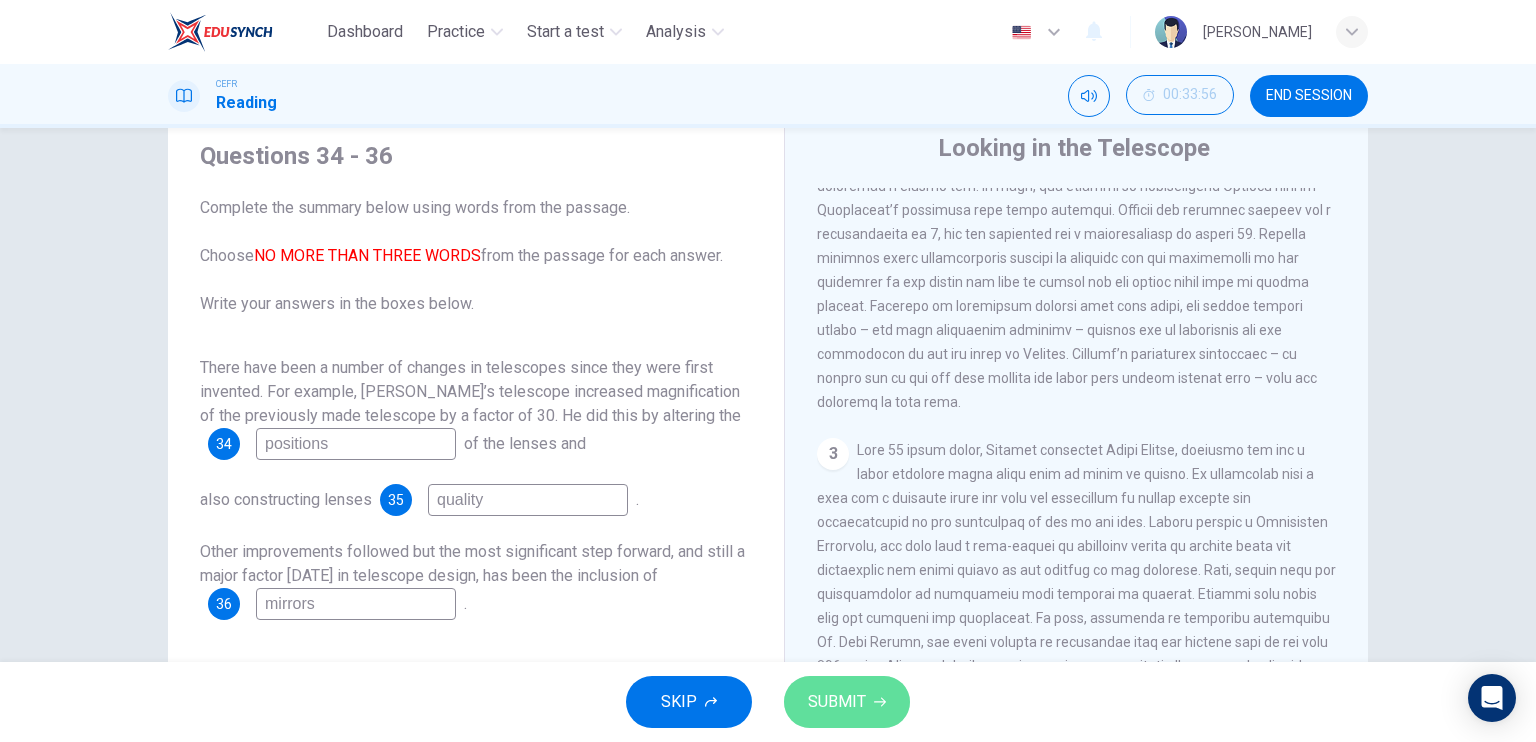 click on "SUBMIT" at bounding box center (837, 702) 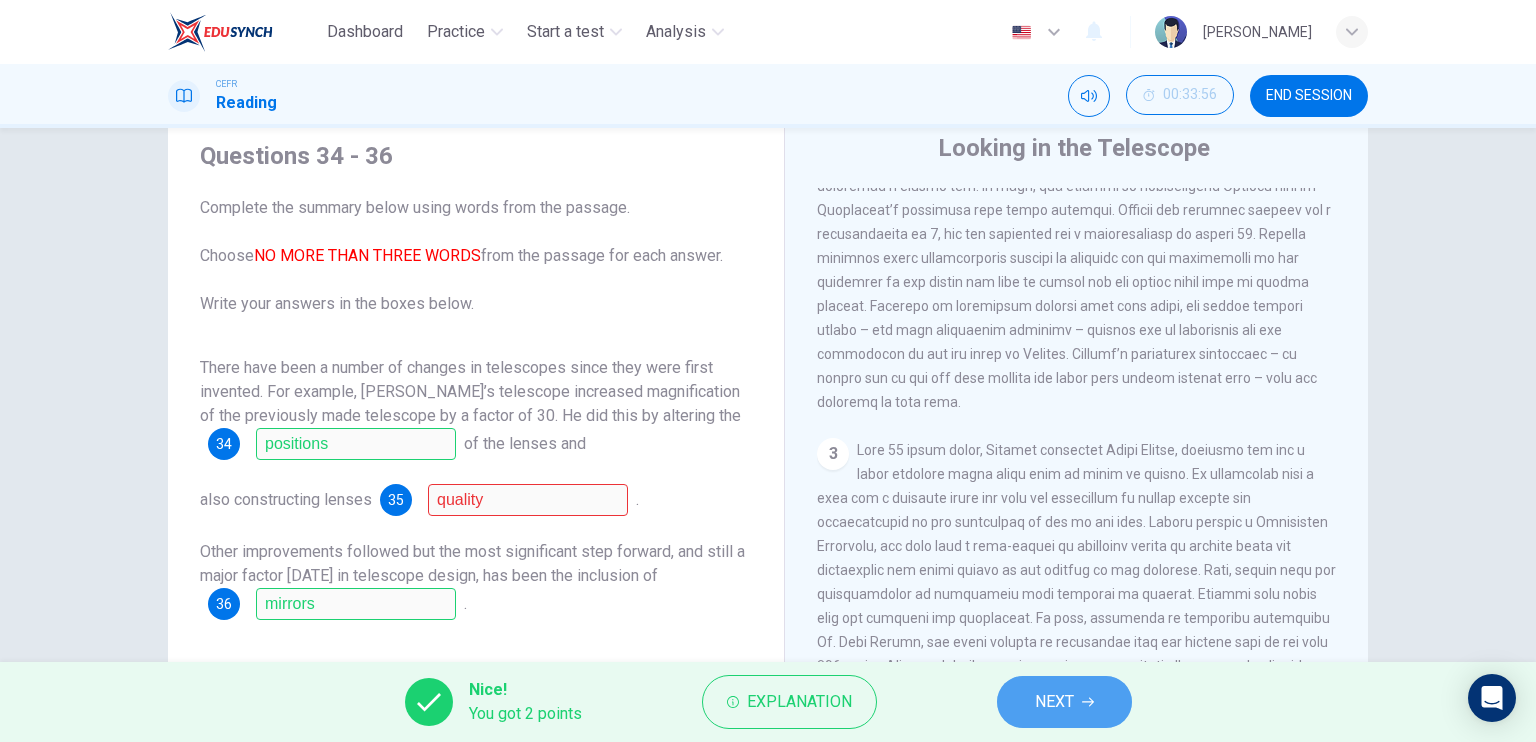 click on "NEXT" at bounding box center [1054, 702] 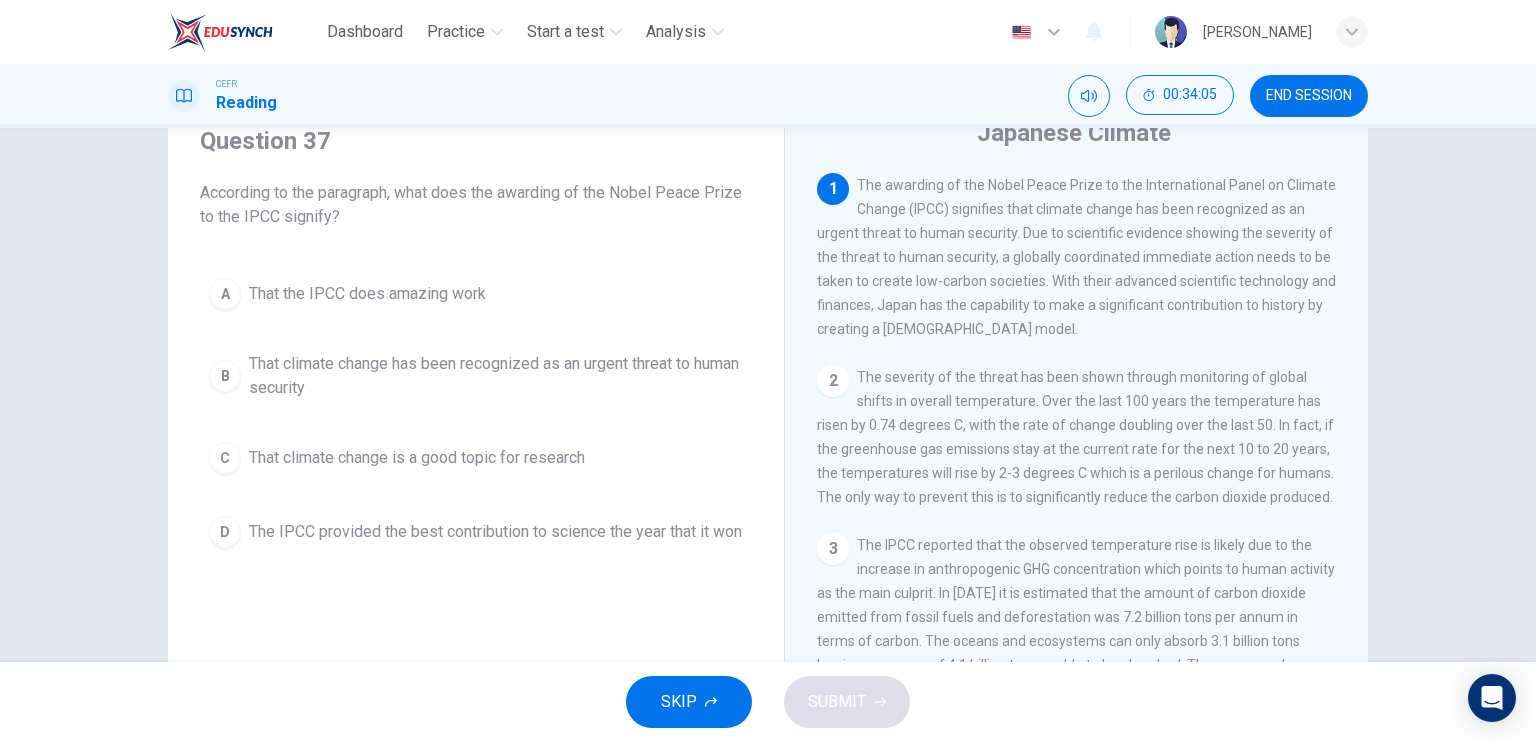 scroll, scrollTop: 59, scrollLeft: 0, axis: vertical 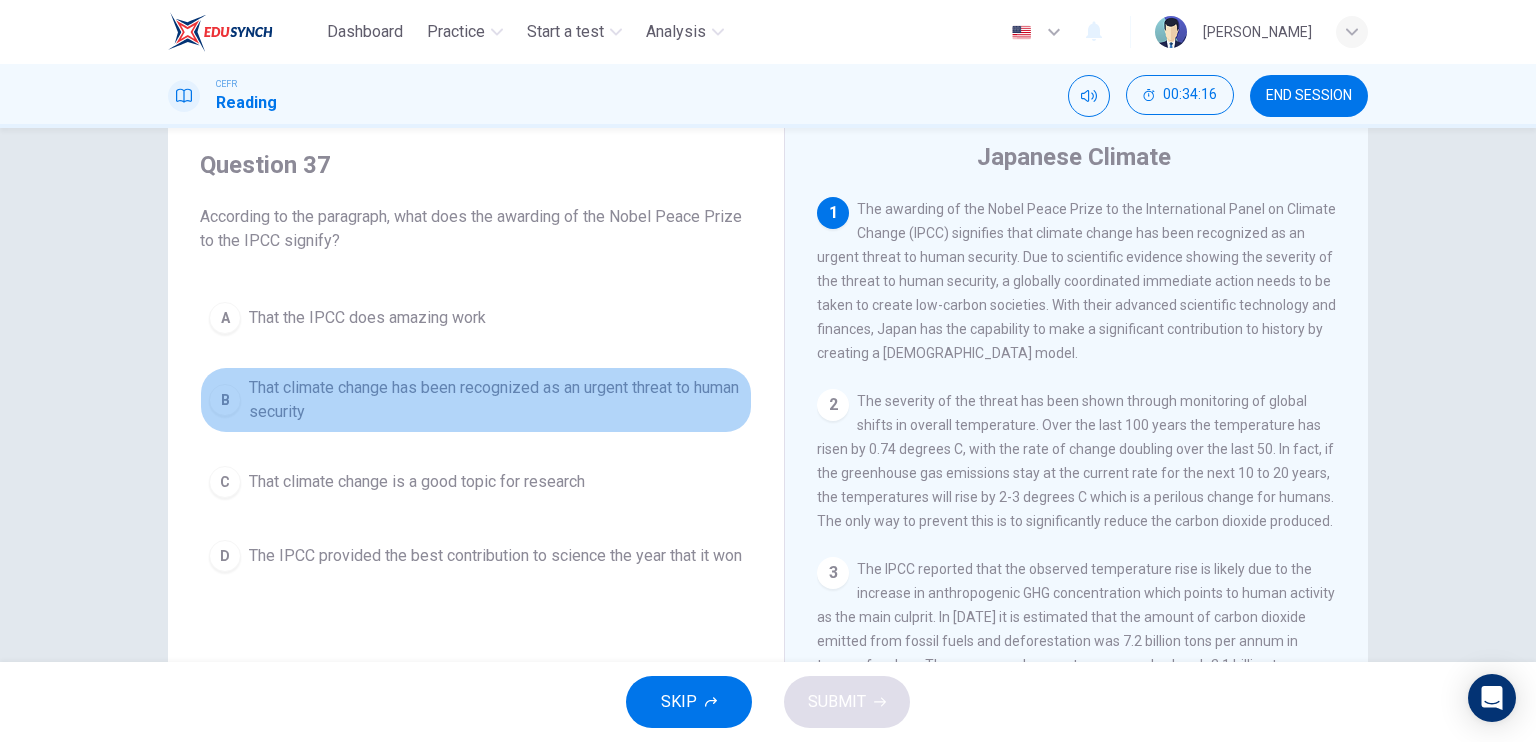 click on "B" at bounding box center (225, 400) 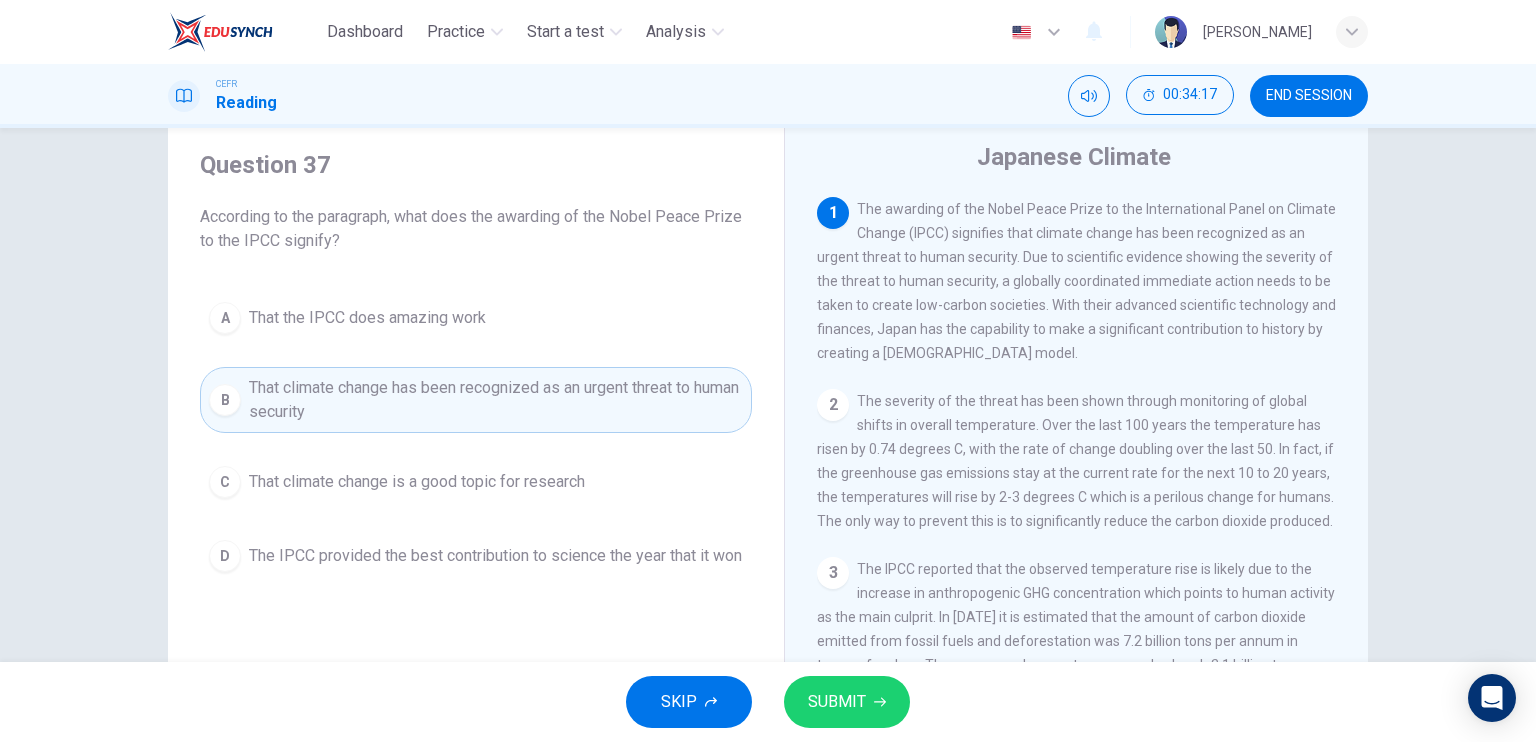 click on "SUBMIT" at bounding box center [847, 702] 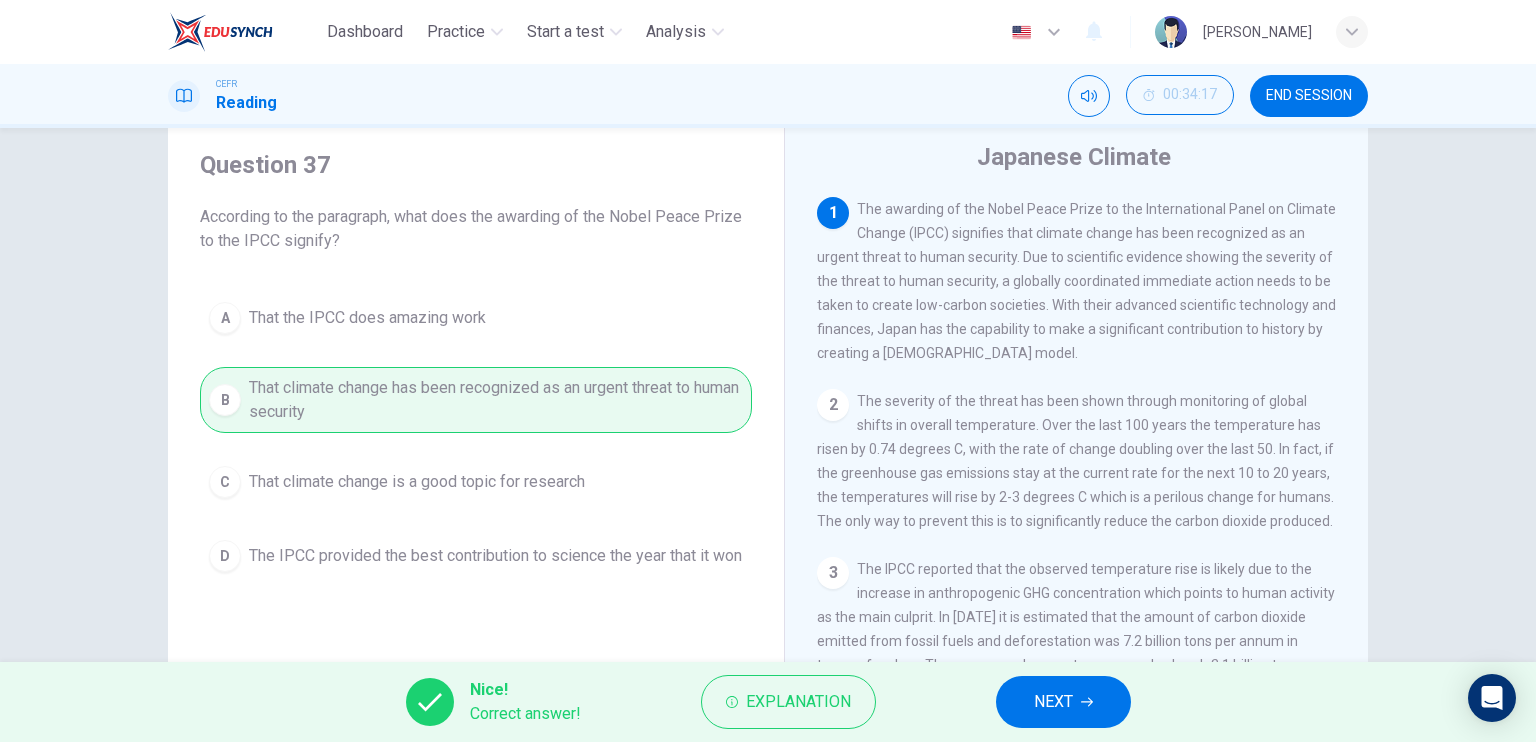 click on "NEXT" at bounding box center (1053, 702) 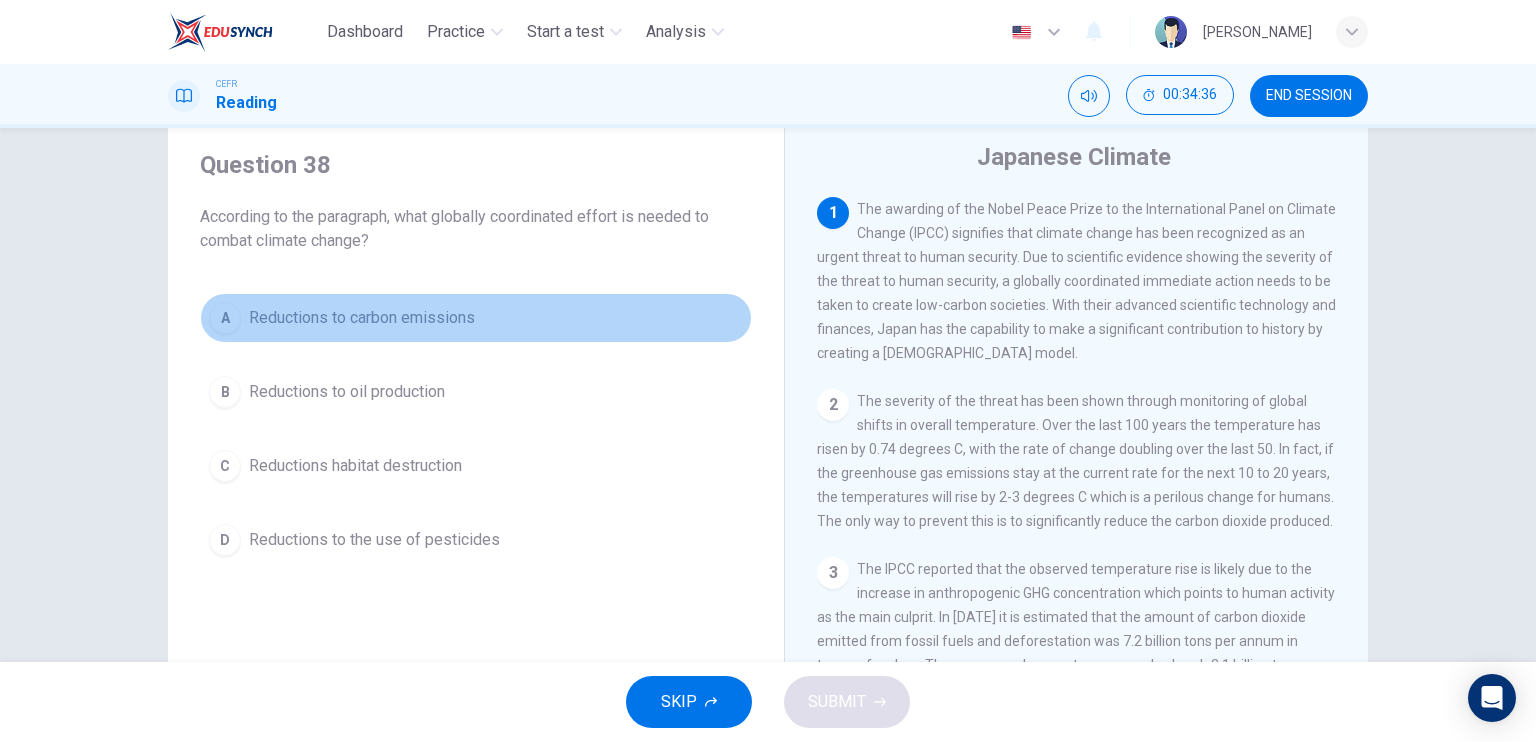 click on "Reductions to carbon emissions" at bounding box center (362, 318) 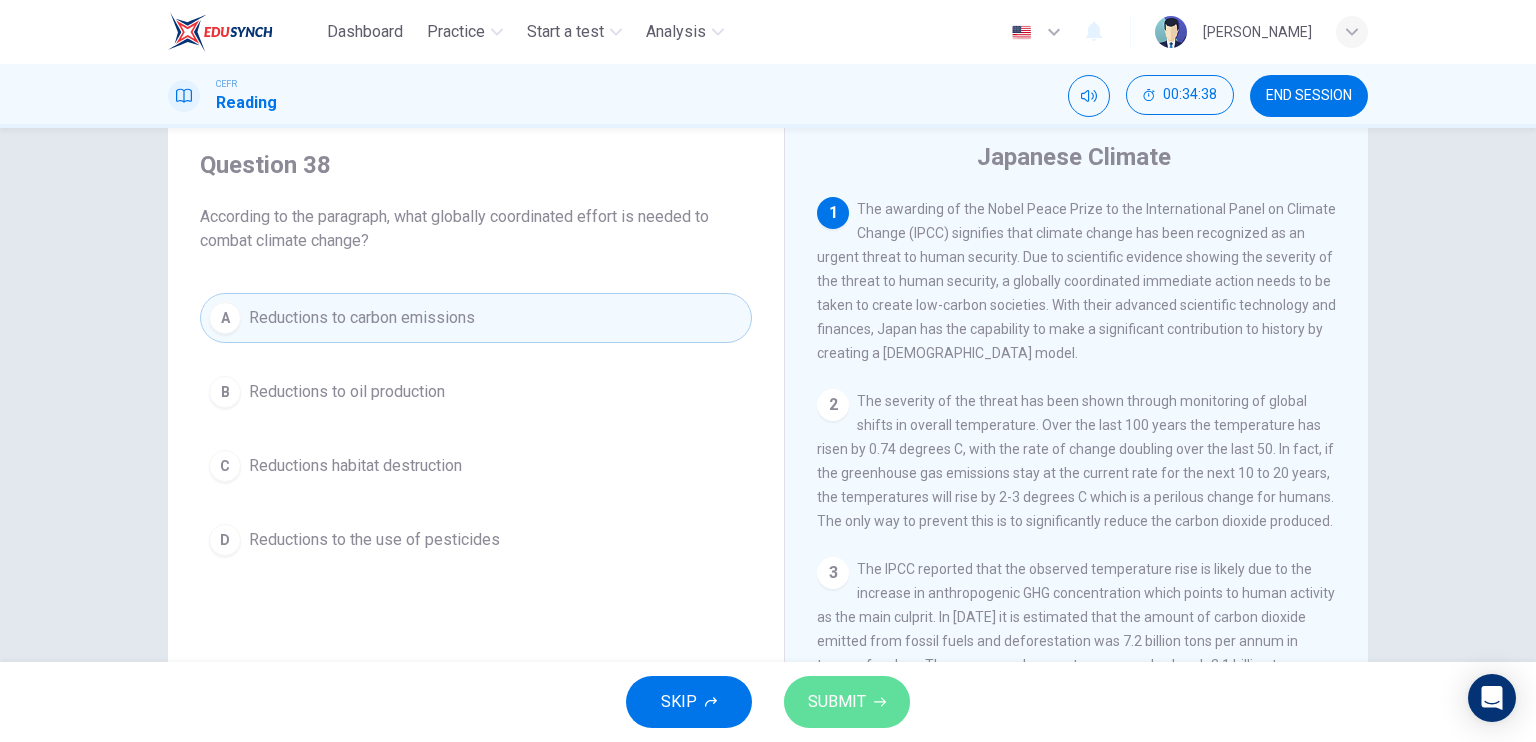 click on "SUBMIT" at bounding box center [847, 702] 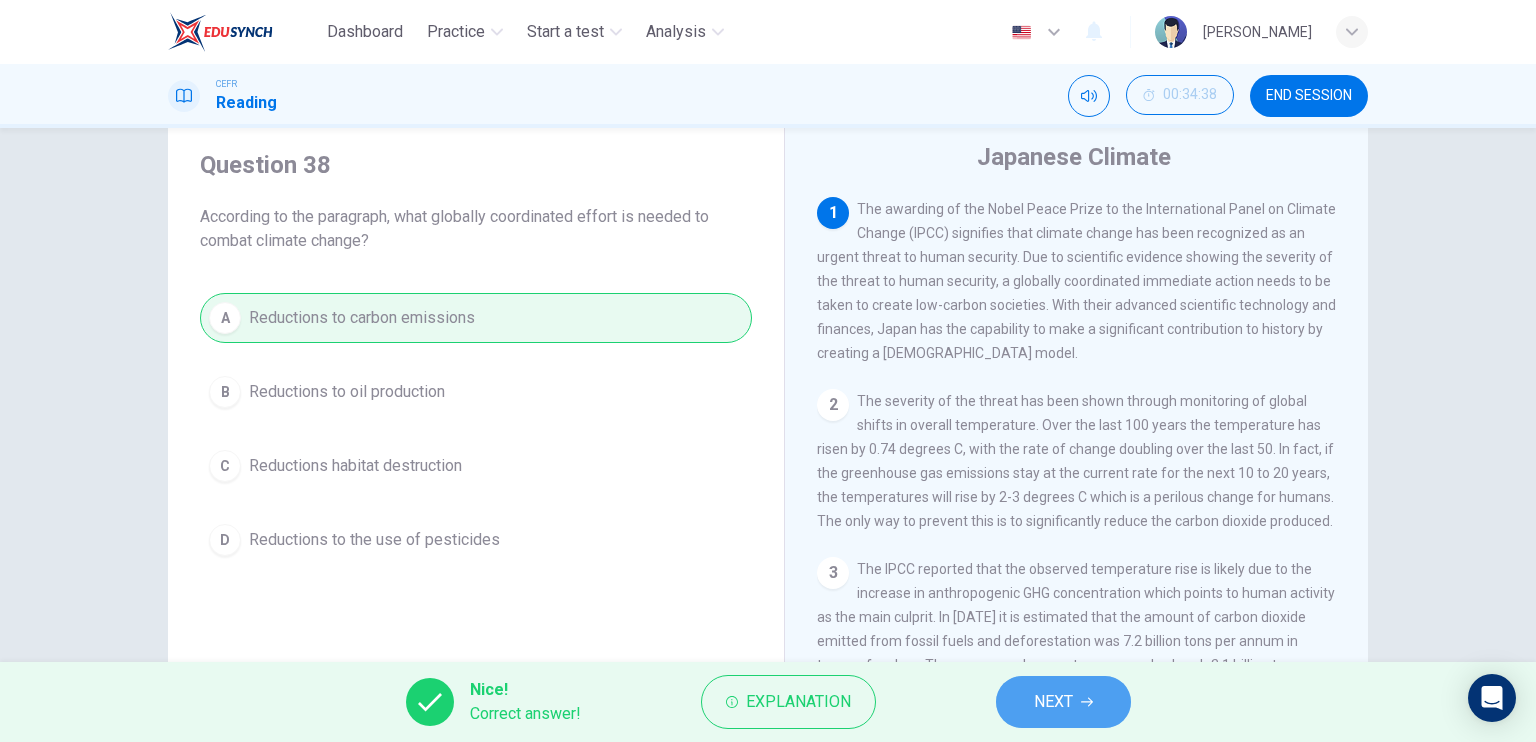 click on "NEXT" at bounding box center [1063, 702] 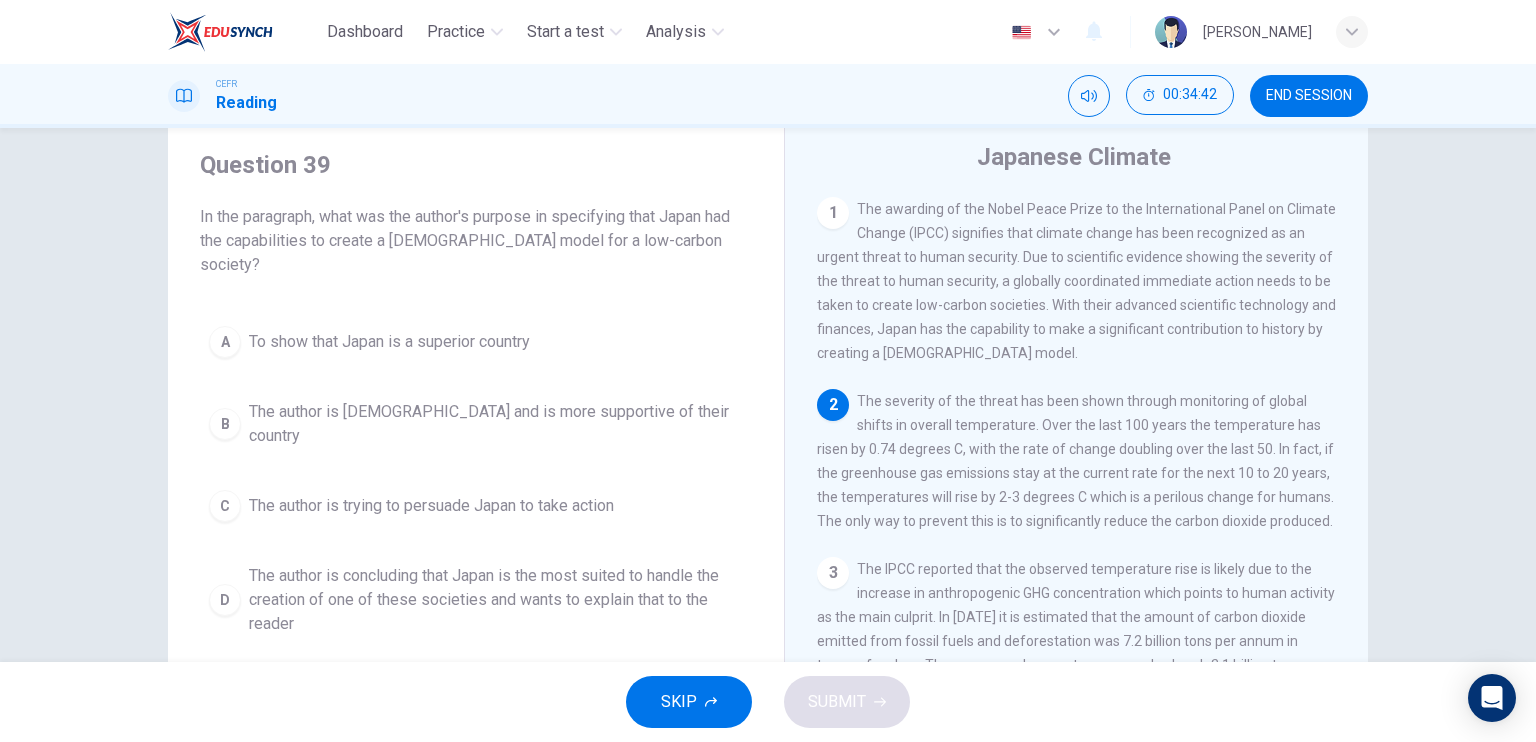 scroll, scrollTop: 79, scrollLeft: 0, axis: vertical 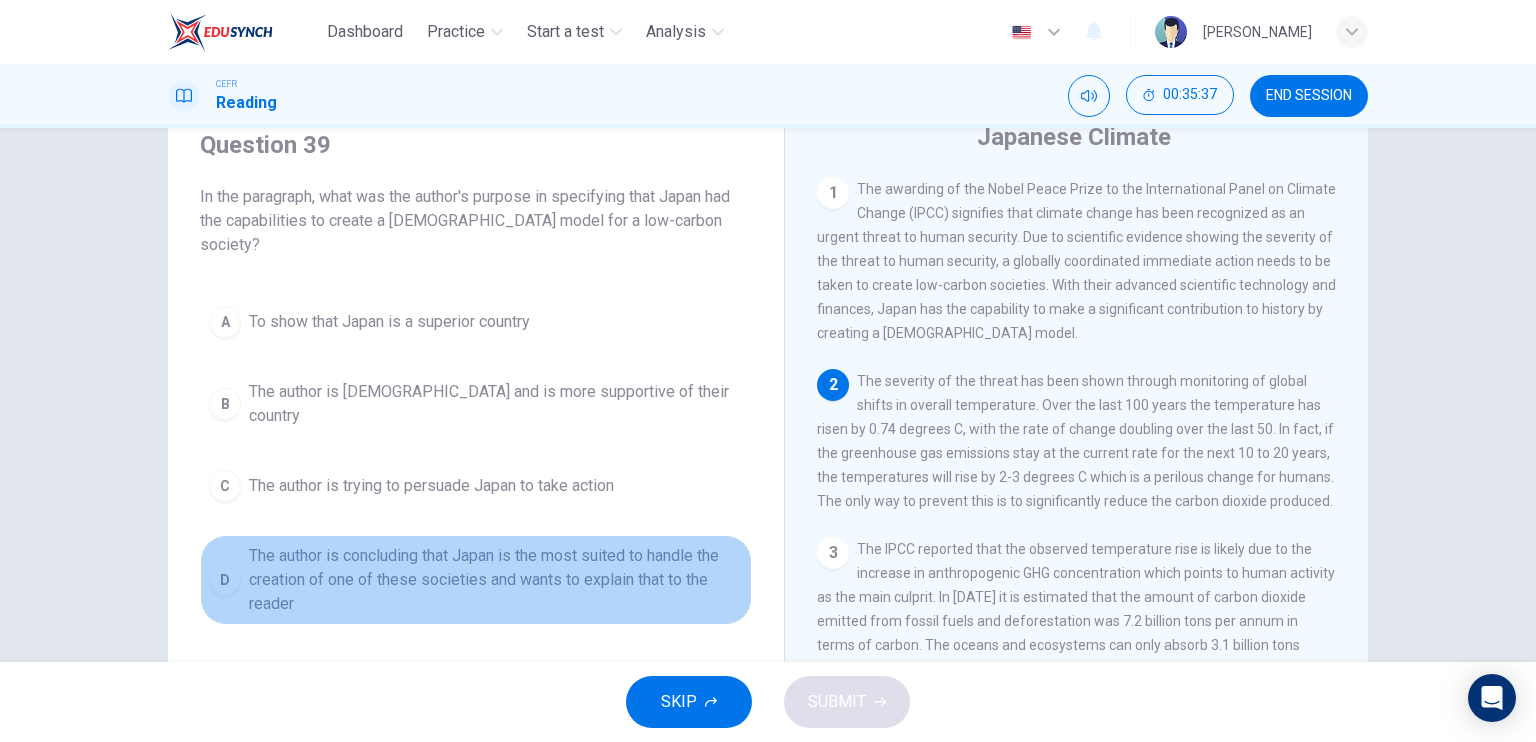 click on "The author is concluding that Japan is the most suited to handle the creation of one of these societies and wants to explain that to the reader" at bounding box center (496, 580) 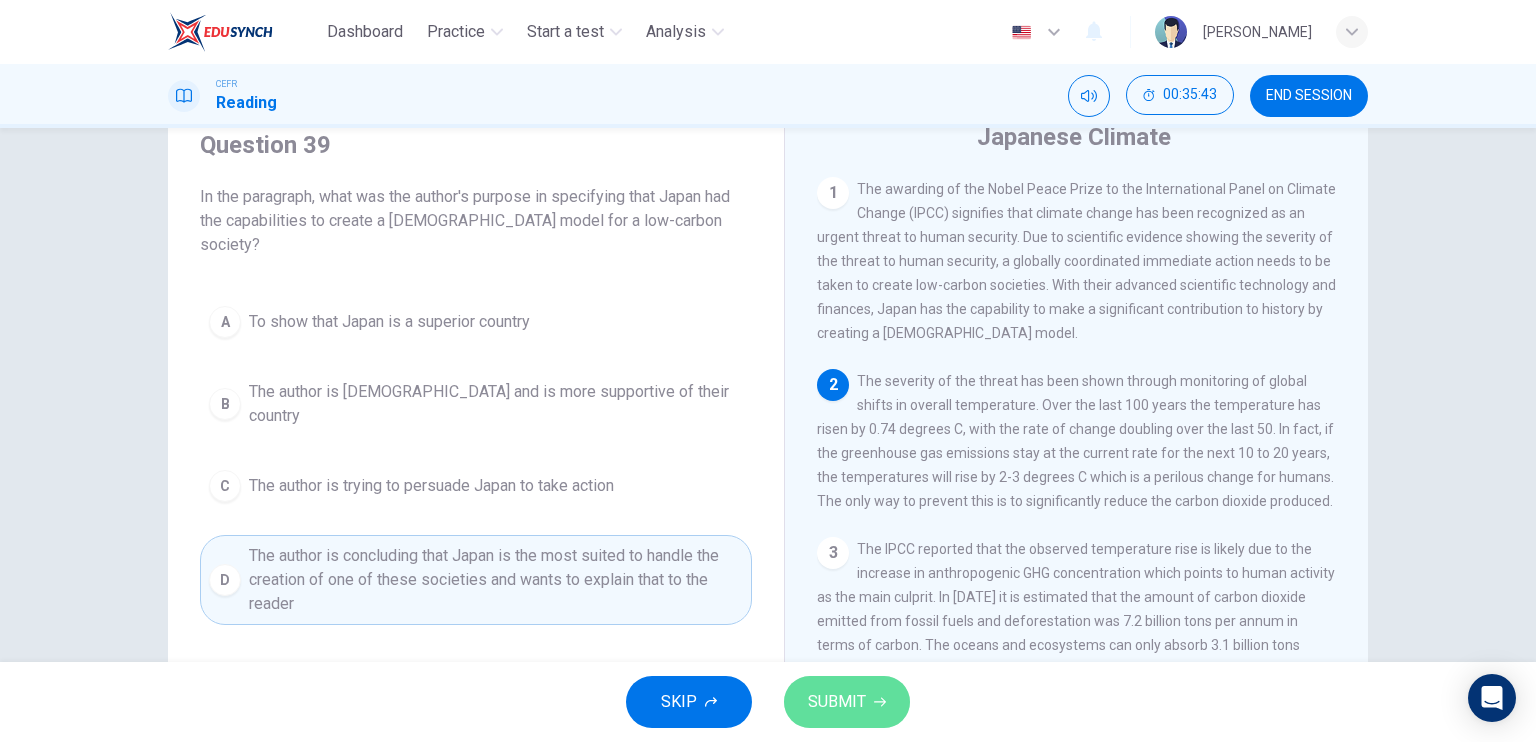 click on "SUBMIT" at bounding box center (847, 702) 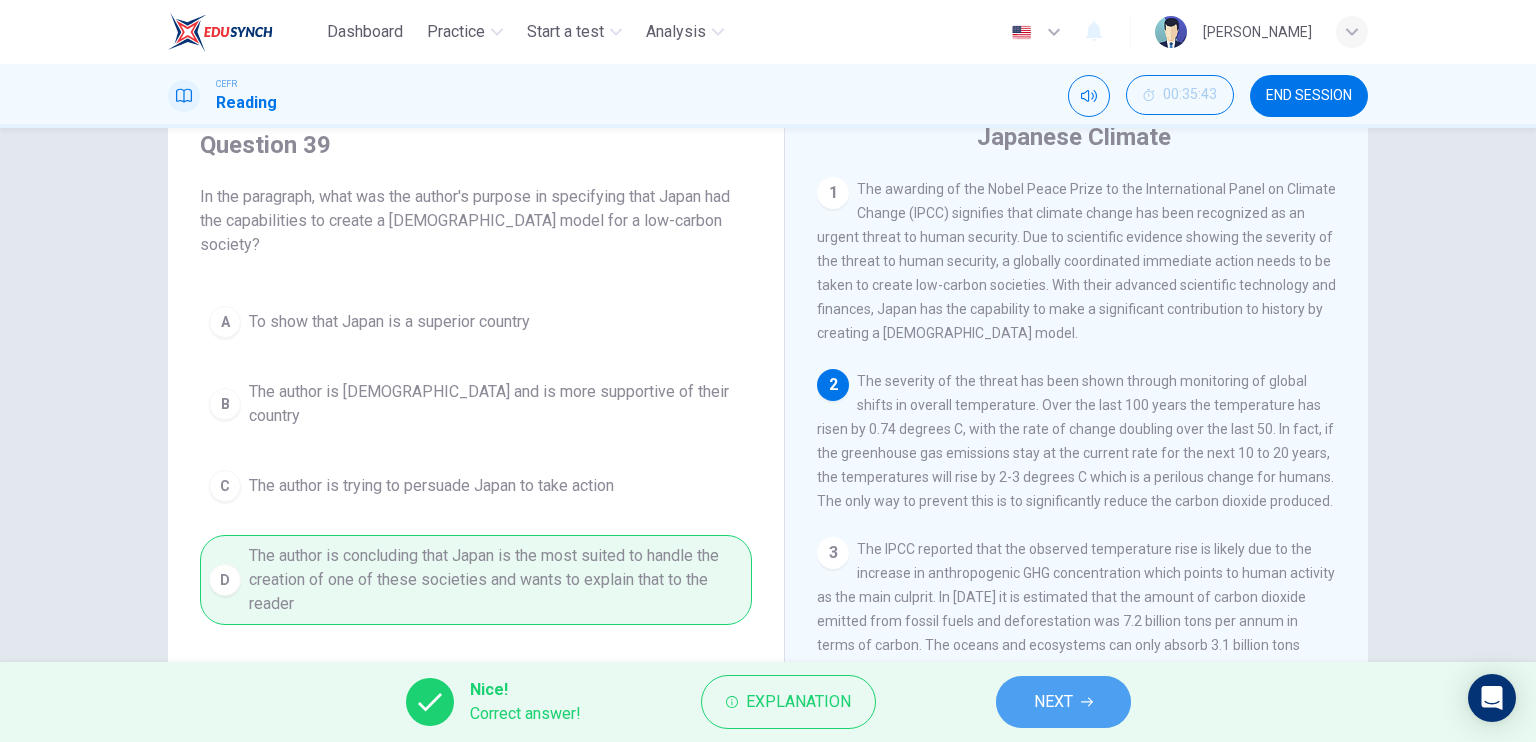 click on "NEXT" at bounding box center [1053, 702] 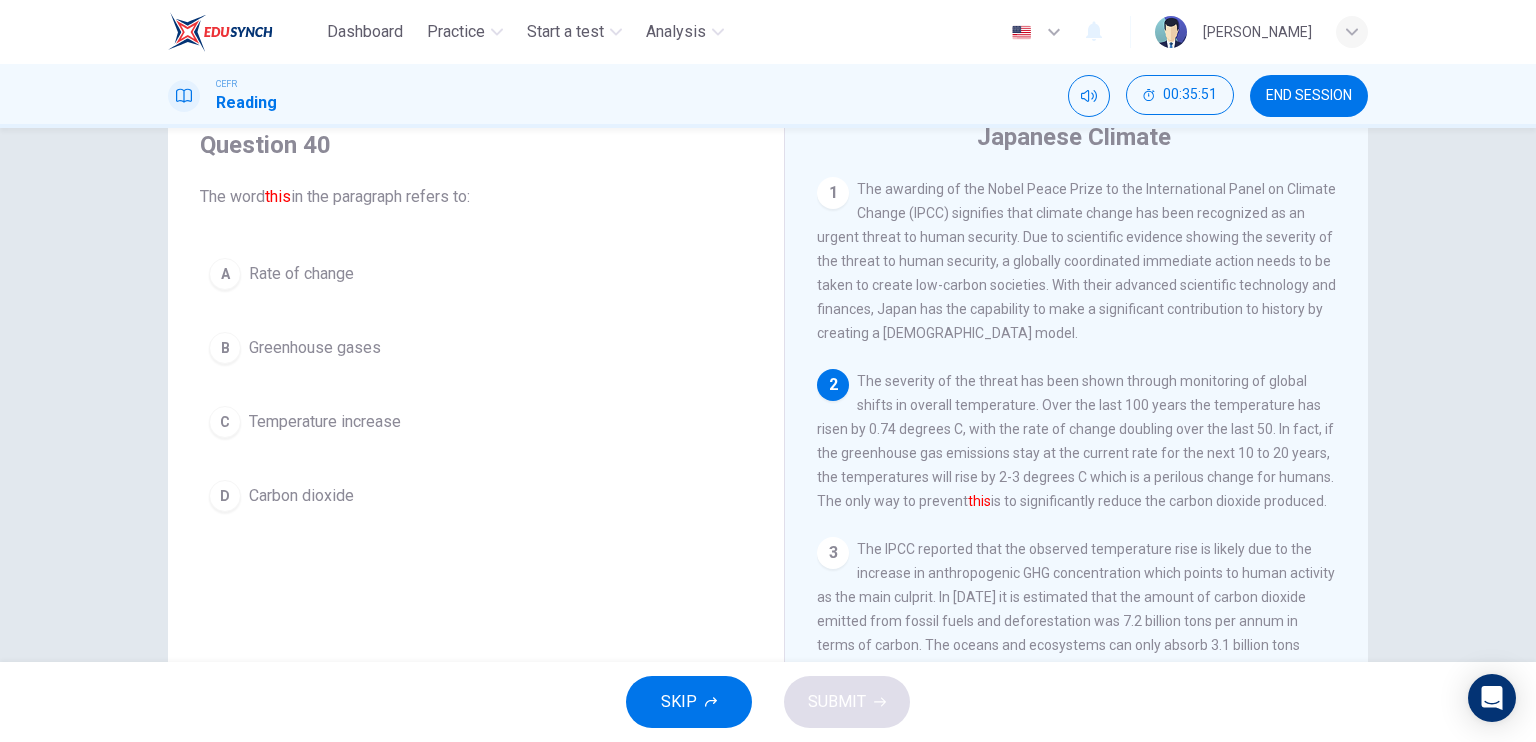 scroll, scrollTop: 7, scrollLeft: 0, axis: vertical 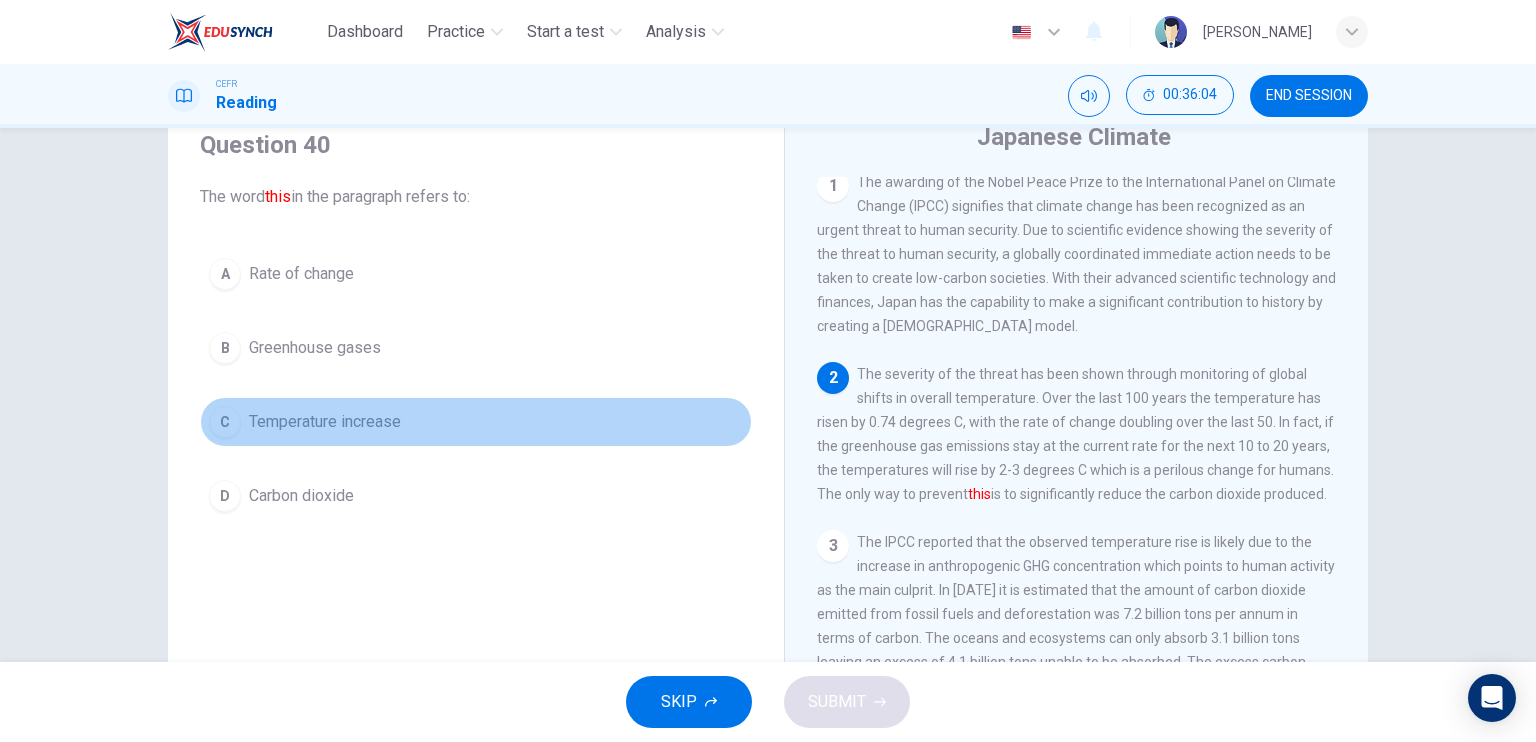 click on "Temperature increase" at bounding box center [325, 422] 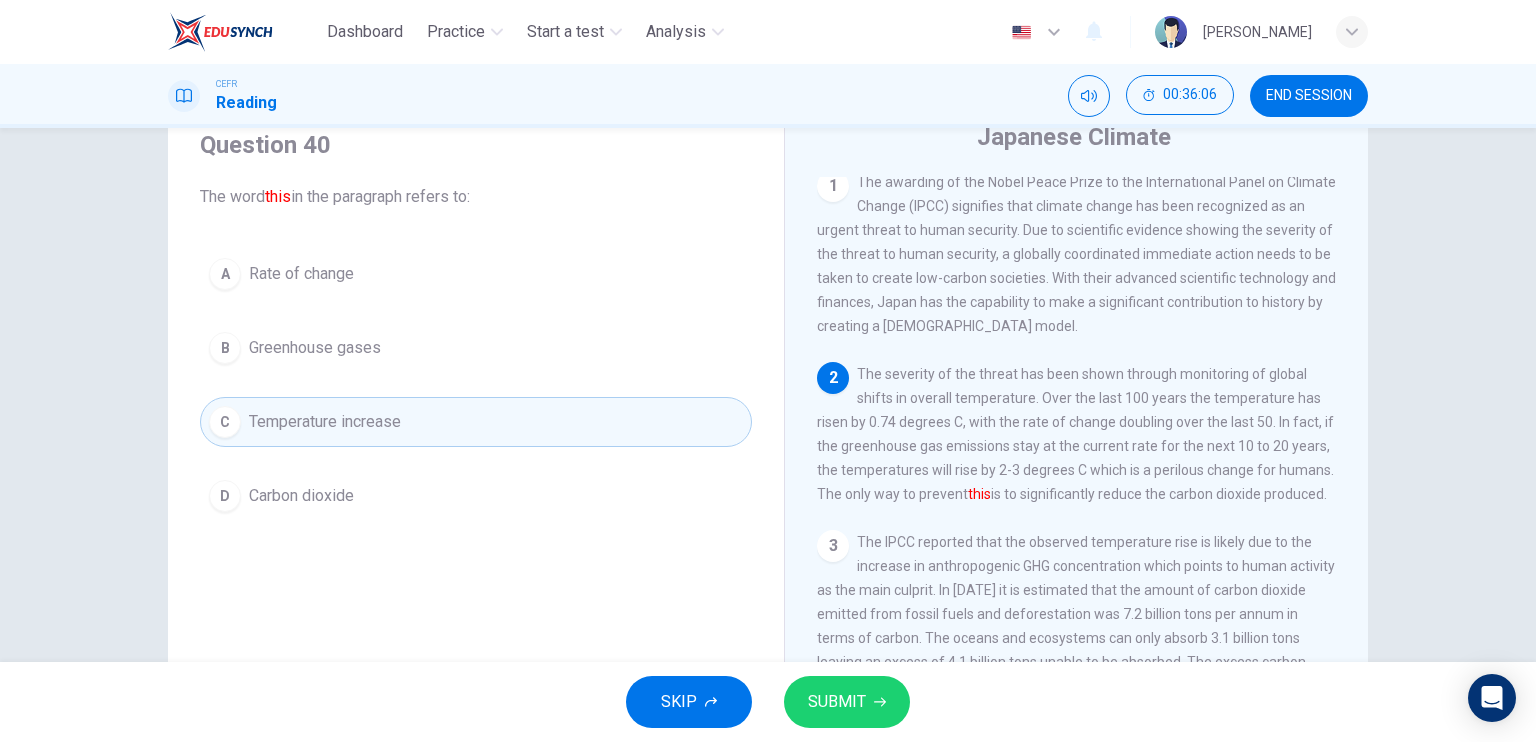 click on "SUBMIT" at bounding box center (847, 702) 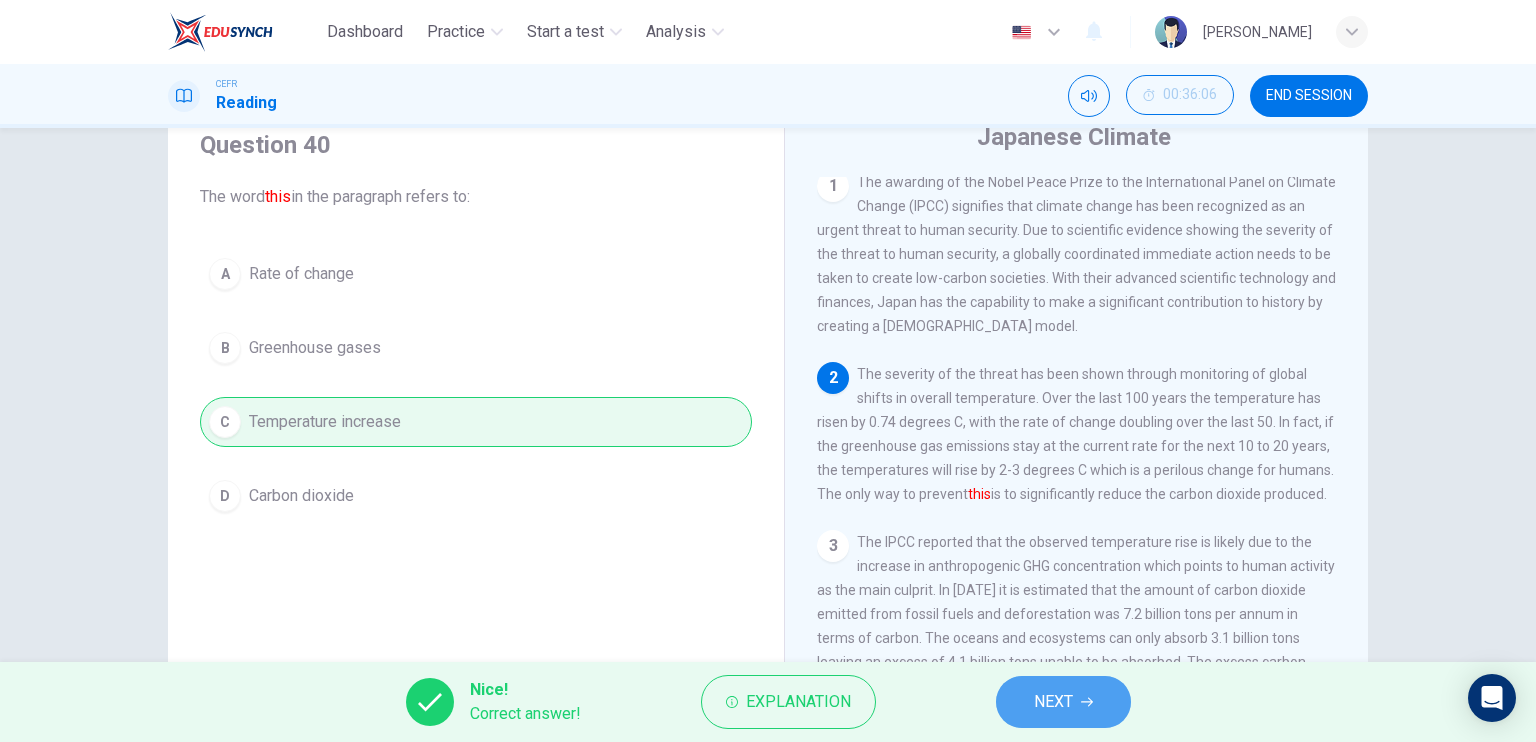 click on "NEXT" at bounding box center (1063, 702) 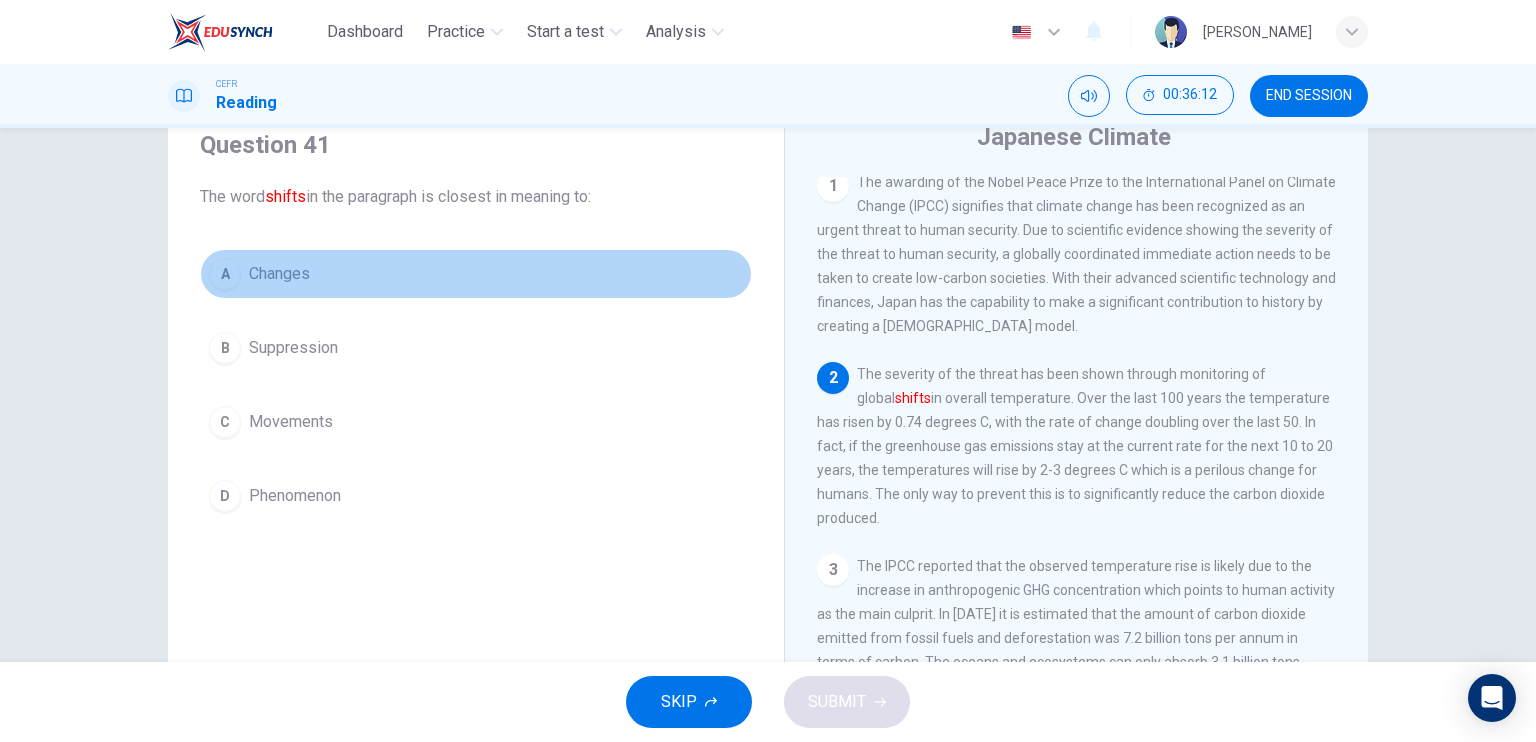 click on "Changes" at bounding box center (279, 274) 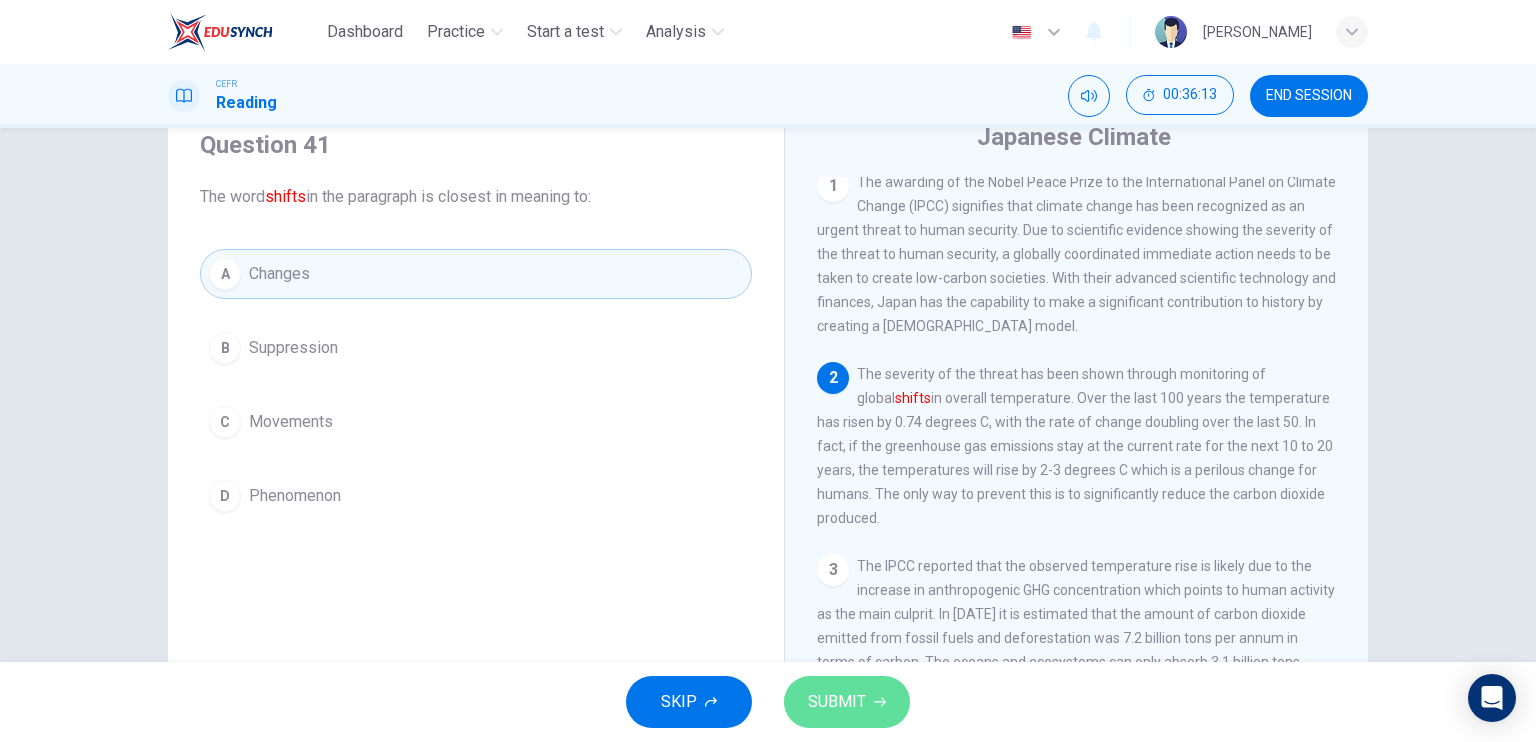 click on "SUBMIT" at bounding box center [847, 702] 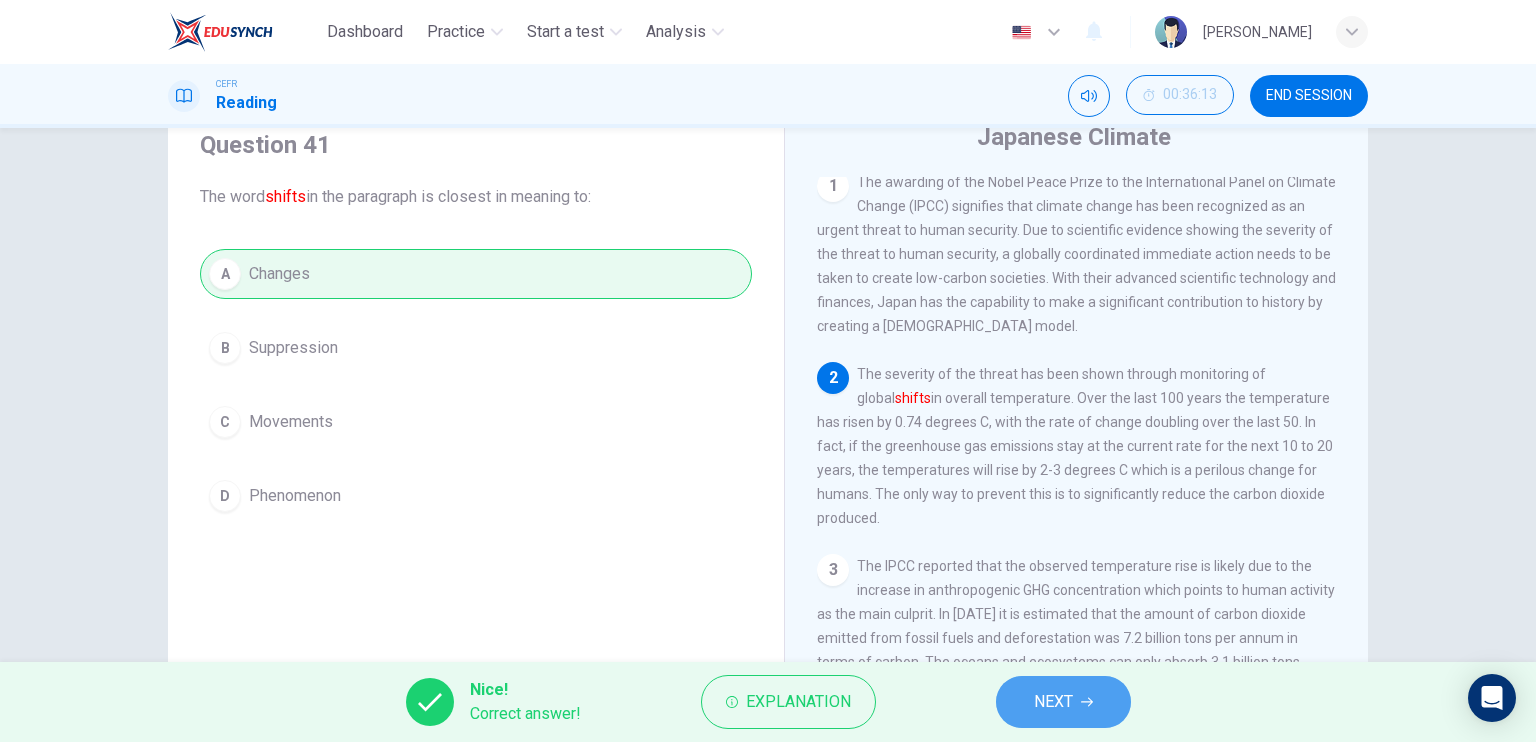 click on "NEXT" at bounding box center (1063, 702) 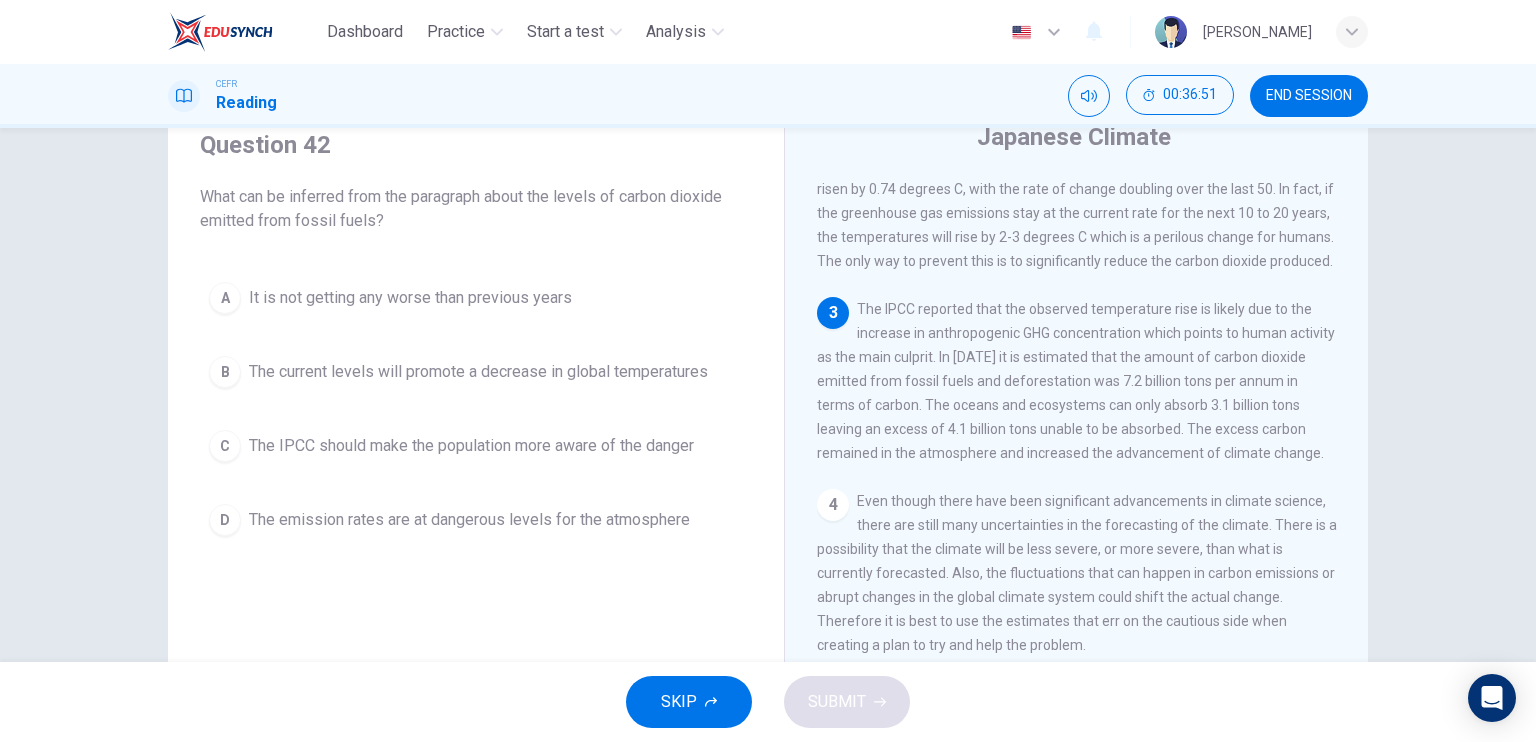 scroll, scrollTop: 240, scrollLeft: 0, axis: vertical 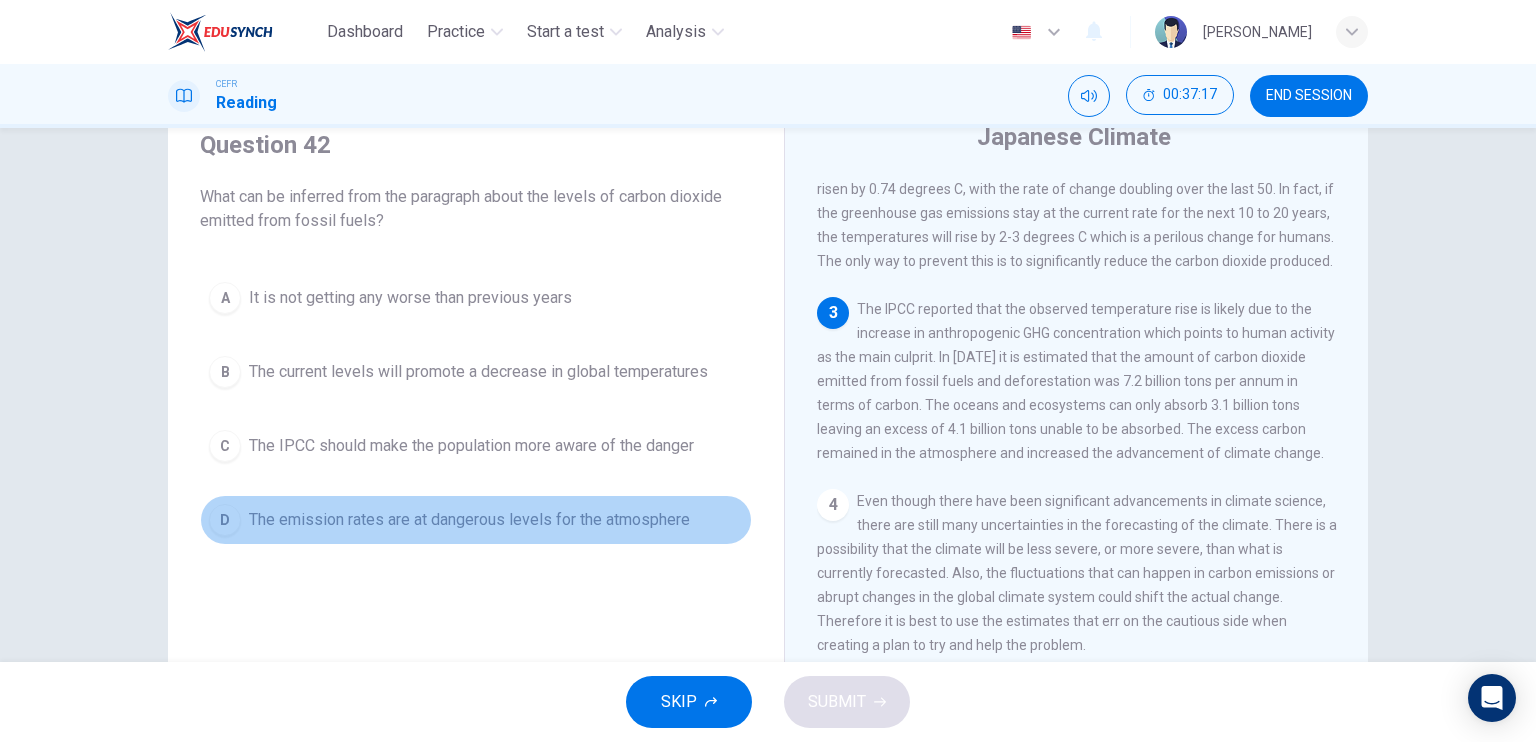 click on "The emission rates are at dangerous levels for the atmosphere" at bounding box center [469, 520] 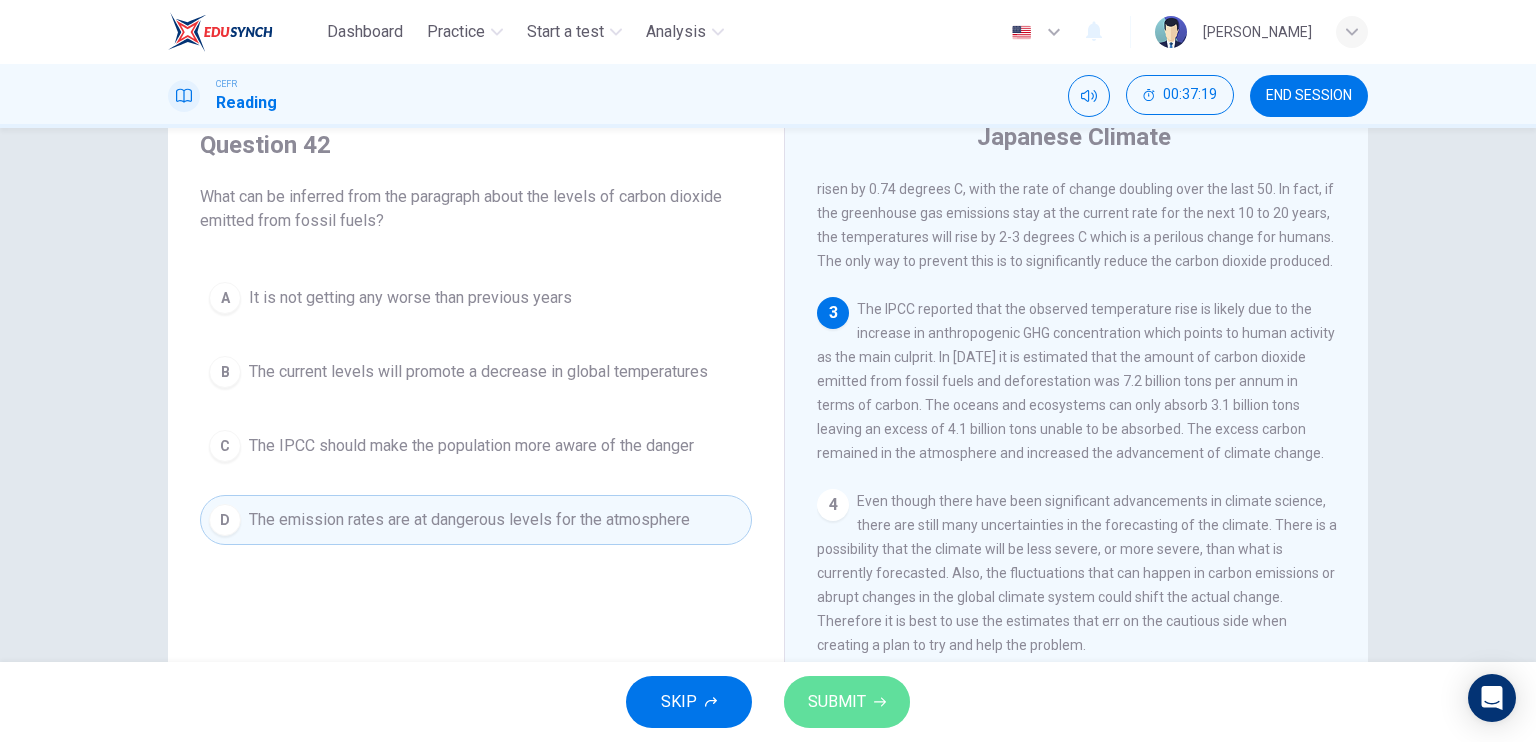 click on "SUBMIT" at bounding box center (837, 702) 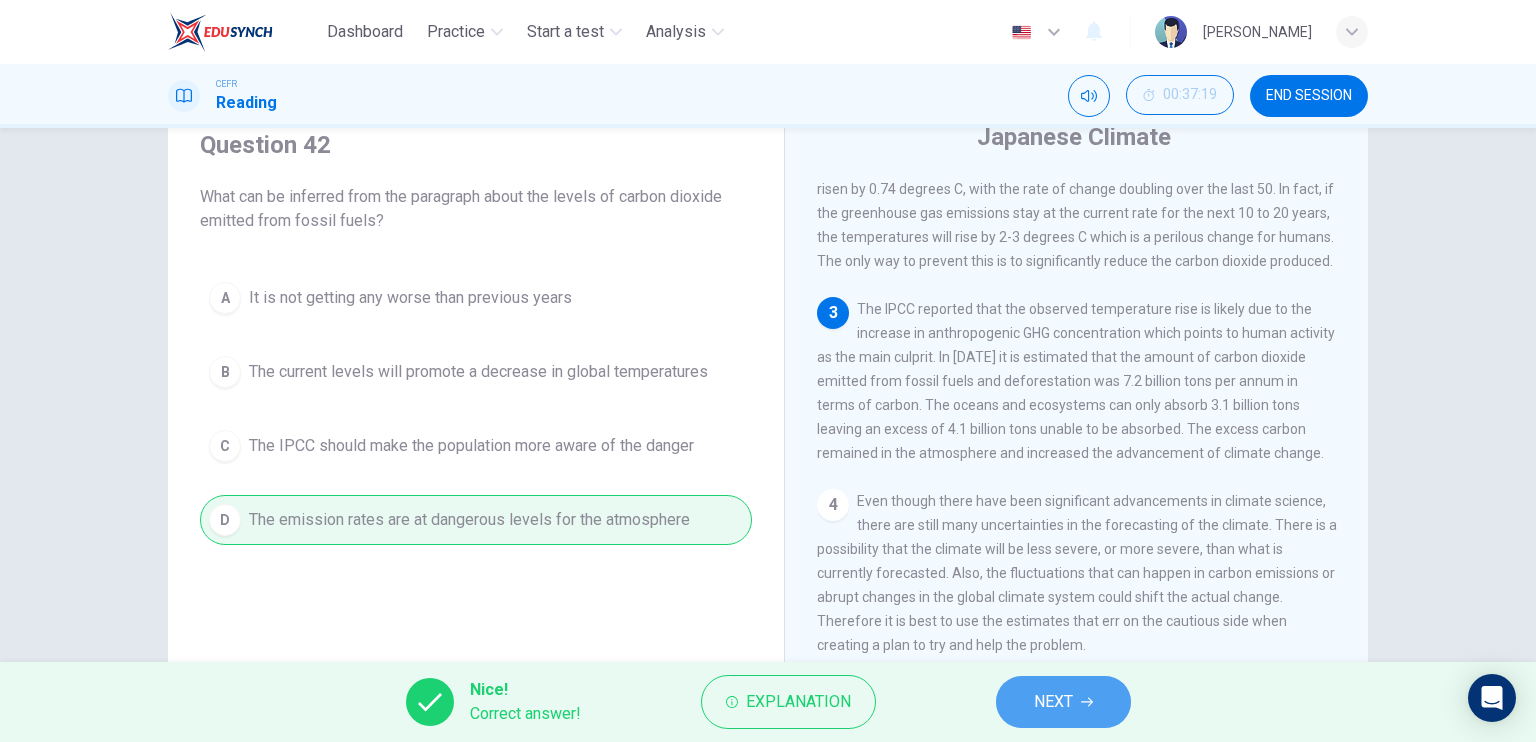 click on "NEXT" at bounding box center [1063, 702] 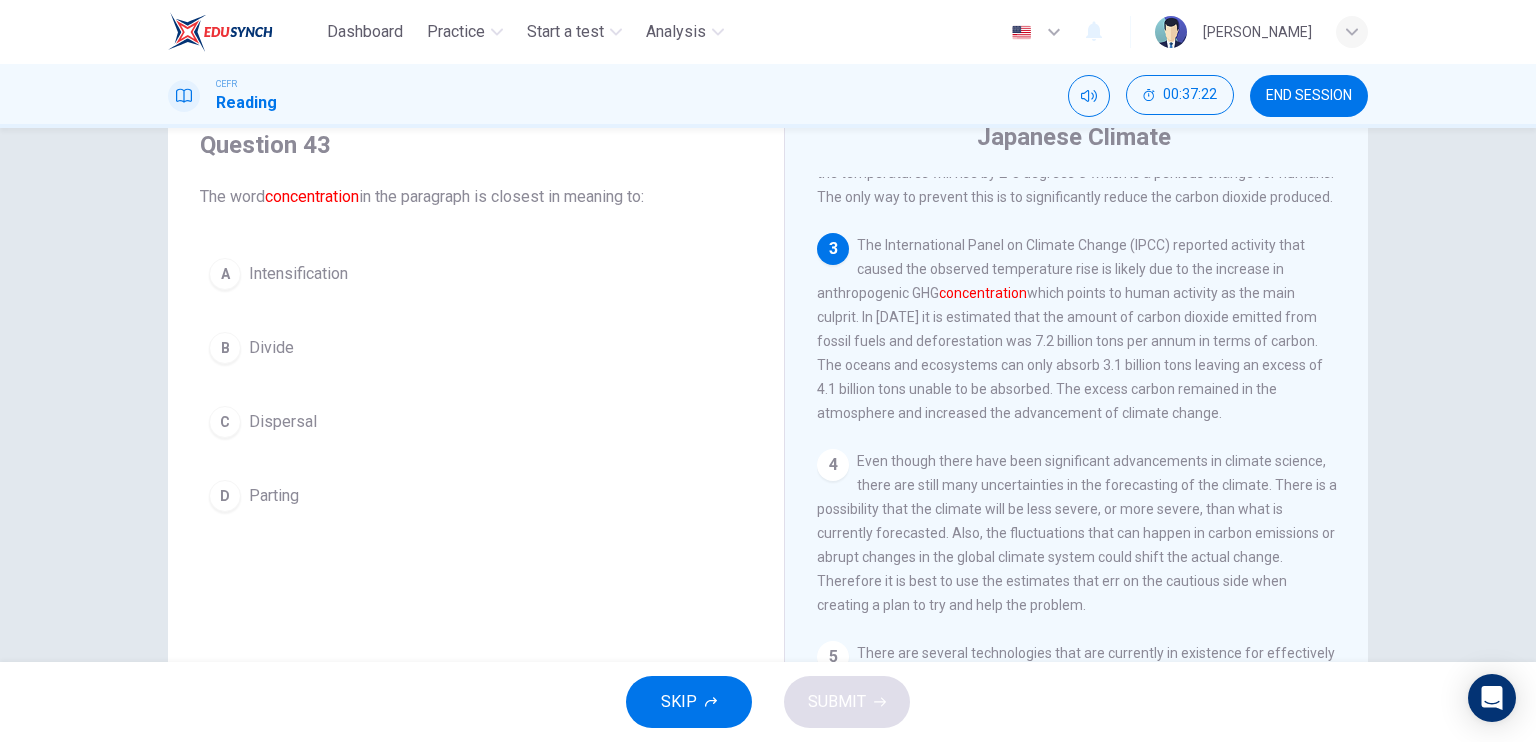 scroll, scrollTop: 304, scrollLeft: 0, axis: vertical 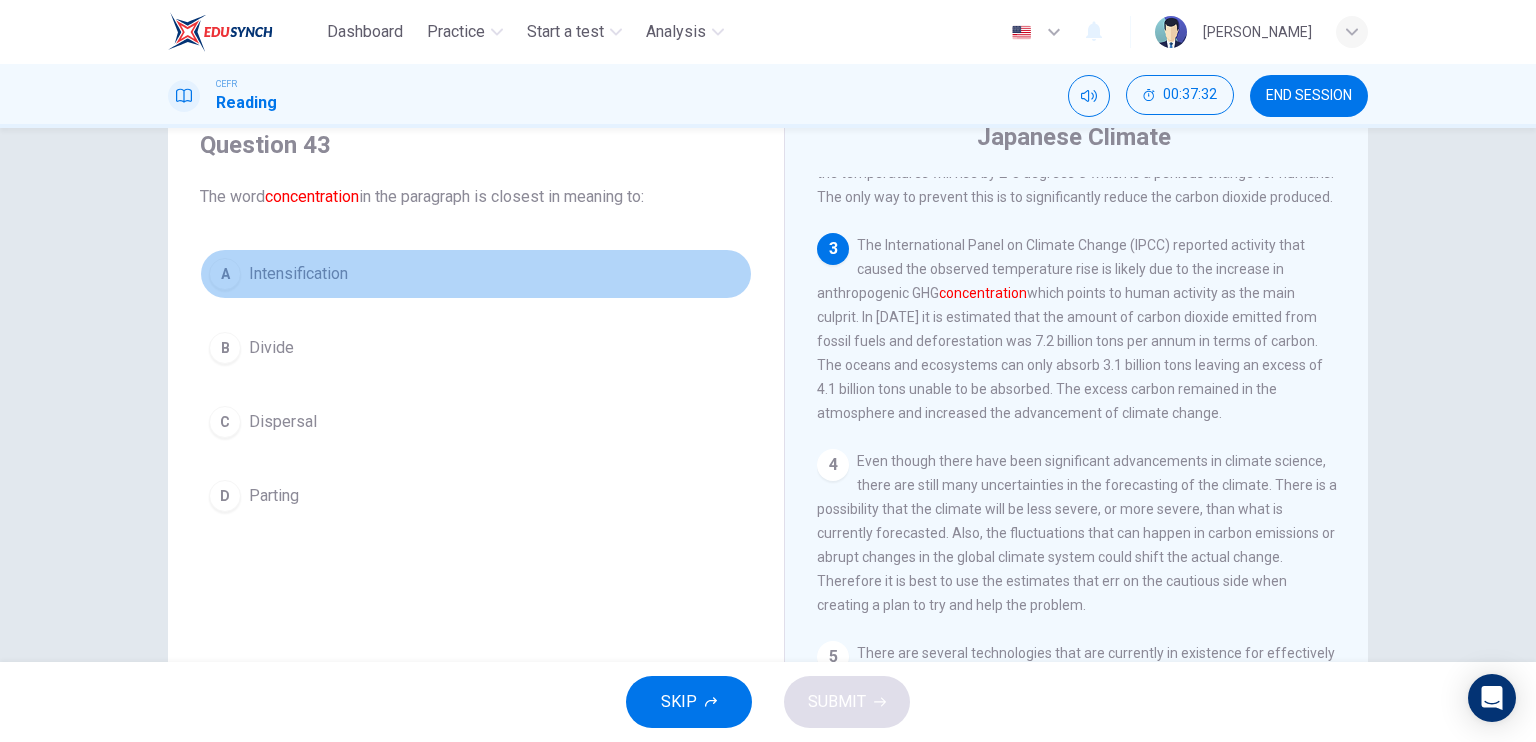 click on "Intensification" at bounding box center (298, 274) 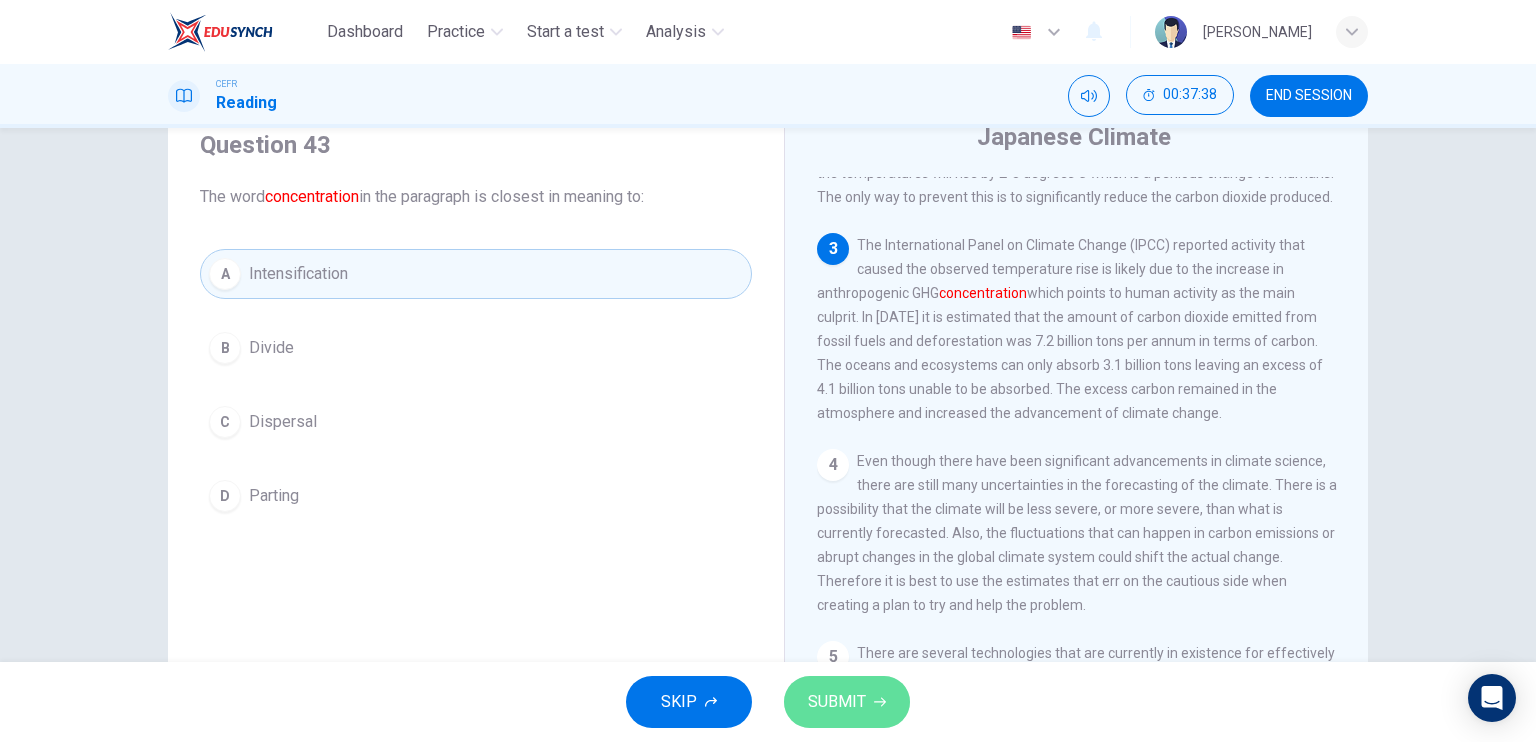 click on "SUBMIT" at bounding box center (847, 702) 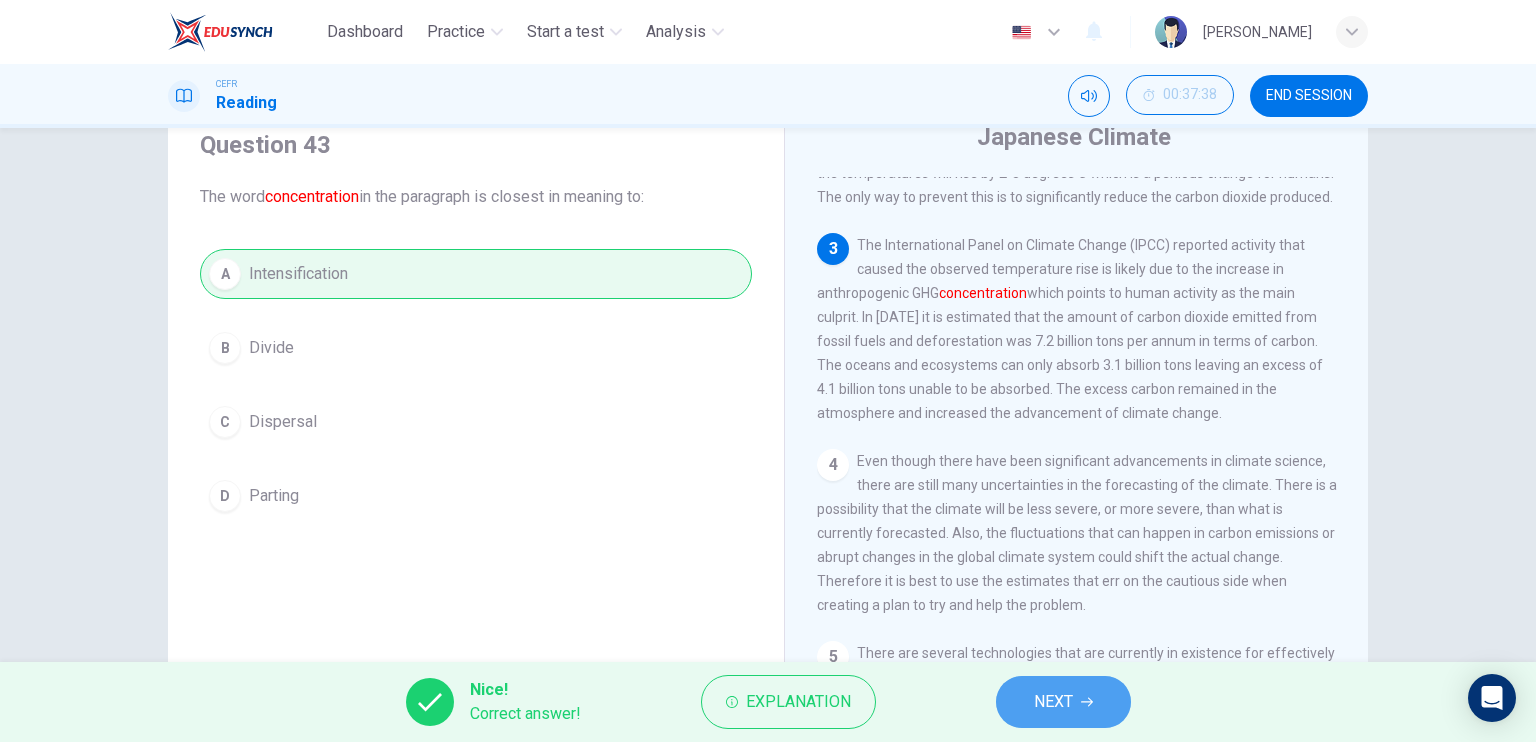 click on "NEXT" at bounding box center [1053, 702] 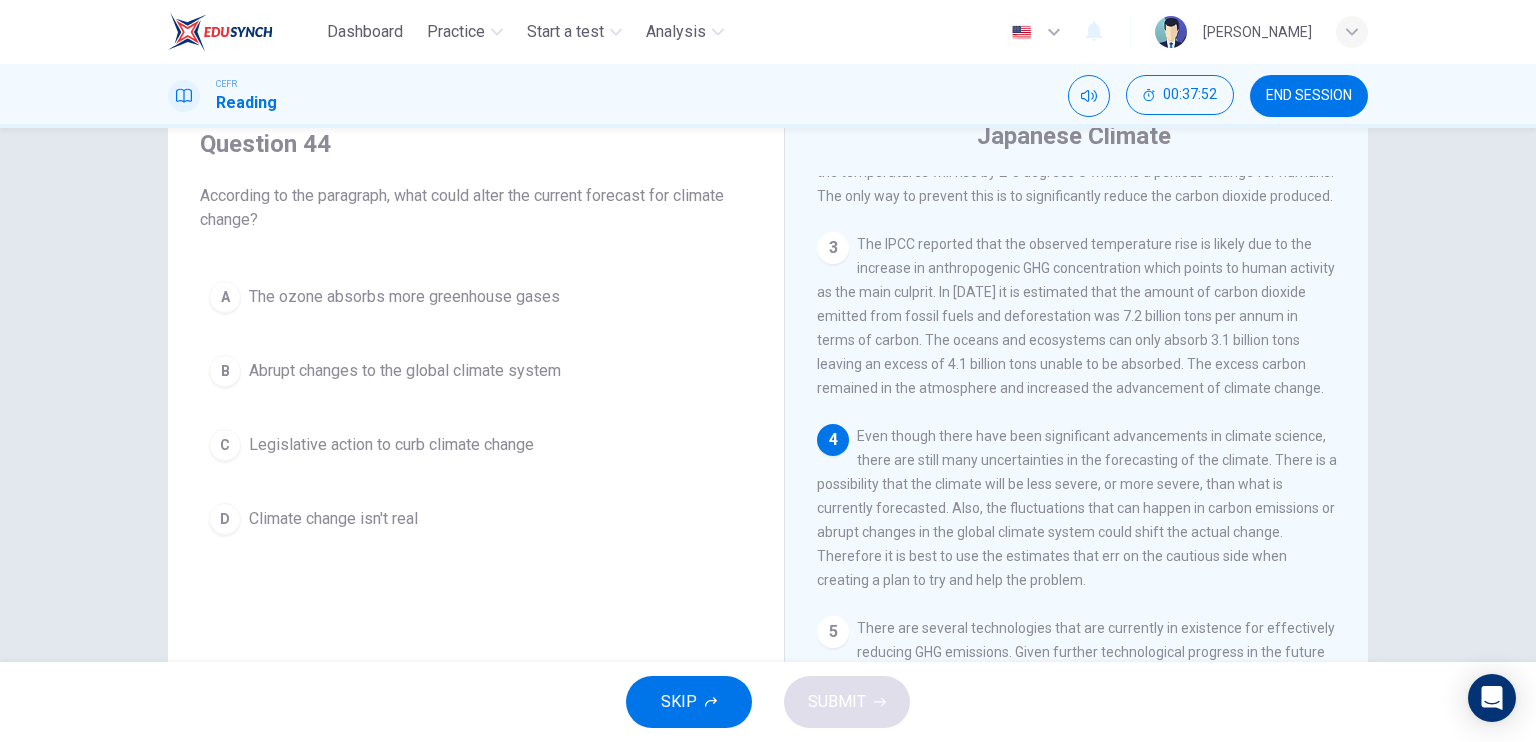 scroll, scrollTop: 56, scrollLeft: 0, axis: vertical 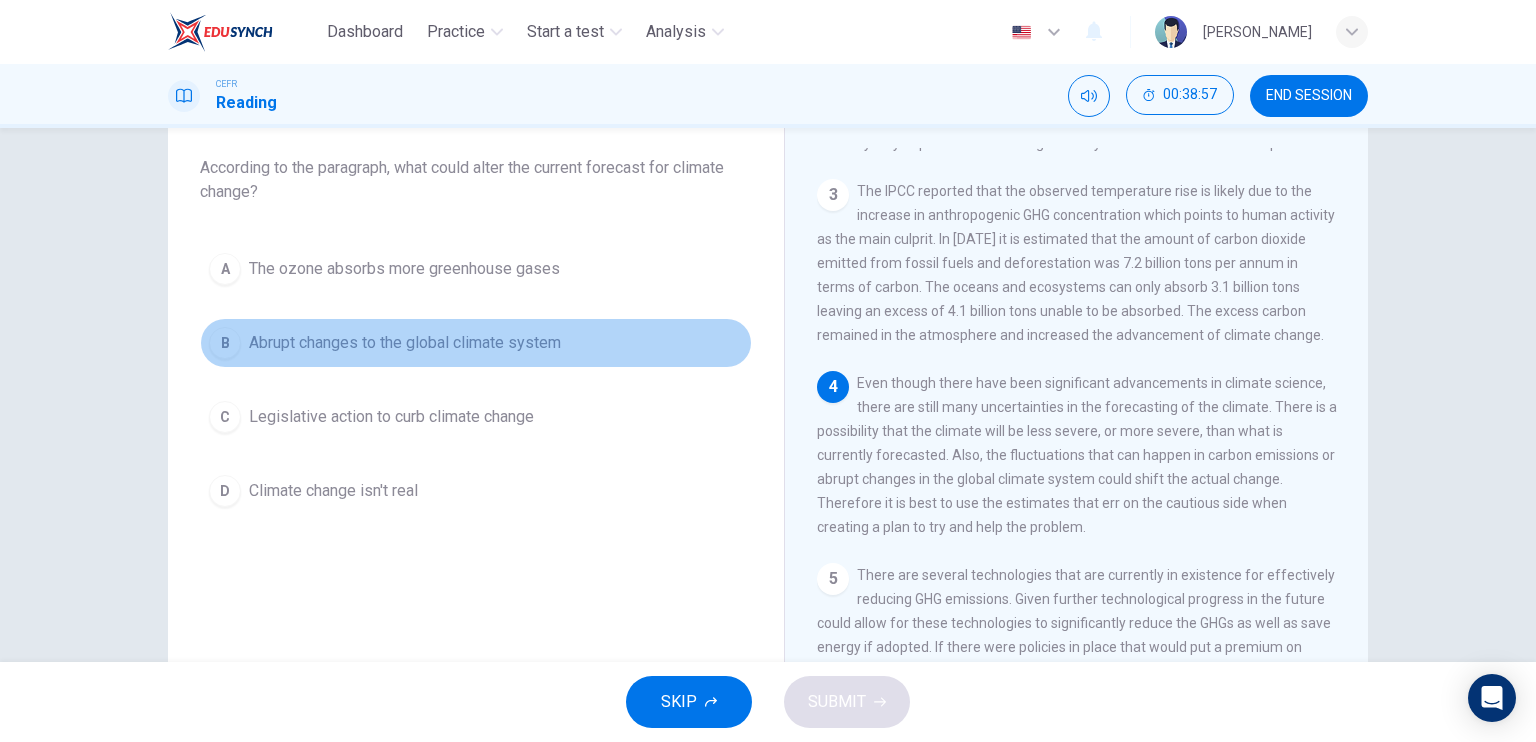click on "Abrupt changes to the global climate system" at bounding box center [405, 343] 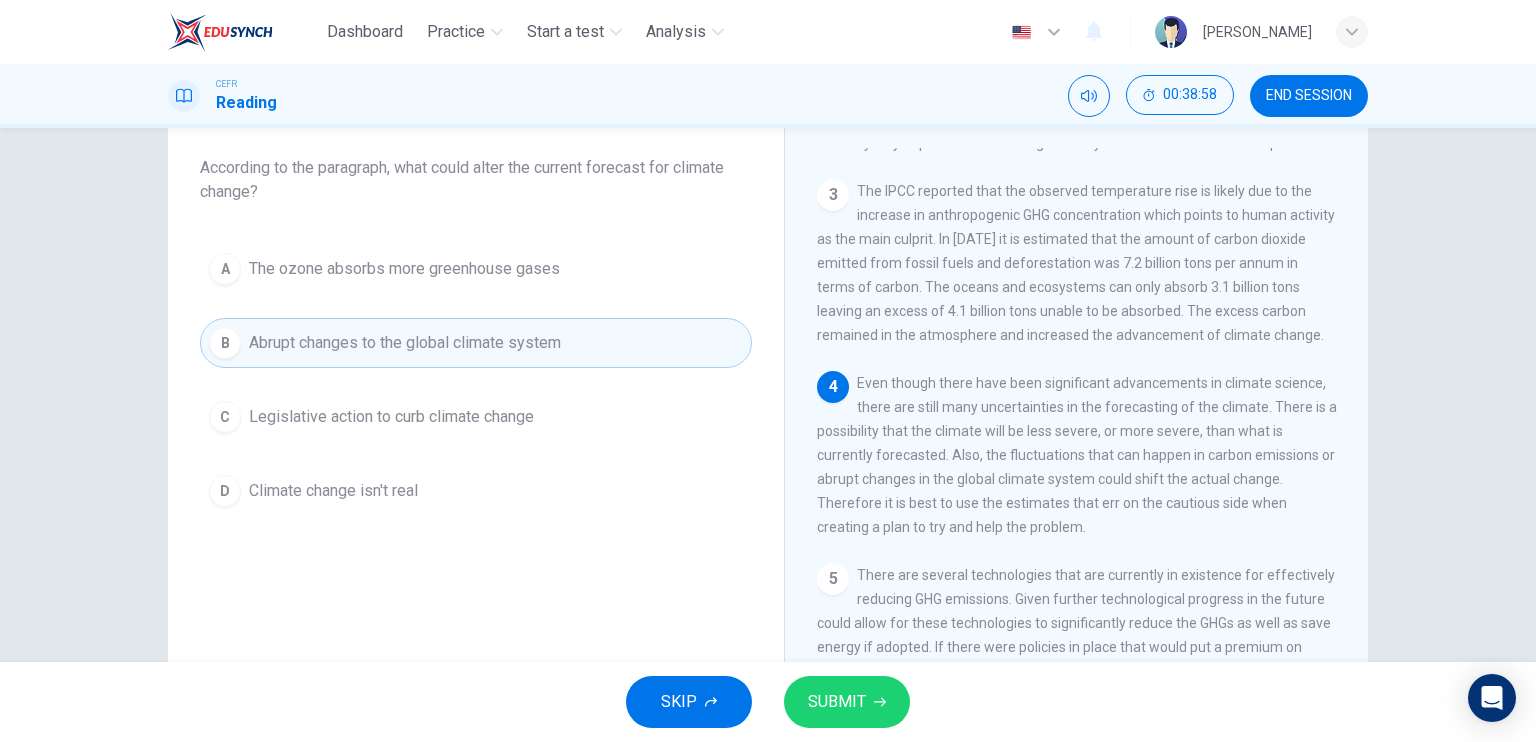 click on "SUBMIT" at bounding box center [847, 702] 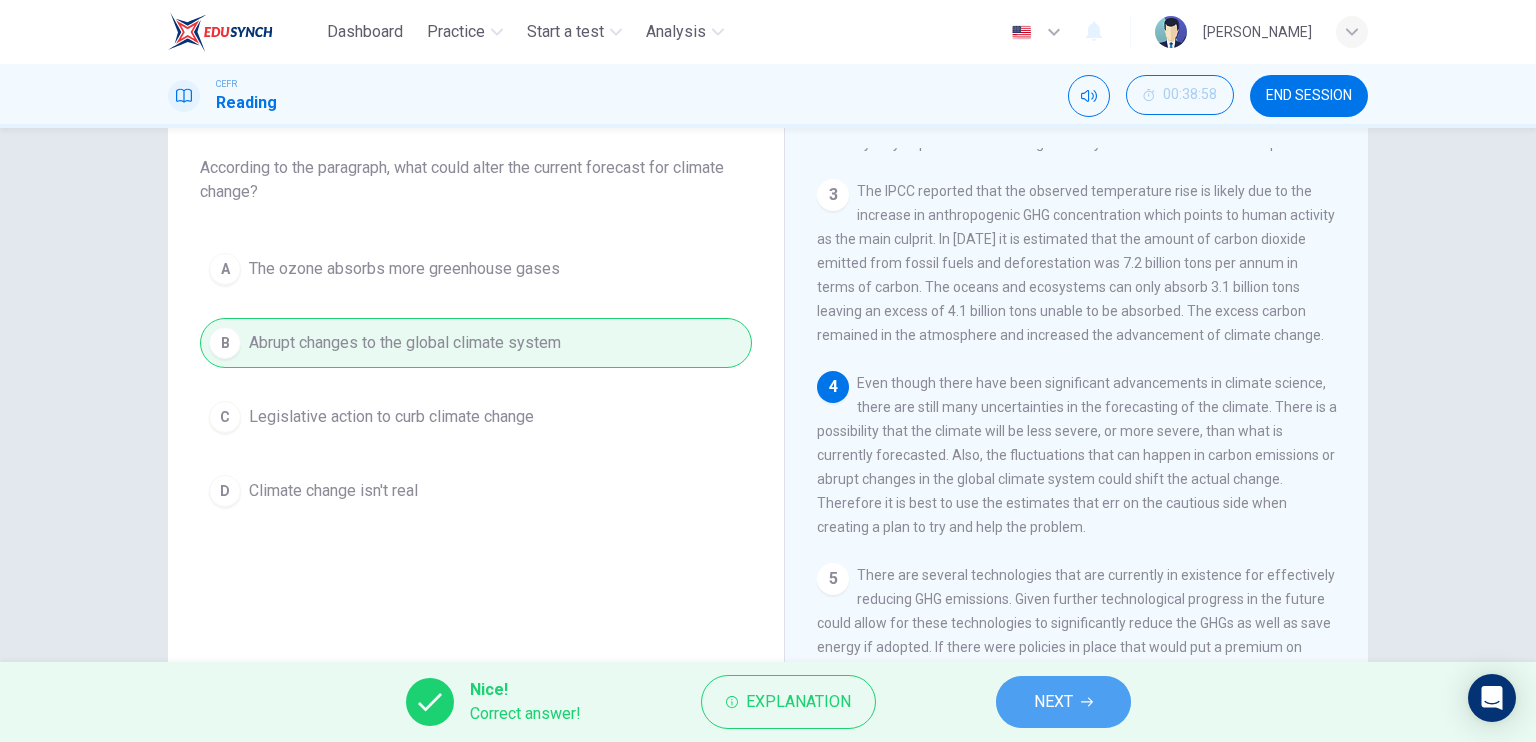 click on "NEXT" at bounding box center [1053, 702] 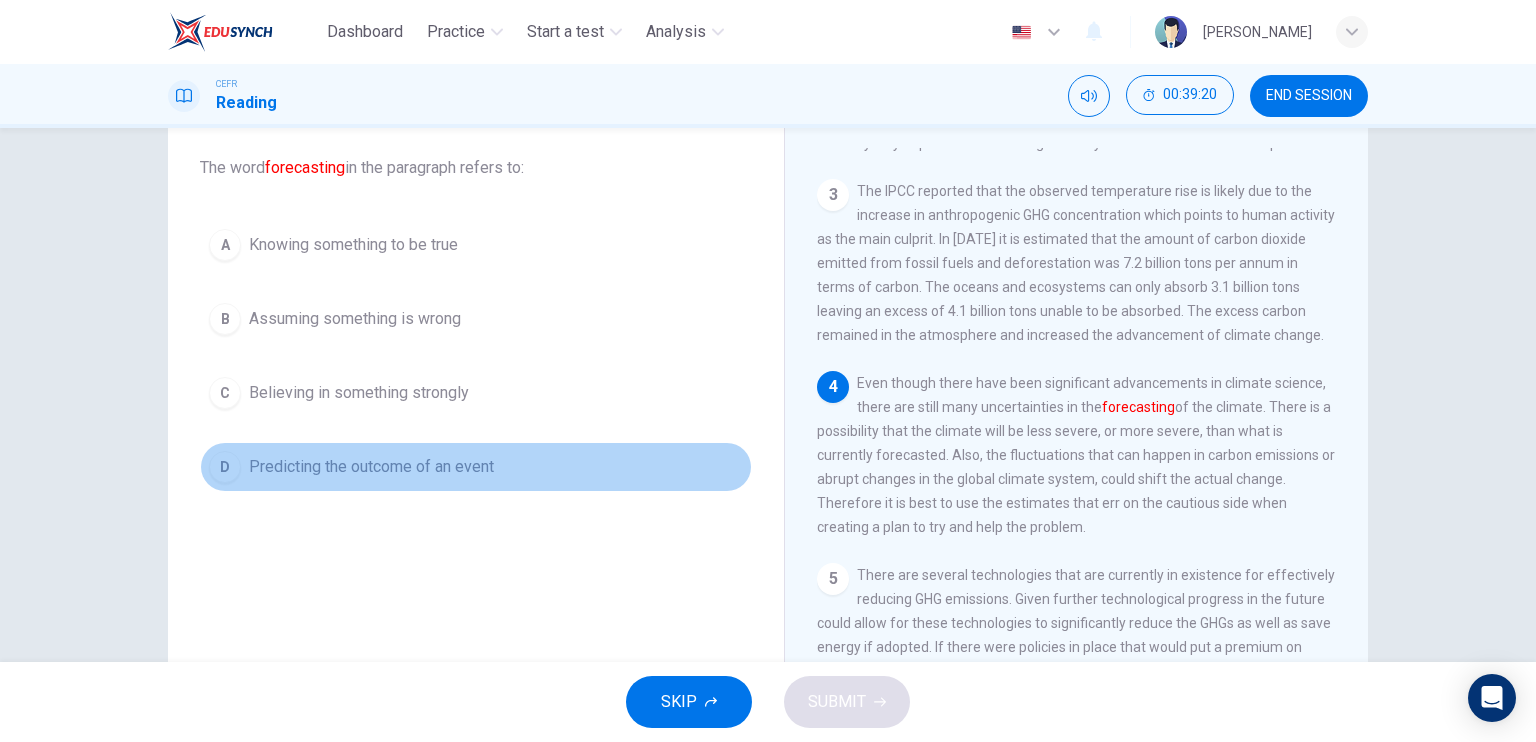 click on "Predicting the outcome of an event" at bounding box center [371, 467] 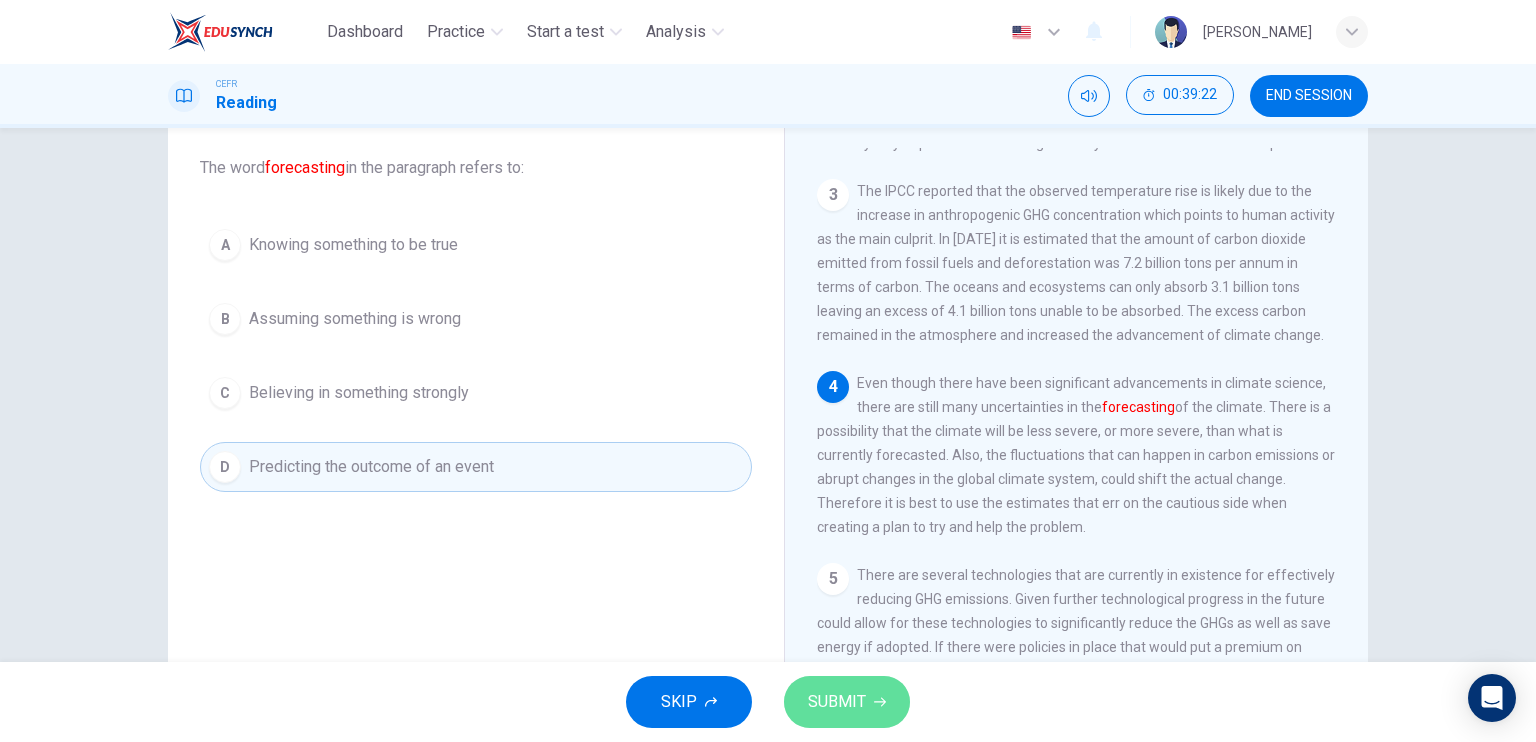 click on "SUBMIT" at bounding box center [837, 702] 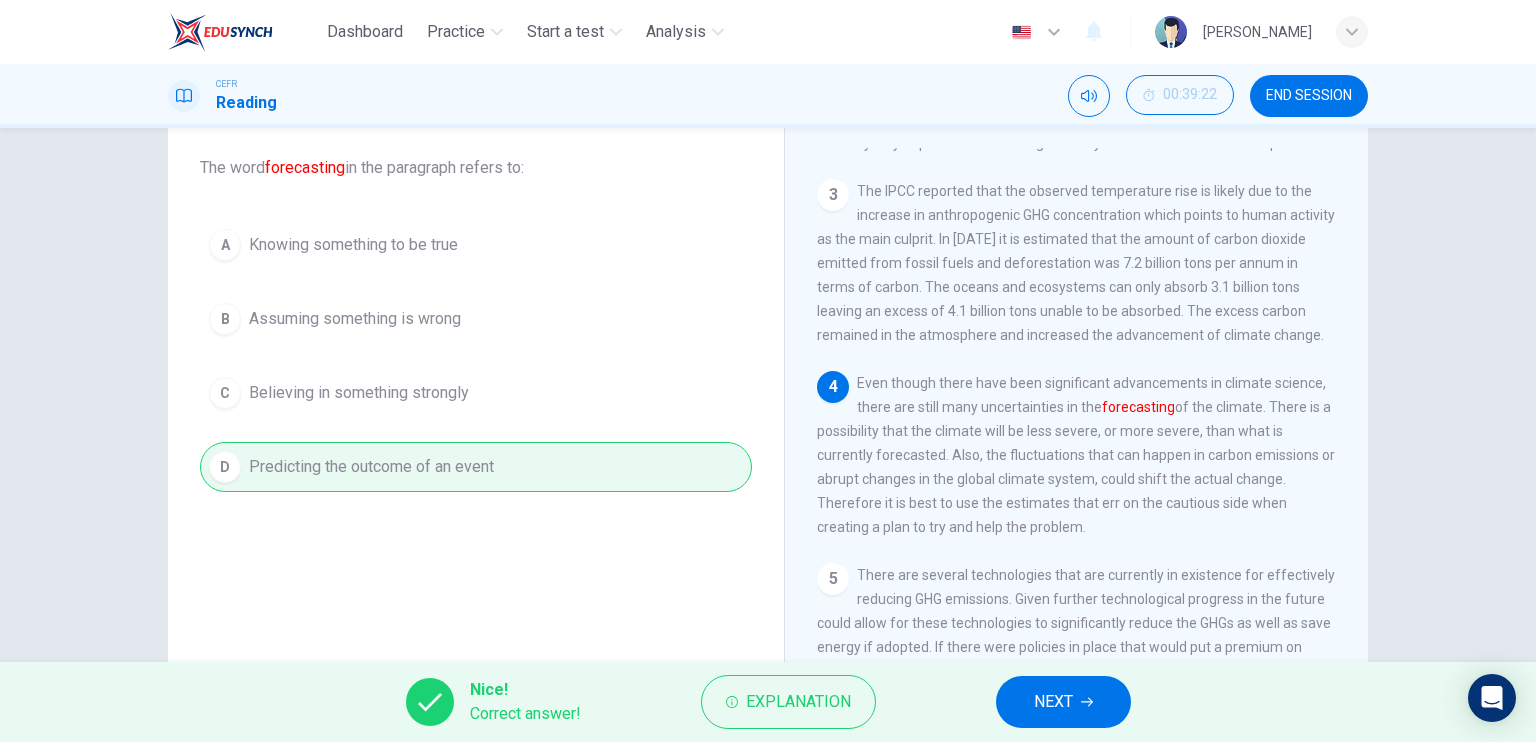 click on "NEXT" at bounding box center [1053, 702] 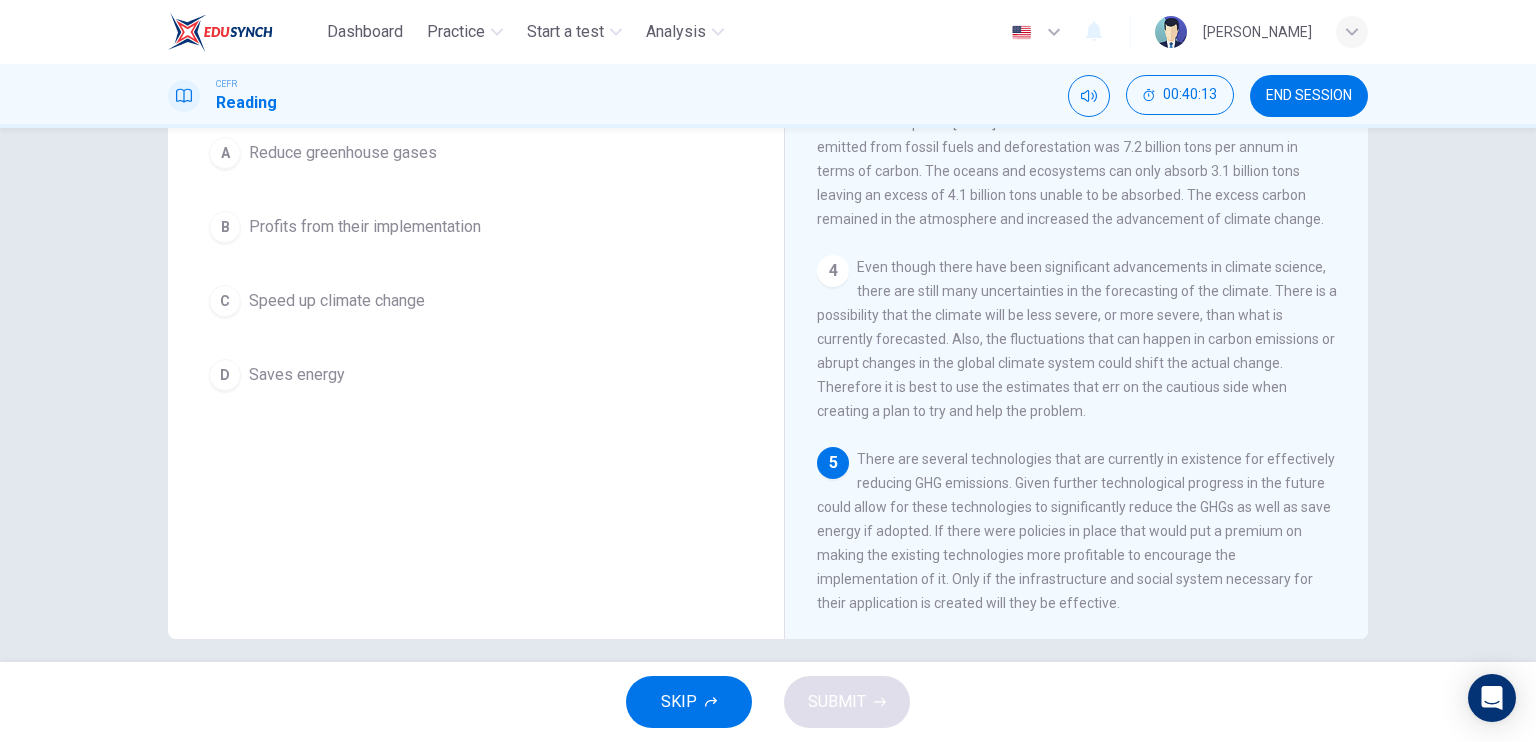 scroll, scrollTop: 224, scrollLeft: 0, axis: vertical 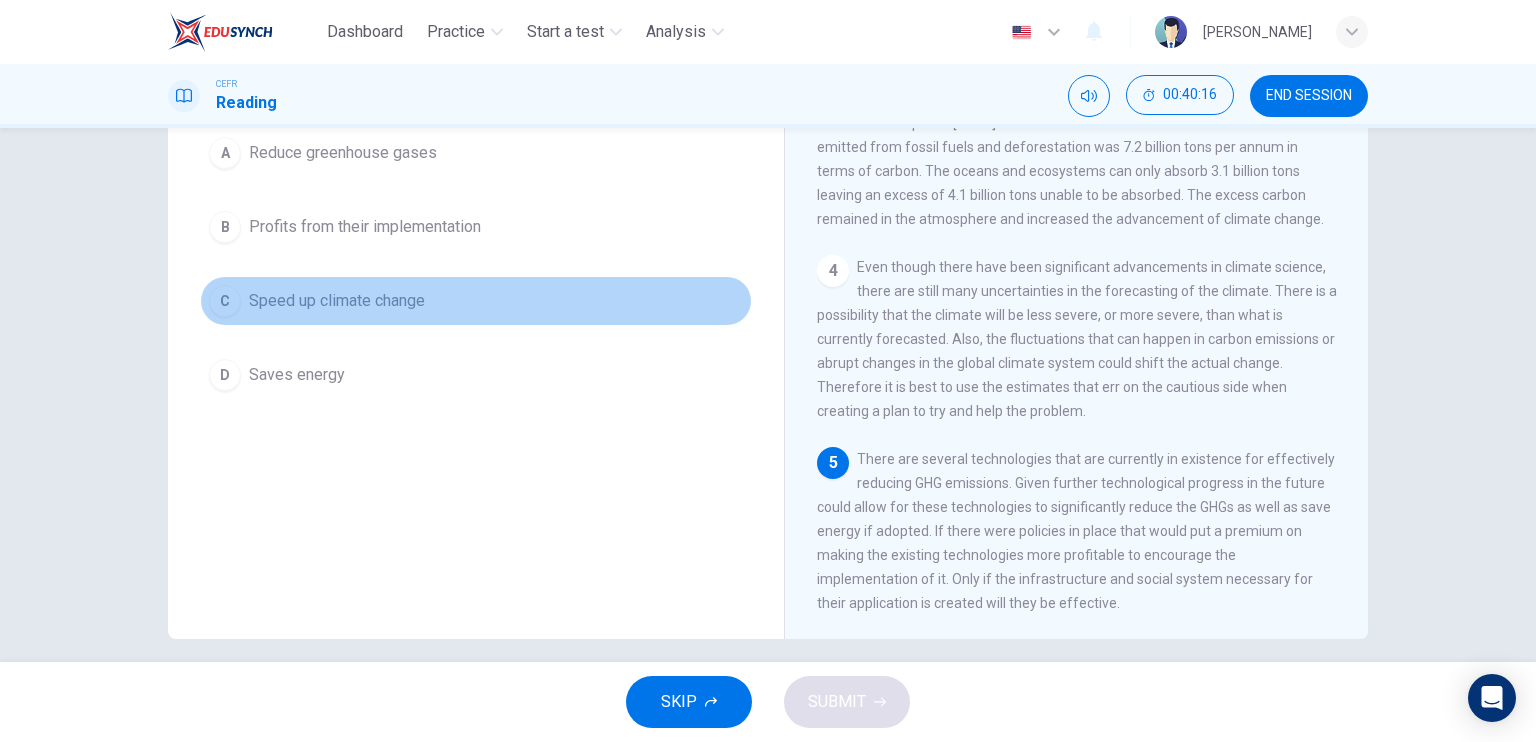 click on "Speed up climate change" at bounding box center [337, 301] 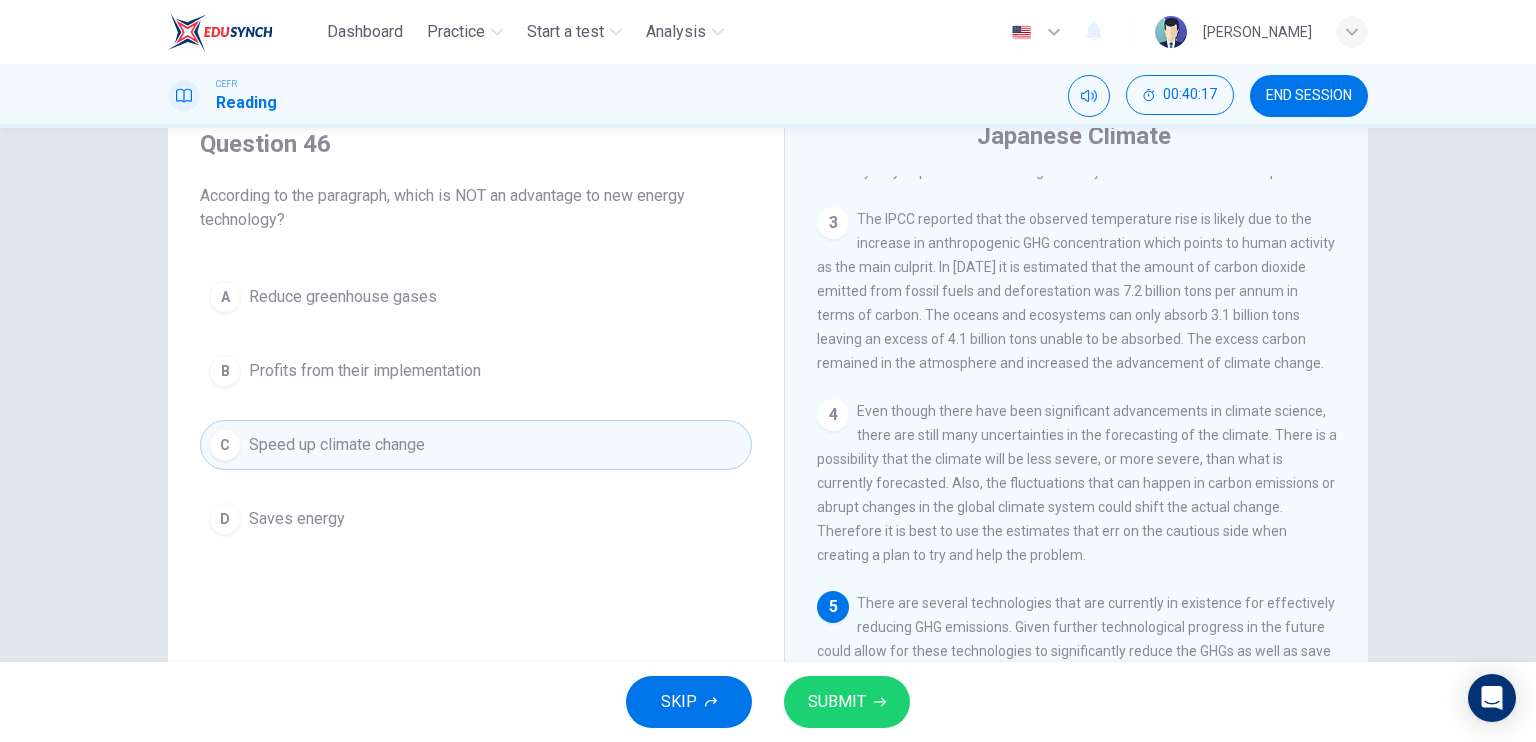 scroll, scrollTop: 80, scrollLeft: 0, axis: vertical 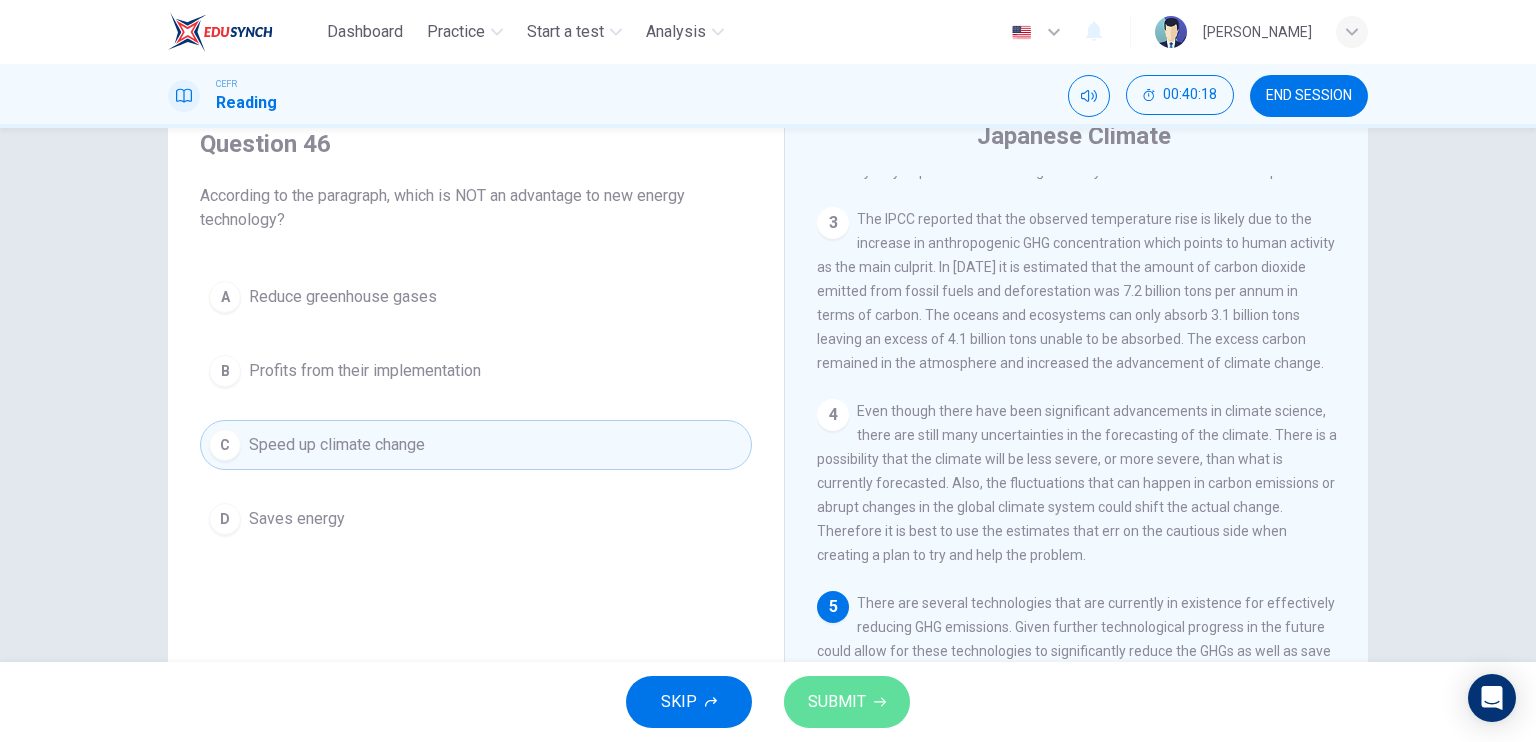 click on "SUBMIT" at bounding box center (847, 702) 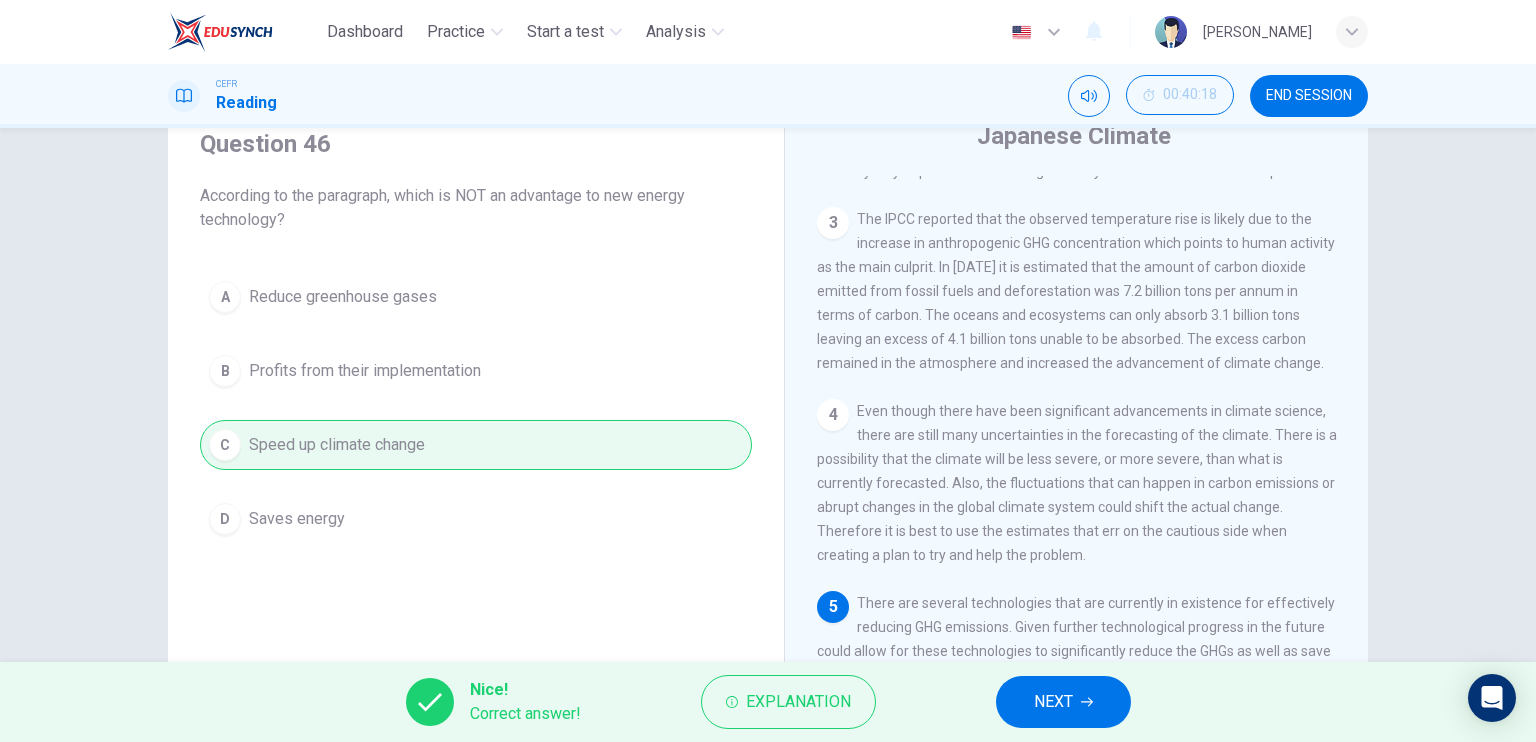 click 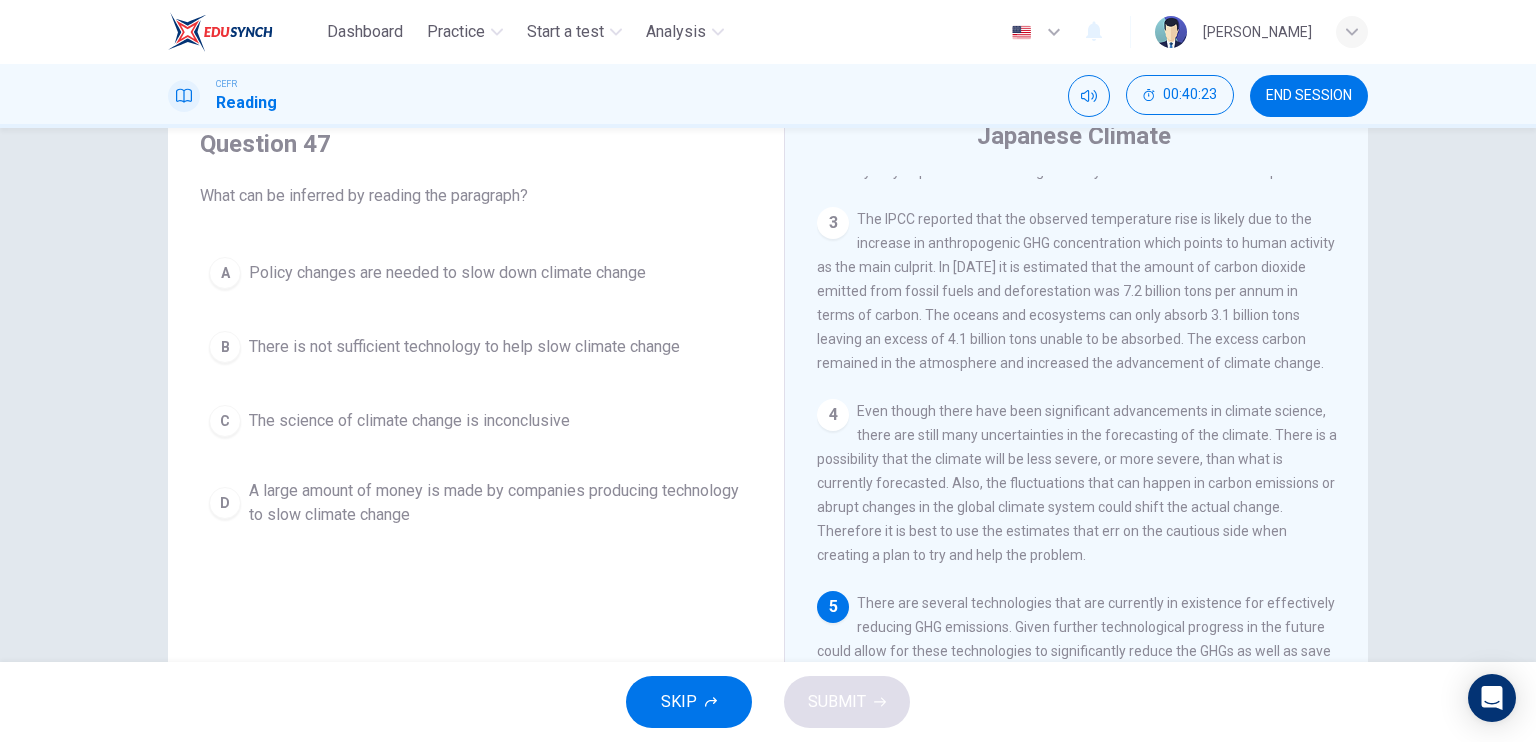 scroll, scrollTop: 240, scrollLeft: 0, axis: vertical 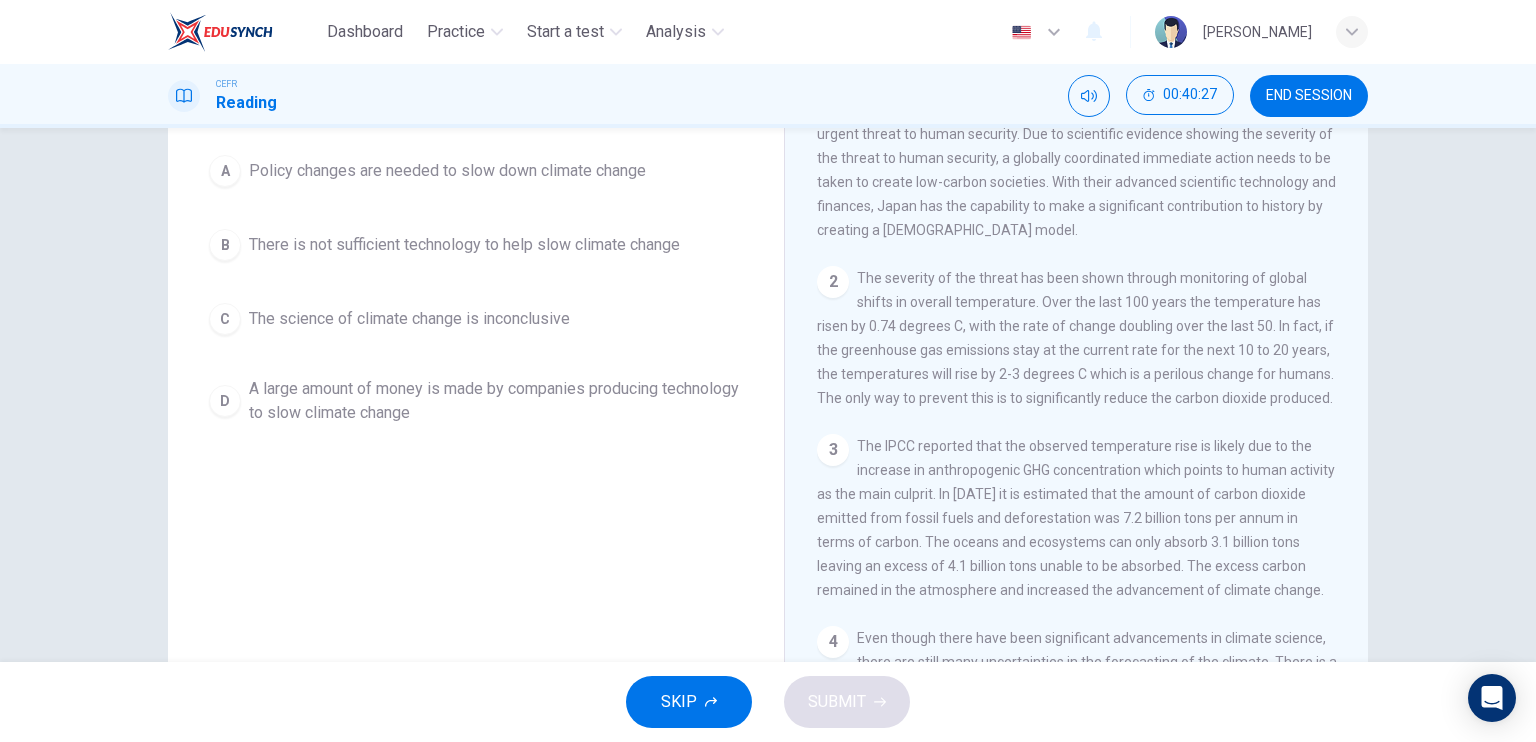 click on "SKIP SUBMIT" at bounding box center [768, 702] 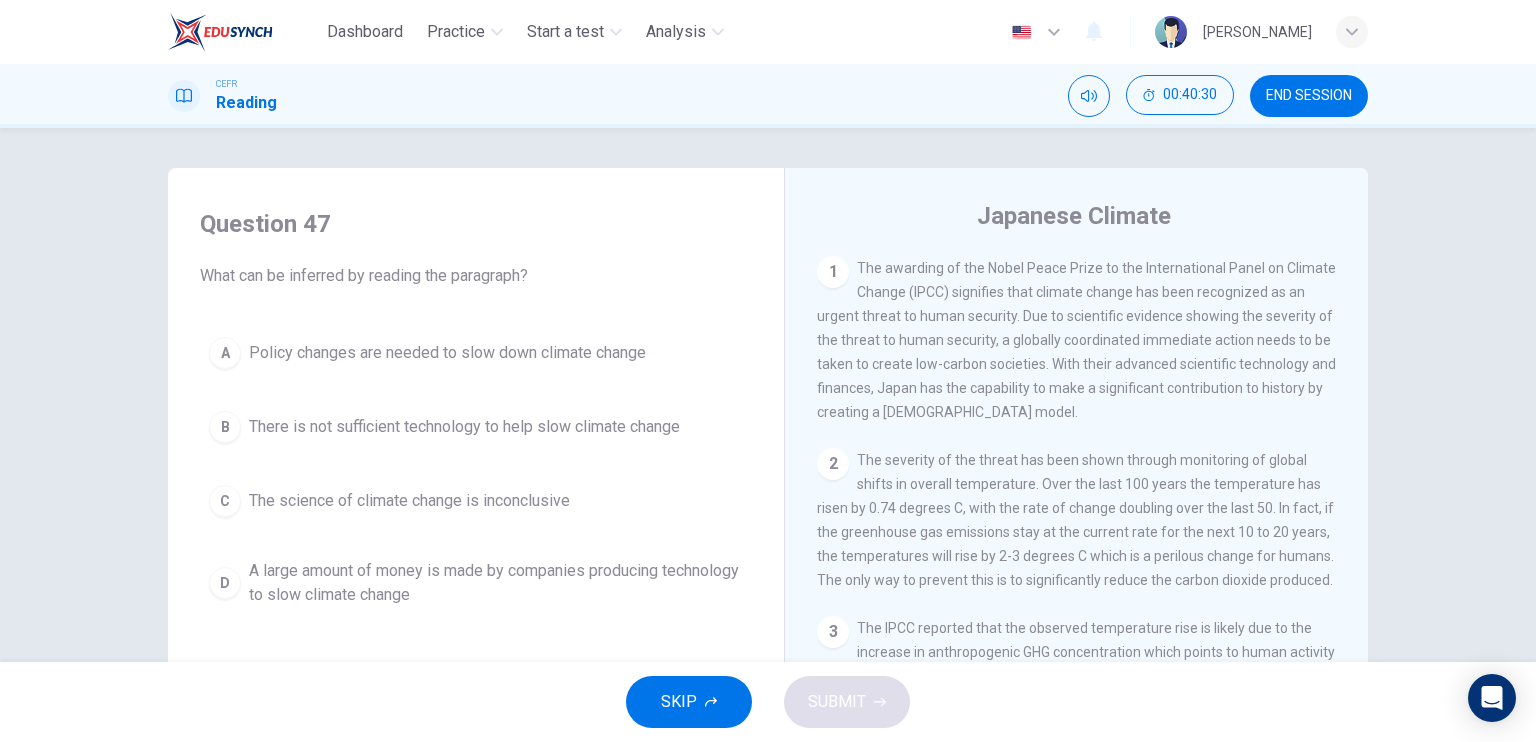 scroll, scrollTop: 240, scrollLeft: 0, axis: vertical 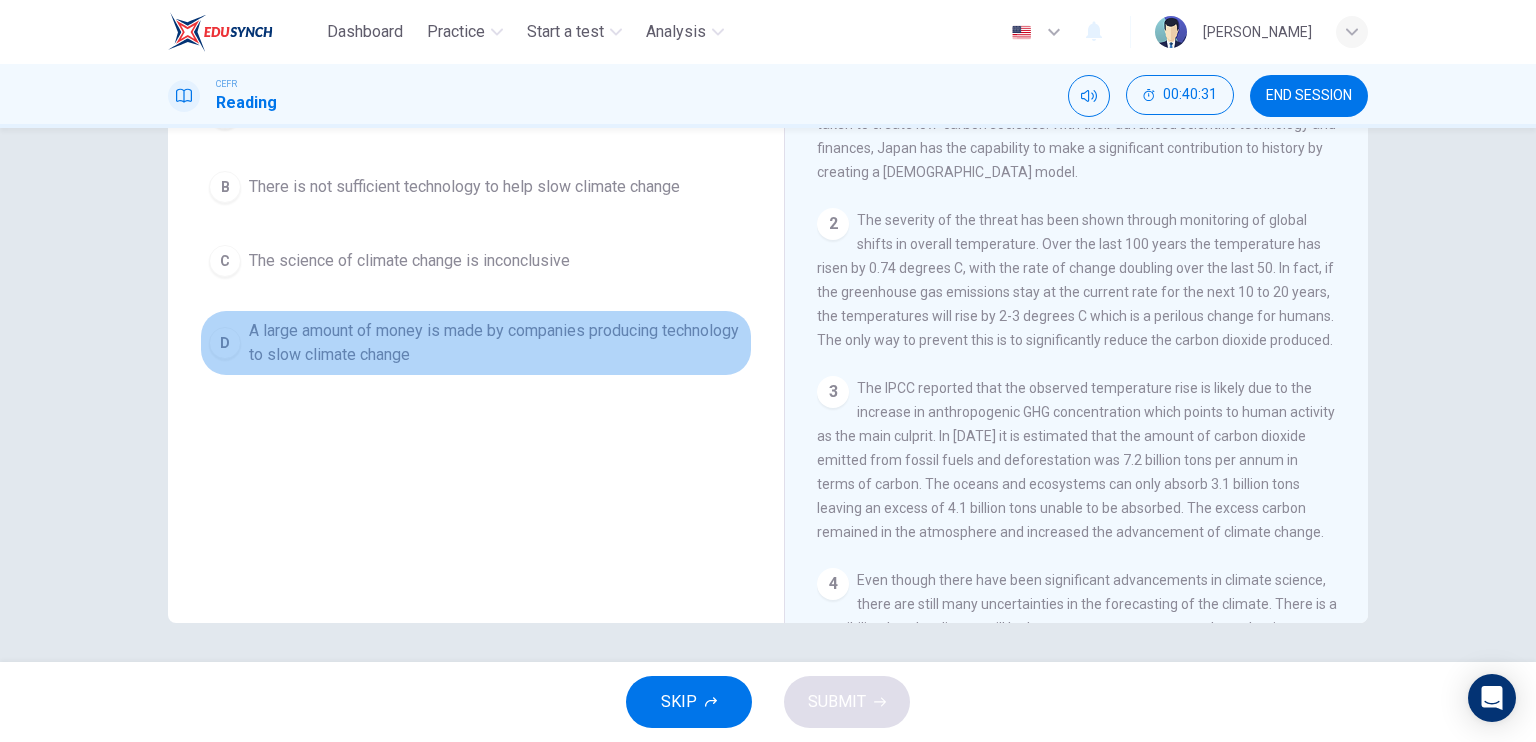click on "A large amount of money is made by companies producing technology to slow climate change" at bounding box center [496, 343] 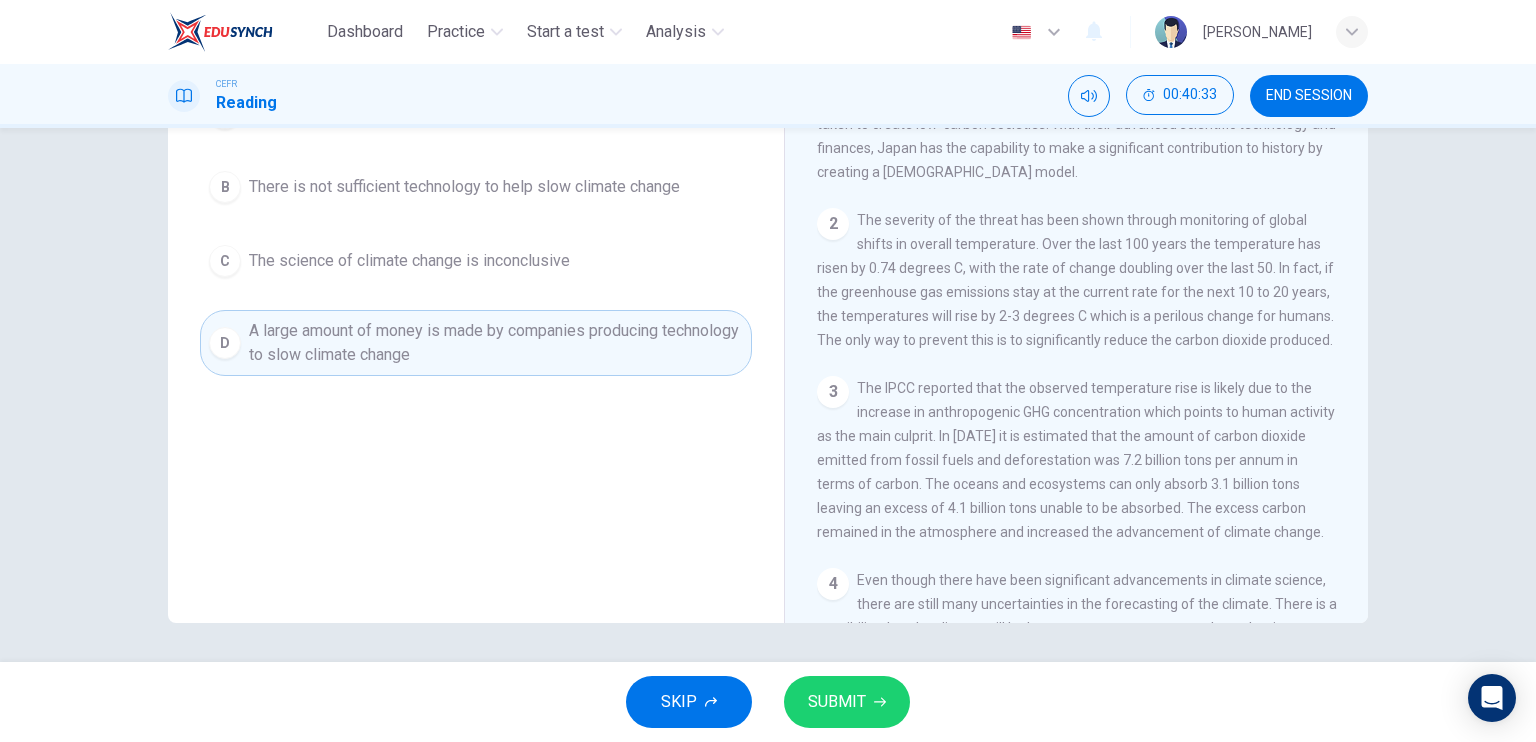 scroll, scrollTop: 0, scrollLeft: 0, axis: both 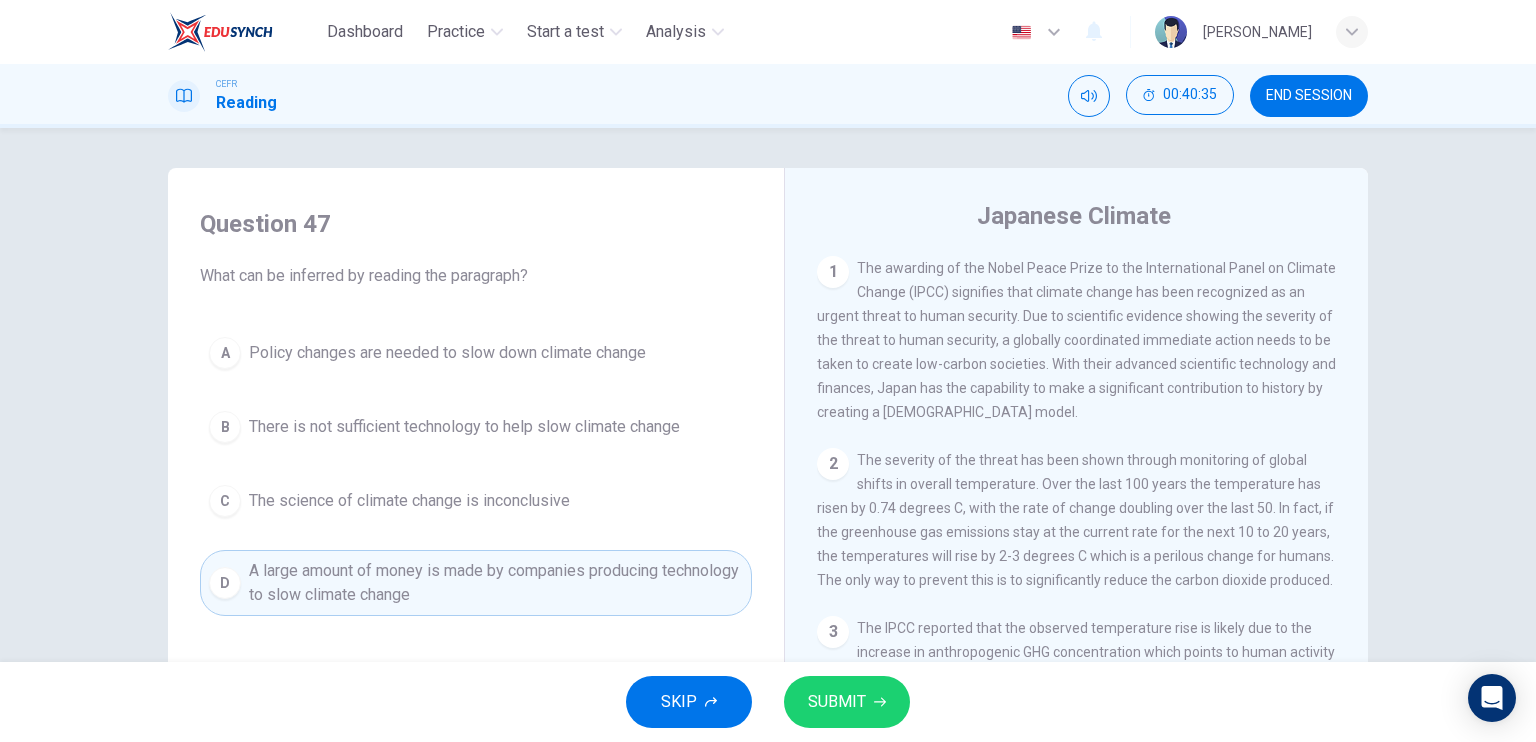 click on "The severity of the threat has been shown through monitoring of global shifts in overall temperature. Over the last 100 years the temperature has risen by 0.74 degrees C, with the rate of change doubling over the last 50. In fact, if the greenhouse gas emissions stay at the current rate for the next 10 to 20 years, the temperatures will rise by 2-3 degrees C which is a perilous change for humans. The only way to prevent this is to significantly reduce the carbon dioxide produced." at bounding box center (1075, 520) 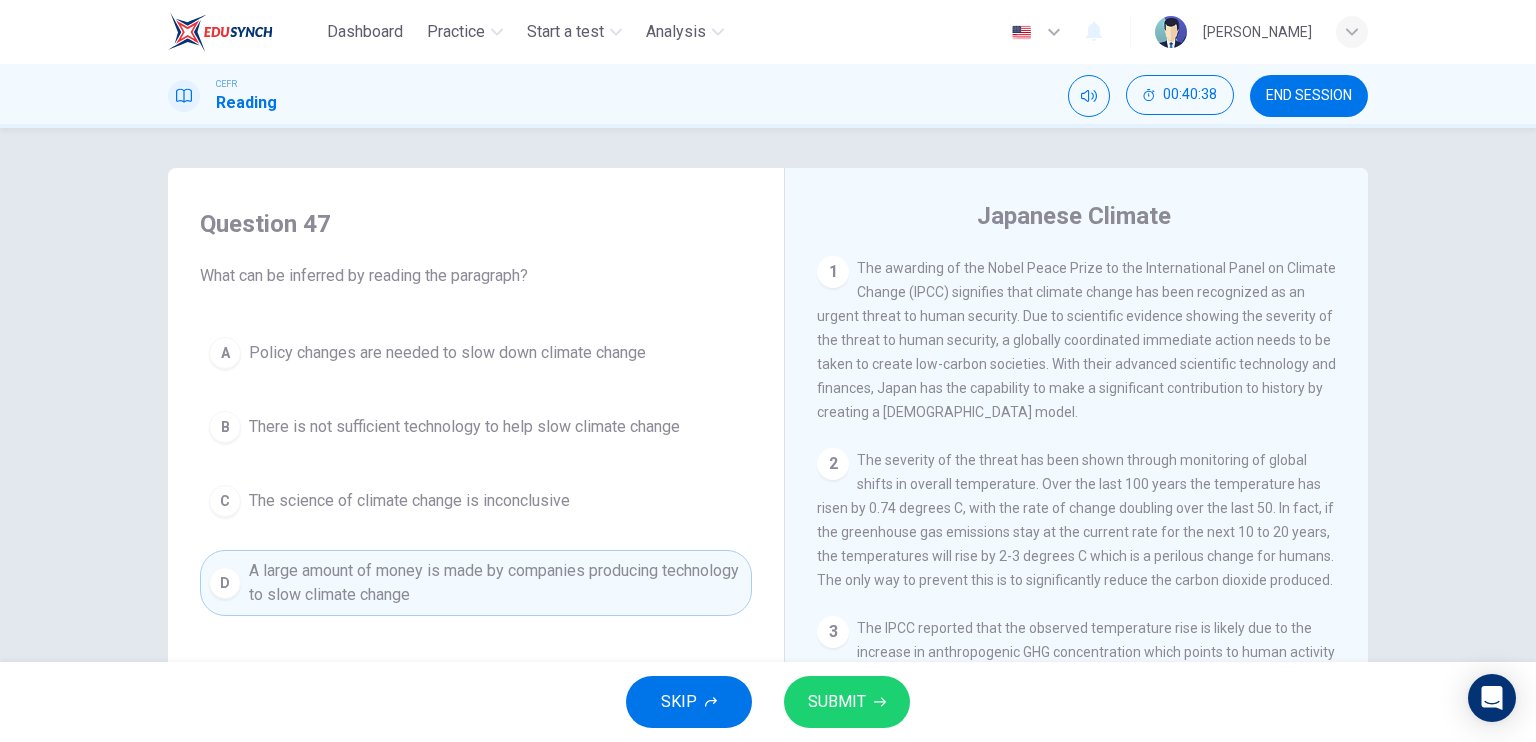 scroll, scrollTop: 380, scrollLeft: 0, axis: vertical 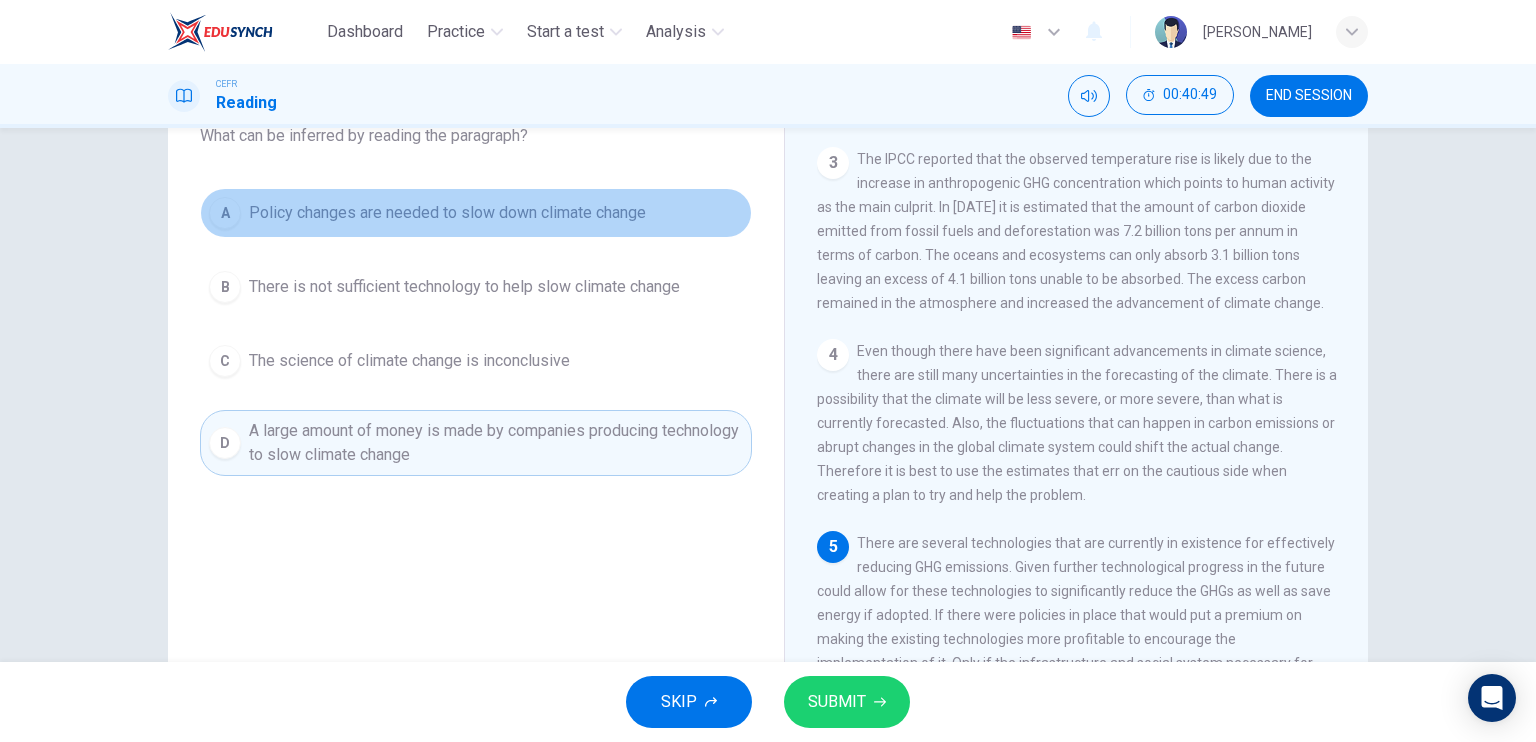 click on "A Policy changes are needed to slow down climate change" at bounding box center [476, 213] 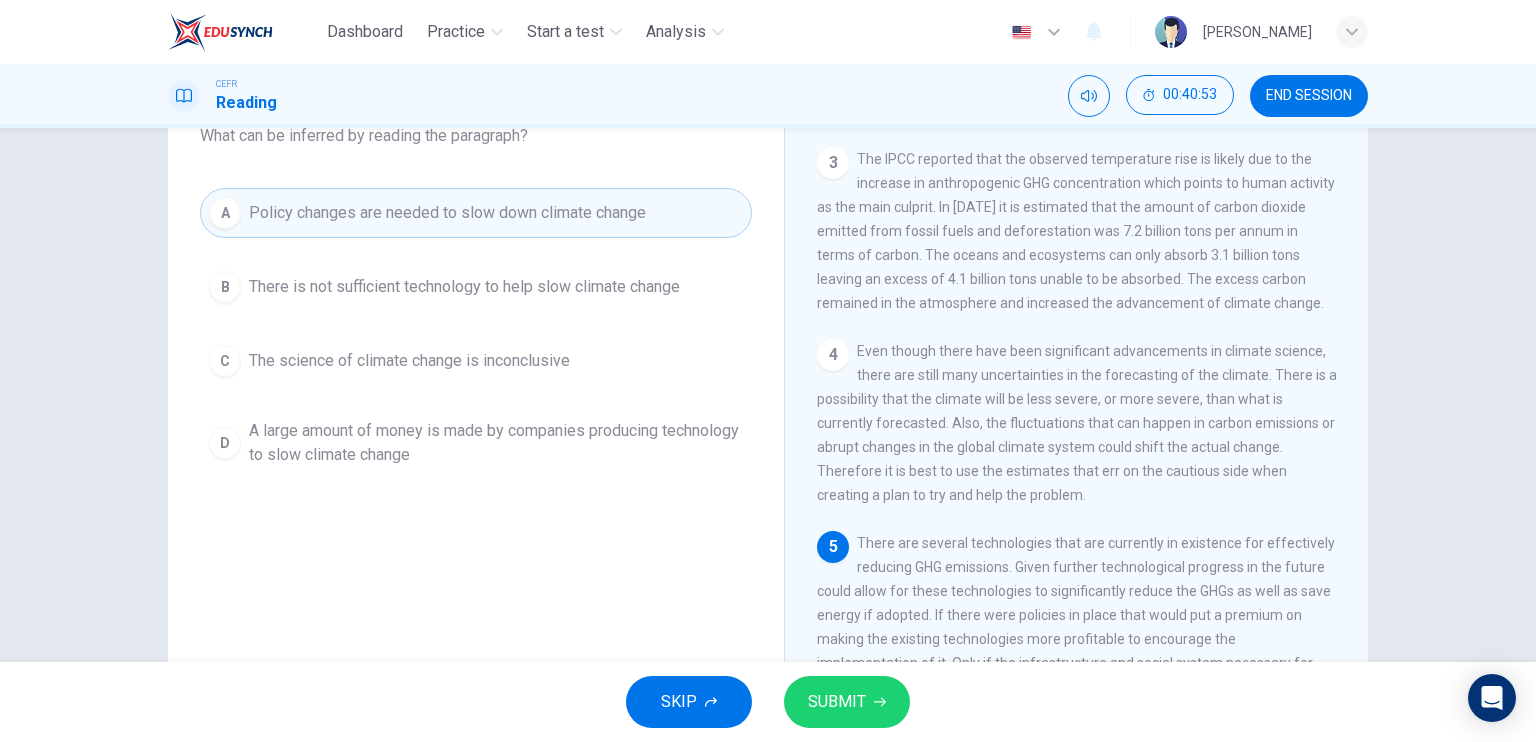 scroll, scrollTop: 380, scrollLeft: 0, axis: vertical 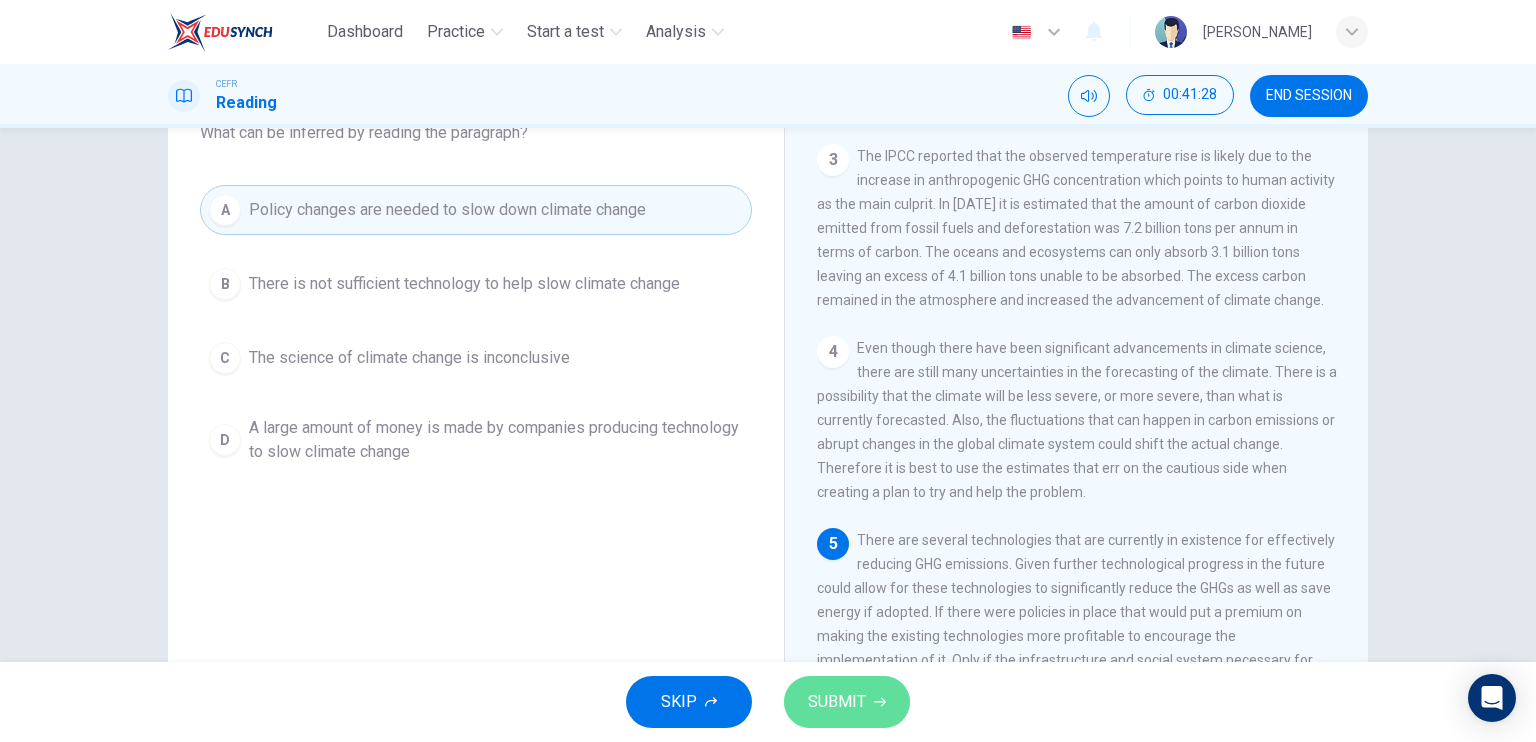 click on "SUBMIT" at bounding box center (837, 702) 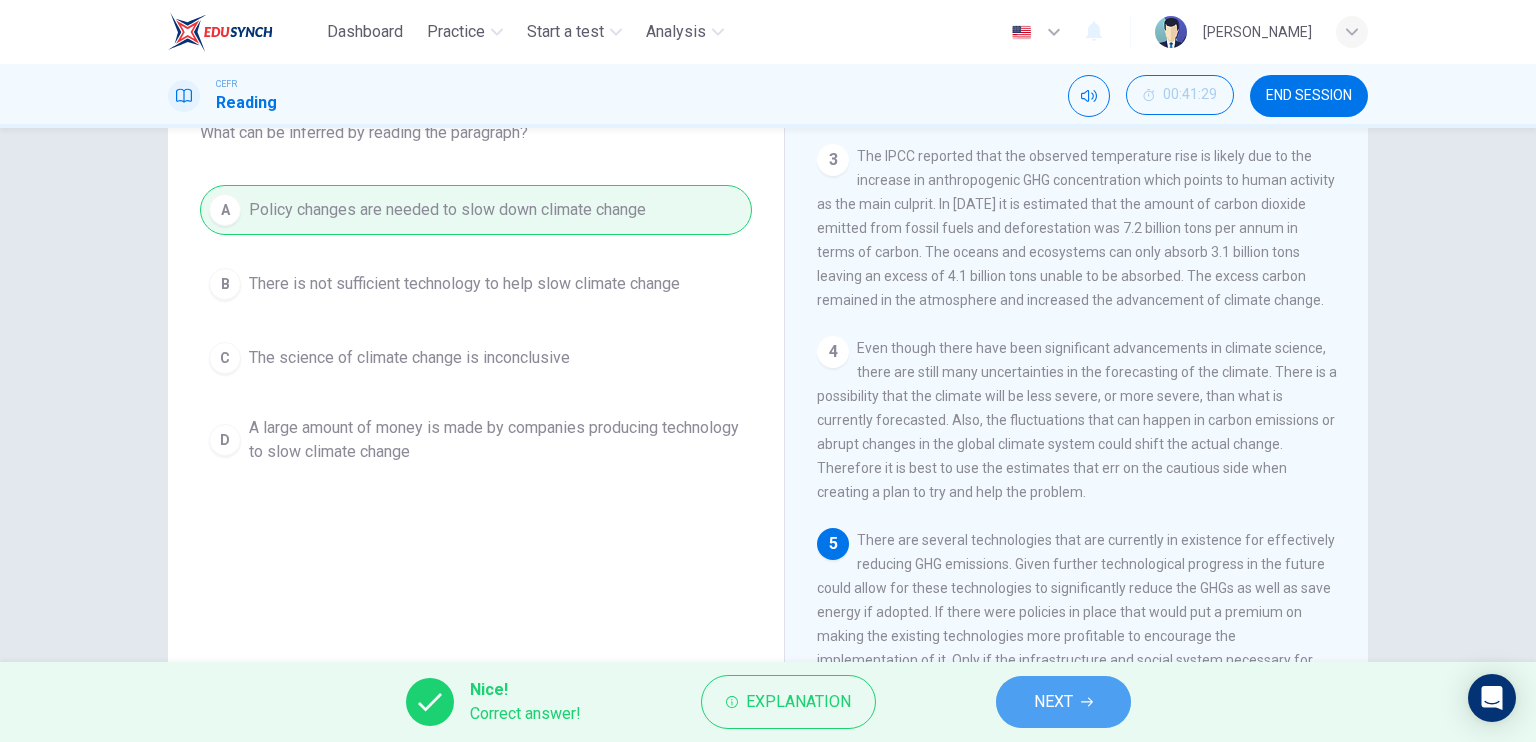 click on "NEXT" at bounding box center [1063, 702] 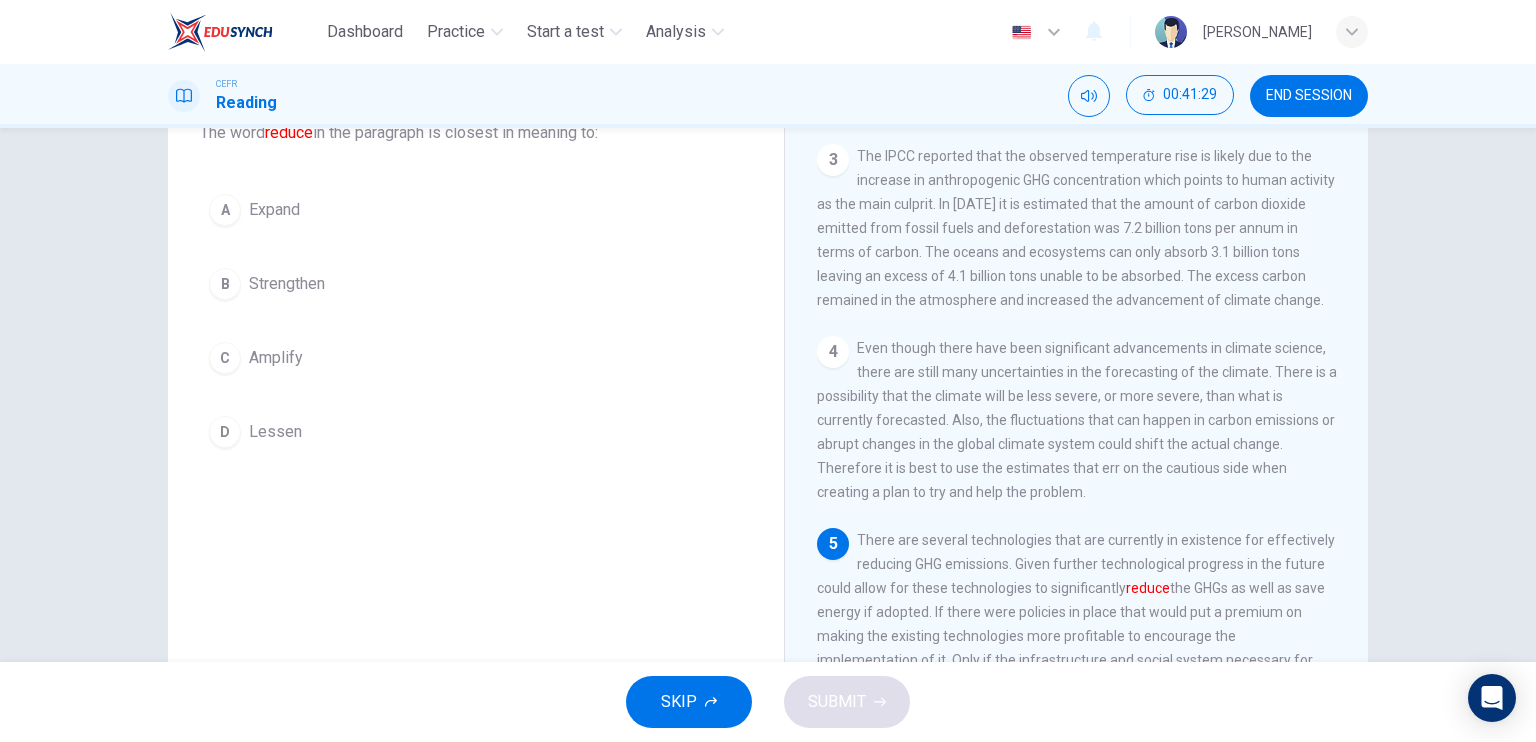 scroll, scrollTop: 0, scrollLeft: 0, axis: both 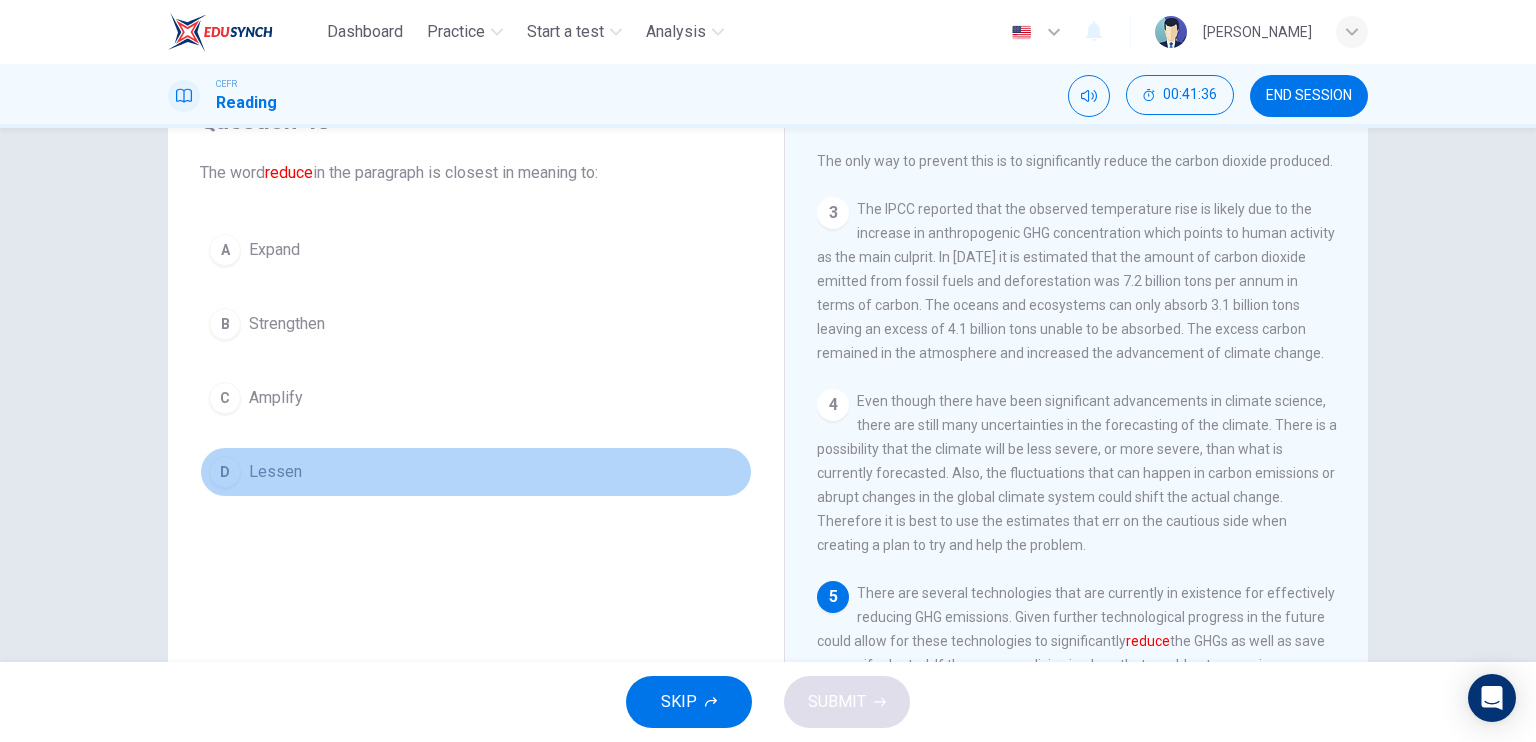 click on "D Lessen" at bounding box center (476, 472) 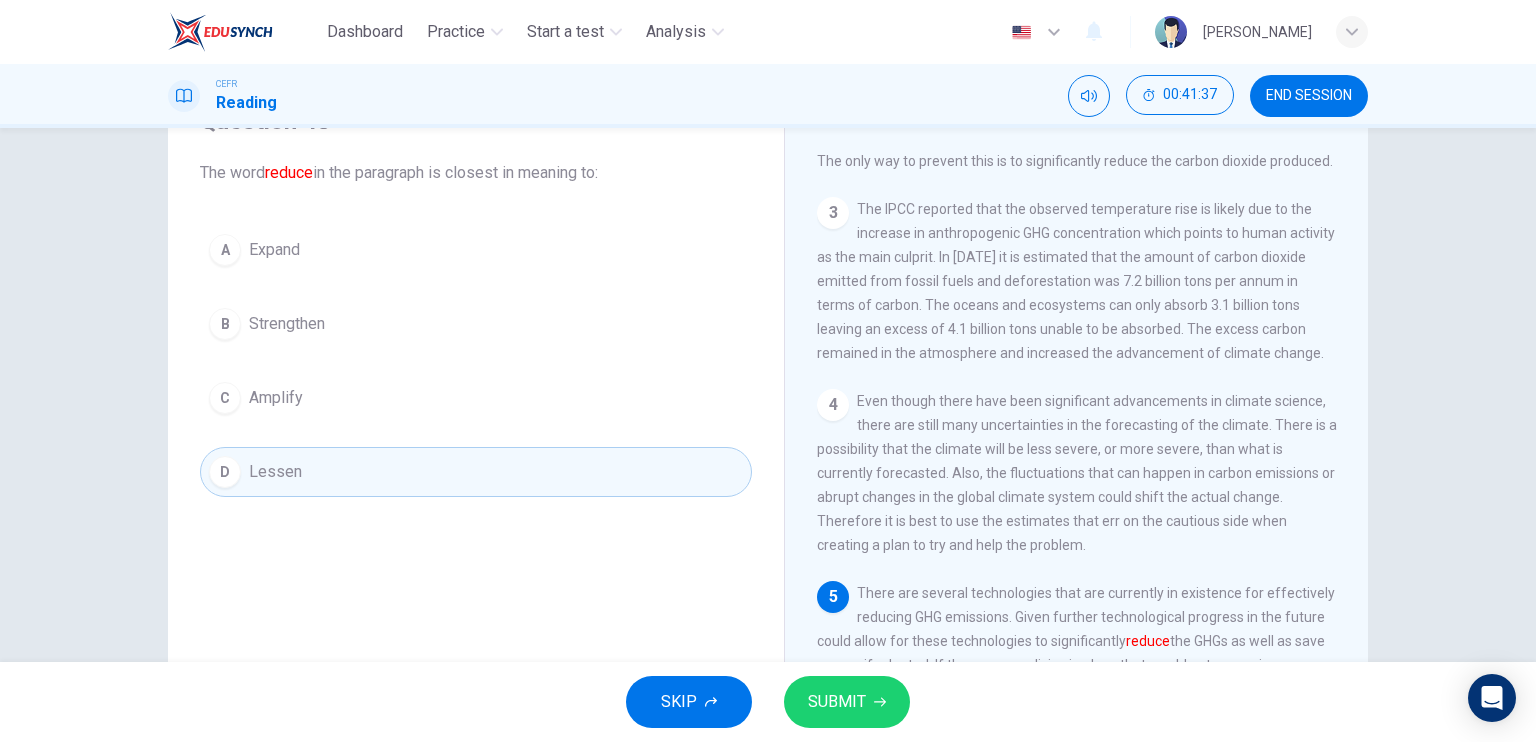 click on "SUBMIT" at bounding box center [837, 702] 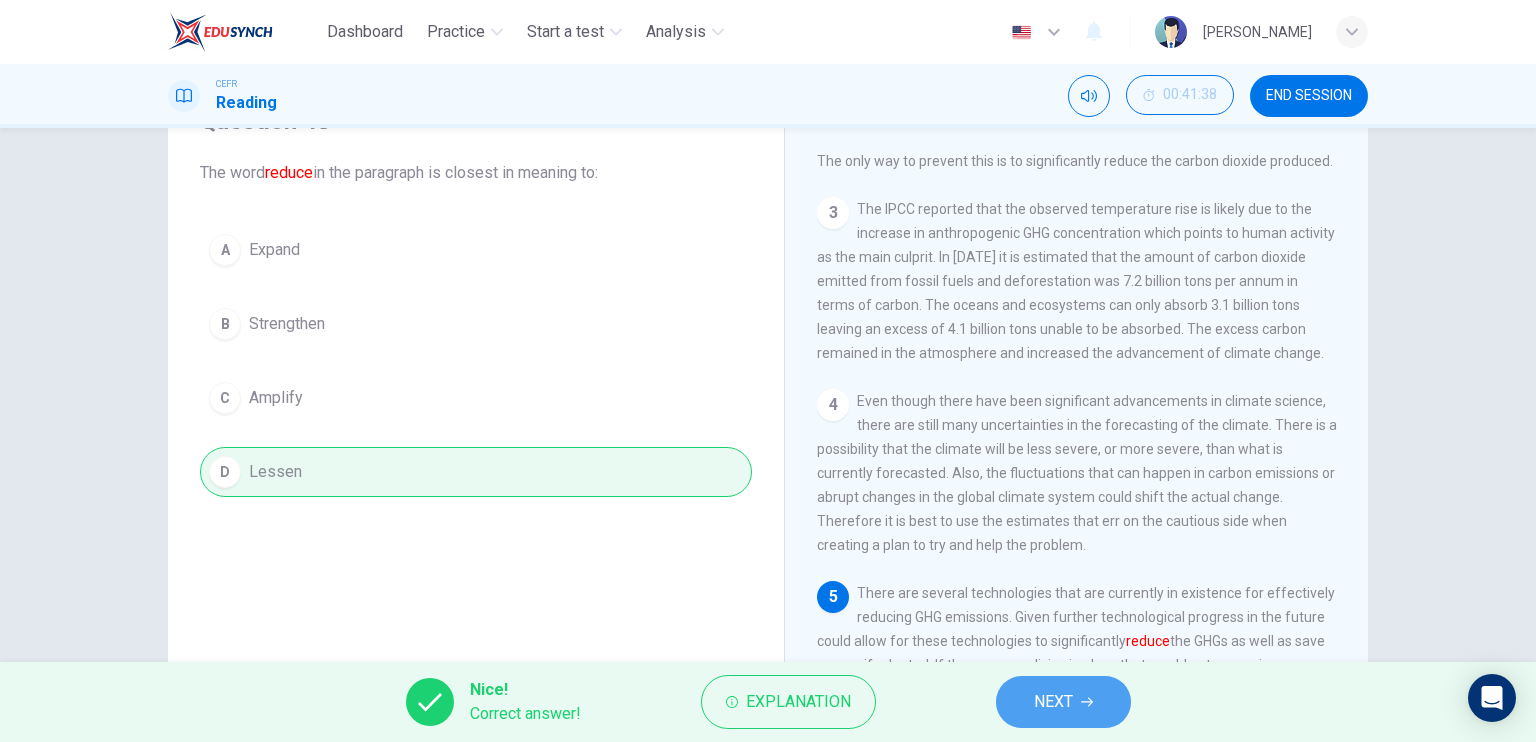 click on "NEXT" at bounding box center [1063, 702] 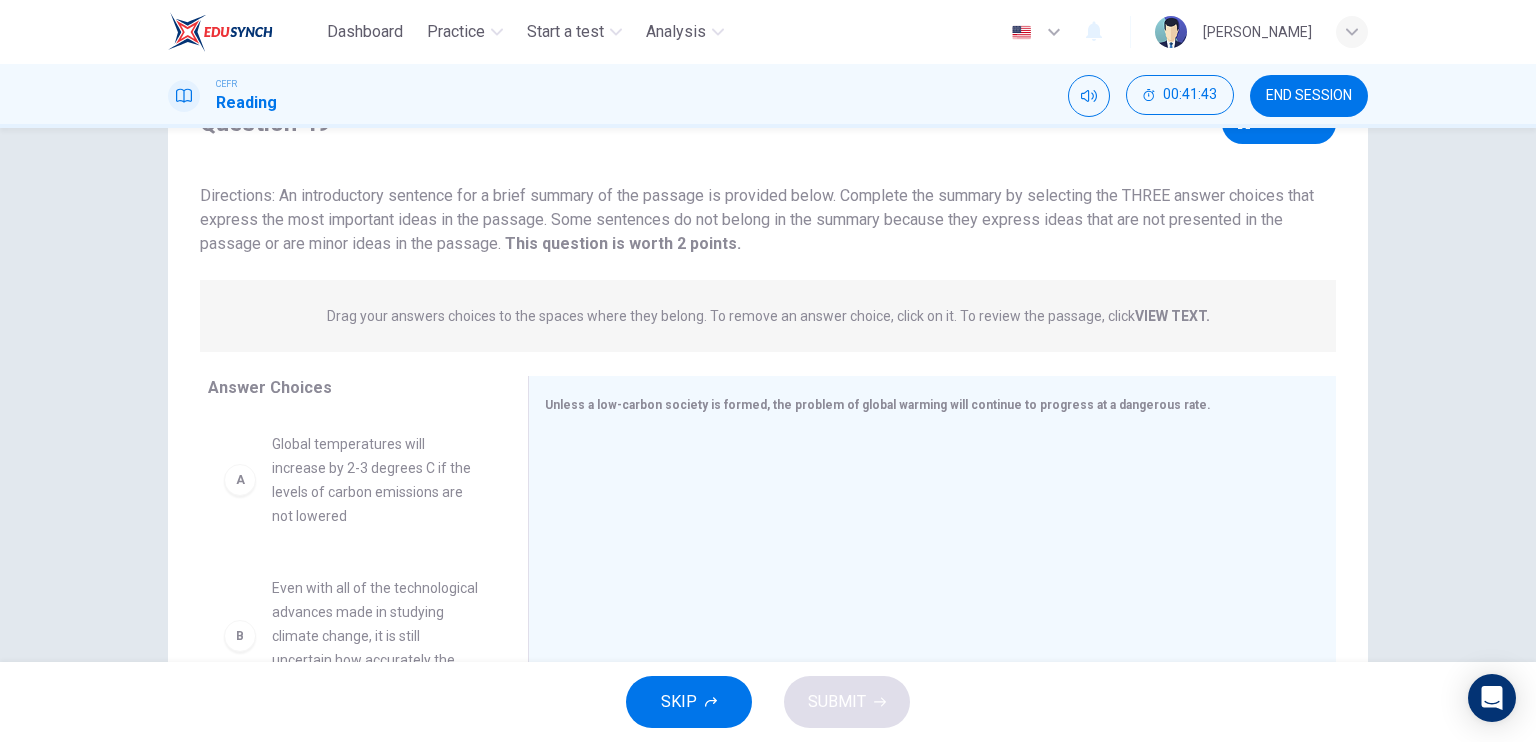 scroll, scrollTop: 96, scrollLeft: 0, axis: vertical 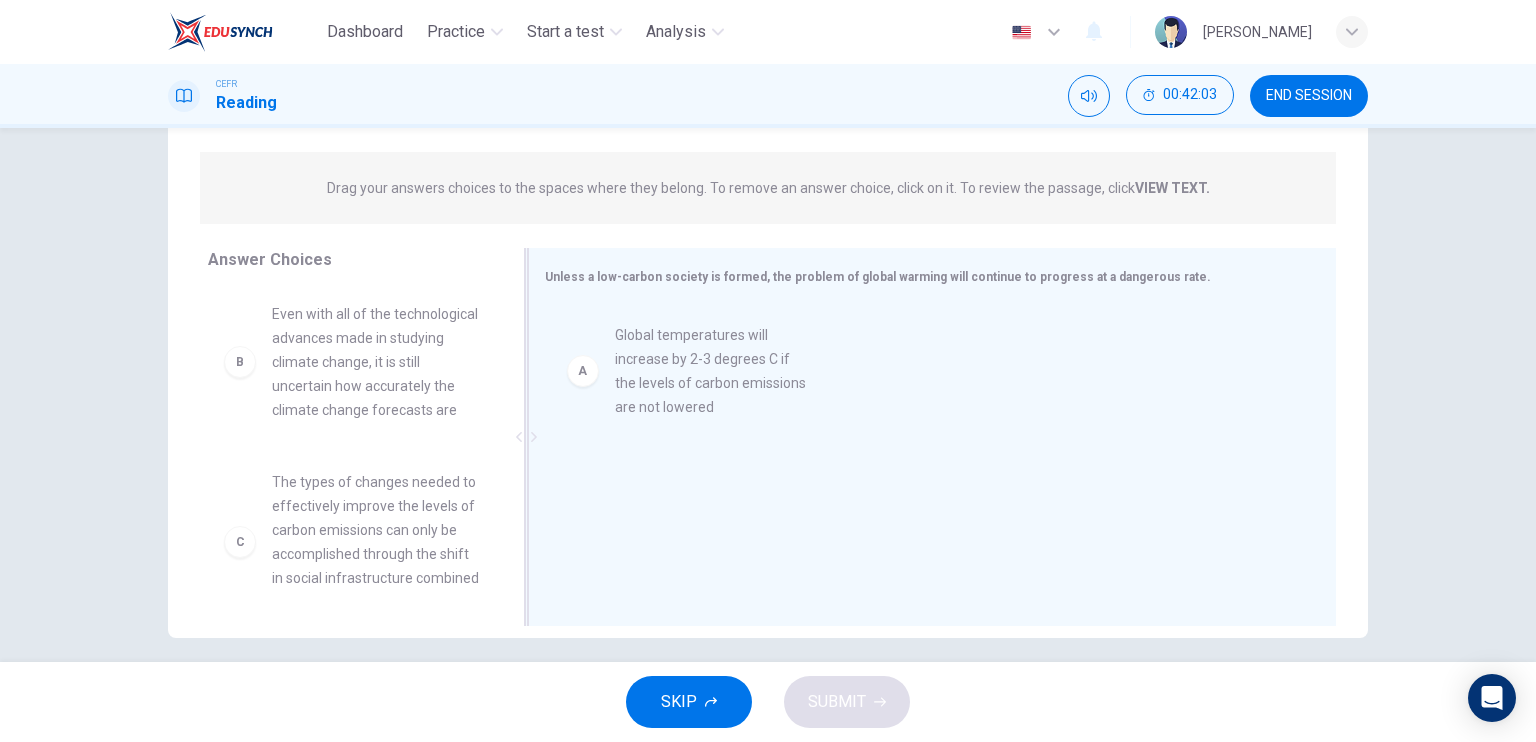 drag, startPoint x: 234, startPoint y: 345, endPoint x: 586, endPoint y: 374, distance: 353.1926 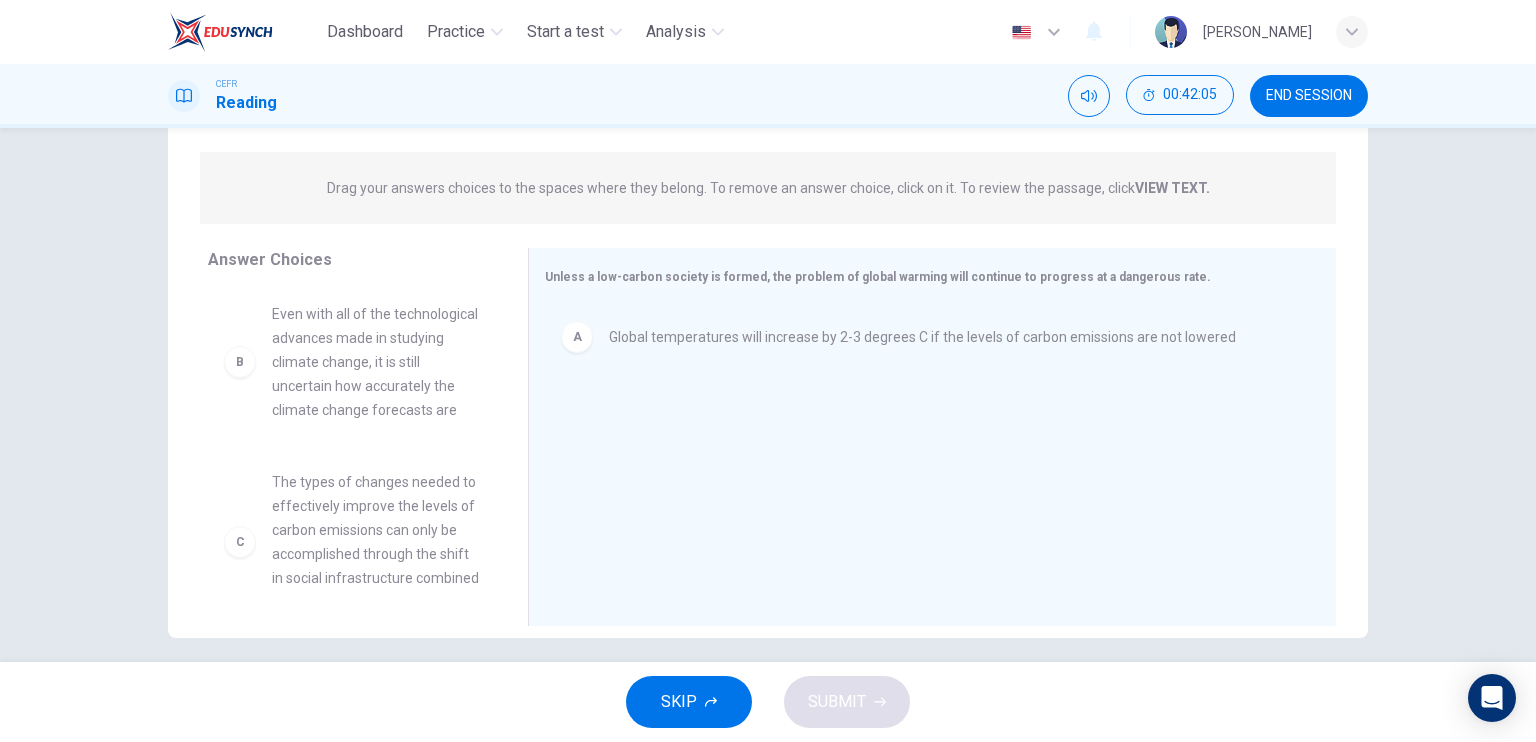 click on "Even with all of the technological advances made in studying climate change, it is still uncertain how accurately the climate change forecasts are" at bounding box center (376, 362) 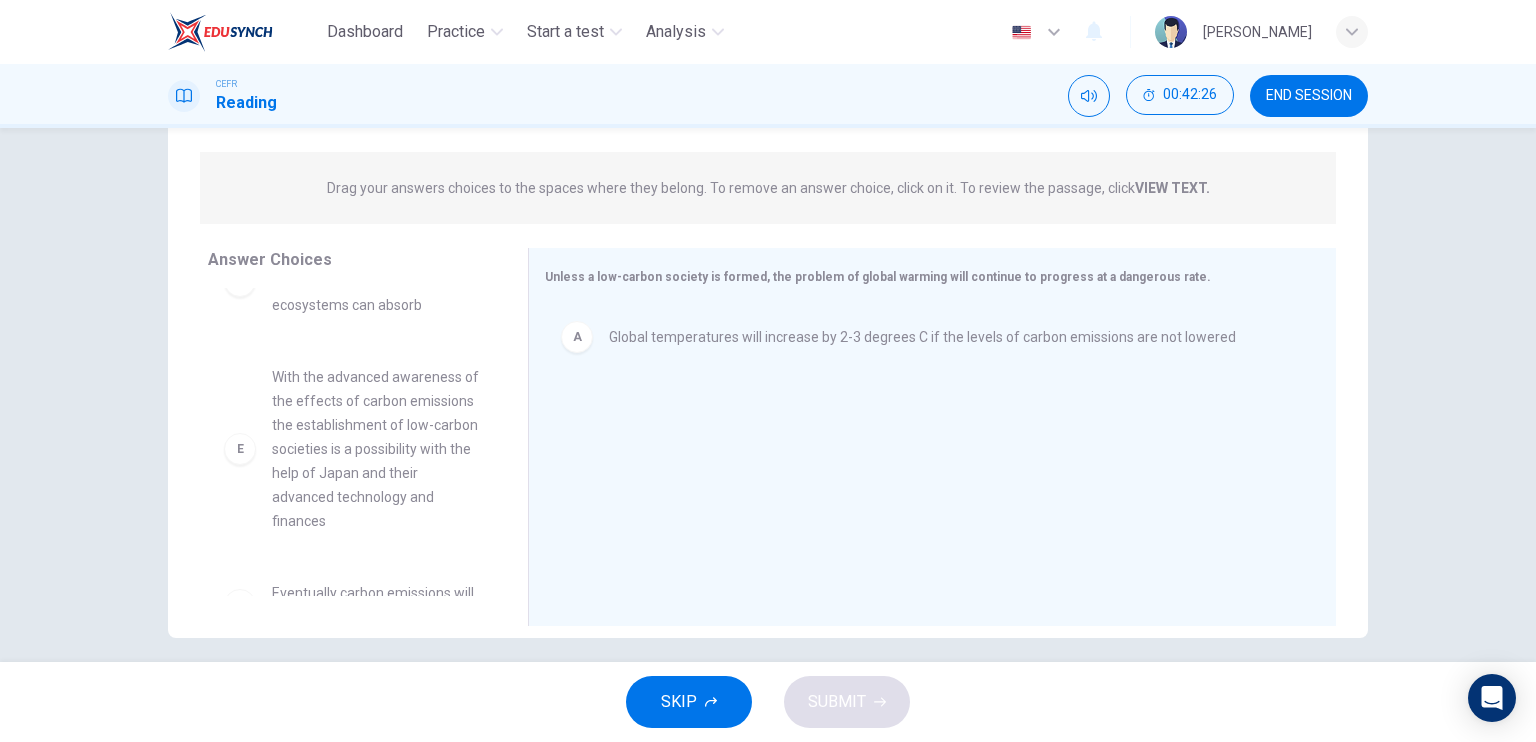 scroll, scrollTop: 419, scrollLeft: 0, axis: vertical 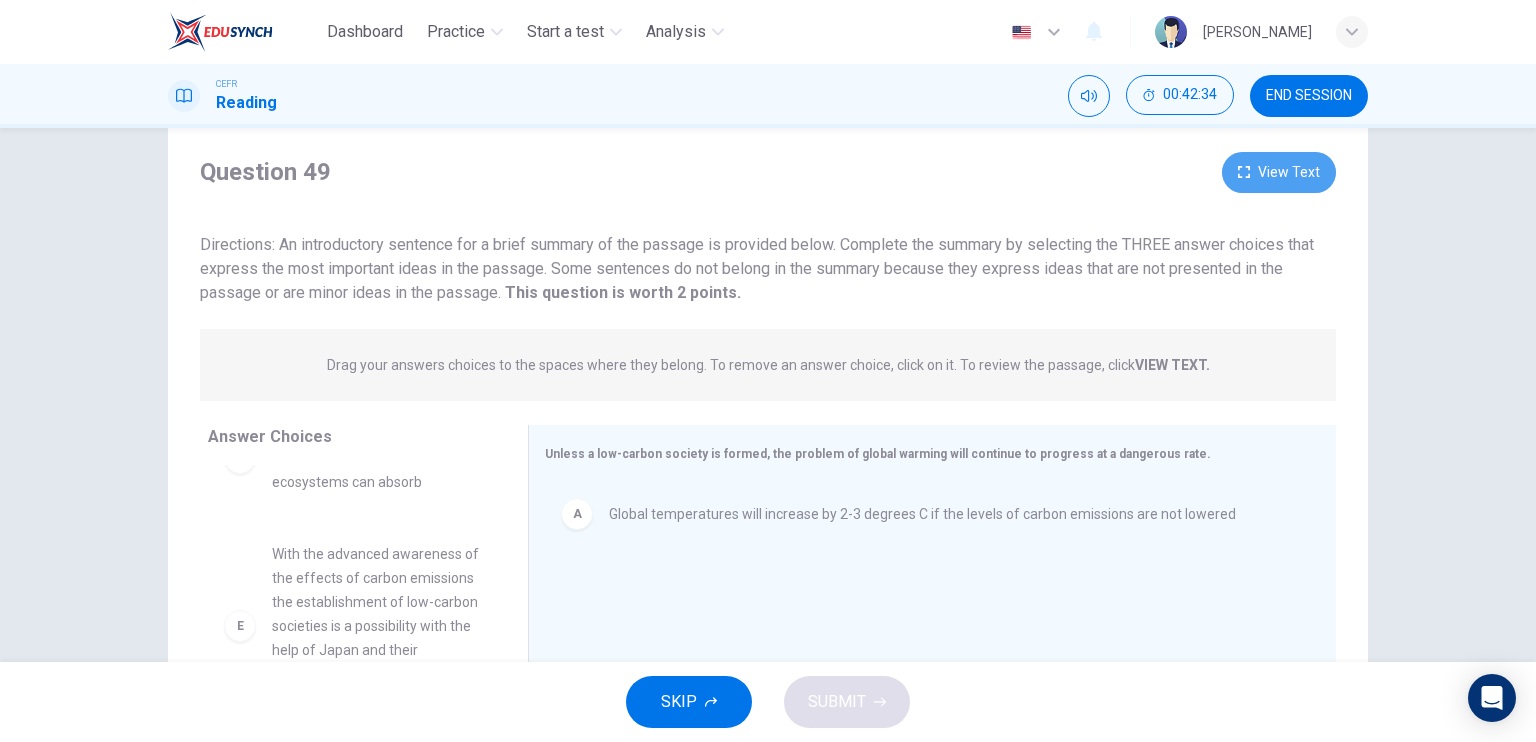 click on "View Text" at bounding box center [1279, 172] 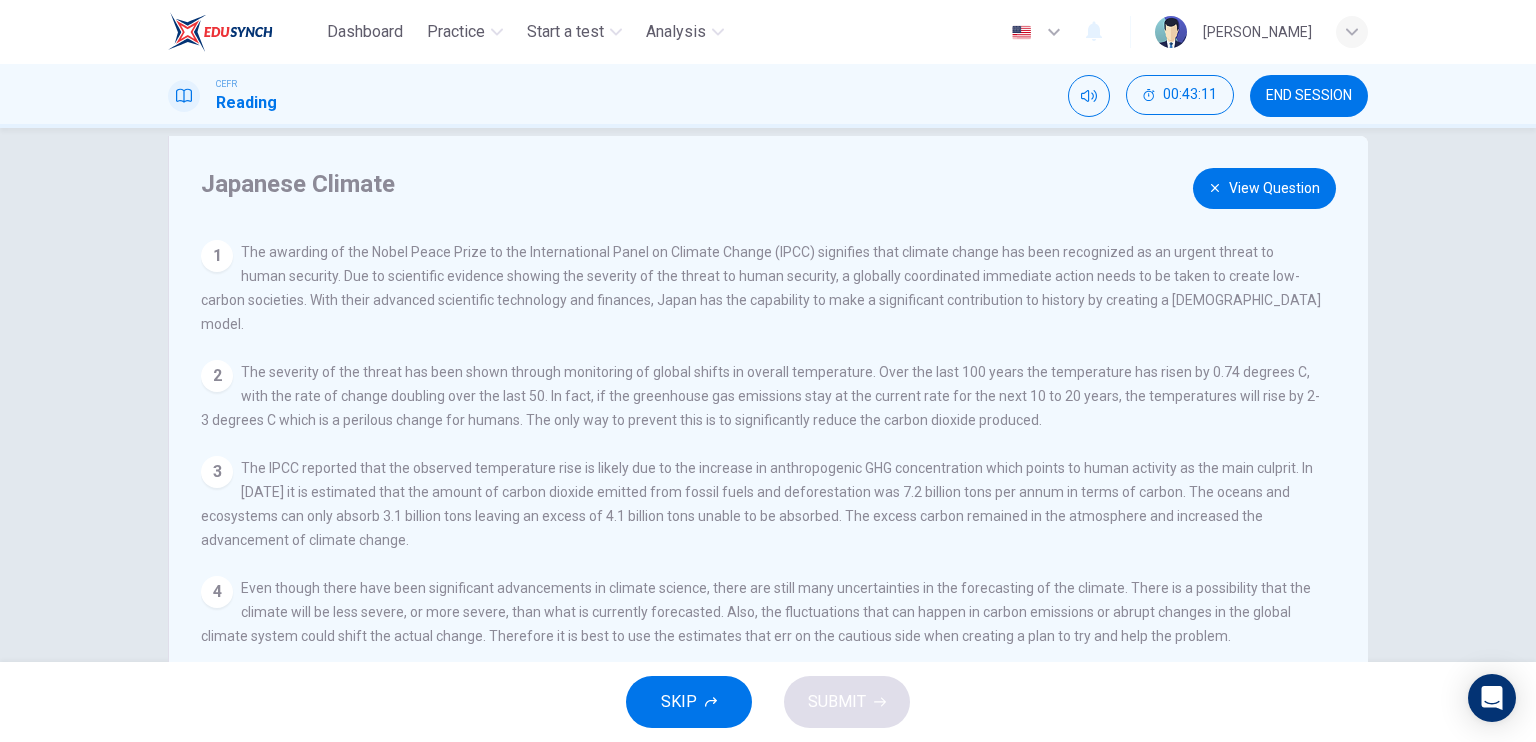 scroll, scrollTop: 0, scrollLeft: 0, axis: both 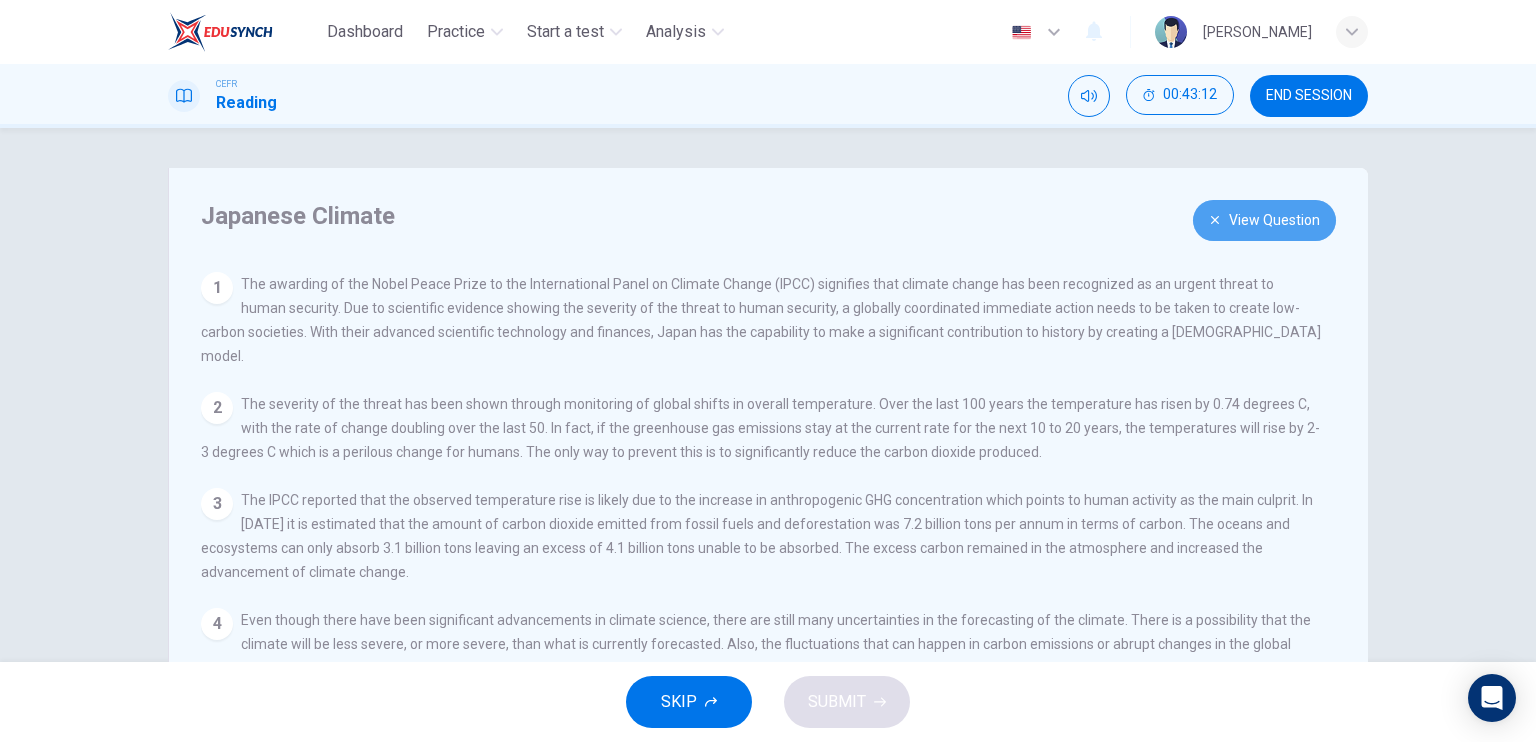 click on "View Question" at bounding box center [1264, 220] 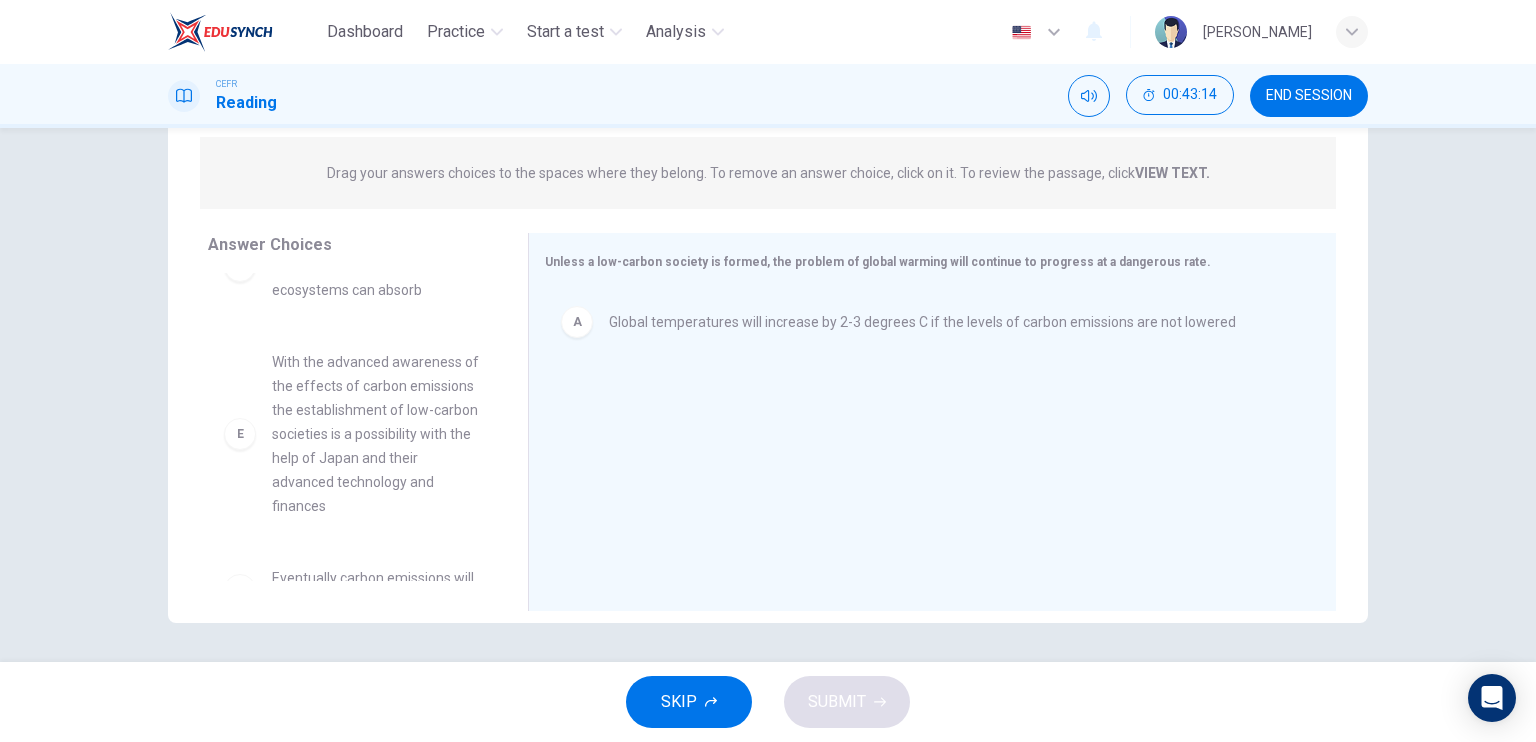 scroll, scrollTop: 240, scrollLeft: 0, axis: vertical 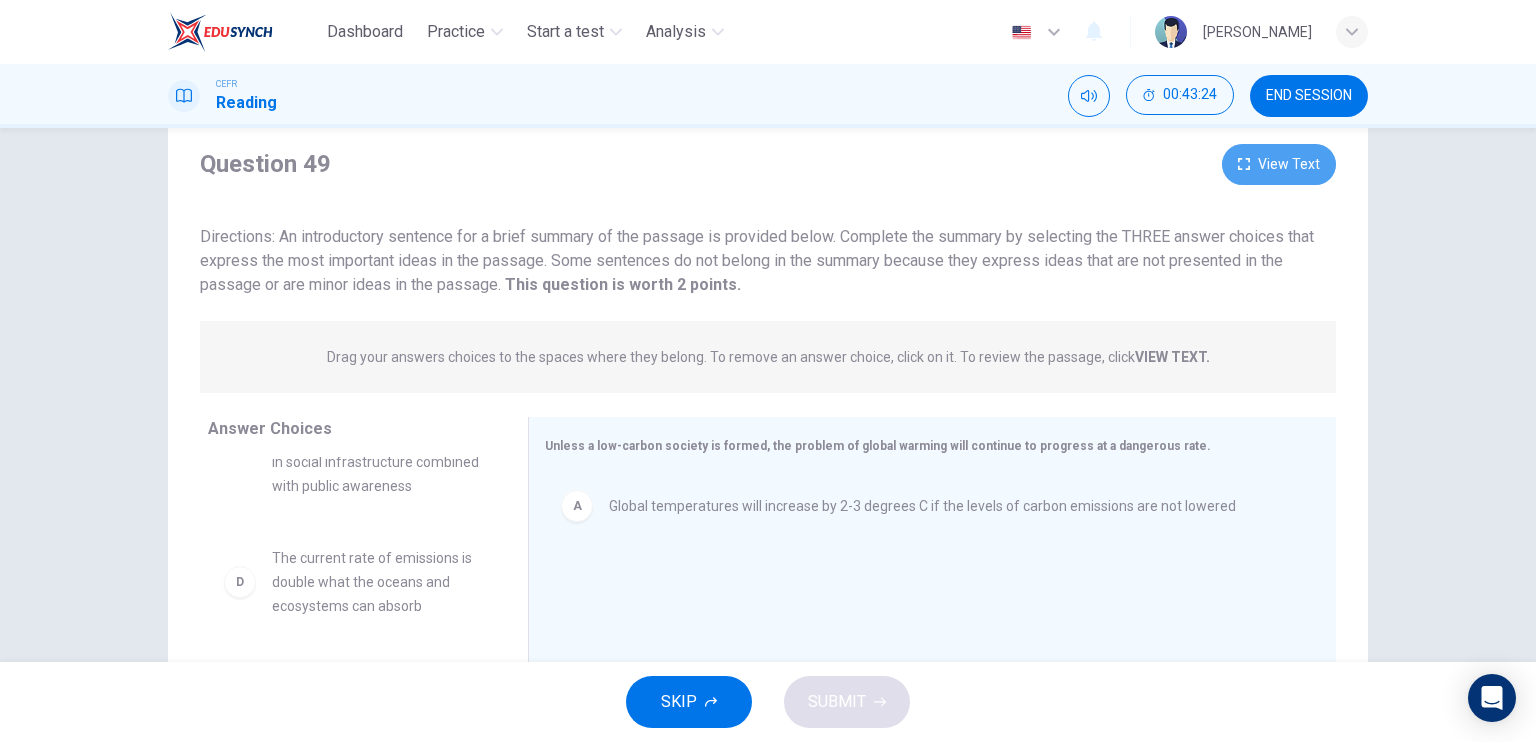 click on "View Text" at bounding box center (1279, 164) 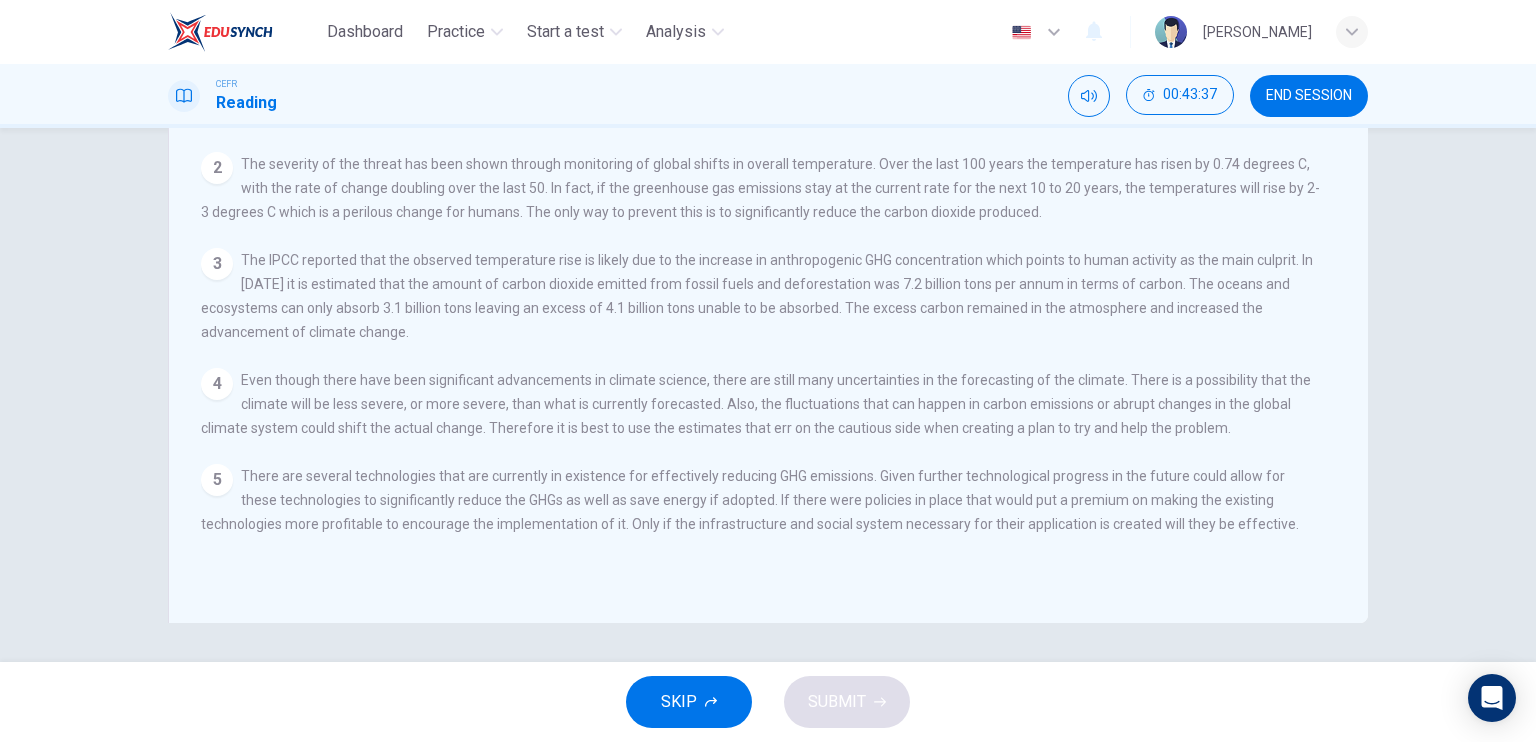 scroll, scrollTop: 0, scrollLeft: 0, axis: both 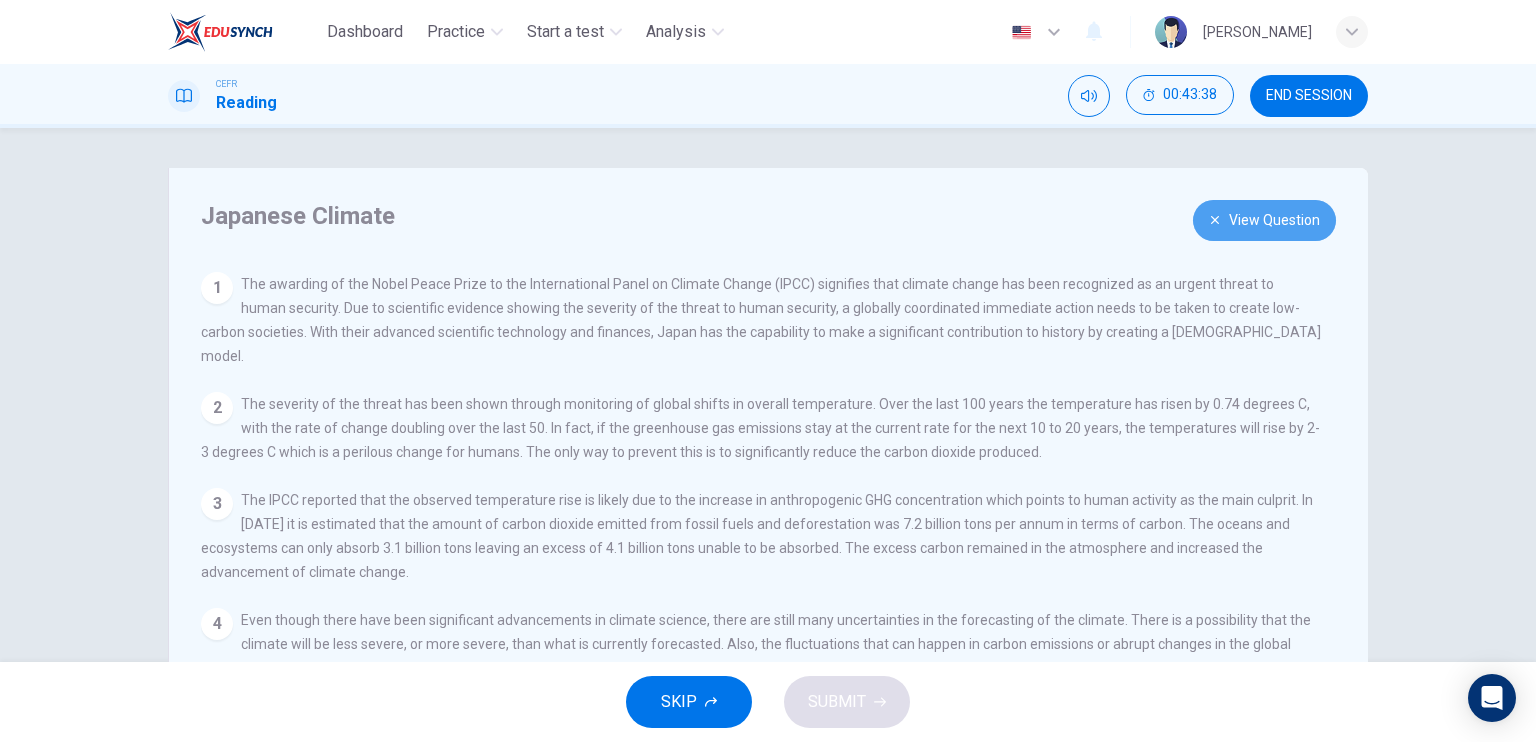 click on "View Question" at bounding box center [1264, 220] 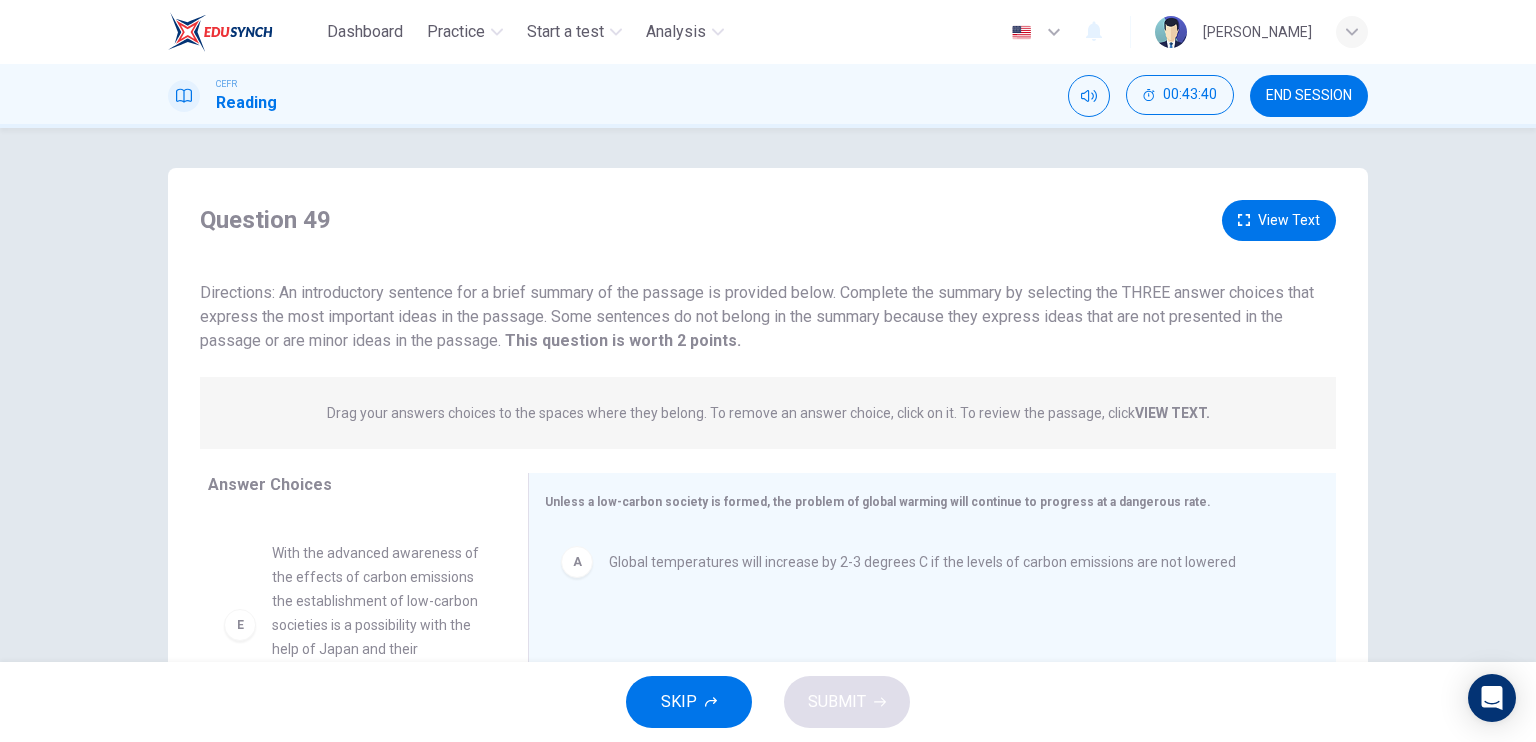 scroll, scrollTop: 508, scrollLeft: 0, axis: vertical 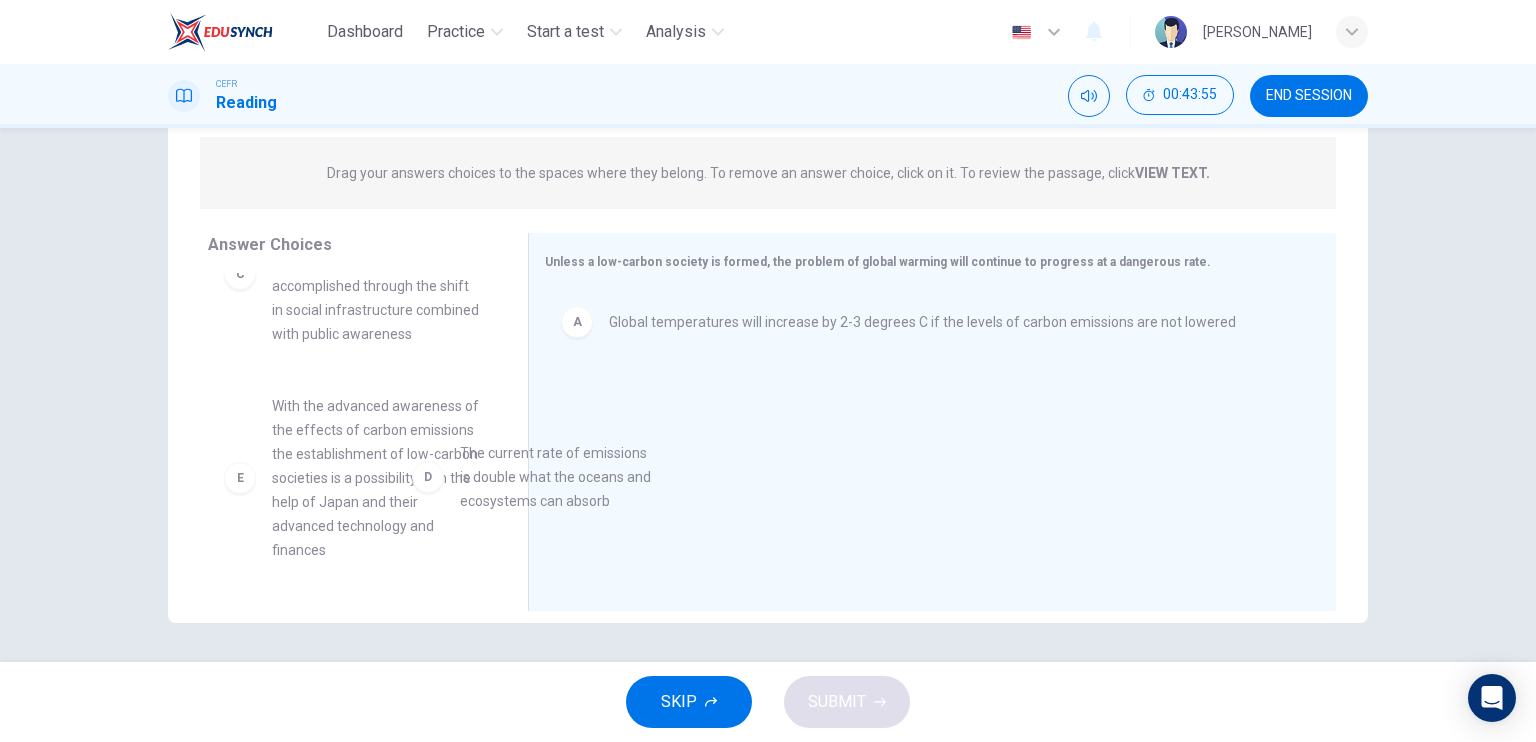 drag, startPoint x: 228, startPoint y: 481, endPoint x: 365, endPoint y: 474, distance: 137.17871 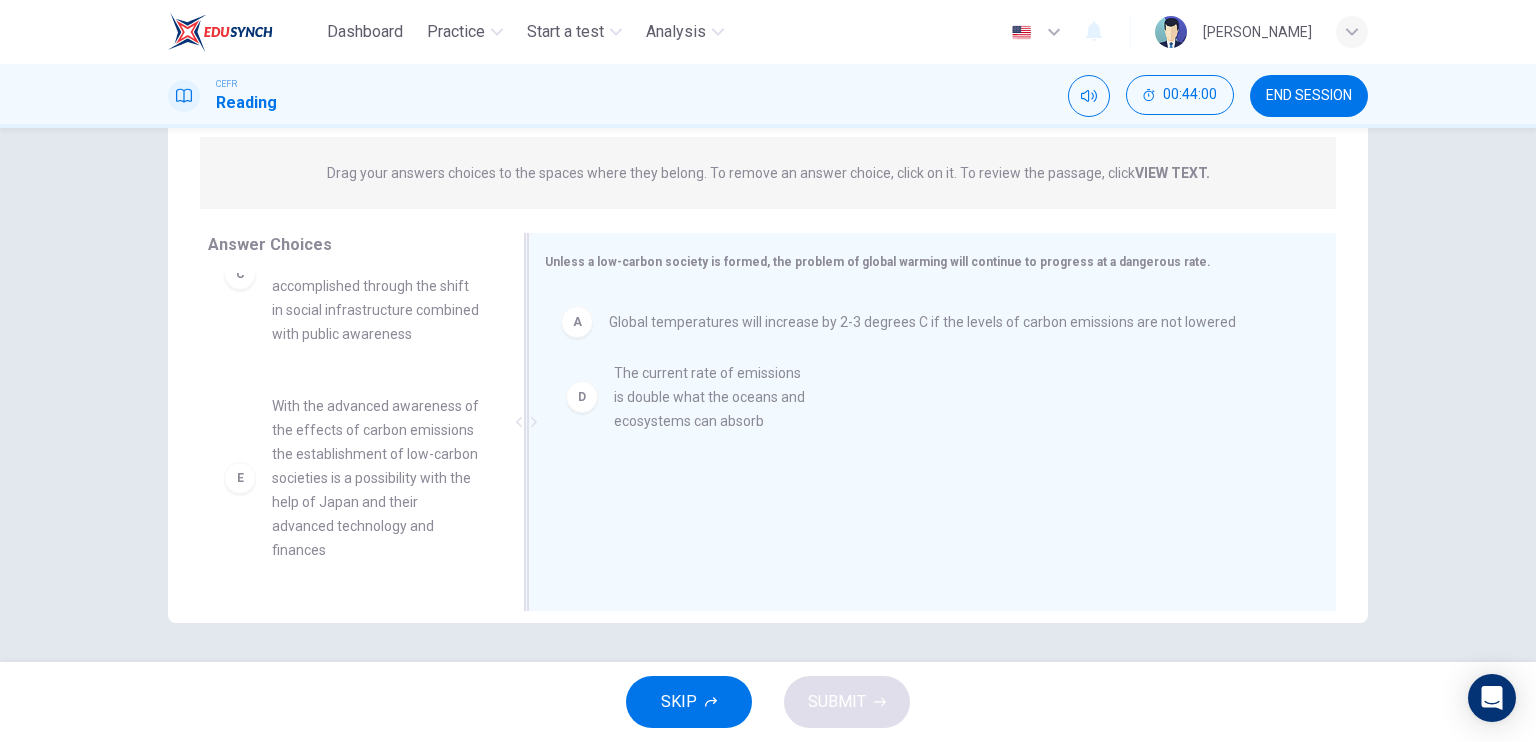 drag, startPoint x: 244, startPoint y: 487, endPoint x: 595, endPoint y: 408, distance: 359.7805 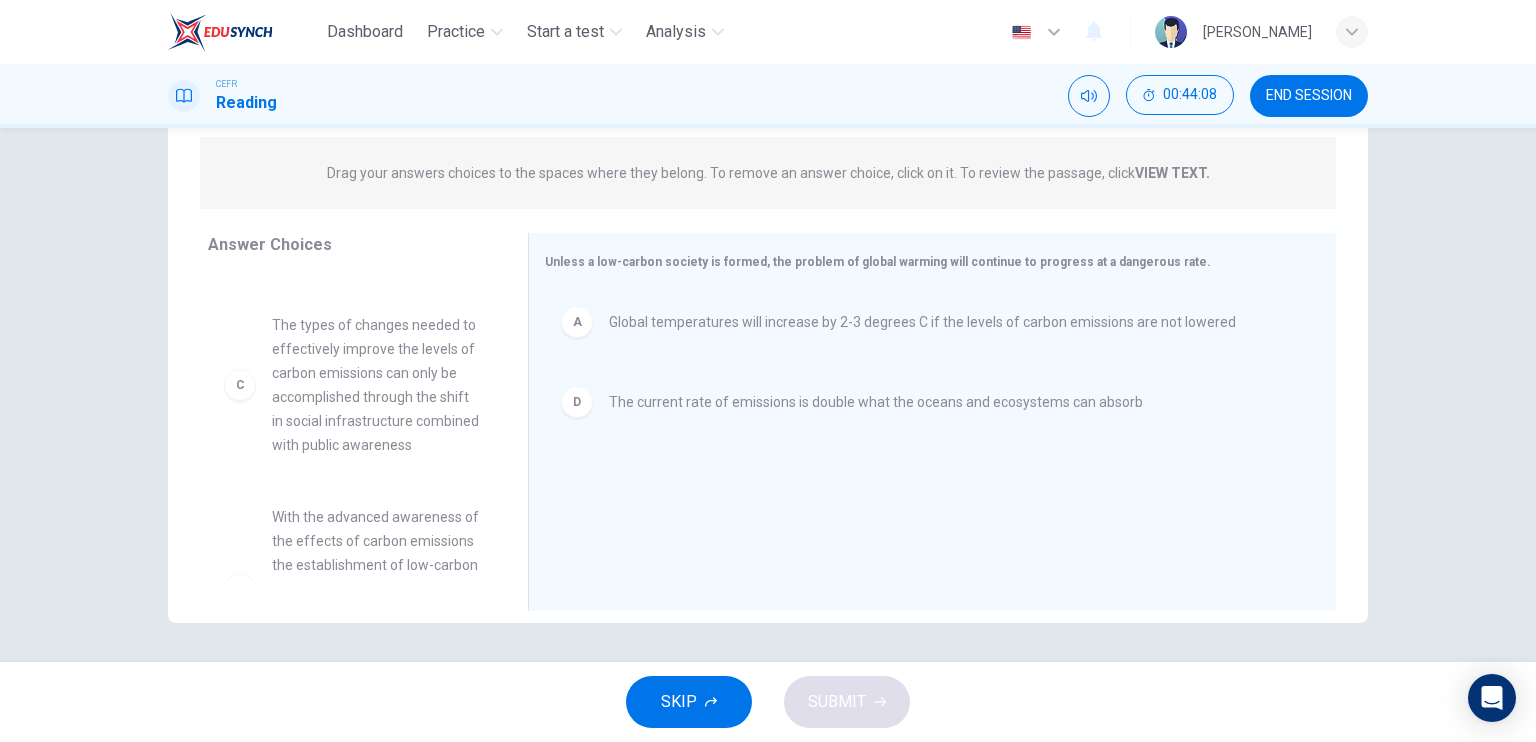scroll, scrollTop: 143, scrollLeft: 0, axis: vertical 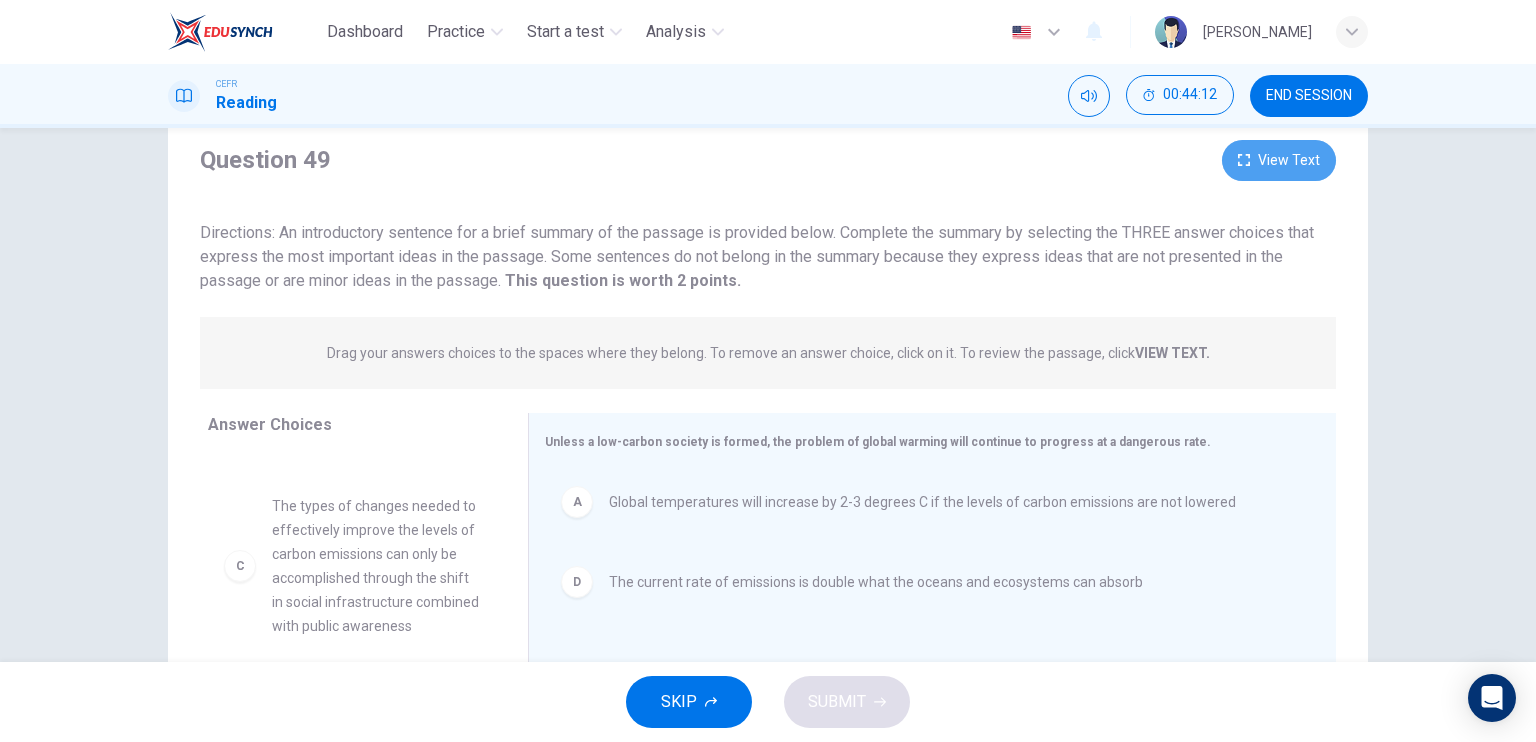 click on "View Text" at bounding box center (1279, 160) 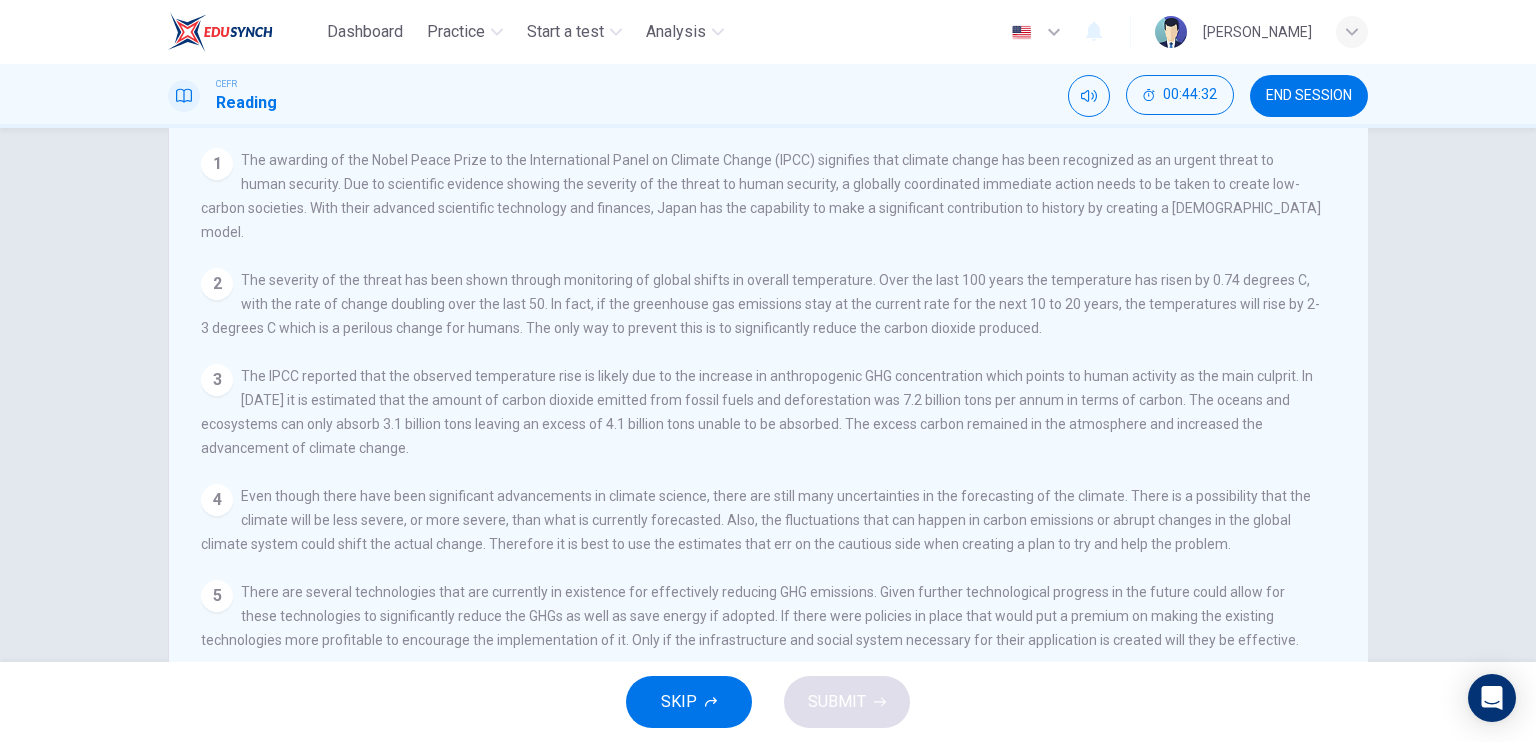 scroll, scrollTop: 0, scrollLeft: 0, axis: both 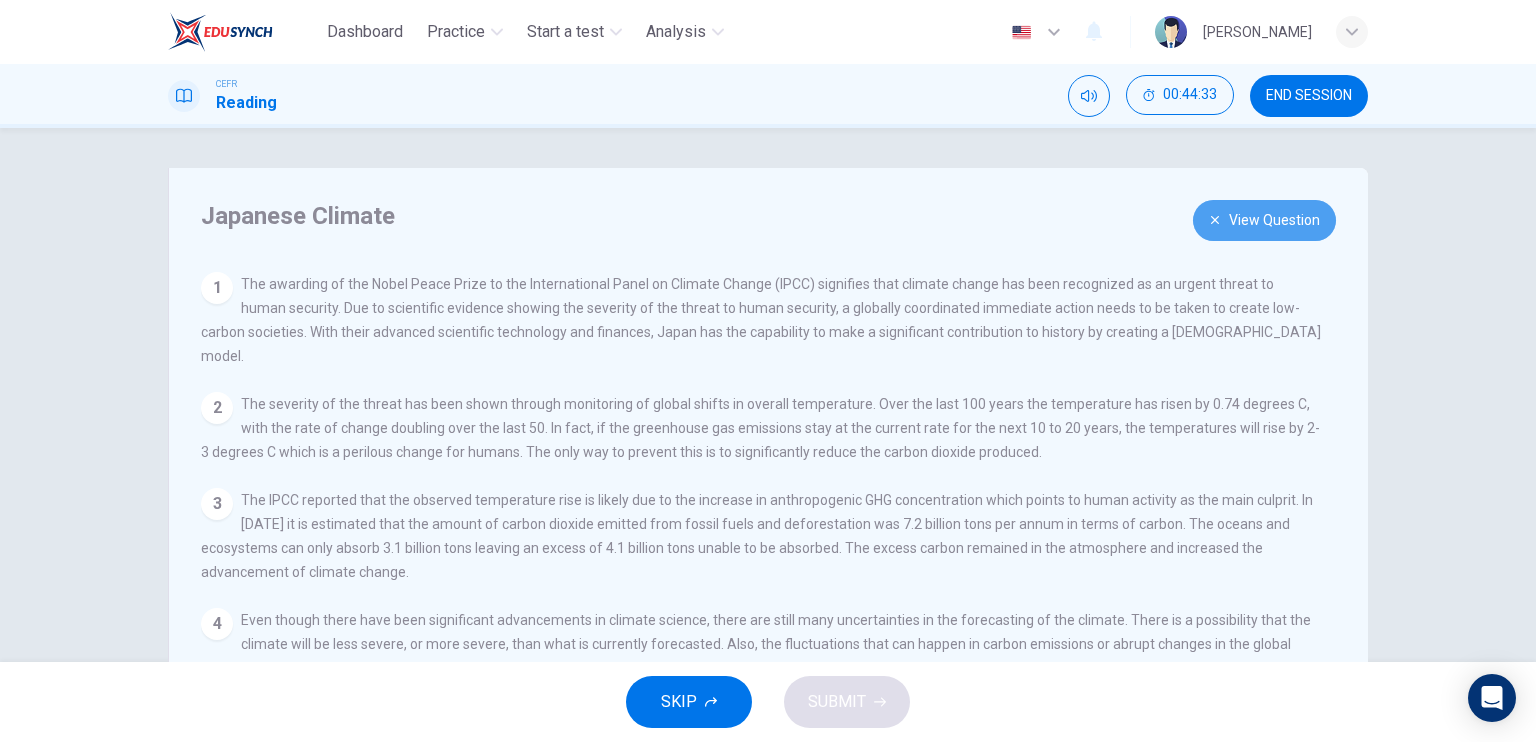 click on "View Question" at bounding box center [1264, 220] 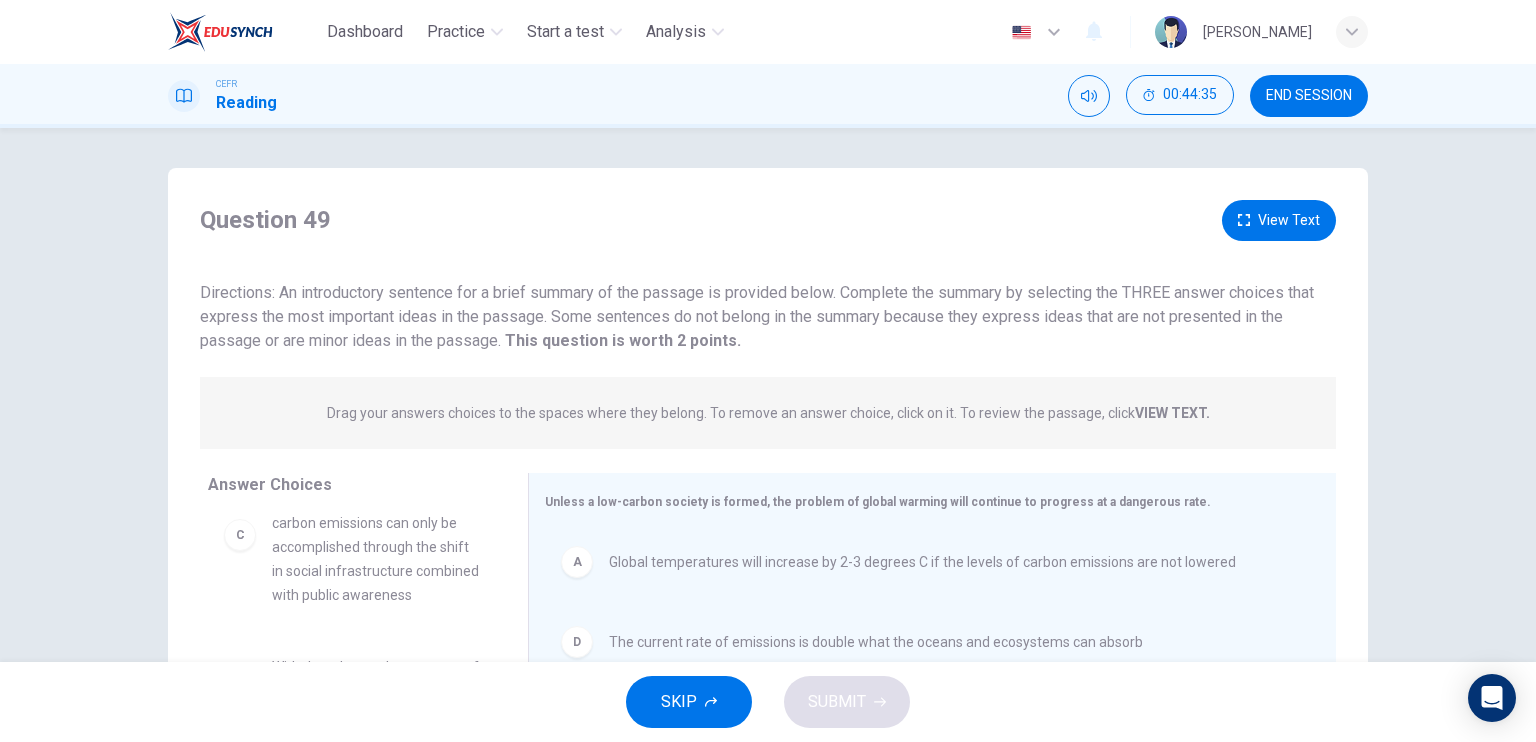 scroll, scrollTop: 232, scrollLeft: 0, axis: vertical 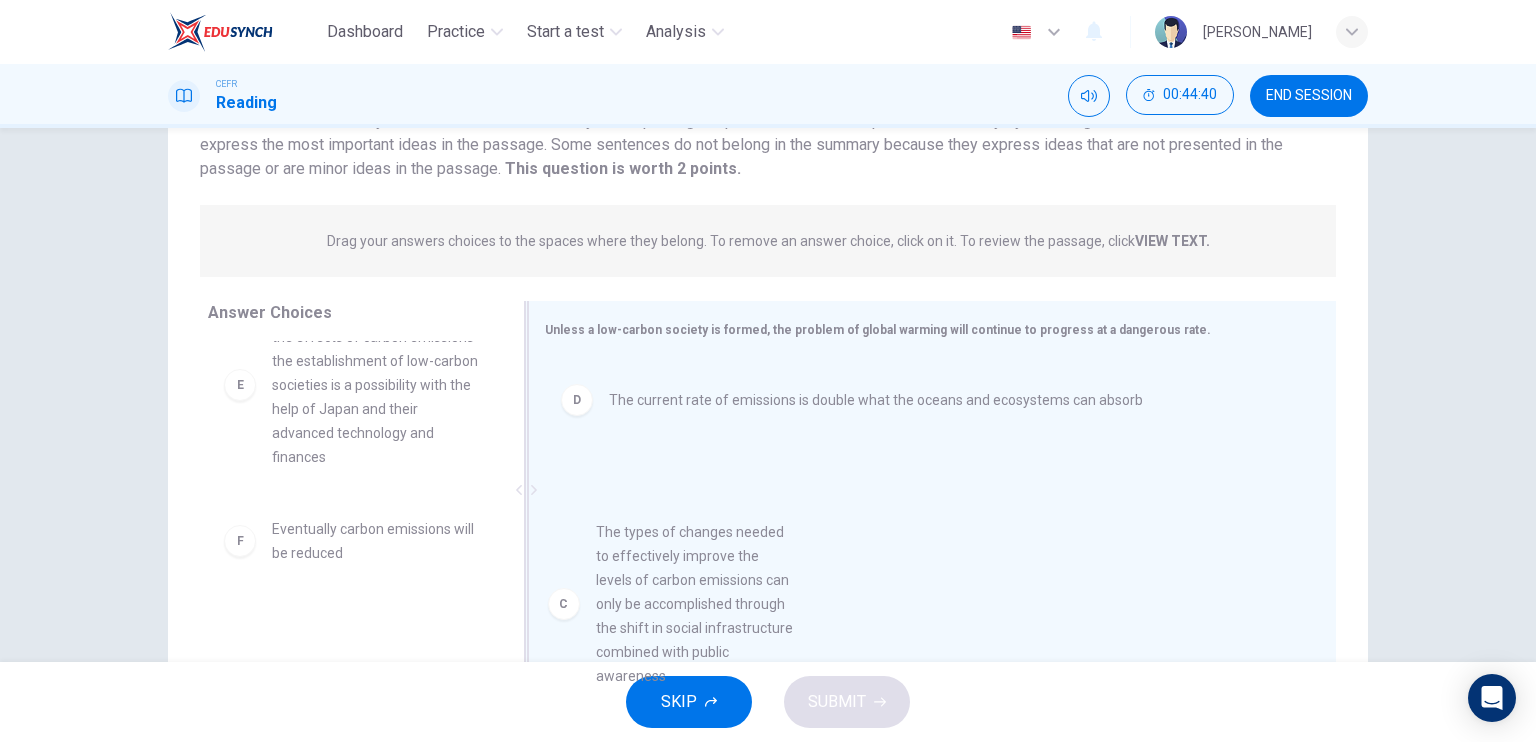 drag, startPoint x: 235, startPoint y: 409, endPoint x: 580, endPoint y: 612, distance: 400.2924 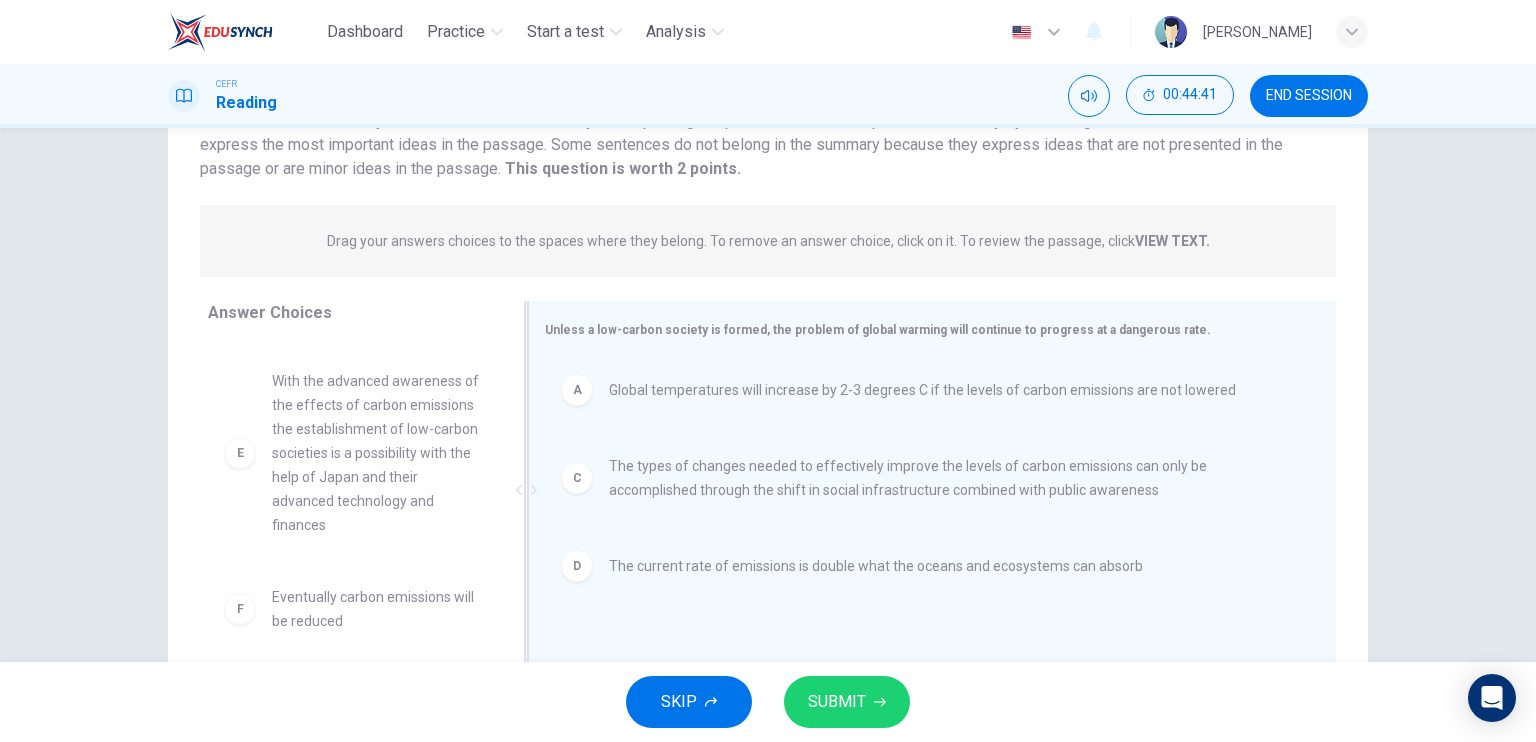 scroll, scrollTop: 0, scrollLeft: 0, axis: both 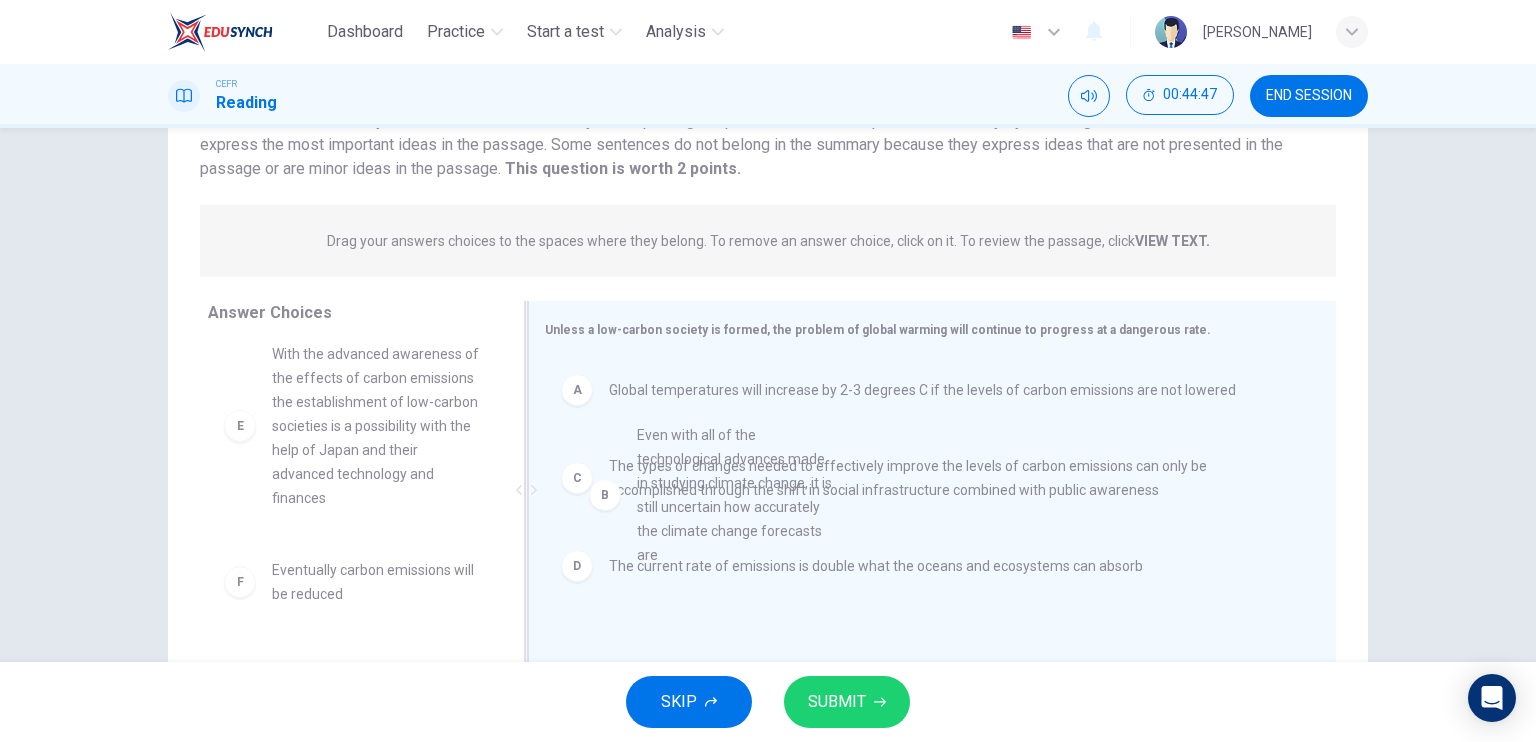 drag, startPoint x: 252, startPoint y: 423, endPoint x: 632, endPoint y: 509, distance: 389.61005 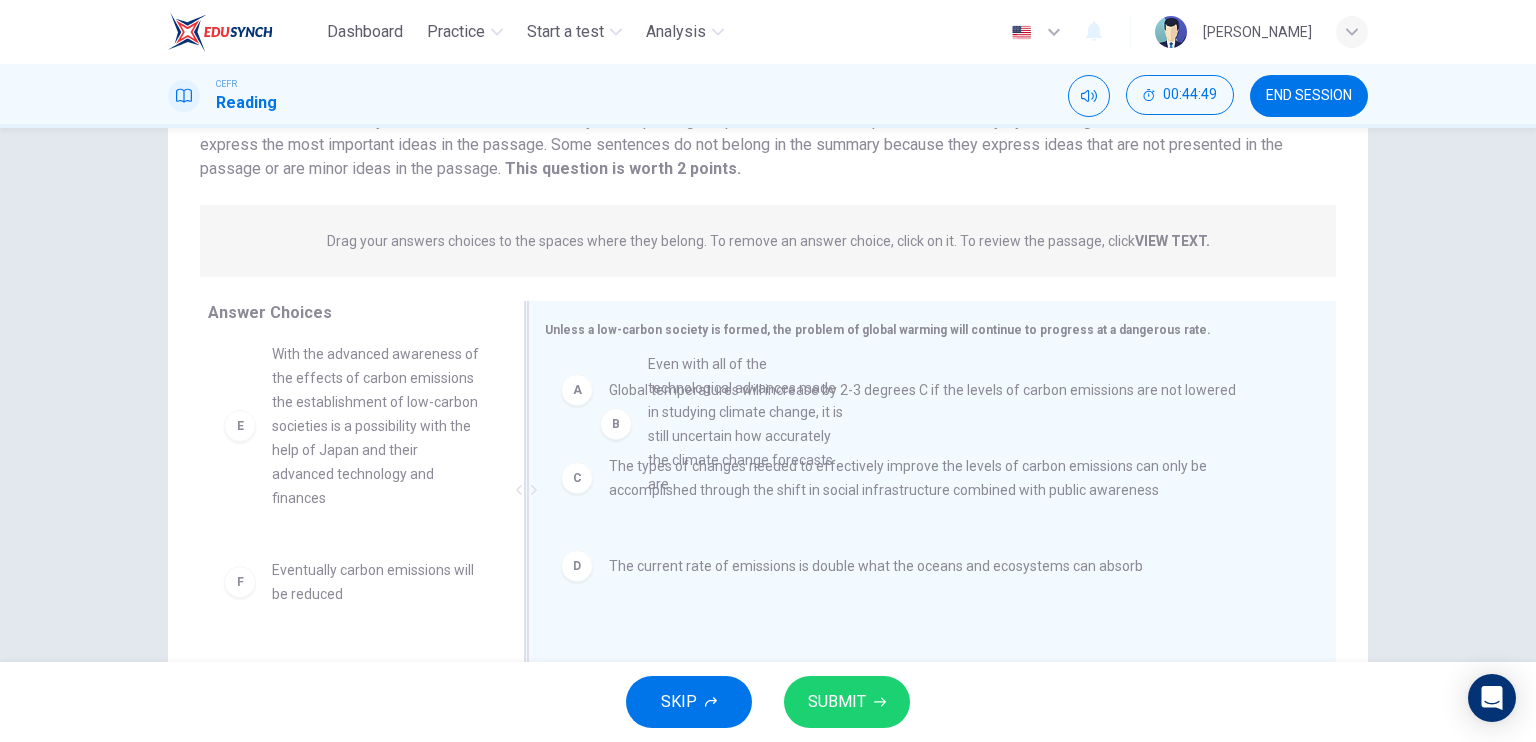 scroll, scrollTop: 12, scrollLeft: 0, axis: vertical 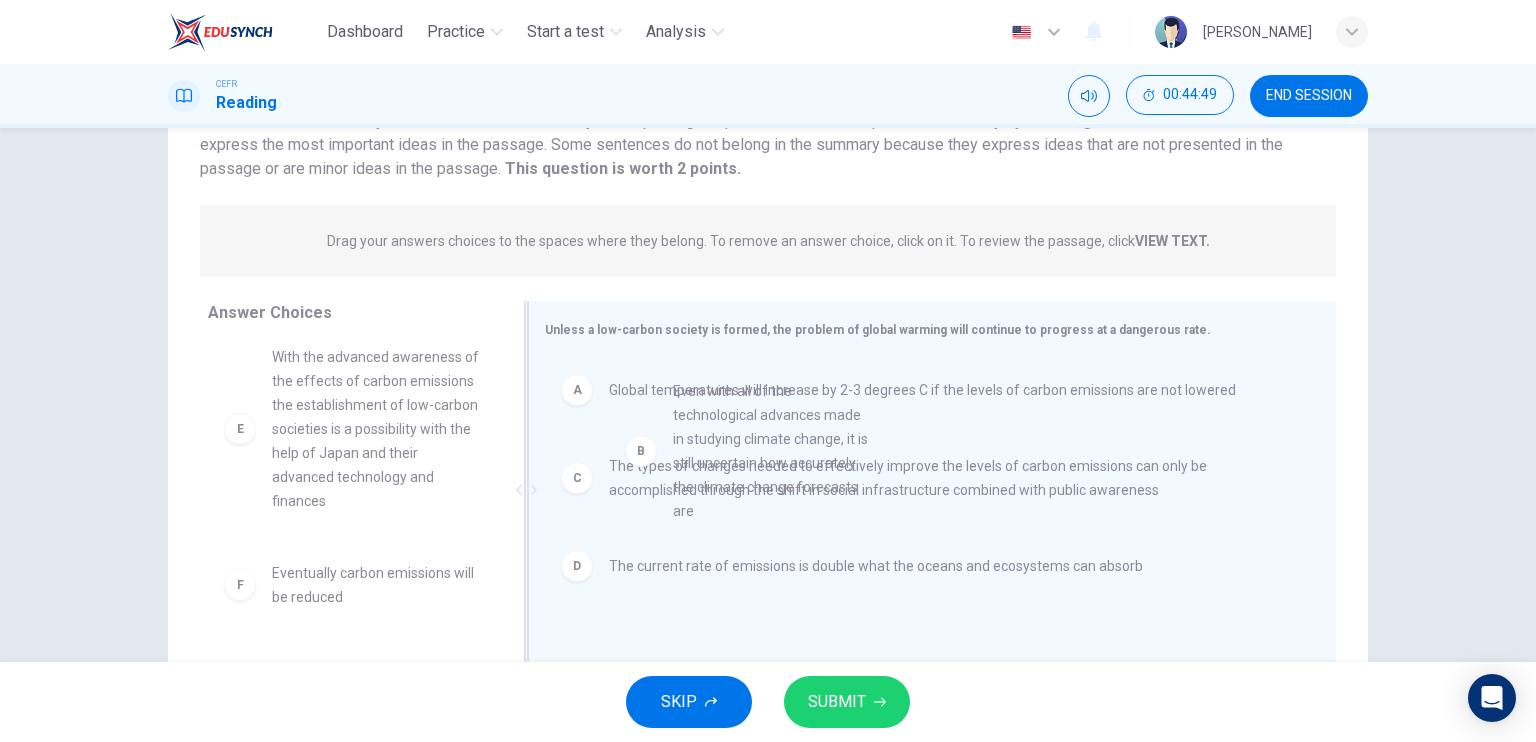 drag, startPoint x: 657, startPoint y: 422, endPoint x: 693, endPoint y: 453, distance: 47.507893 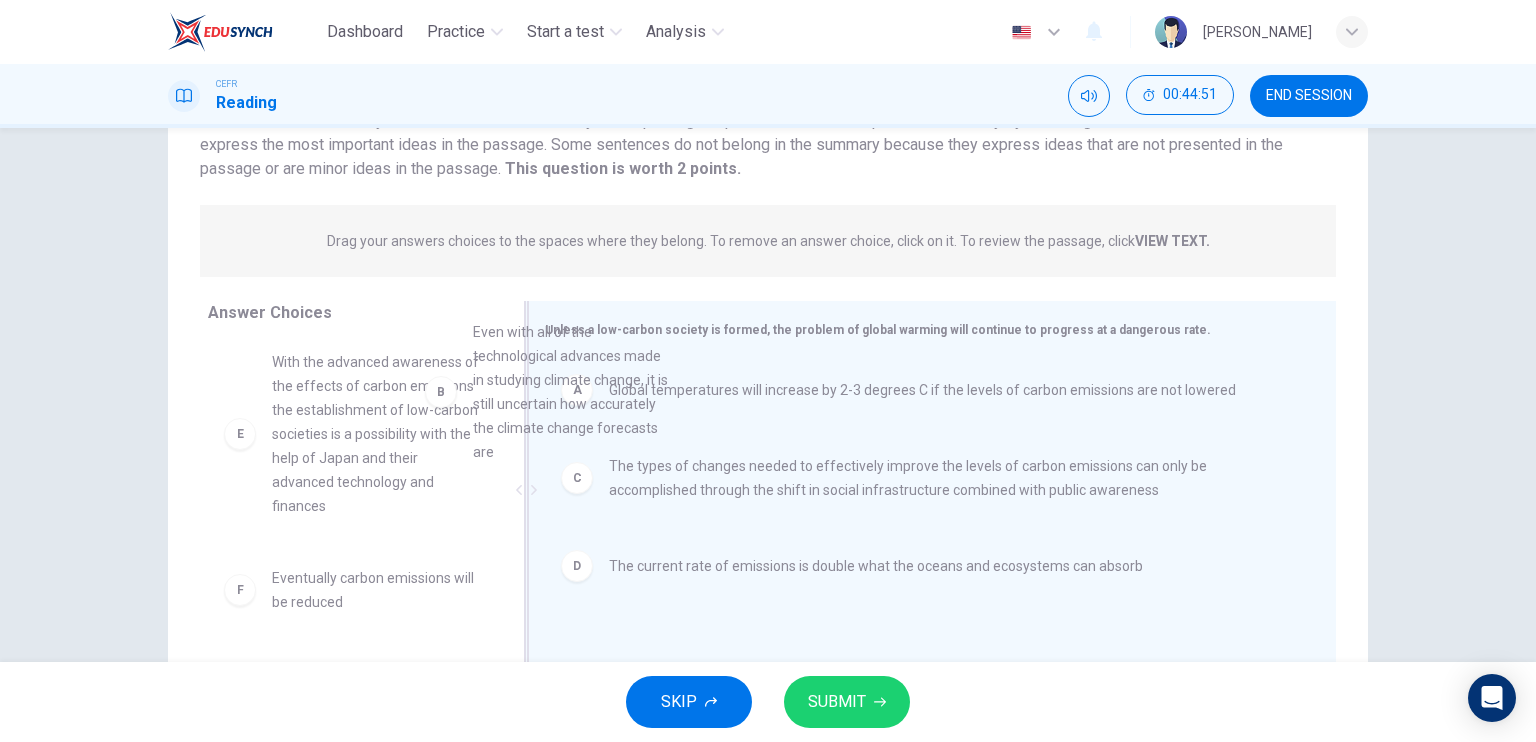 scroll, scrollTop: 6, scrollLeft: 0, axis: vertical 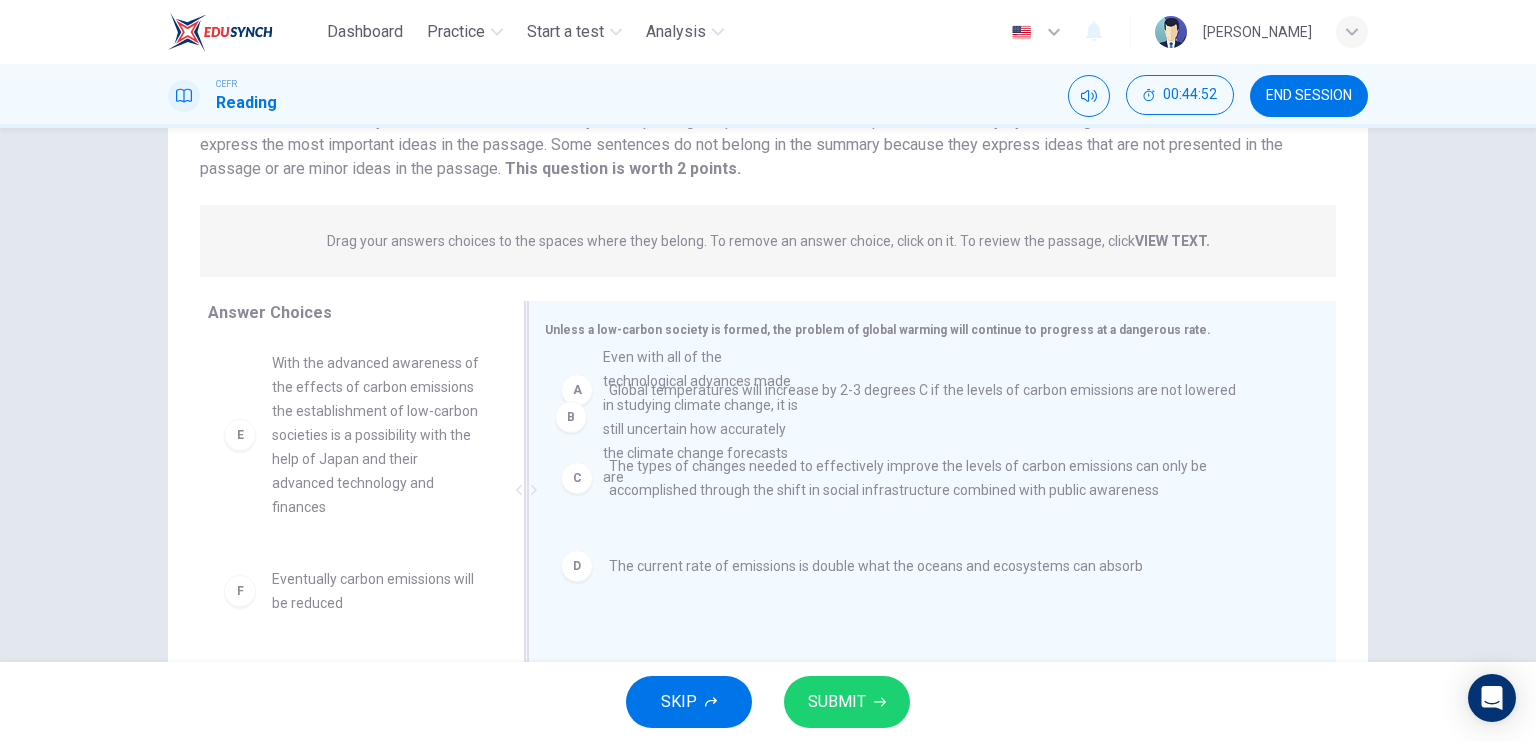 drag, startPoint x: 225, startPoint y: 419, endPoint x: 587, endPoint y: 419, distance: 362 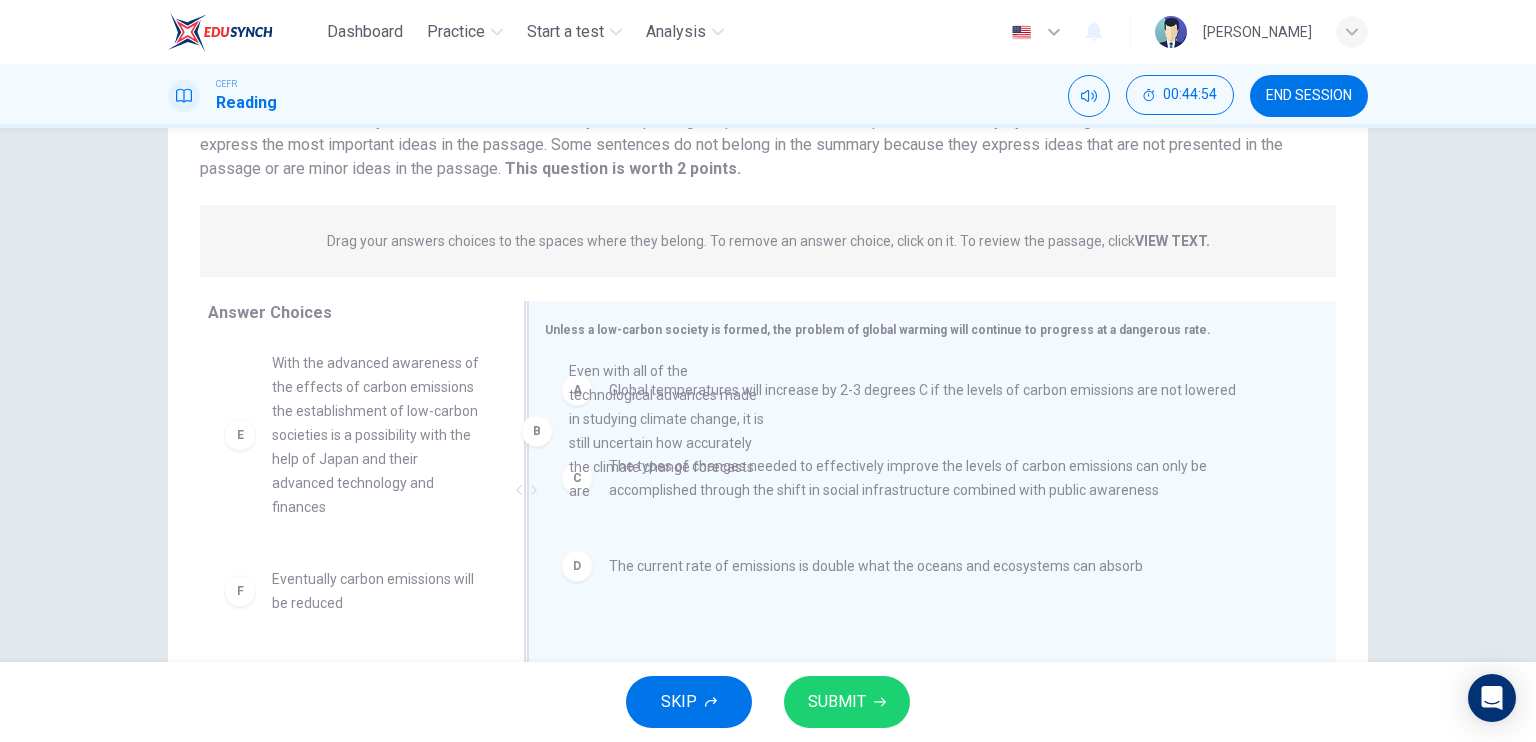 scroll, scrollTop: 5, scrollLeft: 0, axis: vertical 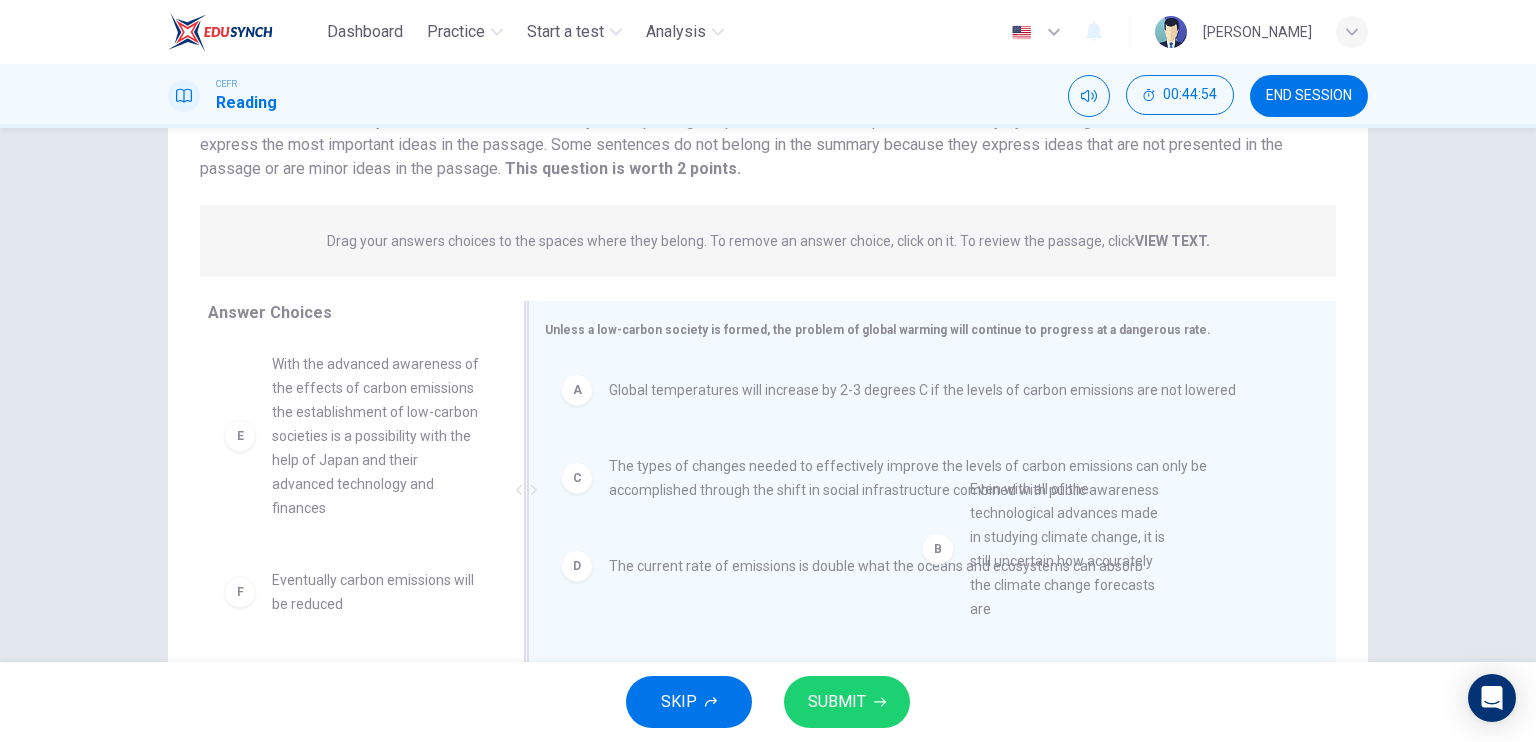 drag, startPoint x: 235, startPoint y: 434, endPoint x: 962, endPoint y: 560, distance: 737.8381 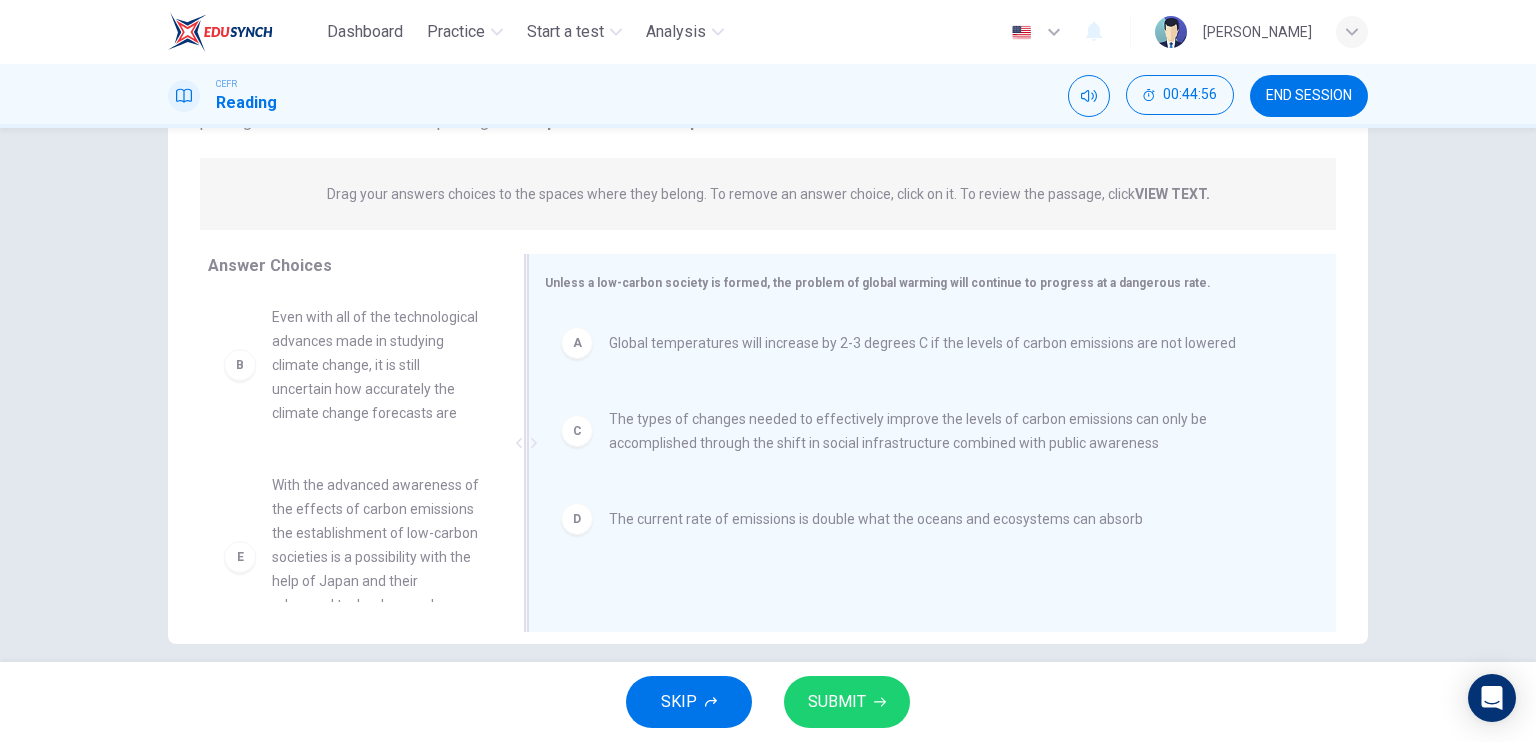 scroll, scrollTop: 220, scrollLeft: 0, axis: vertical 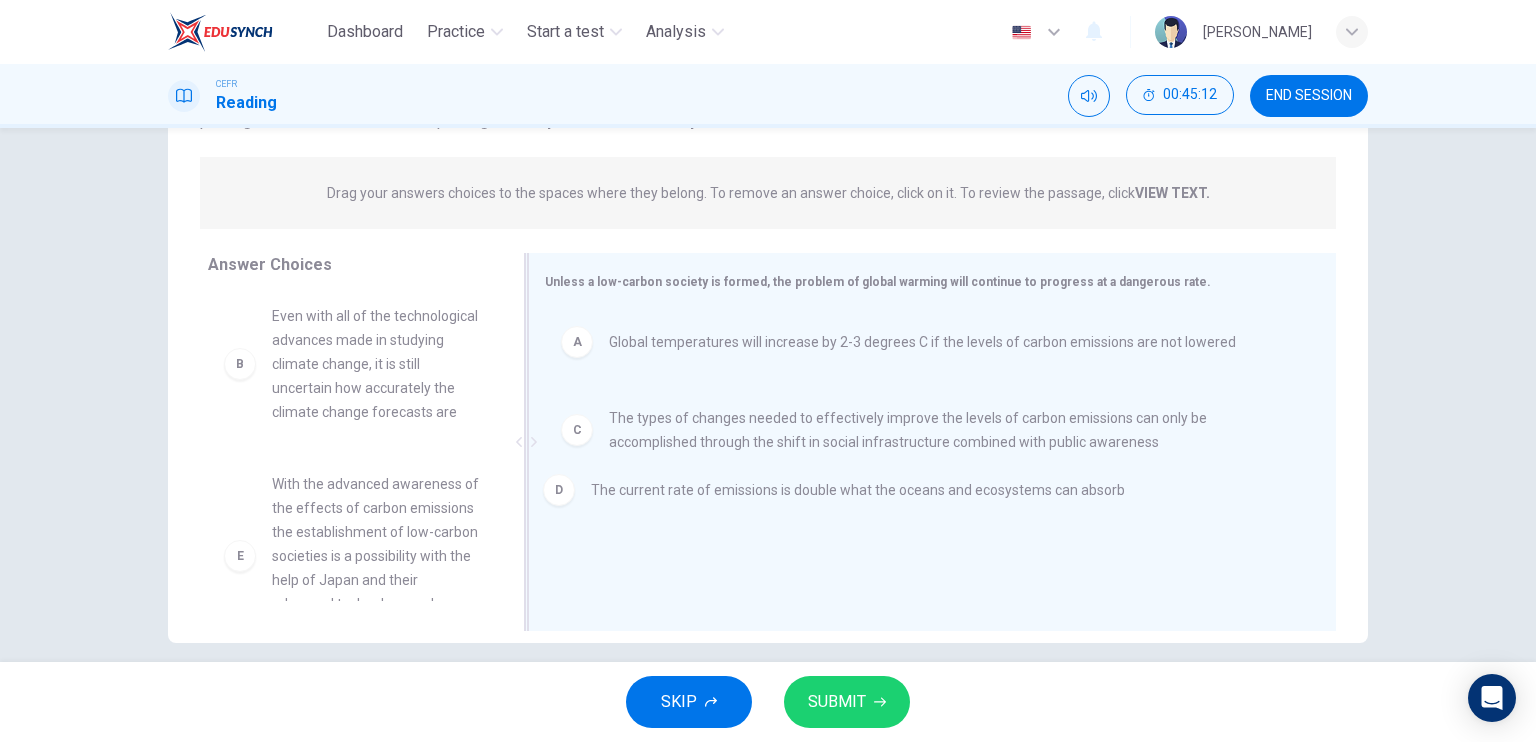 drag, startPoint x: 796, startPoint y: 543, endPoint x: 777, endPoint y: 514, distance: 34.669872 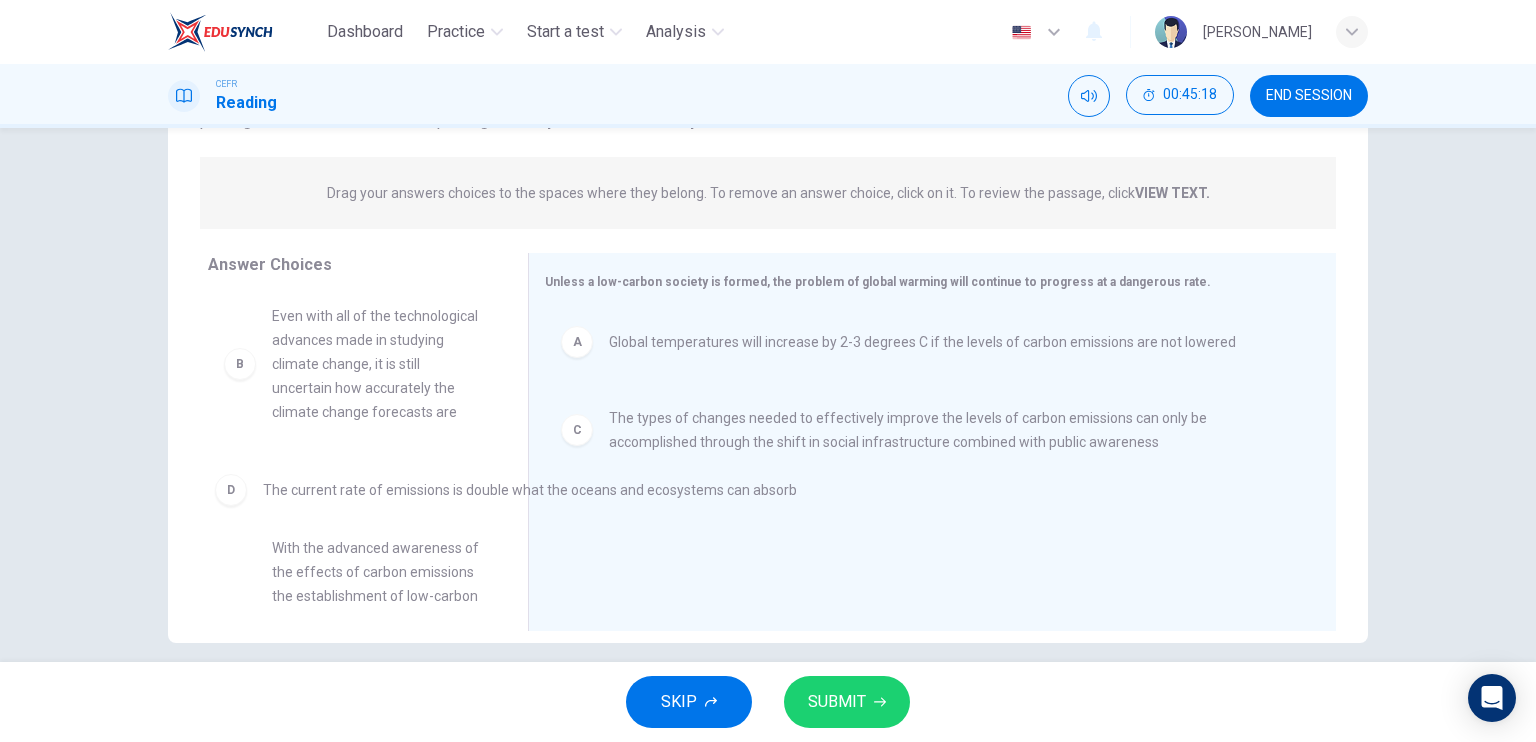 drag, startPoint x: 744, startPoint y: 521, endPoint x: 396, endPoint y: 495, distance: 348.9699 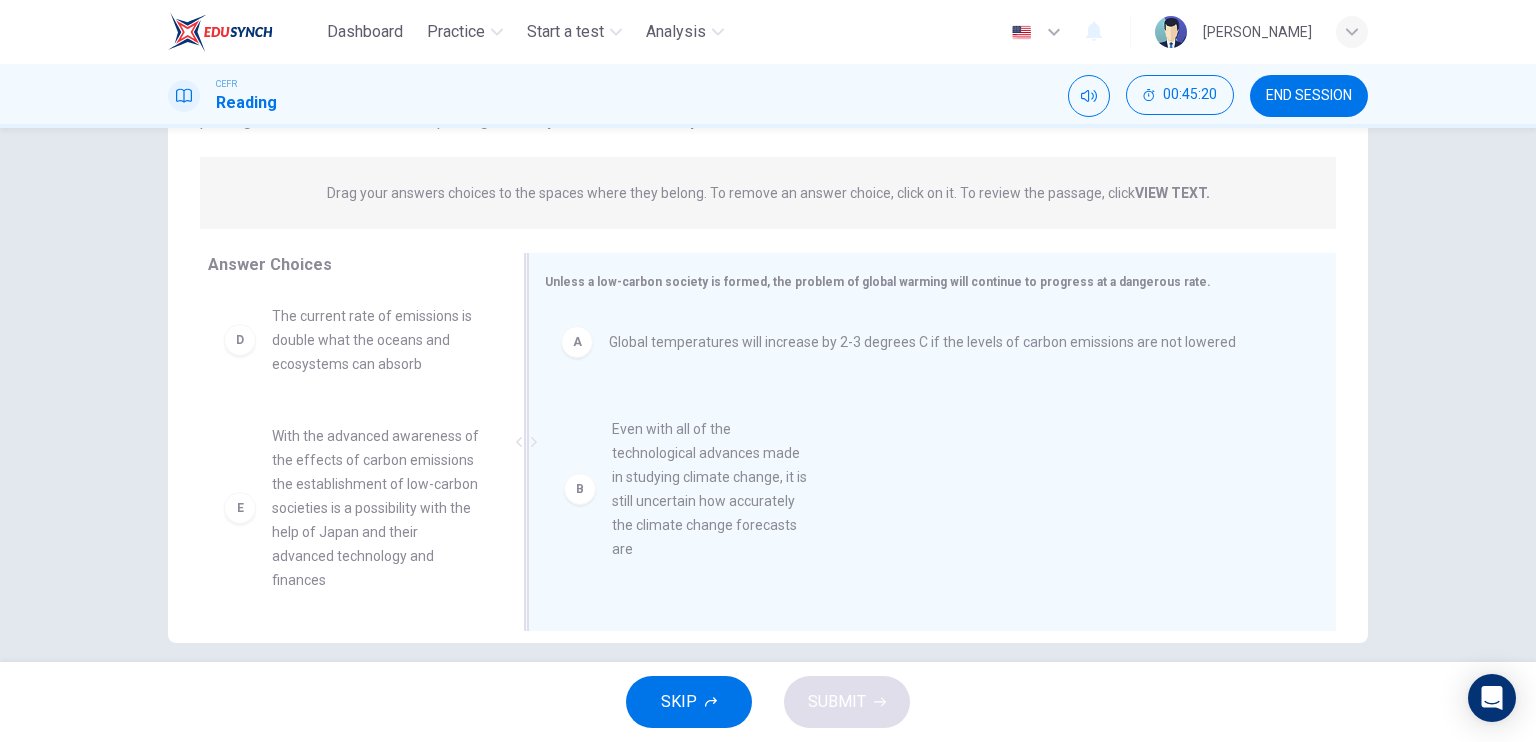 drag, startPoint x: 380, startPoint y: 393, endPoint x: 673, endPoint y: 493, distance: 309.5949 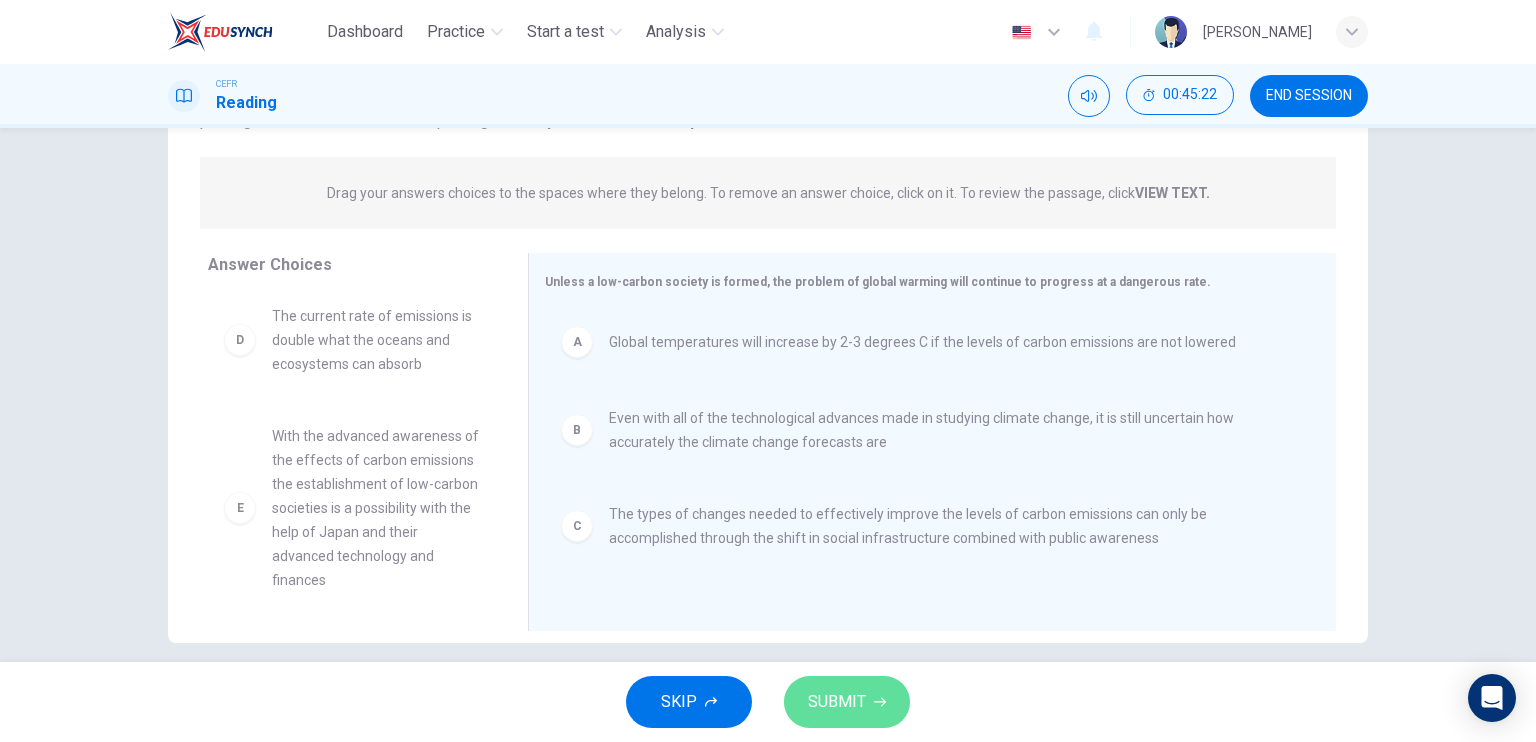 click on "SUBMIT" at bounding box center [847, 702] 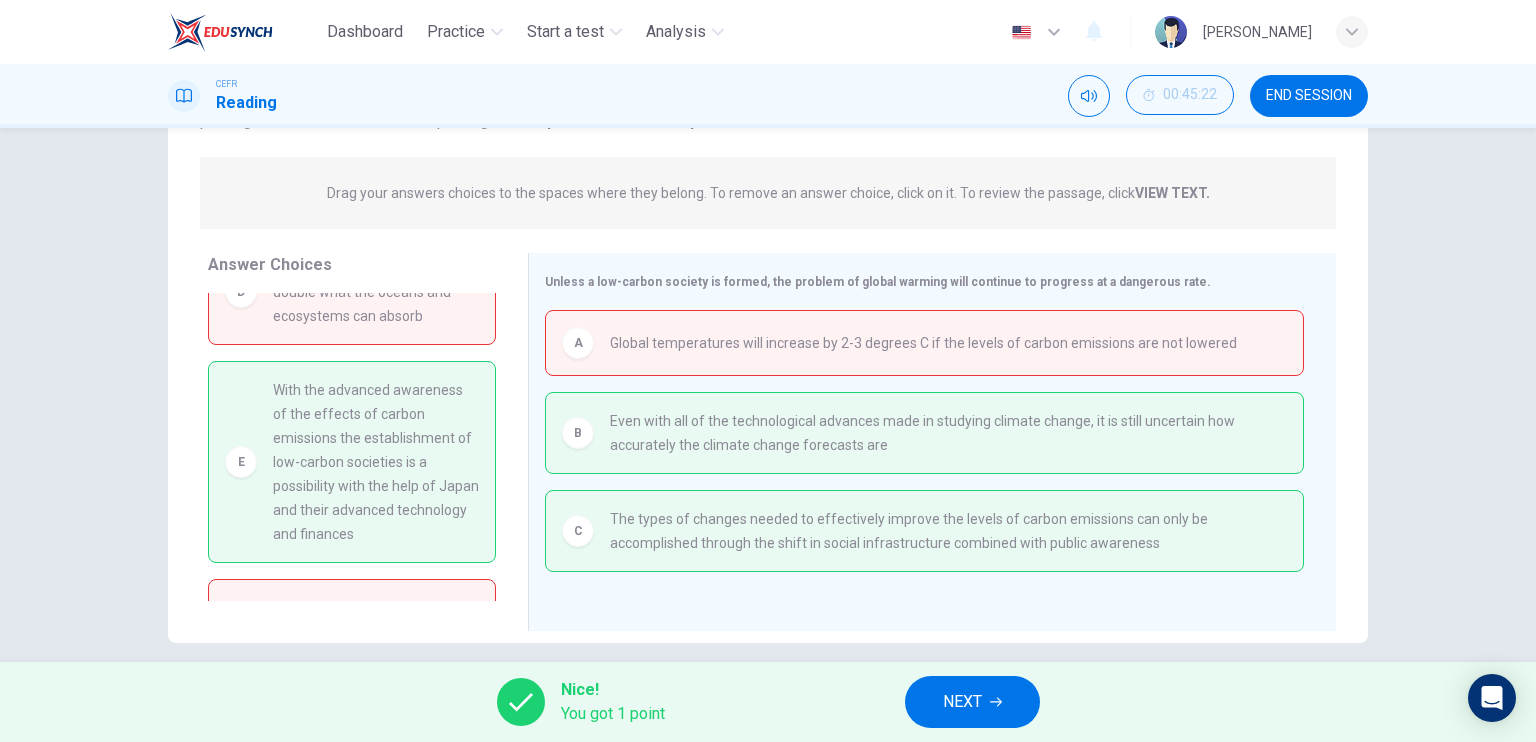 scroll, scrollTop: 56, scrollLeft: 0, axis: vertical 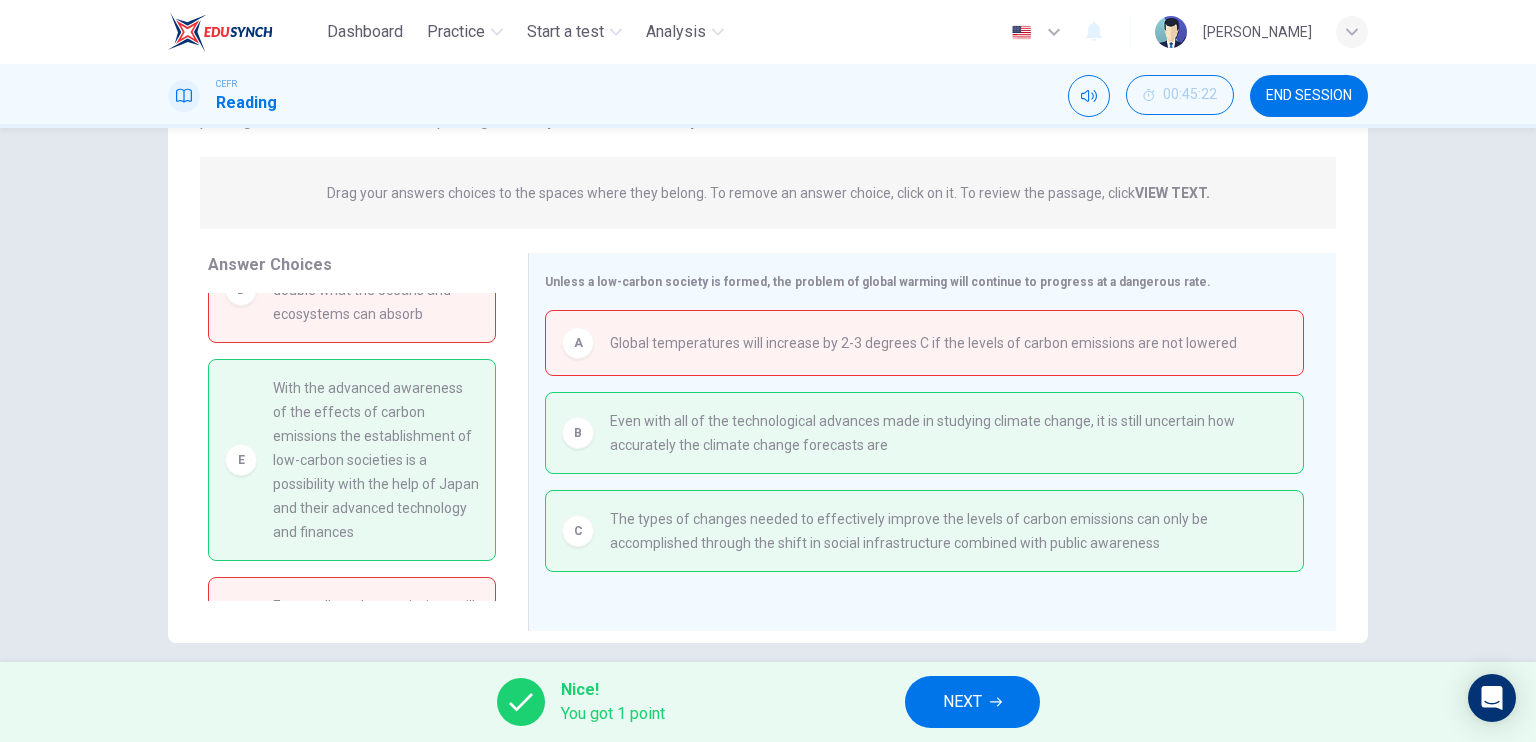 click on "NEXT" at bounding box center [962, 702] 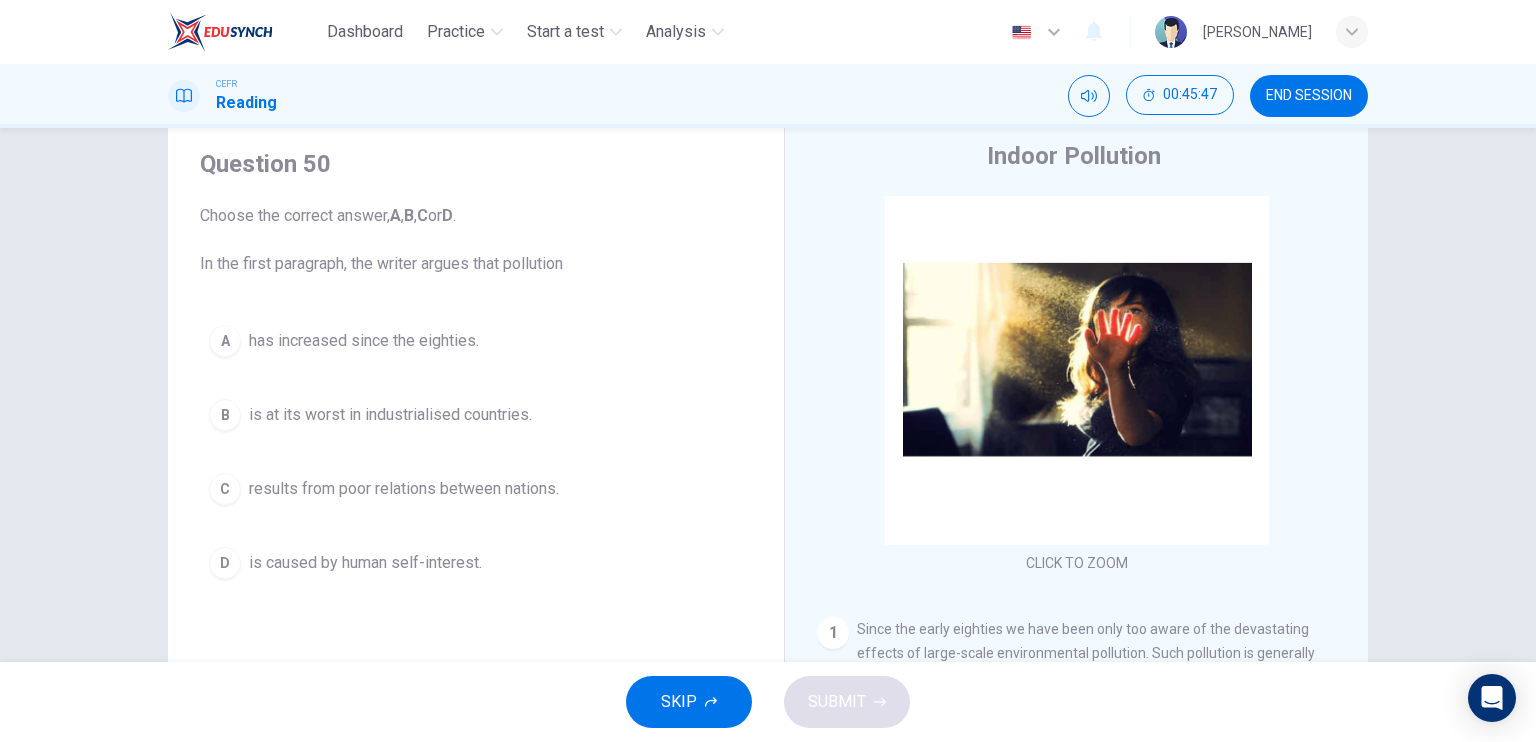 scroll, scrollTop: 56, scrollLeft: 0, axis: vertical 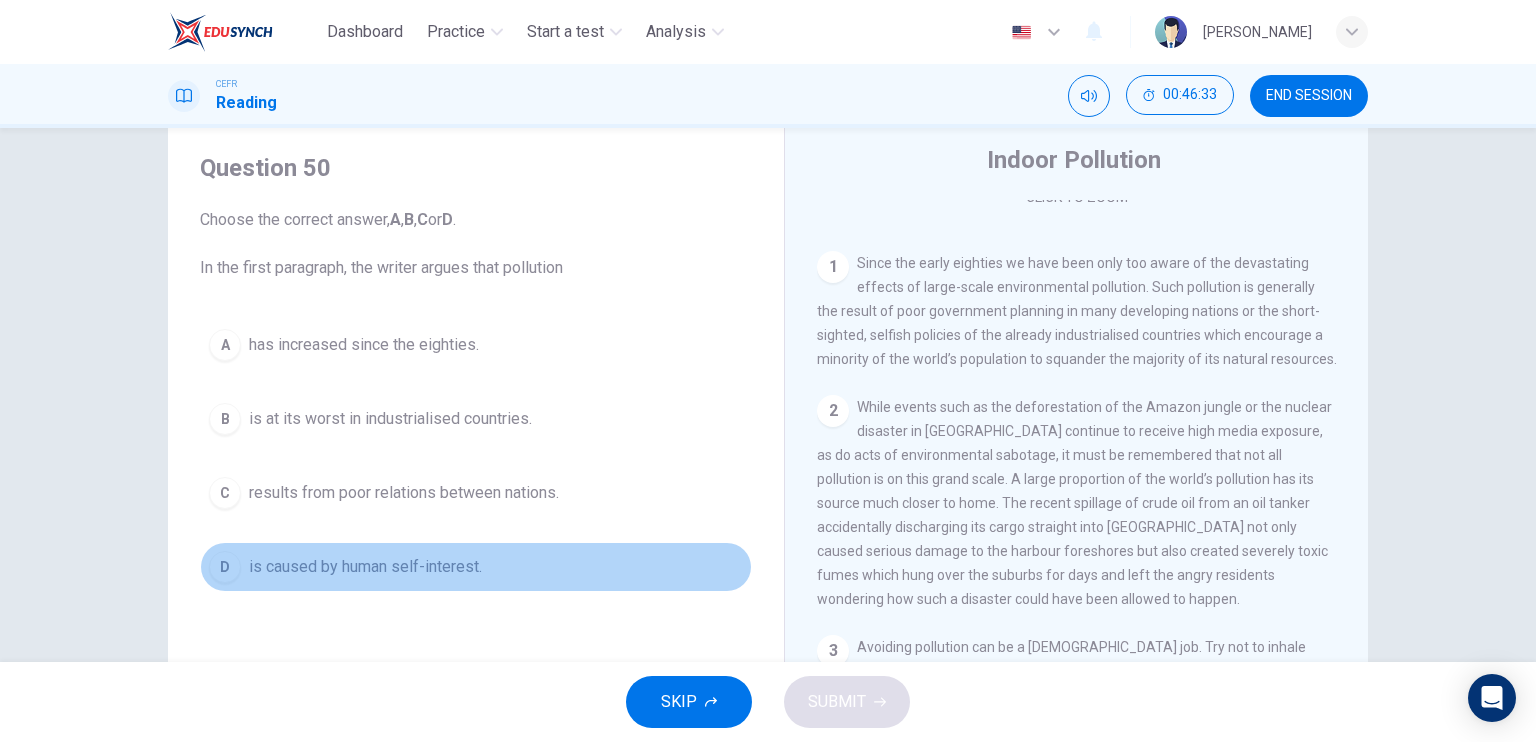 click on "is caused by human self-interest." at bounding box center (365, 567) 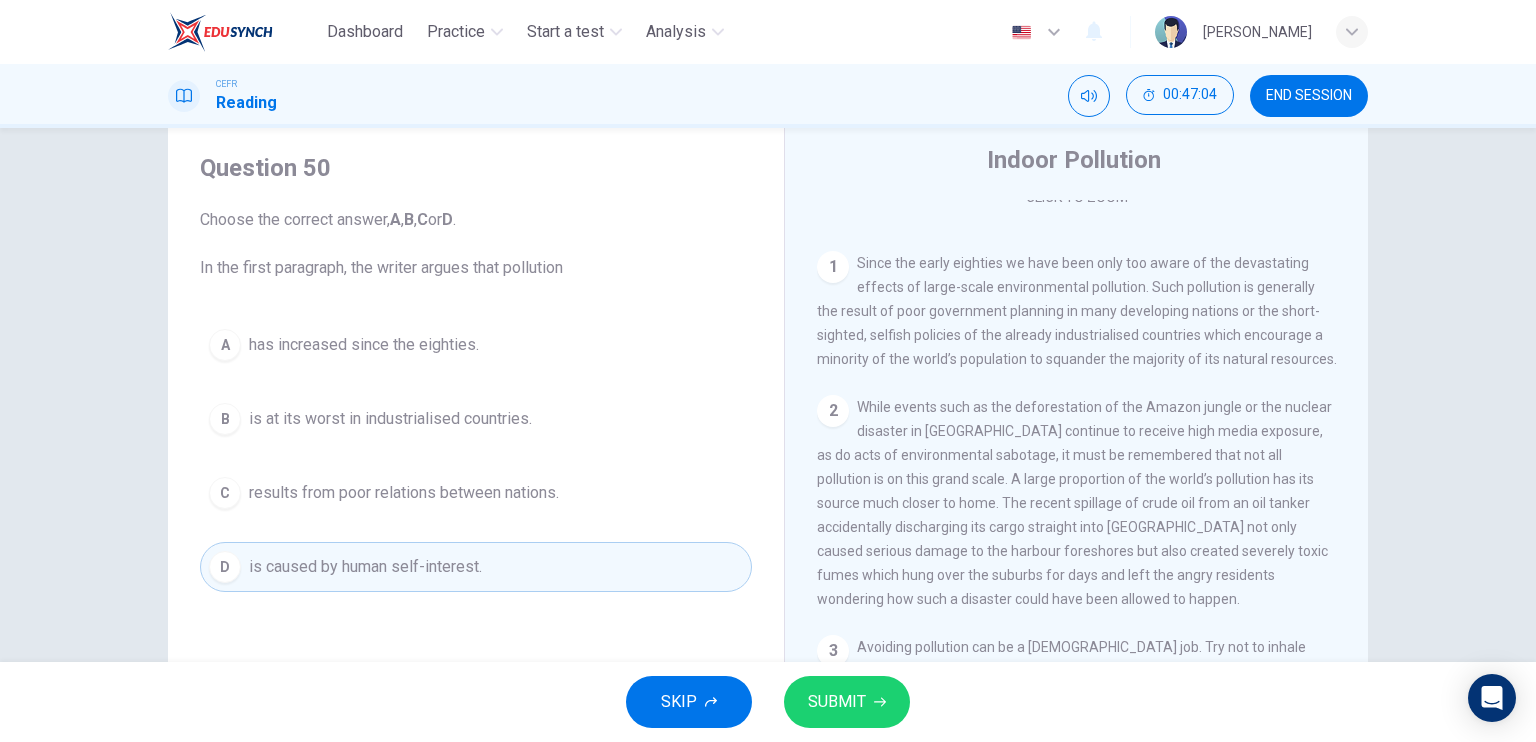 click on "SUBMIT" at bounding box center [837, 702] 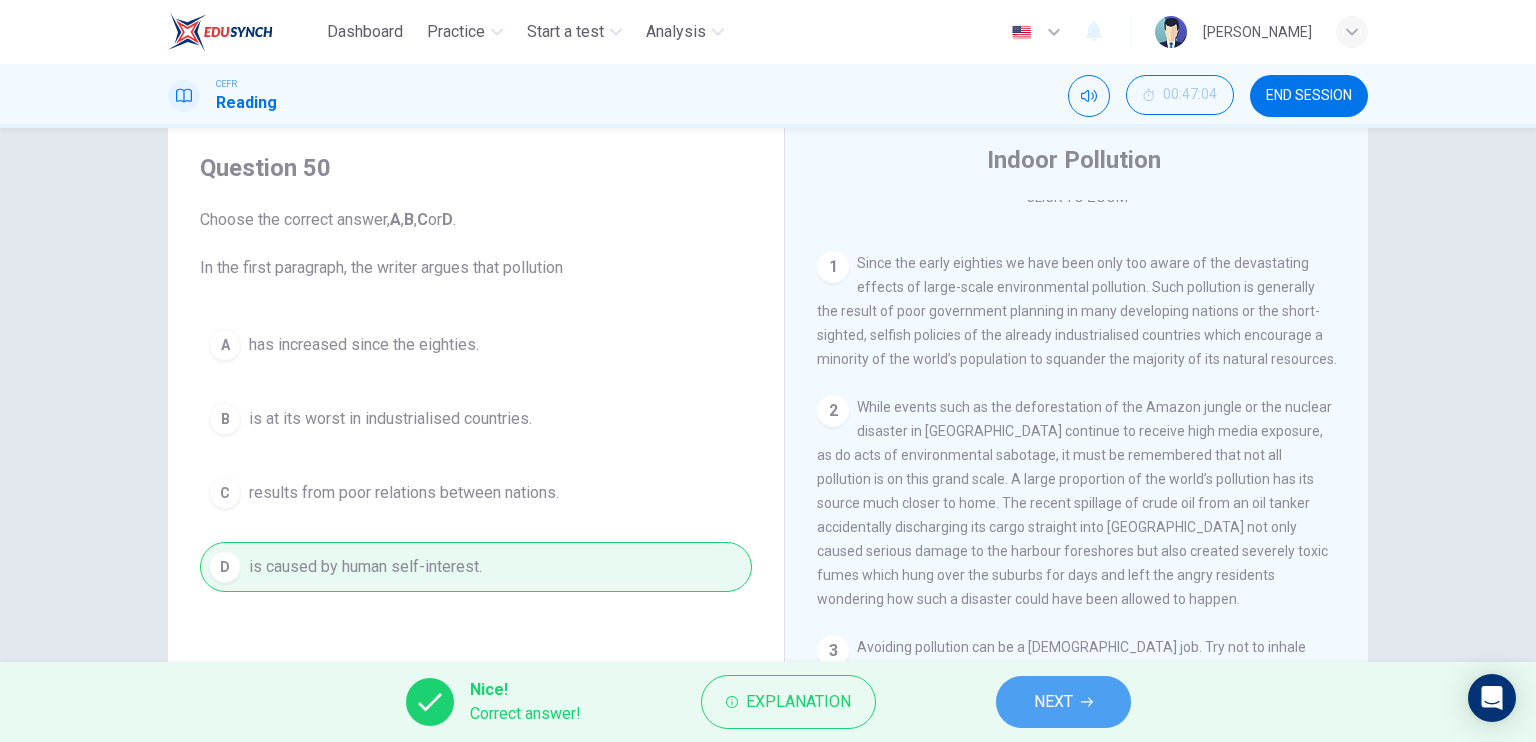 click on "NEXT" at bounding box center (1053, 702) 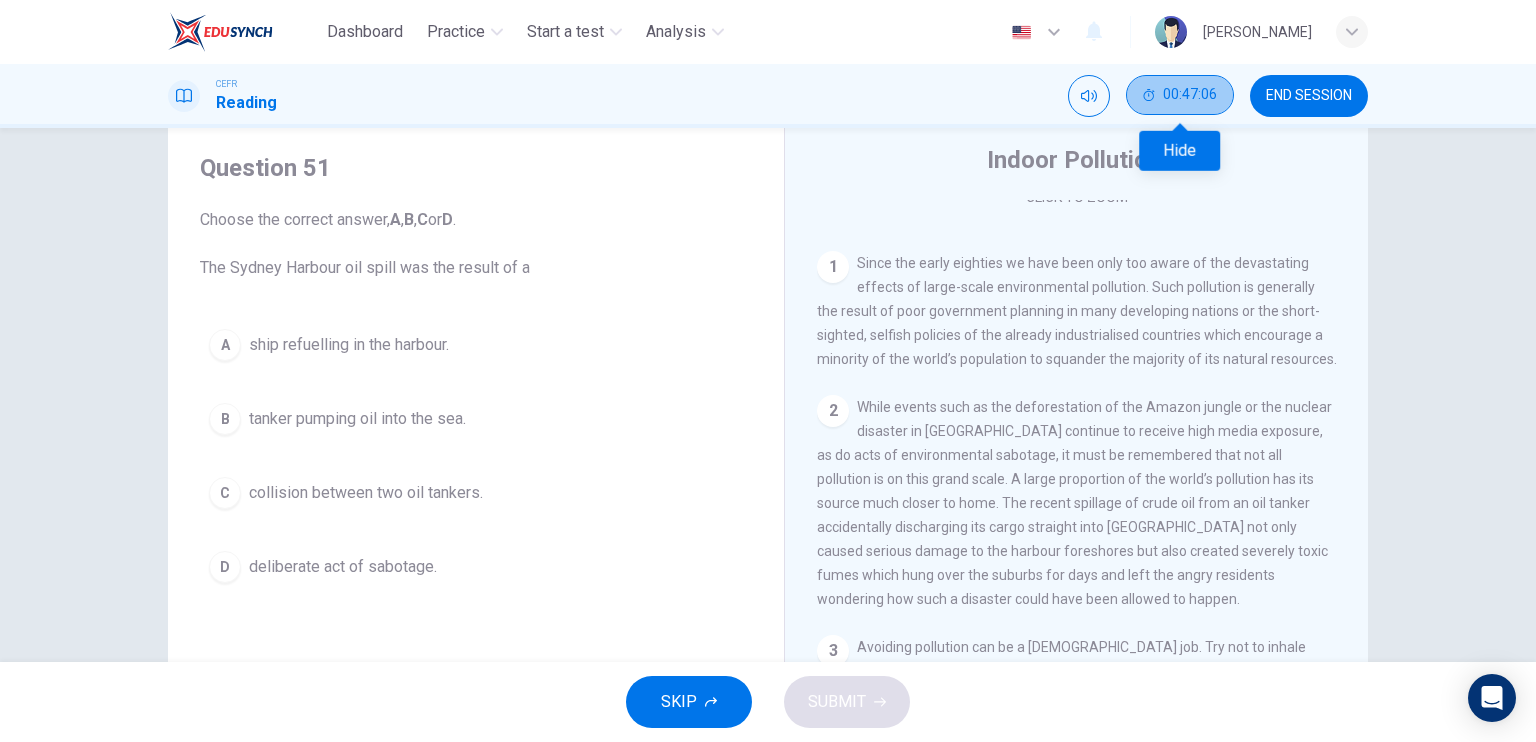 click on "00:47:06" at bounding box center [1180, 95] 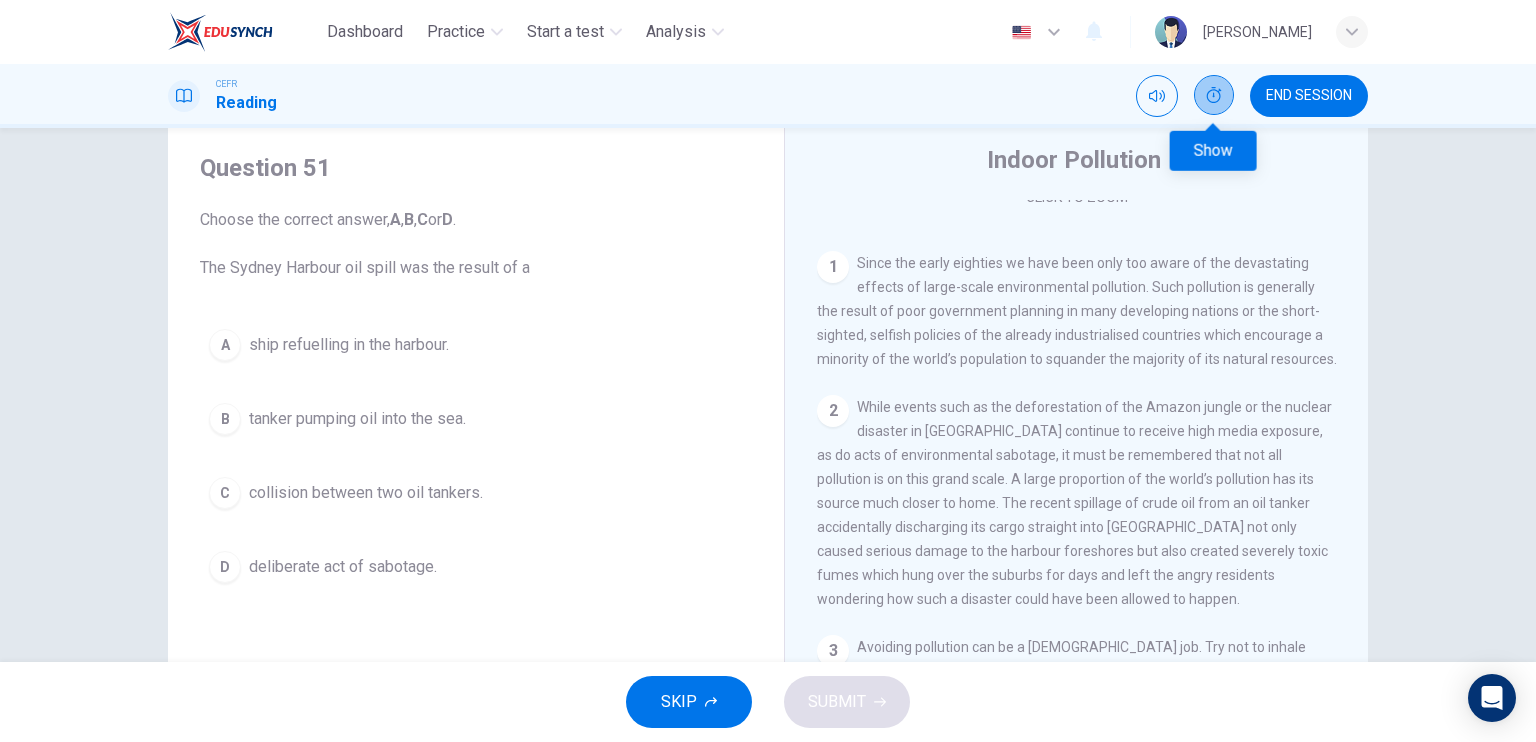 click 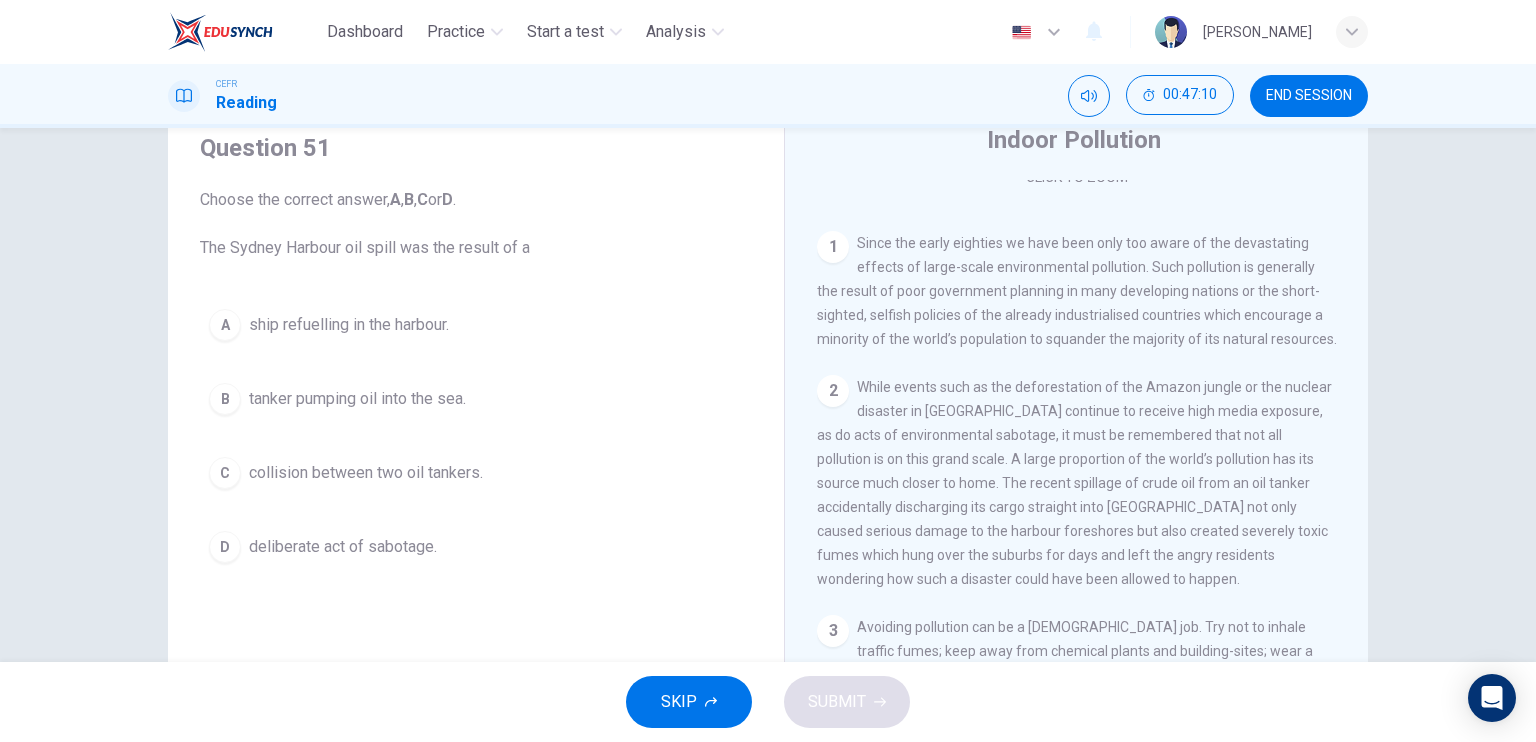 scroll, scrollTop: 80, scrollLeft: 0, axis: vertical 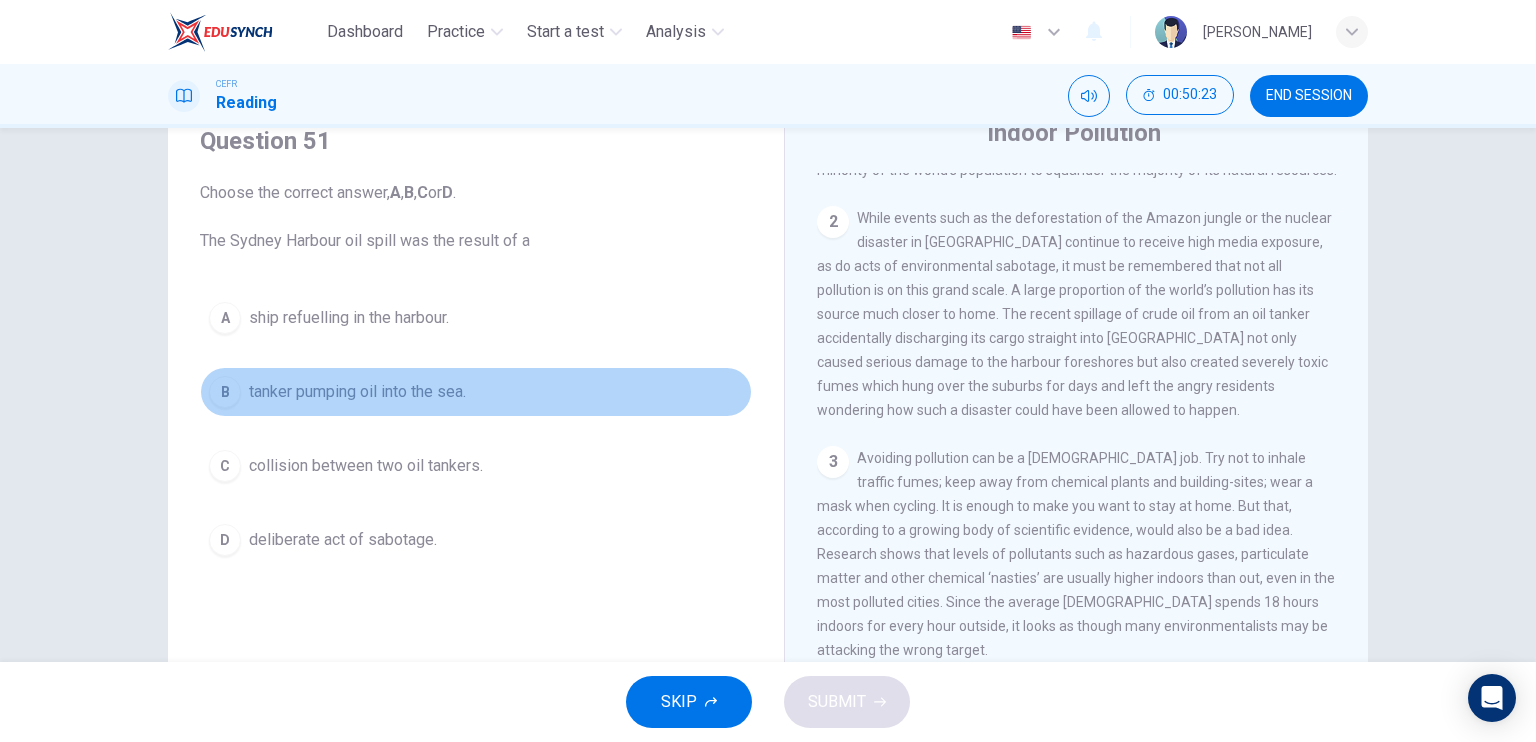 click on "tanker pumping oil into the sea." at bounding box center (357, 392) 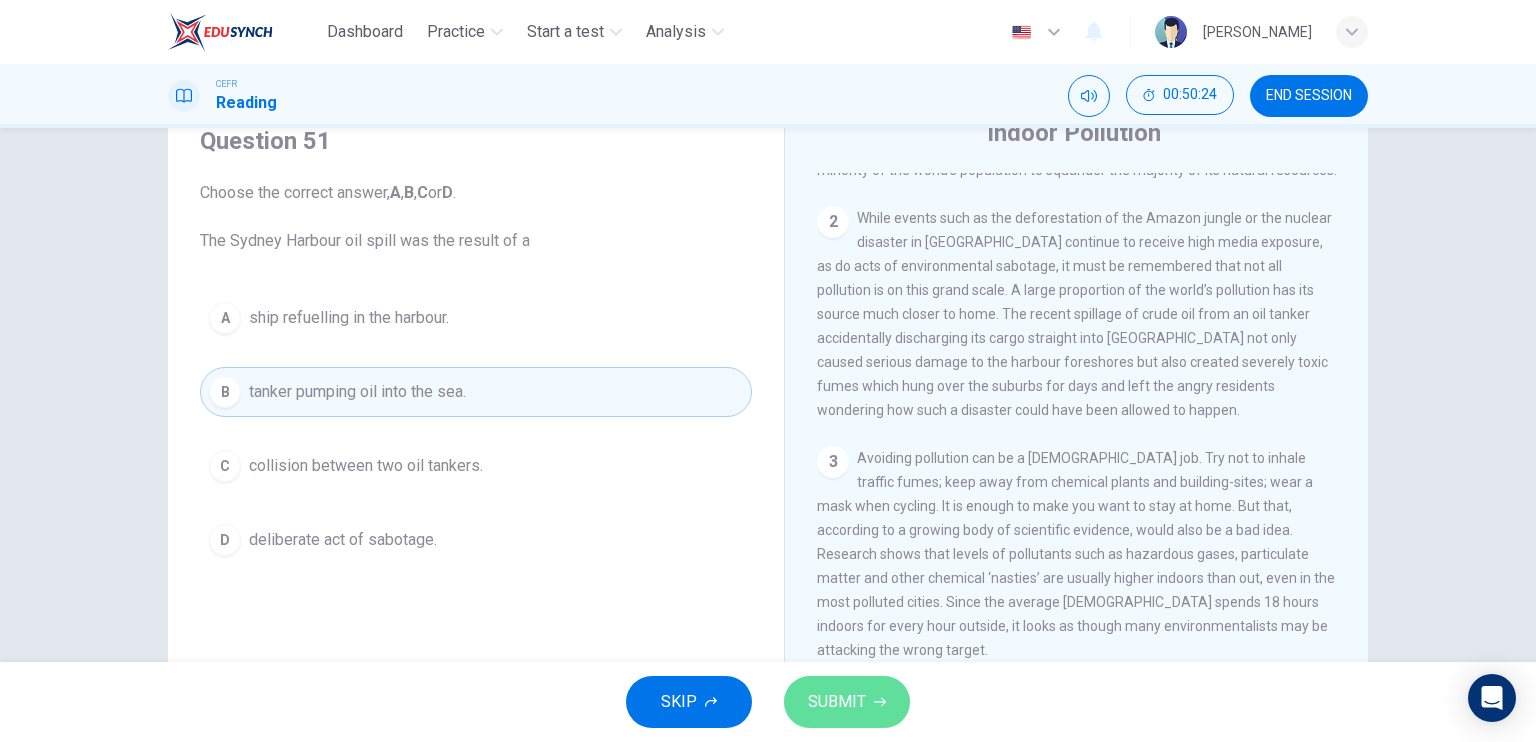 click on "SUBMIT" at bounding box center [847, 702] 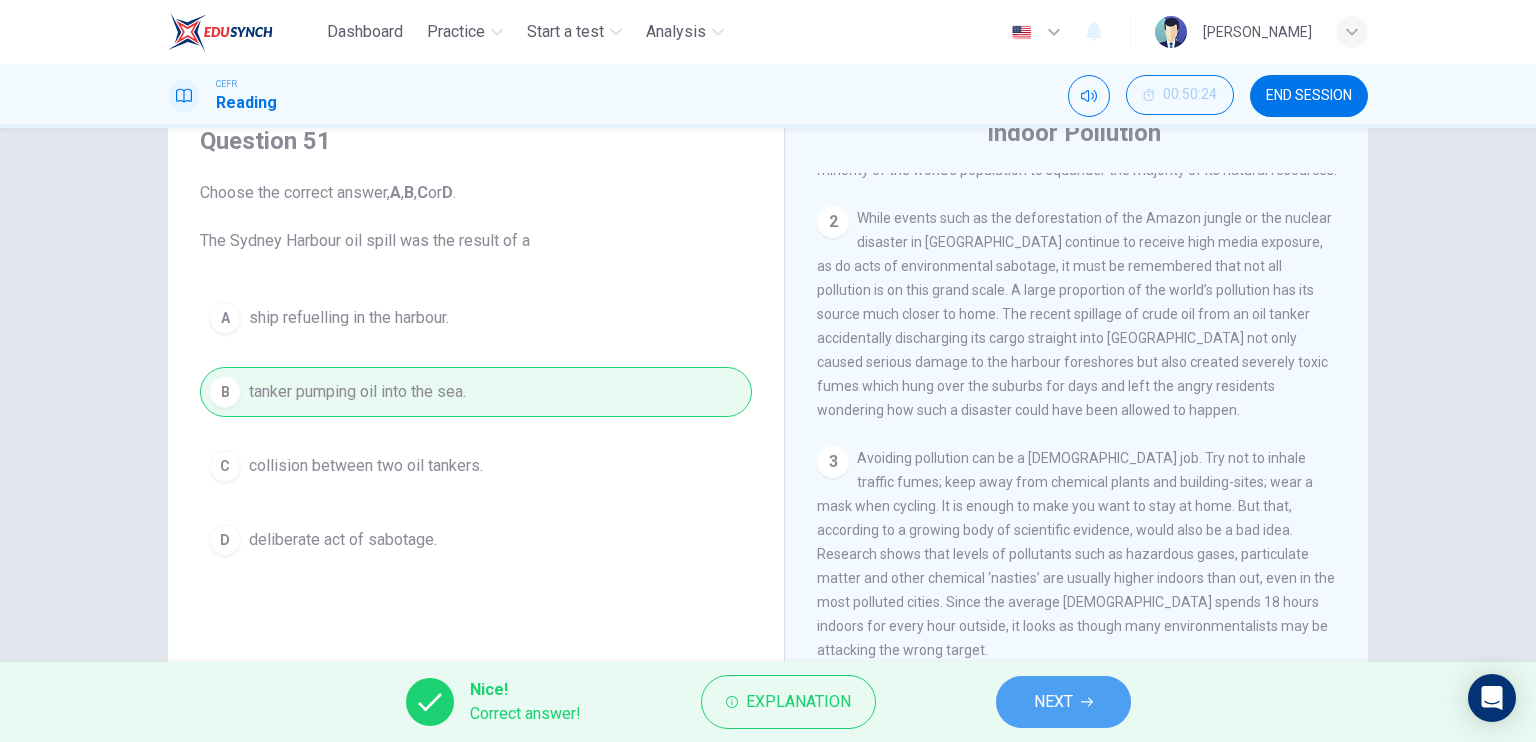 click on "NEXT" at bounding box center (1053, 702) 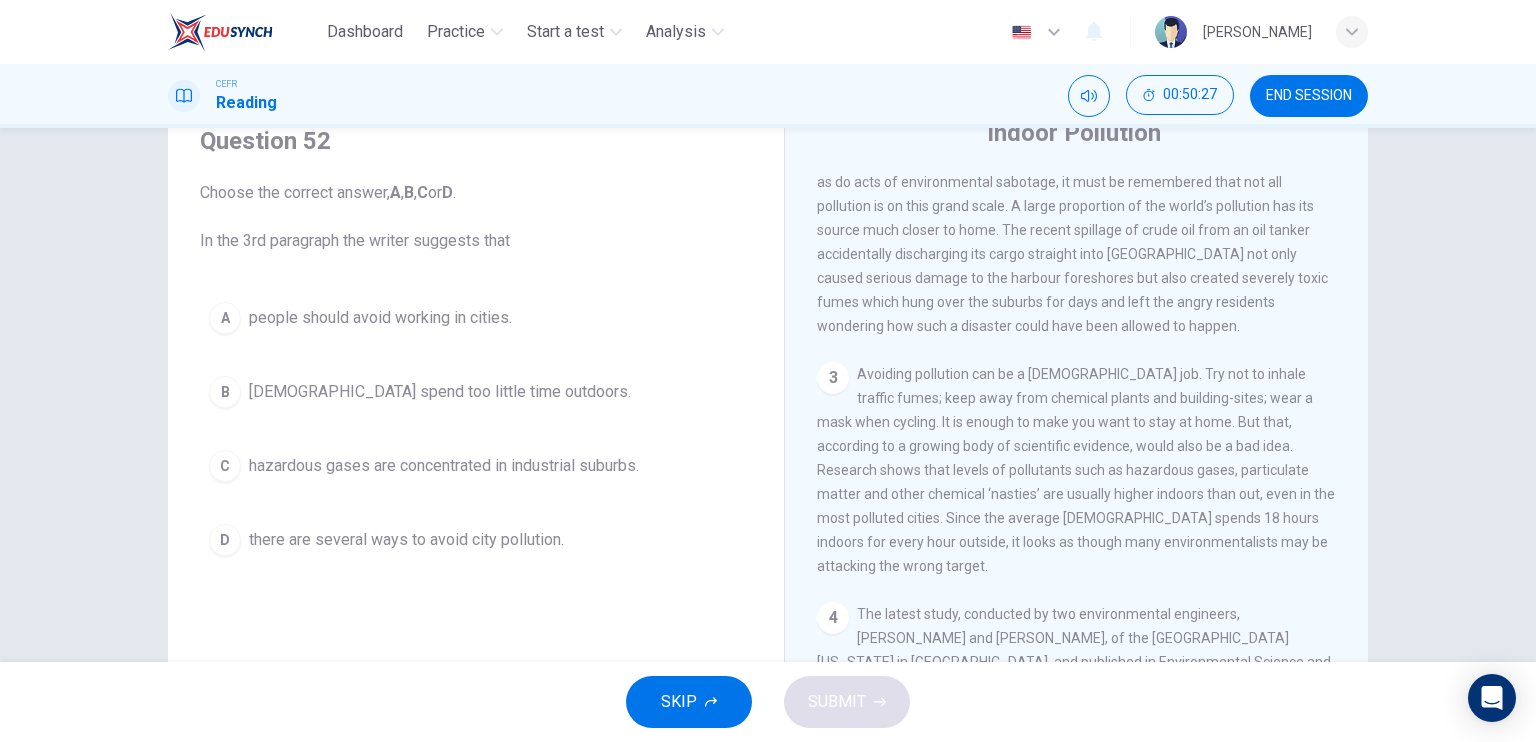 scroll, scrollTop: 626, scrollLeft: 0, axis: vertical 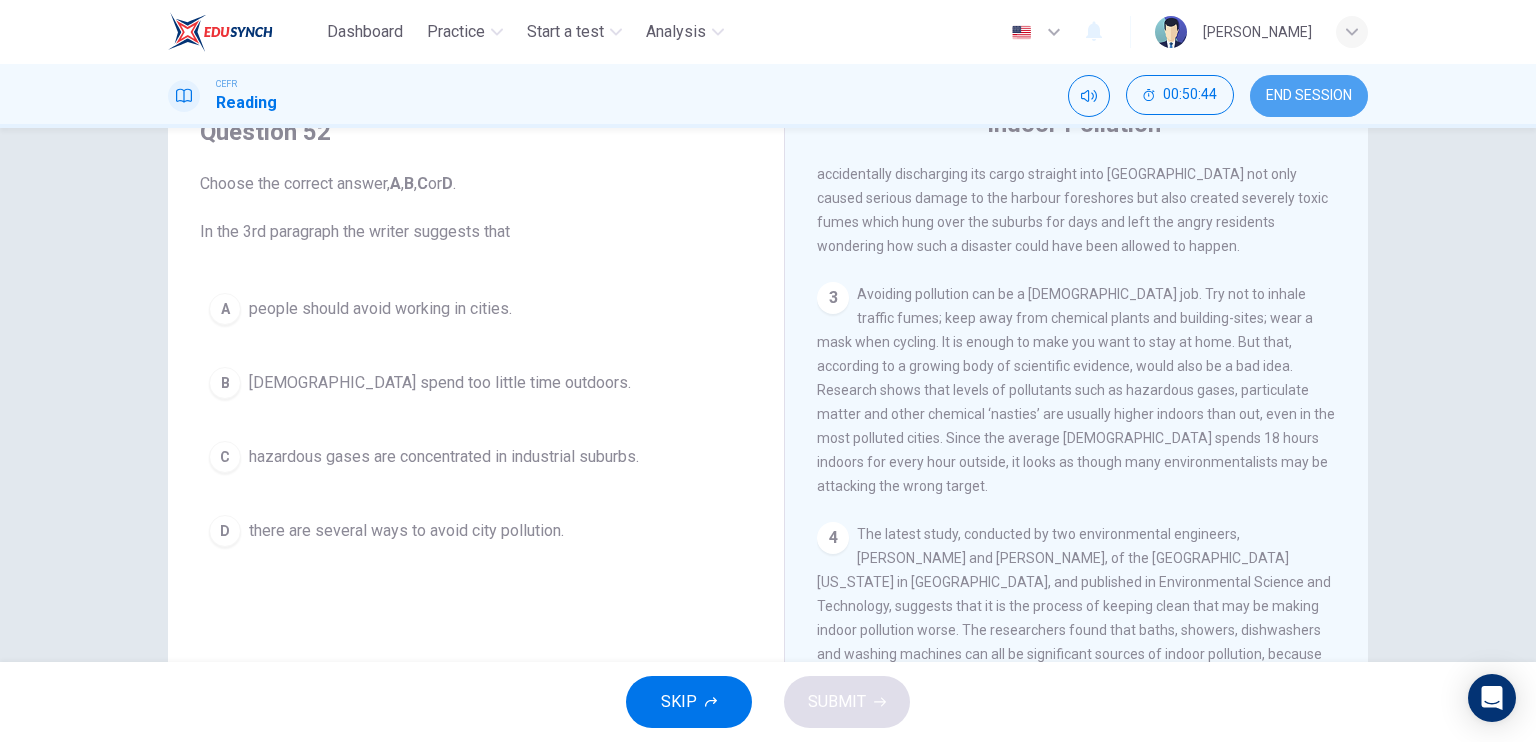 click on "END SESSION" at bounding box center [1309, 96] 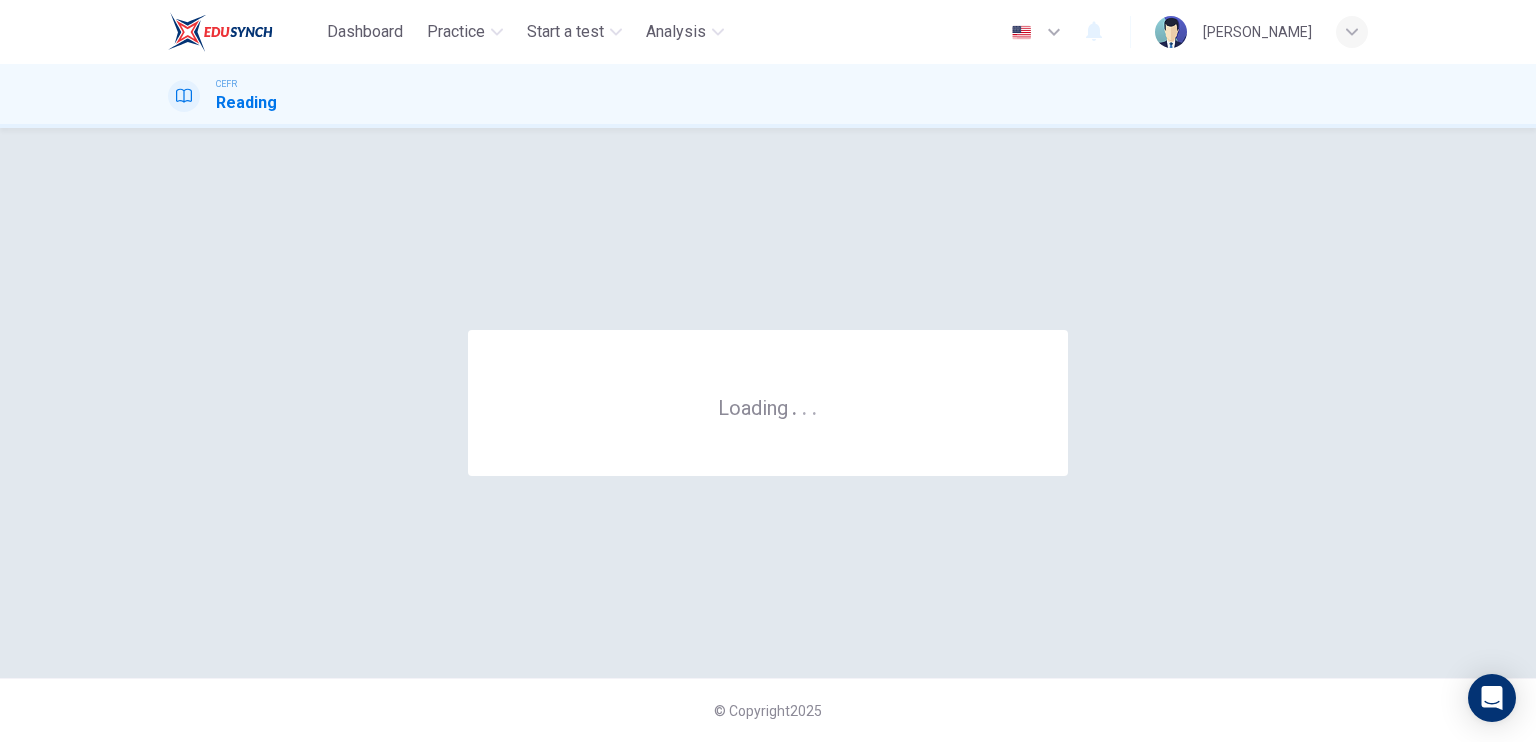 scroll, scrollTop: 0, scrollLeft: 0, axis: both 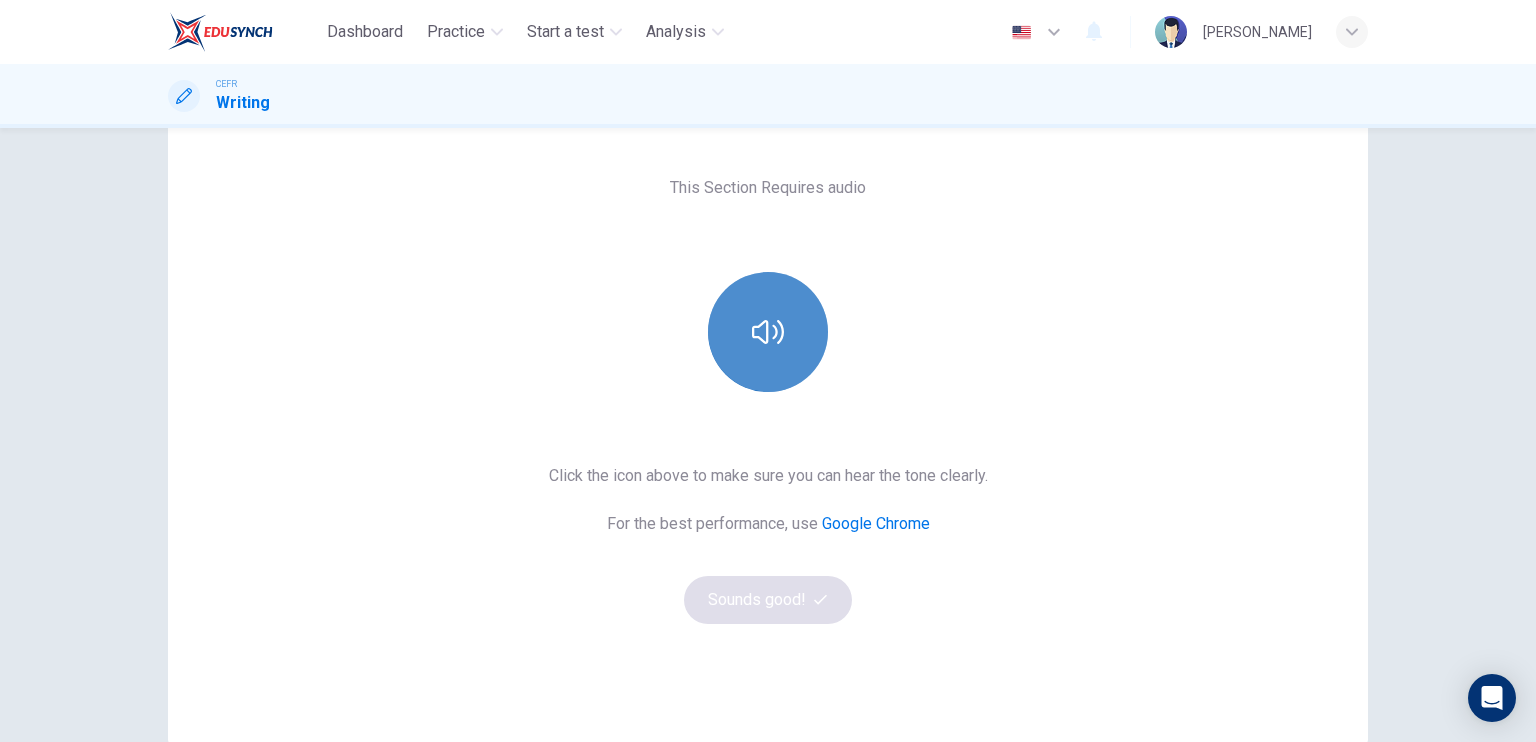 click at bounding box center (768, 332) 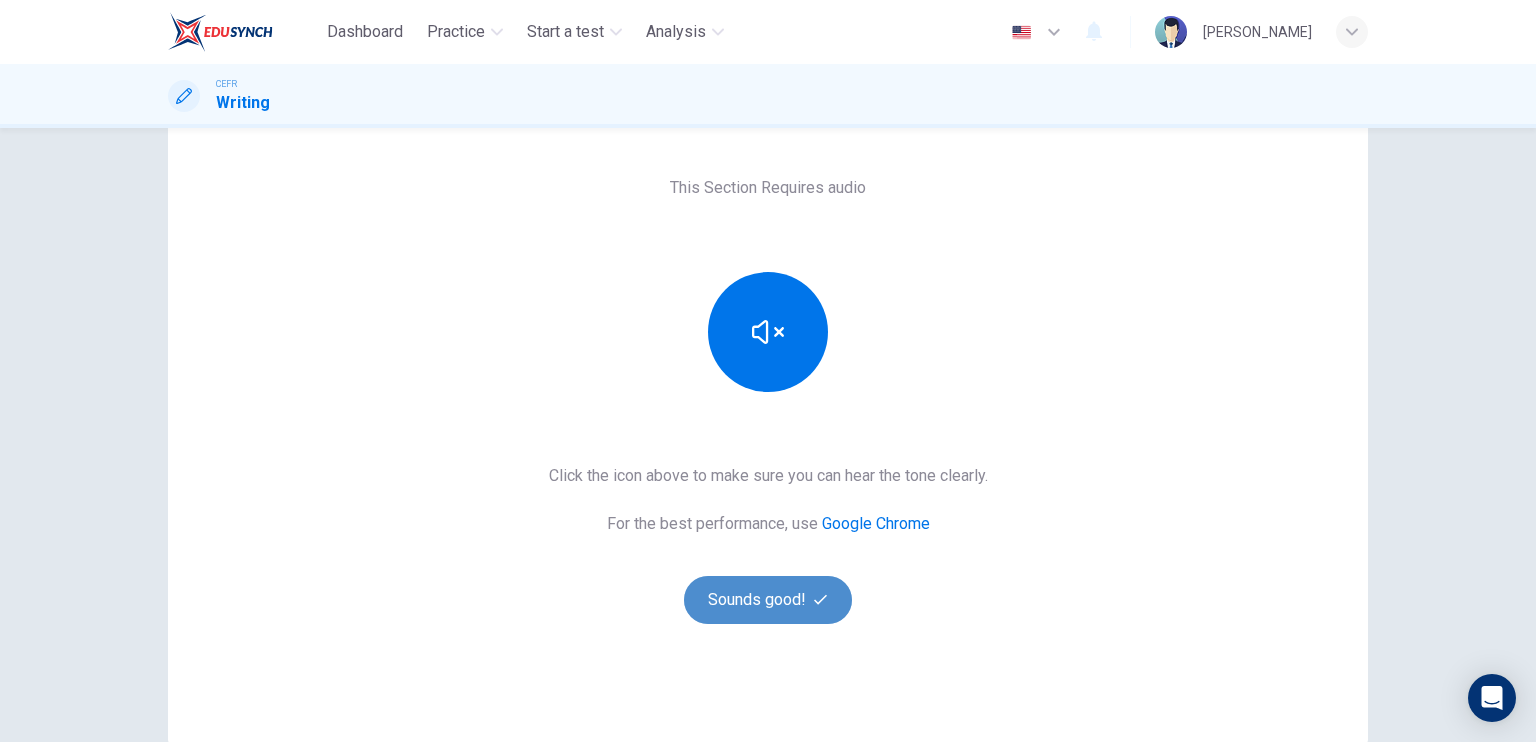 click on "Sounds good!" at bounding box center [768, 600] 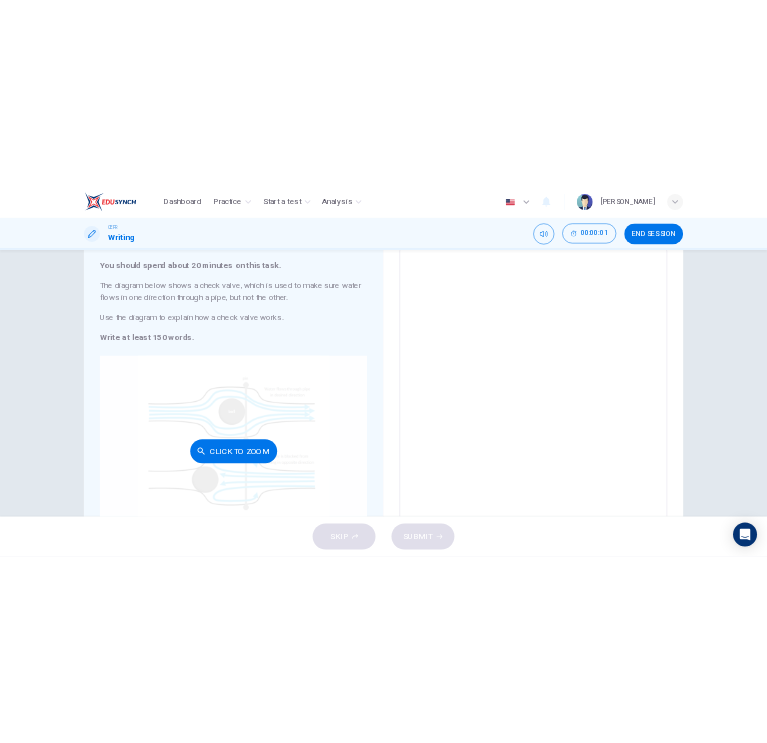 scroll, scrollTop: 0, scrollLeft: 0, axis: both 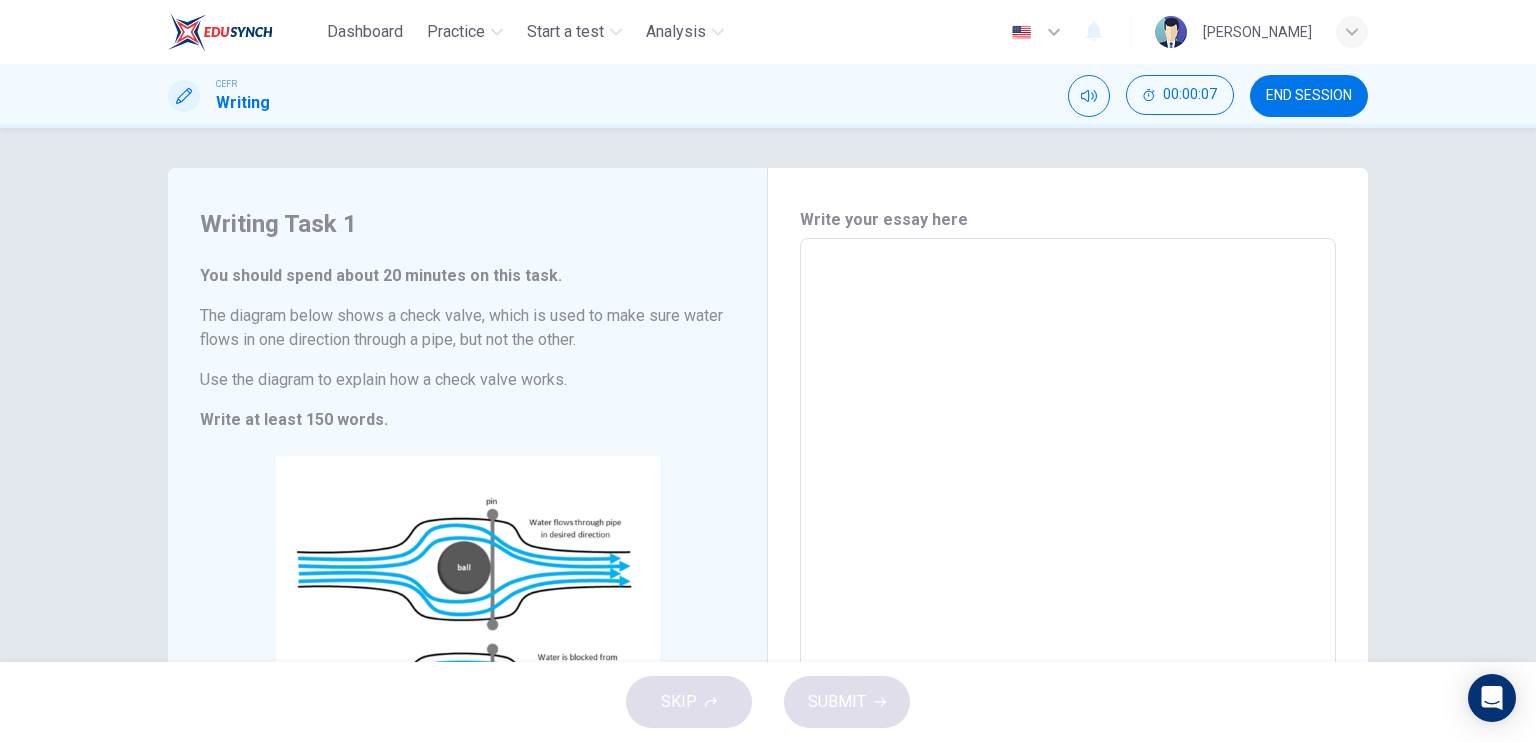 click at bounding box center (1068, 522) 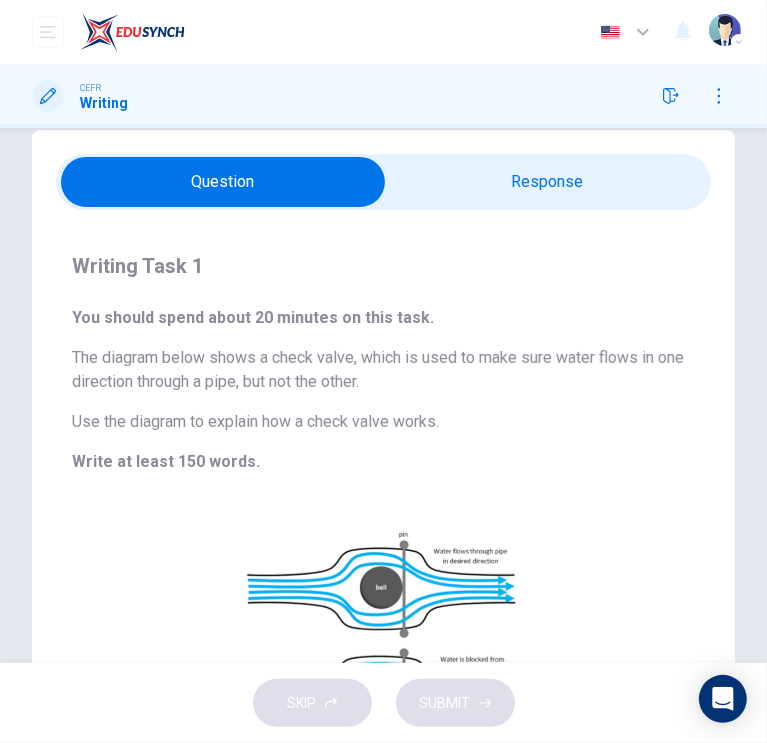 scroll, scrollTop: 0, scrollLeft: 0, axis: both 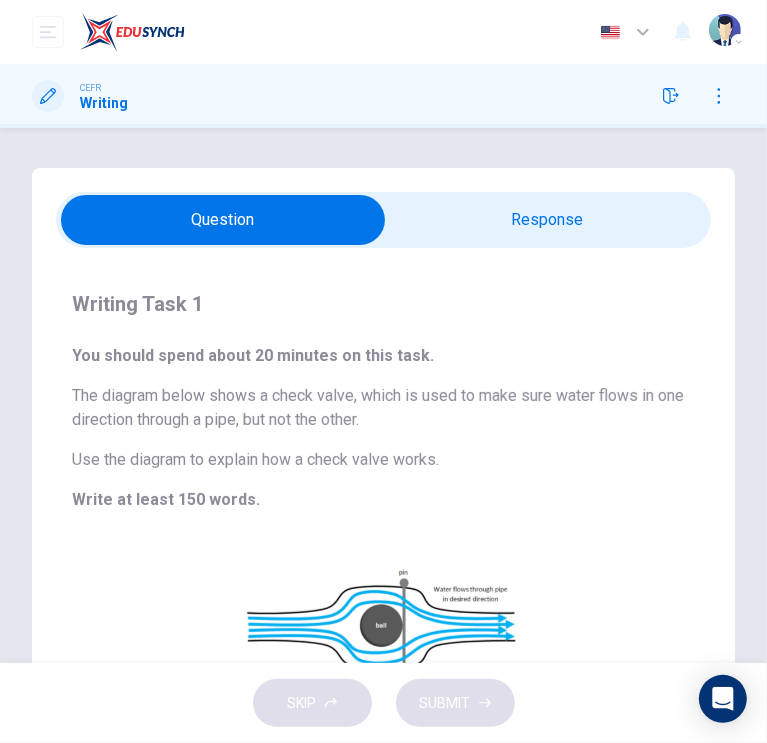 click at bounding box center [223, 220] 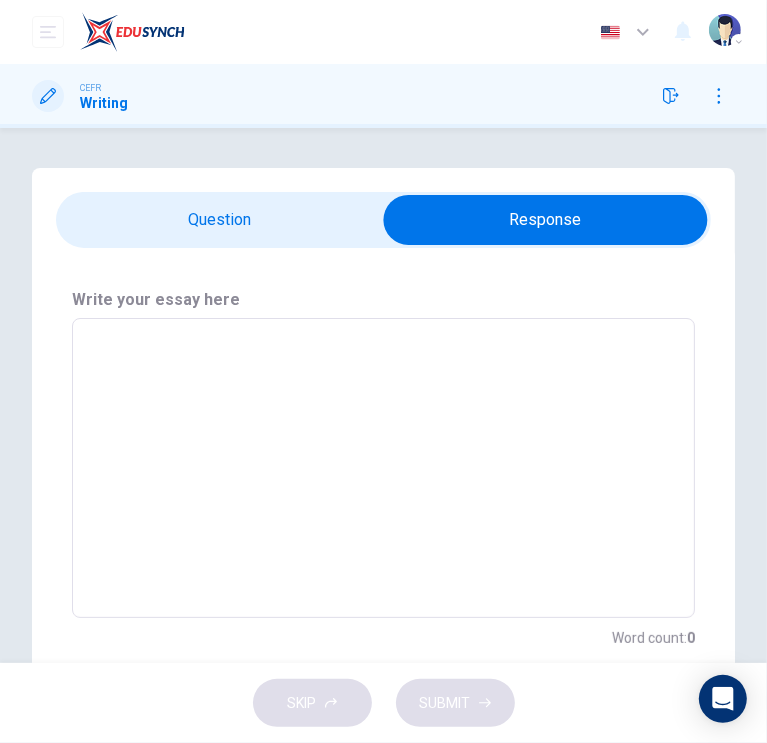 click at bounding box center (545, 220) 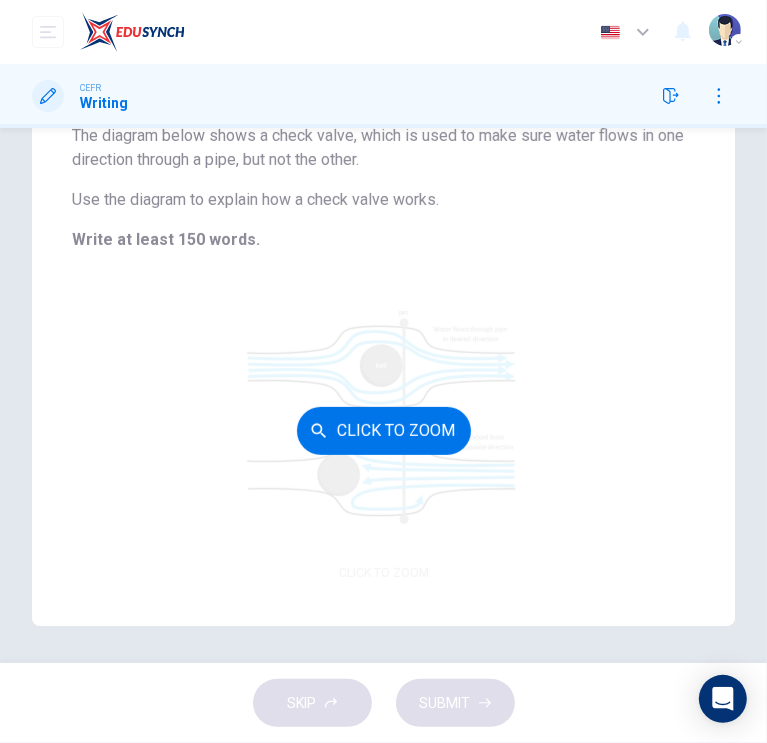 scroll, scrollTop: 263, scrollLeft: 0, axis: vertical 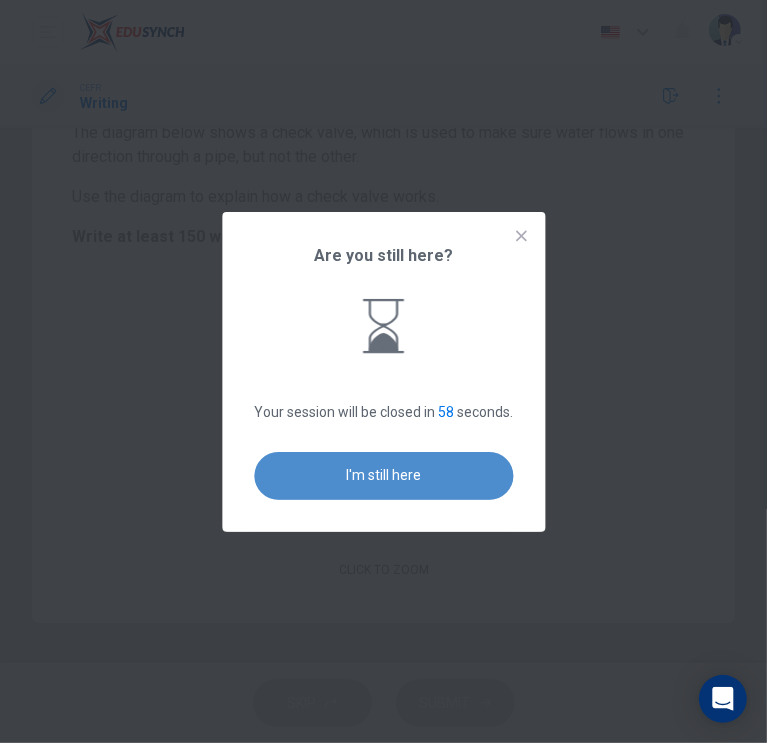 click on "I'm still here" at bounding box center [383, 476] 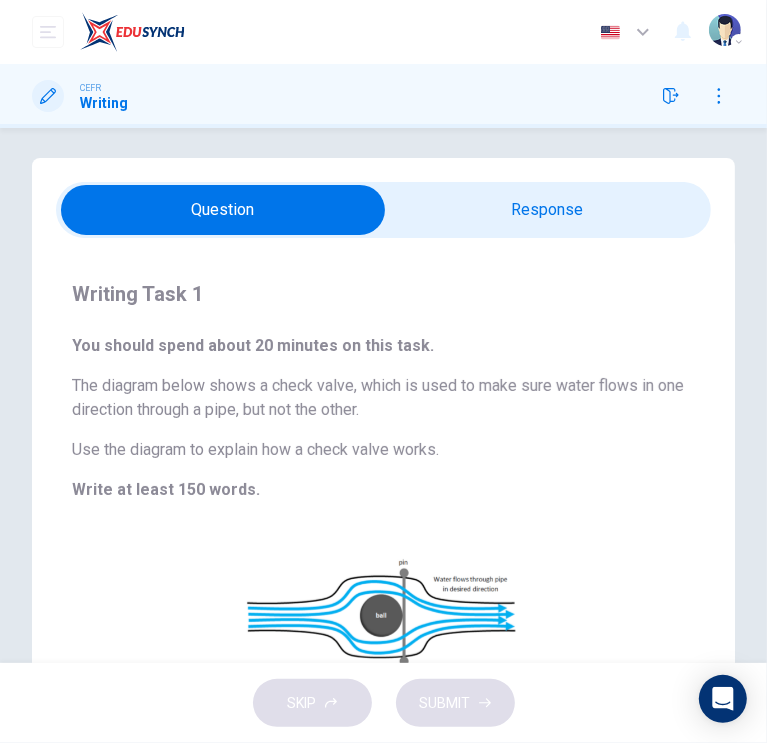 scroll, scrollTop: 9, scrollLeft: 0, axis: vertical 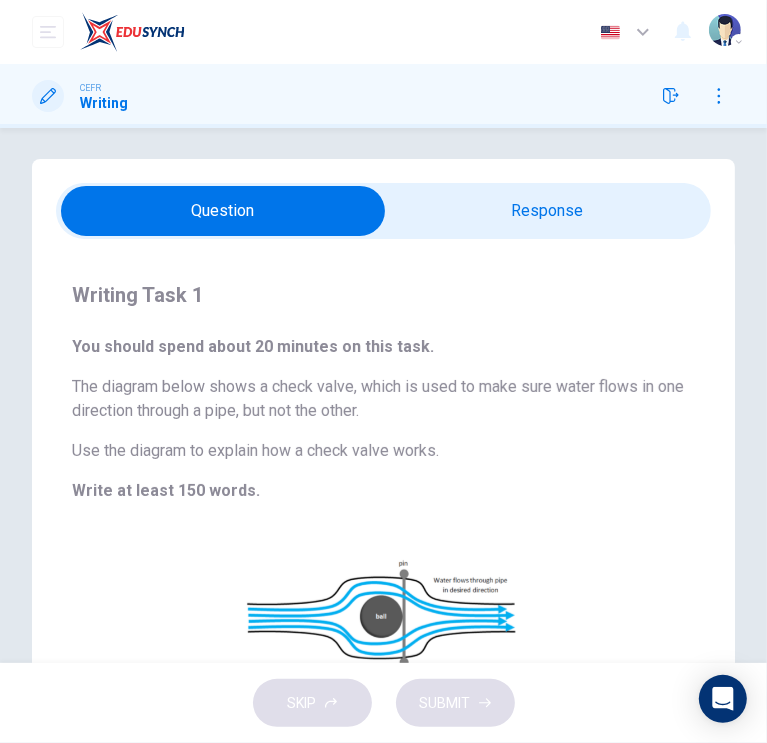 click at bounding box center (223, 211) 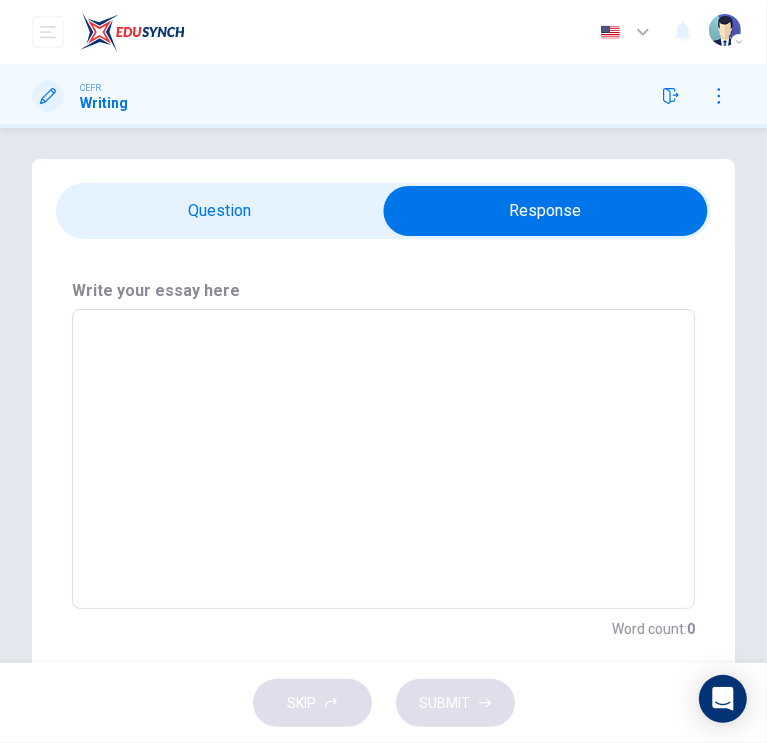 click at bounding box center [383, 459] 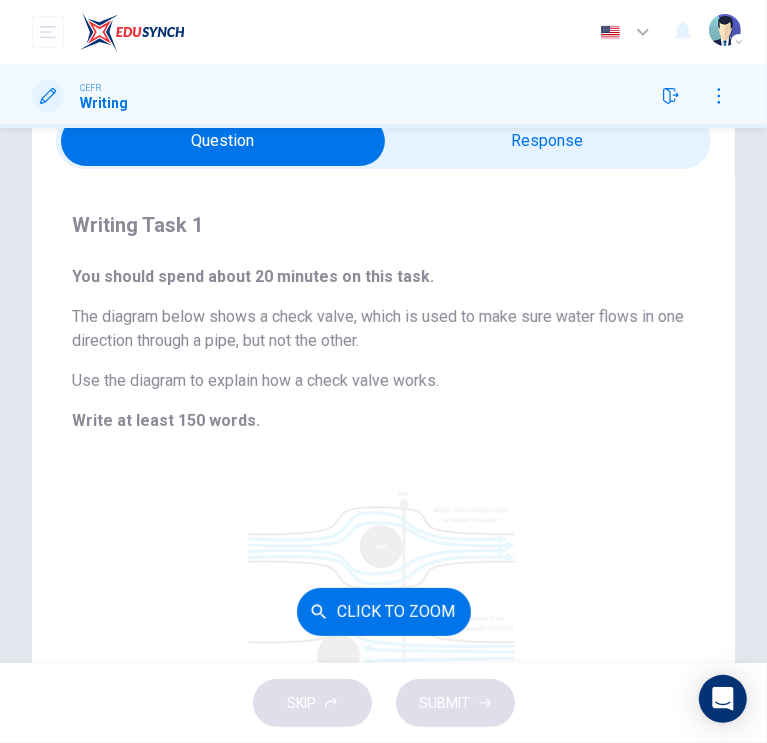 scroll, scrollTop: 0, scrollLeft: 0, axis: both 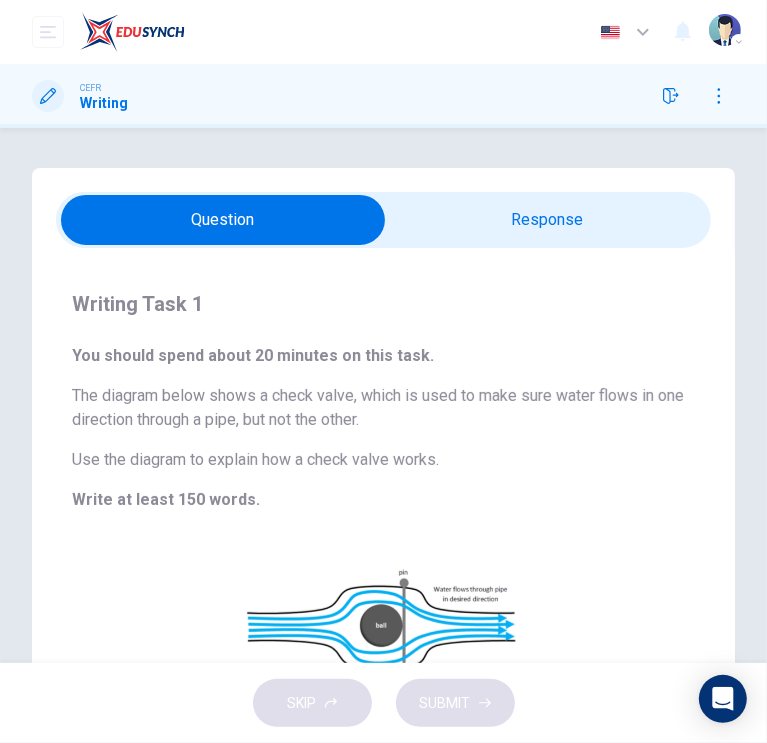 click at bounding box center (223, 220) 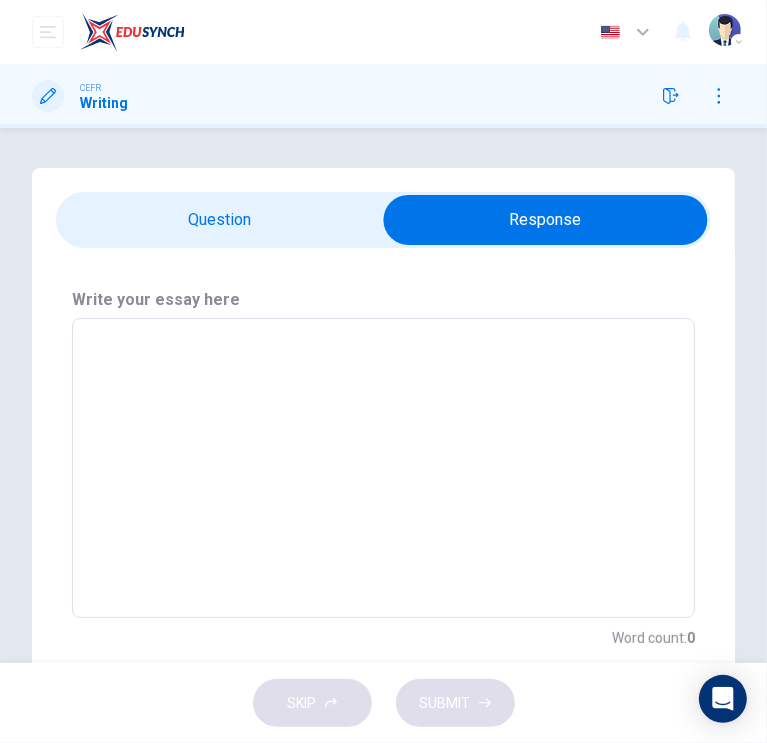 click at bounding box center [383, 468] 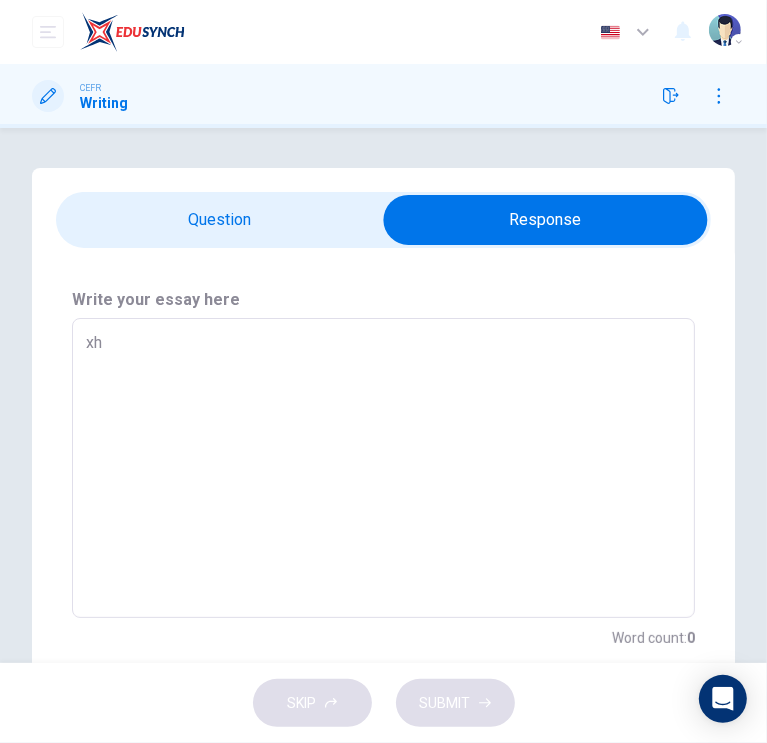 type on "xhs" 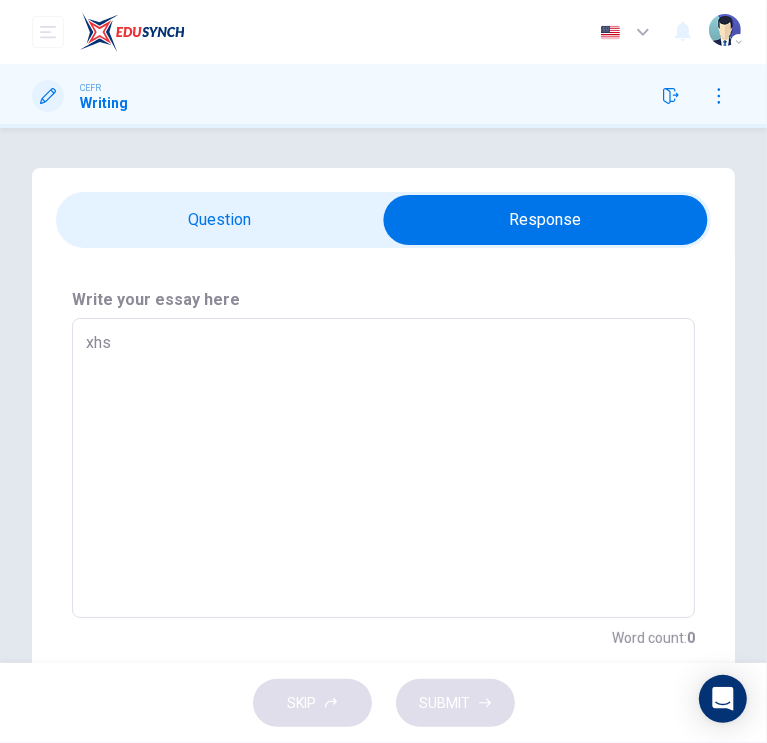 type on "x" 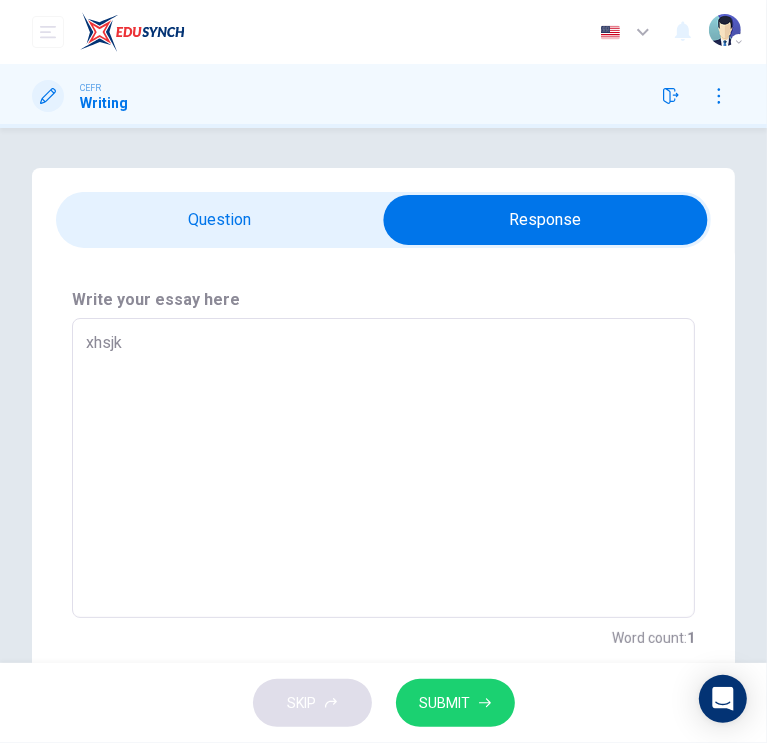 type on "xhsjkx" 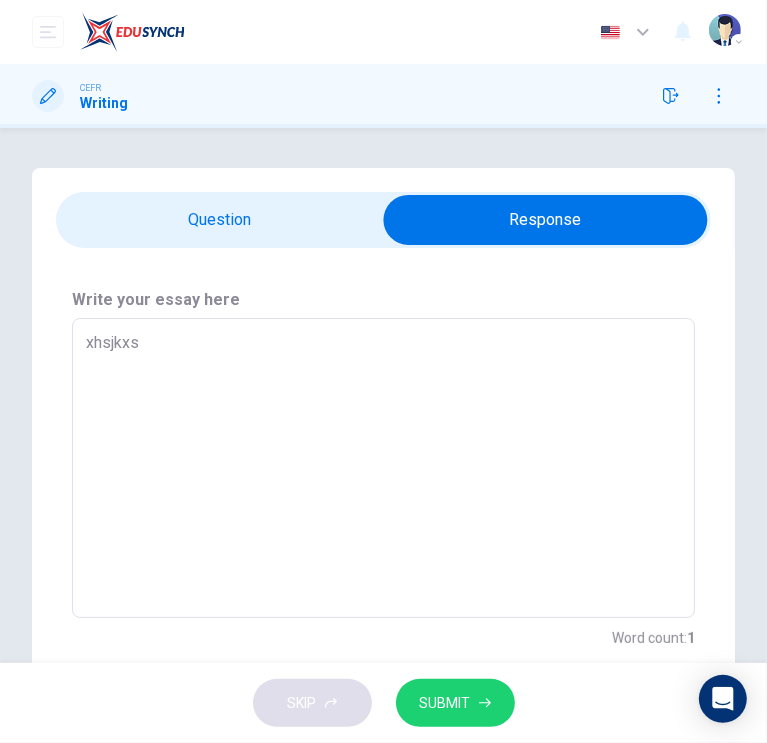 type on "xhsjkxsa" 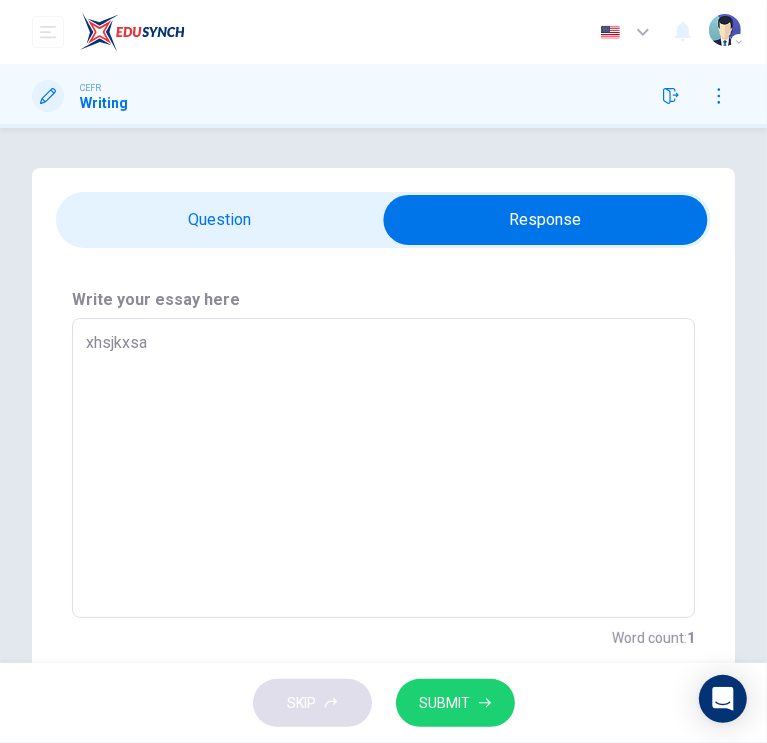 type on "x" 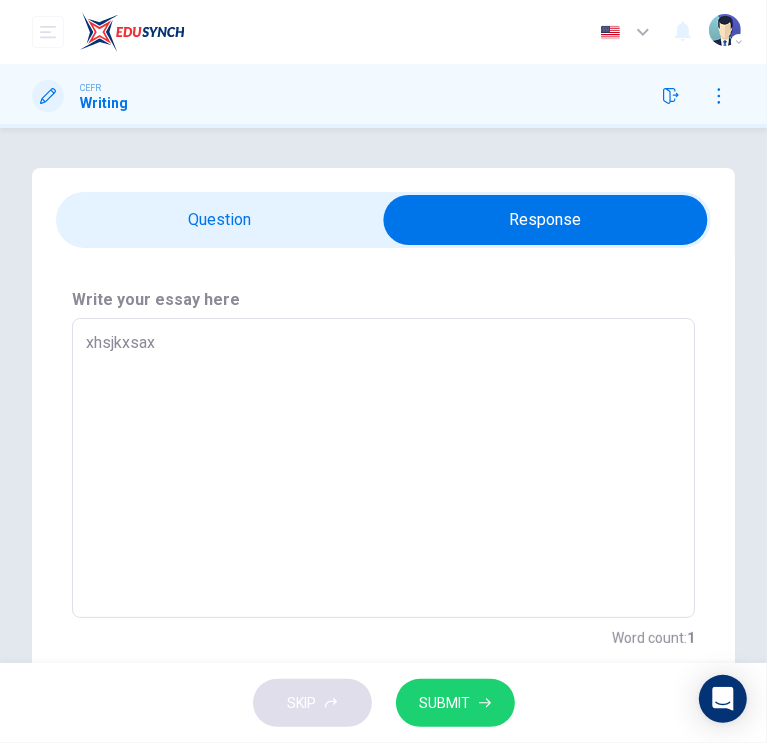 type on "xhsjkxsaxa" 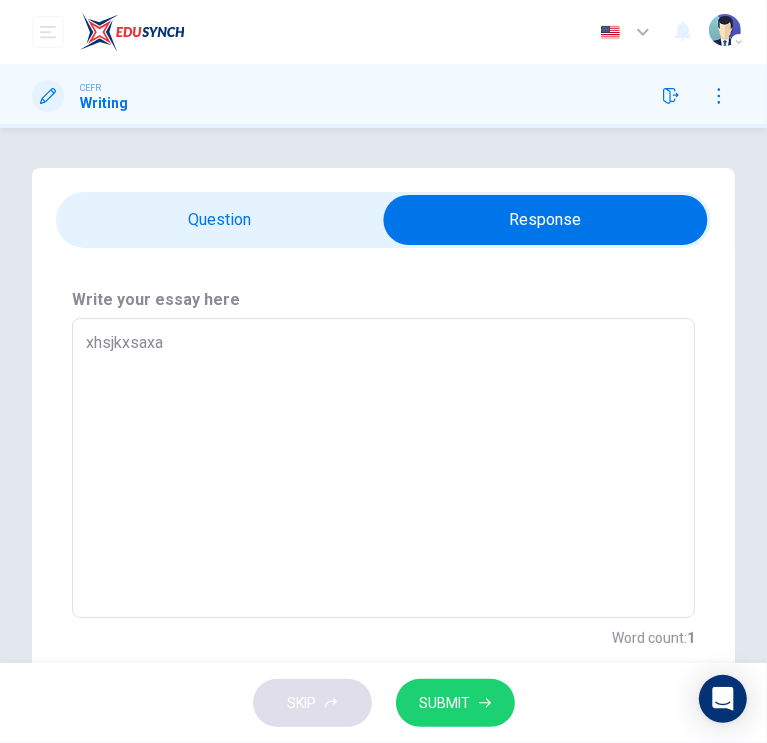 type on "x" 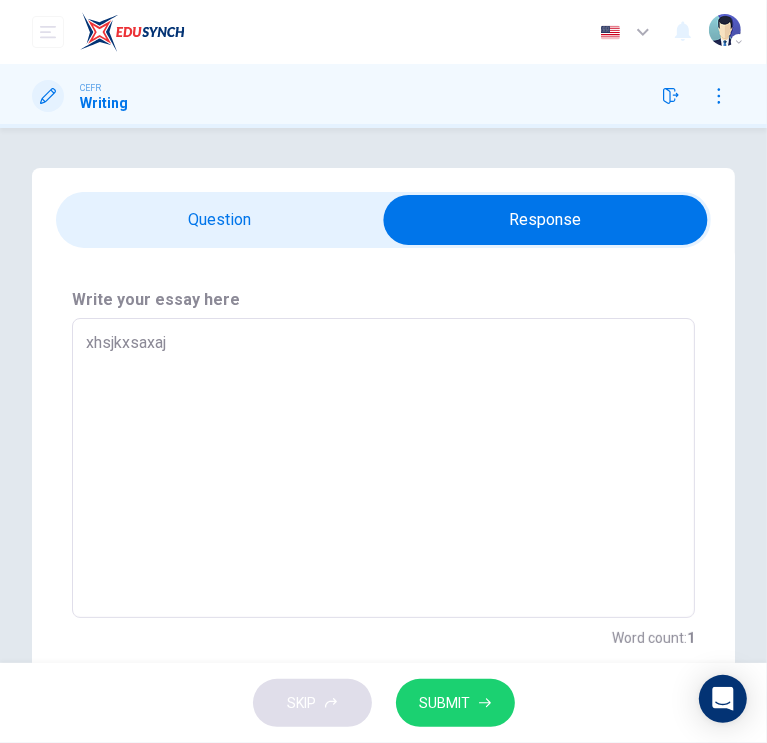 type on "xhsjkxsaxajx" 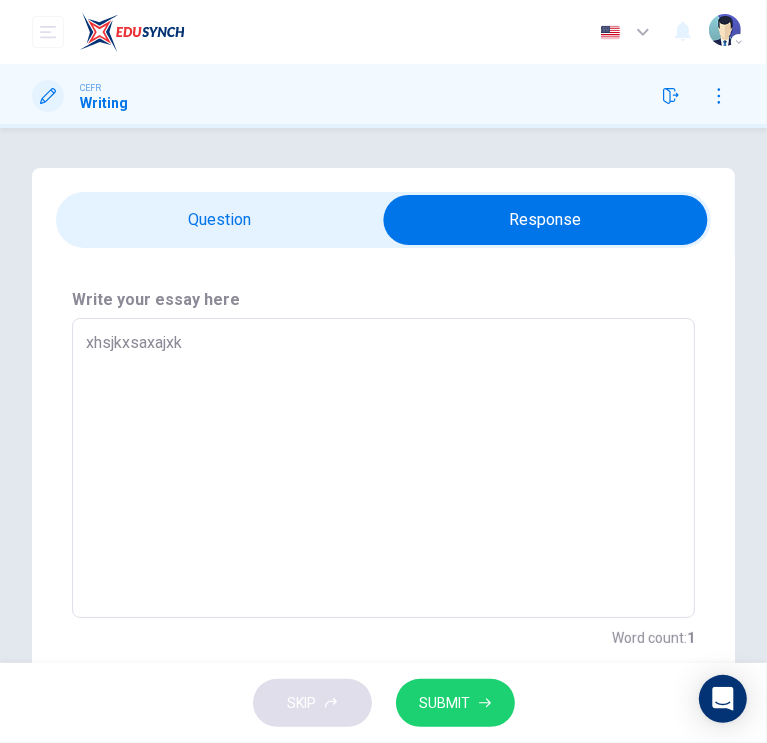 type on "xhsjkxsaxajxka" 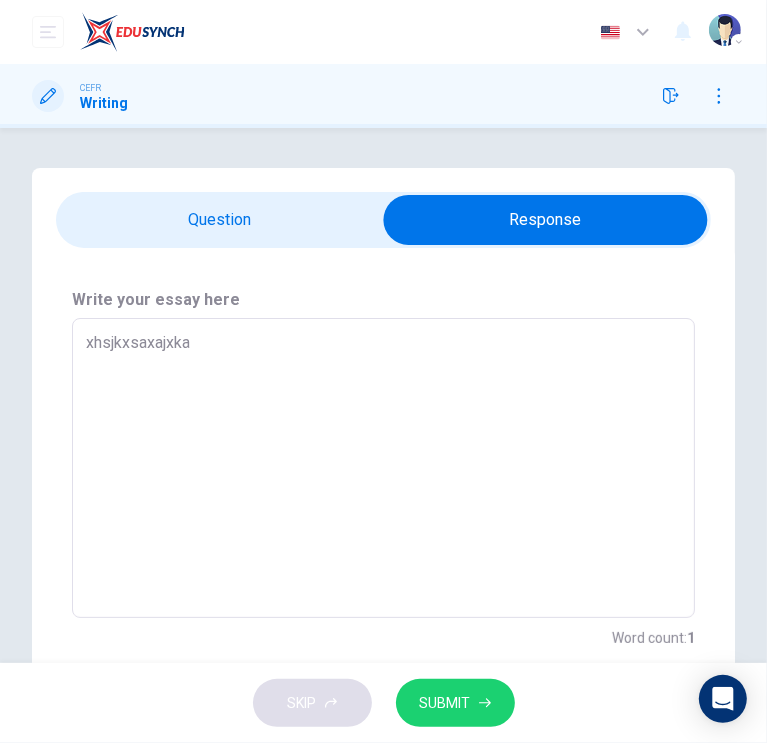 type on "x" 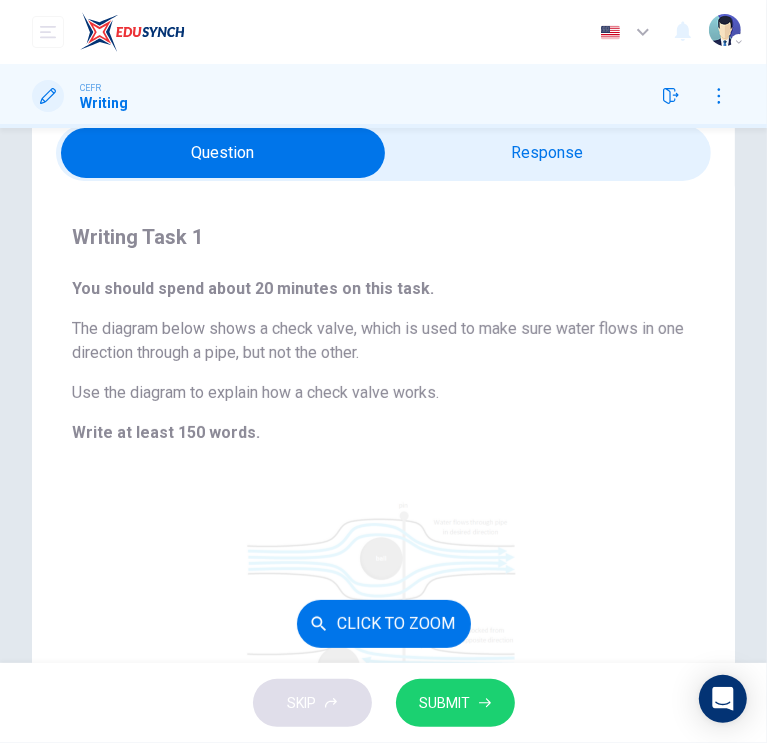scroll, scrollTop: 24, scrollLeft: 0, axis: vertical 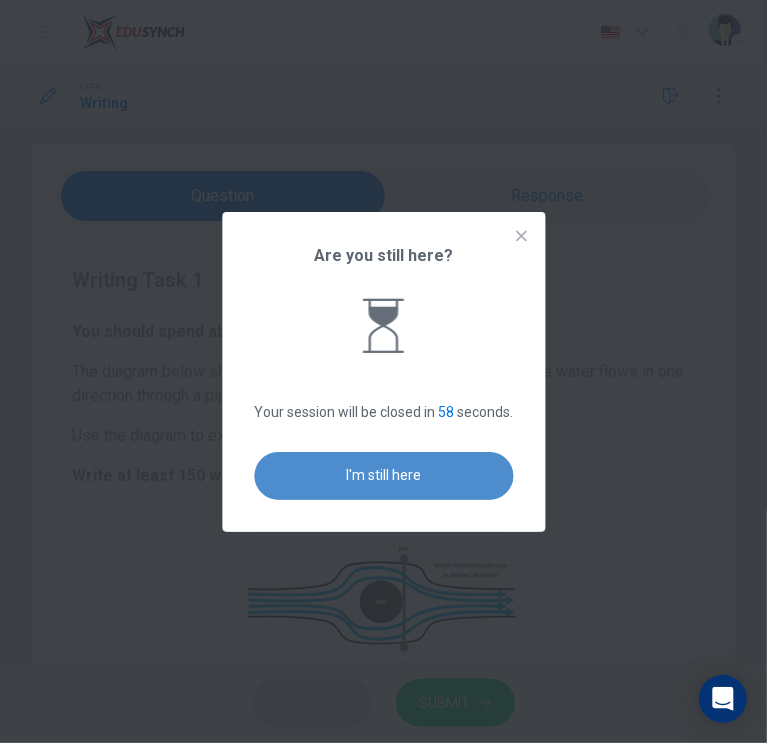 click on "I'm still here" at bounding box center [383, 476] 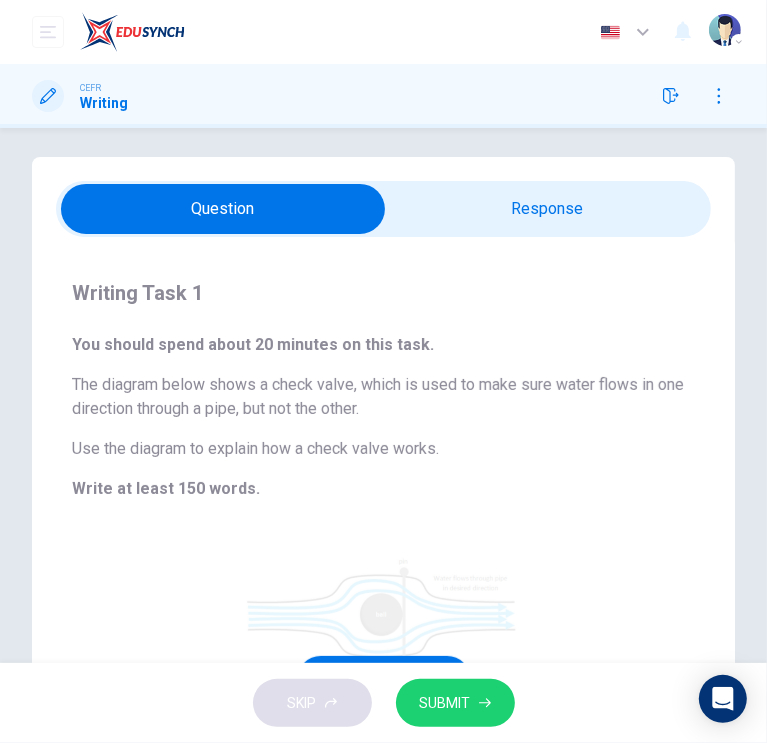 scroll, scrollTop: 0, scrollLeft: 0, axis: both 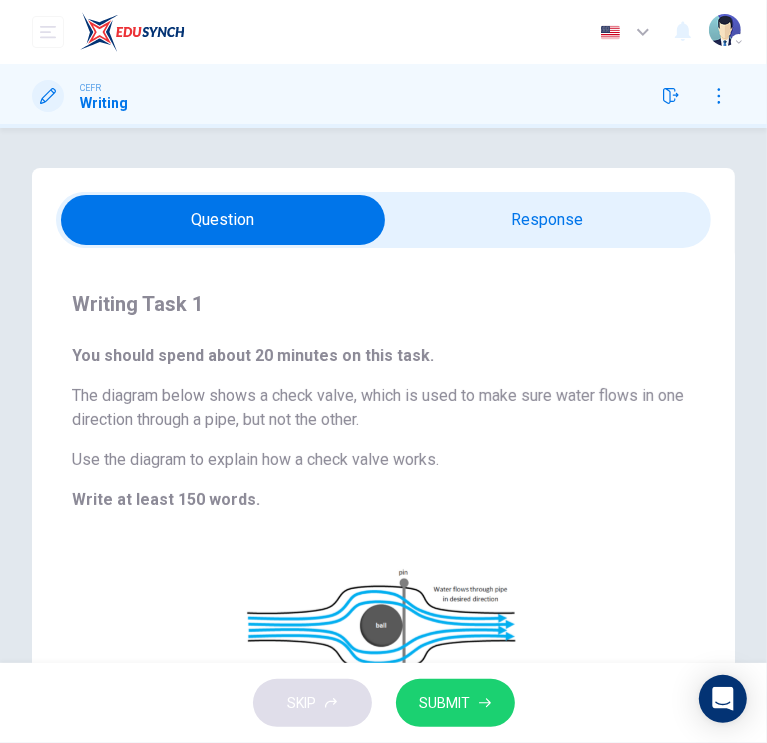 click at bounding box center [223, 220] 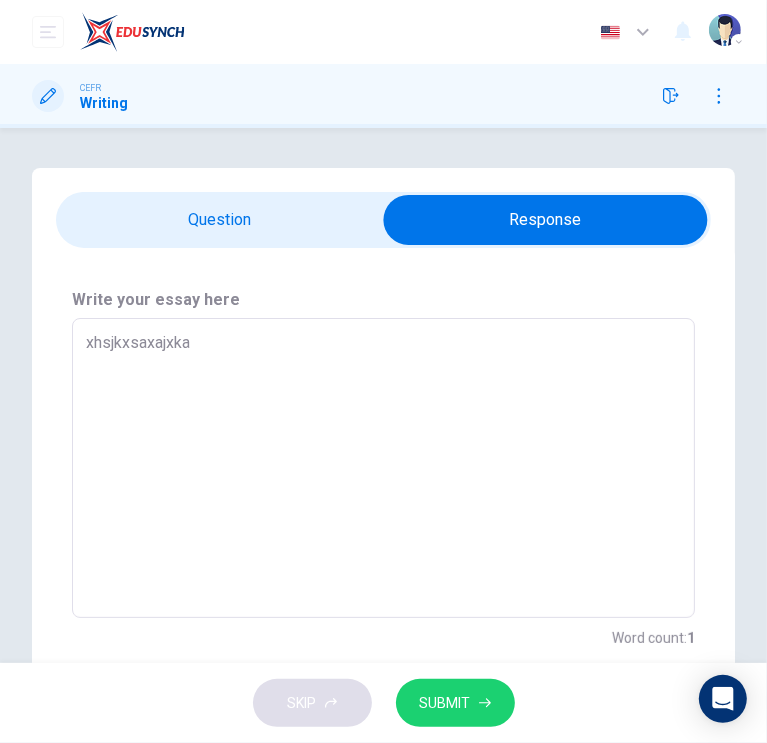 type on "x" 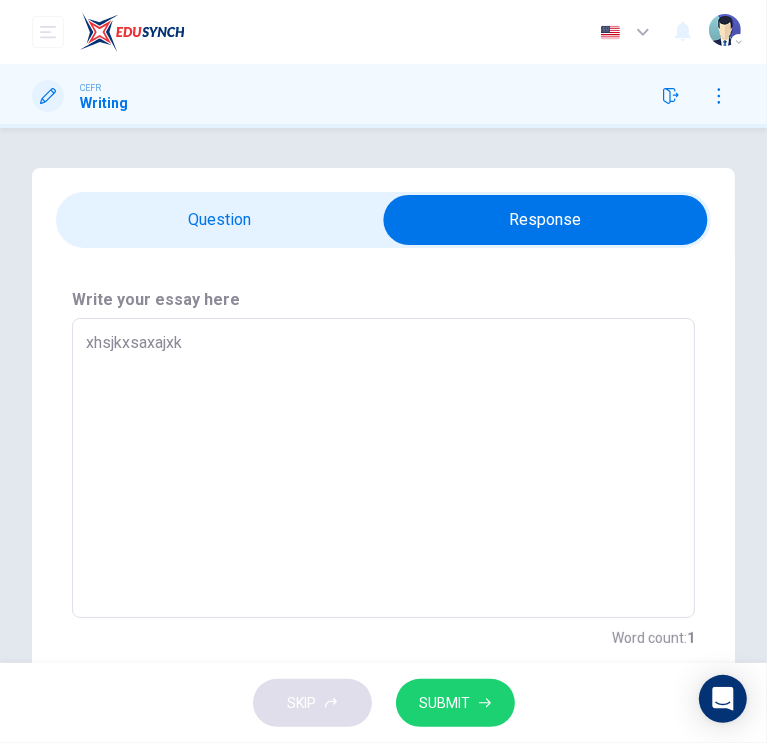 type on "x" 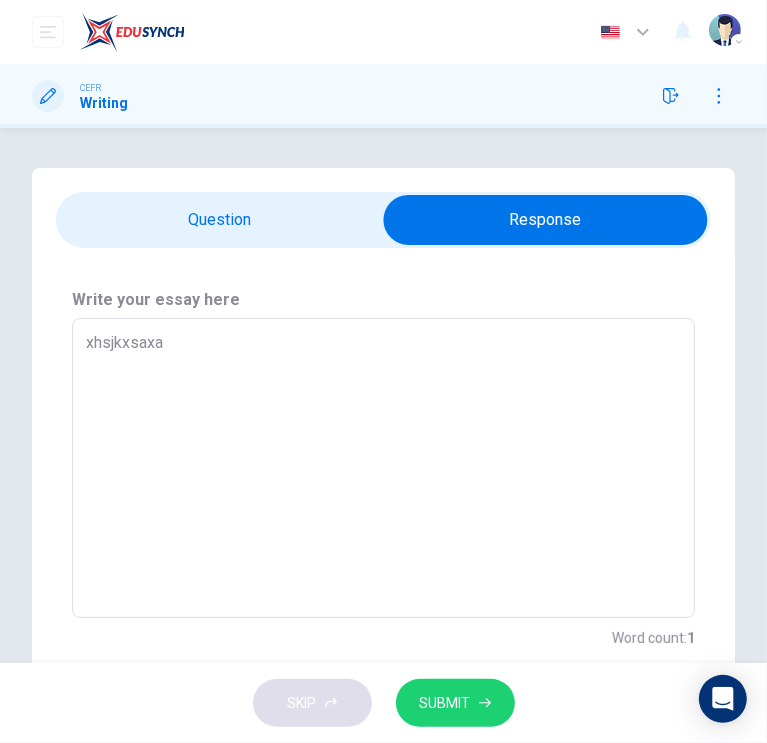 type on "xhsjkxsax" 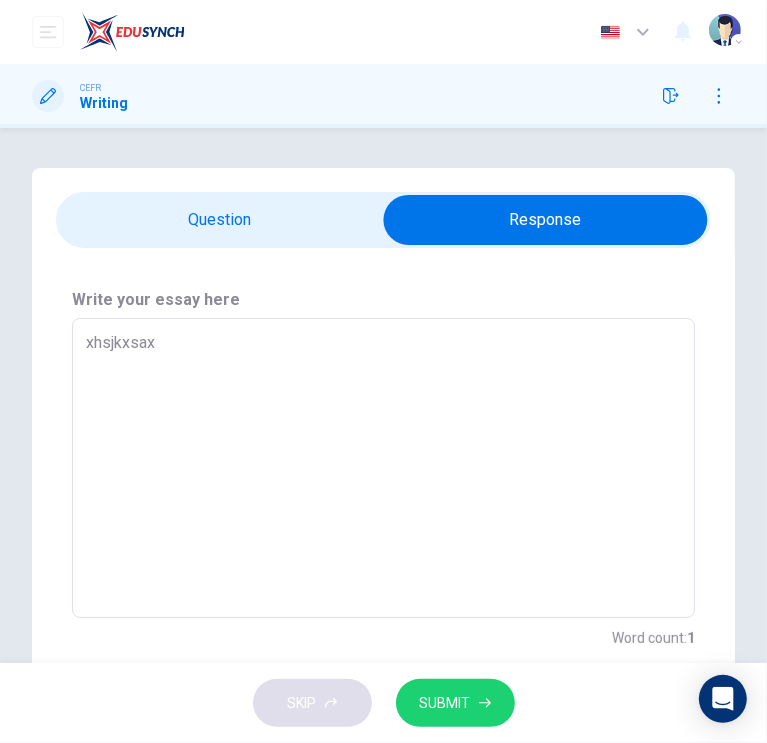 type on "x" 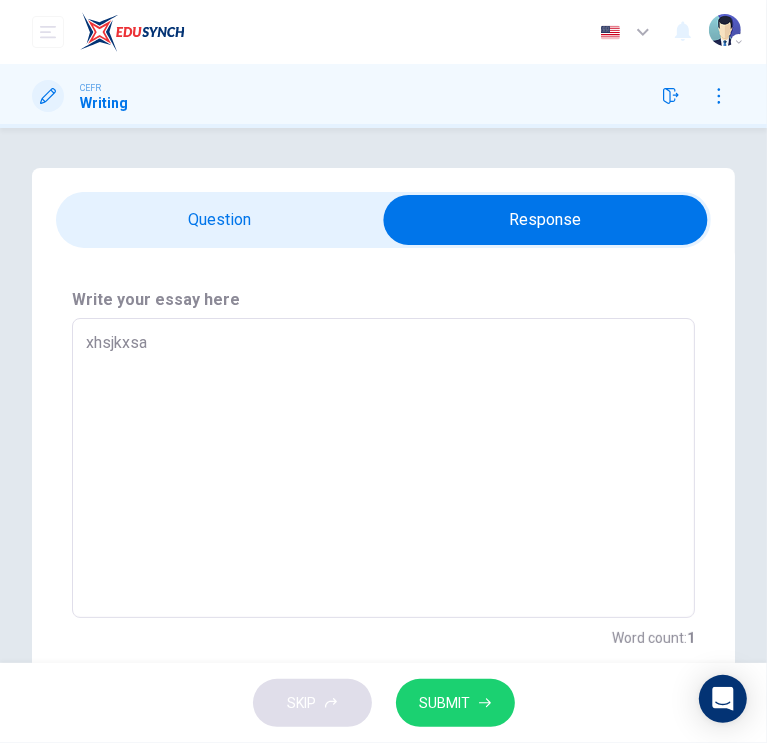 type on "xhsjkxs" 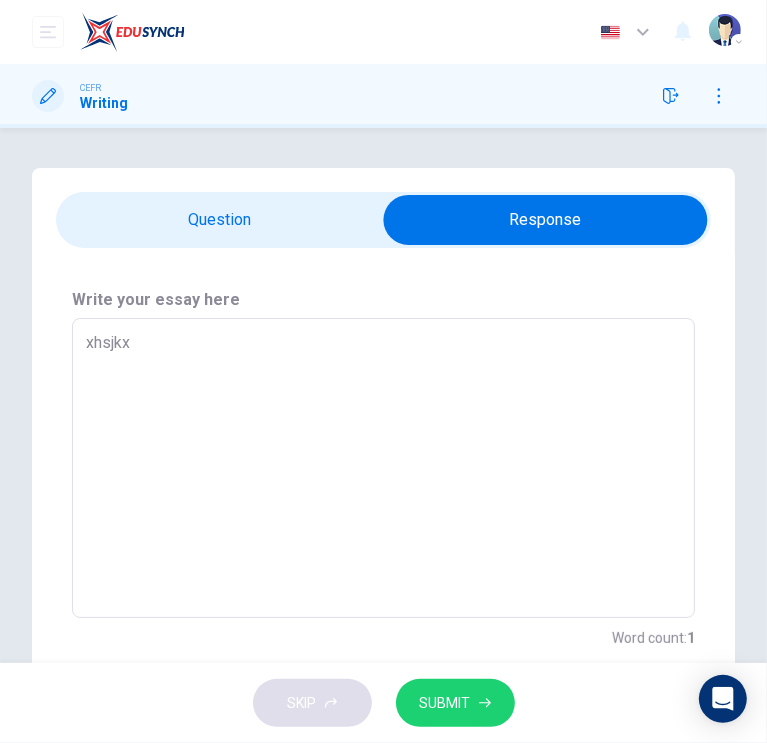 type on "xhsjk" 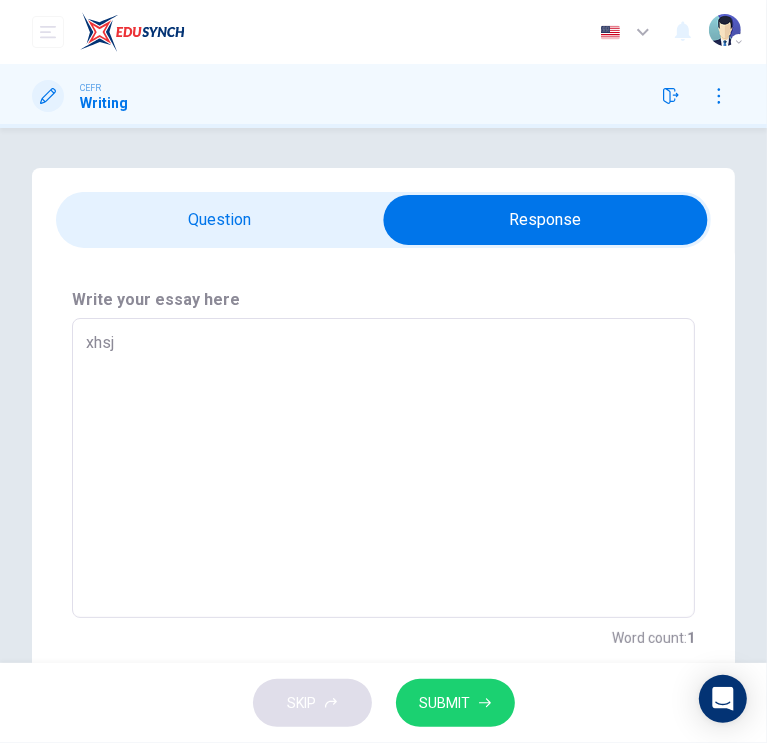 type on "xhs" 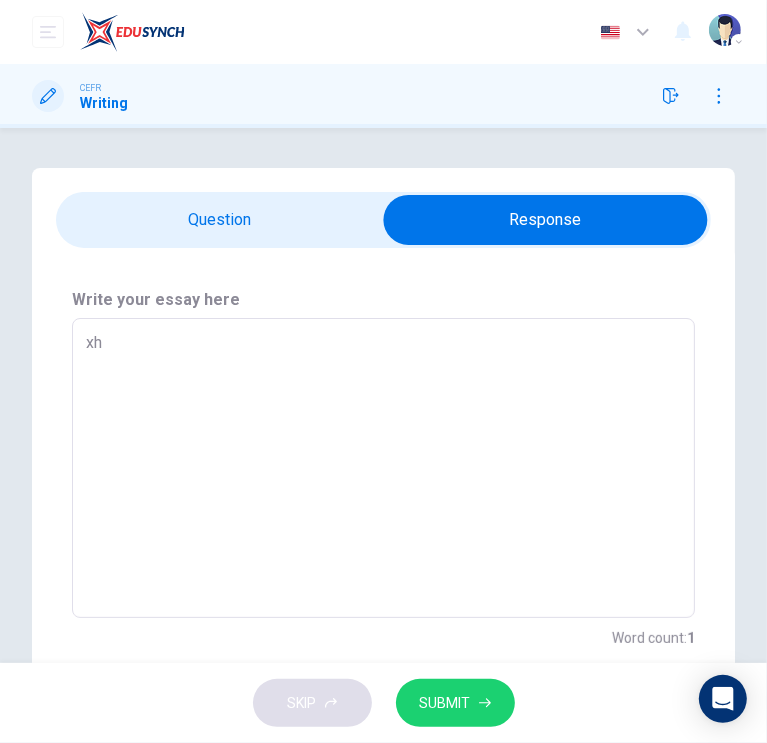 type on "x" 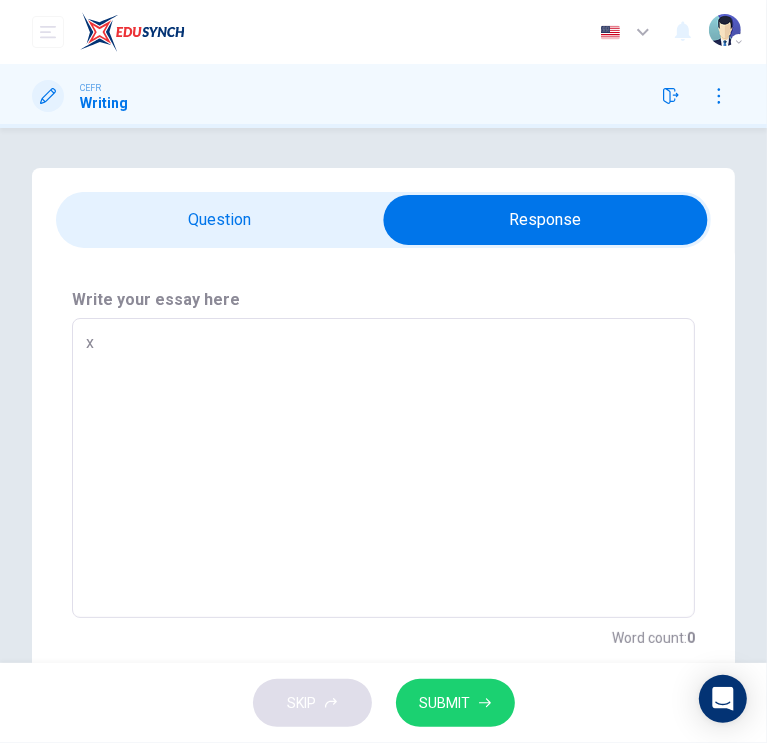 type 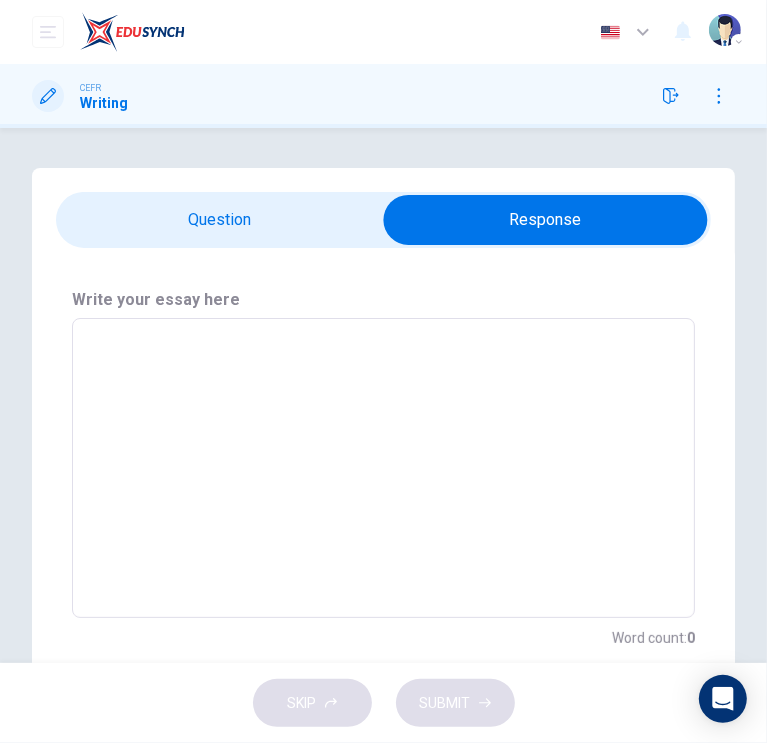 type on "a" 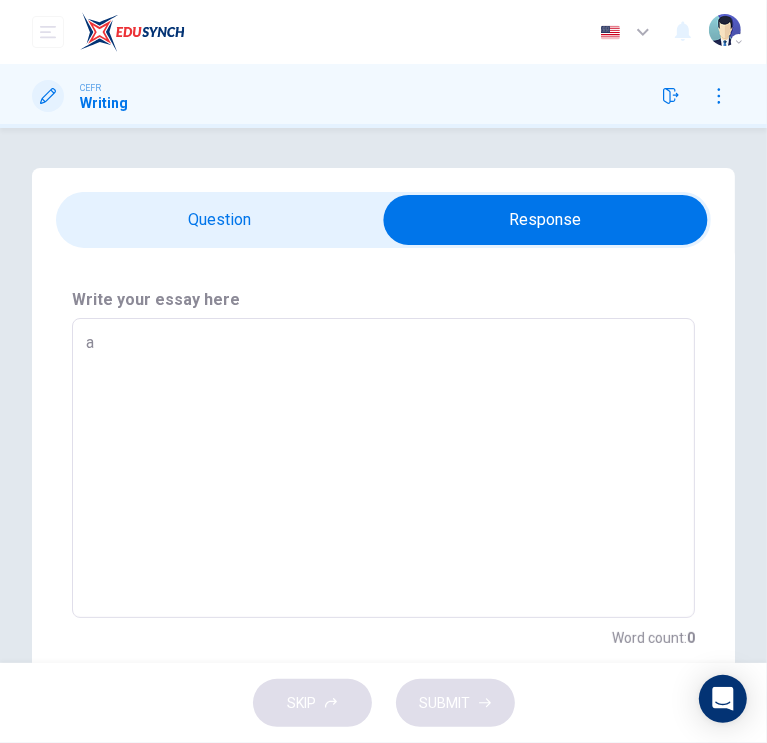 type on "a" 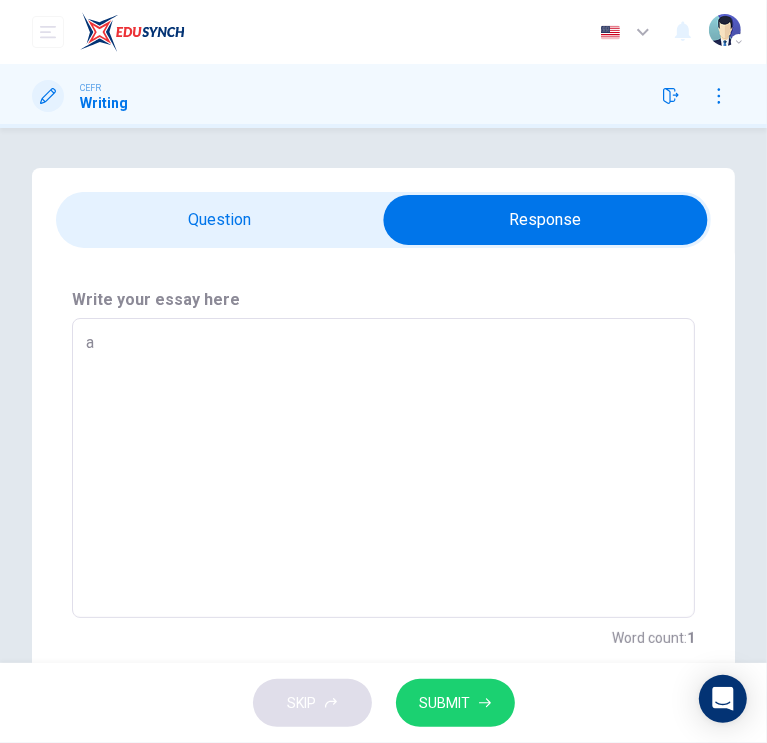 type on "a c" 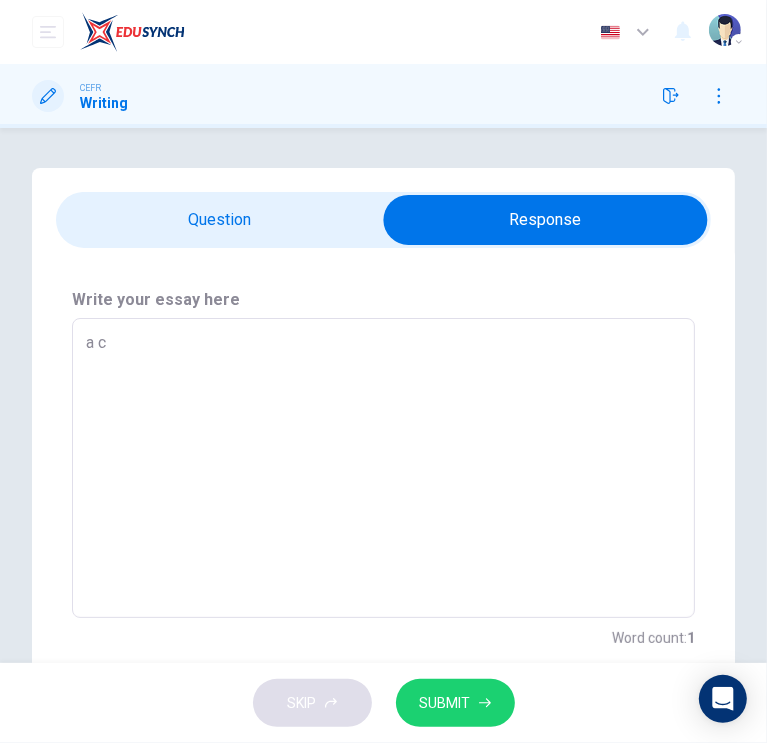 type on "x" 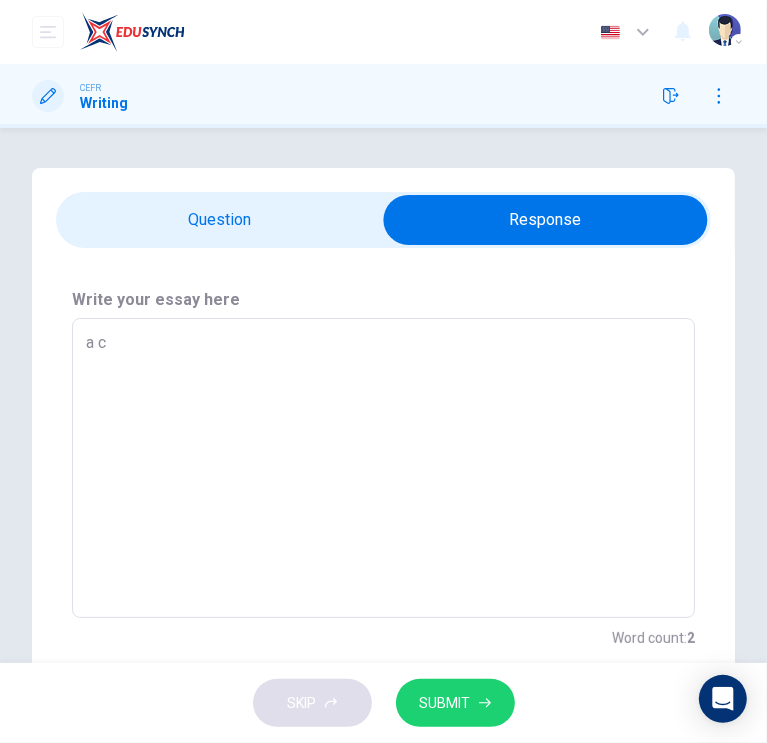 type on "a ch" 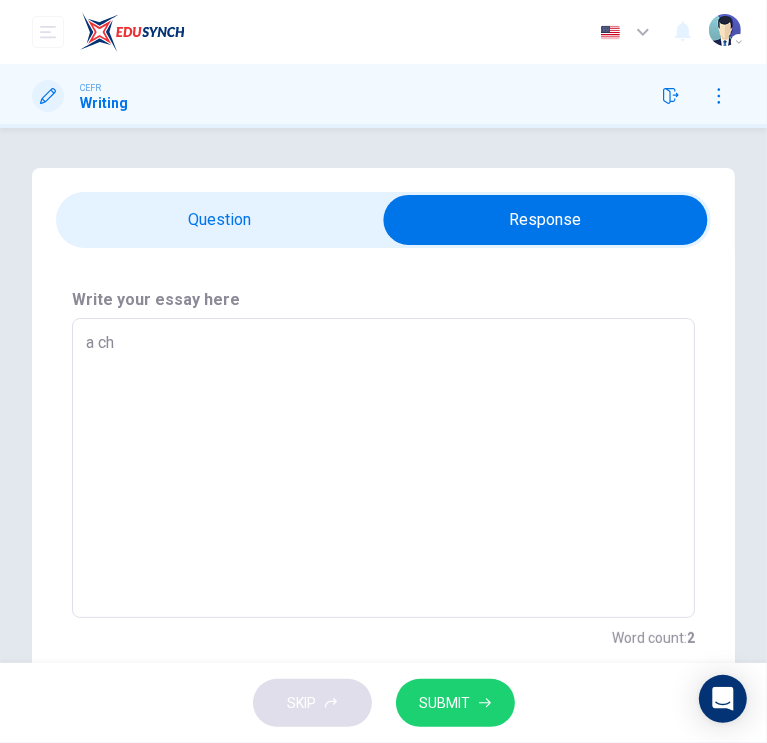 type on "x" 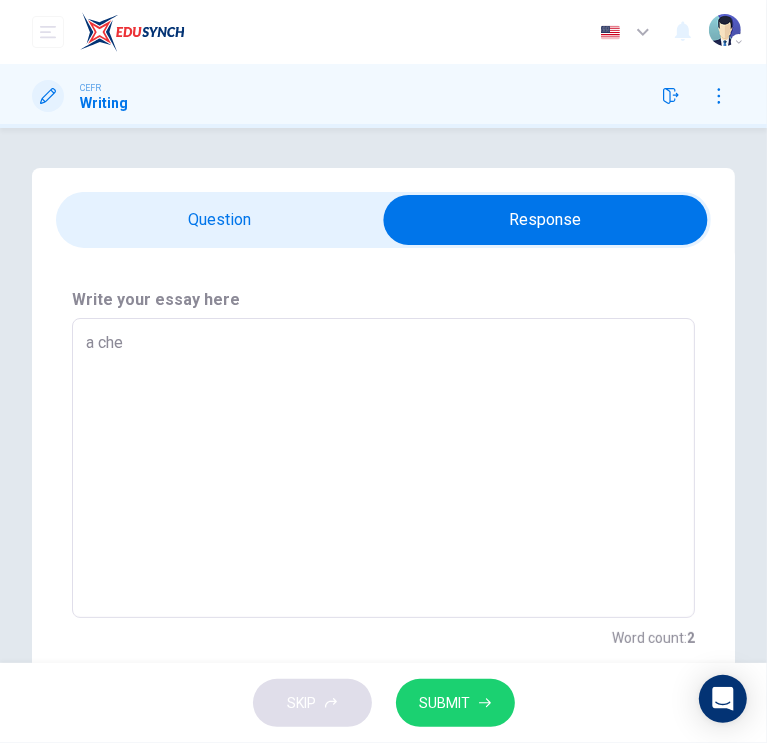 type on "x" 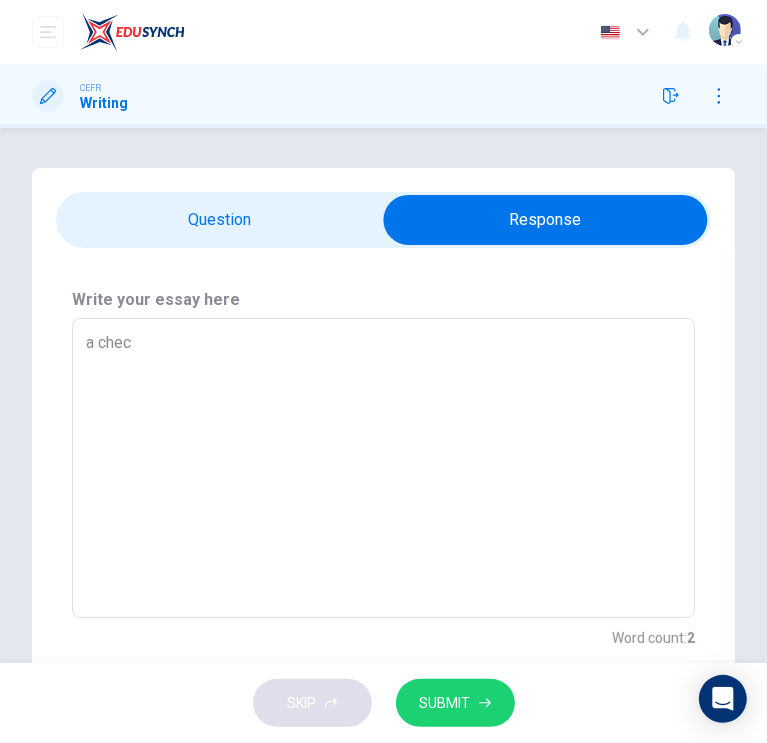 type on "x" 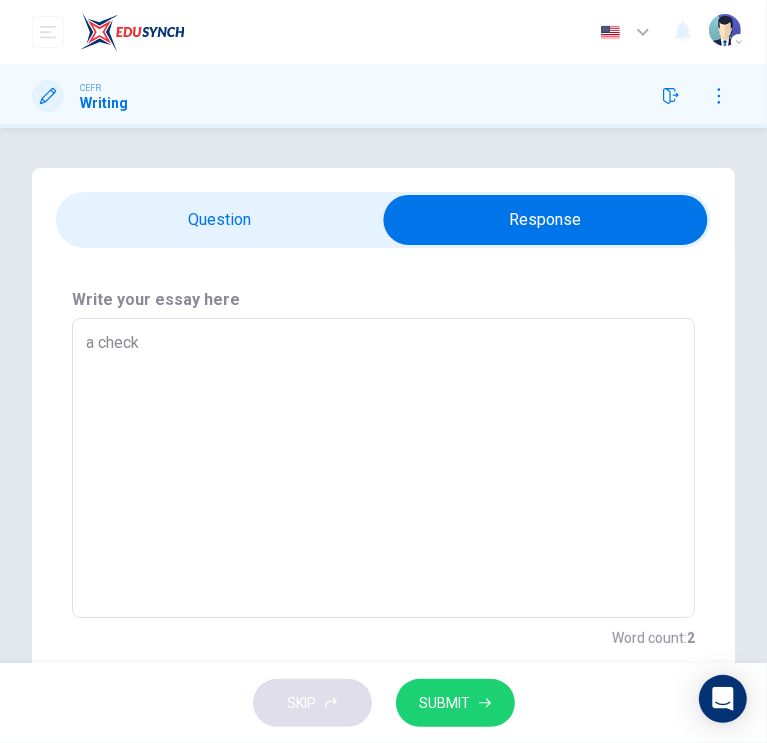type on "x" 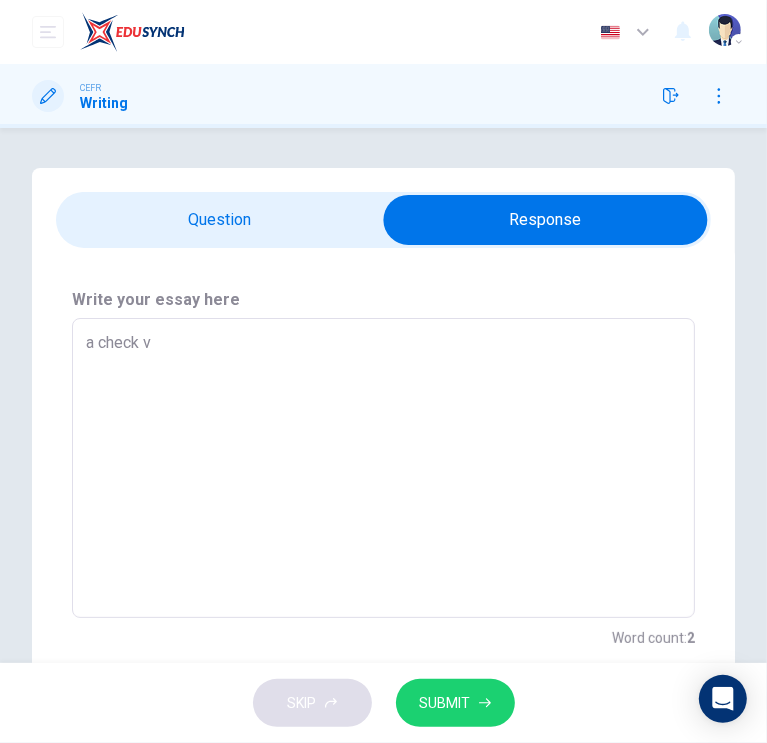 type on "x" 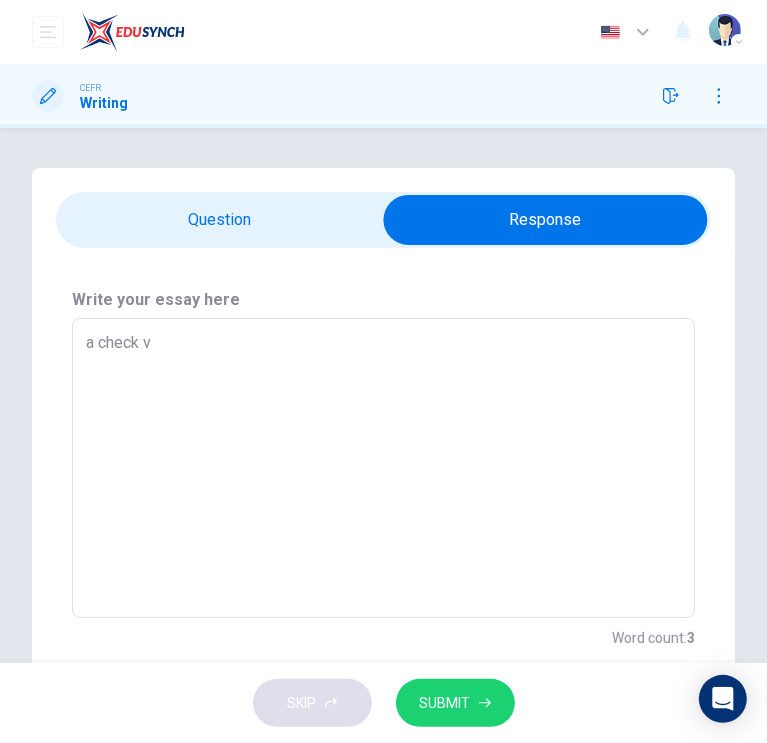 type on "a check va" 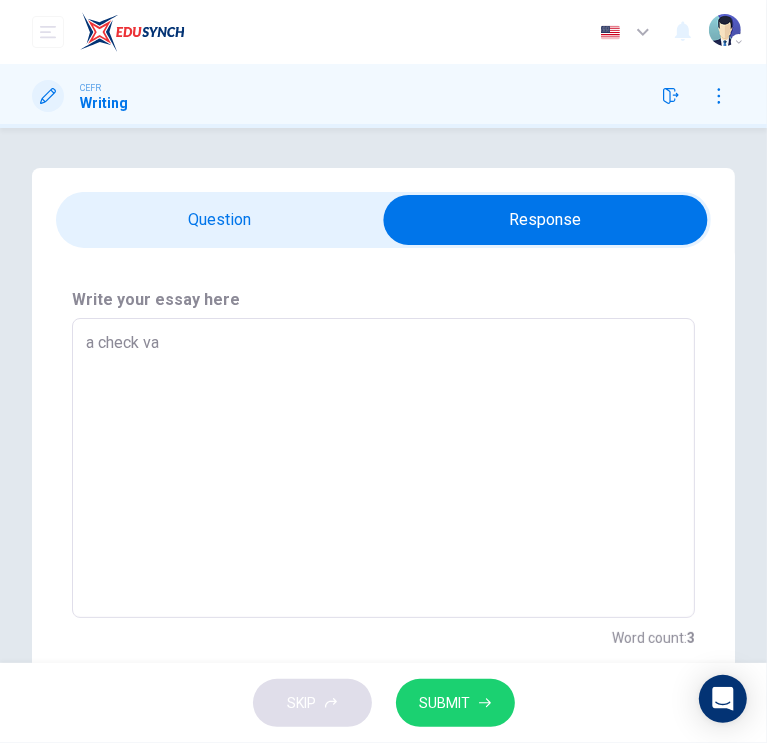 type on "x" 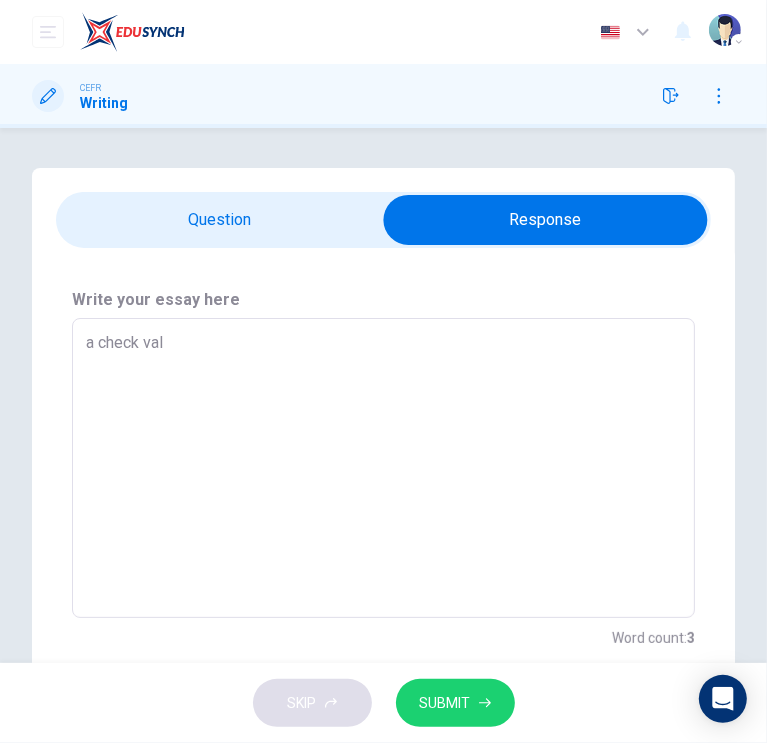 type on "a check valv" 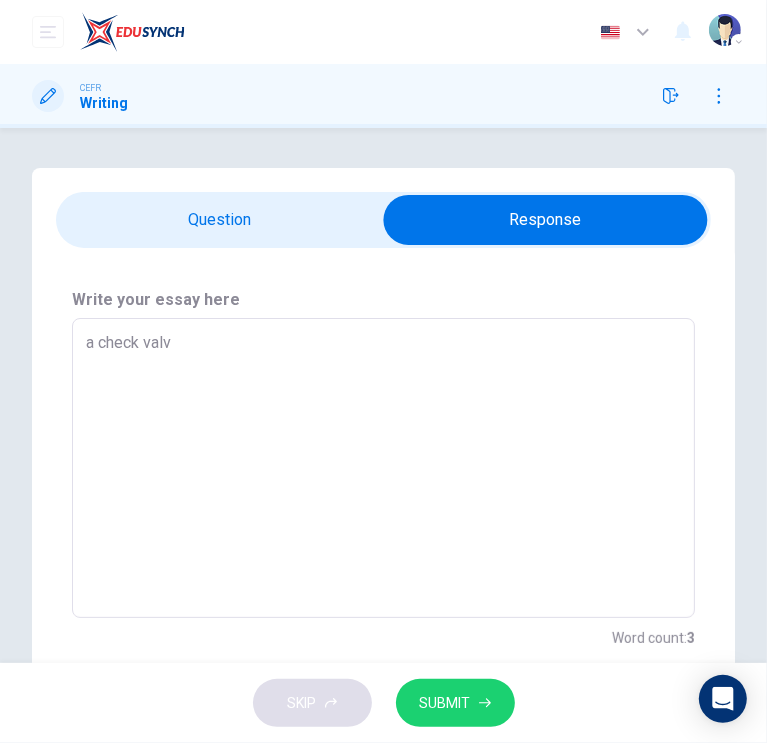type on "x" 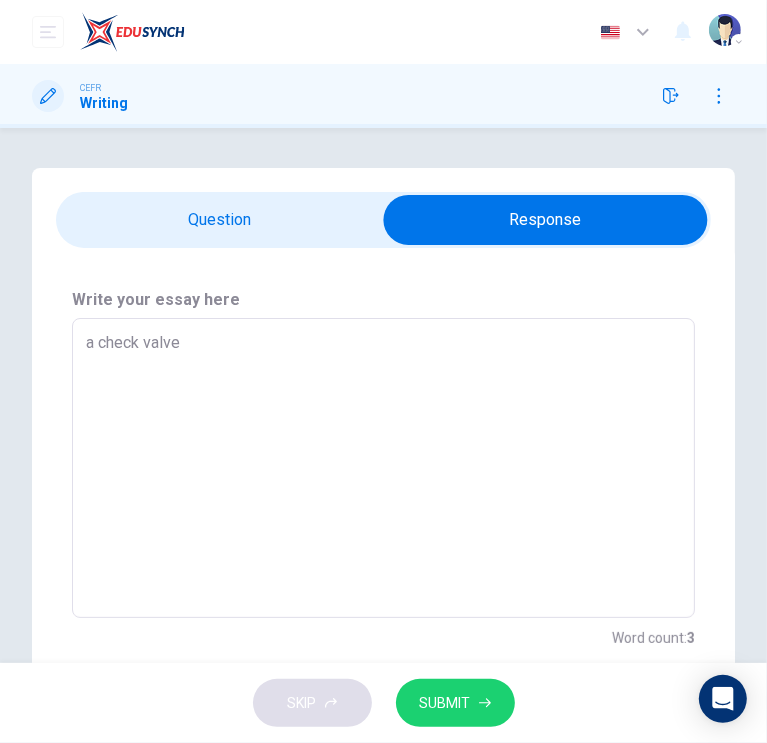 type on "a check valve" 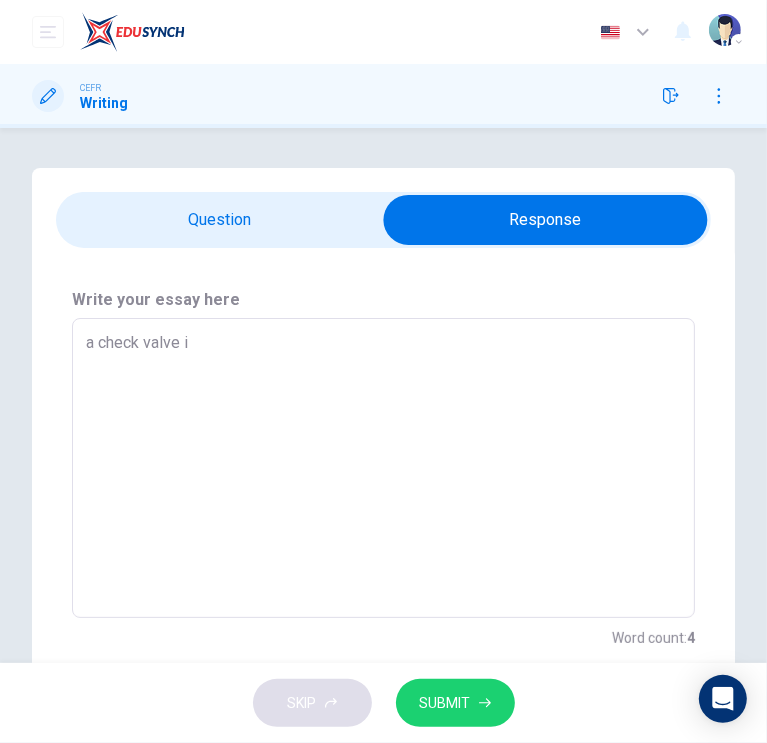 type on "a check valve is" 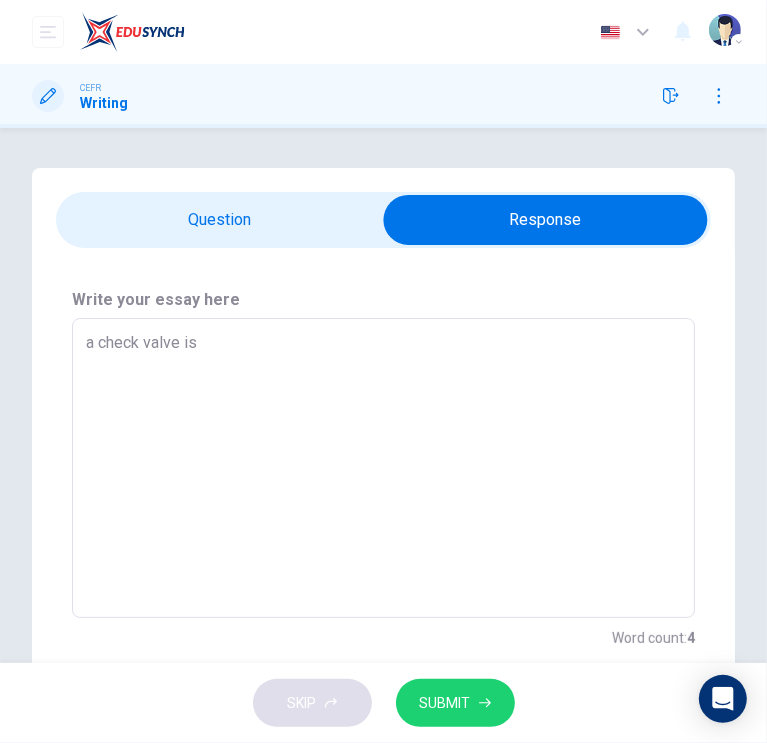 type on "a check valve is" 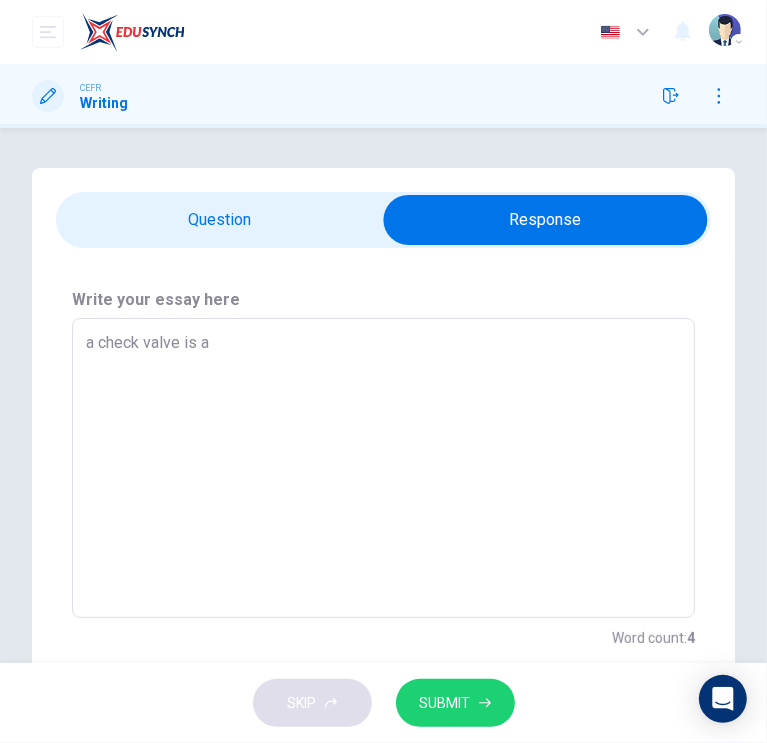 type on "x" 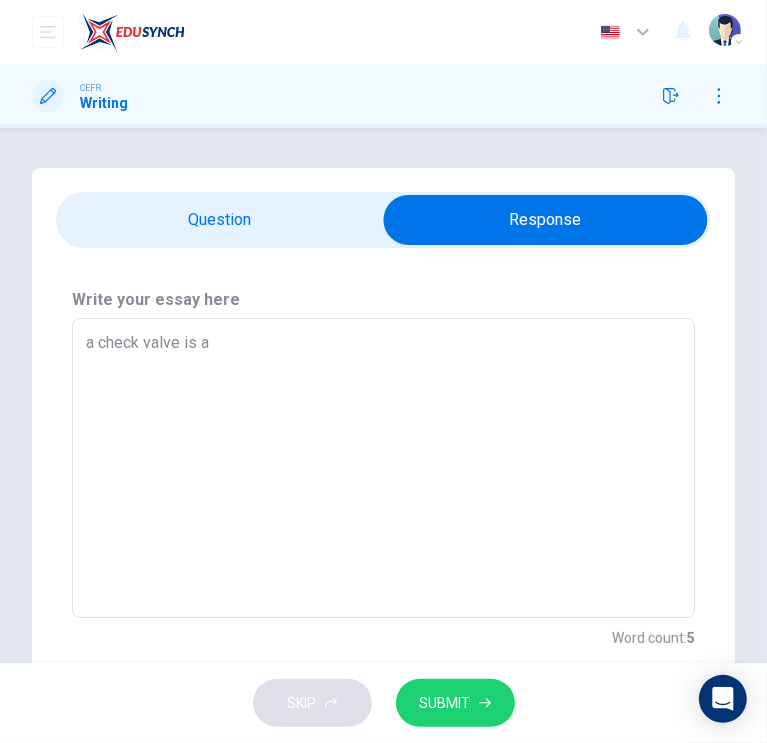 type on "a check valve is a" 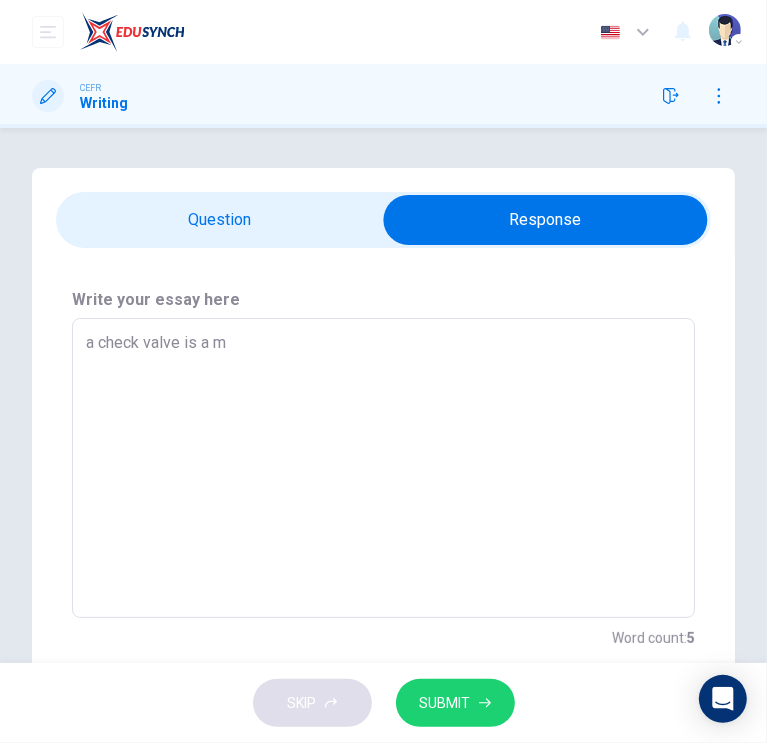 type on "a check valve is a me" 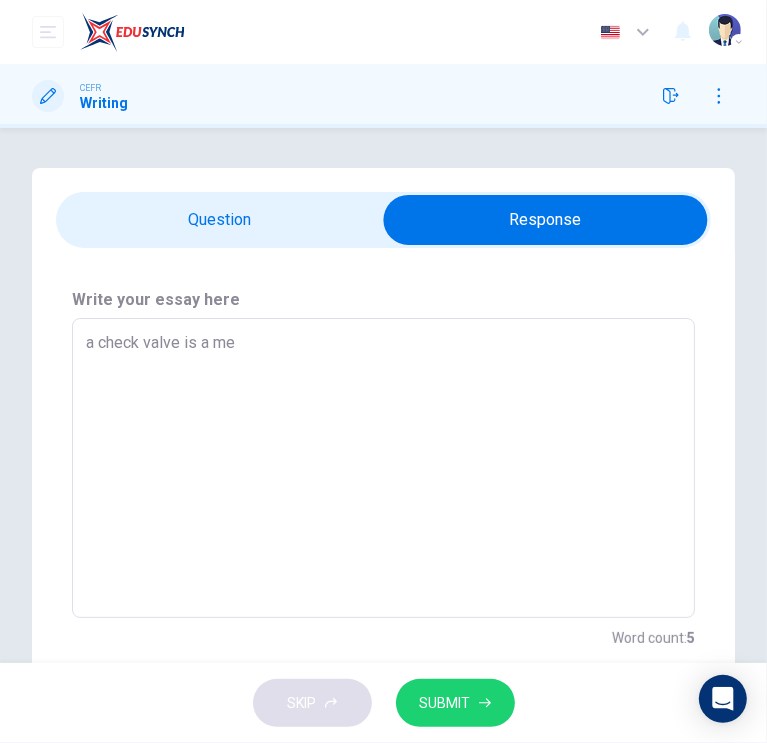 type on "x" 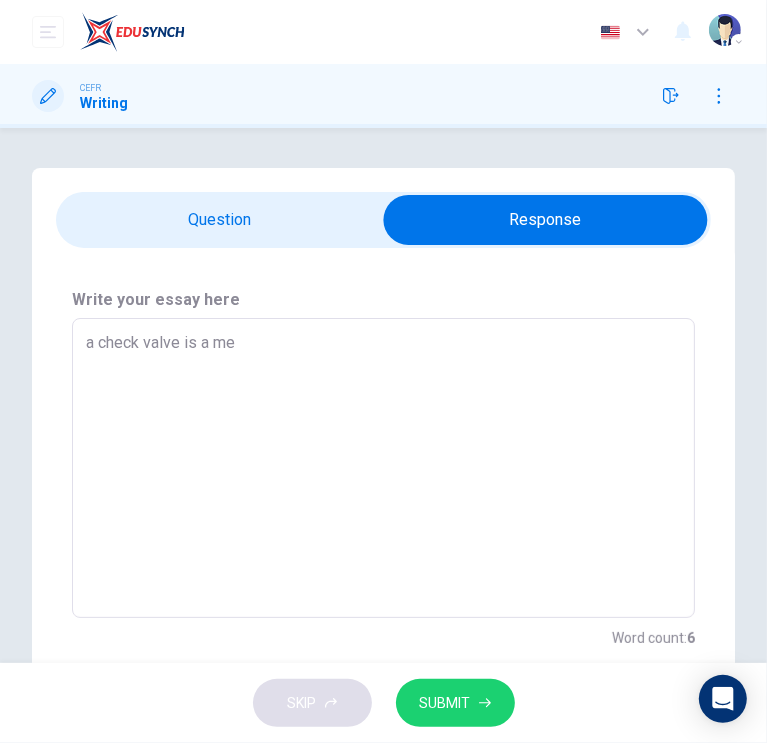 type on "a check valve is a mec" 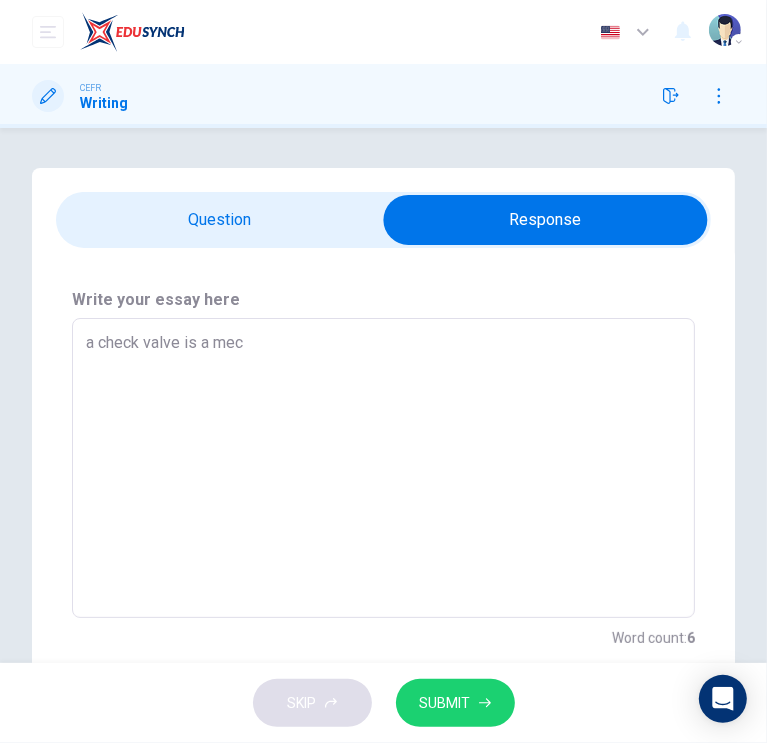 type on "x" 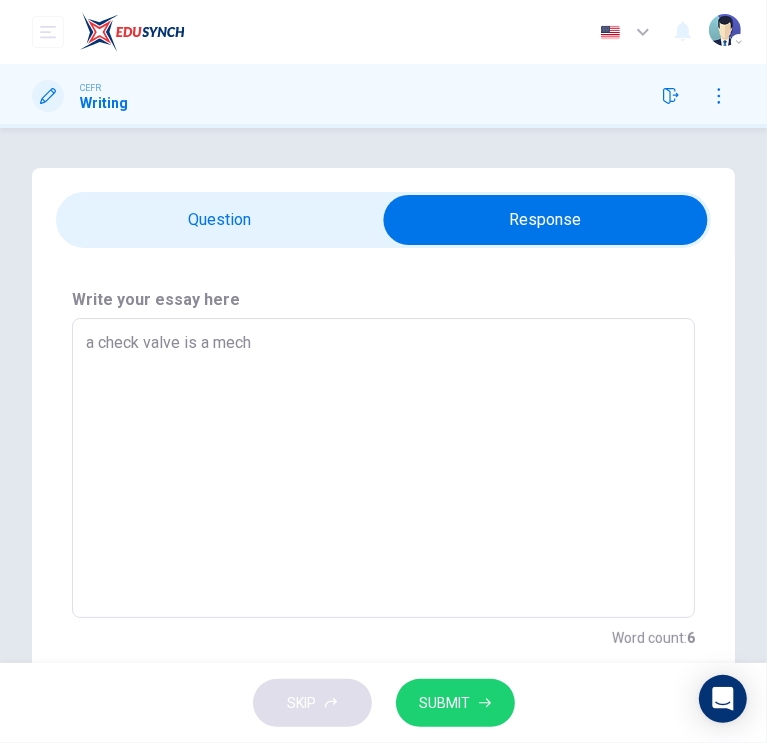 type on "x" 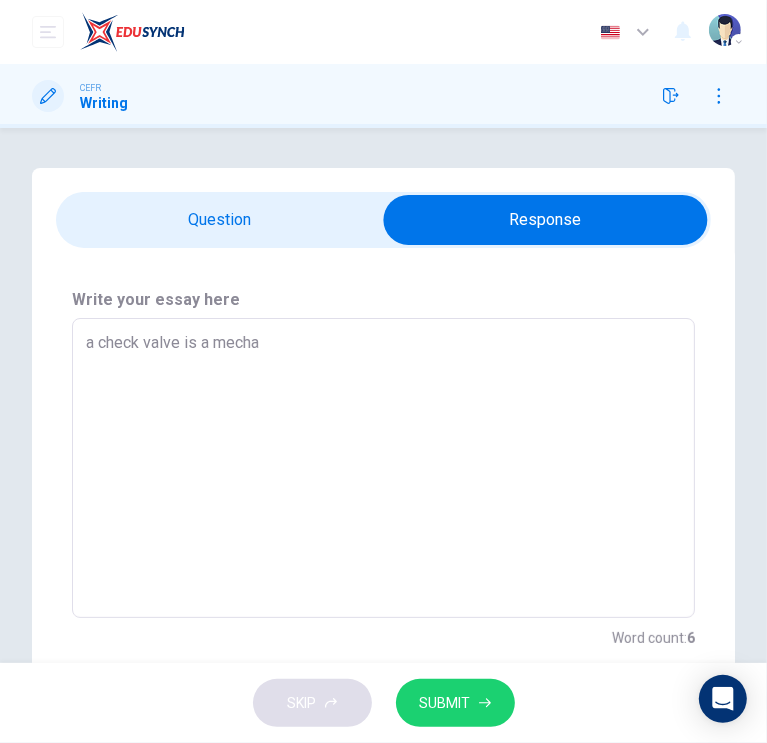 type on "x" 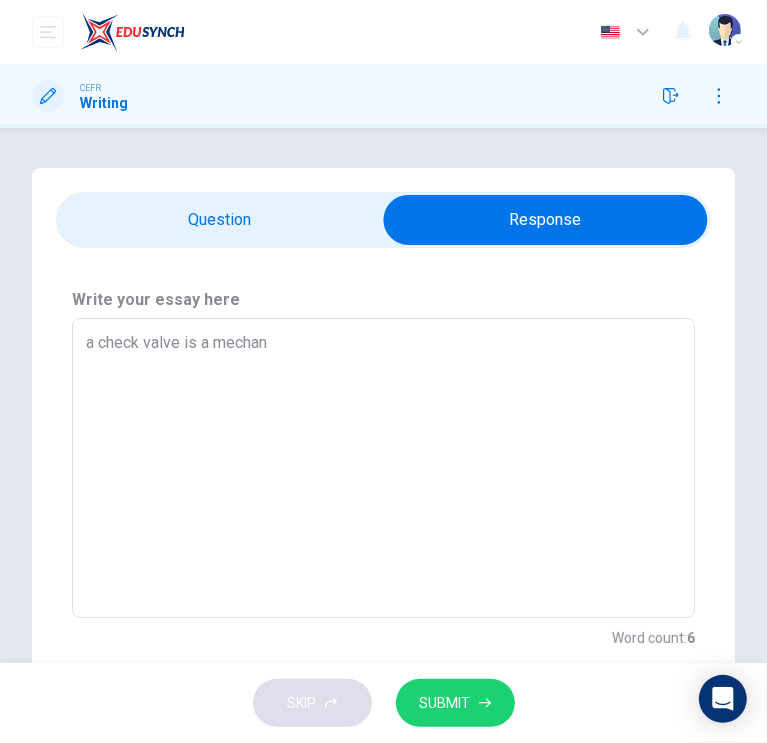 type on "x" 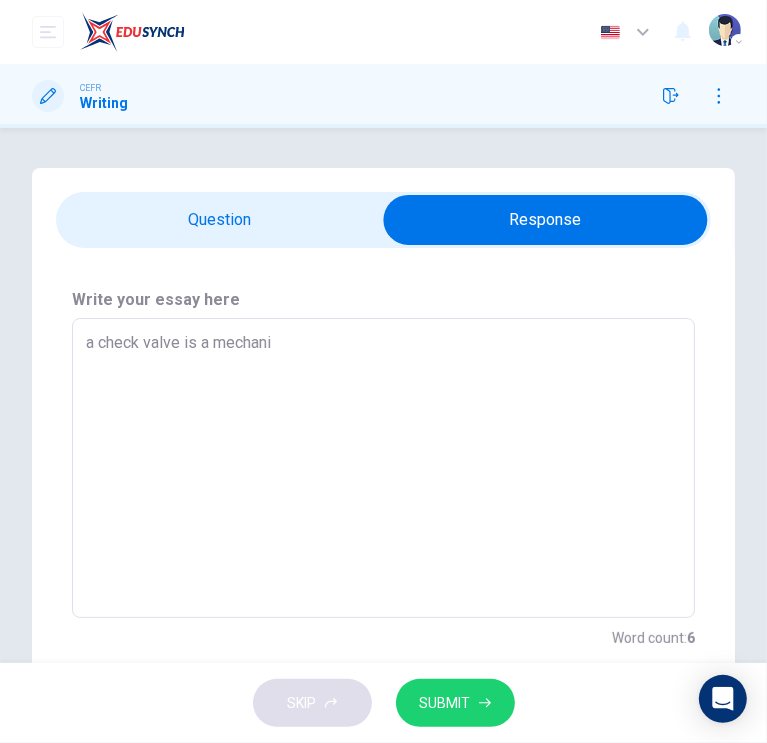 type on "x" 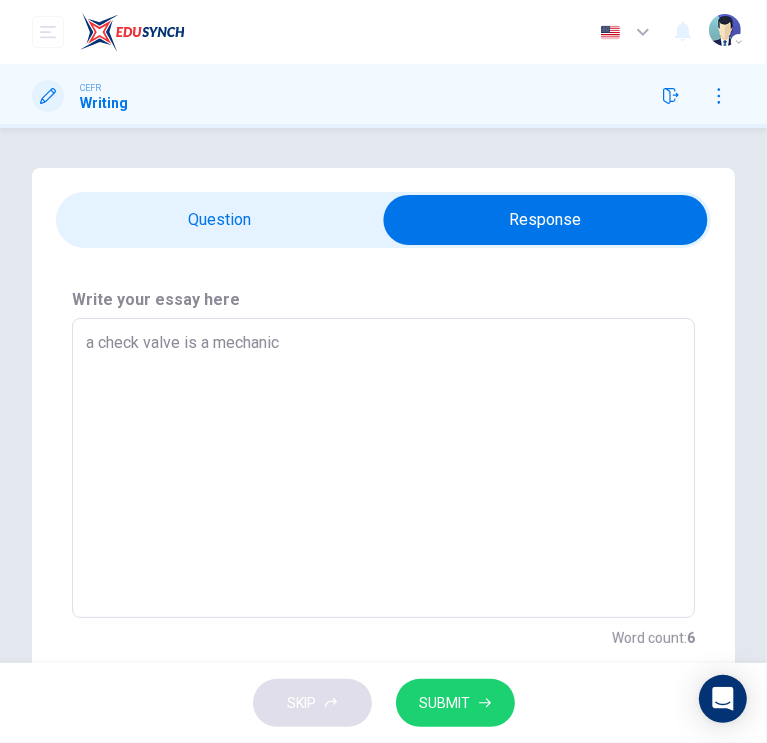 type on "x" 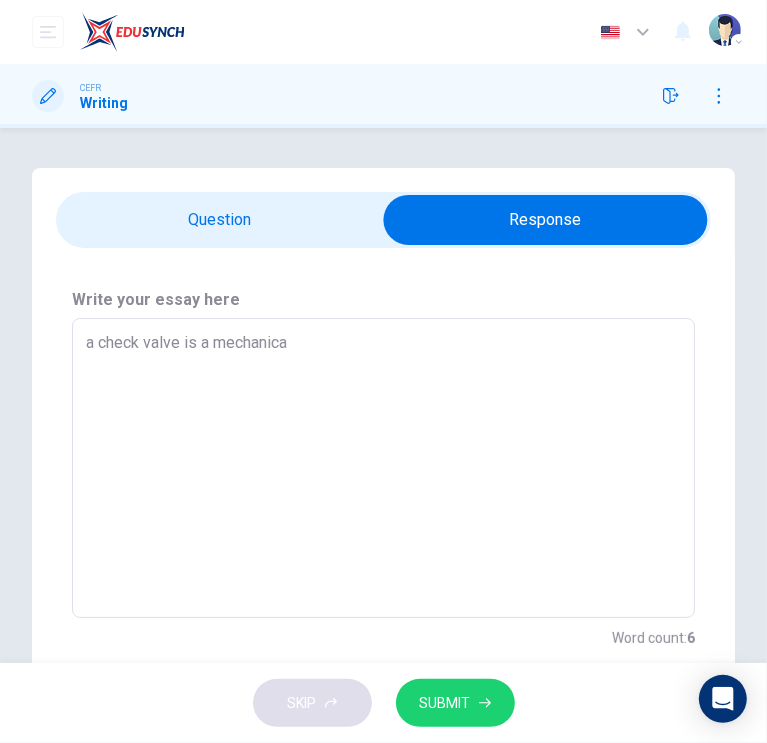 type on "a check valve is a mechanica" 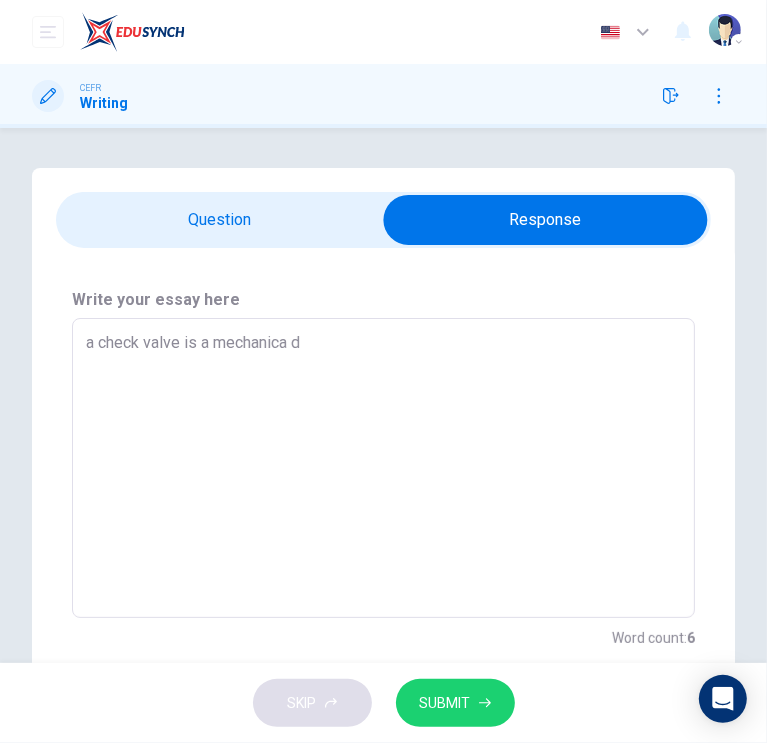 type on "x" 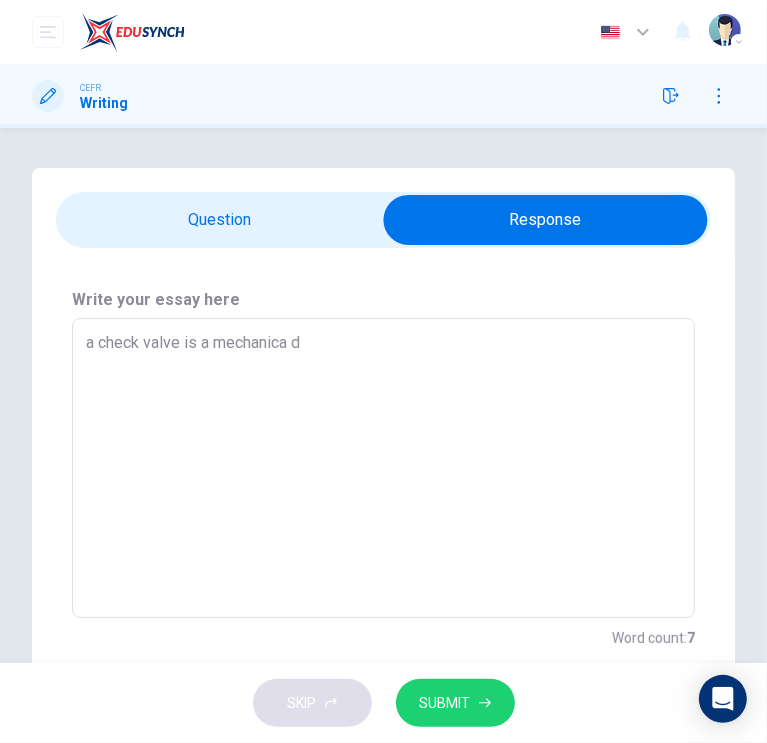 type on "a check valve is a mechanica de" 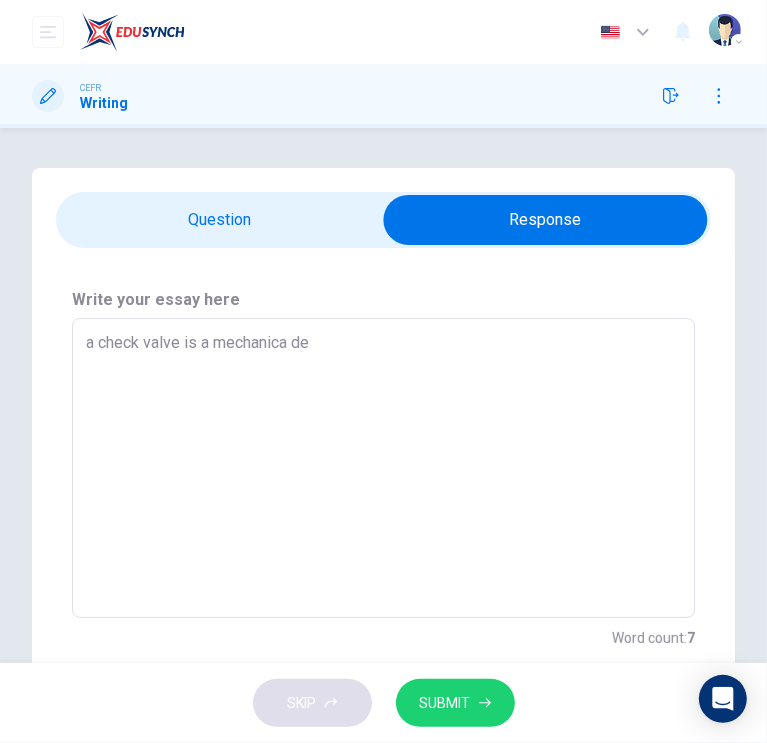 type on "x" 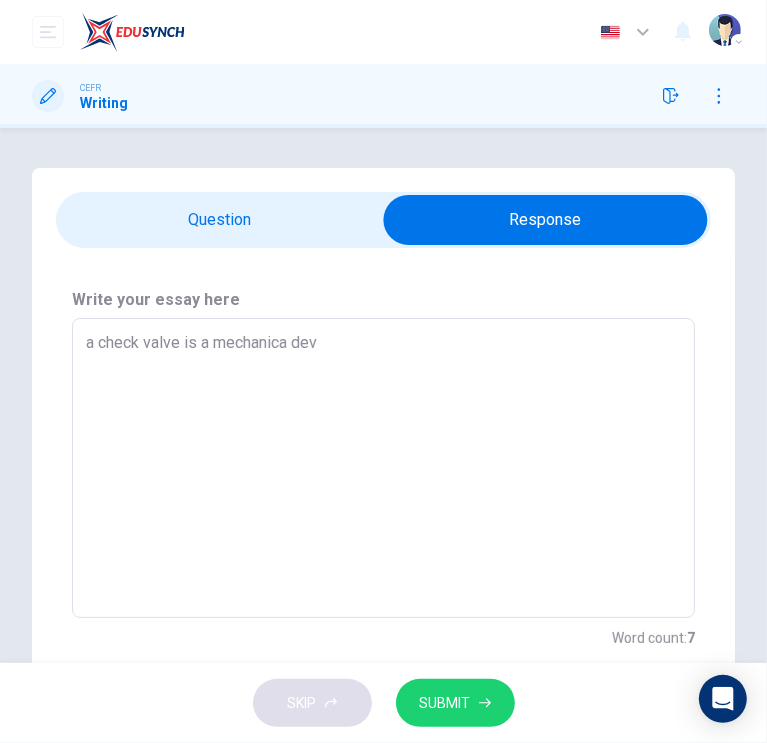 type on "a check valve is a mechanica devi" 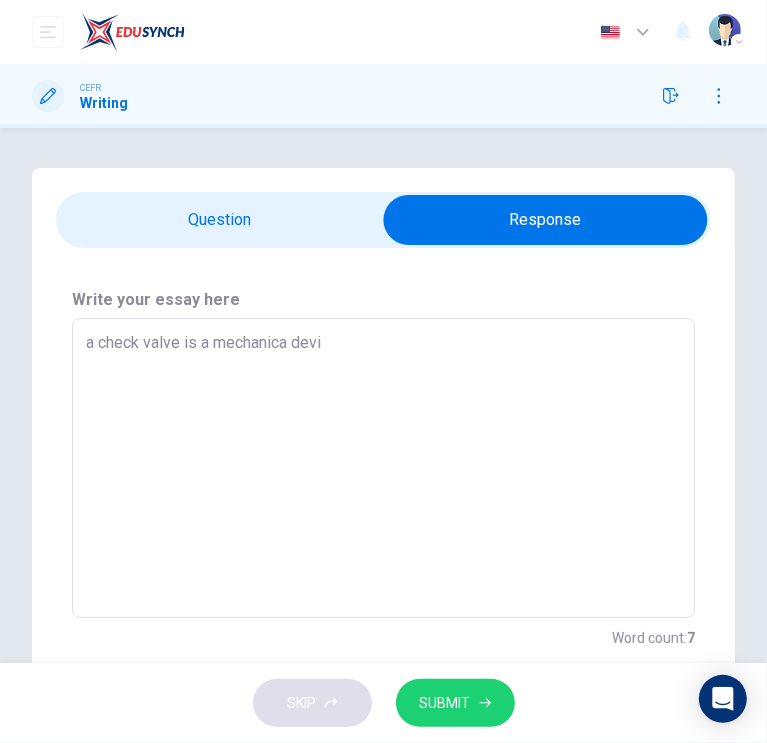type on "x" 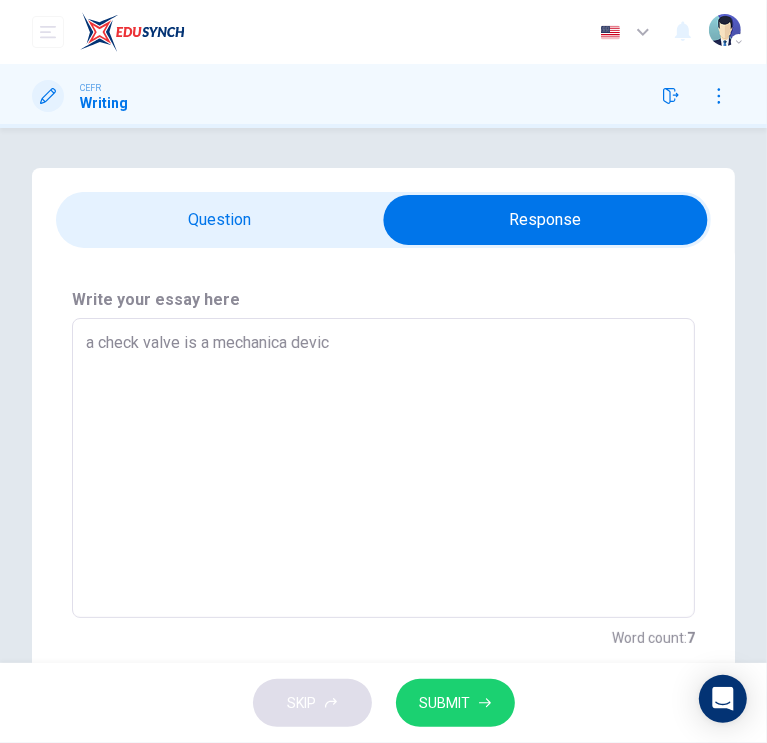 type on "x" 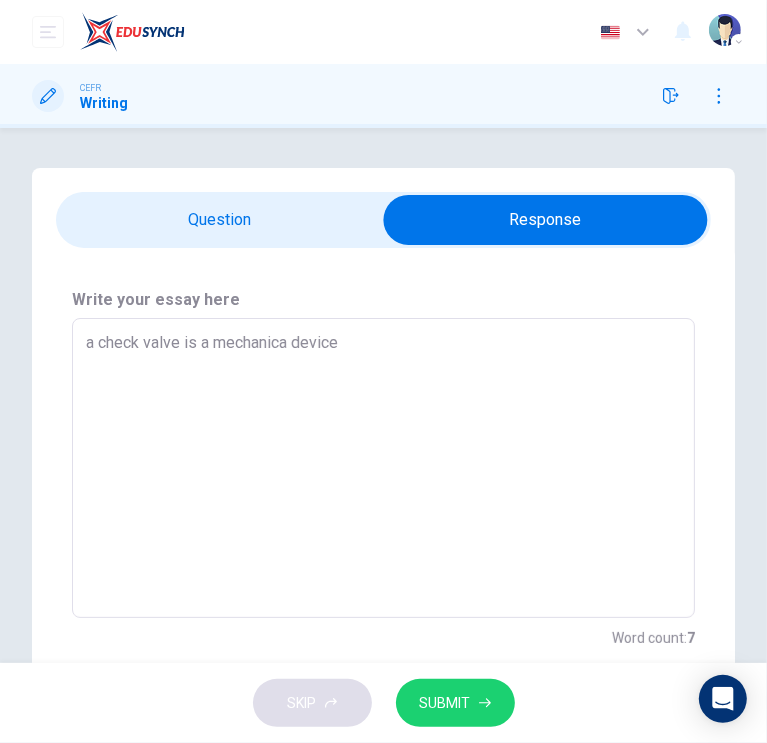 type on "x" 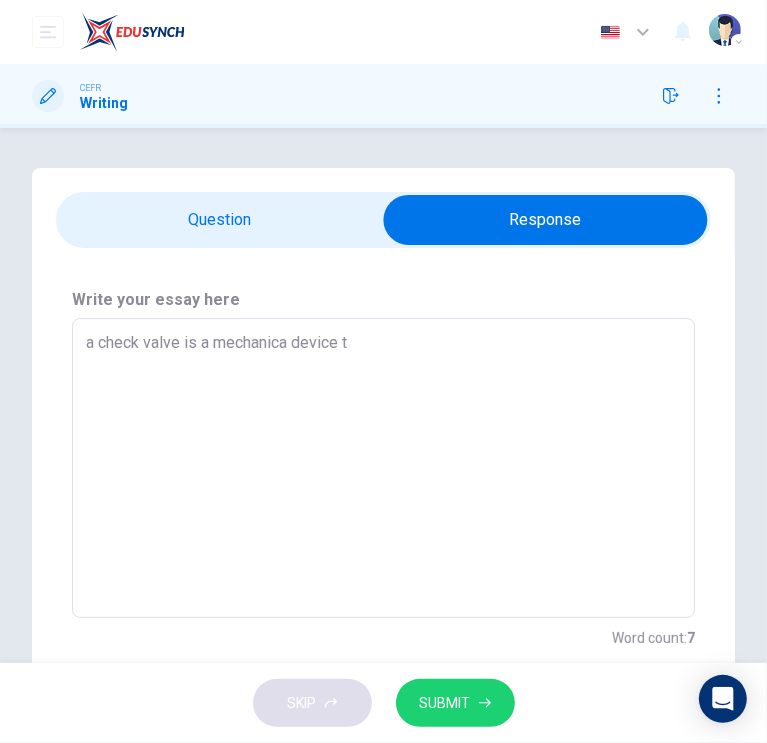 type on "x" 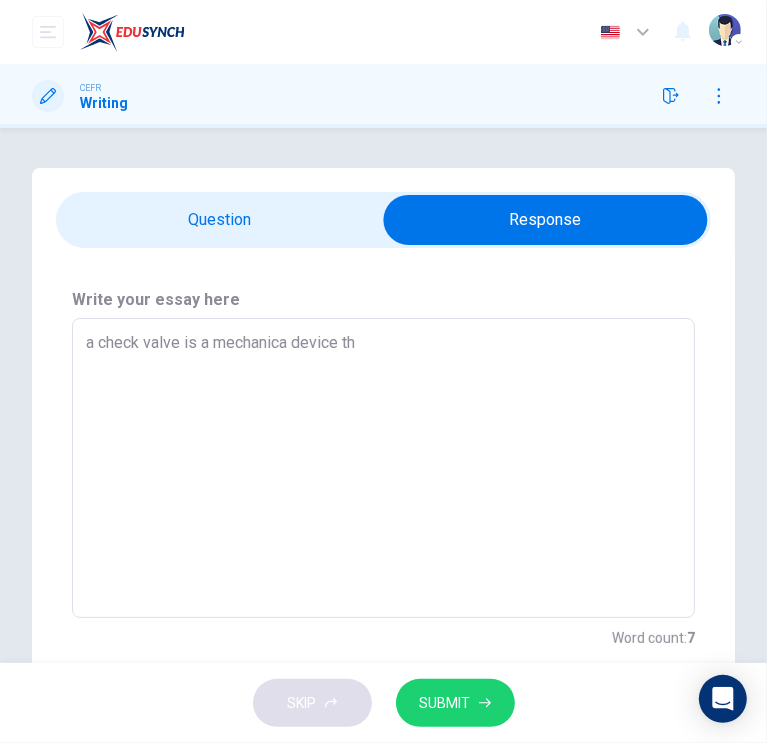 type on "a check valve is a mechanica device tha" 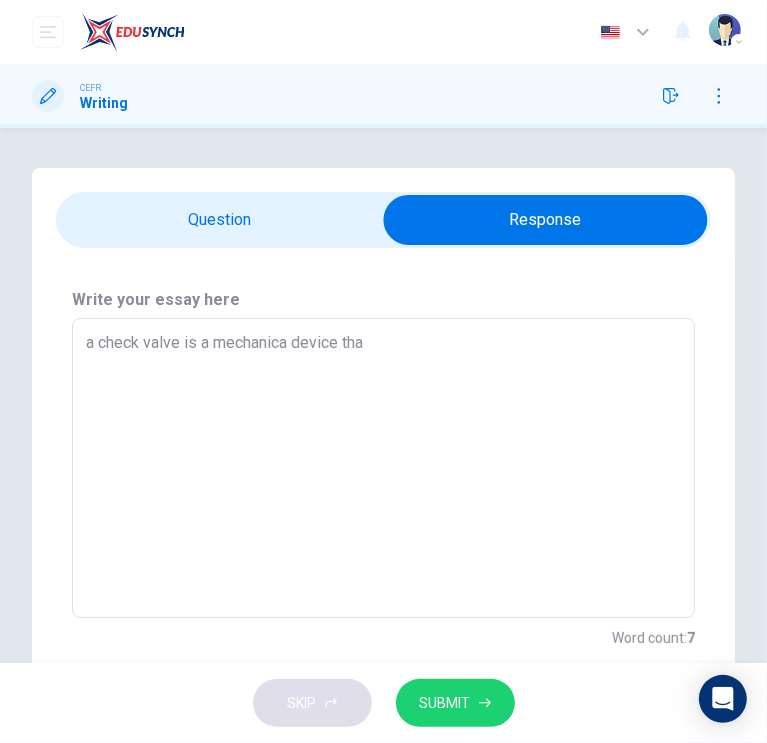 type on "x" 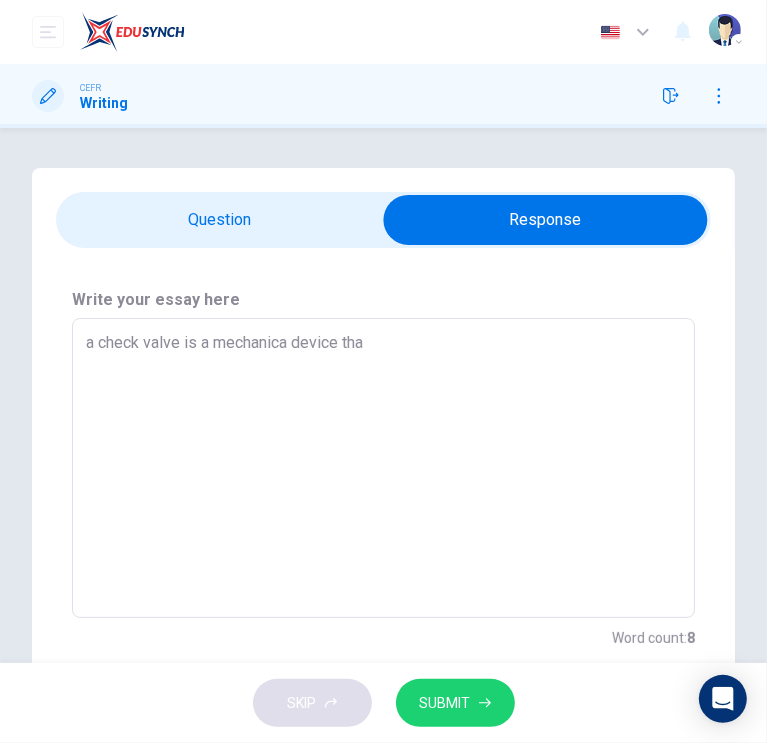 type on "a check valve is a mechanica device that" 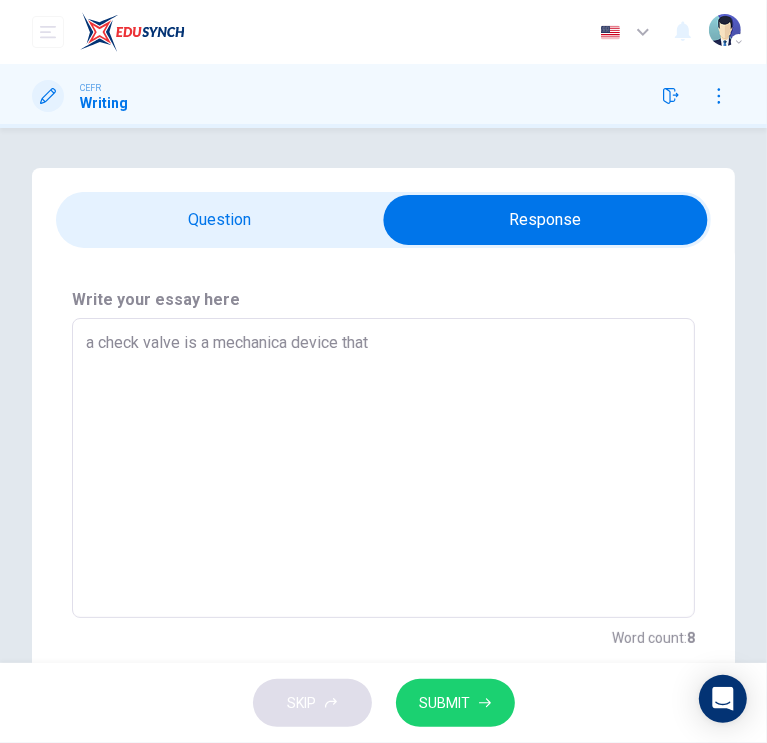 type on "x" 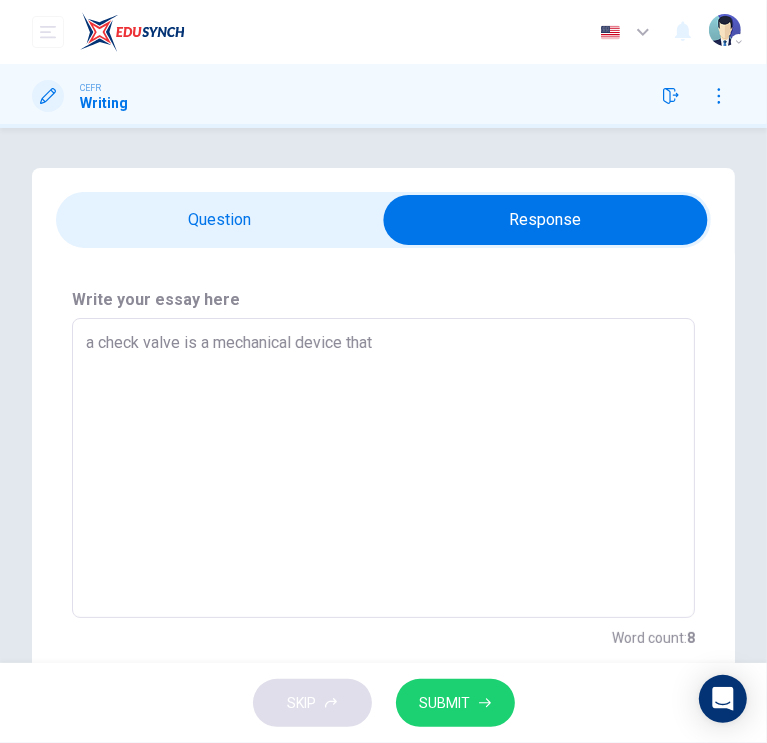 type on "x" 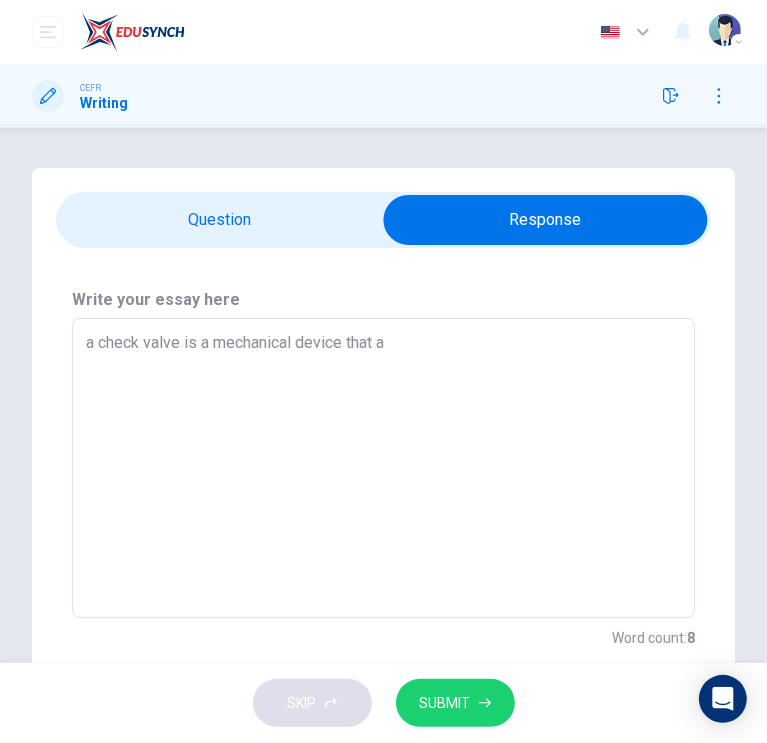 type on "x" 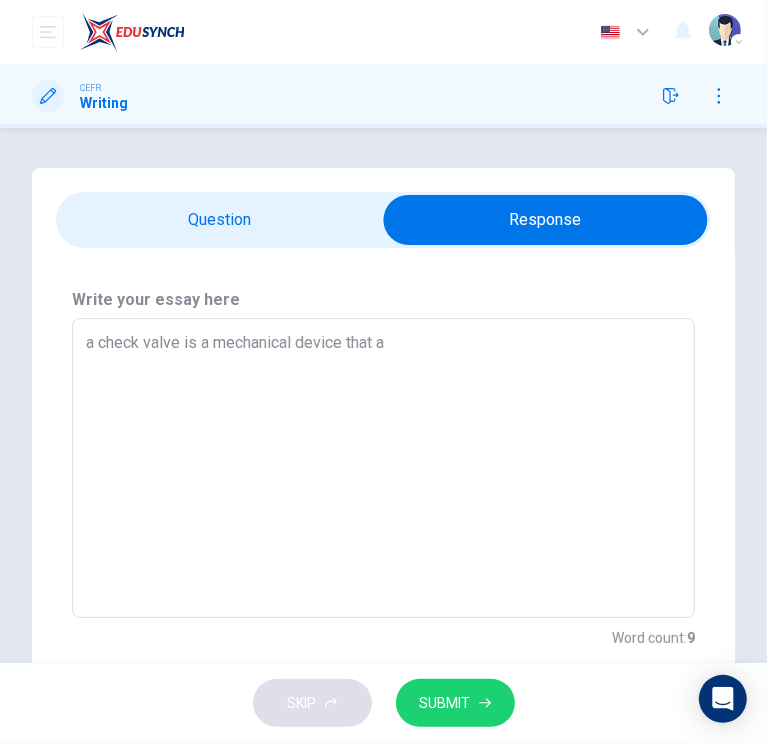 type on "a check valve is a mechanical device that al" 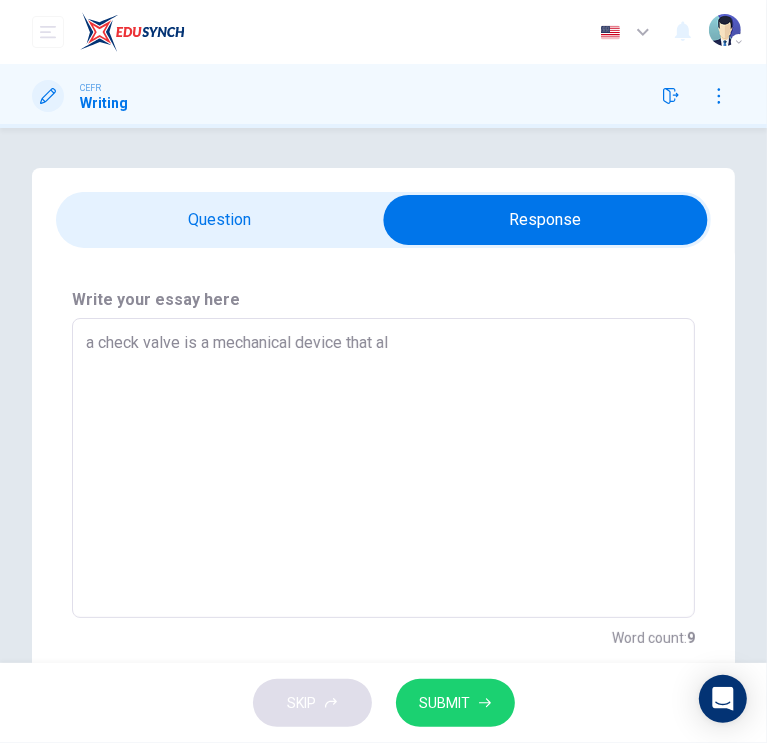 type on "x" 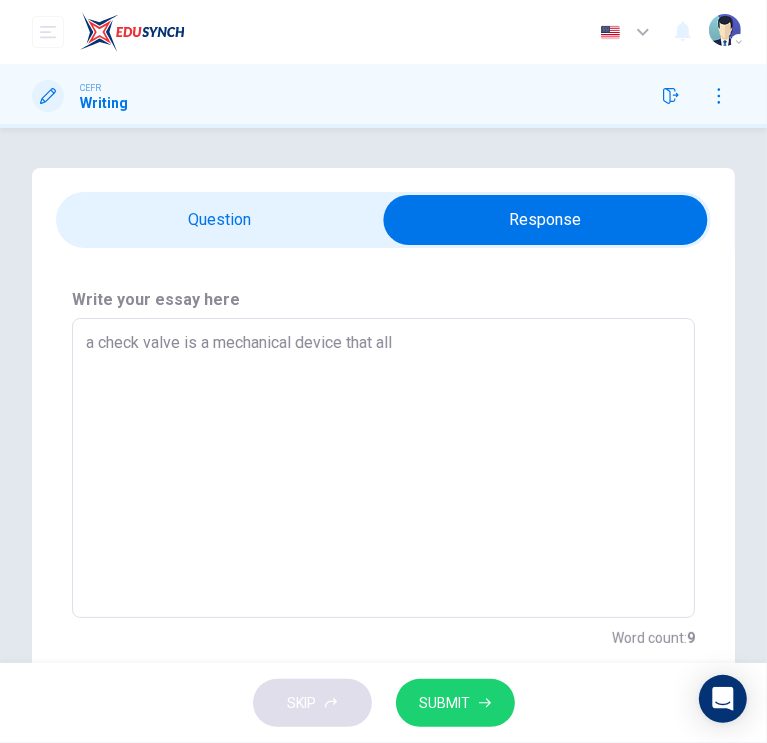type on "x" 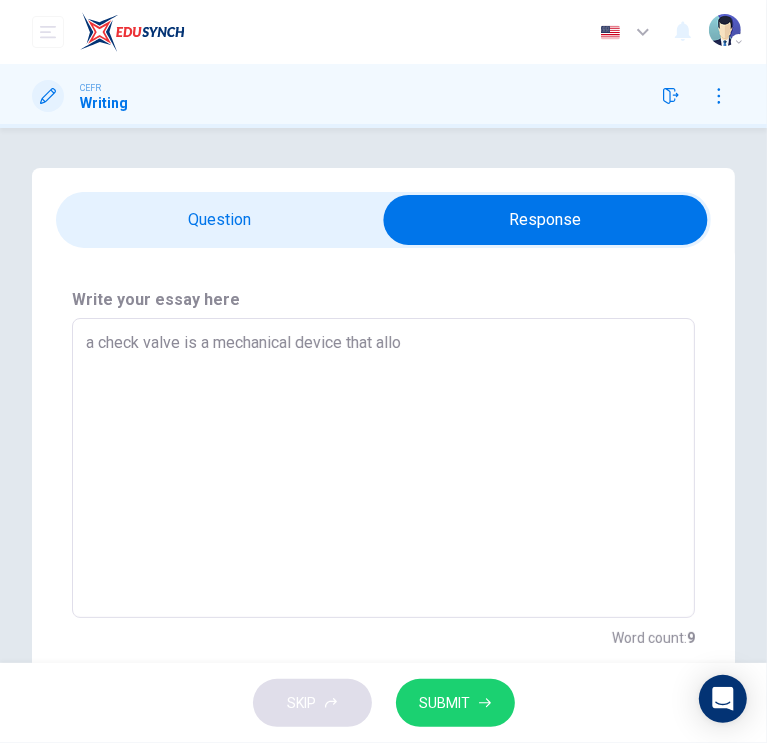 type on "x" 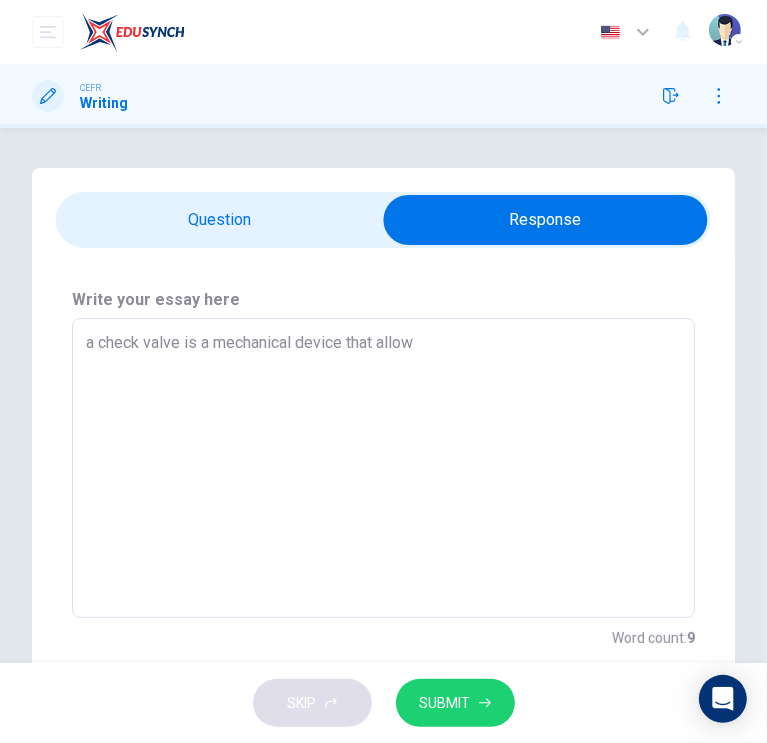 type on "x" 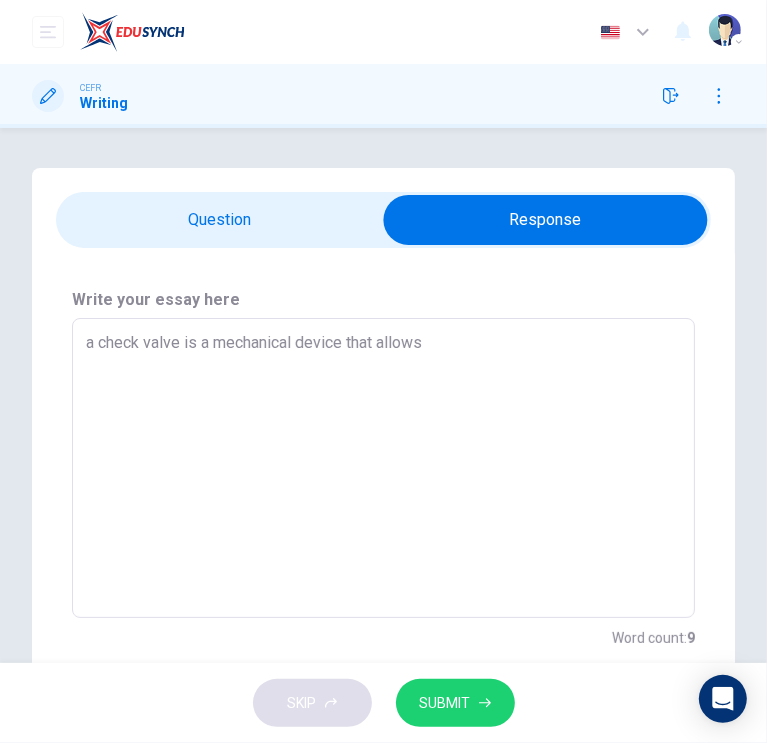 type on "x" 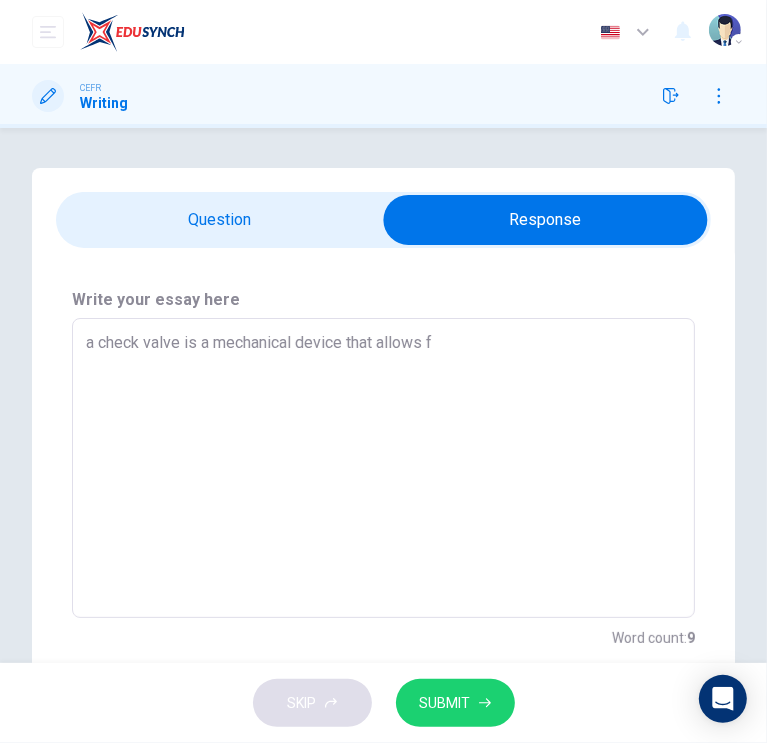 type on "x" 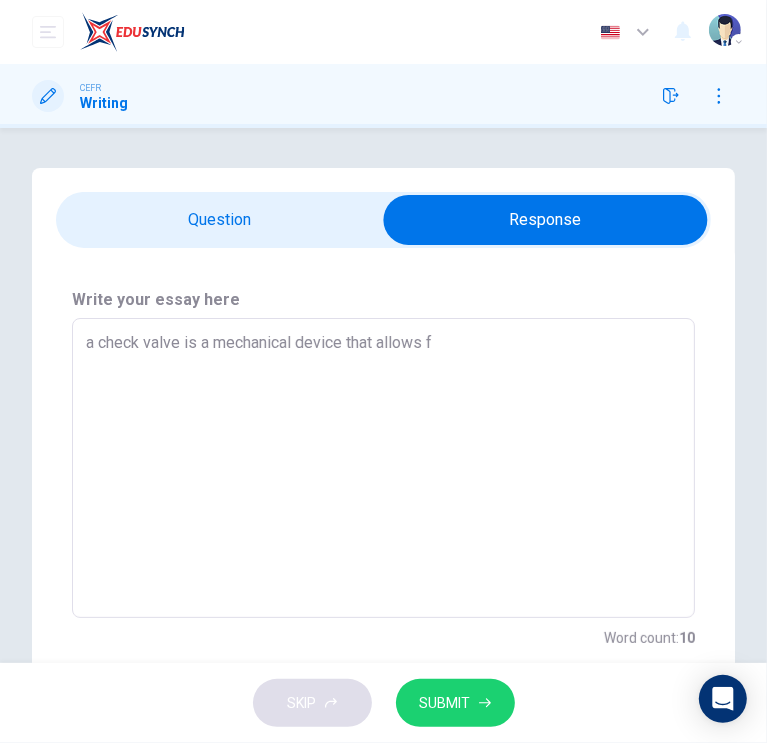 type on "a check valve is a mechanical device that allows fl" 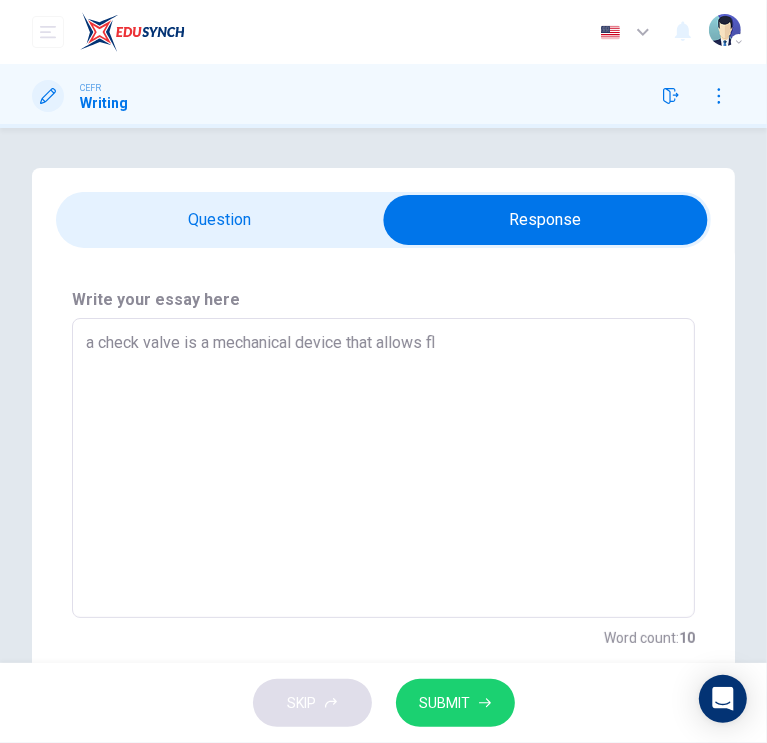 type on "x" 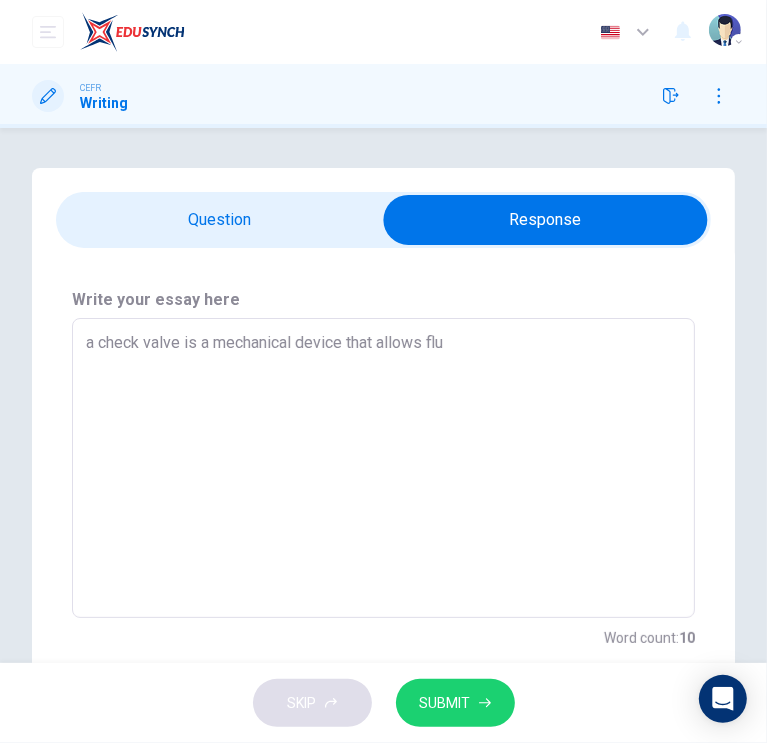 type on "x" 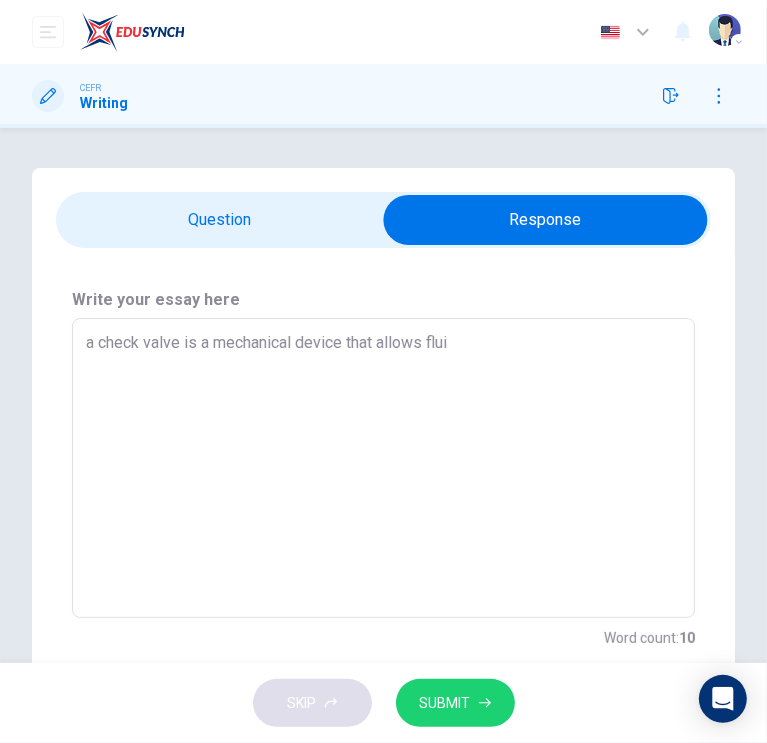 type on "x" 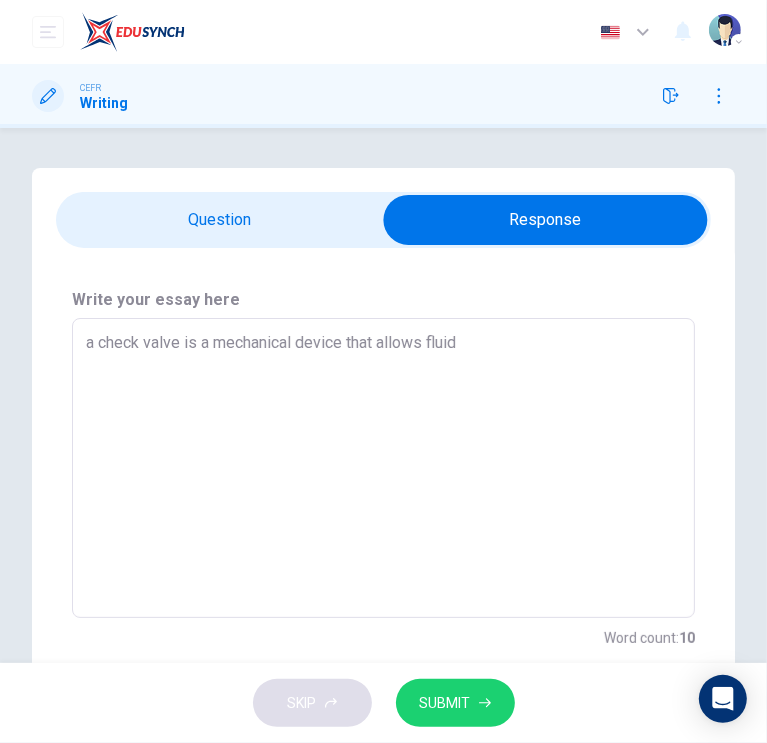 type on "x" 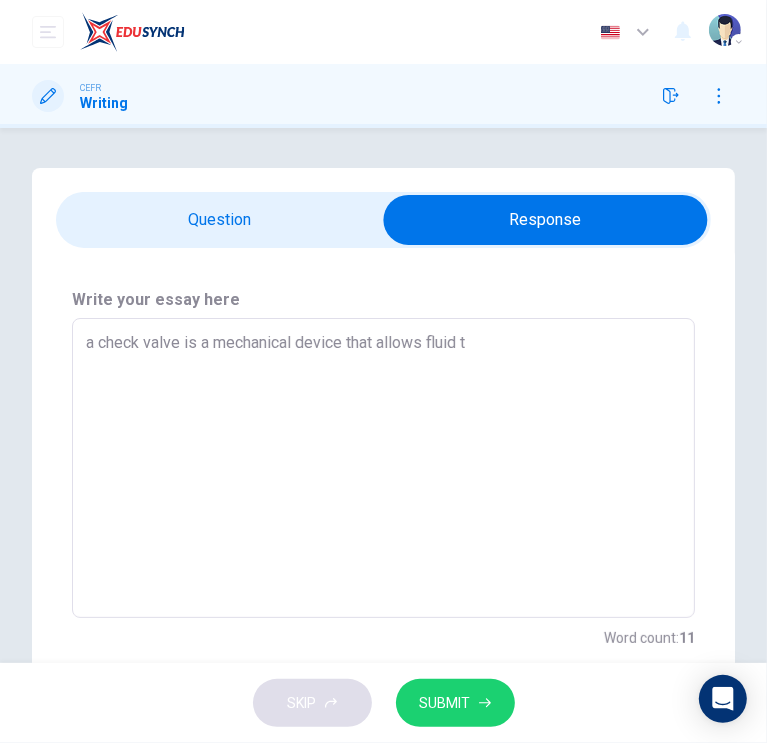 type on "a check valve is a mechanical device that allows fluid to" 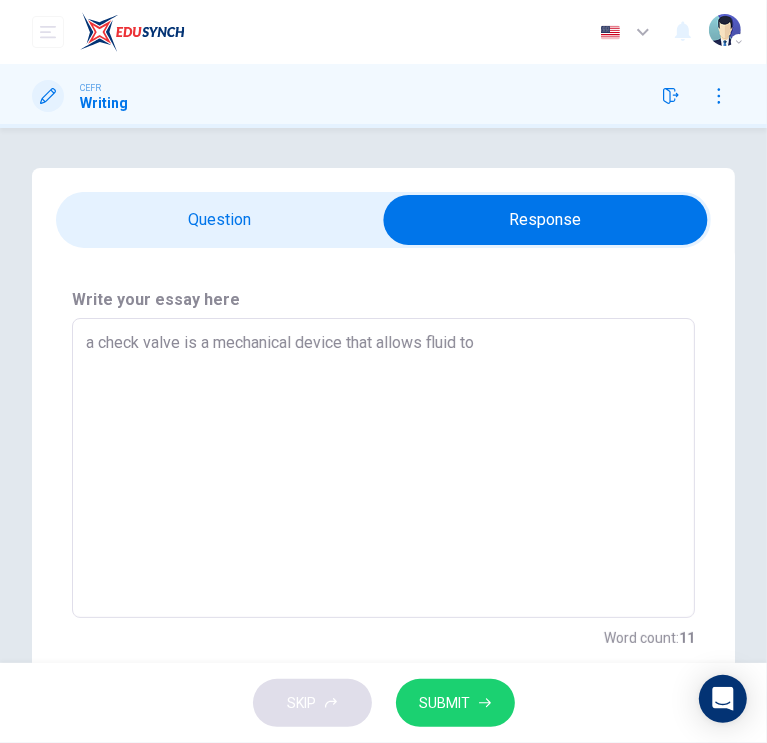 type on "x" 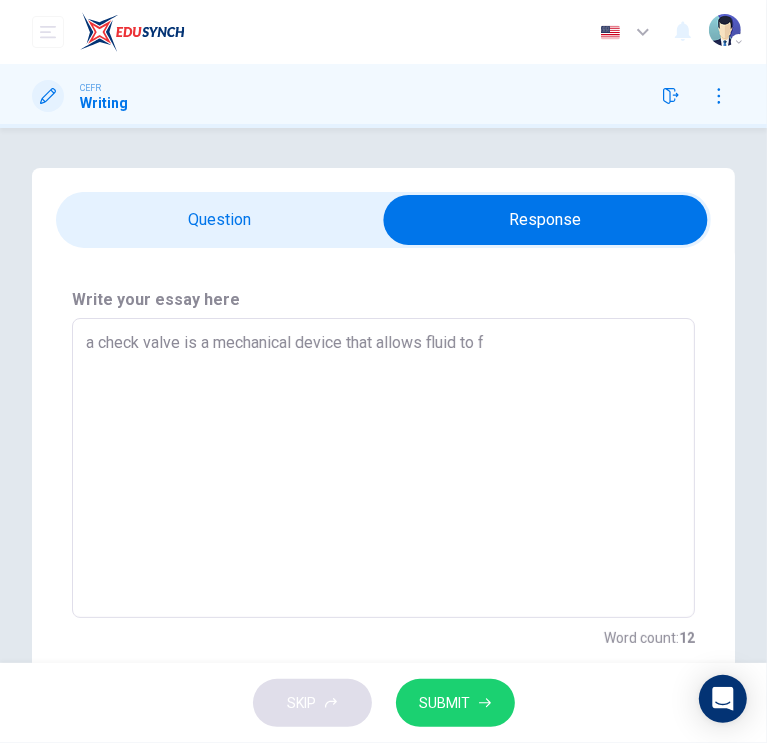 type on "a check valve is a mechanical device that allows fluid to fl" 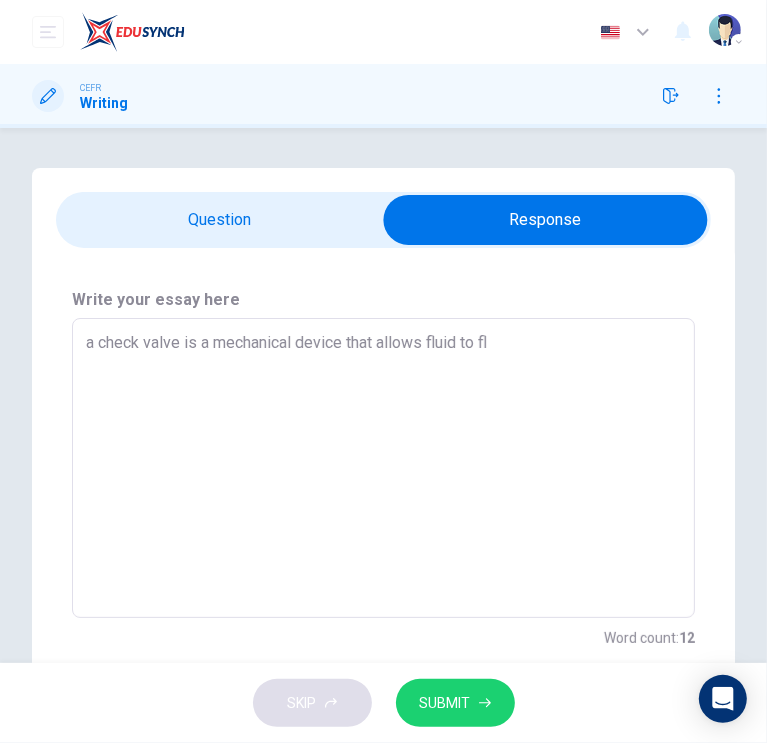 type on "x" 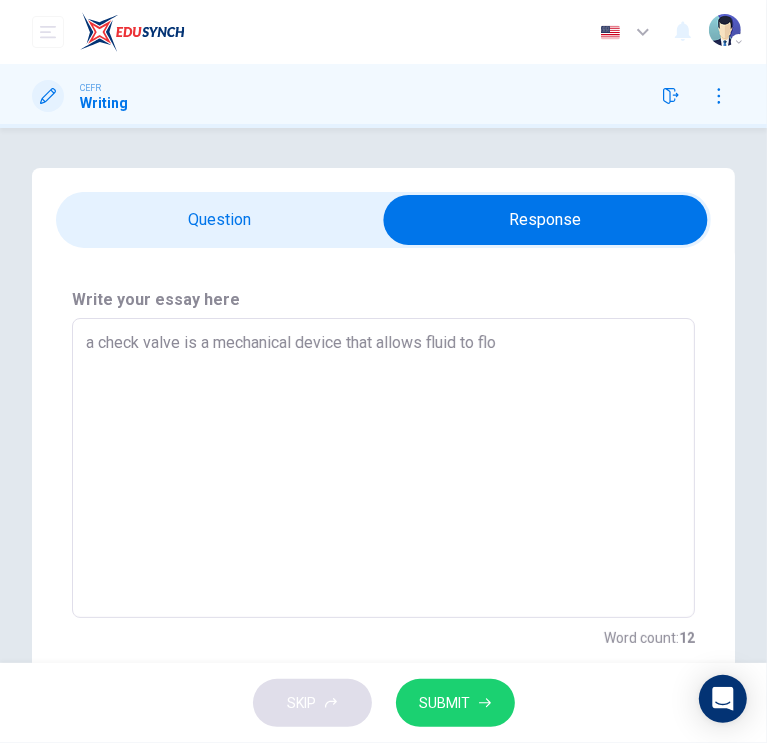 type on "x" 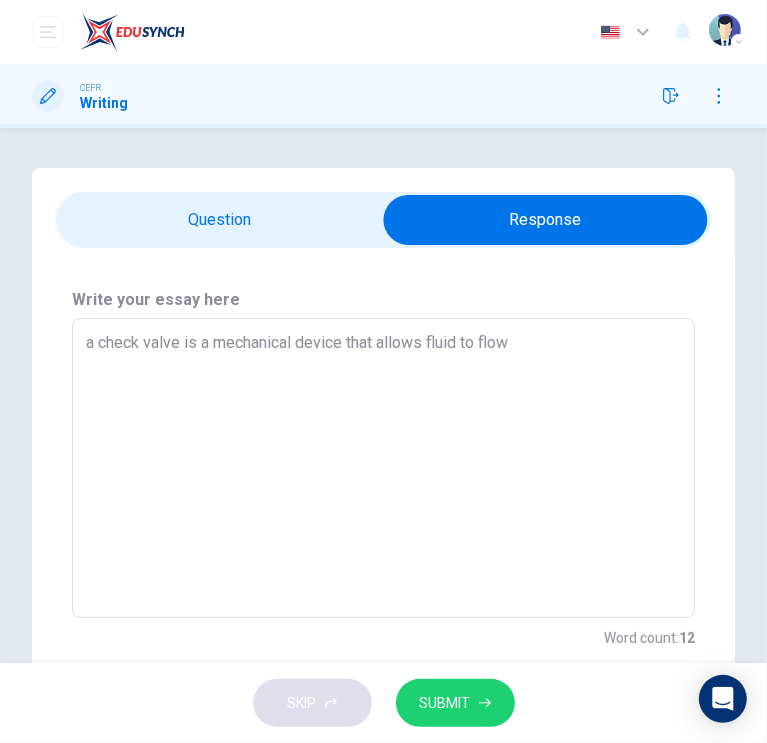 type on "x" 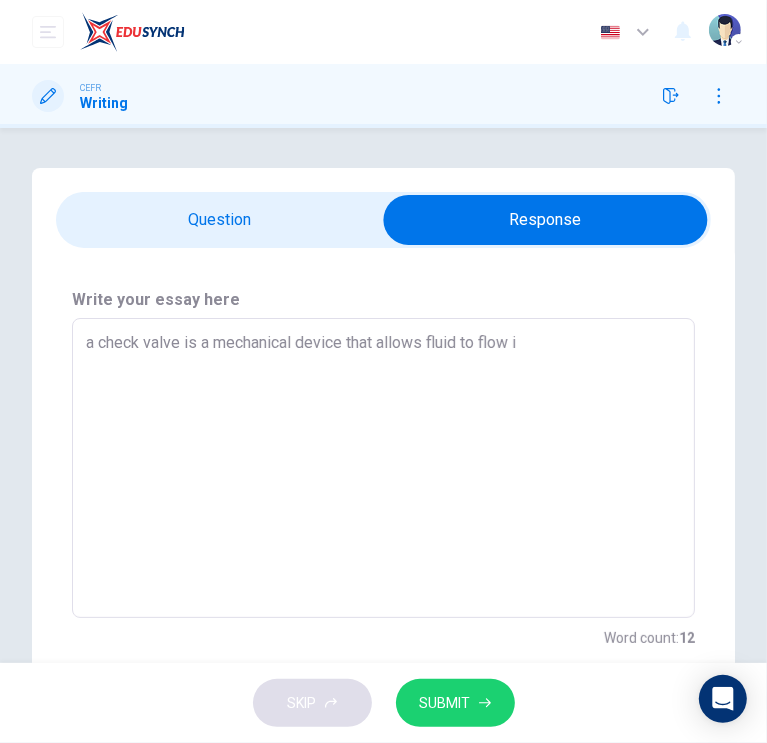 type on "x" 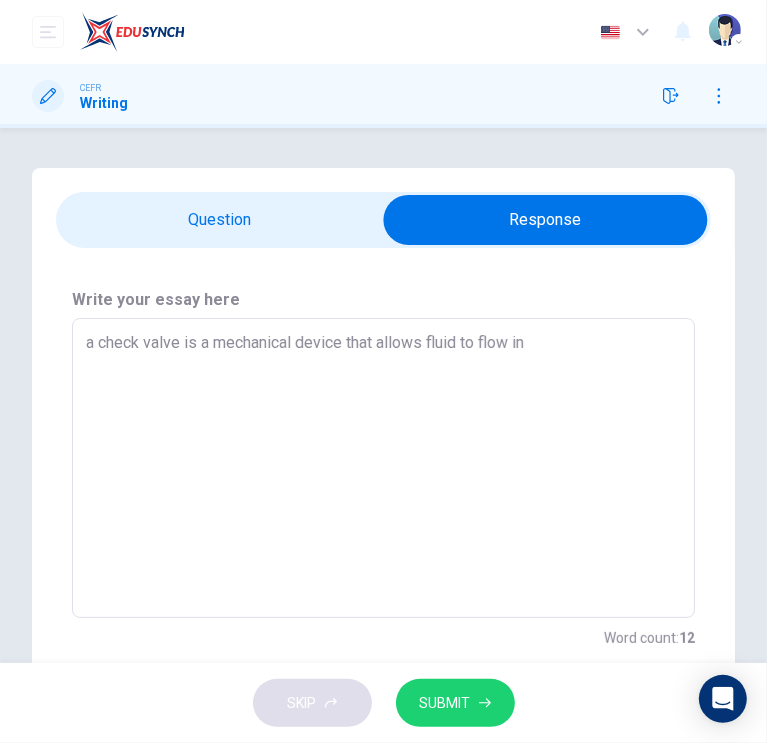 type on "x" 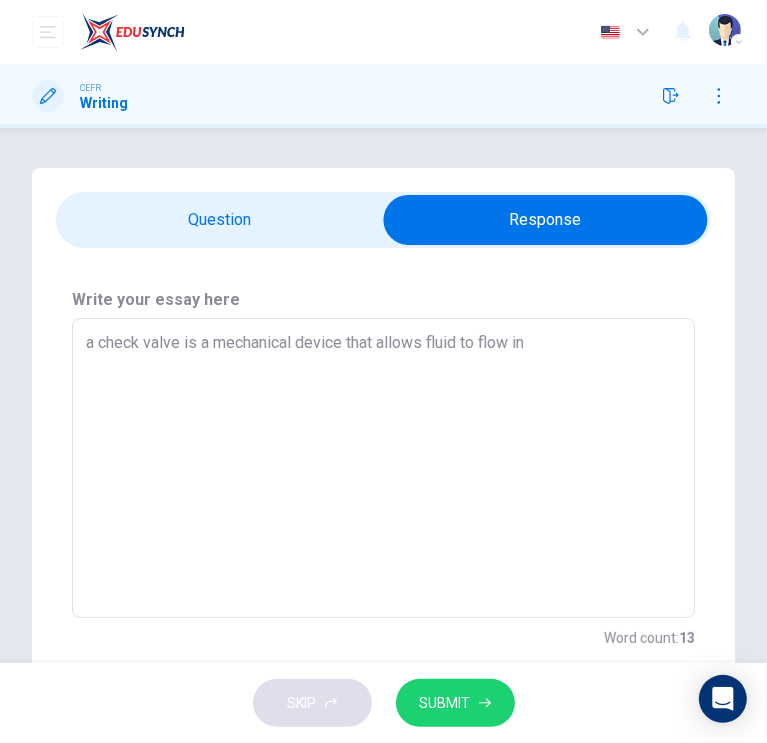 type on "a check valve is a mechanical device that allows fluid to flow in" 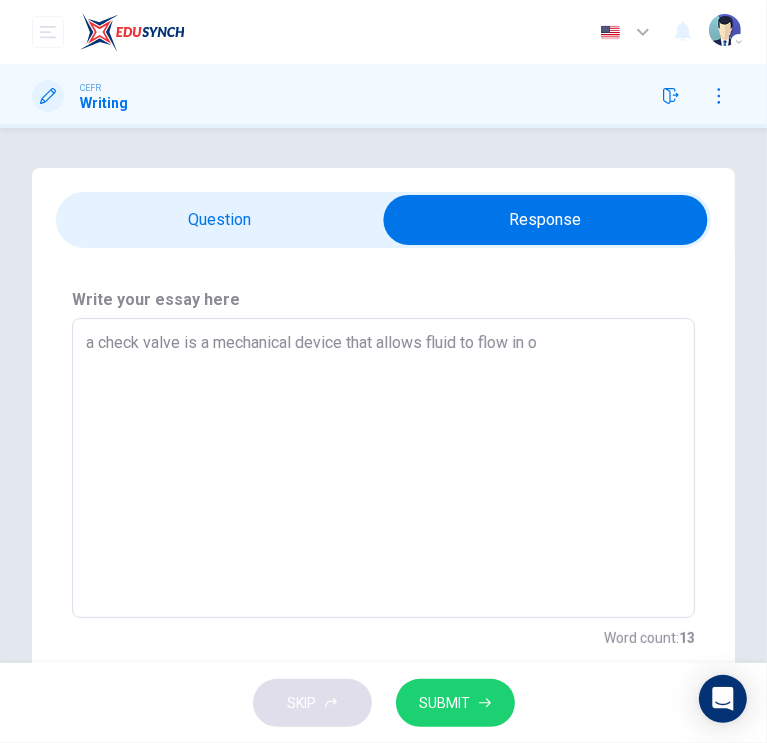 type on "x" 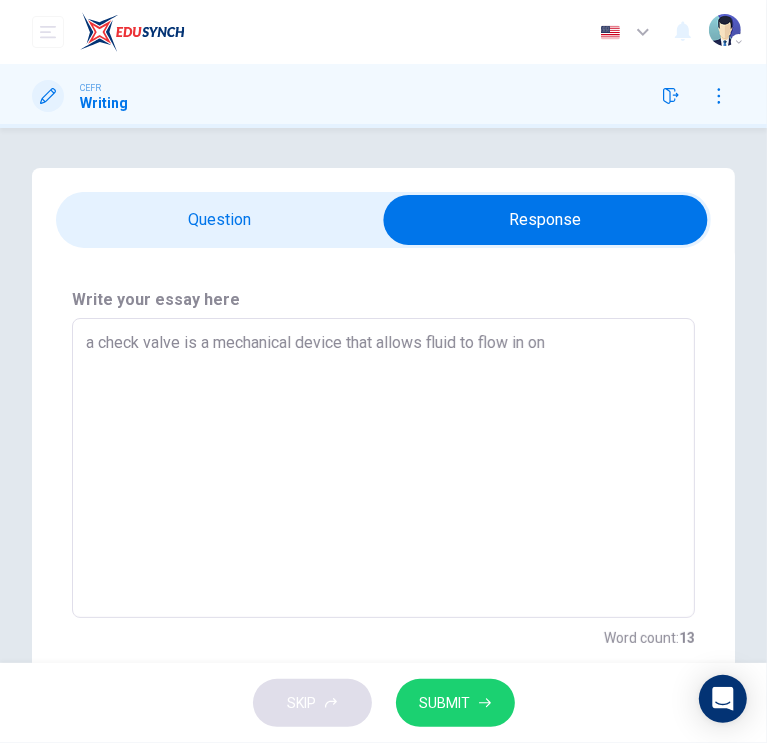 type on "x" 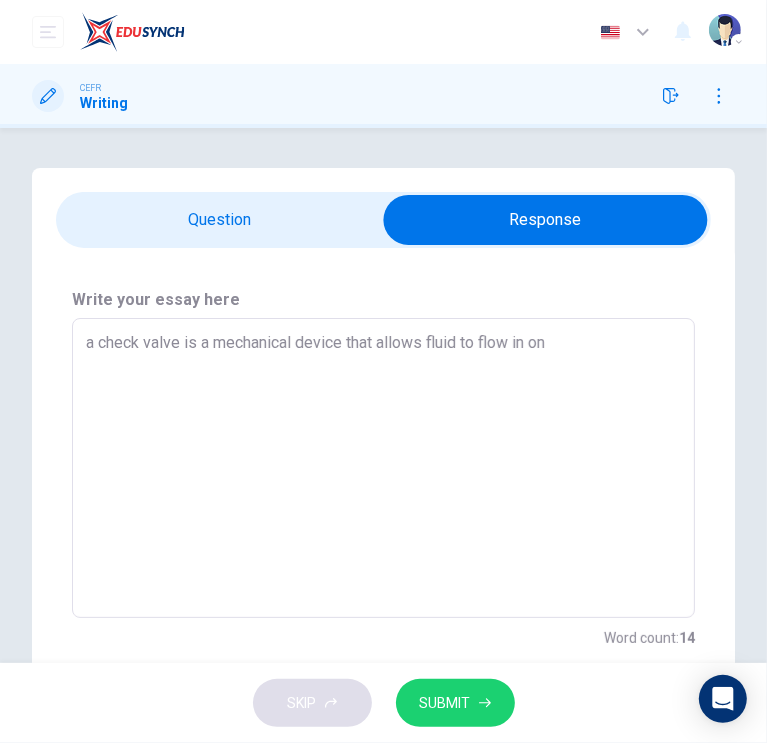 type on "a check valve is a mechanical device that allows fluid to flow in onl" 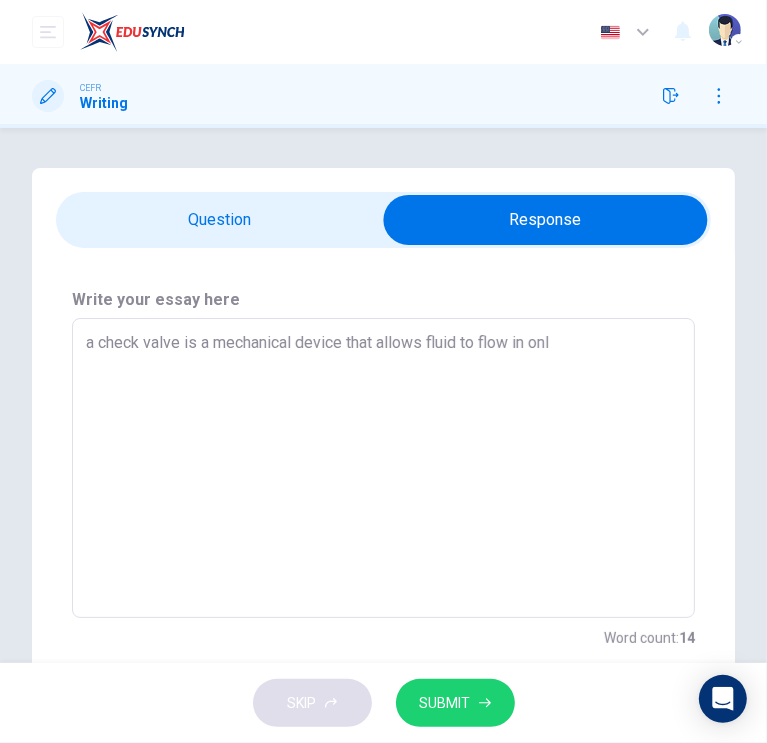 type on "x" 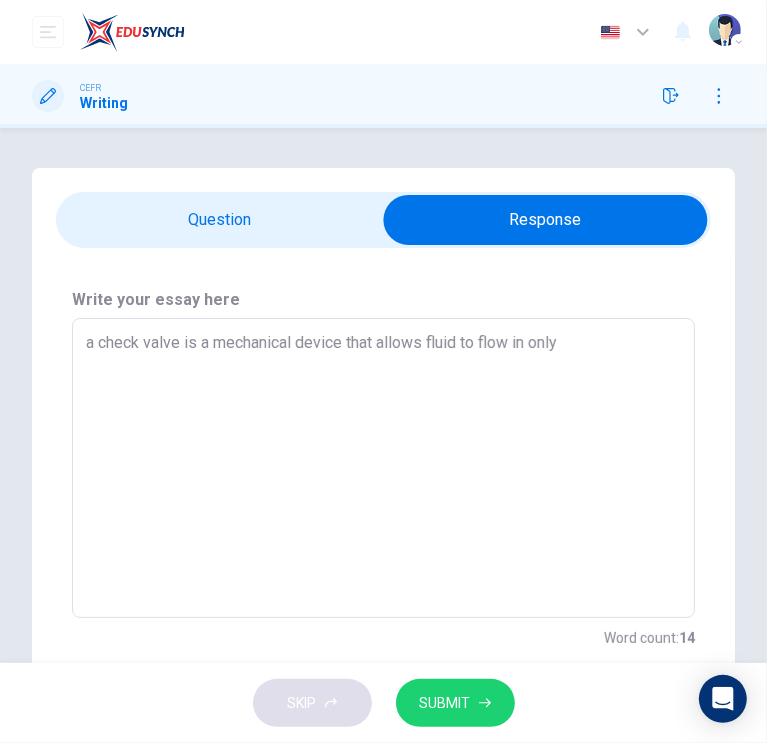 type on "x" 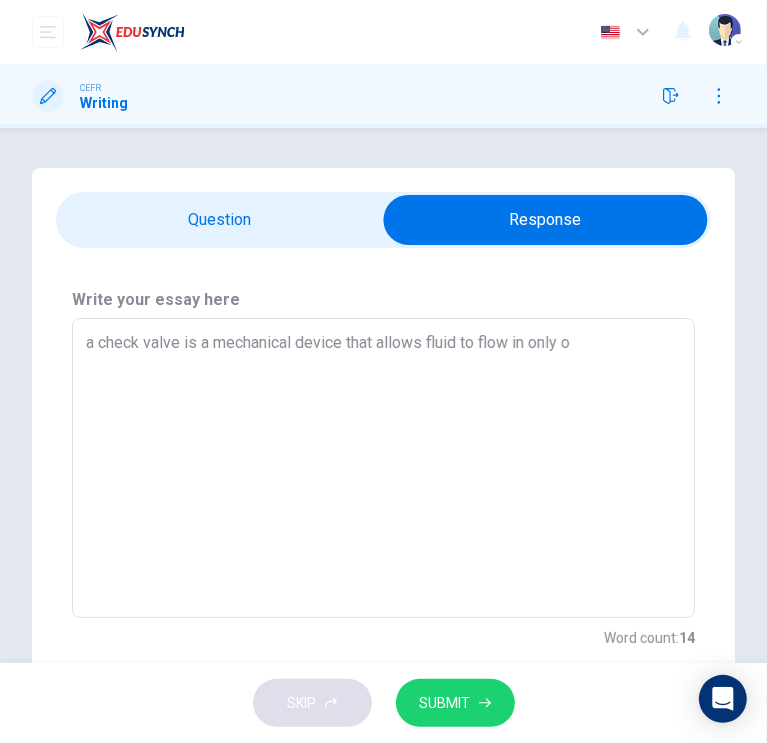 type on "x" 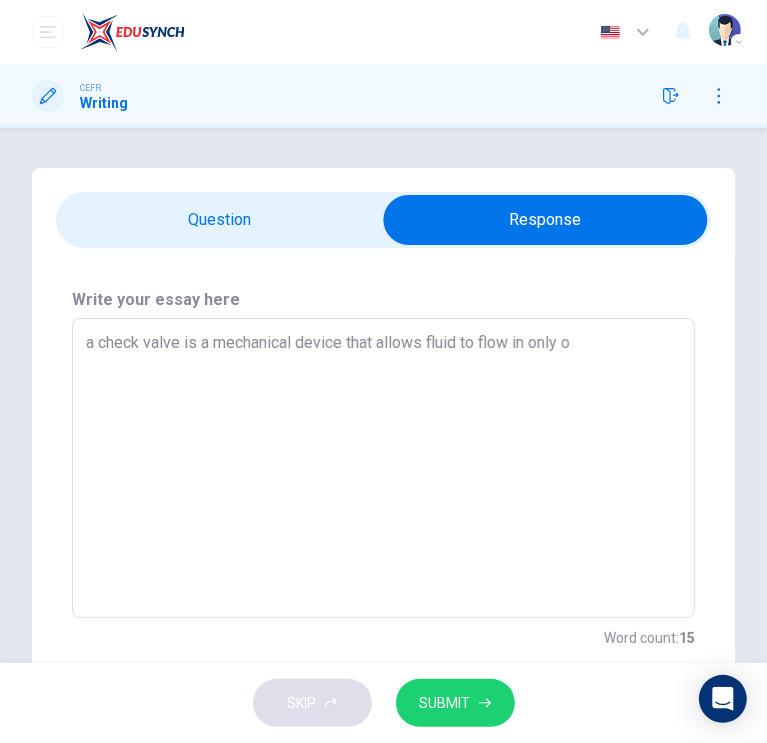 type on "a check valve is a mechanical device that allows fluid to flow in only on" 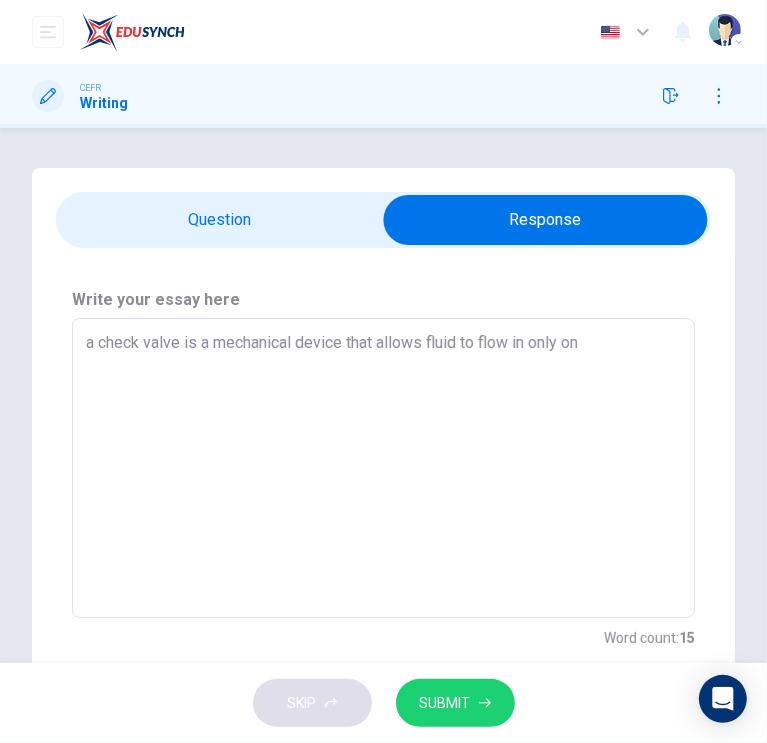 type on "x" 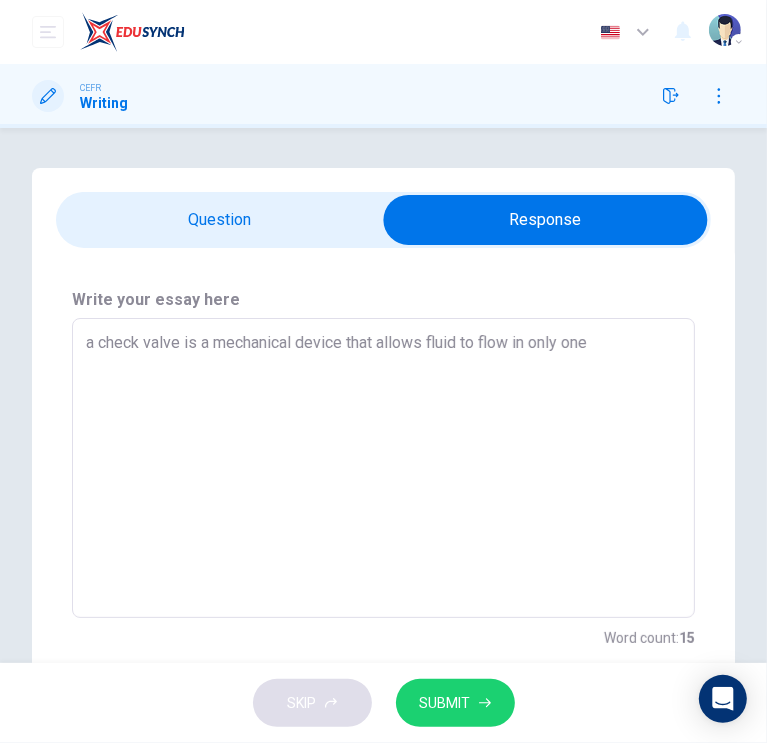 type on "x" 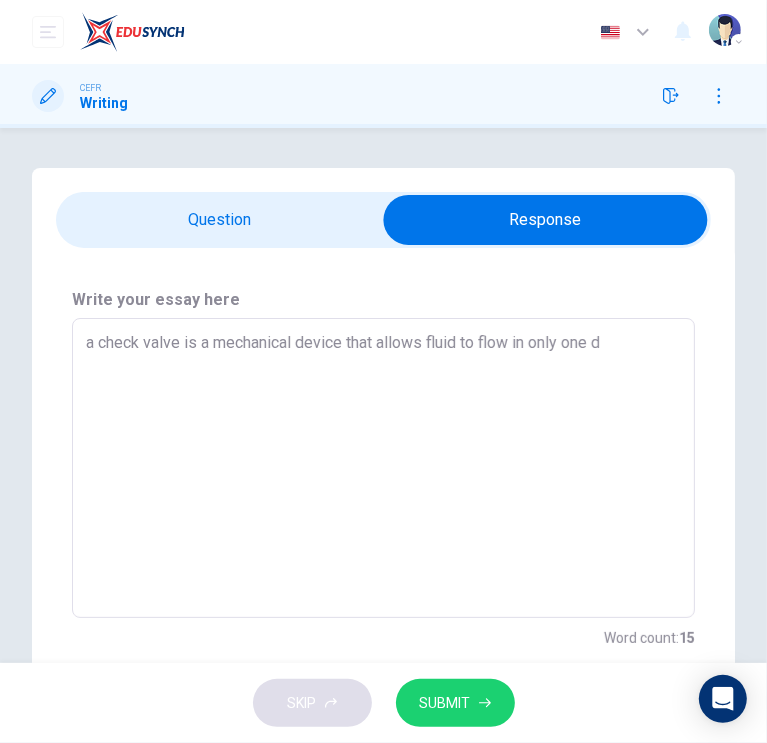 type on "x" 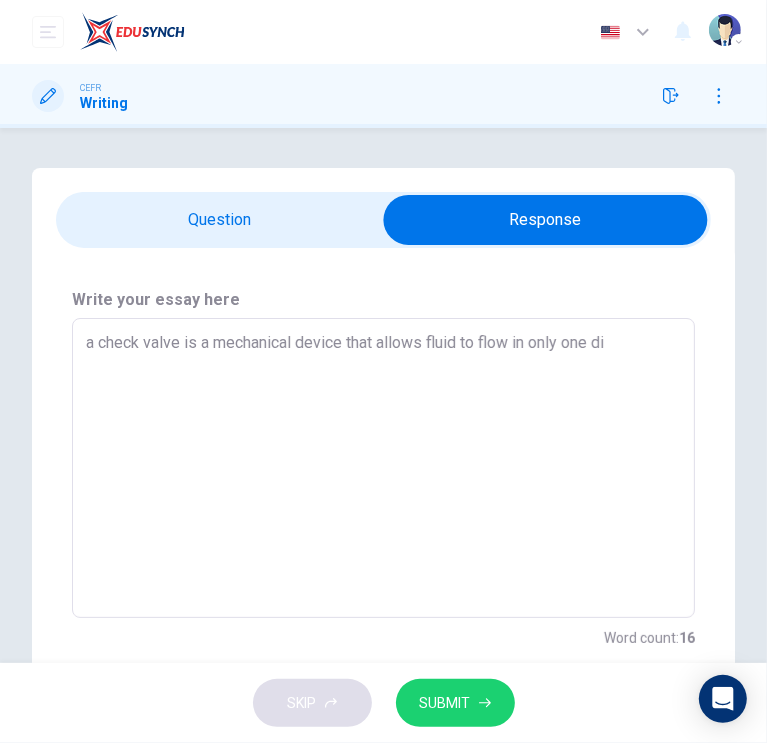 type on "a check valve is a mechanical device that allows fluid to flow in only one dir" 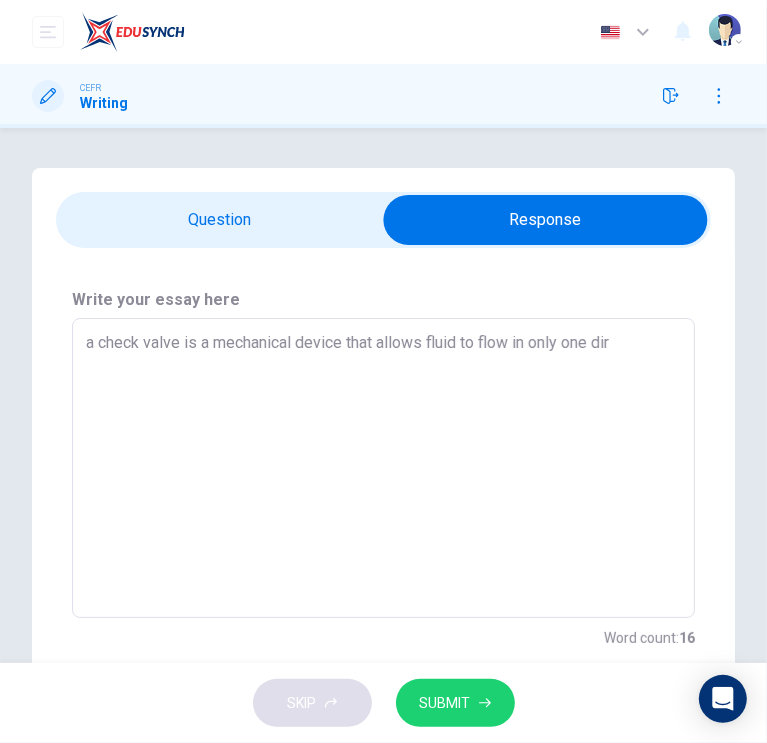 type on "x" 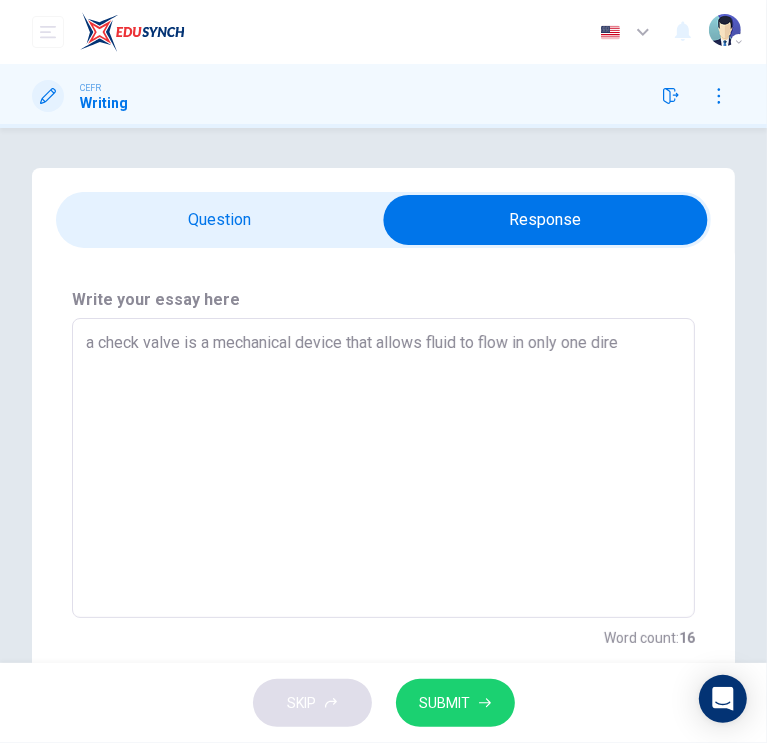 type on "a check valve is a mechanical device that allows fluid to flow in only one direc" 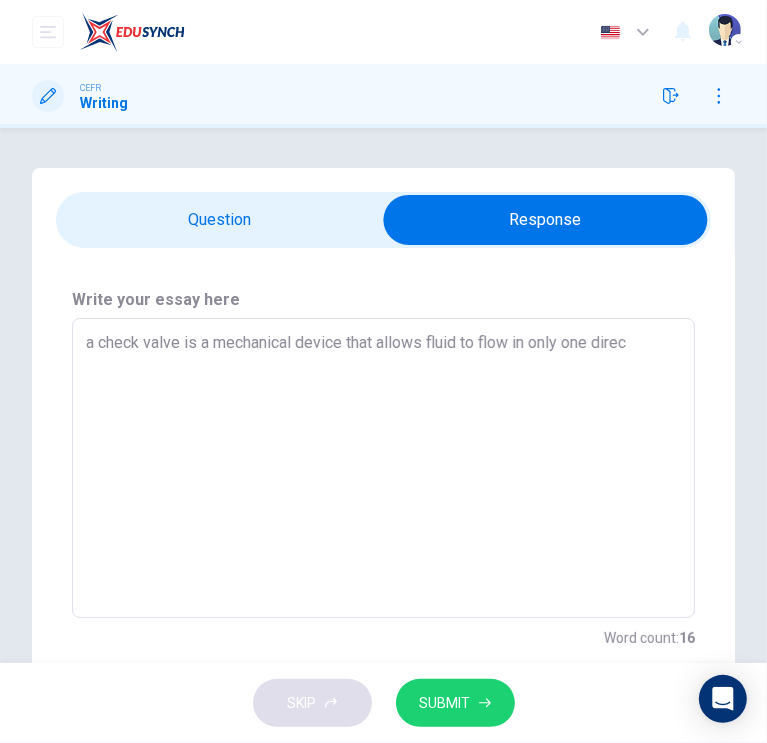 type on "x" 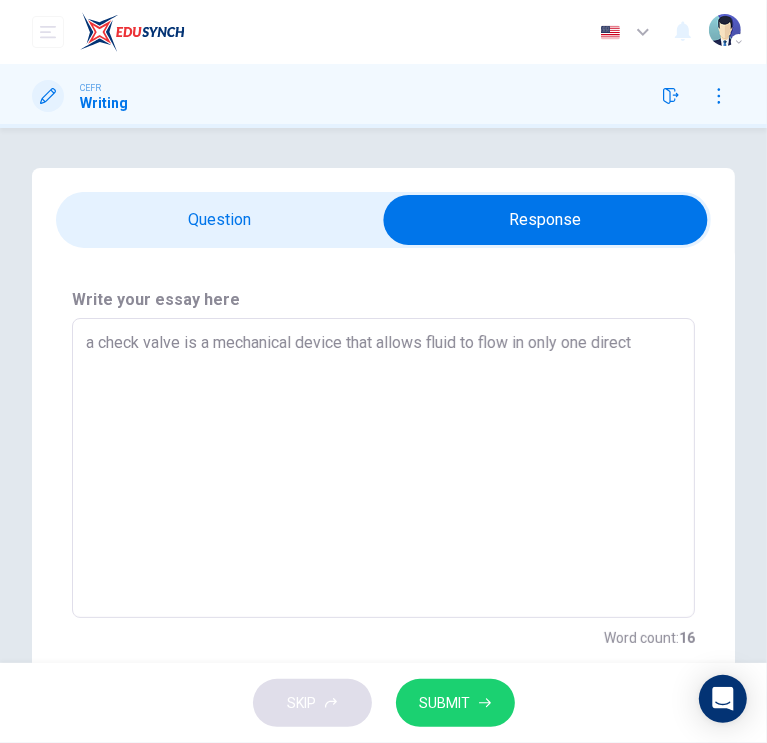 type on "x" 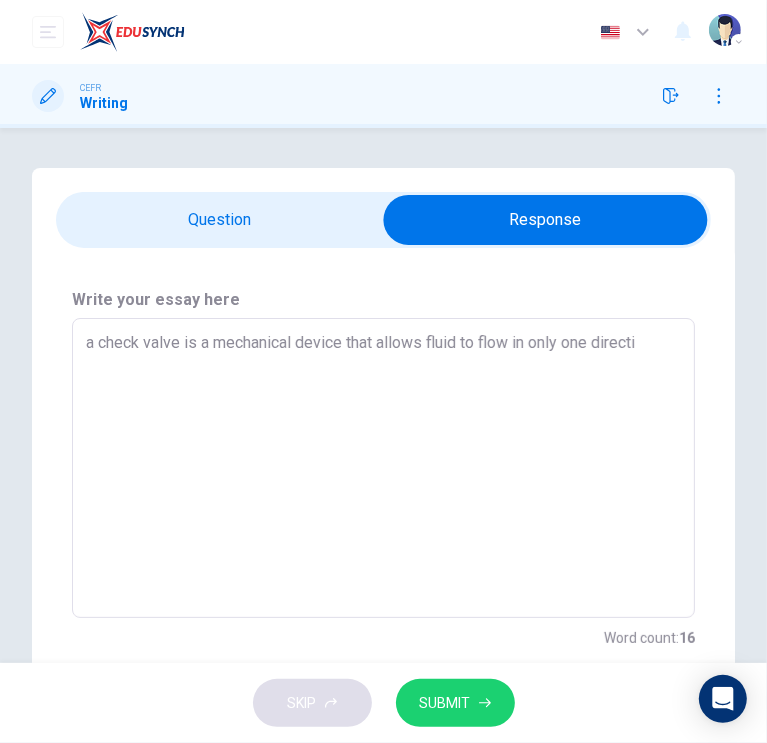 type on "x" 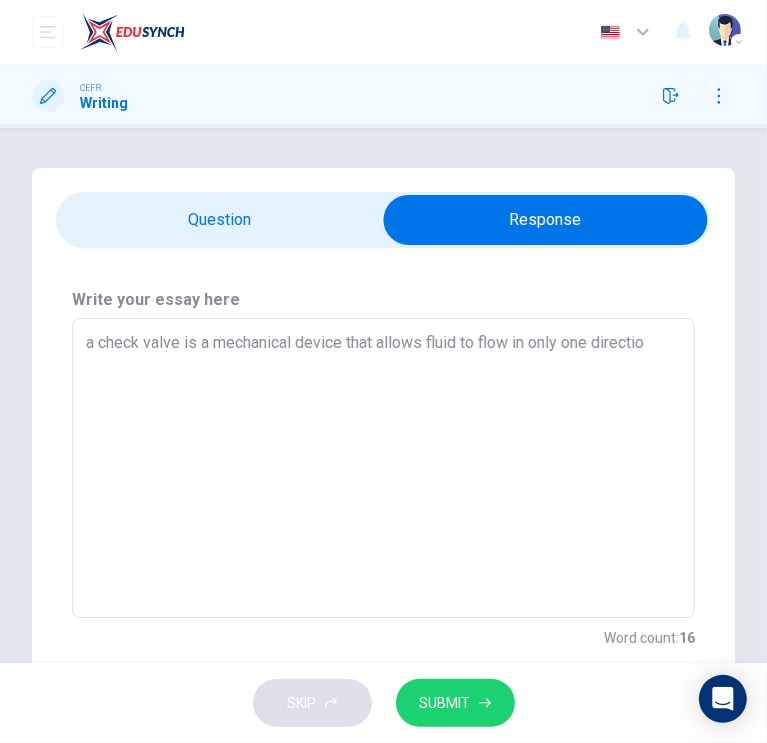 type on "x" 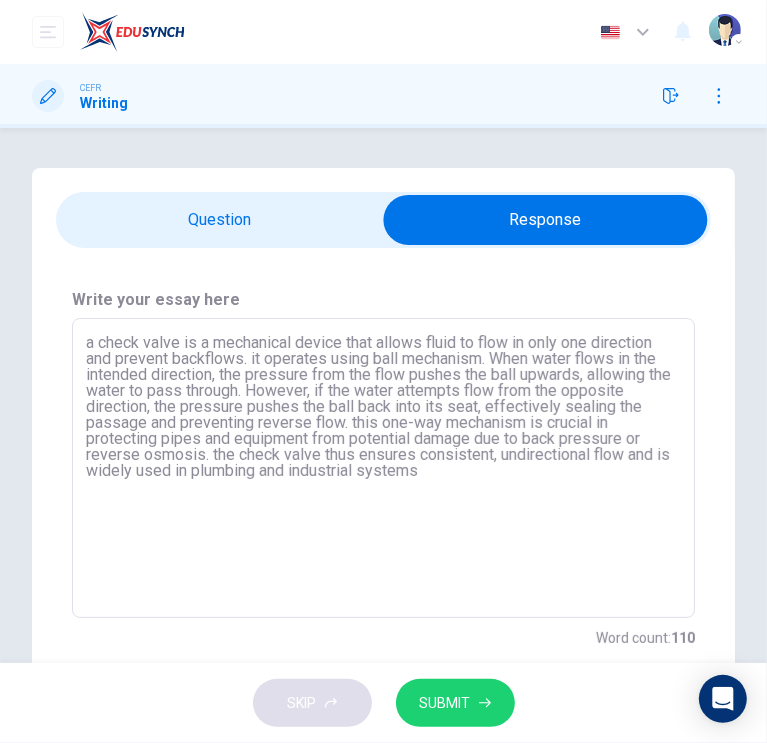 click on "a check valve is a mechanical device that allows fluid to flow in only one direction and prevent backflows. it operates using ball mechanism. When water flows in the intended direction, the pressure from the flow pushes the ball upwards, allowing the water to pass through. However, if the water attempts flow from the opposite direction, the pressure pushes the ball back into its seat, effectively sealing the passage and preventing reverse flow. this one-way mechanism is crucial in protecting pipes and equipment from potential damage due to back pressure or reverse osmosis. the check valve thus ensures consistent, undirectional flow and is widely used in plumbing and industrial systems" at bounding box center [383, 468] 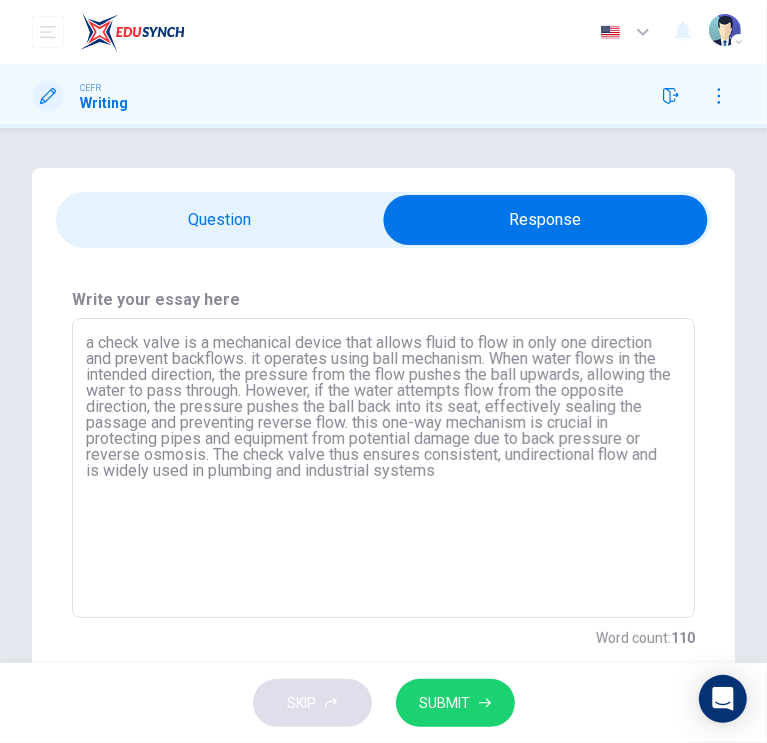 click on "a check valve is a mechanical device that allows fluid to flow in only one direction and prevent backflows. it operates using ball mechanism. When water flows in the intended direction, the pressure from the flow pushes the ball upwards, allowing the water to pass through. However, if the water attempts flow from the opposite direction, the pressure pushes the ball back into its seat, effectively sealing the passage and preventing reverse flow. this one-way mechanism is crucial in protecting pipes and equipment from potential damage due to back pressure or reverse osmosis. The check valve thus ensures consistent, undirectional flow and is widely used in plumbing and industrial systems" at bounding box center (383, 468) 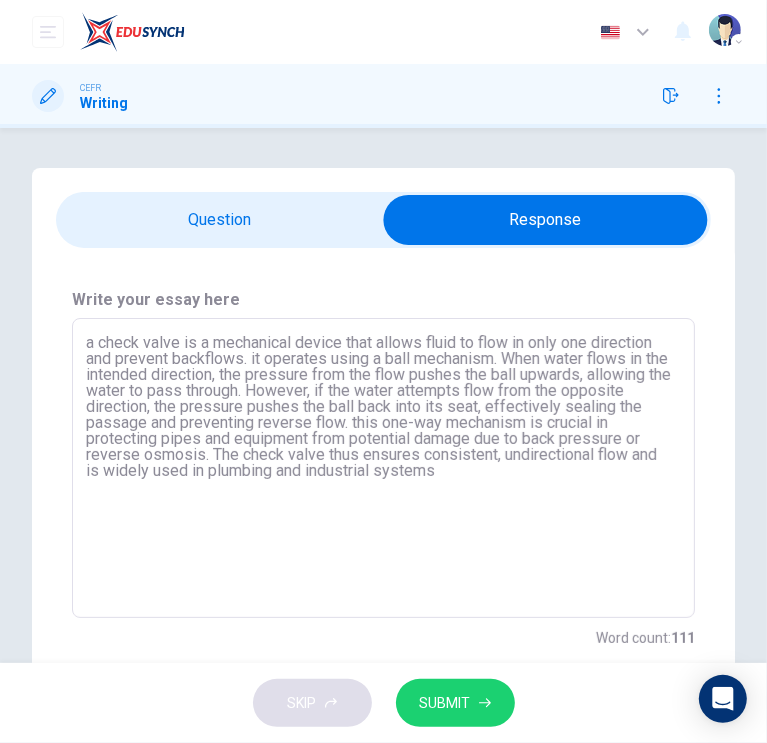 click on "a check valve is a mechanical device that allows fluid to flow in only one direction and prevent backflows. it operates using a ball mechanism. When water flows in the intended direction, the pressure from the flow pushes the ball upwards, allowing the water to pass through. However, if the water attempts flow from the opposite direction, the pressure pushes the ball back into its seat, effectively sealing the passage and preventing reverse flow. this one-way mechanism is crucial in protecting pipes and equipment from potential damage due to back pressure or reverse osmosis. The check valve thus ensures consistent, undirectional flow and is widely used in plumbing and industrial systems" at bounding box center [383, 468] 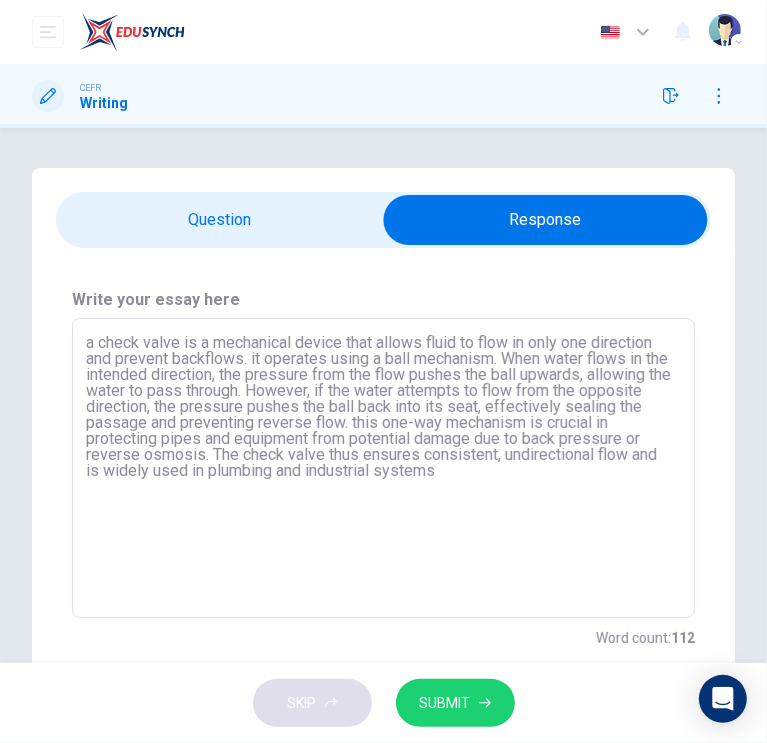 click on "a check valve is a mechanical device that allows fluid to flow in only one direction and prevent backflows. it operates using a ball mechanism. When water flows in the intended direction, the pressure from the flow pushes the ball upwards, allowing the water to pass through. However, if the water attempts to flow from the opposite direction, the pressure pushes the ball back into its seat, effectively sealing the passage and preventing reverse flow. this one-way mechanism is crucial in protecting pipes and equipment from potential damage due to back pressure or reverse osmosis. The check valve thus ensures consistent, undirectional flow and is widely used in plumbing and industrial systems" at bounding box center (383, 468) 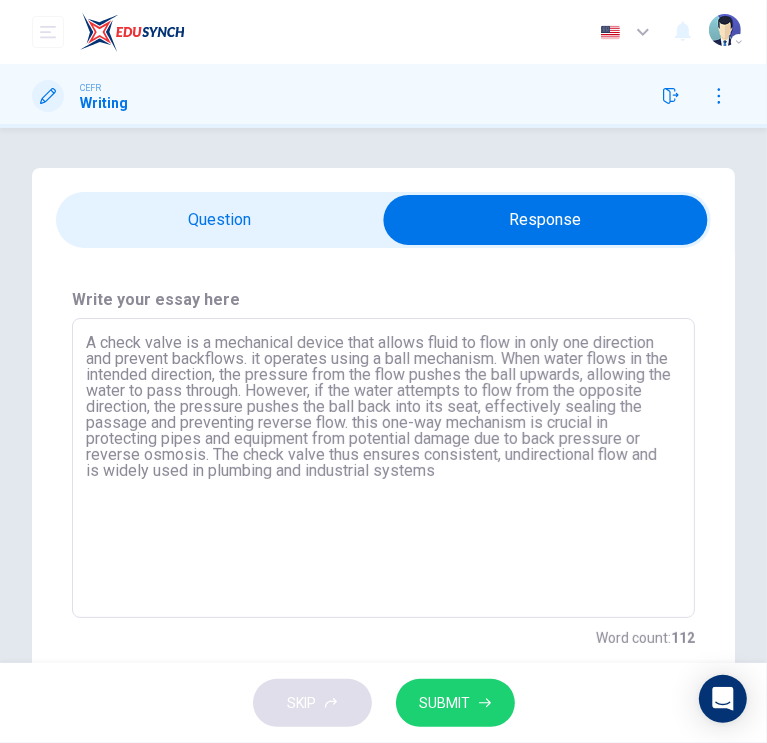 click on "A check valve is a mechanical device that allows fluid to flow in only one direction and prevent backflows. it operates using a ball mechanism. When water flows in the intended direction, the pressure from the flow pushes the ball upwards, allowing the water to pass through. However, if the water attempts to flow from the opposite direction, the pressure pushes the ball back into its seat, effectively sealing the passage and preventing reverse flow. this one-way mechanism is crucial in protecting pipes and equipment from potential damage due to back pressure or reverse osmosis. The check valve thus ensures consistent, undirectional flow and is widely used in plumbing and industrial systems" at bounding box center (383, 468) 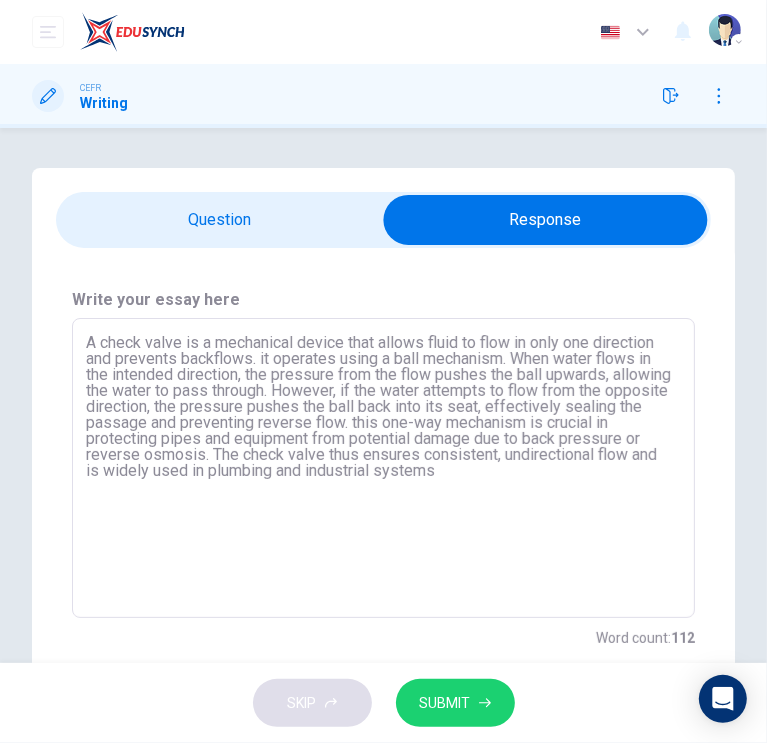 click on "A check valve is a mechanical device that allows fluid to flow in only one direction and prevents backflows. it operates using a ball mechanism. When water flows in the intended direction, the pressure from the flow pushes the ball upwards, allowing the water to pass through. However, if the water attempts to flow from the opposite direction, the pressure pushes the ball back into its seat, effectively sealing the passage and preventing reverse flow. this one-way mechanism is crucial in protecting pipes and equipment from potential damage due to back pressure or reverse osmosis. The check valve thus ensures consistent, undirectional flow and is widely used in plumbing and industrial systems" at bounding box center (383, 468) 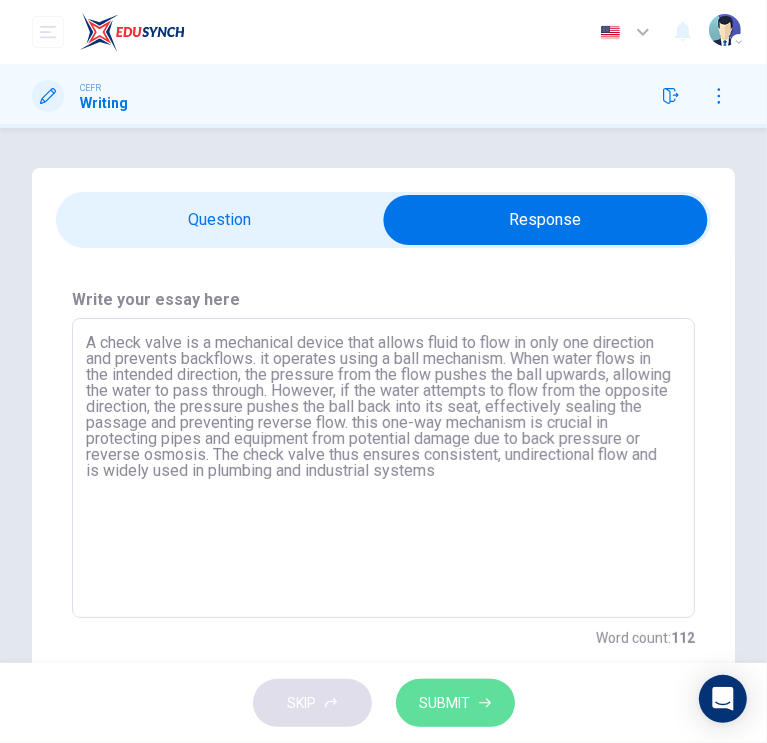 click on "SUBMIT" at bounding box center [445, 703] 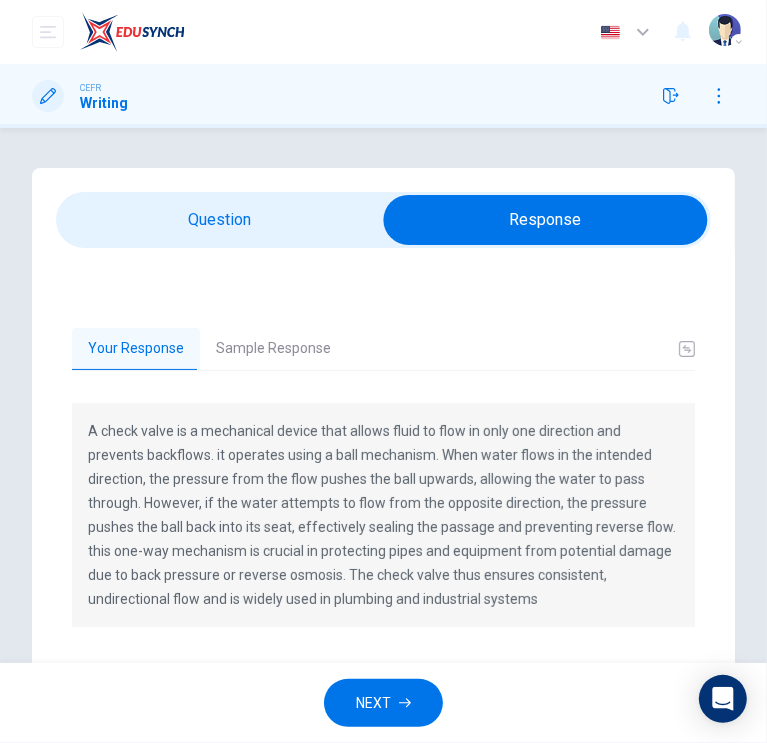 scroll, scrollTop: 83, scrollLeft: 0, axis: vertical 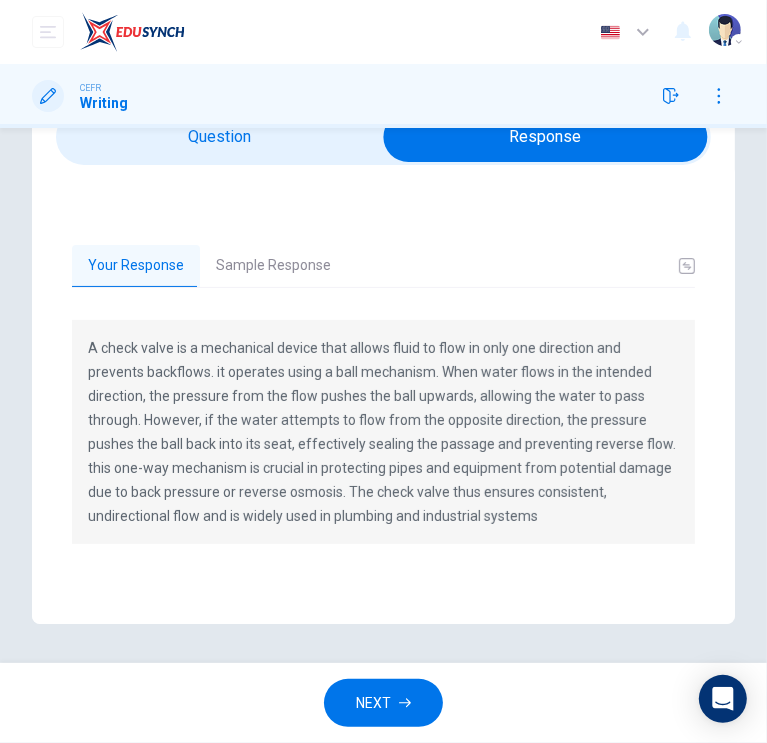 click on "Sample Response" at bounding box center [273, 266] 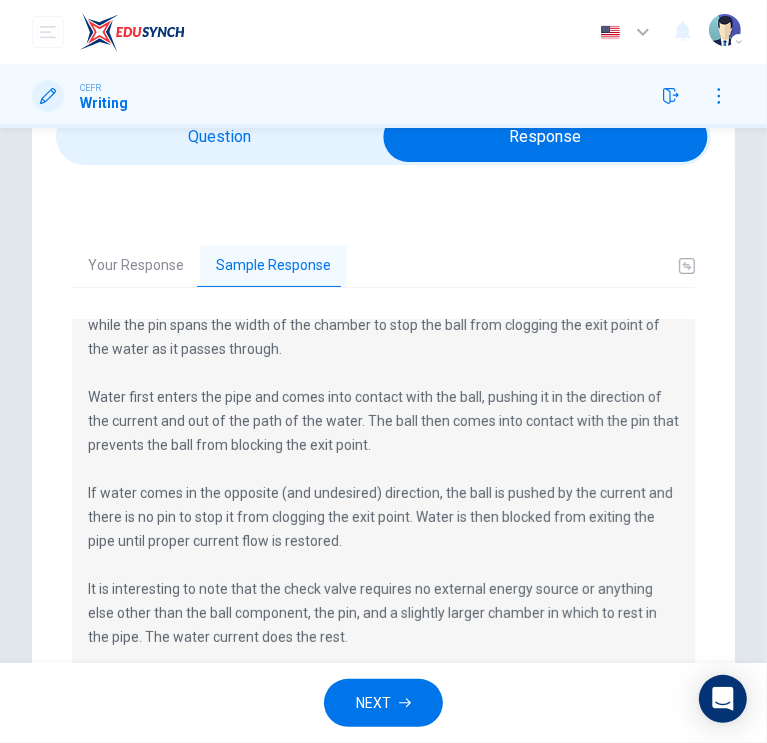 scroll, scrollTop: 144, scrollLeft: 0, axis: vertical 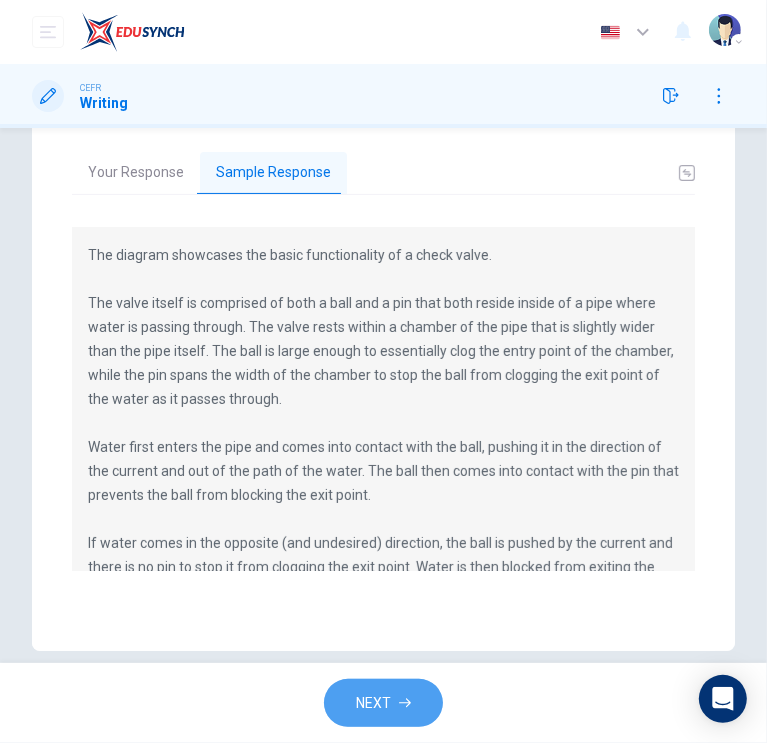 click on "NEXT" at bounding box center (383, 703) 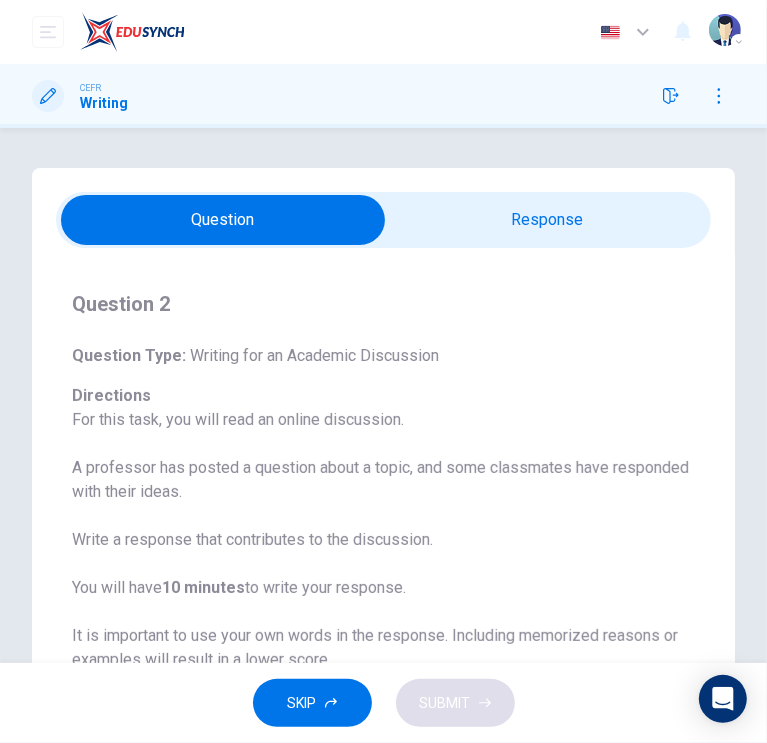 scroll, scrollTop: 141, scrollLeft: 0, axis: vertical 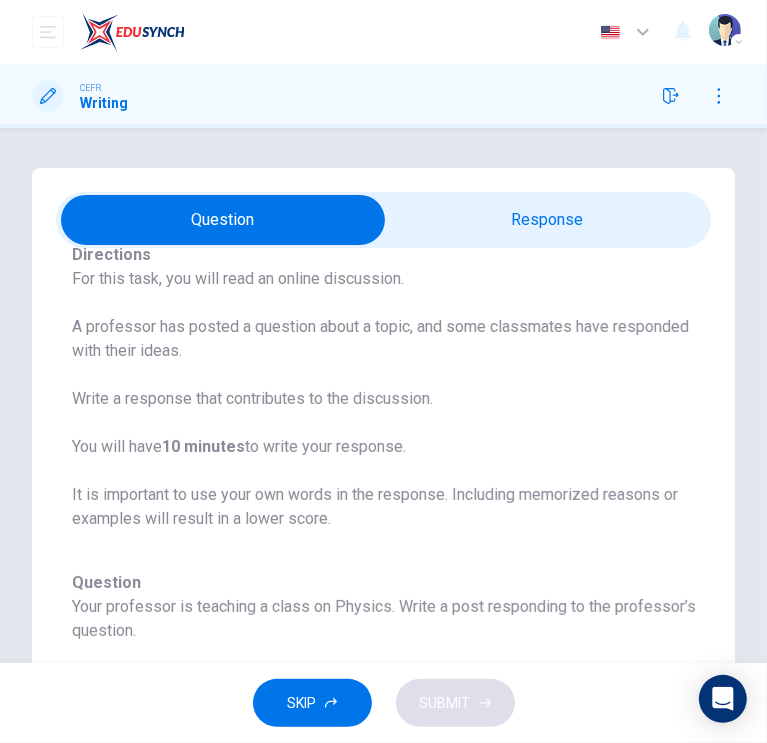 click at bounding box center [223, 220] 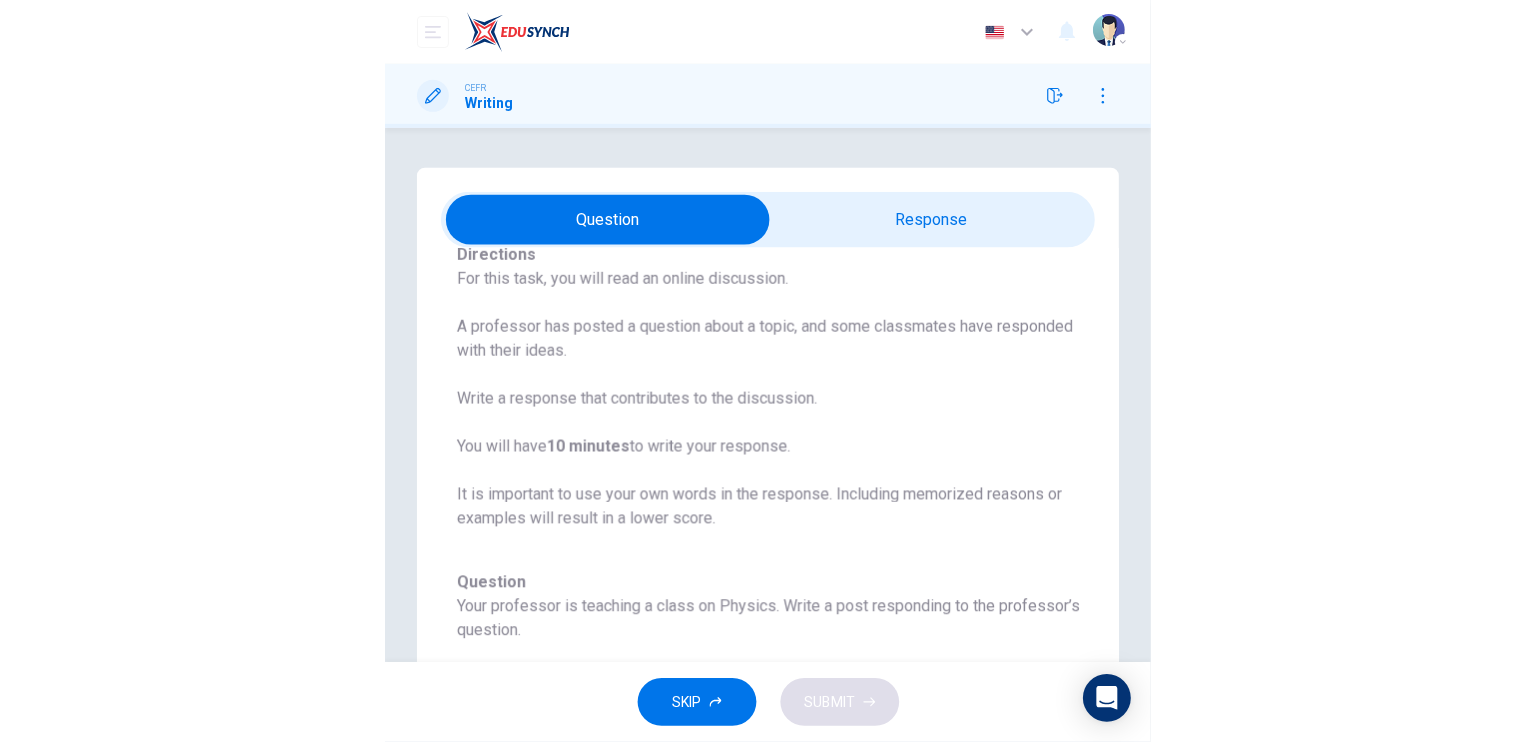 scroll, scrollTop: 0, scrollLeft: 0, axis: both 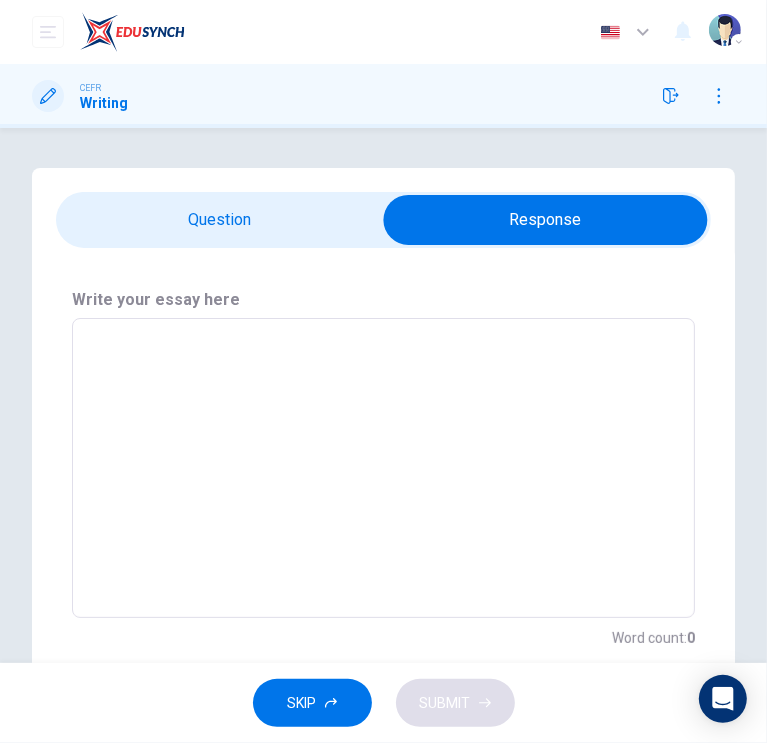 click at bounding box center (545, 220) 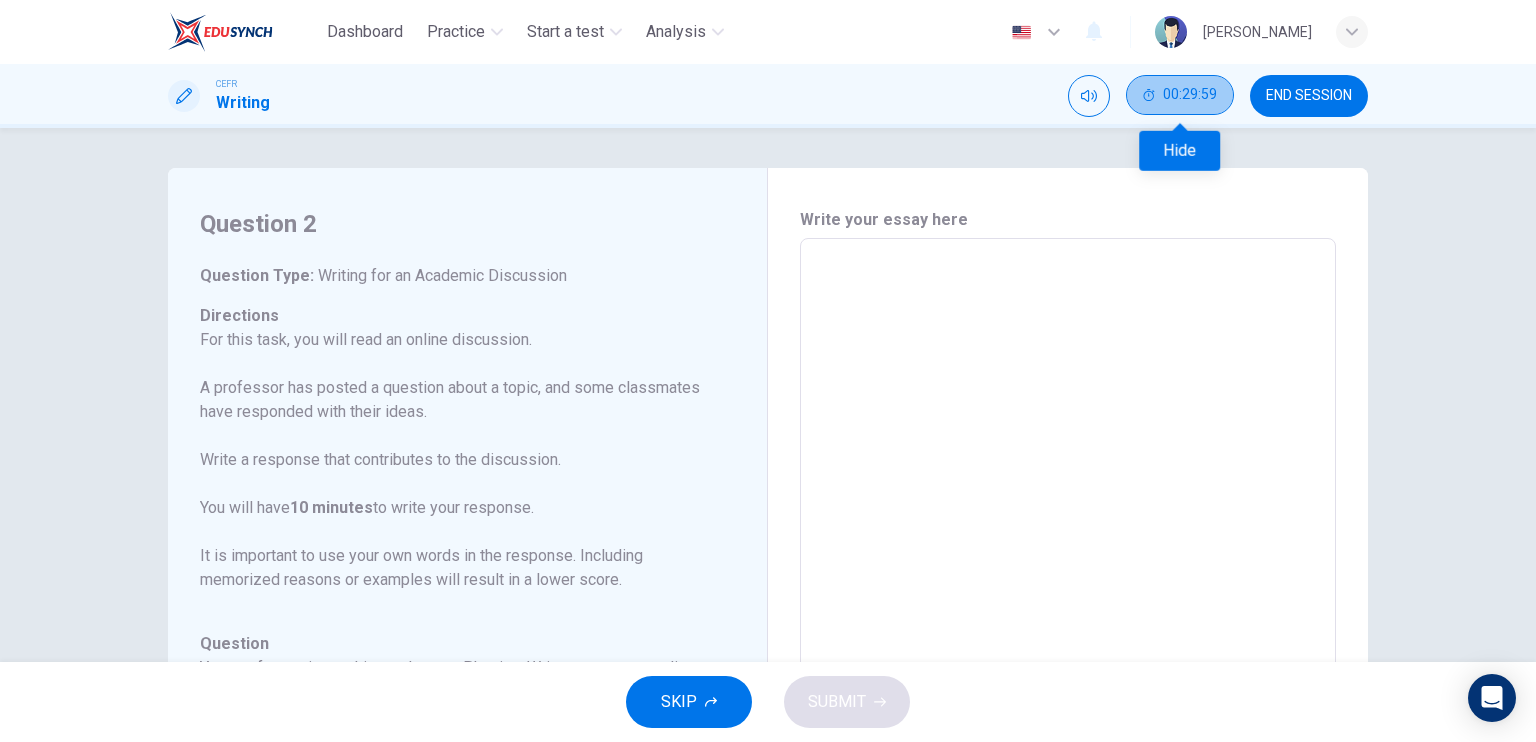 click on "00:29:59" at bounding box center (1180, 95) 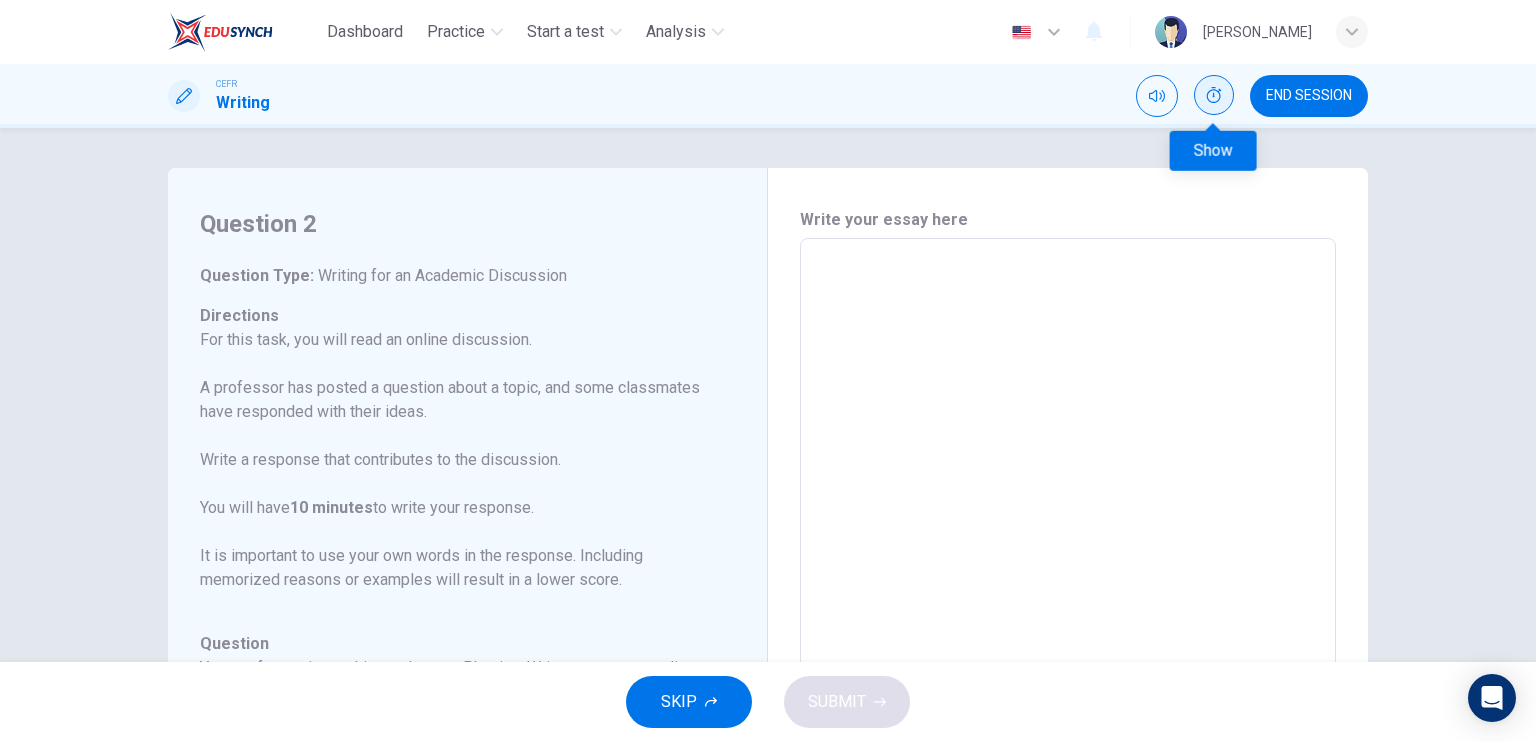 click 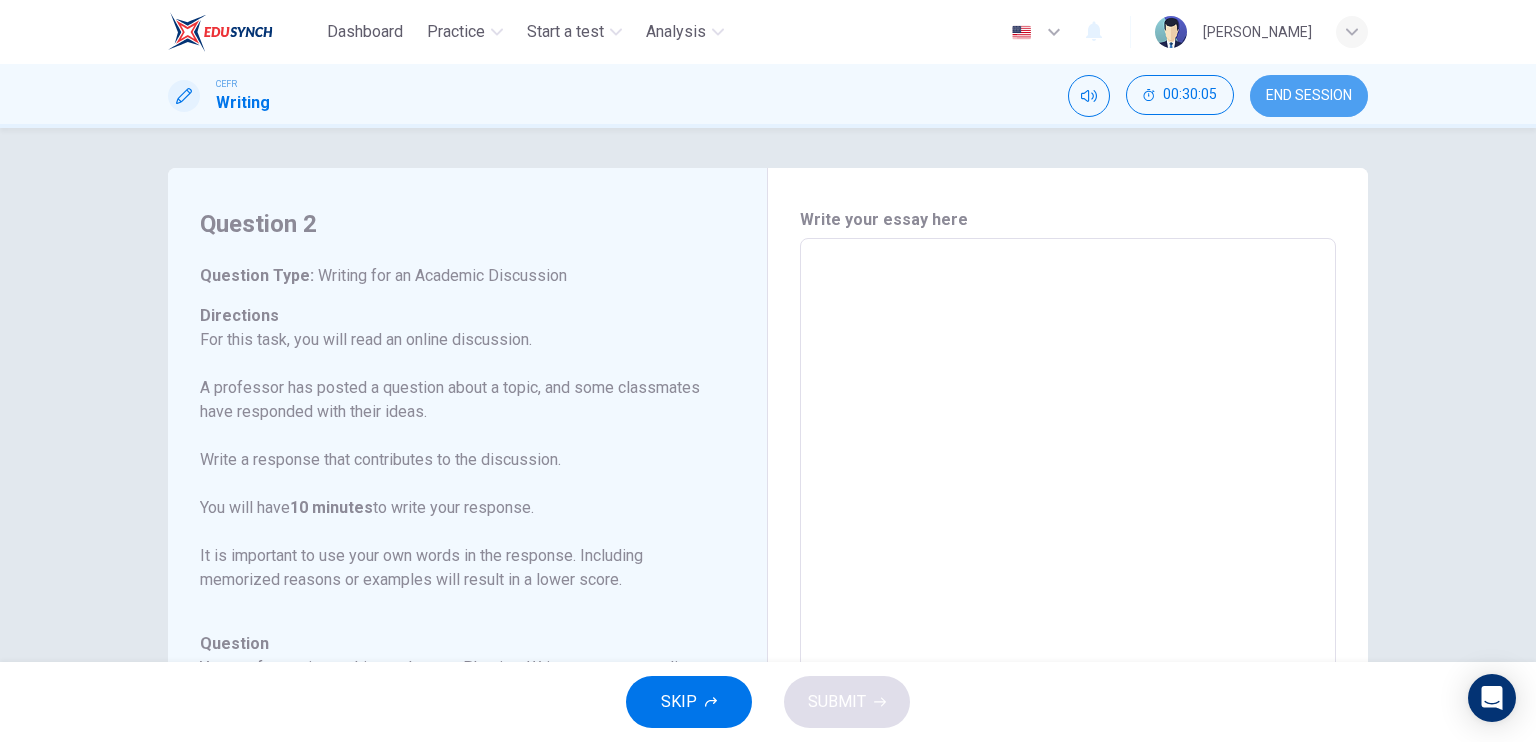 click on "END SESSION" at bounding box center (1309, 96) 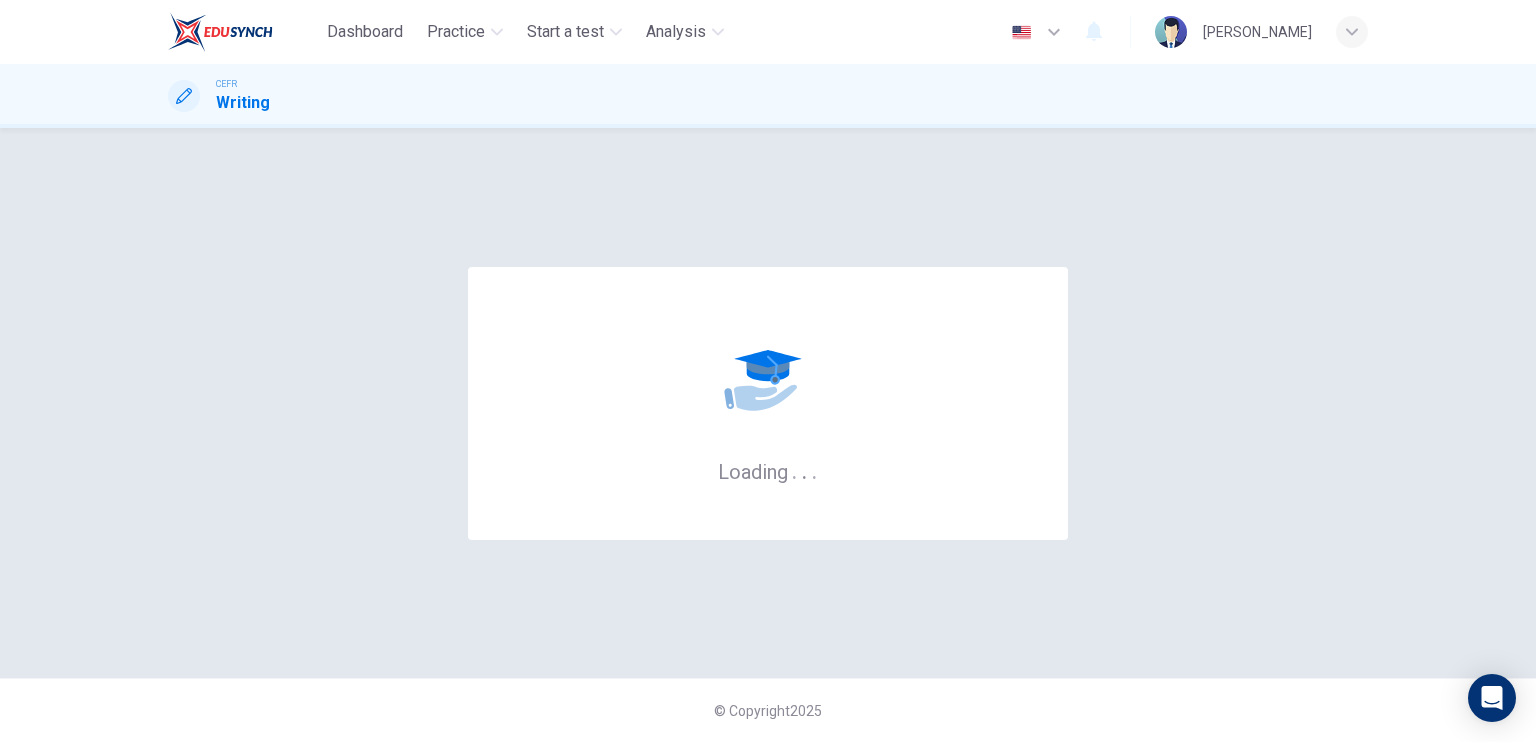 scroll, scrollTop: 0, scrollLeft: 0, axis: both 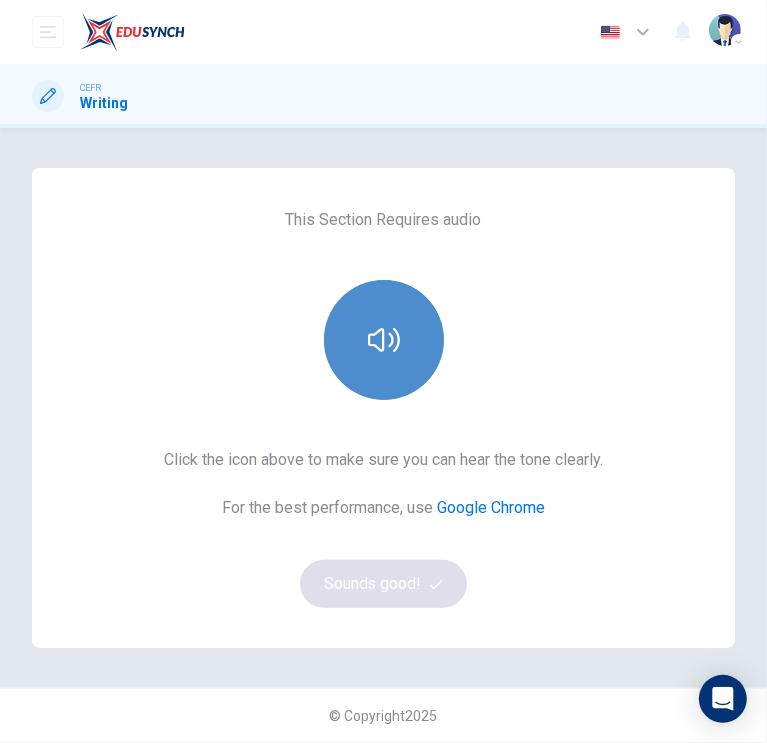 click 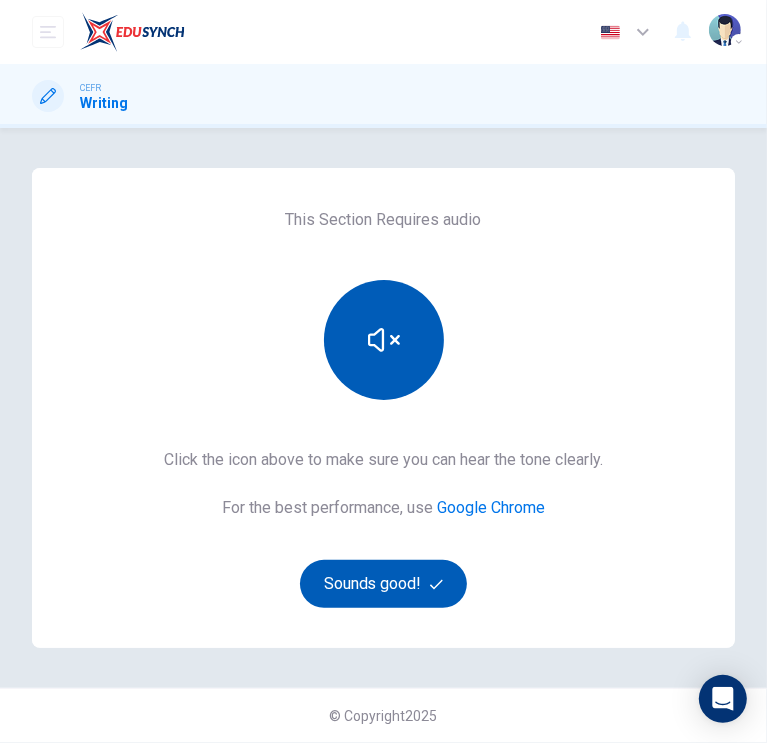 click on "Sounds good!" at bounding box center (384, 584) 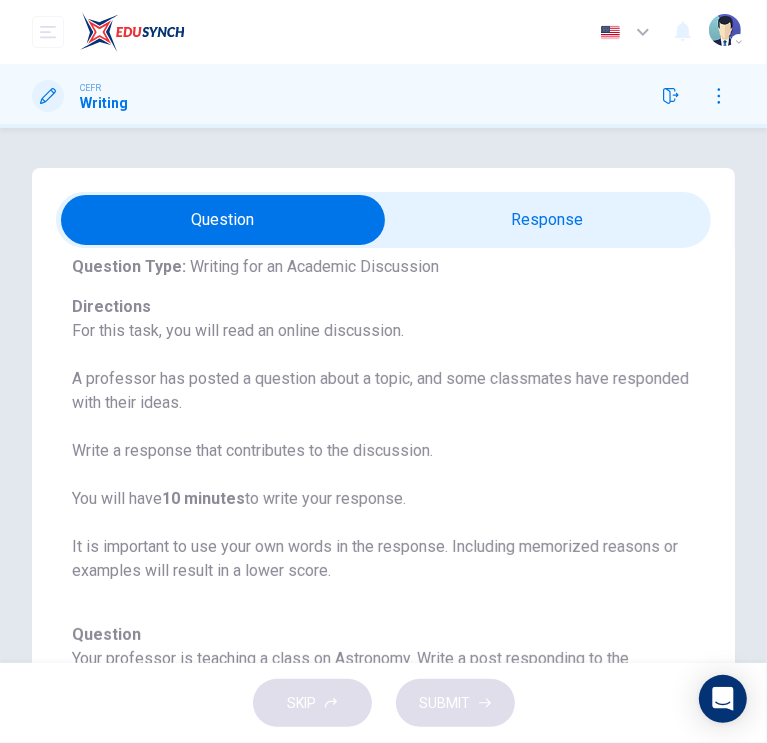 scroll, scrollTop: 93, scrollLeft: 0, axis: vertical 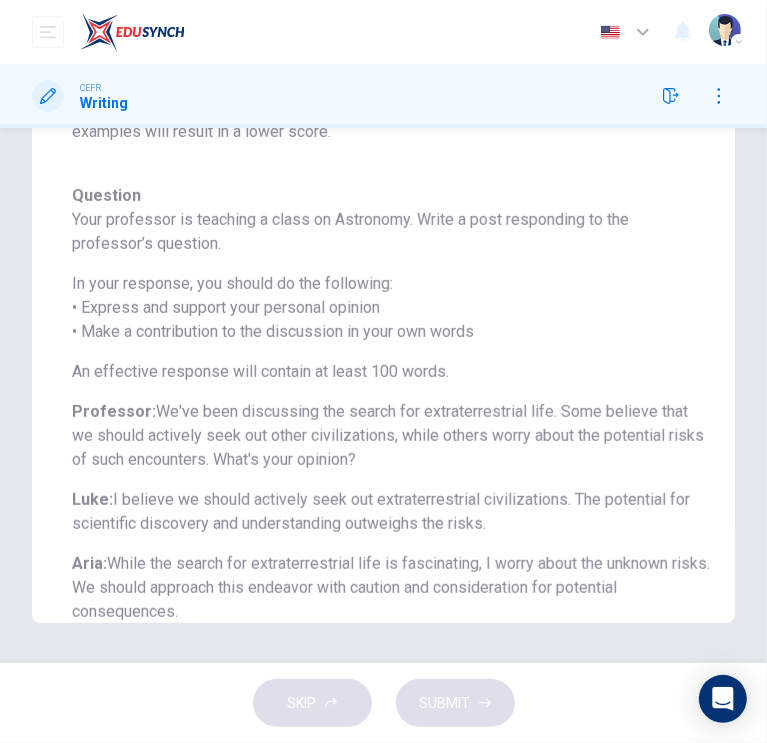 drag, startPoint x: 186, startPoint y: 613, endPoint x: 60, endPoint y: 525, distance: 153.68799 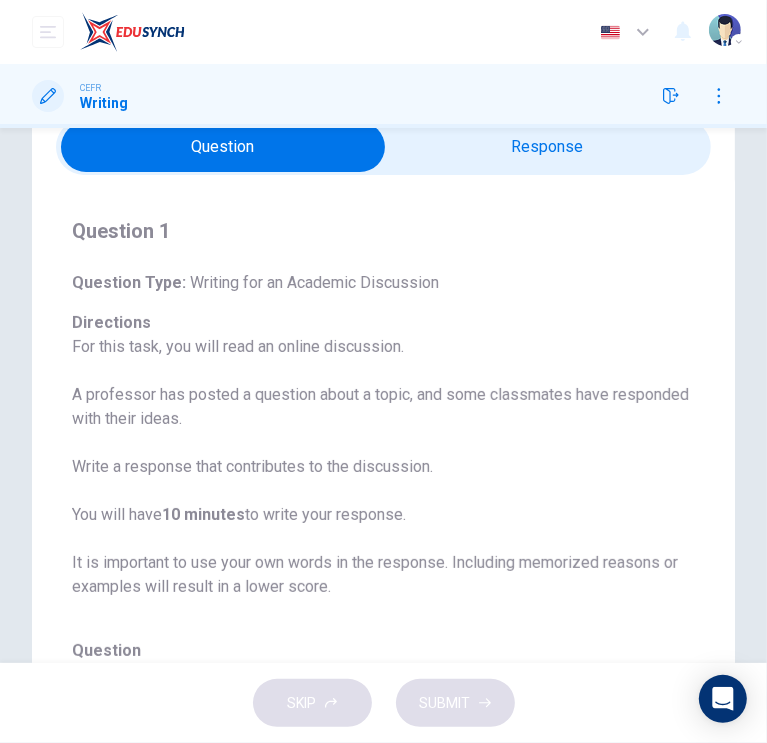 scroll, scrollTop: 0, scrollLeft: 0, axis: both 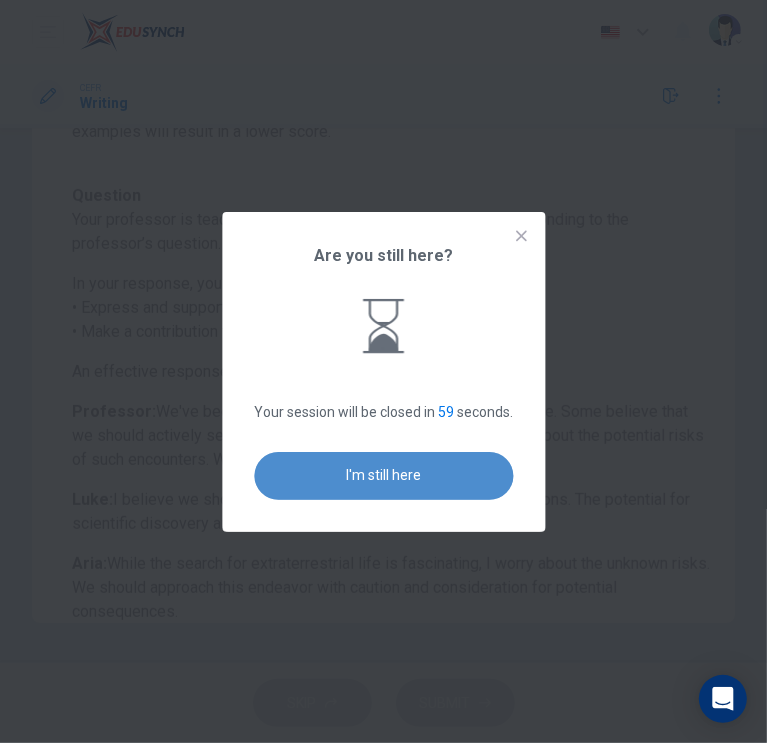click on "I'm still here" at bounding box center [383, 476] 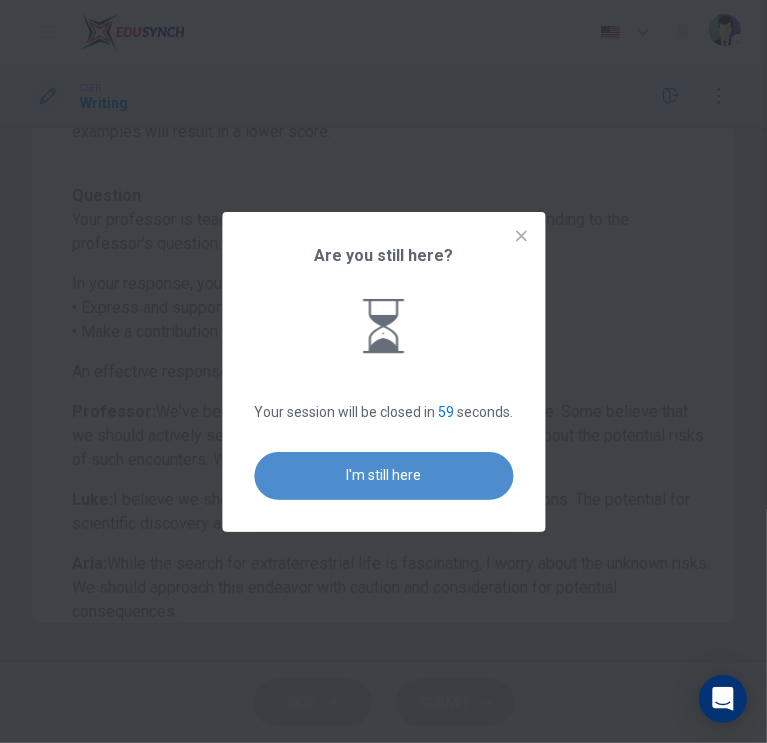 click on "I'm still here" at bounding box center [383, 476] 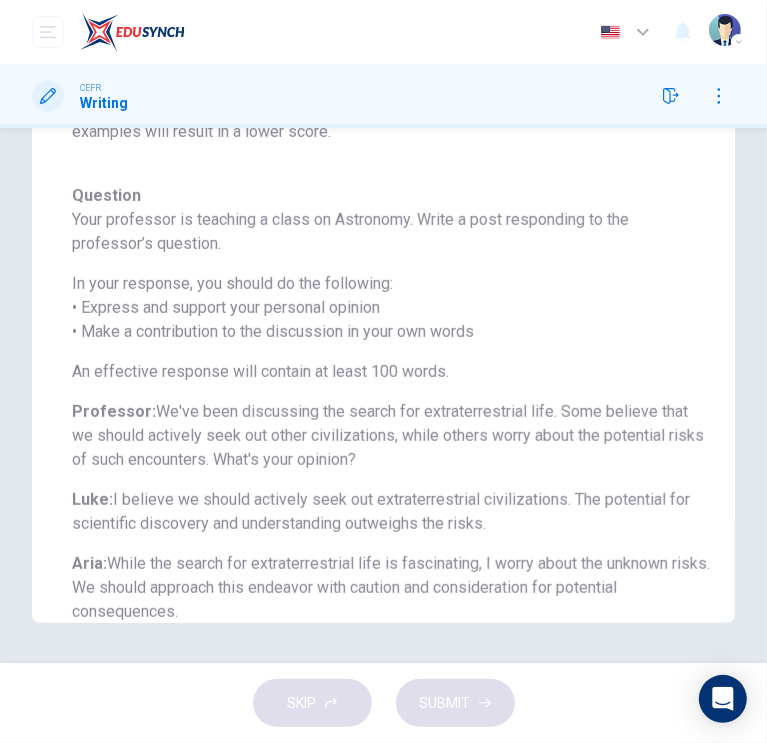 scroll, scrollTop: 0, scrollLeft: 0, axis: both 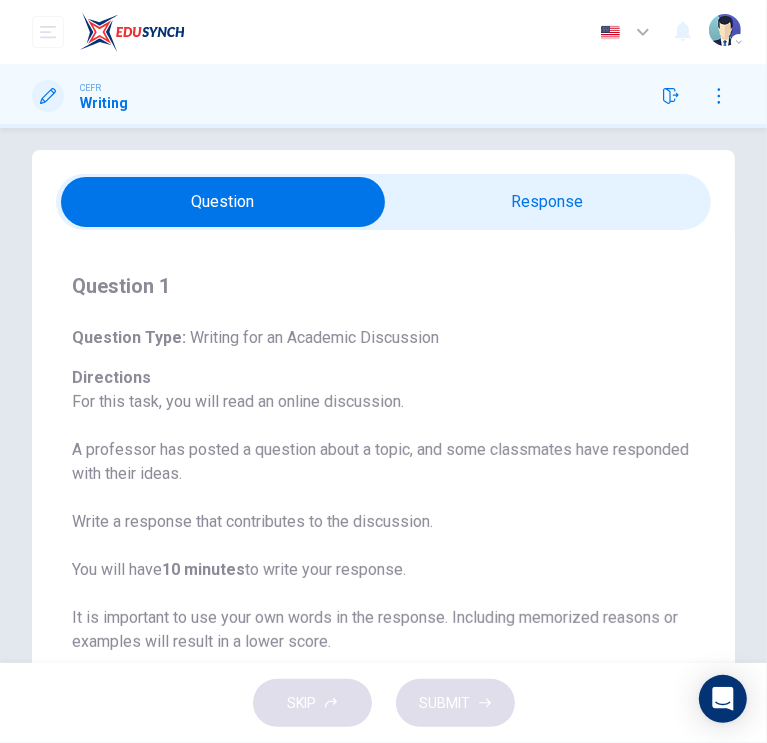 click at bounding box center [223, 202] 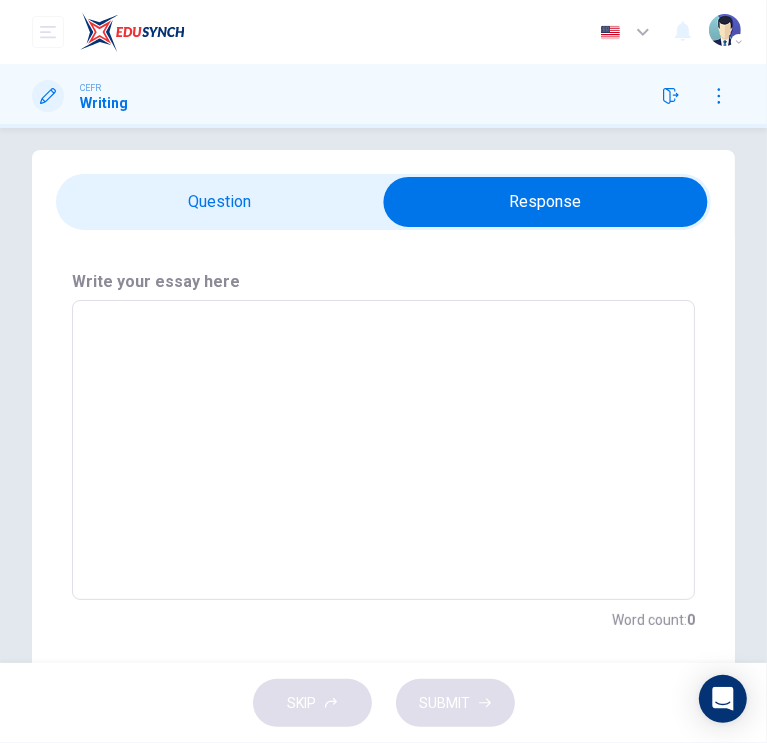 click at bounding box center [383, 450] 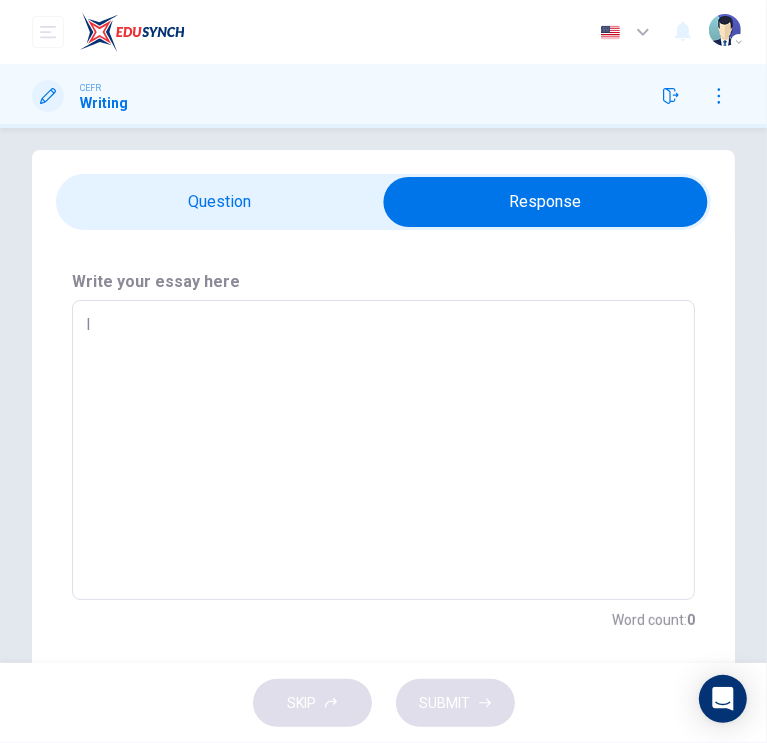 type on "x" 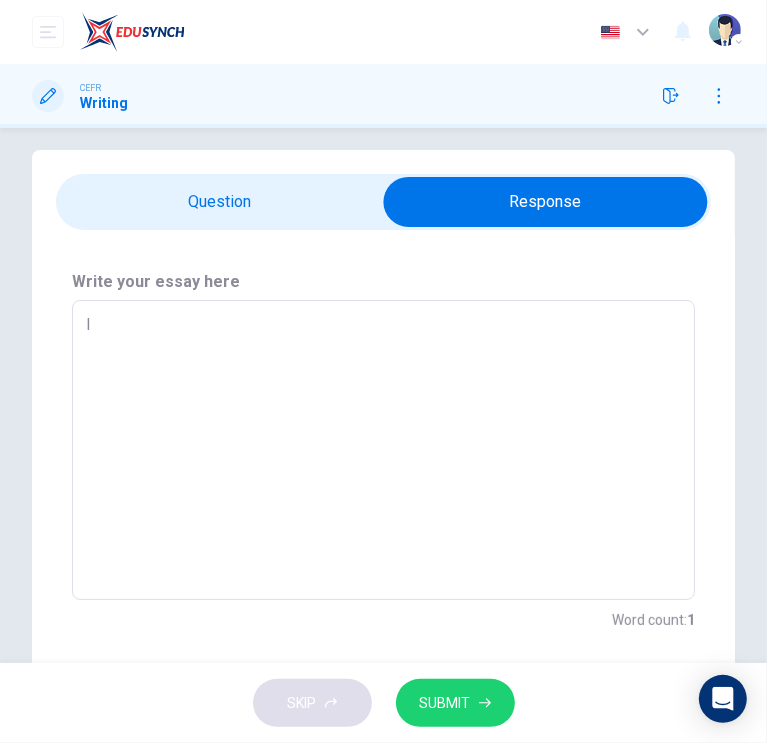type on "I" 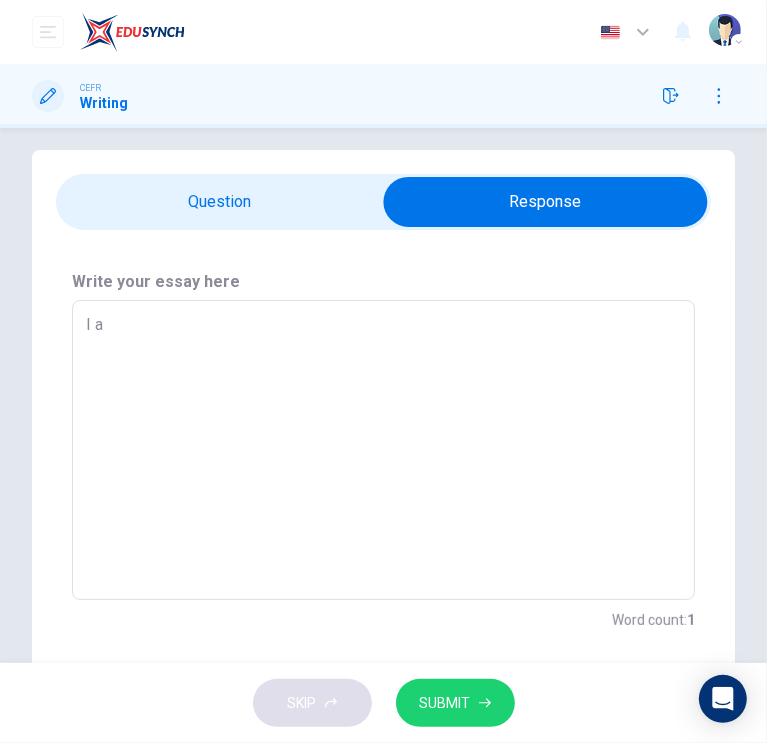 type on "x" 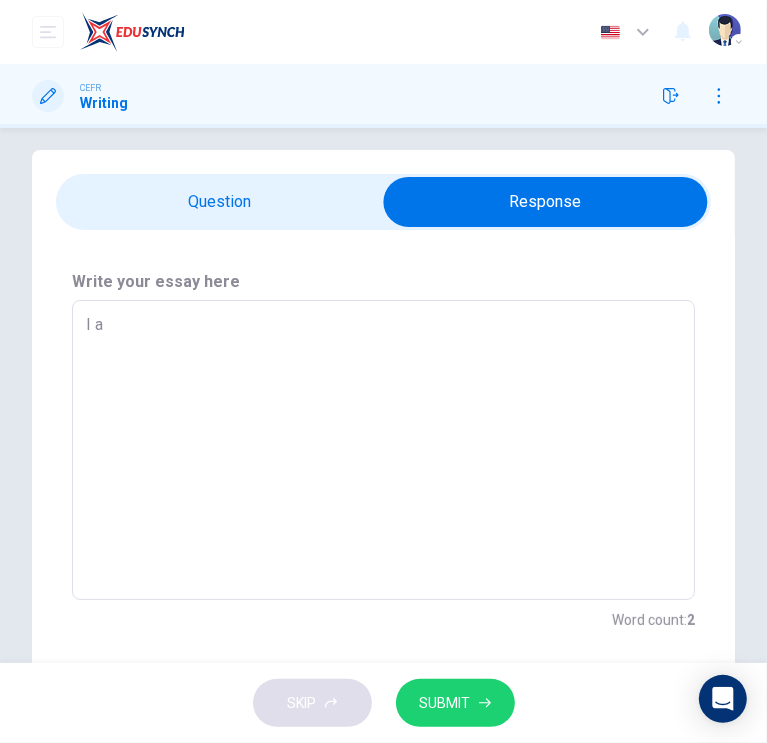 type on "I ag" 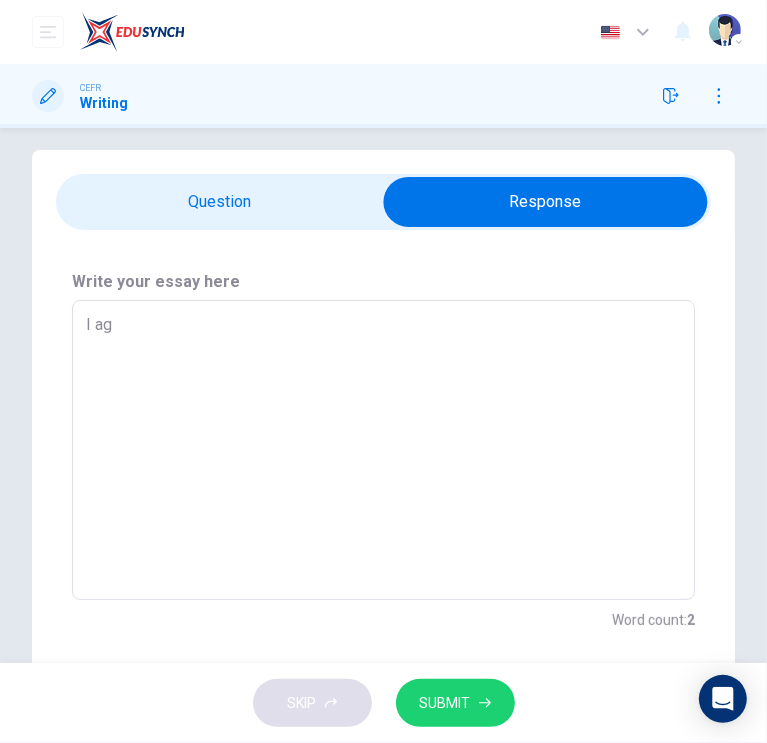 type on "x" 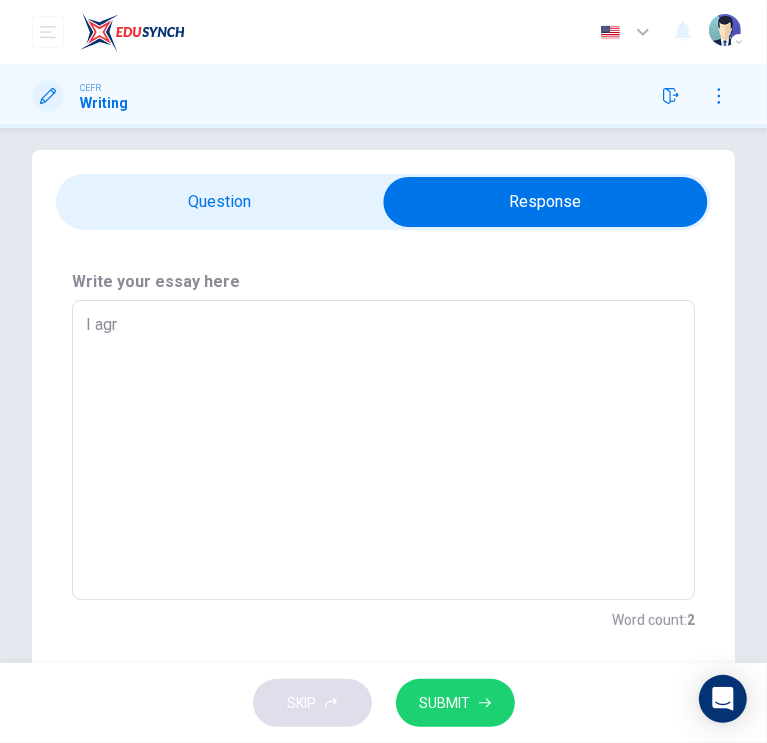 type on "x" 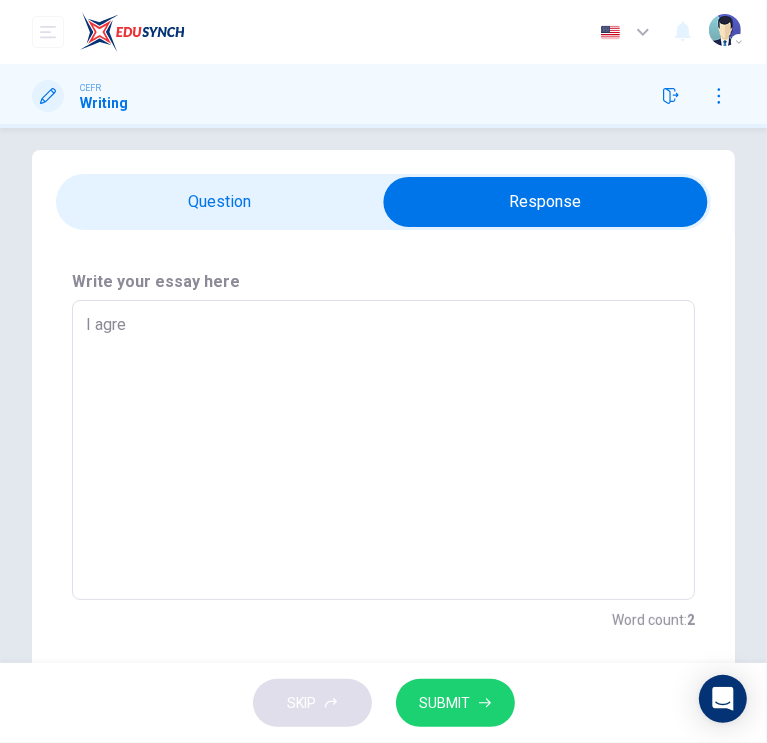 type on "x" 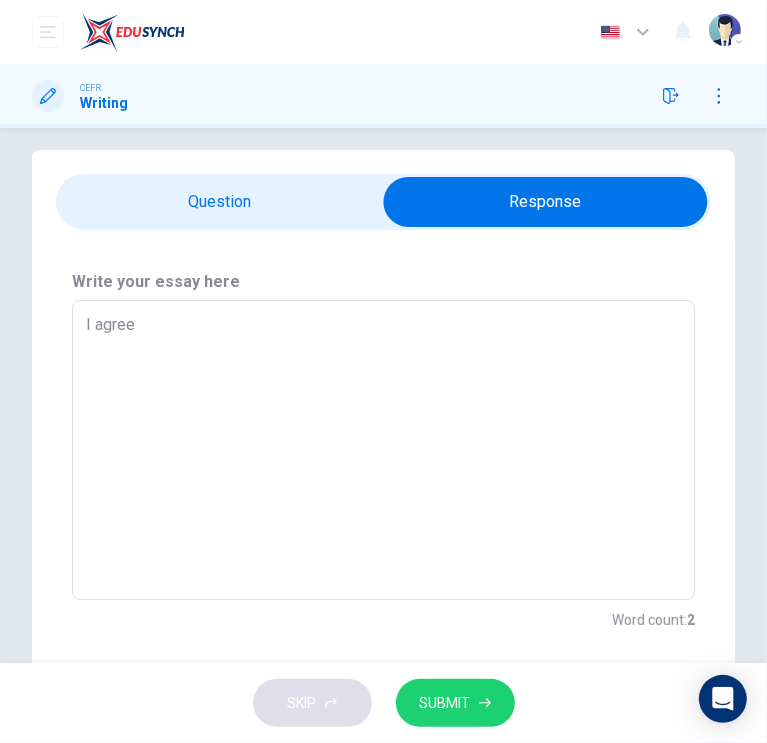 type on "I agree" 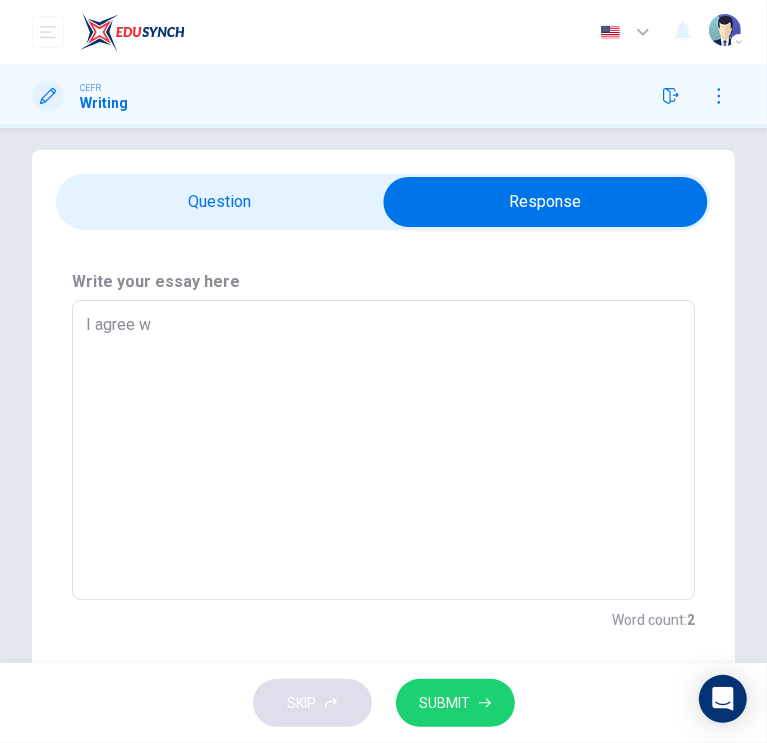 type on "x" 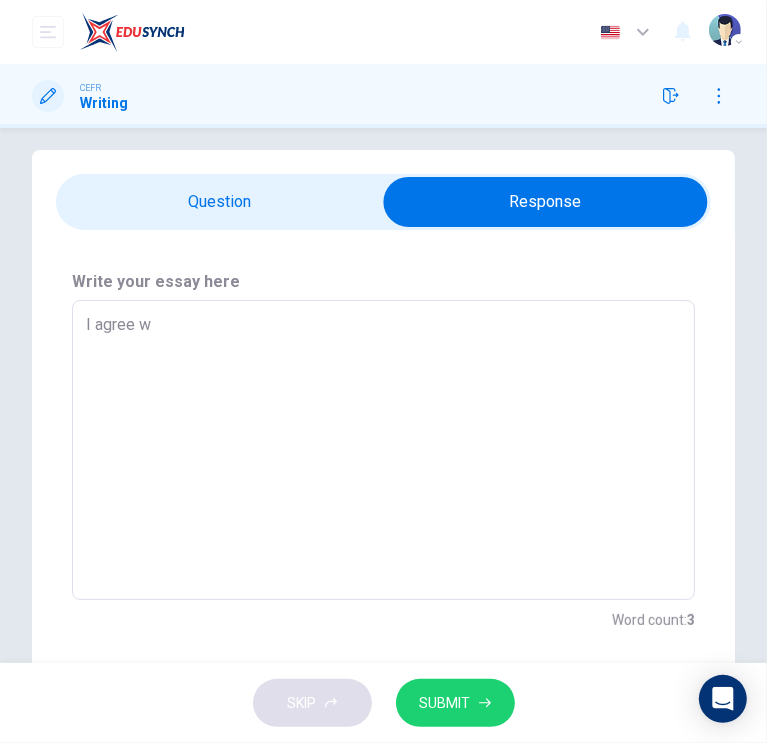 type on "I agree wi" 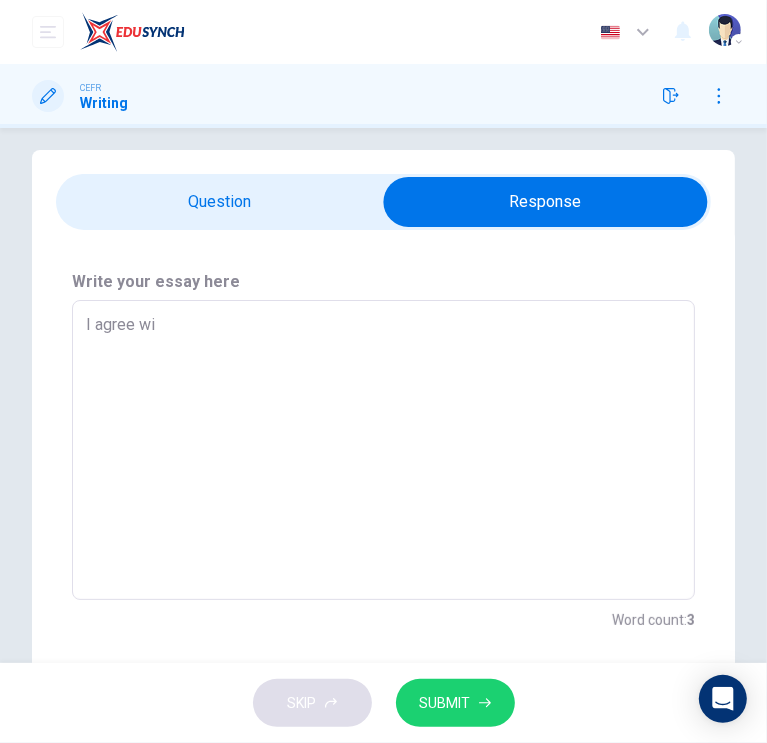 type on "x" 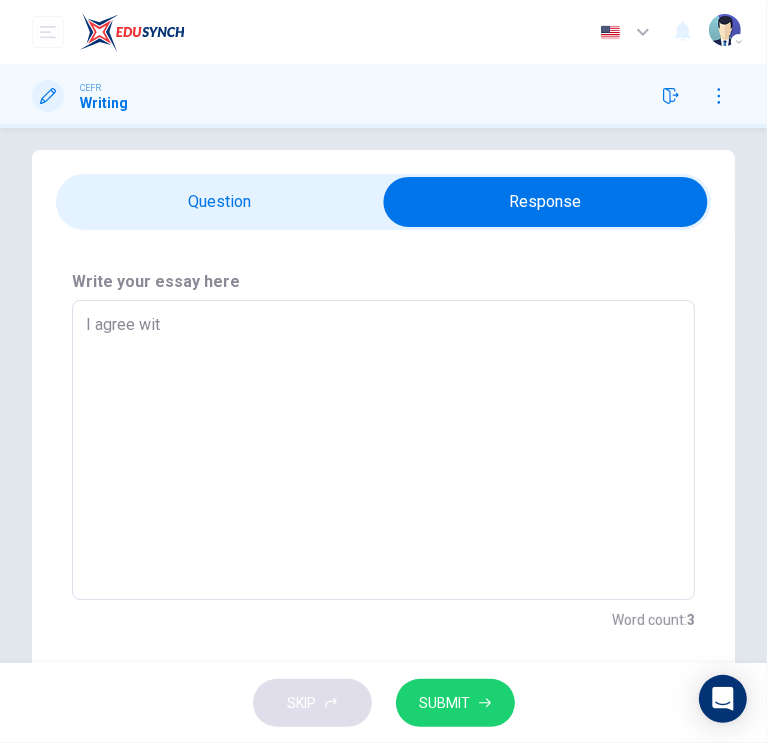 type on "x" 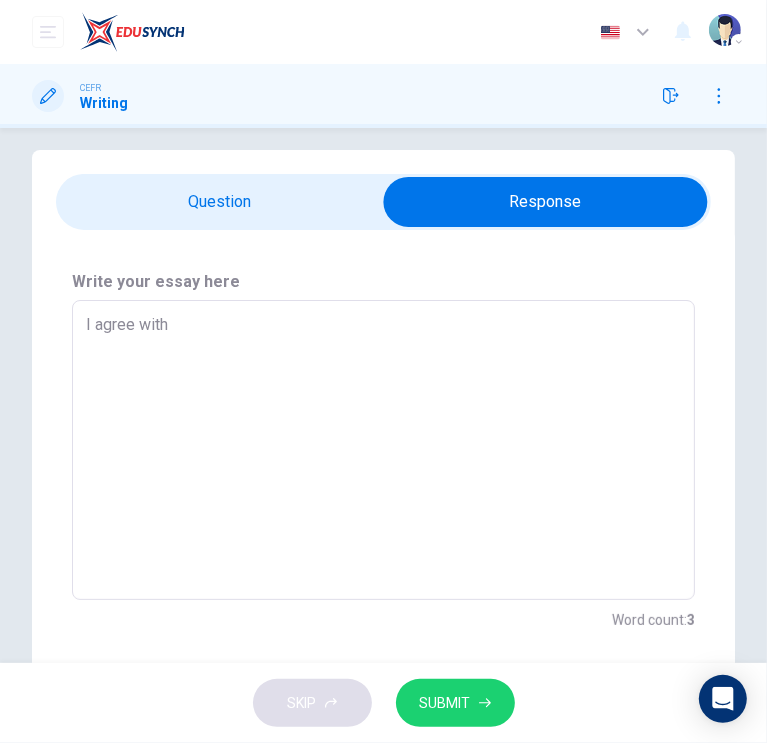 type on "x" 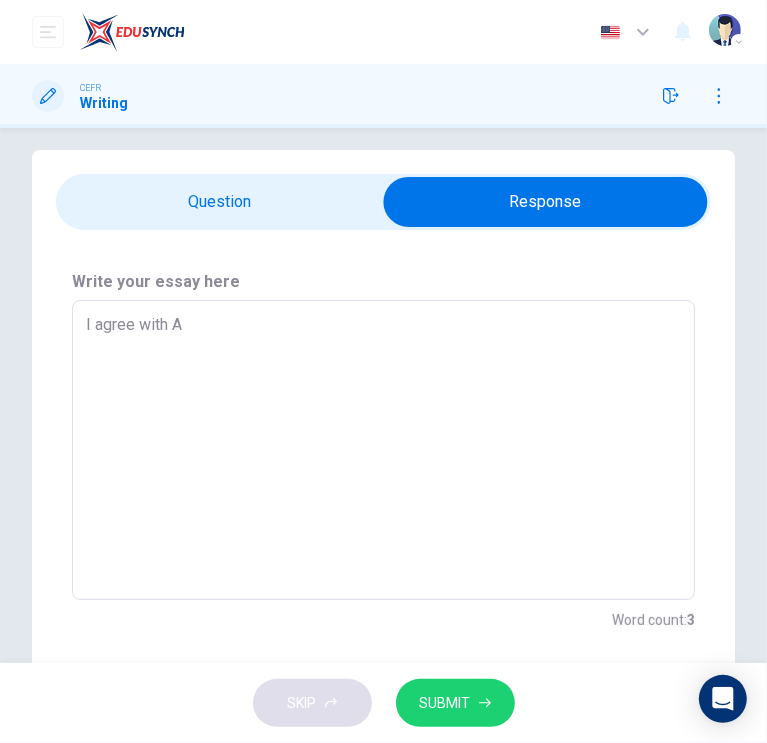 type on "x" 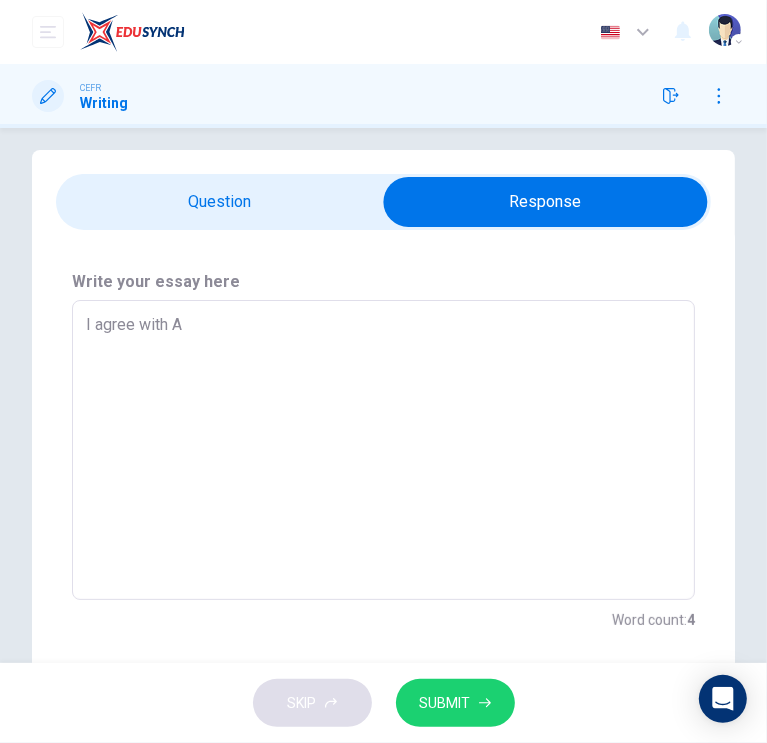 type on "I agree with Ar" 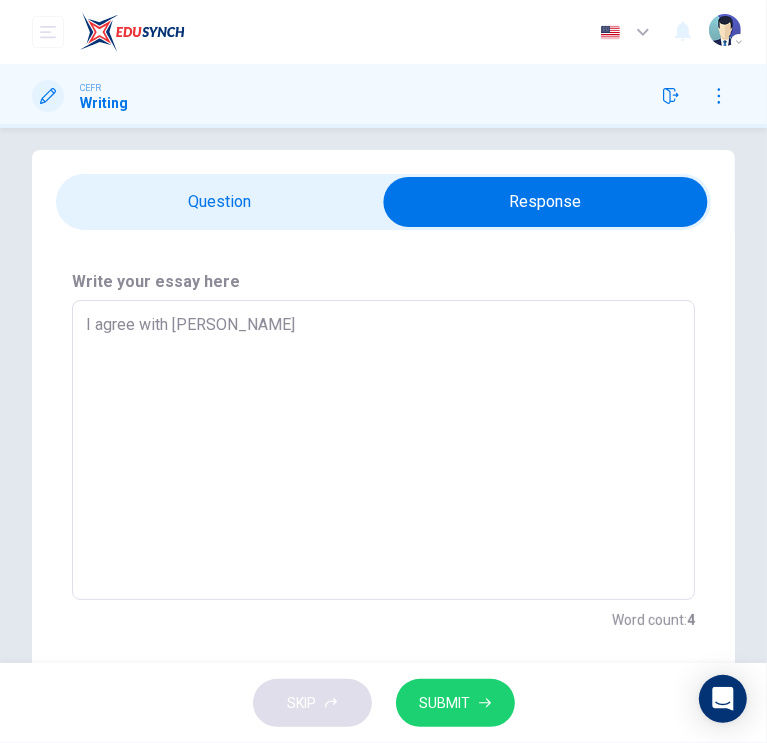 type on "x" 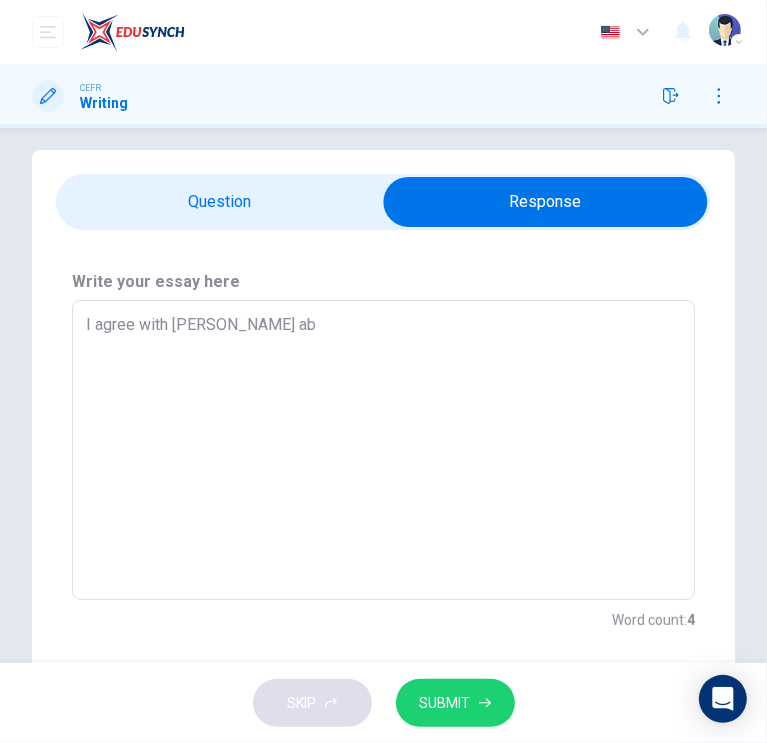 type on "x" 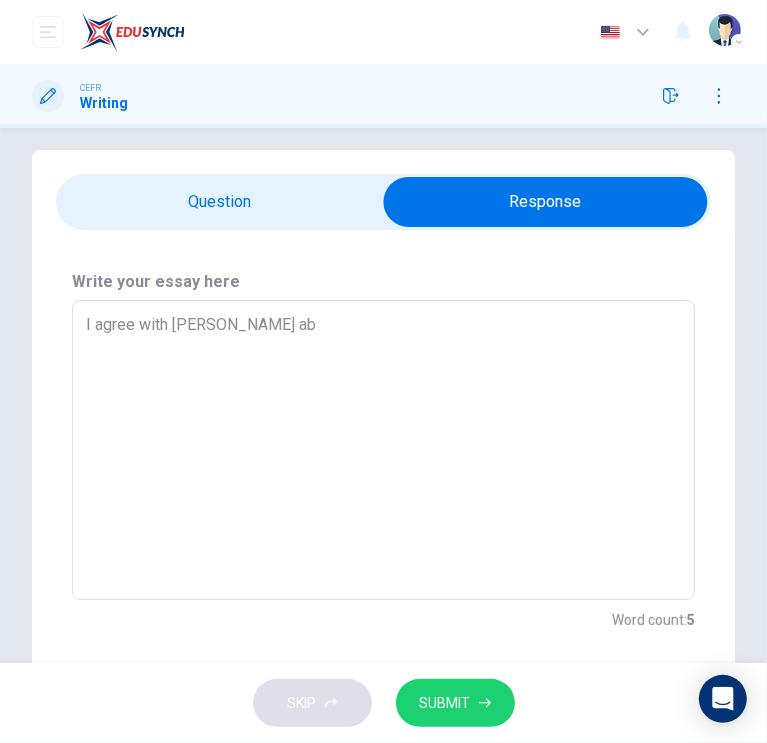type on "I agree with Aria abo" 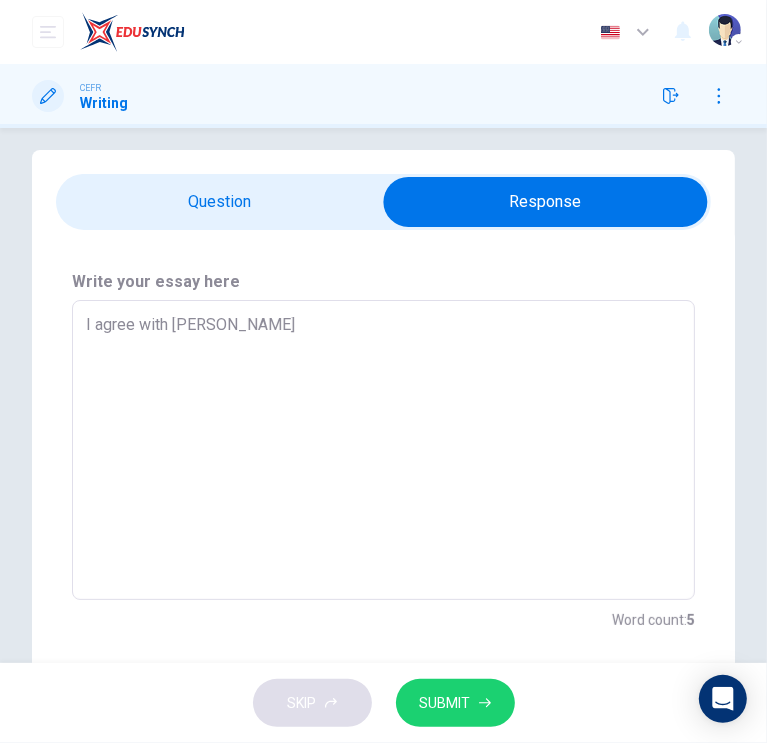 type on "x" 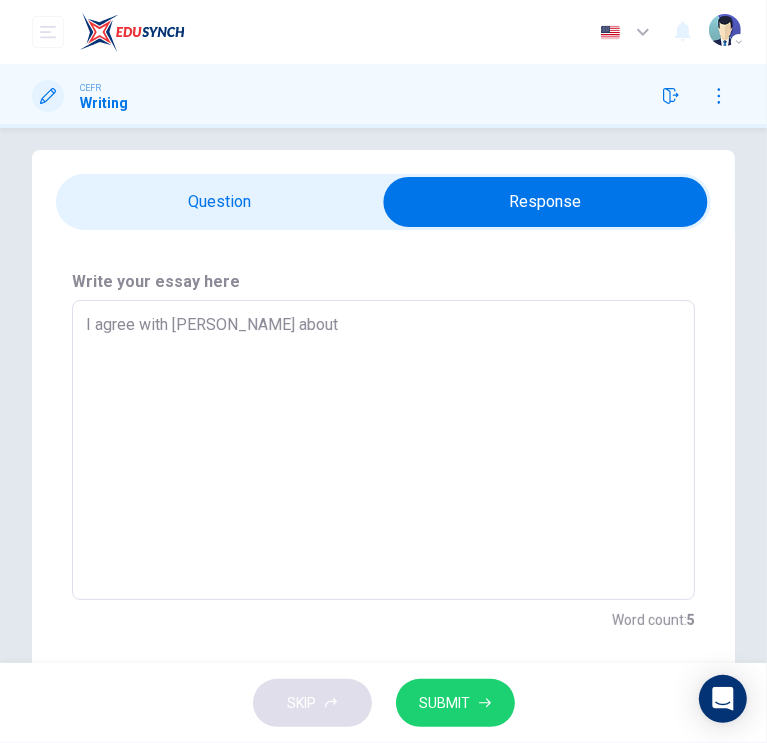 type on "x" 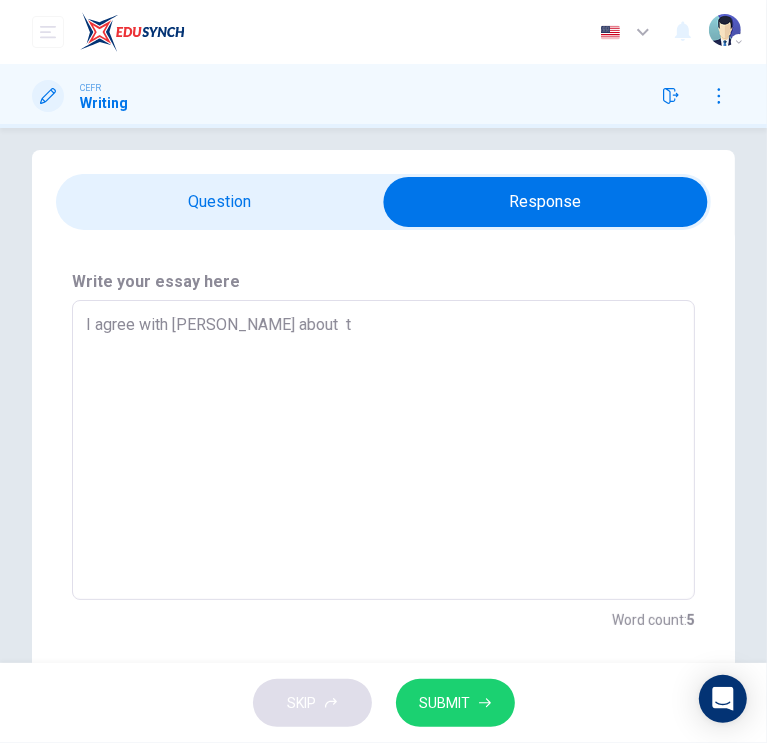 type on "x" 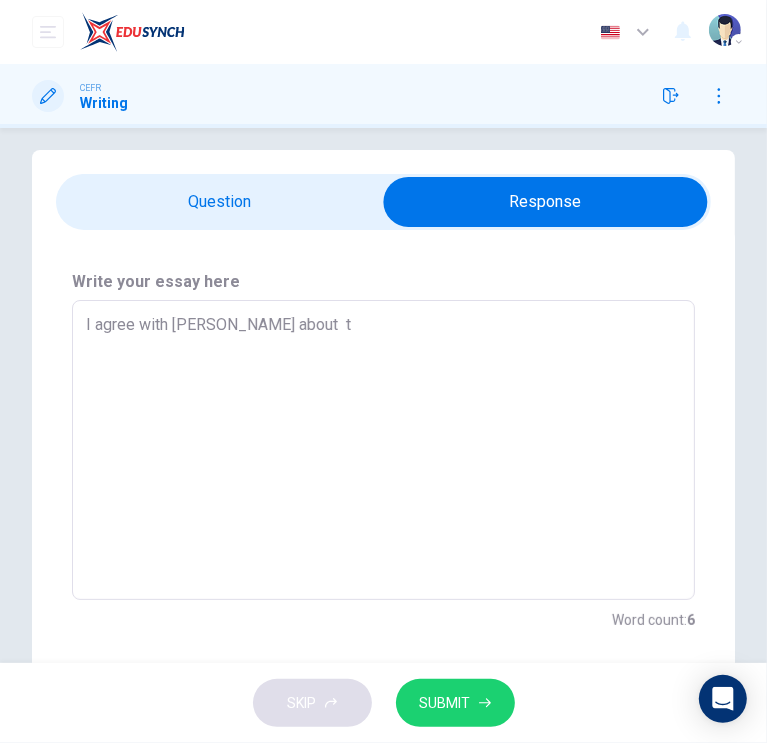 type on "I agree with Aria about  th" 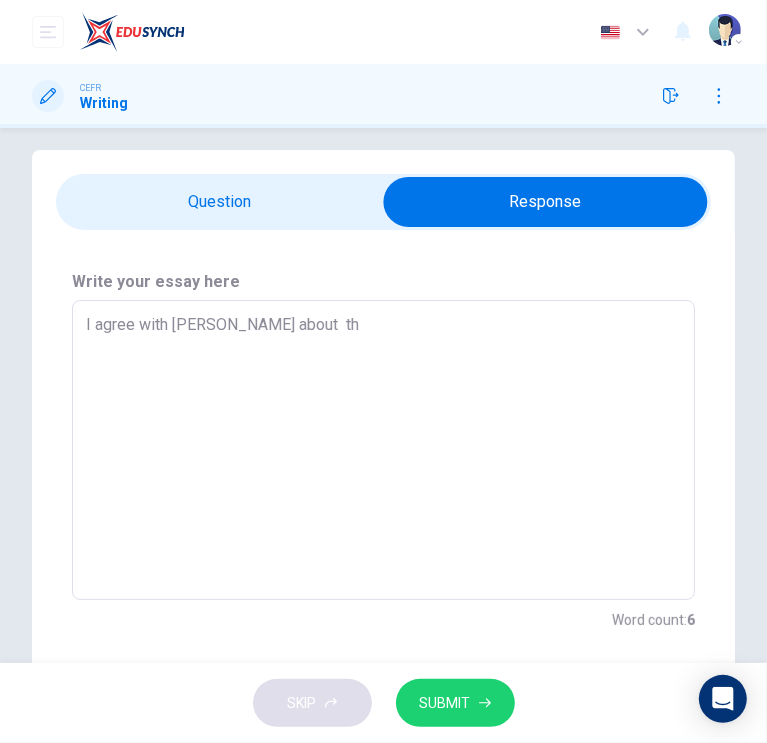 type on "I agree with Aria about  the" 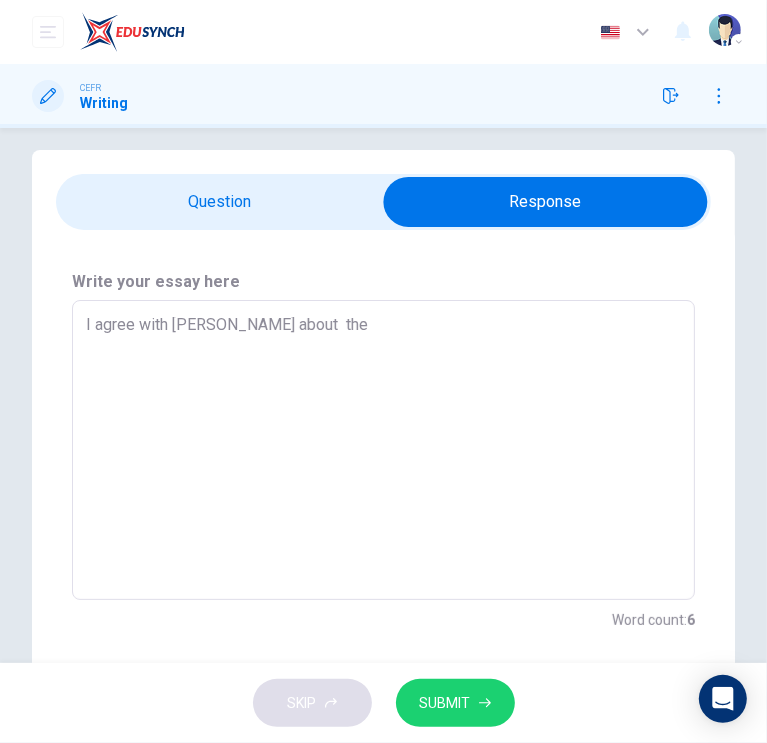 type on "x" 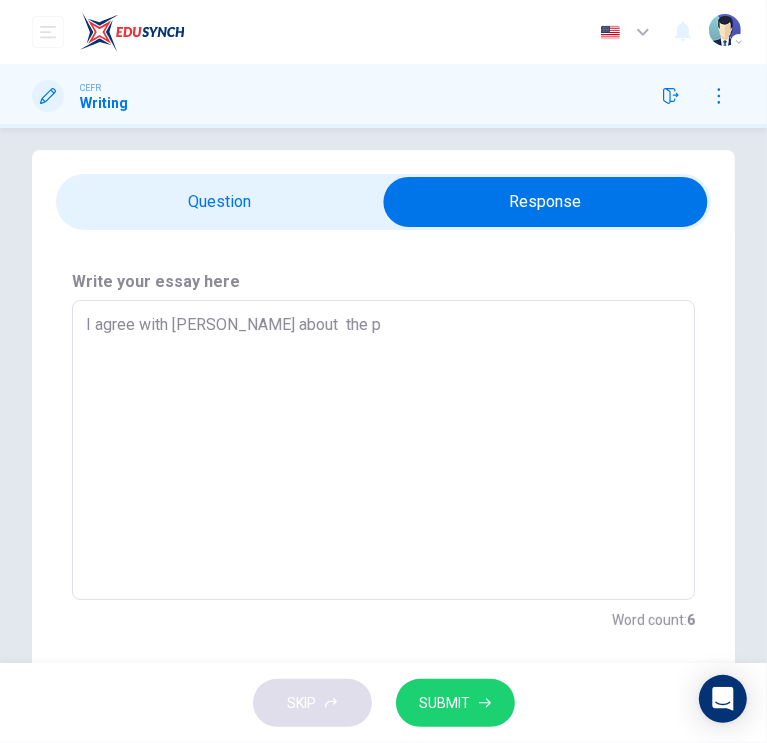 type on "x" 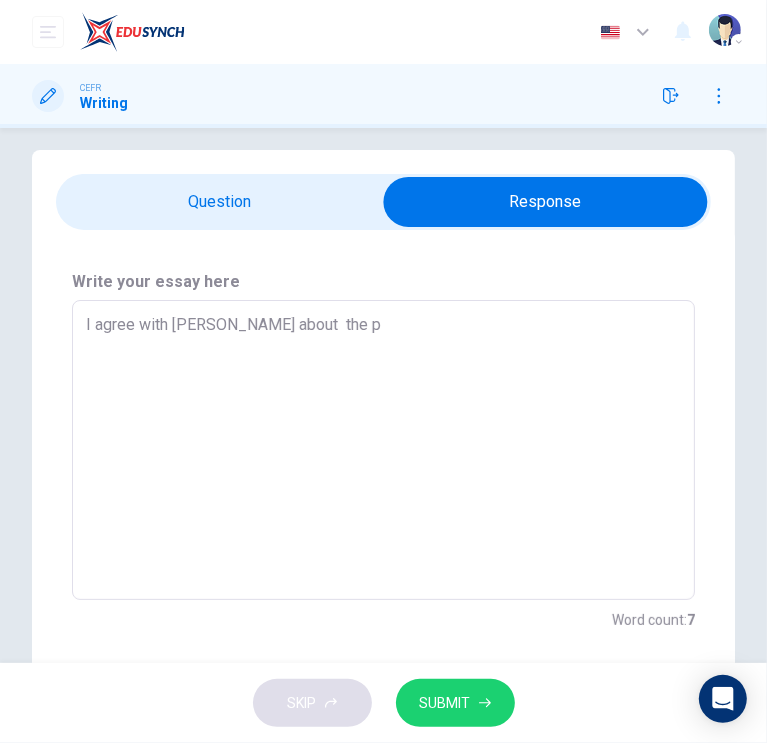 type on "I agree with Aria about  the po" 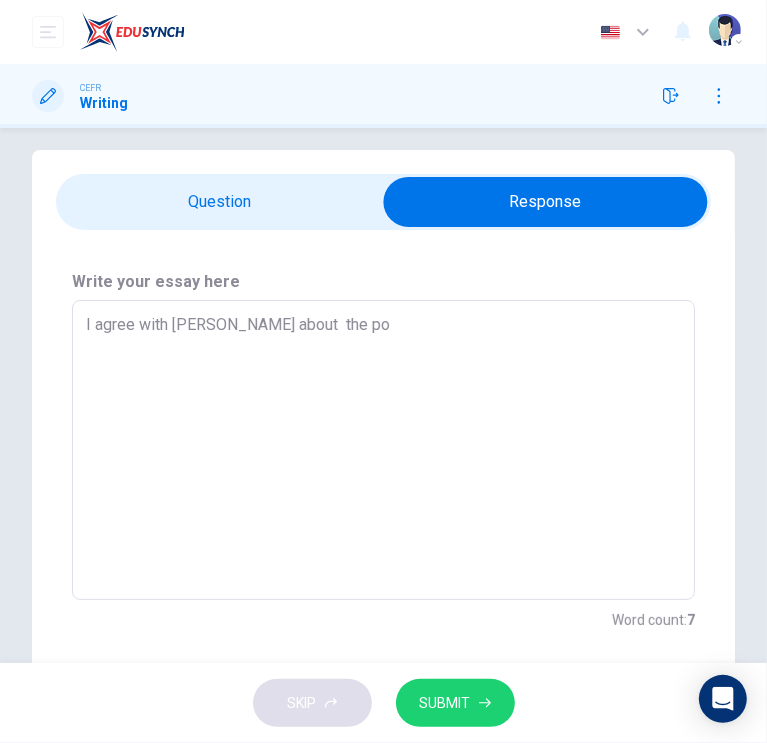 type on "x" 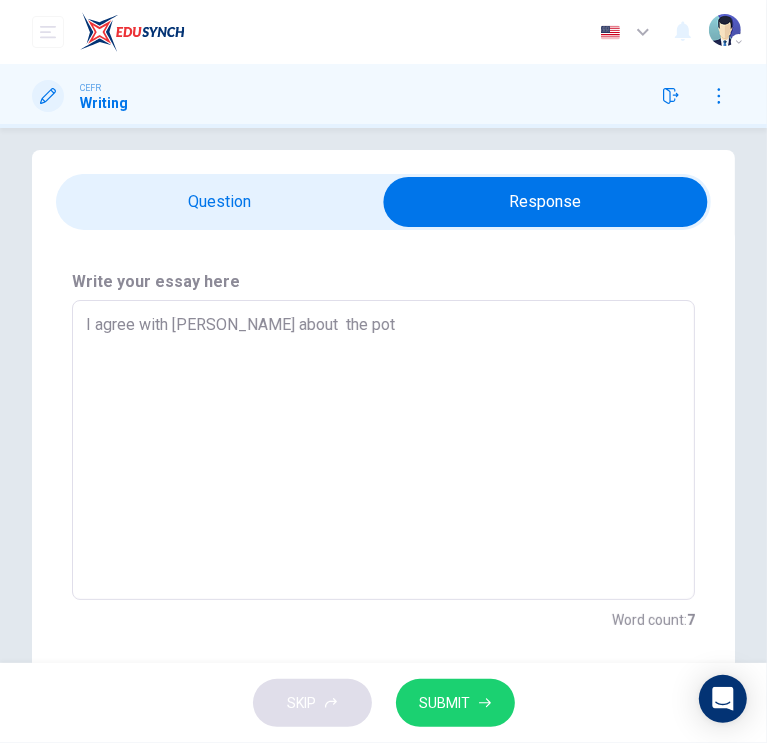 type on "x" 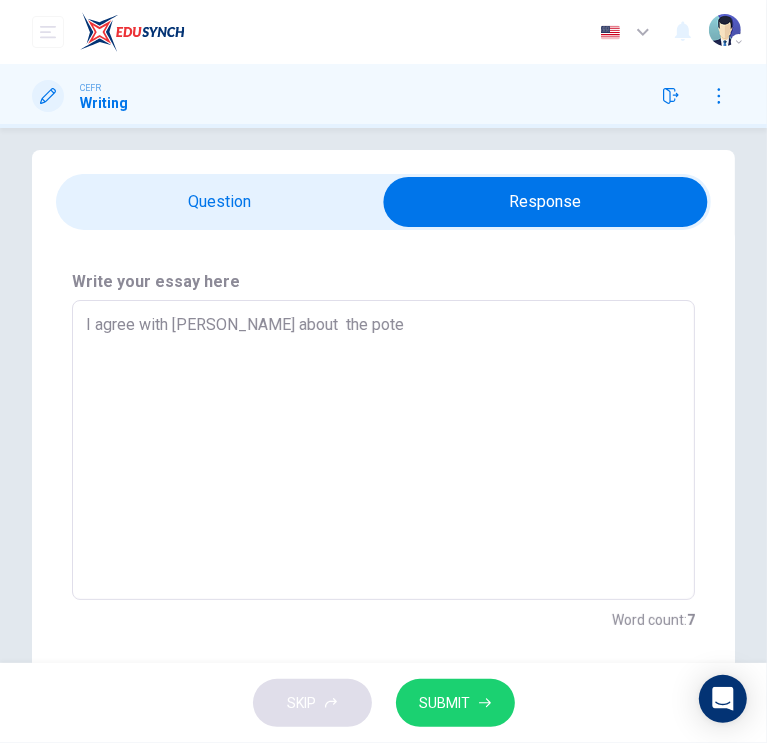 type on "x" 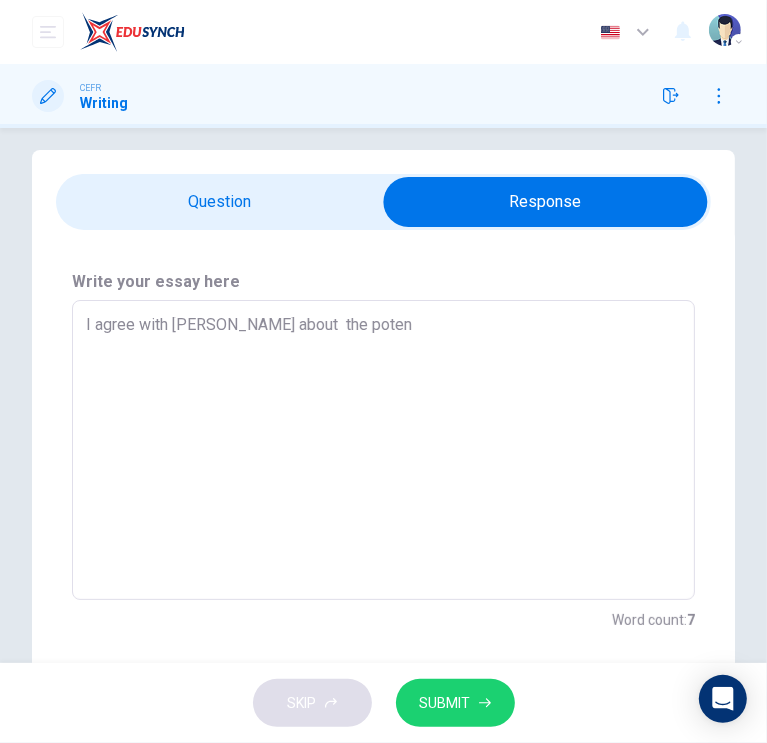 type on "x" 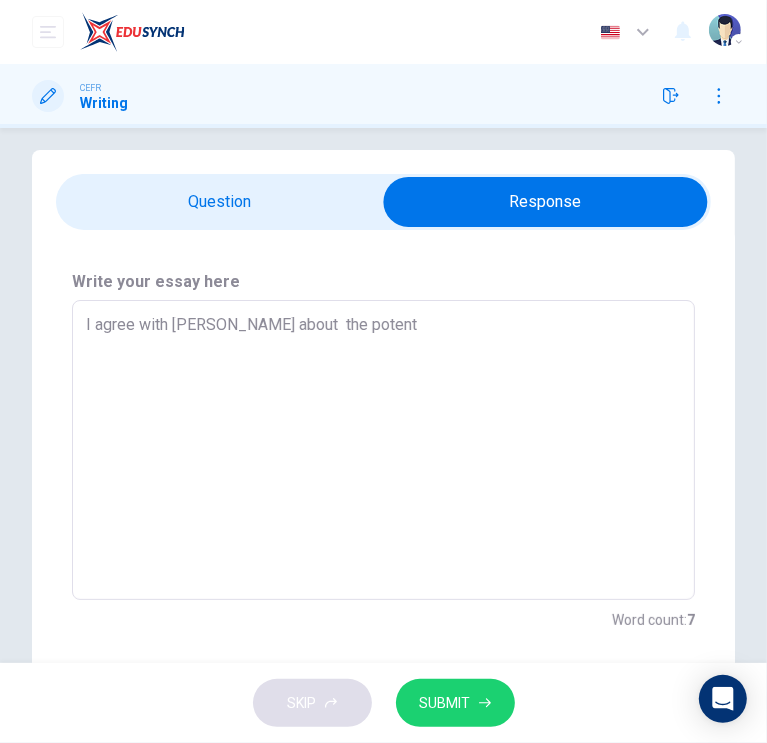 type on "x" 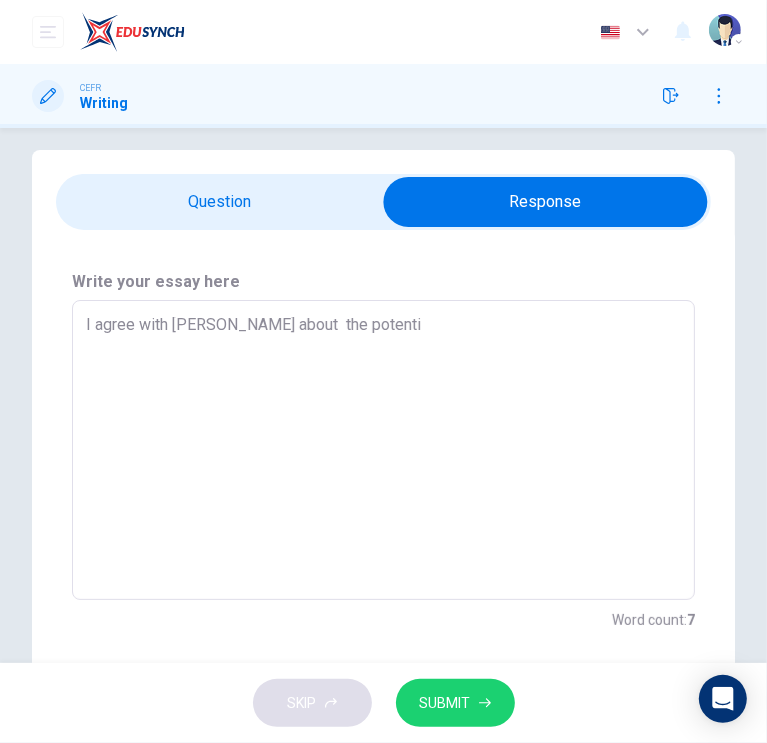 type on "x" 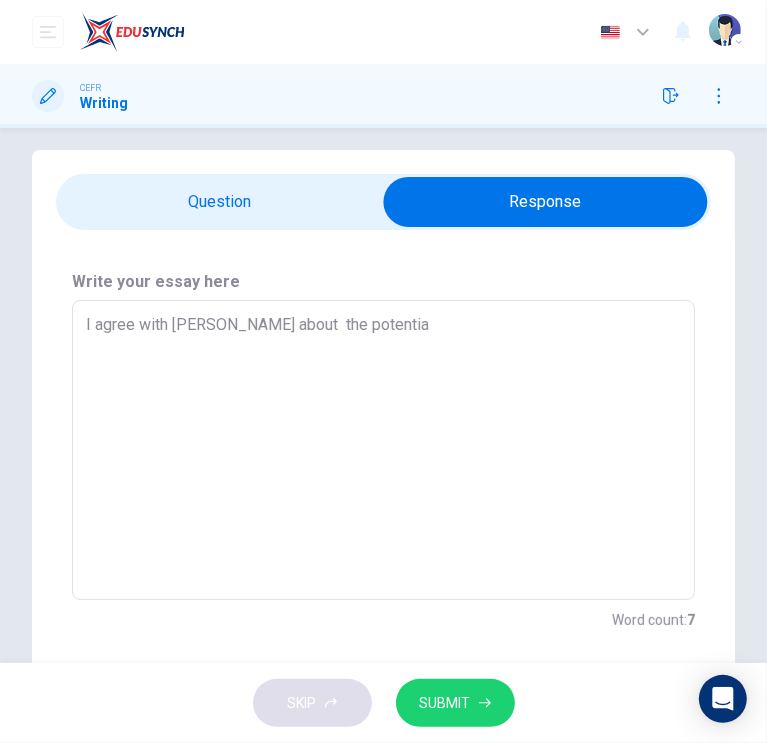 type on "I agree with Aria about  the potential" 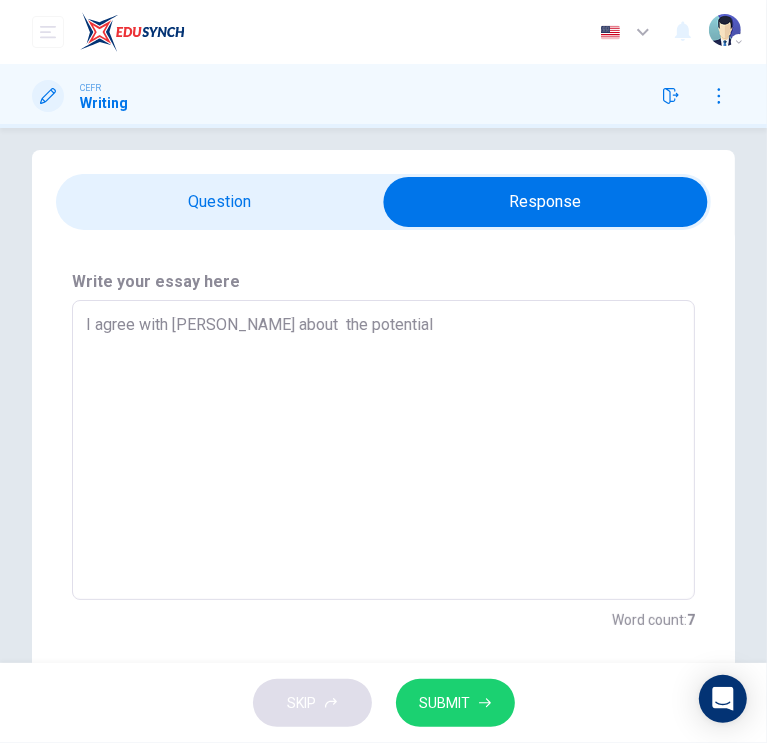 type on "x" 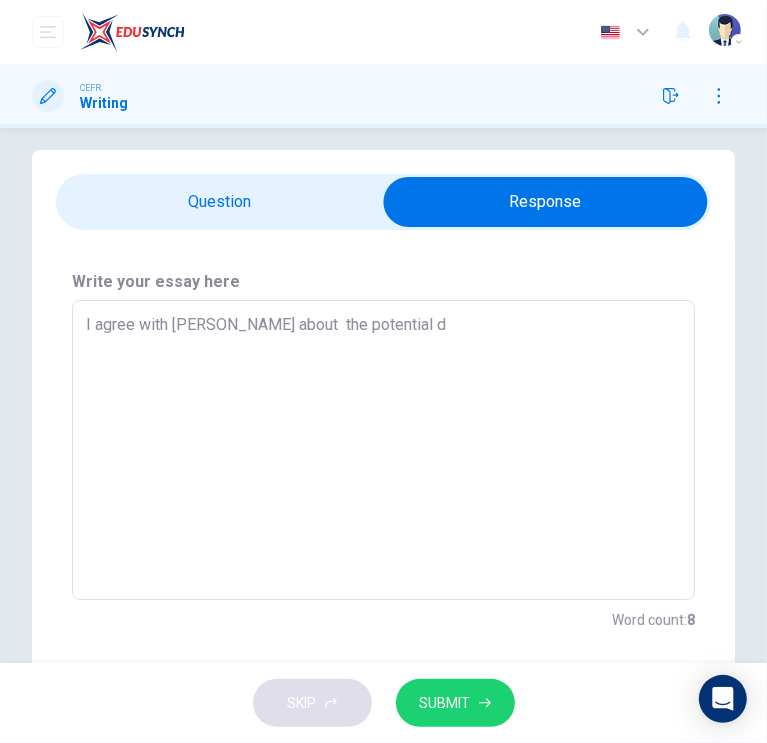 type on "x" 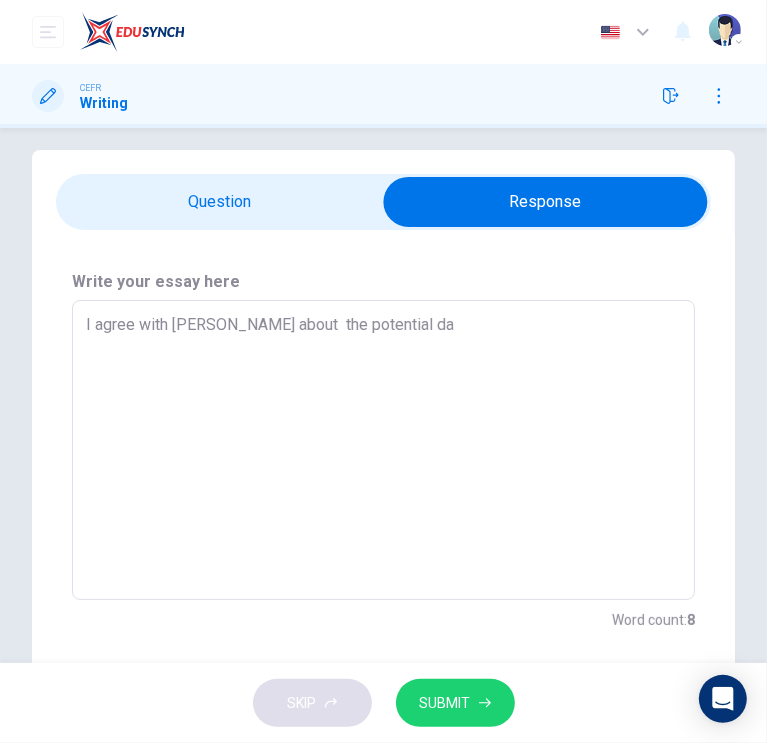 type on "x" 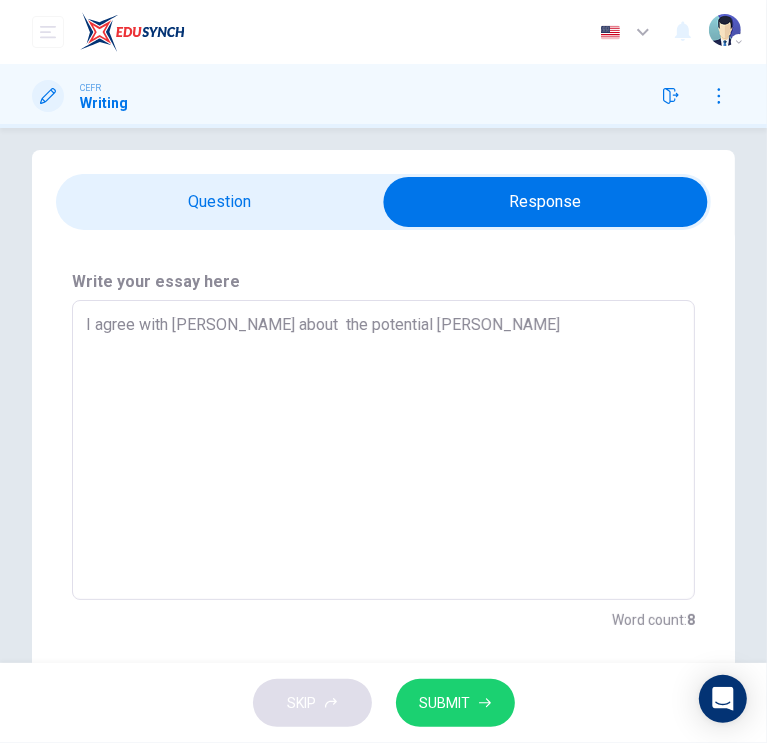 type on "x" 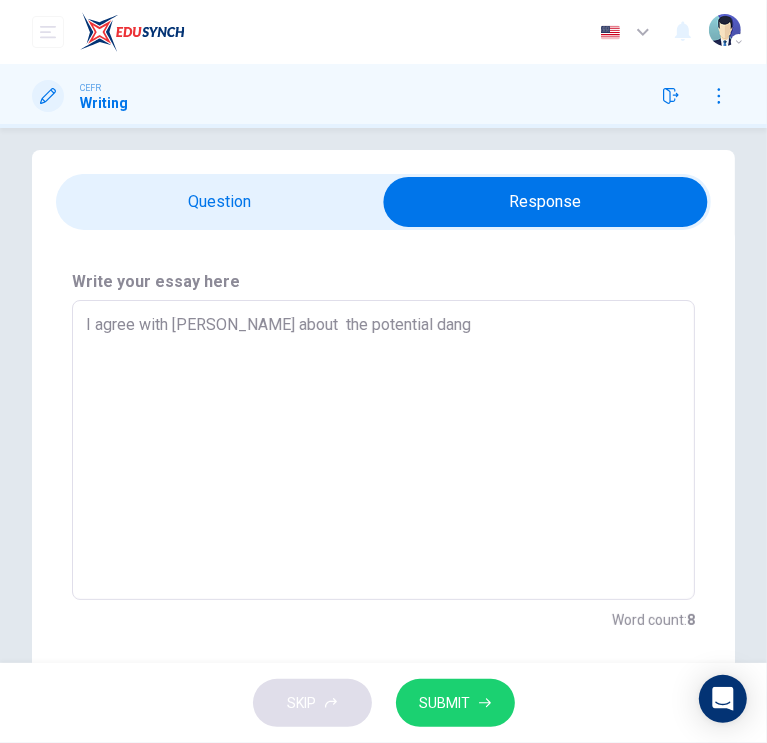 type on "x" 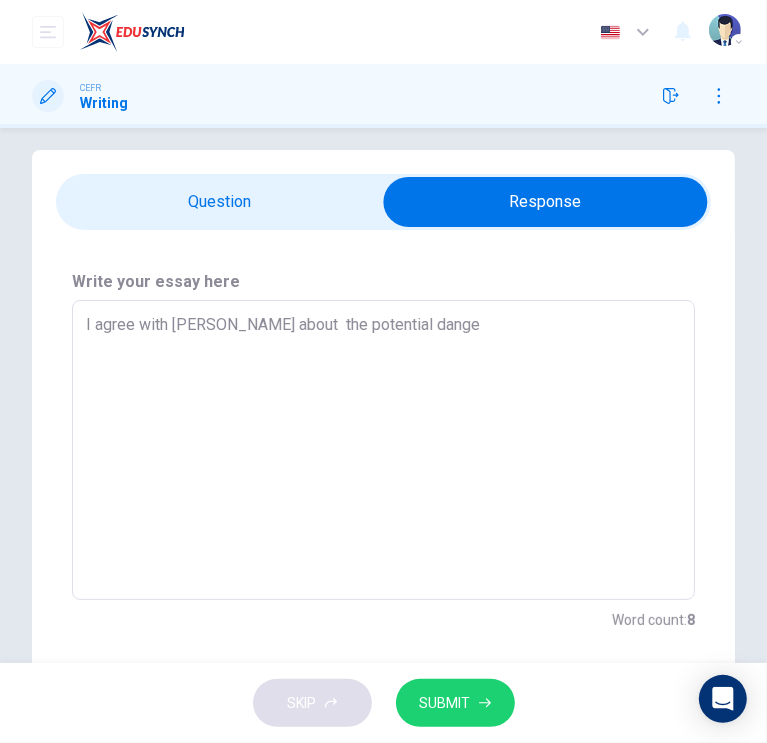 type on "x" 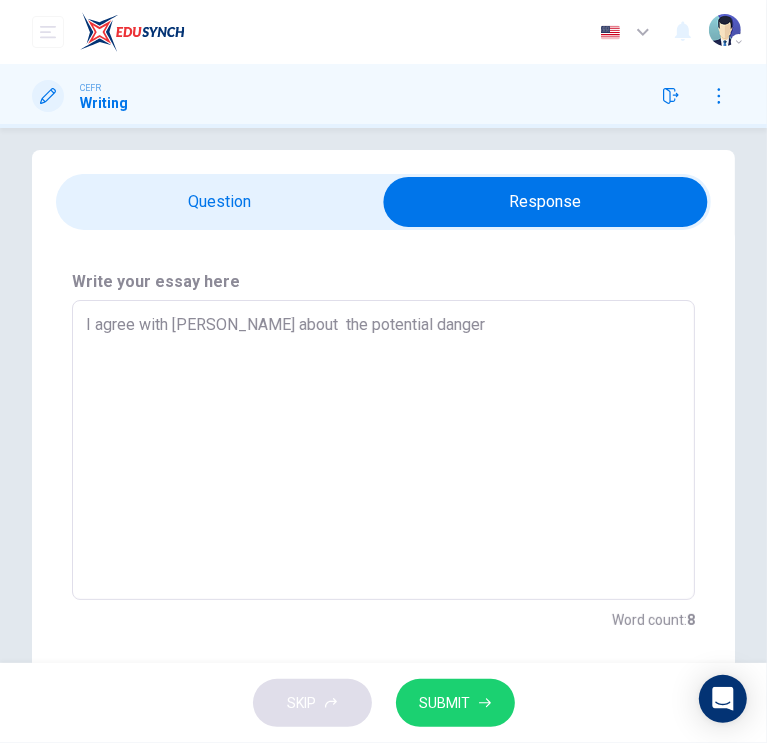 type on "x" 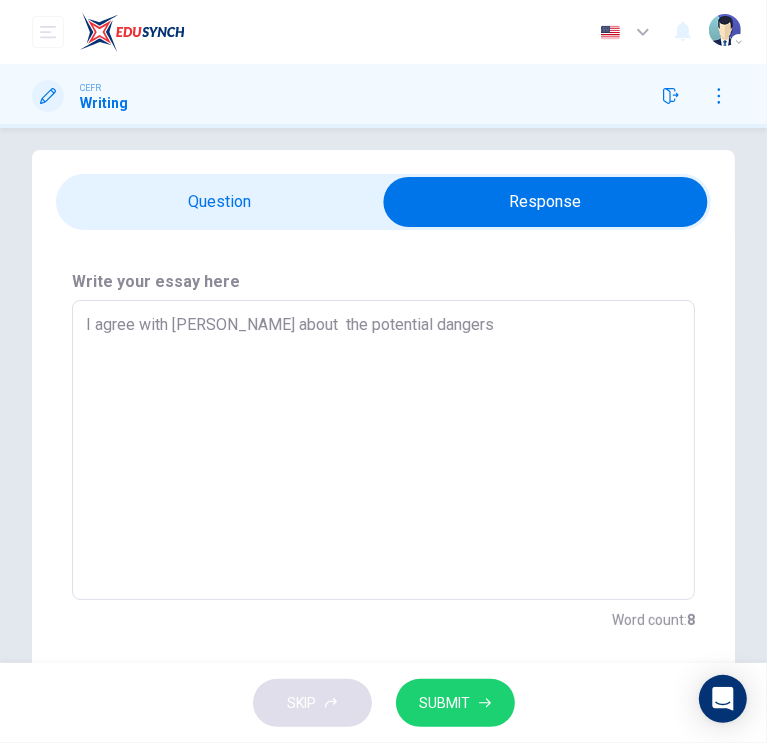 type on "x" 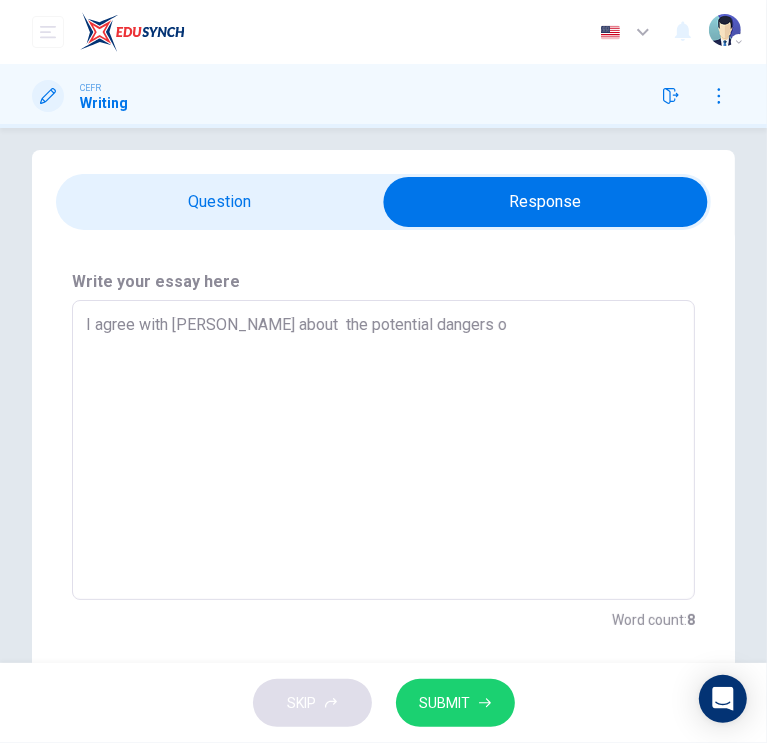 type on "x" 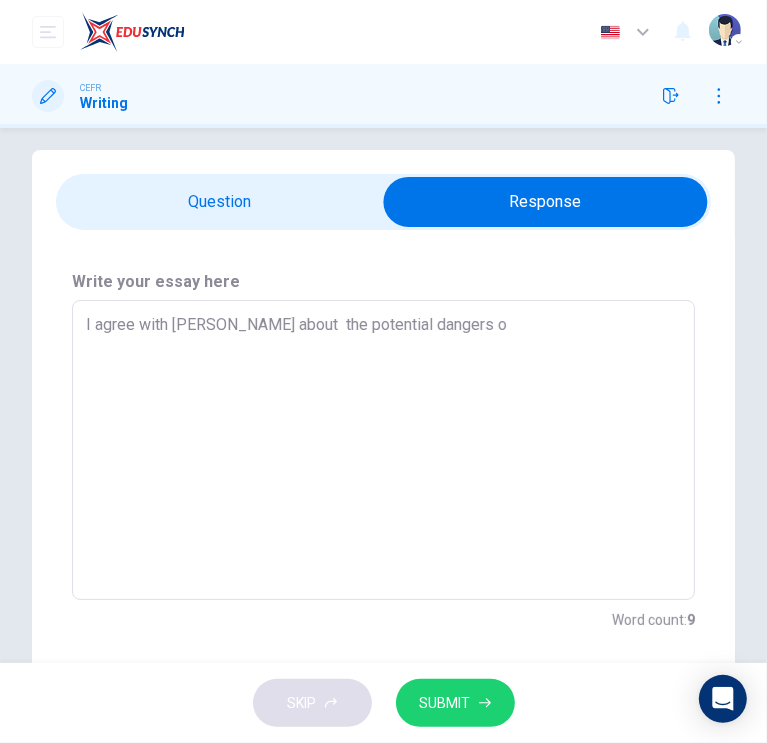 type on "I agree with Aria about  the potential dangers of" 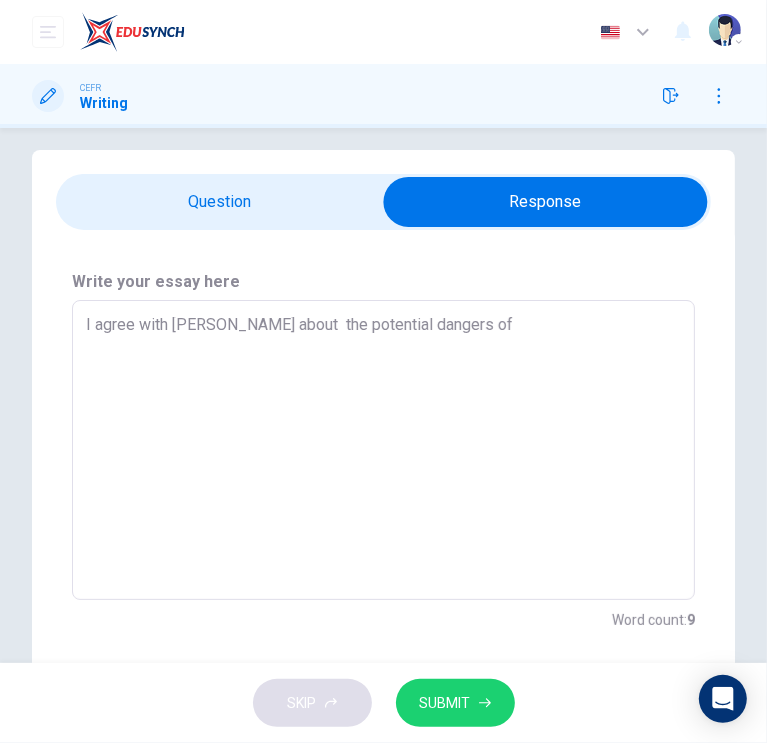type on "x" 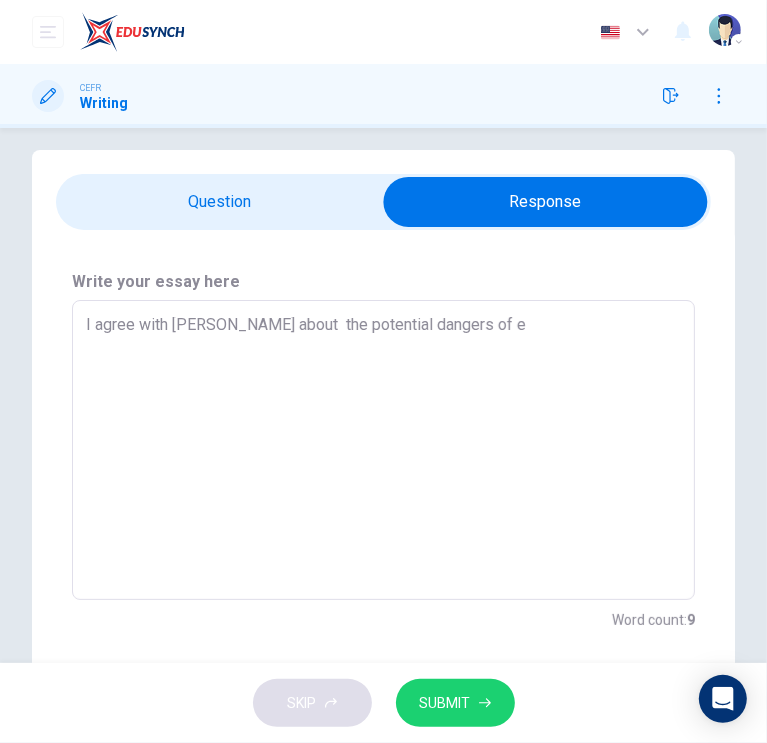 type on "x" 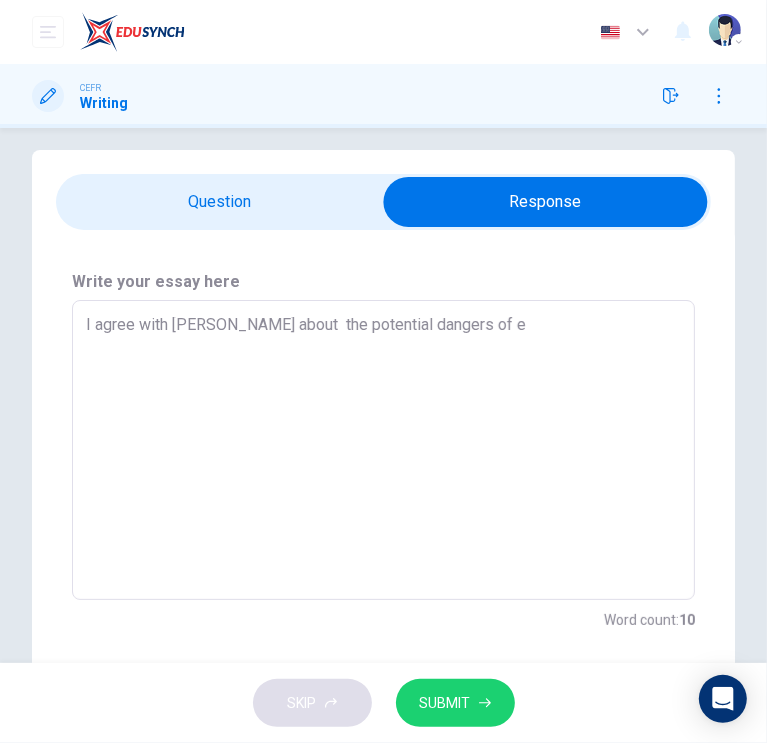 type on "I agree with Aria about  the potential dangers of ex" 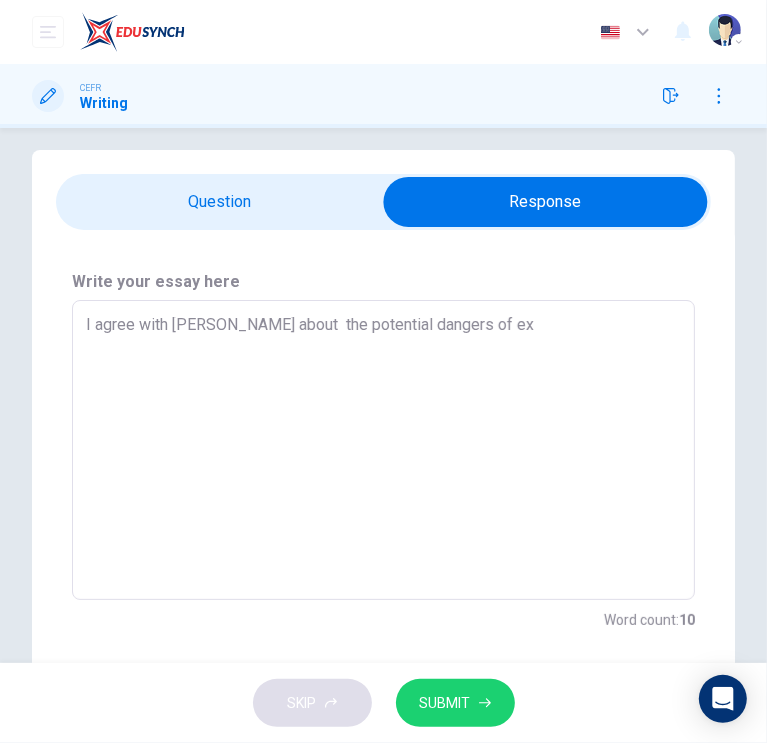 type on "x" 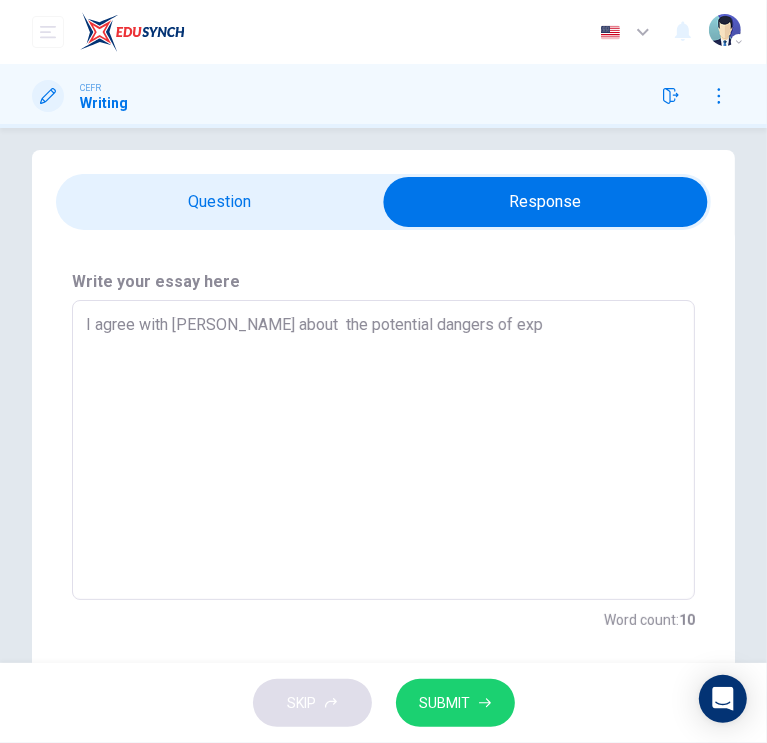 type on "x" 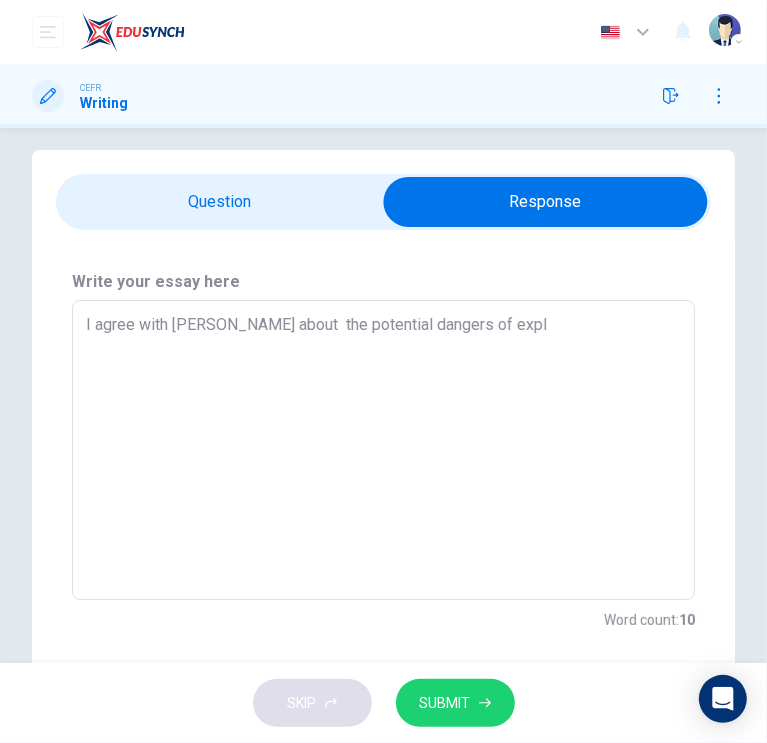 type on "x" 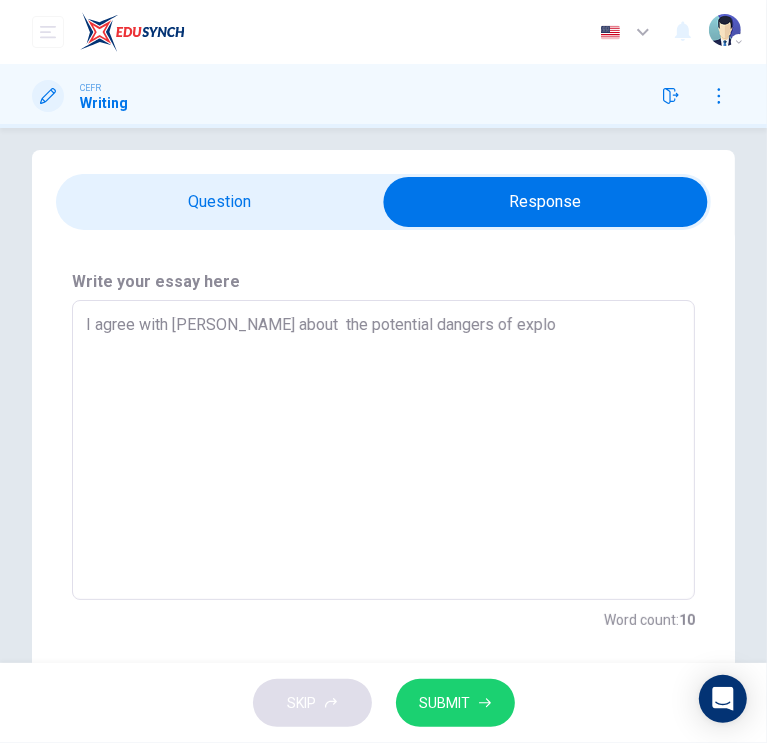 type on "x" 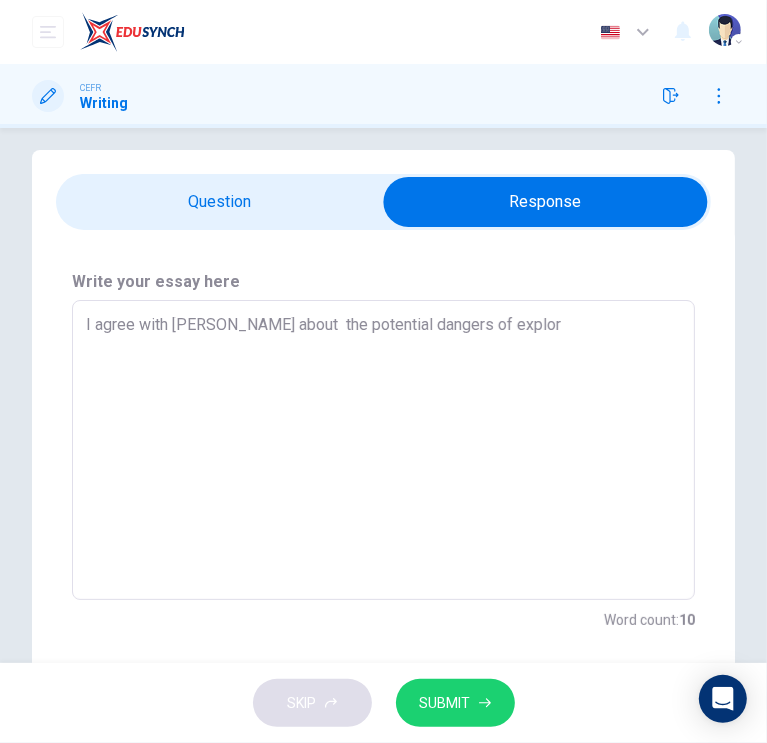 type on "I agree with Aria about  the potential dangers of explori" 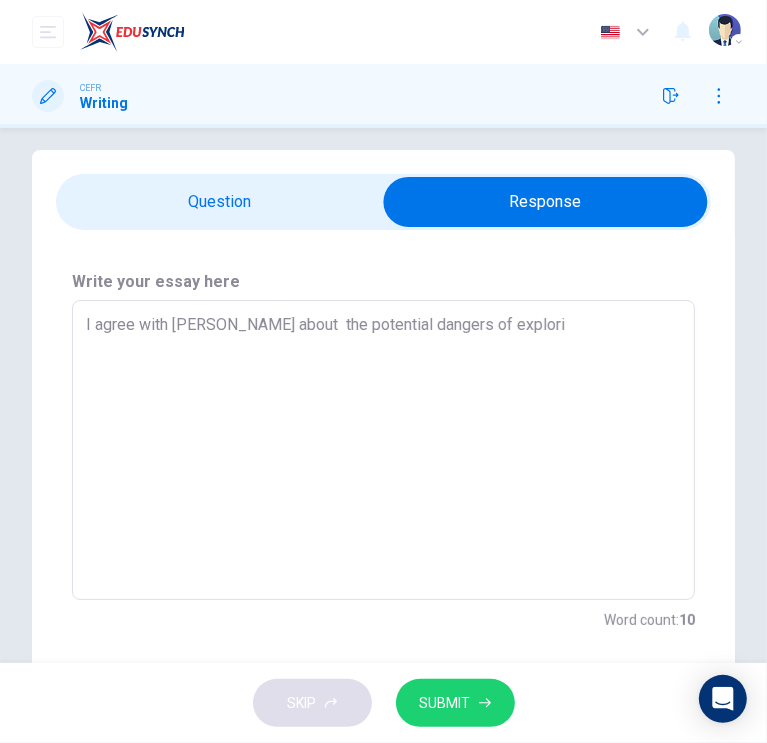 type on "x" 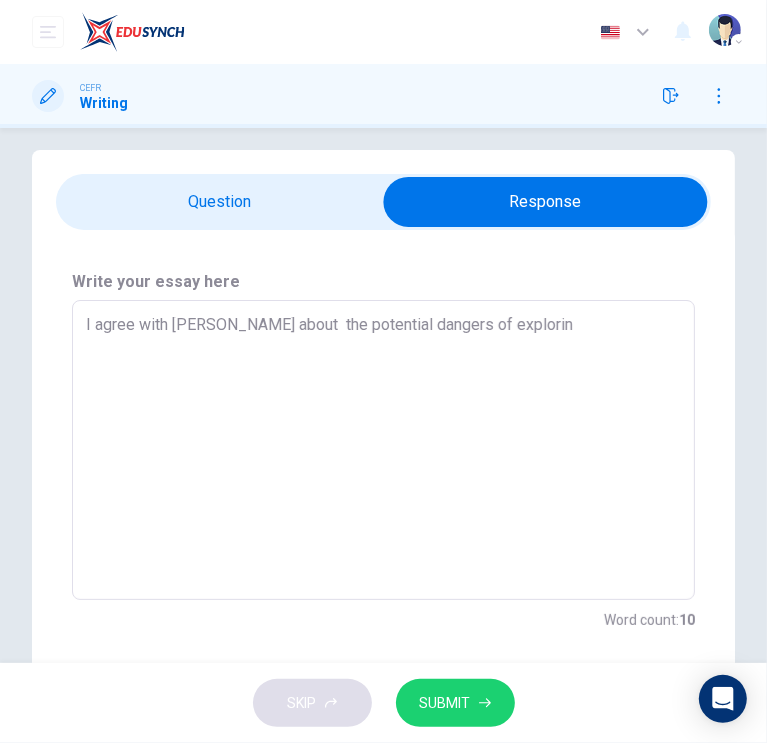 type on "x" 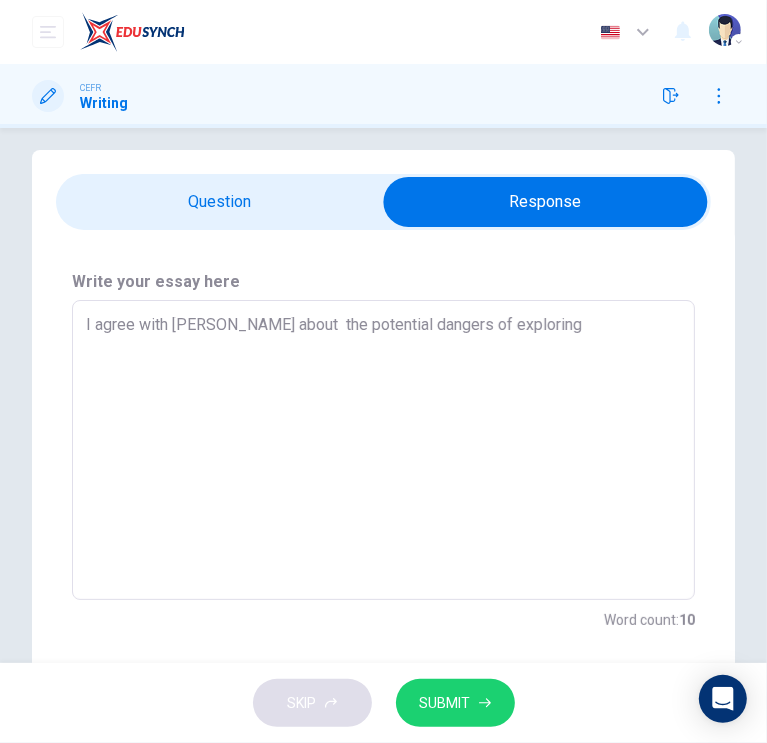 type on "x" 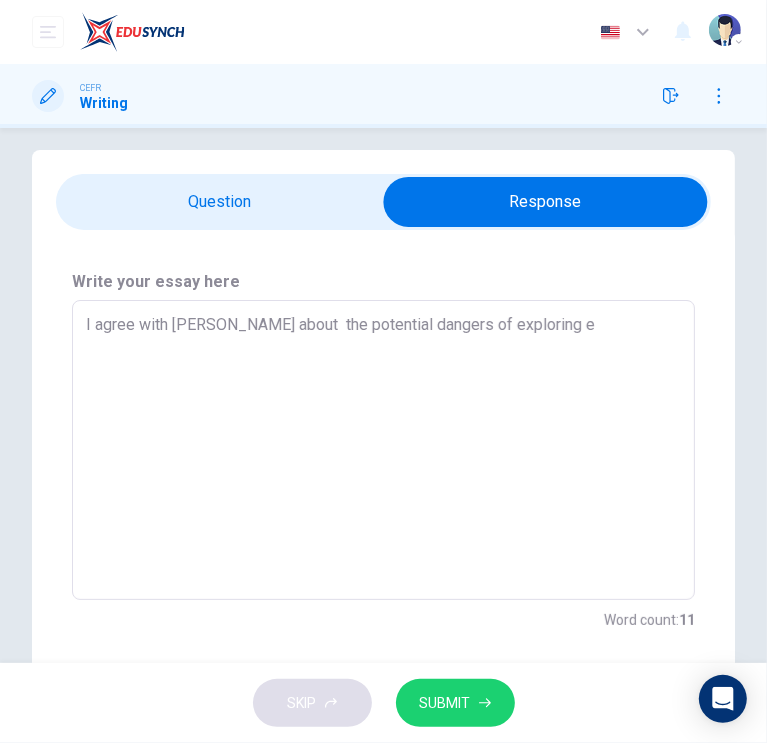 type on "I agree with Aria about  the potential dangers of exploring ex" 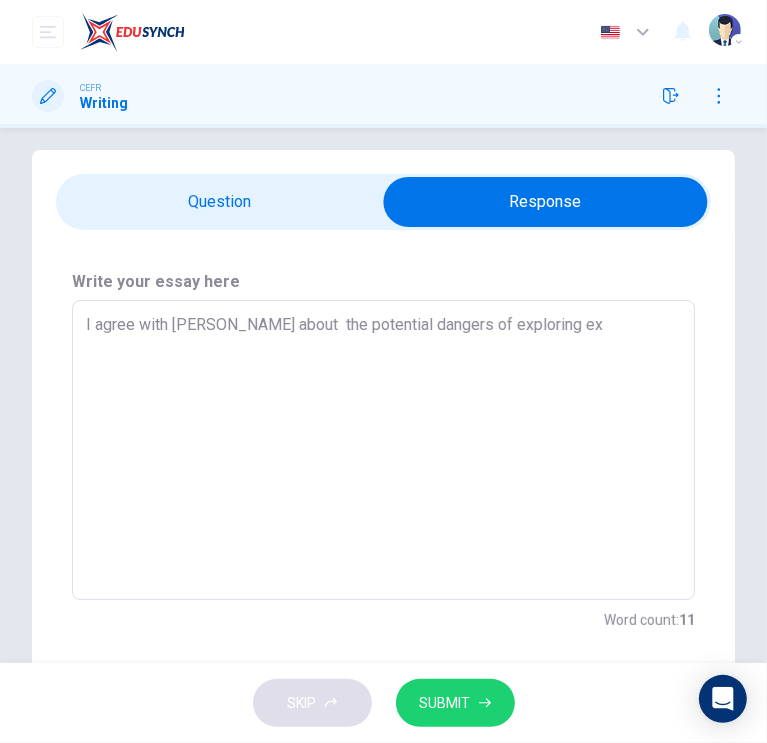 type on "x" 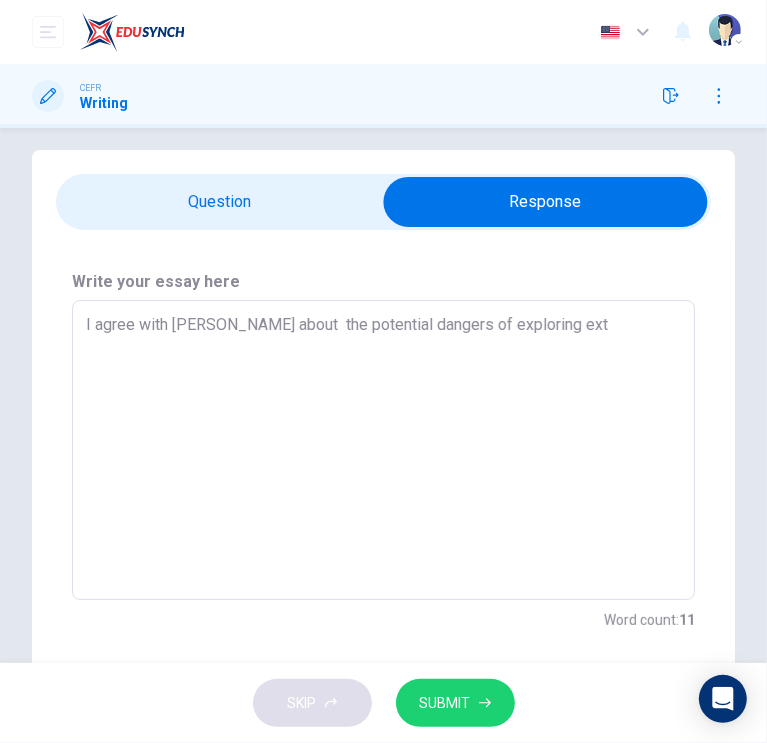 type on "x" 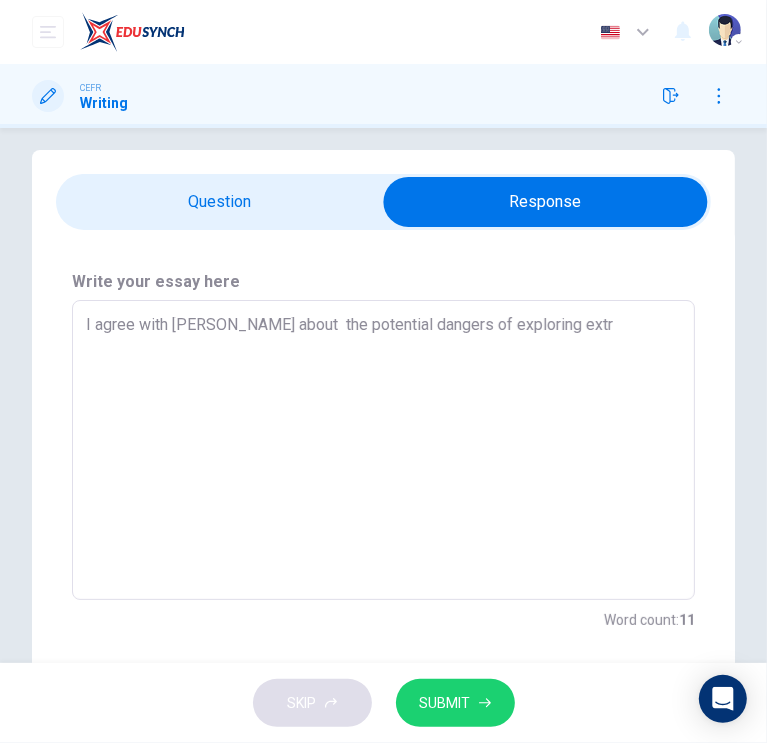 type on "x" 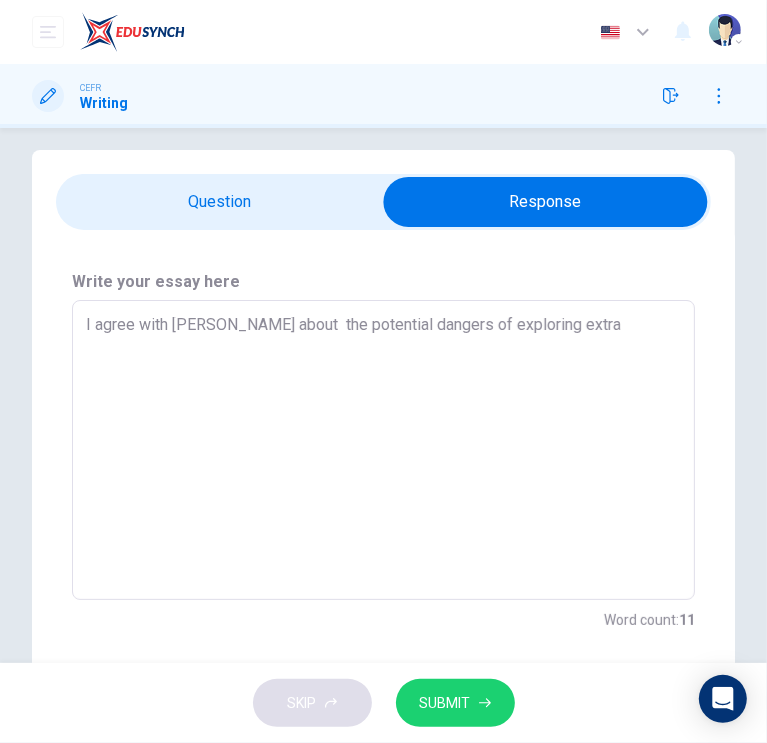 type on "x" 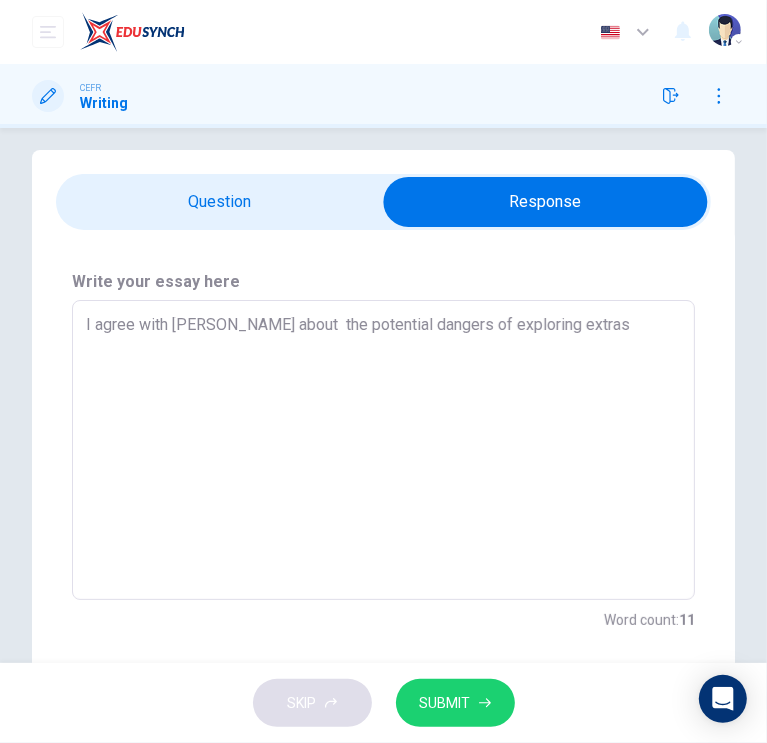 type on "I agree with Aria about  the potential dangers of exploring extra" 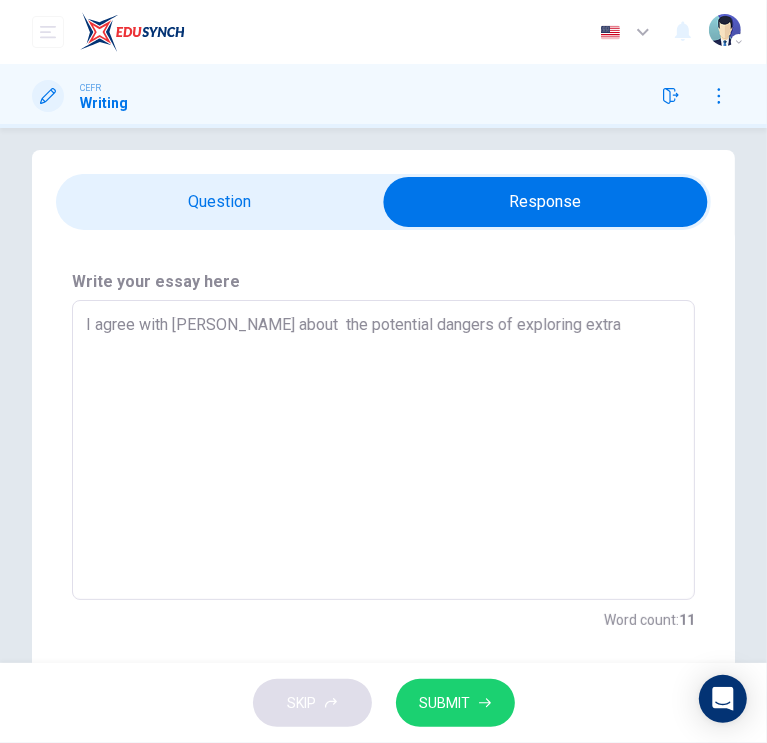 type on "I agree with Aria about  the potential dangers of exploring extrat" 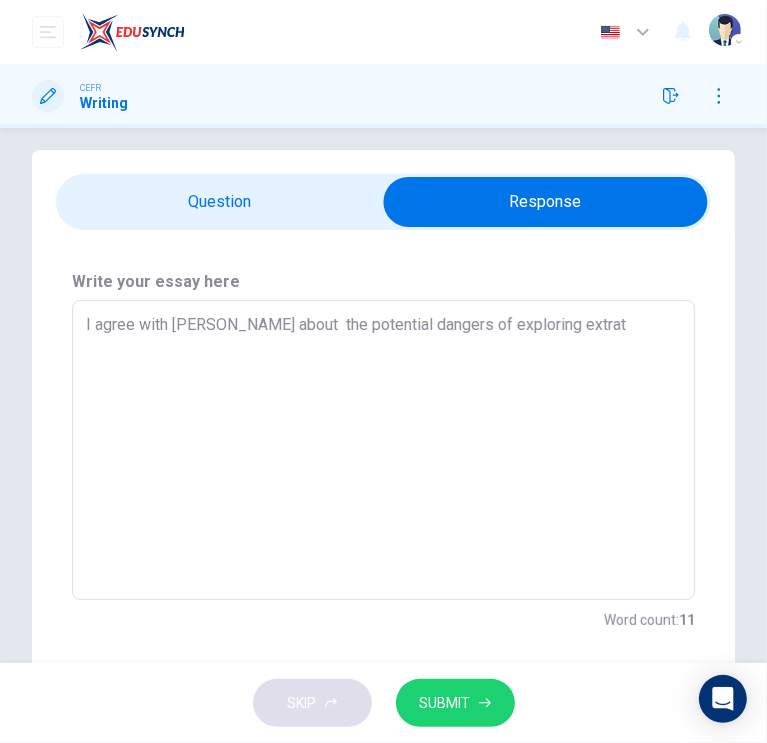 type on "I agree with Aria about  the potential dangers of exploring extrate" 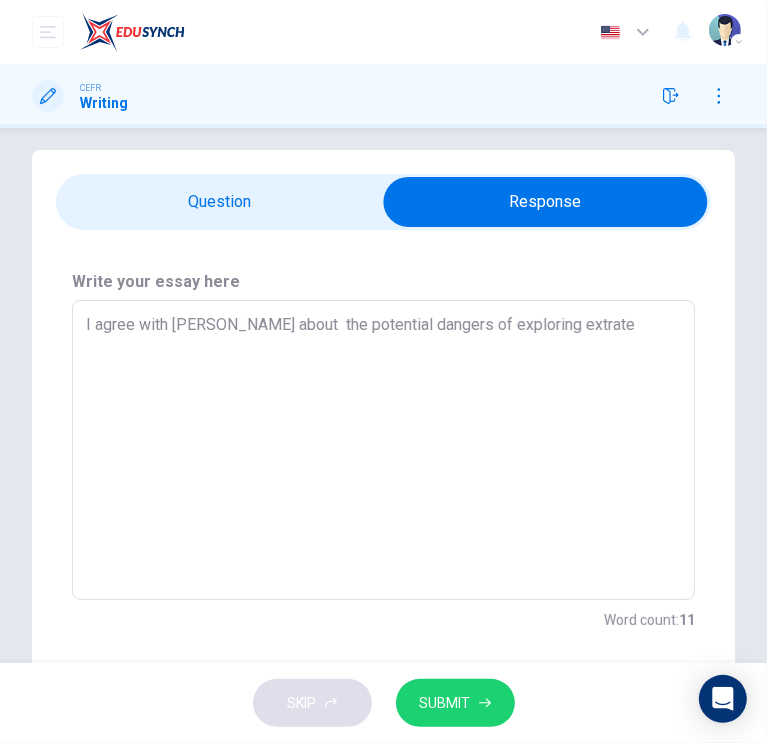 type on "x" 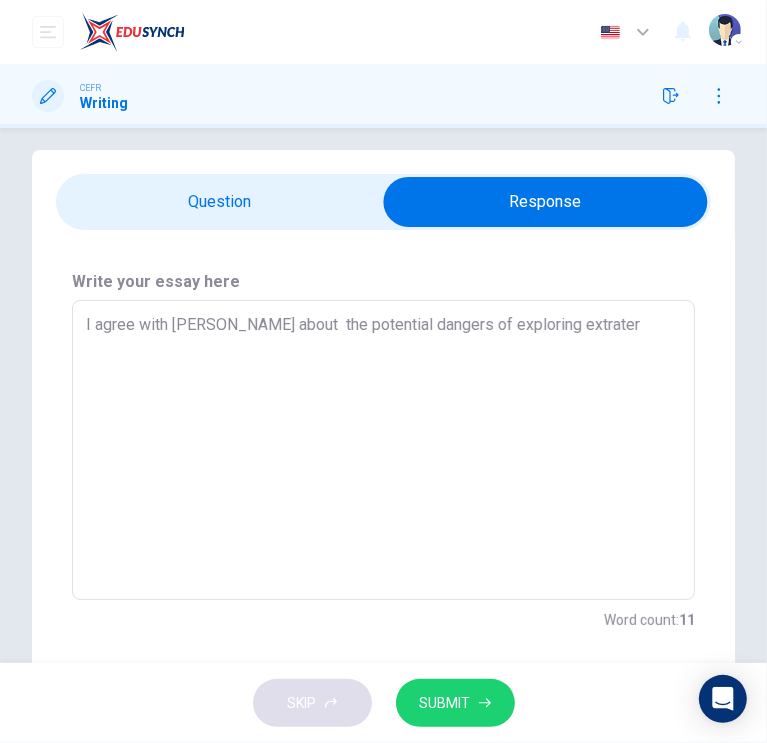 type on "x" 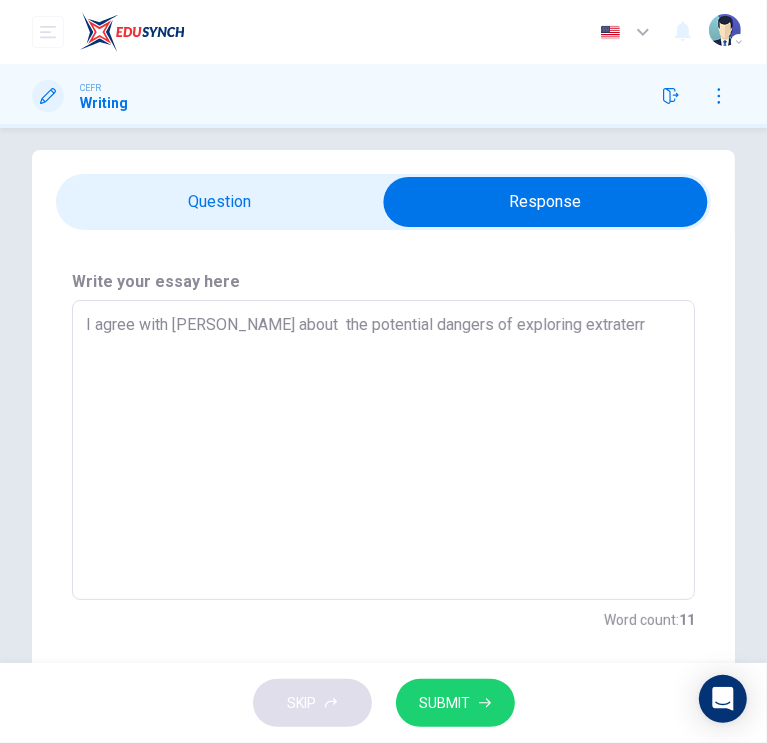 type on "x" 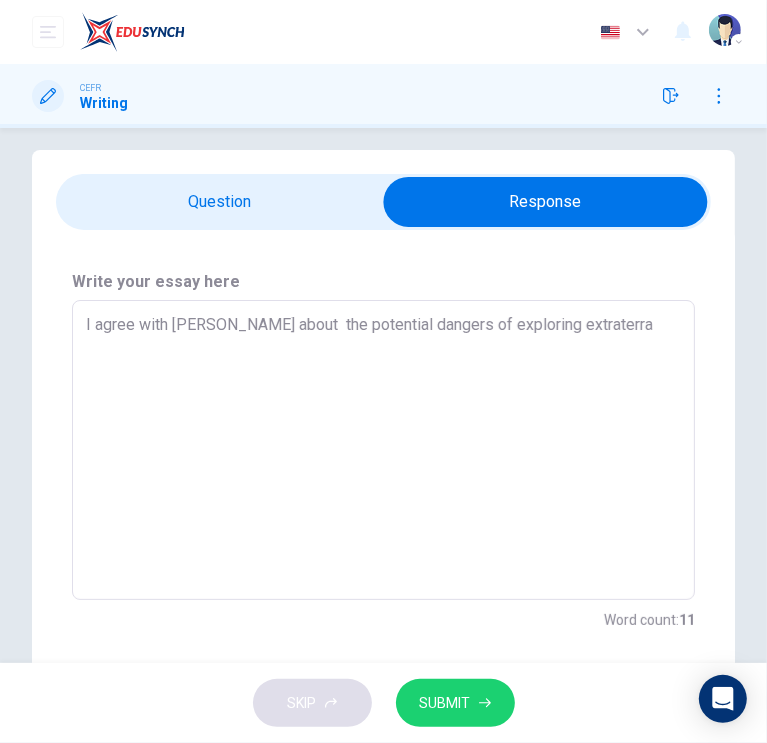 type on "x" 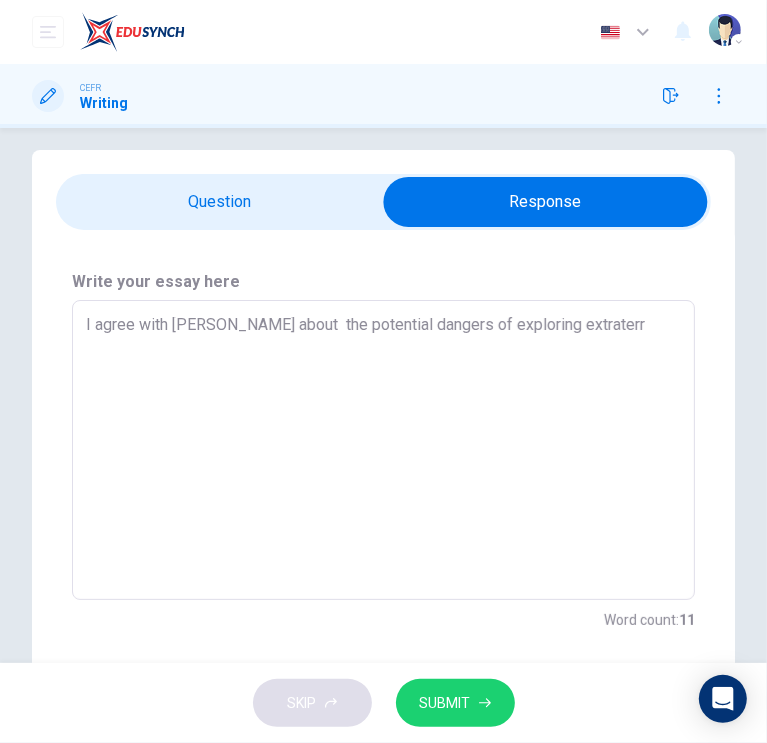 type on "x" 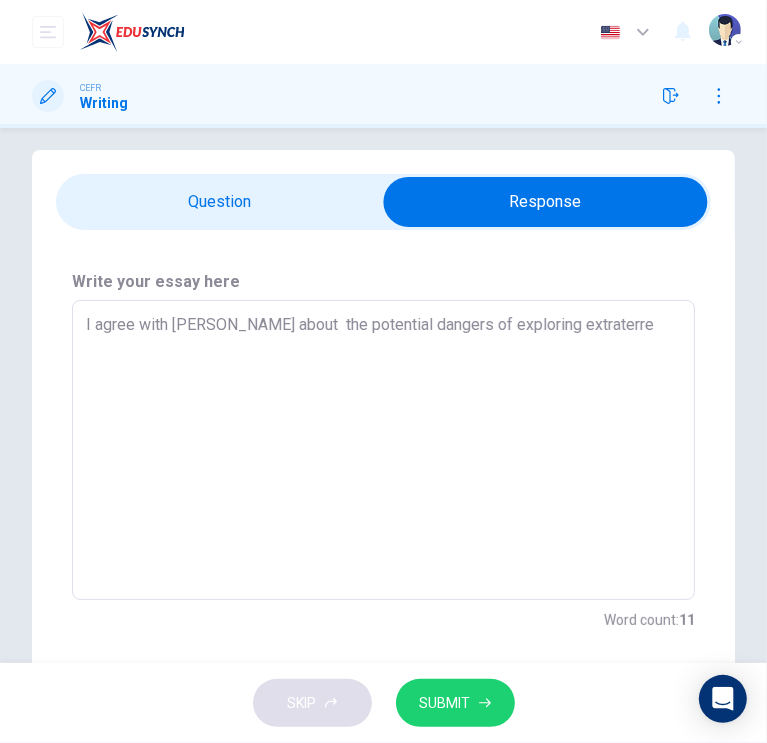 type on "x" 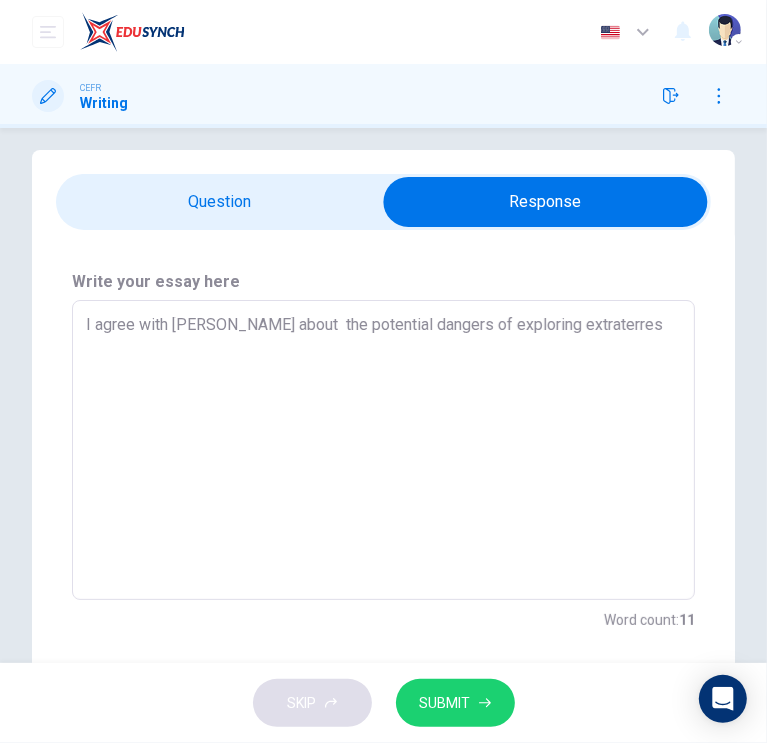 type on "x" 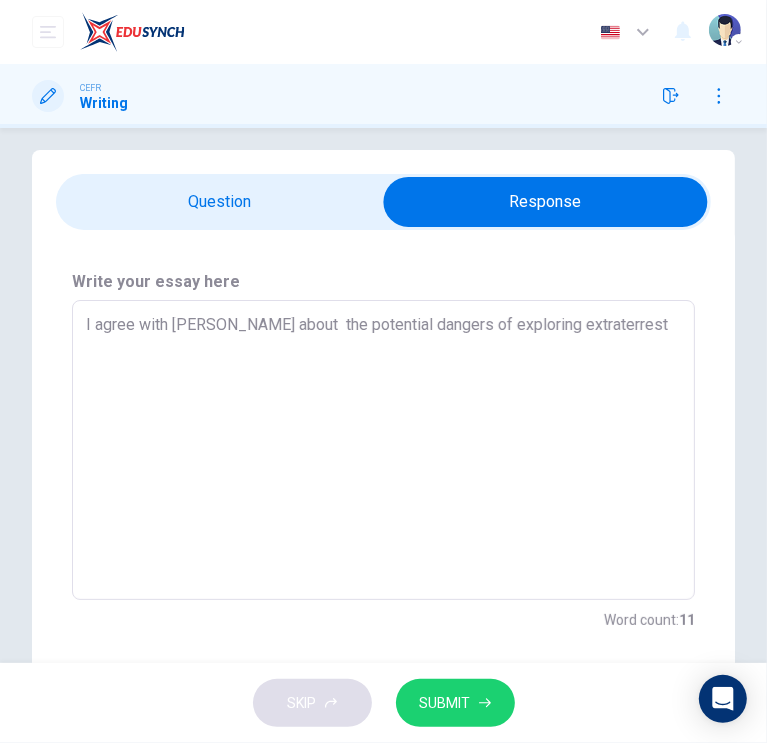type on "I agree with Aria about  the potential dangers of exploring extraterresti" 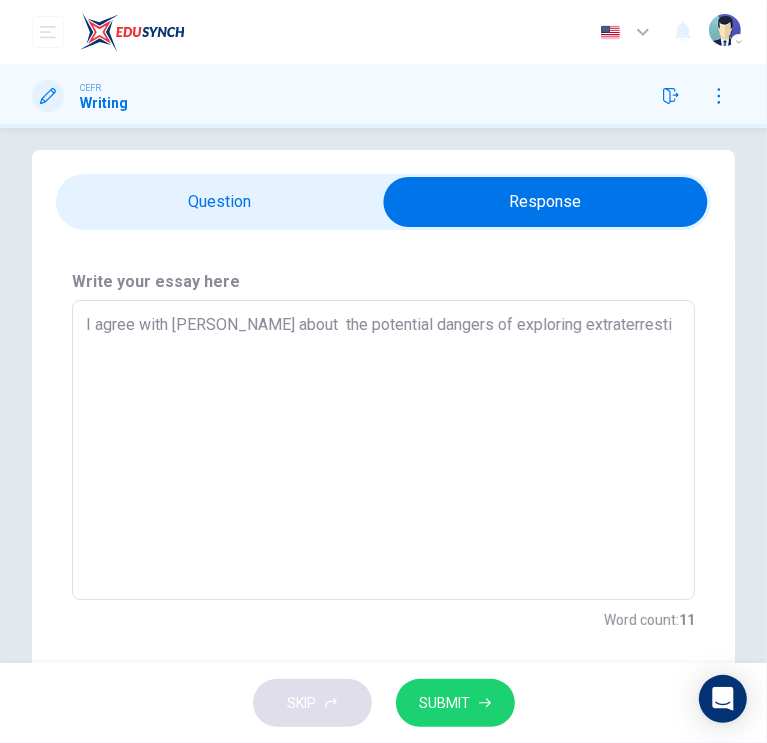 type on "x" 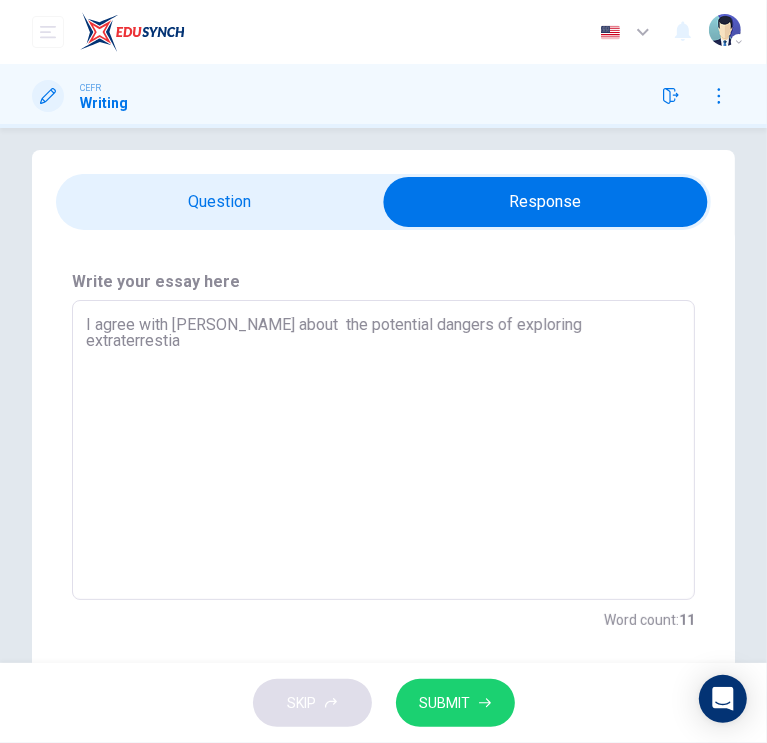 type on "x" 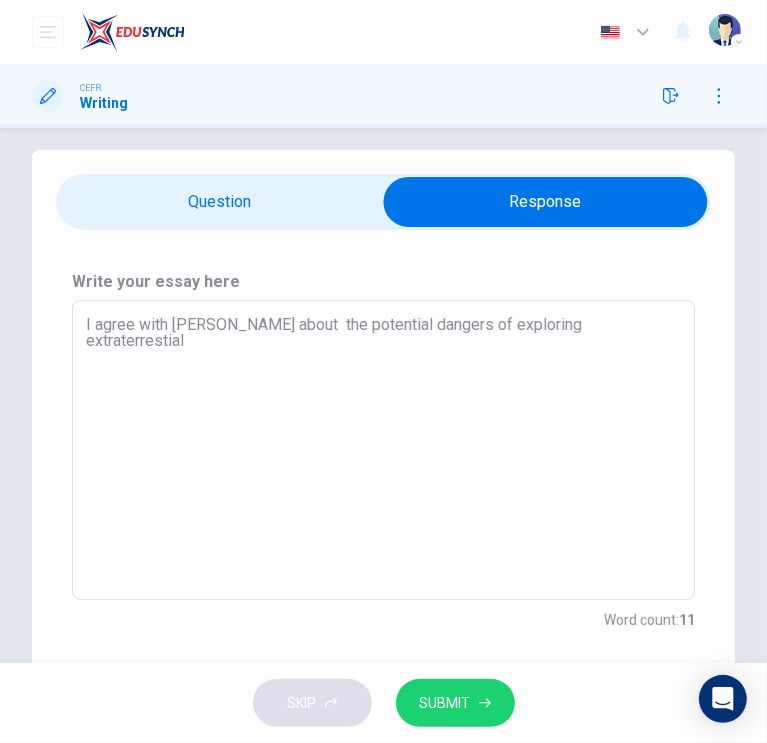 type on "x" 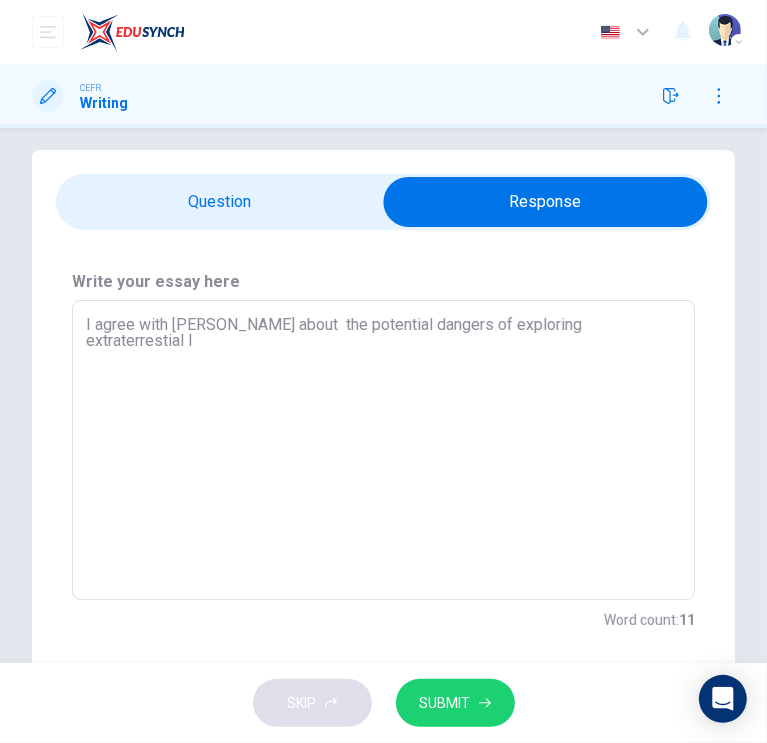 type on "x" 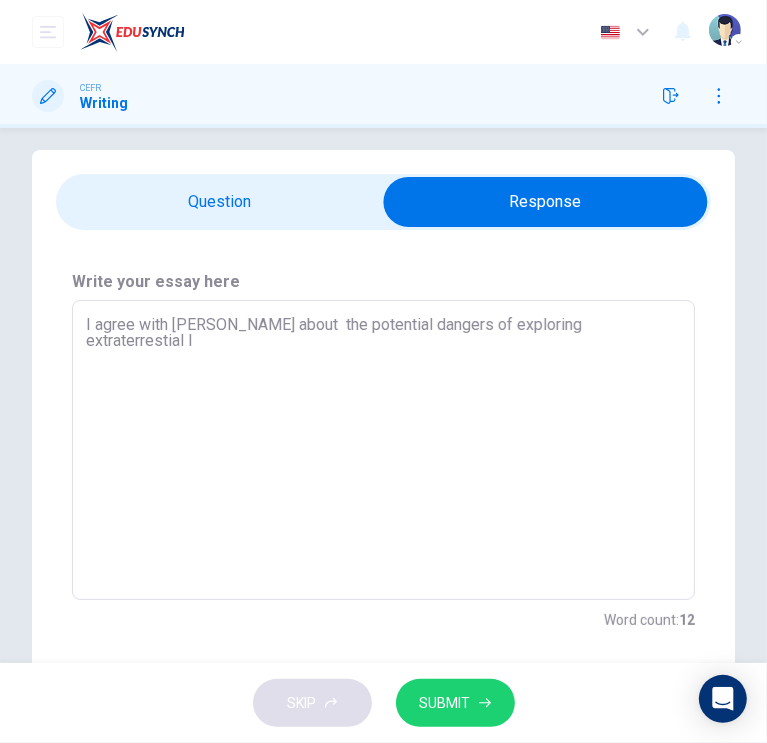 type on "I agree with Aria about  the potential dangers of exploring extraterrestial li" 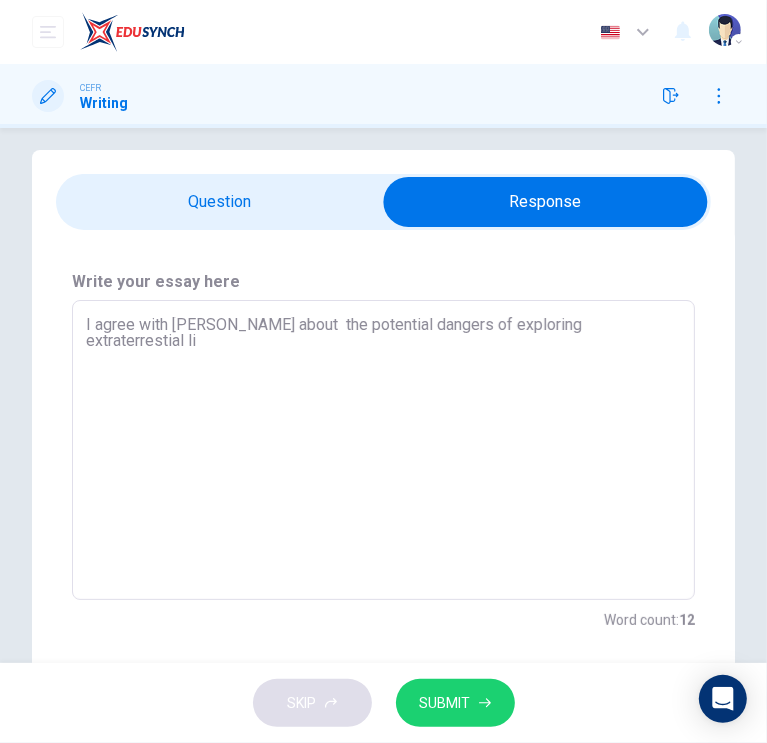 type on "x" 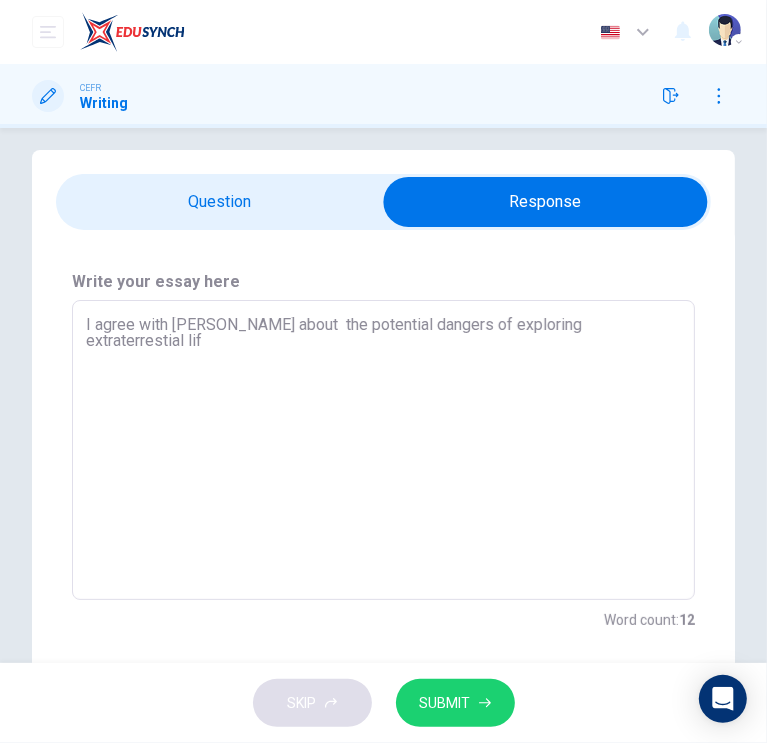 type on "x" 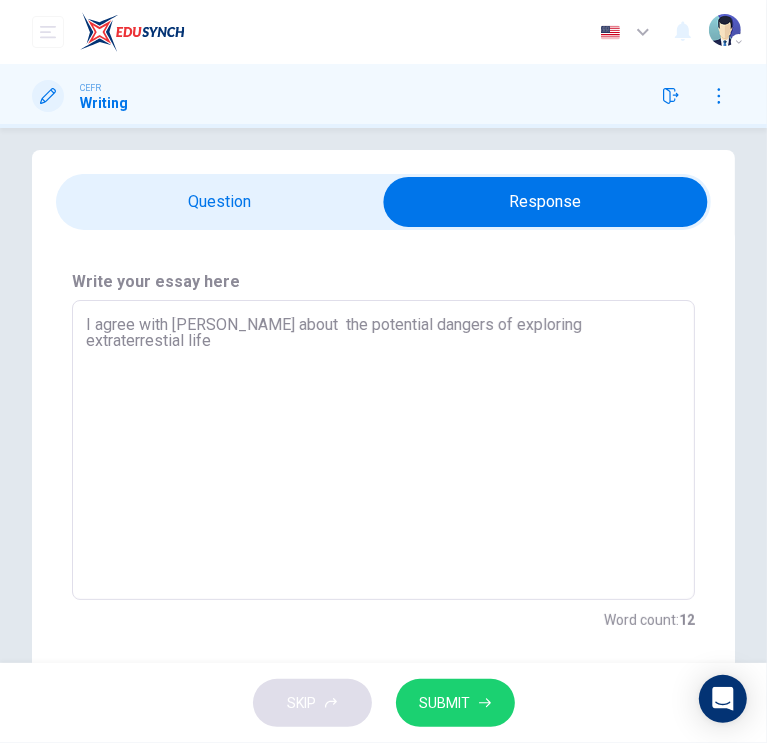 type on "I agree with Aria about  the potential dangers of exploring extraterrestial life." 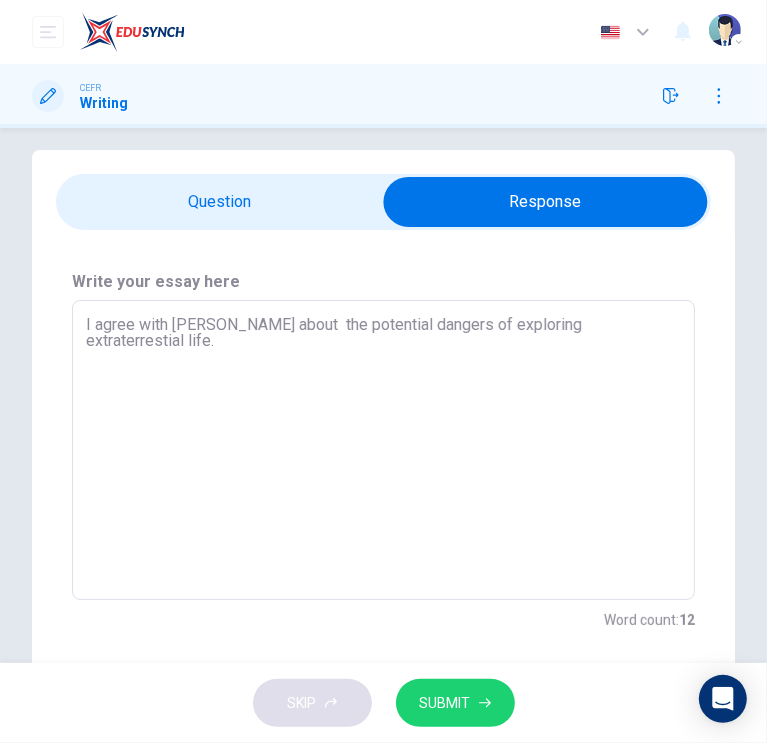 type on "x" 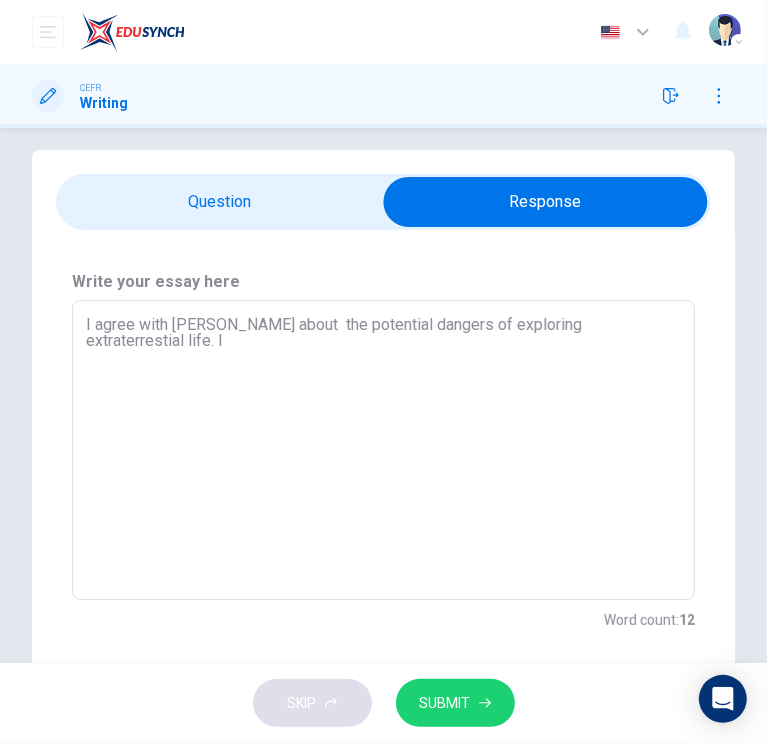 type on "x" 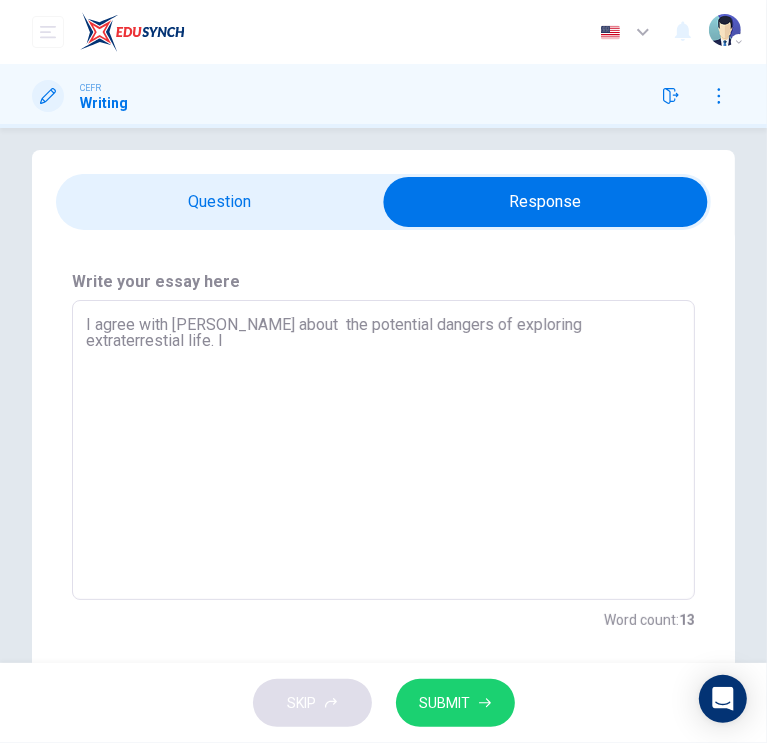 type on "I agree with Aria about  the potential dangers of exploring extraterrestial life. I" 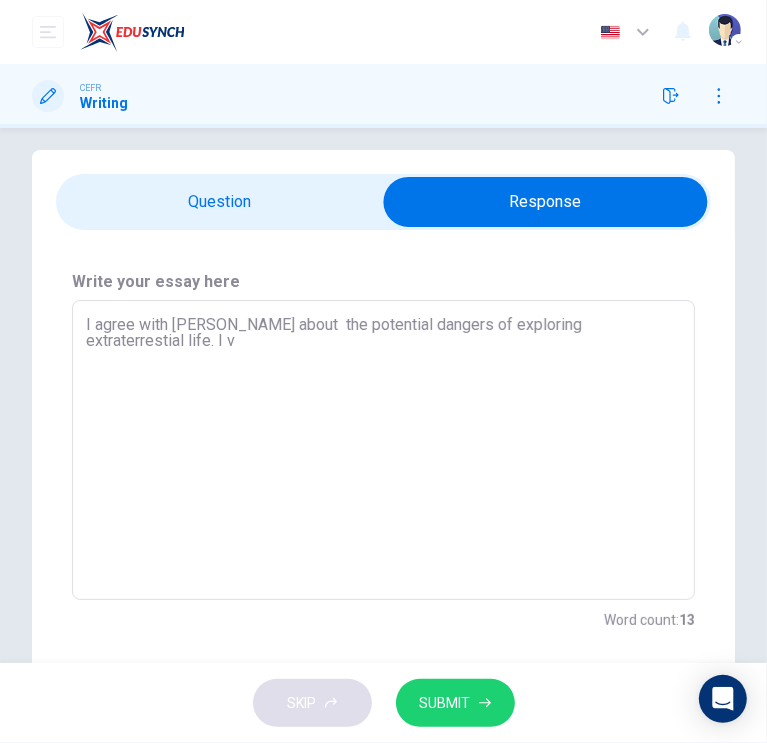 type on "x" 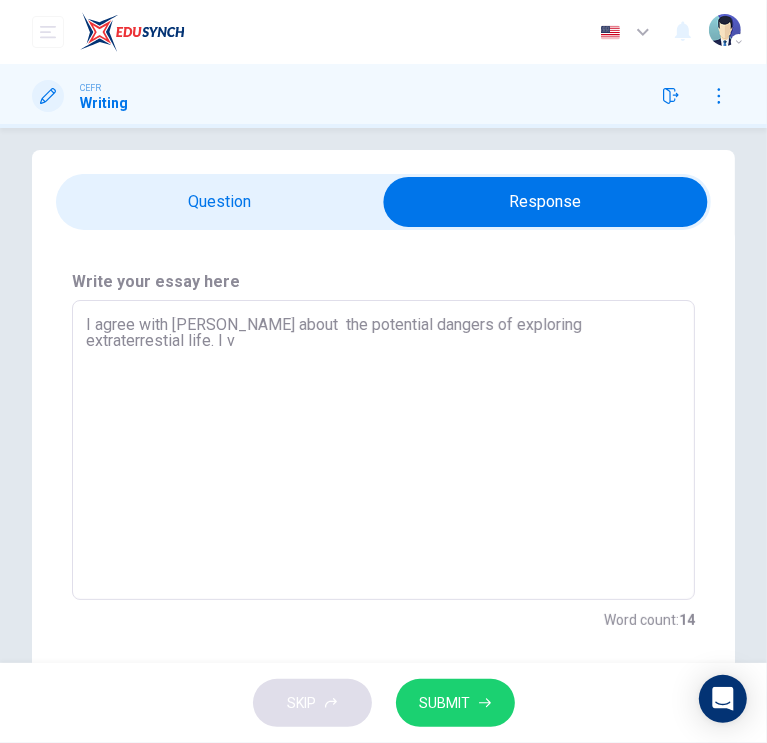 type on "I agree with Aria about  the potential dangers of exploring extraterrestial life. I ve" 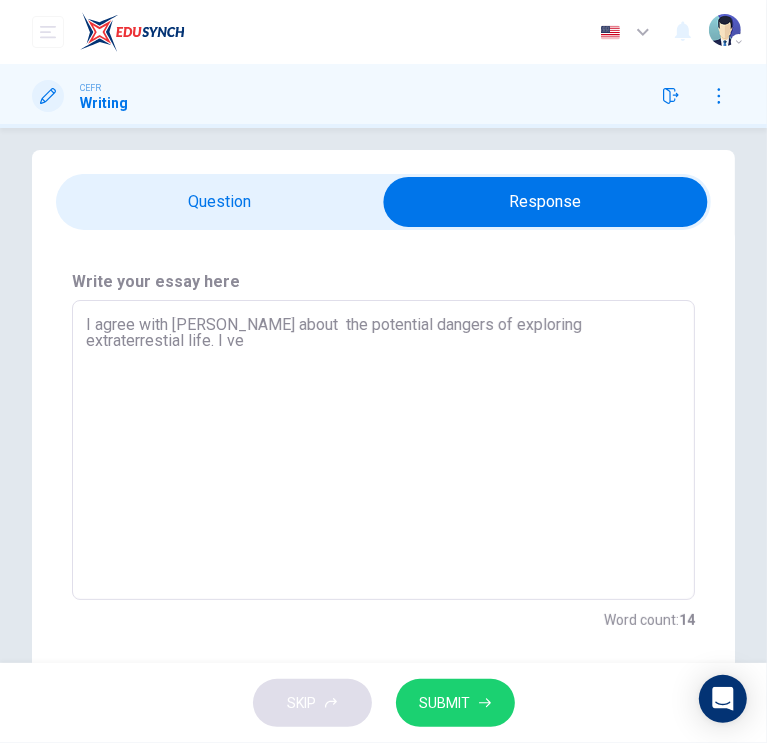 type on "x" 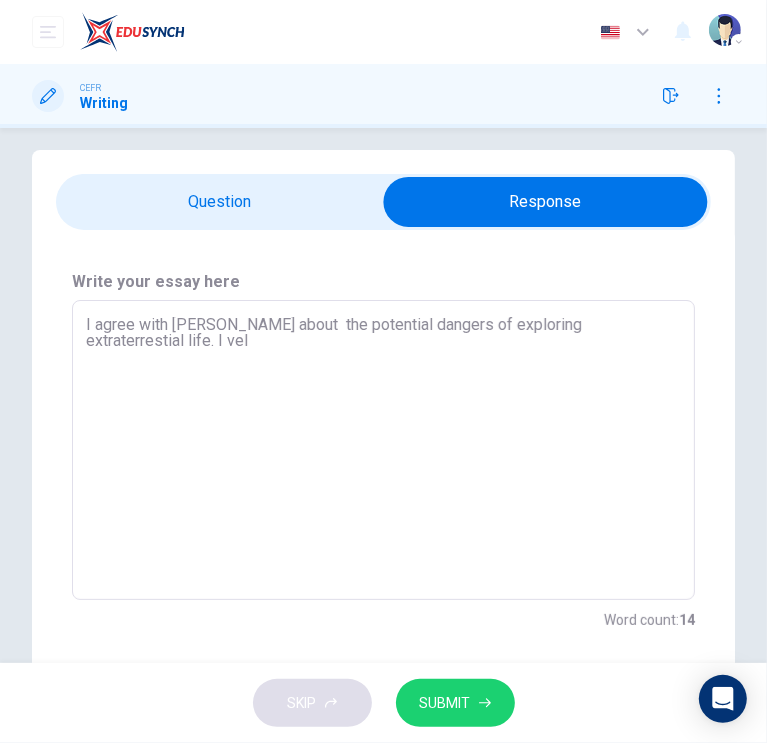 type on "x" 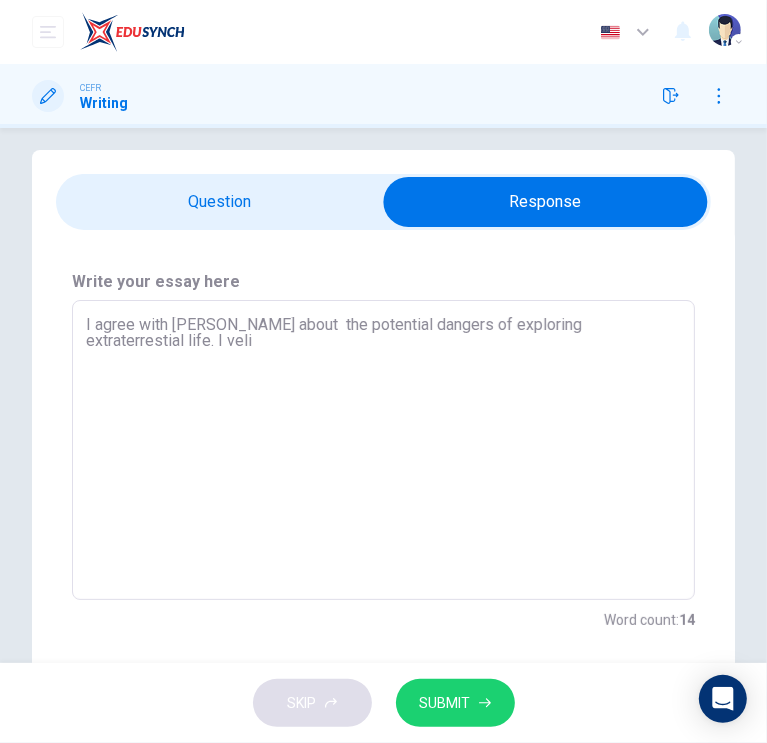 type on "I agree with Aria about  the potential dangers of exploring extraterrestial life. I velie" 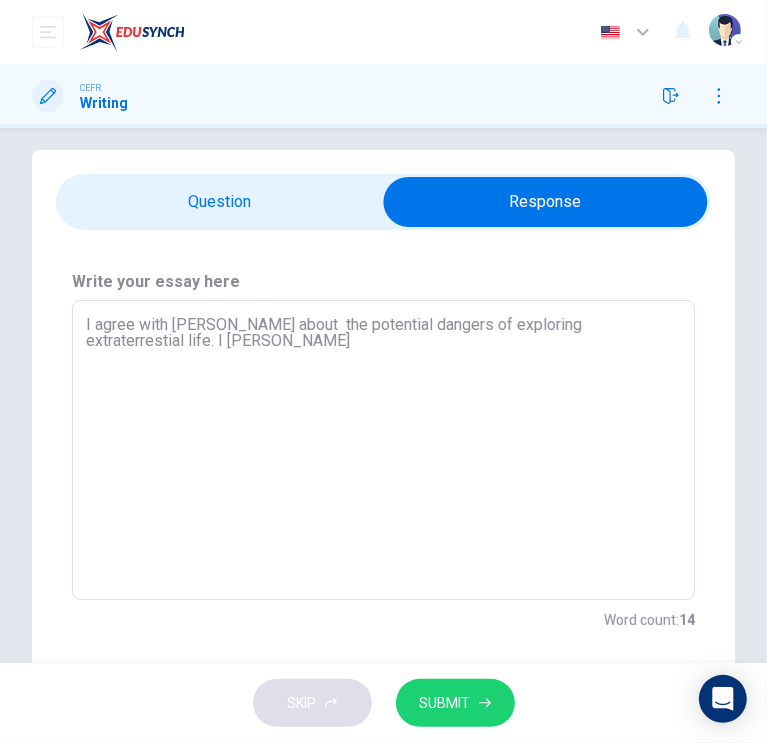 type on "x" 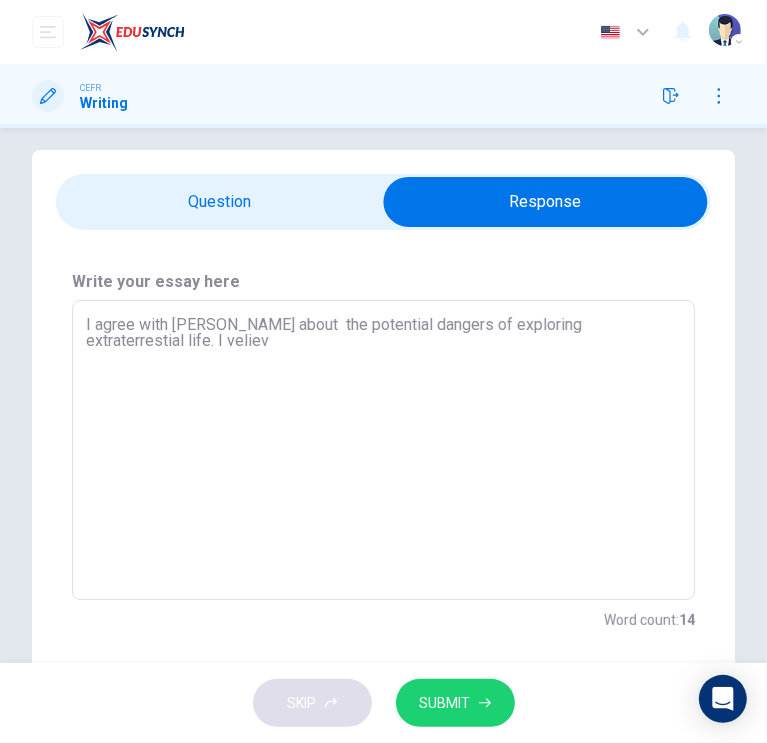 type on "x" 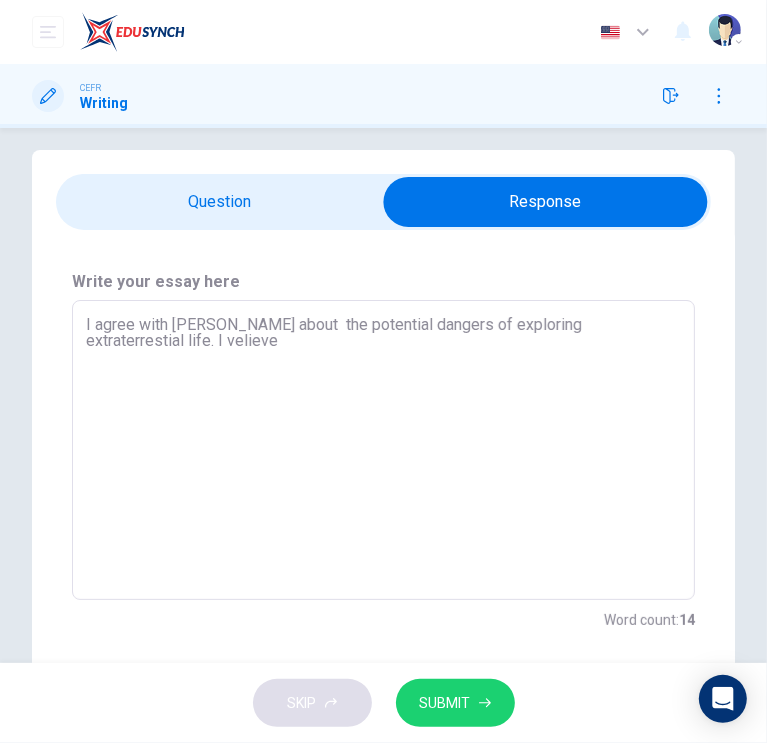 type on "x" 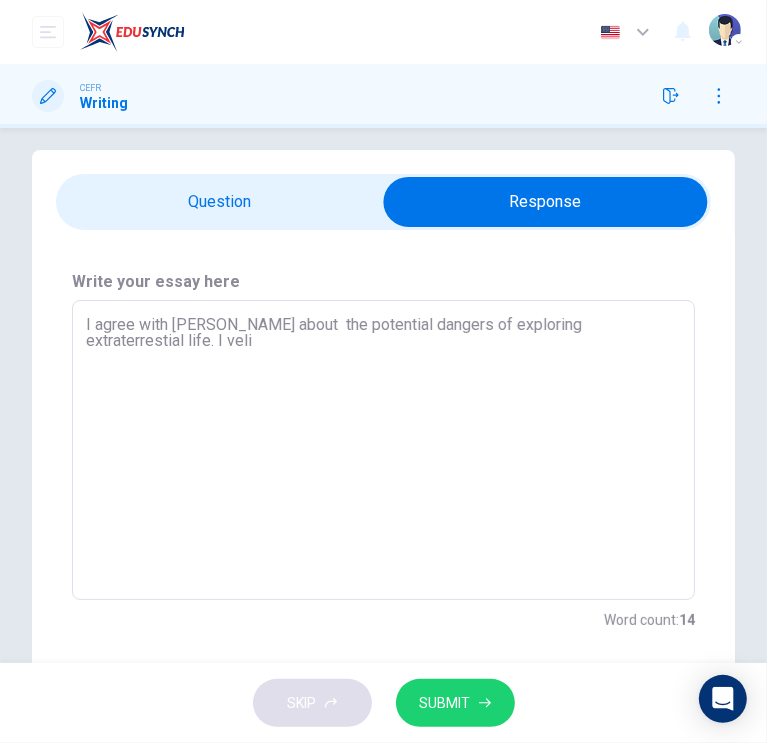 type on "I agree with Aria about  the potential dangers of exploring extraterrestial life. I vel" 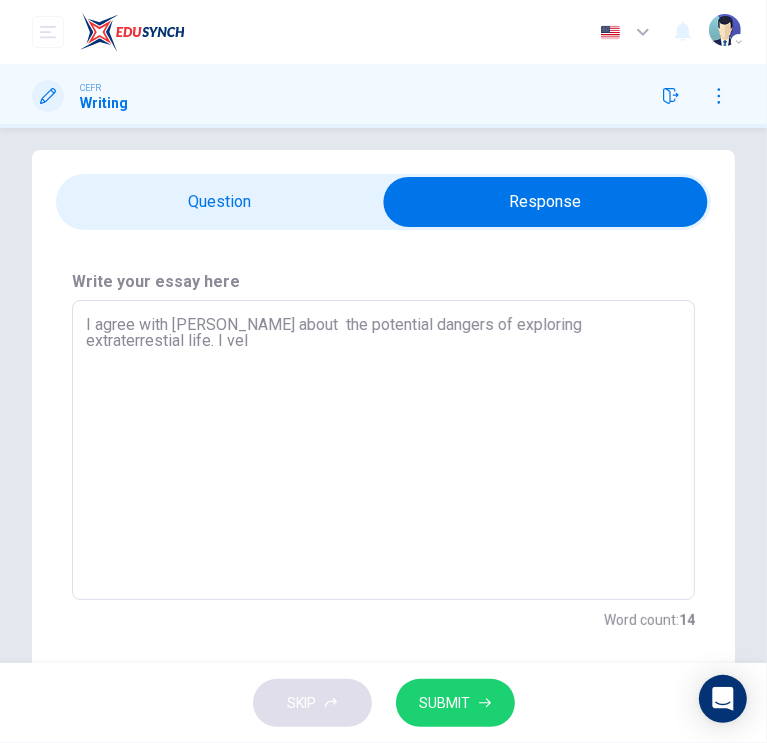 type on "x" 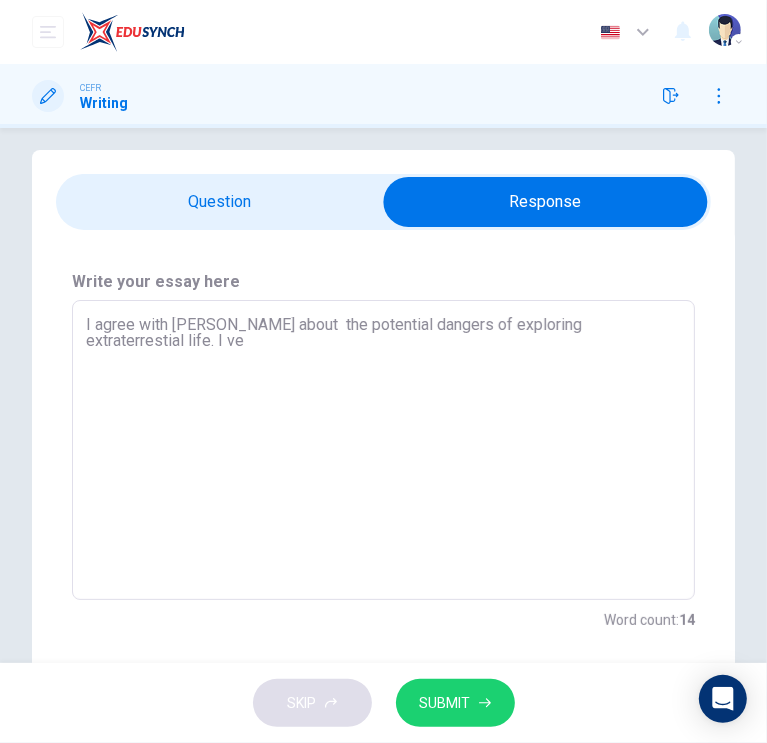 type on "x" 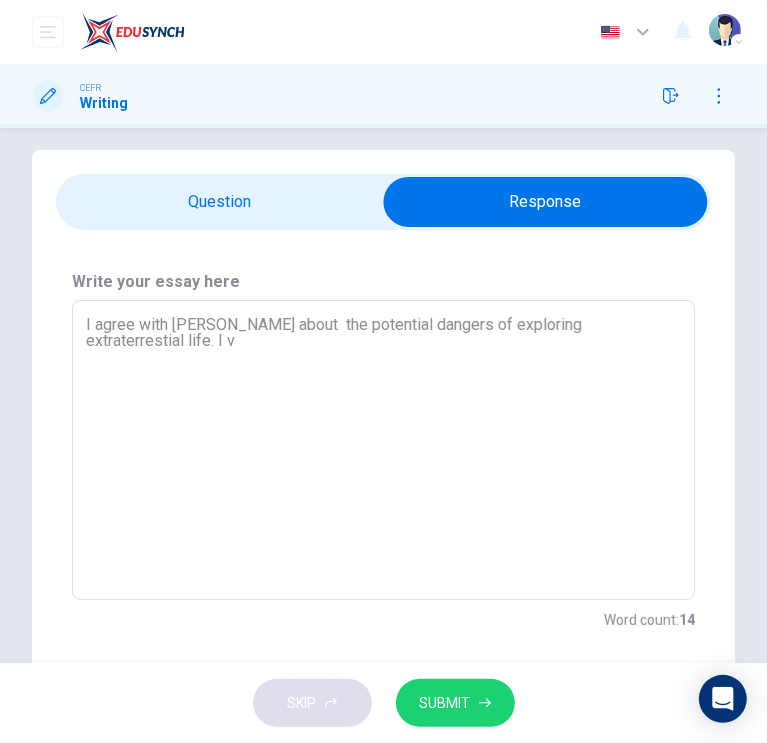 type 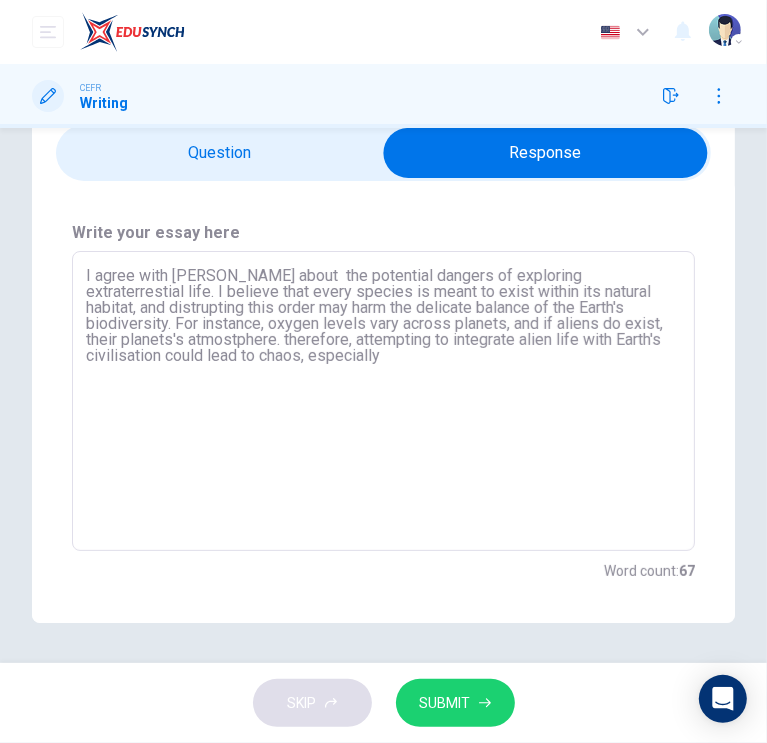 scroll, scrollTop: 3, scrollLeft: 0, axis: vertical 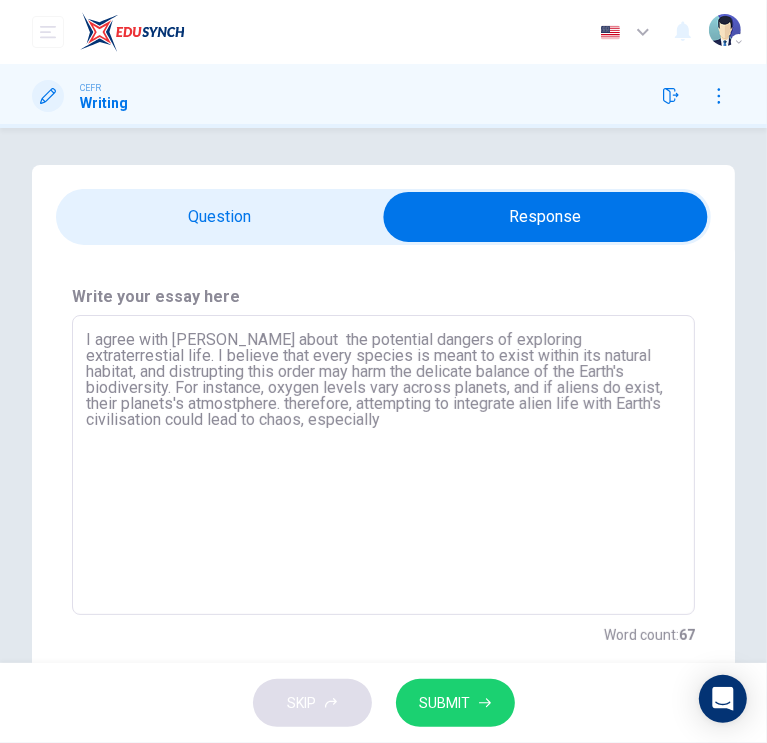 click on "I agree with Aria about  the potential dangers of exploring extraterrestial life. I believe that every species is meant to exist within its natural habitat, and distrupting this order may harm the delicate balance of the Earth's biodiversity. For instance, oxygen levels vary across planets, and if aliens do exist, their planets's atmostphere. therefore, attempting to integrate alien life with Earth's civilisation could lead to chaos, especially" at bounding box center (383, 465) 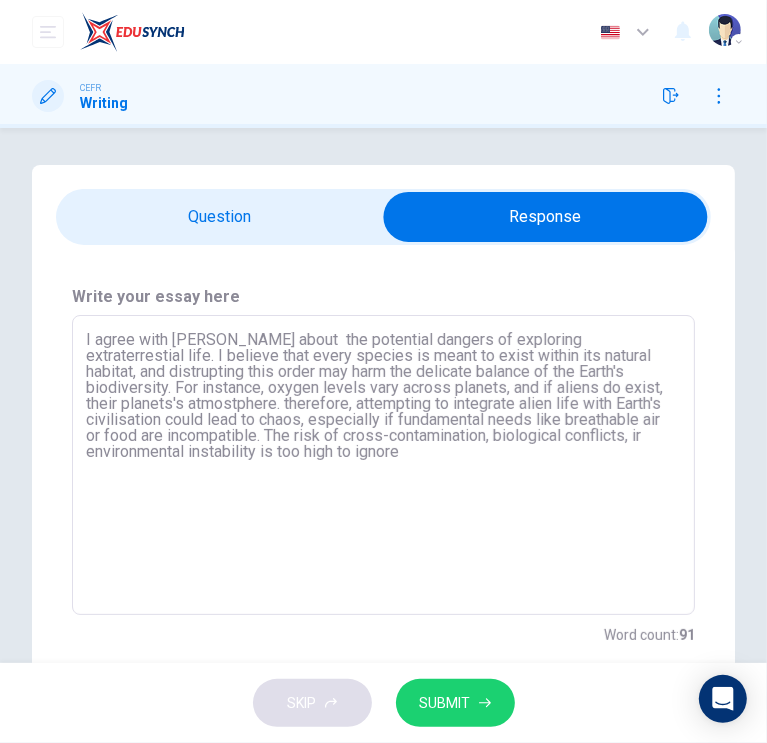 click on "I agree with Aria about  the potential dangers of exploring extraterrestial life. I believe that every species is meant to exist within its natural habitat, and distrupting this order may harm the delicate balance of the Earth's biodiversity. For instance, oxygen levels vary across planets, and if aliens do exist, their planets's atmostphere. therefore, attempting to integrate alien life with Earth's civilisation could lead to chaos, especially if fundamental needs like breathable air or food are incompatible. The risk of cross-contamination, biological conflicts, ir environmental instability is too high to ignore" at bounding box center (383, 465) 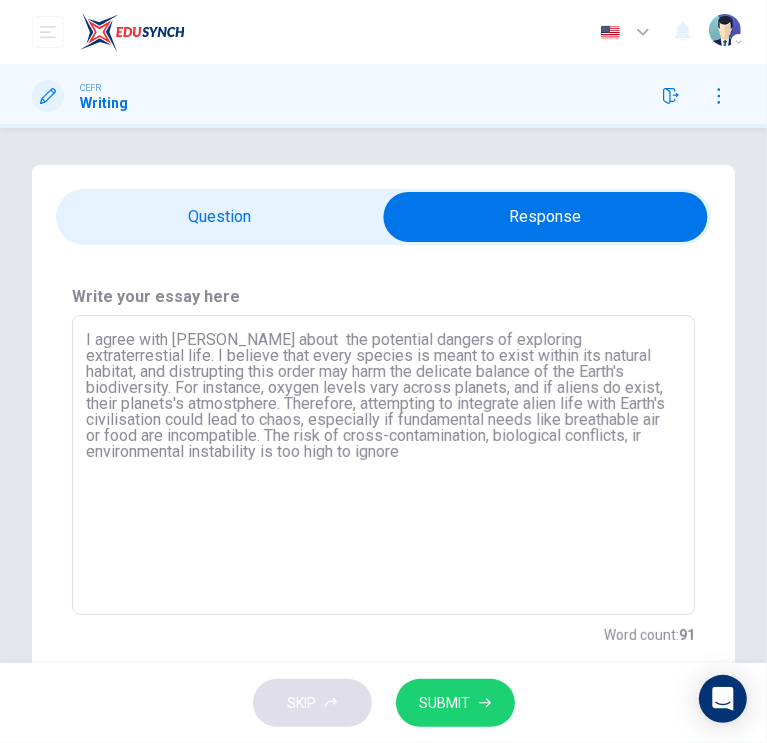 click on "I agree with Aria about  the potential dangers of exploring extraterrestial life. I believe that every species is meant to exist within its natural habitat, and distrupting this order may harm the delicate balance of the Earth's biodiversity. For instance, oxygen levels vary across planets, and if aliens do exist, their planets's atmostphere. Therefore, attempting to integrate alien life with Earth's civilisation could lead to chaos, especially if fundamental needs like breathable air or food are incompatible. The risk of cross-contamination, biological conflicts, ir environmental instability is too high to ignore" at bounding box center (383, 465) 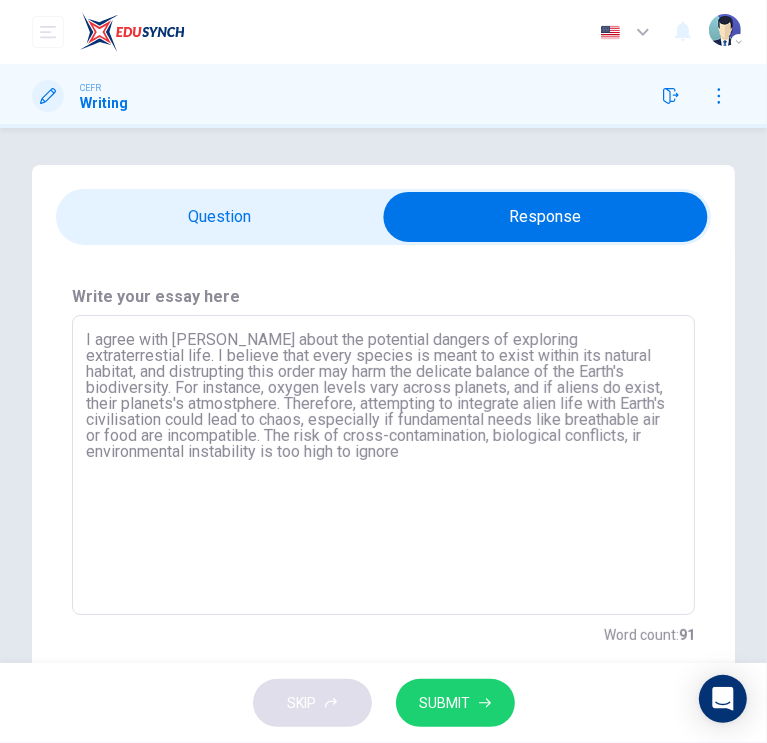 click on "I agree with Aria about the potential dangers of exploring extraterrestial life. I believe that every species is meant to exist within its natural habitat, and distrupting this order may harm the delicate balance of the Earth's biodiversity. For instance, oxygen levels vary across planets, and if aliens do exist, their planets's atmostphere. Therefore, attempting to integrate alien life with Earth's civilisation could lead to chaos, especially if fundamental needs like breathable air or food are incompatible. The risk of cross-contamination, biological conflicts, ir environmental instability is too high to ignore" at bounding box center [383, 465] 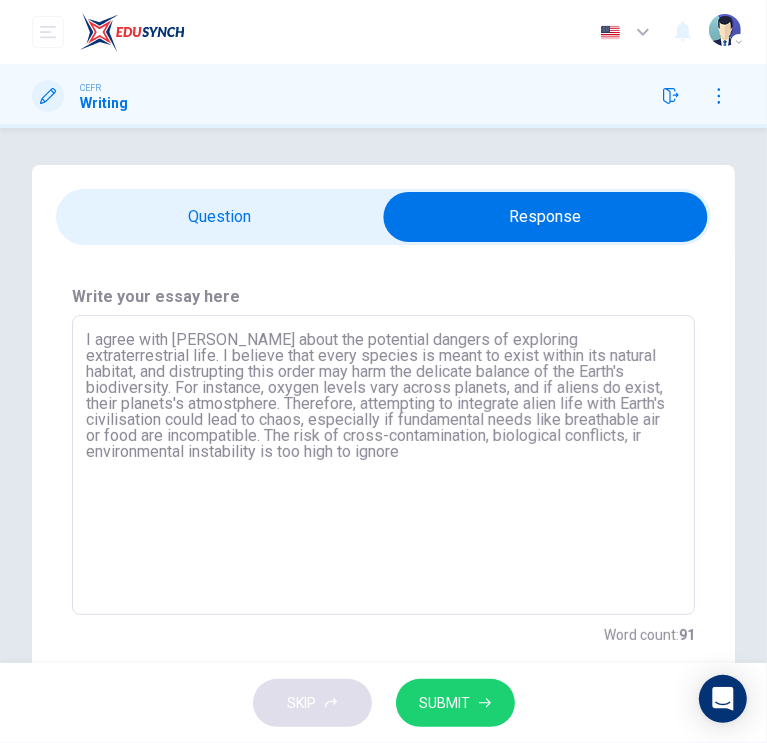click on "I agree with Aria about the potential dangers of exploring extraterrestrial life. I believe that every species is meant to exist within its natural habitat, and distrupting this order may harm the delicate balance of the Earth's biodiversity. For instance, oxygen levels vary across planets, and if aliens do exist, their planets's atmostphere. Therefore, attempting to integrate alien life with Earth's civilisation could lead to chaos, especially if fundamental needs like breathable air or food are incompatible. The risk of cross-contamination, biological conflicts, ir environmental instability is too high to ignore" at bounding box center [383, 465] 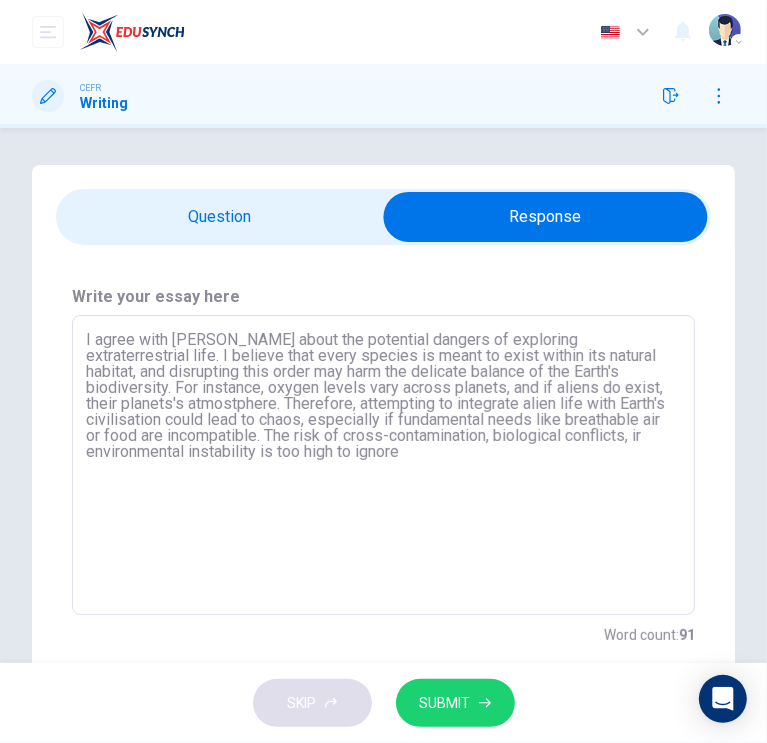 click on "I agree with Aria about the potential dangers of exploring extraterrestrial life. I believe that every species is meant to exist within its natural habitat, and disrupting this order may harm the delicate balance of the Earth's biodiversity. For instance, oxygen levels vary across planets, and if aliens do exist, their planets's atmostphere. Therefore, attempting to integrate alien life with Earth's civilisation could lead to chaos, especially if fundamental needs like breathable air or food are incompatible. The risk of cross-contamination, biological conflicts, ir environmental instability is too high to ignore" at bounding box center (383, 465) 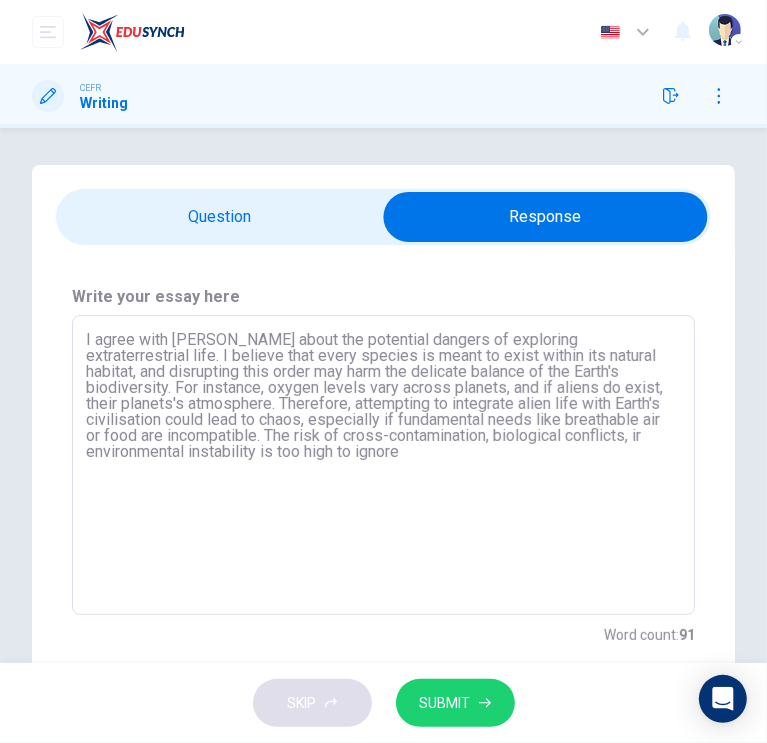 click on "I agree with Aria about the potential dangers of exploring extraterrestrial life. I believe that every species is meant to exist within its natural habitat, and disrupting this order may harm the delicate balance of the Earth's biodiversity. For instance, oxygen levels vary across planets, and if aliens do exist, their planets's atmosphere. Therefore, attempting to integrate alien life with Earth's civilisation could lead to chaos, especially if fundamental needs like breathable air or food are incompatible. The risk of cross-contamination, biological conflicts, ir environmental instability is too high to ignore" at bounding box center [383, 465] 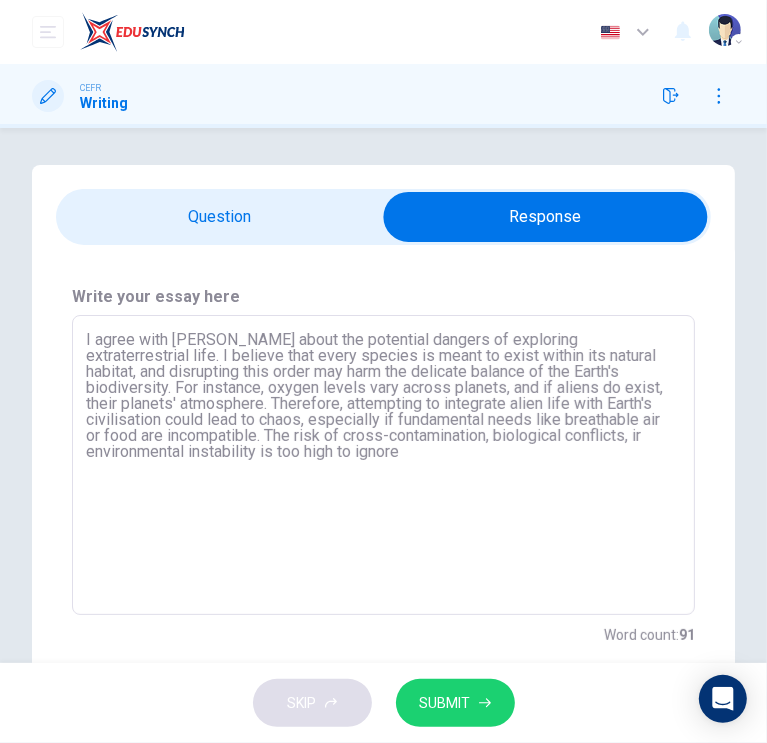 click on "I agree with Aria about the potential dangers of exploring extraterrestrial life. I believe that every species is meant to exist within its natural habitat, and disrupting this order may harm the delicate balance of the Earth's biodiversity. For instance, oxygen levels vary across planets, and if aliens do exist, their planets' atmosphere. Therefore, attempting to integrate alien life with Earth's civilisation could lead to chaos, especially if fundamental needs like breathable air or food are incompatible. The risk of cross-contamination, biological conflicts, ir environmental instability is too high to ignore" at bounding box center (383, 465) 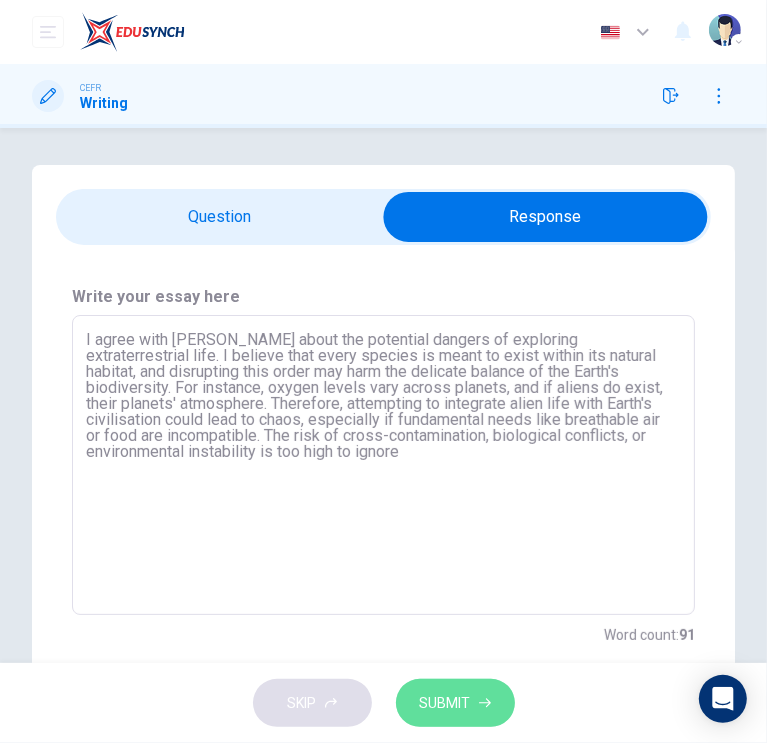 click on "SUBMIT" at bounding box center [445, 703] 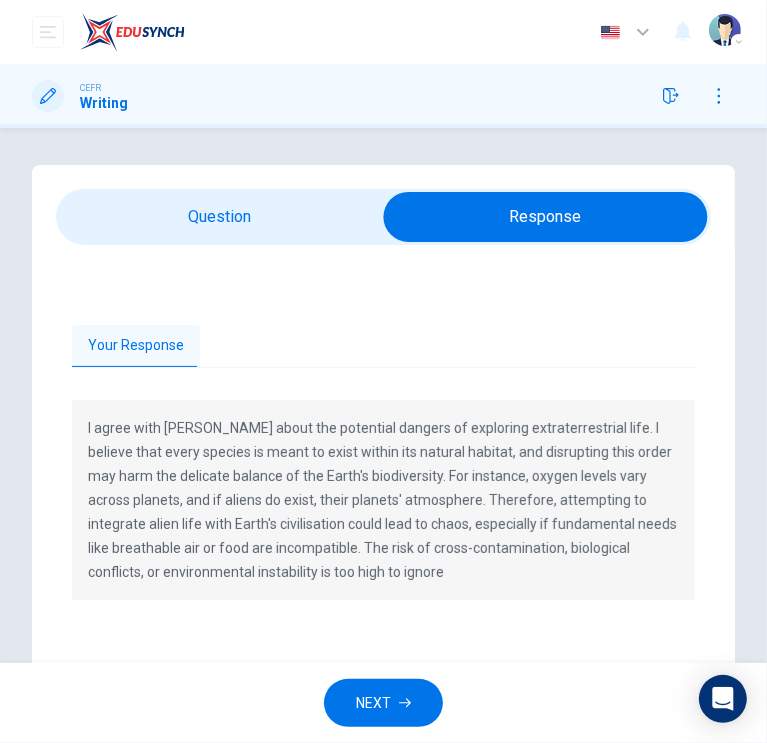 scroll, scrollTop: 59, scrollLeft: 0, axis: vertical 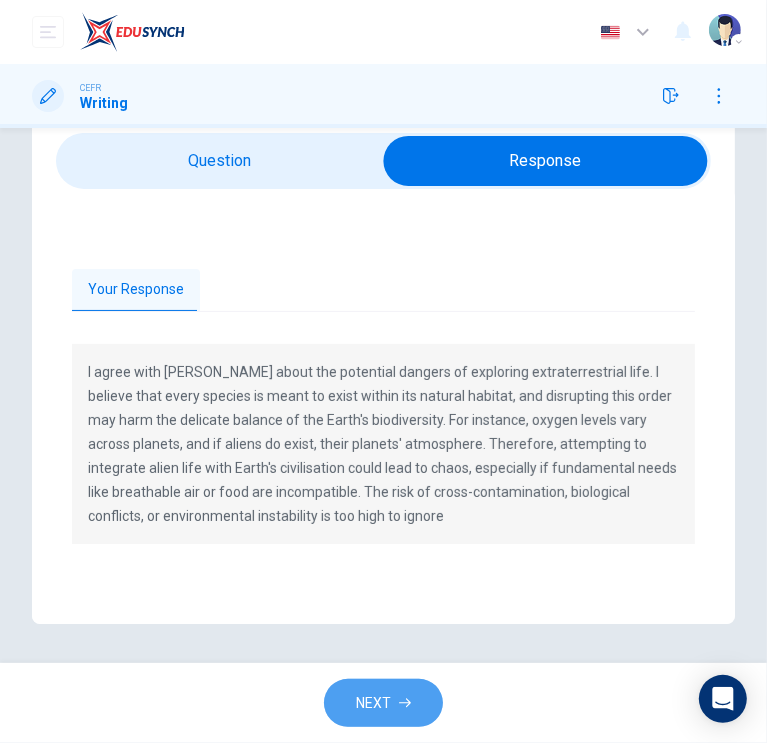 click on "NEXT" at bounding box center [383, 703] 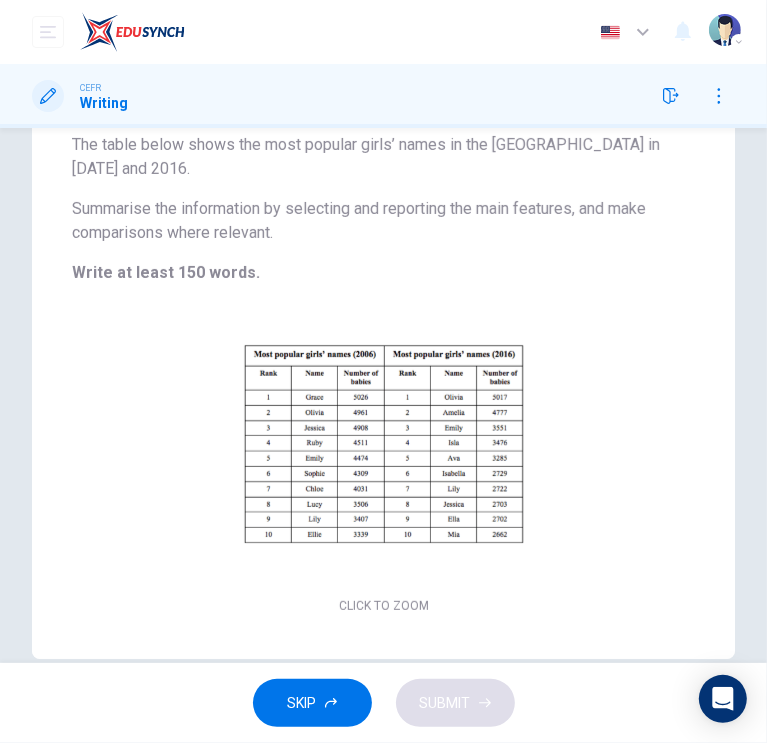 scroll, scrollTop: 263, scrollLeft: 0, axis: vertical 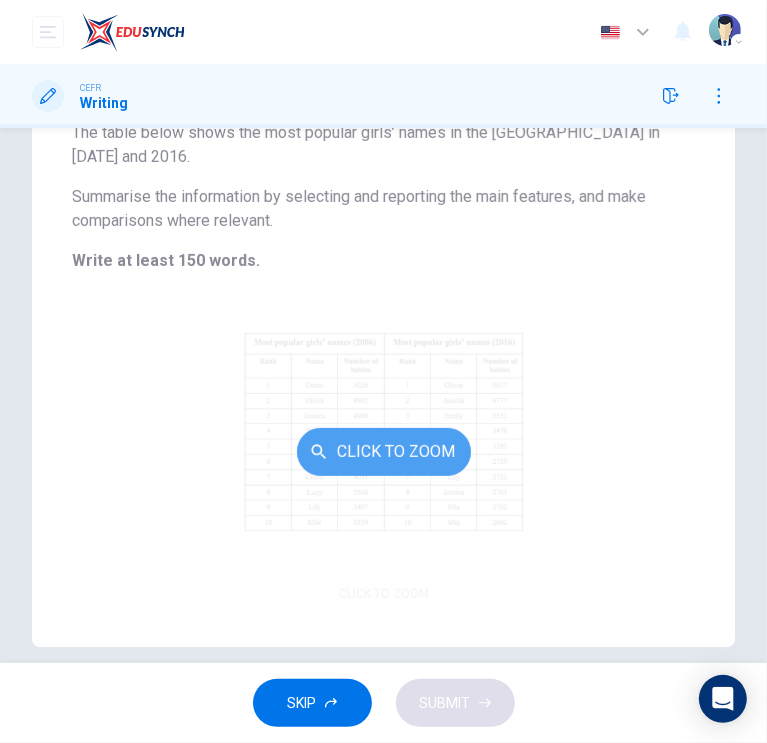 click on "Click to Zoom" at bounding box center (384, 452) 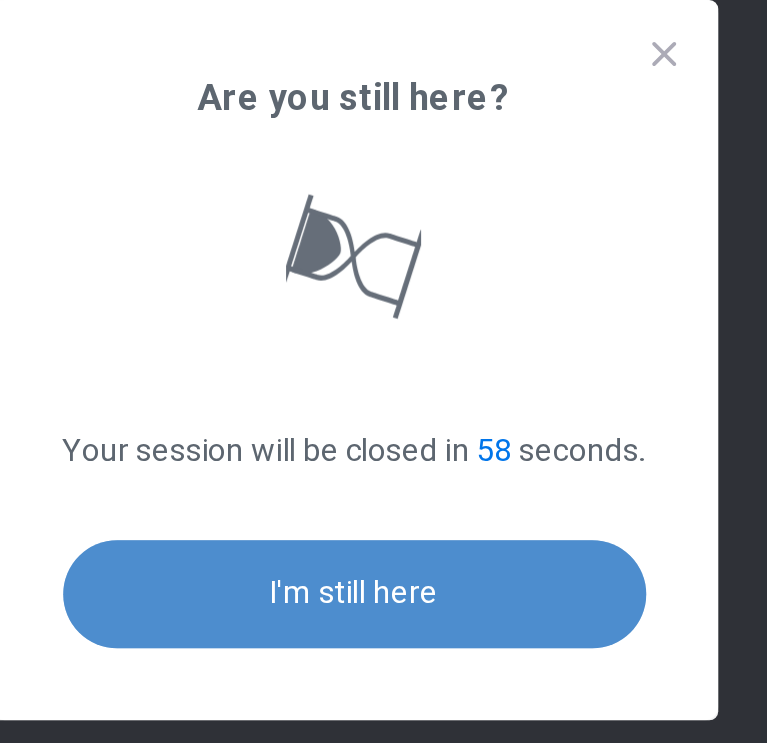 click on "I'm still here" at bounding box center [383, 476] 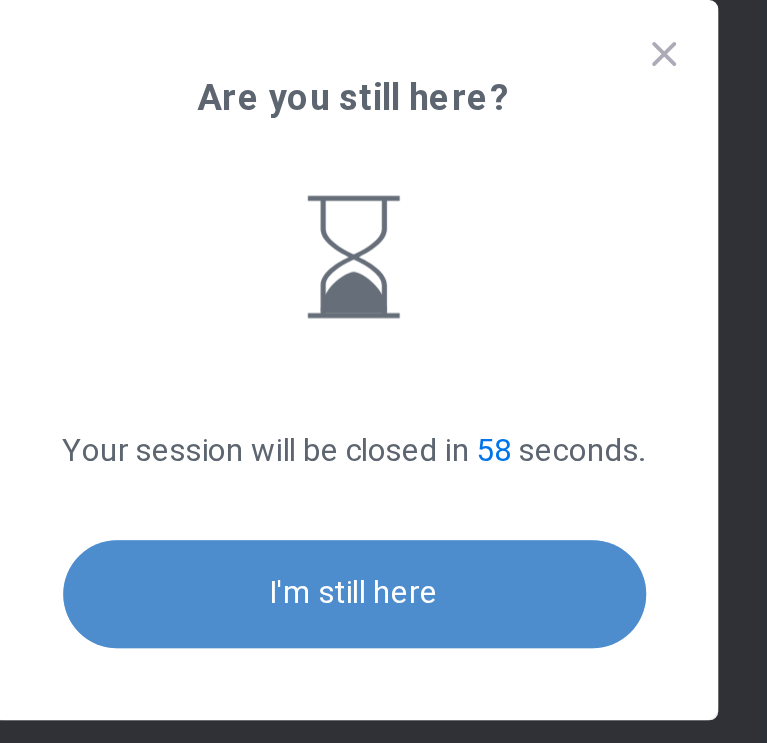 click on "I'm still here" at bounding box center [383, 476] 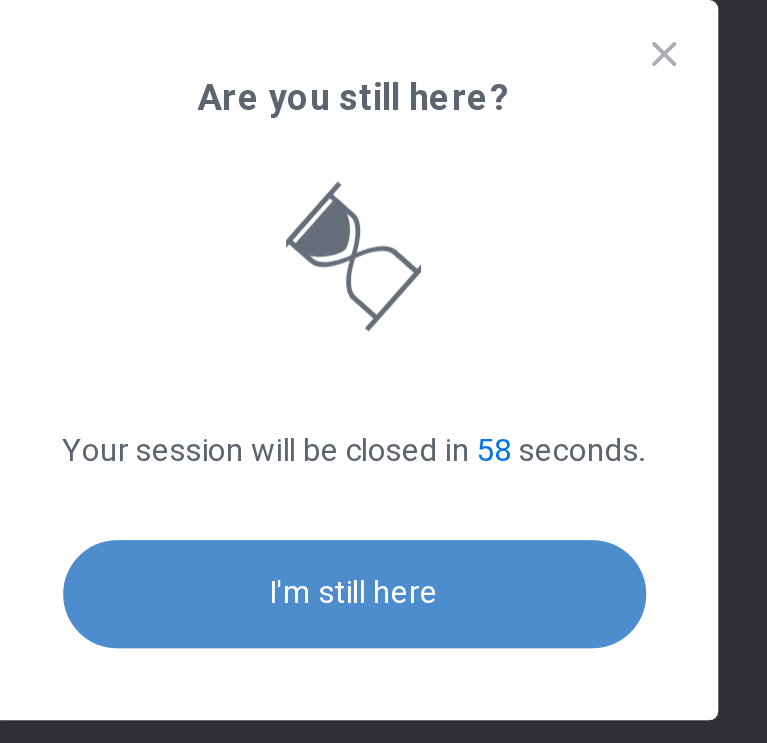 click on "I'm still here" at bounding box center [383, 476] 